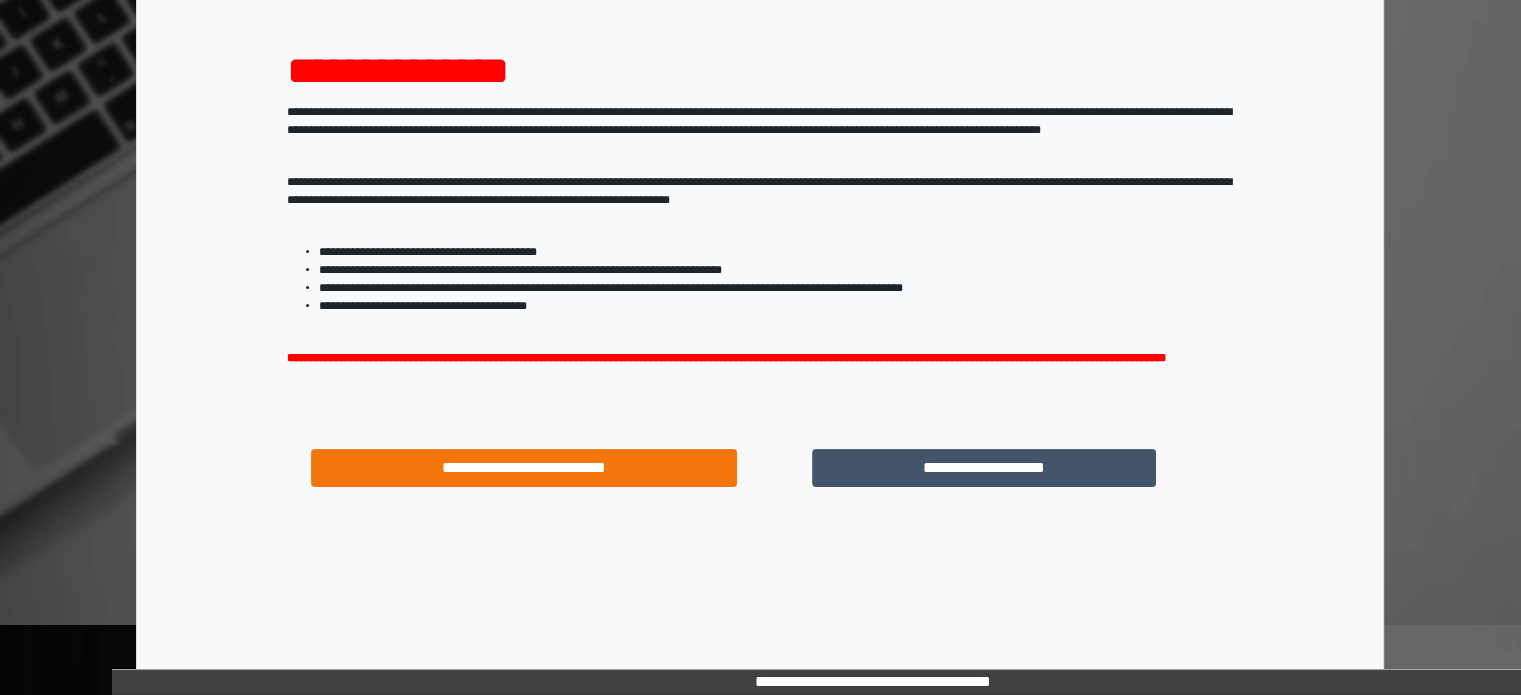 scroll, scrollTop: 214, scrollLeft: 0, axis: vertical 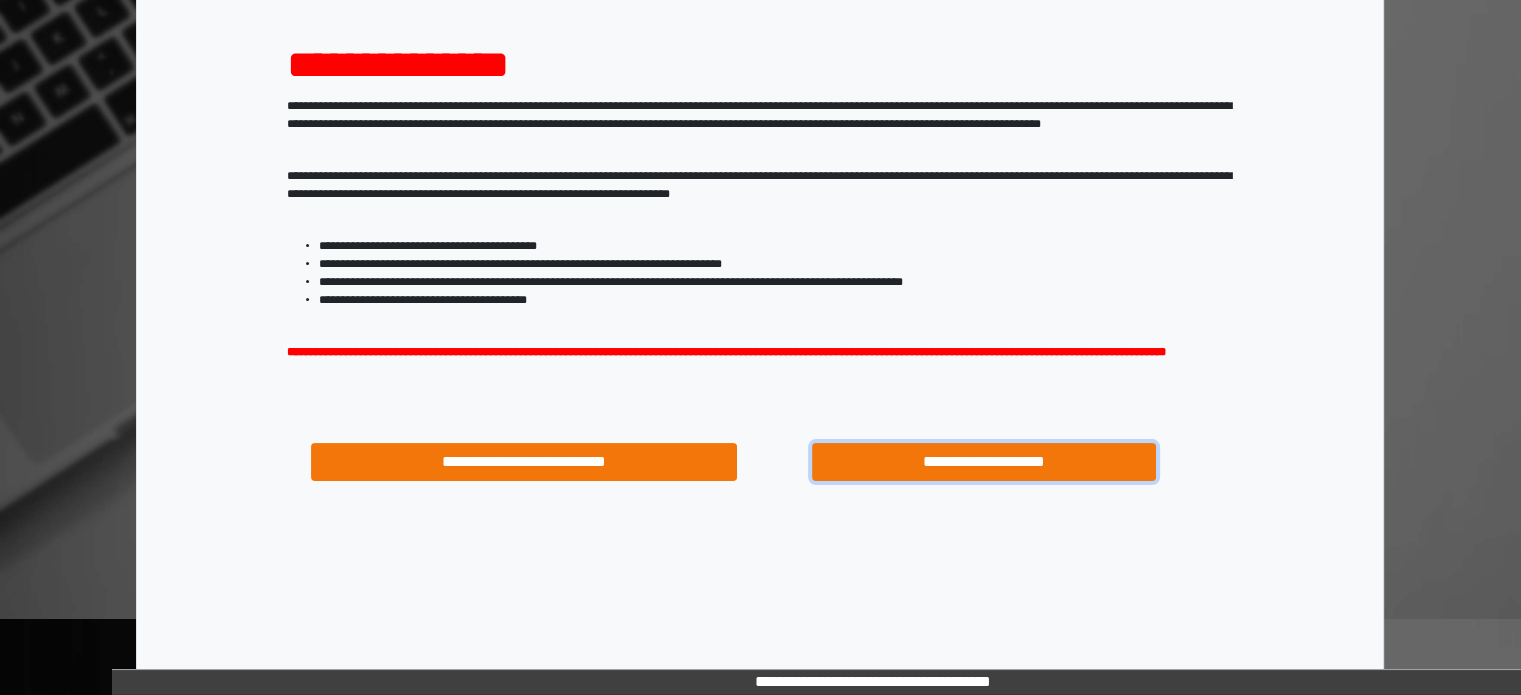 click on "**********" at bounding box center (984, 462) 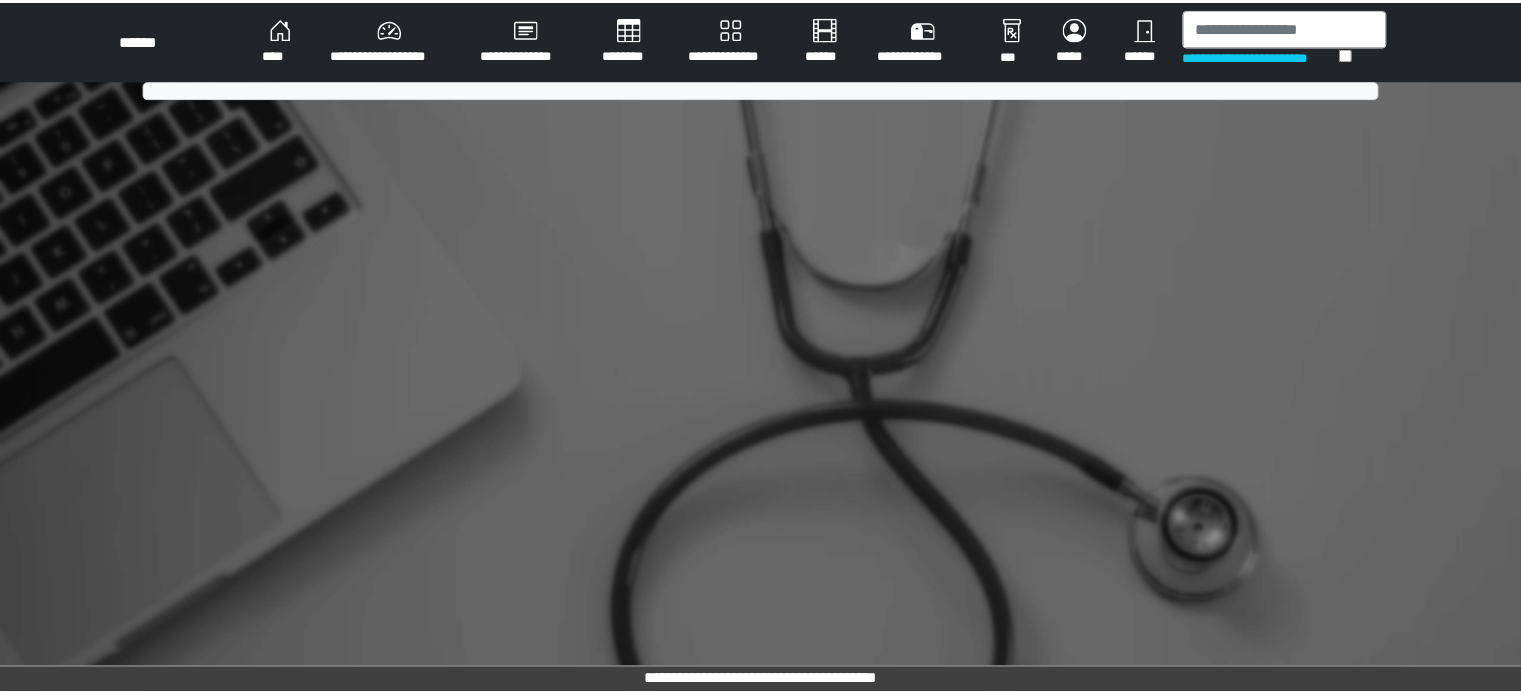 scroll, scrollTop: 0, scrollLeft: 0, axis: both 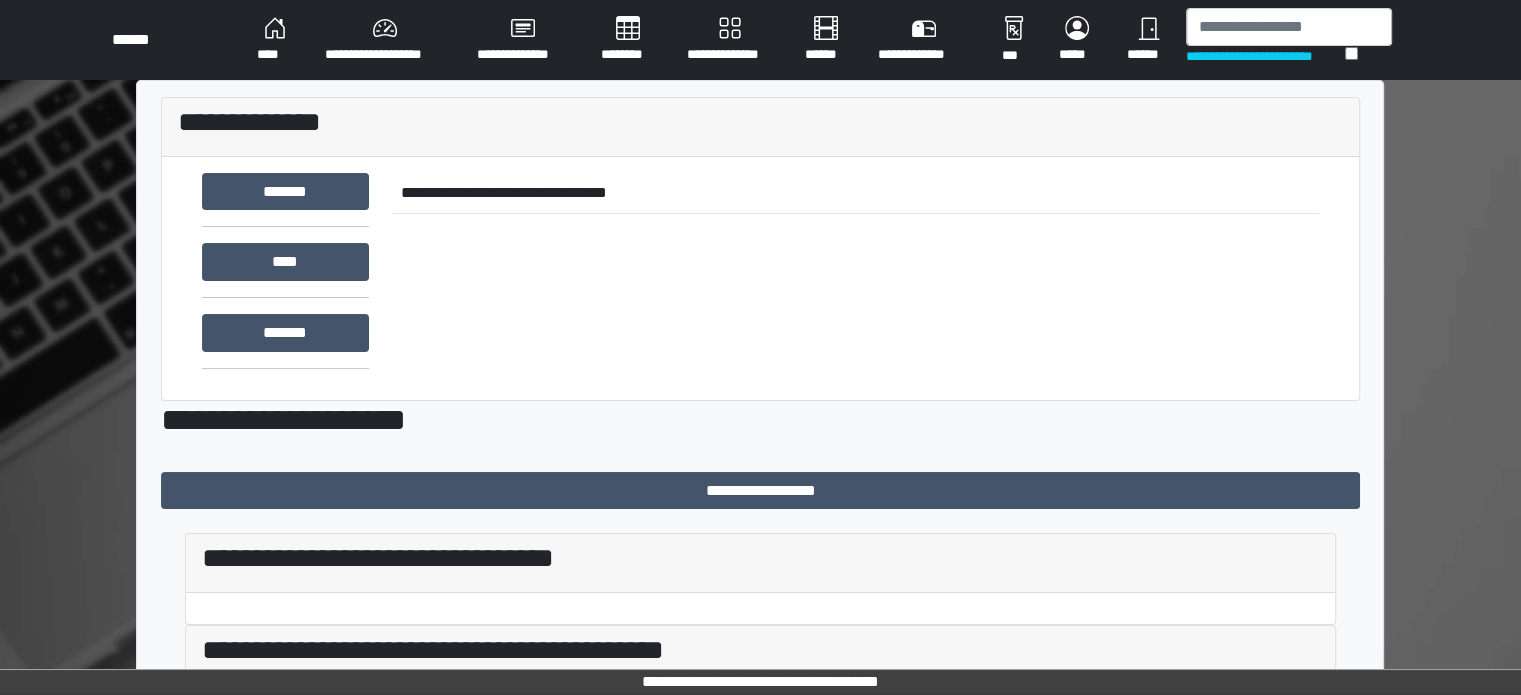 click on "**********" at bounding box center (385, 40) 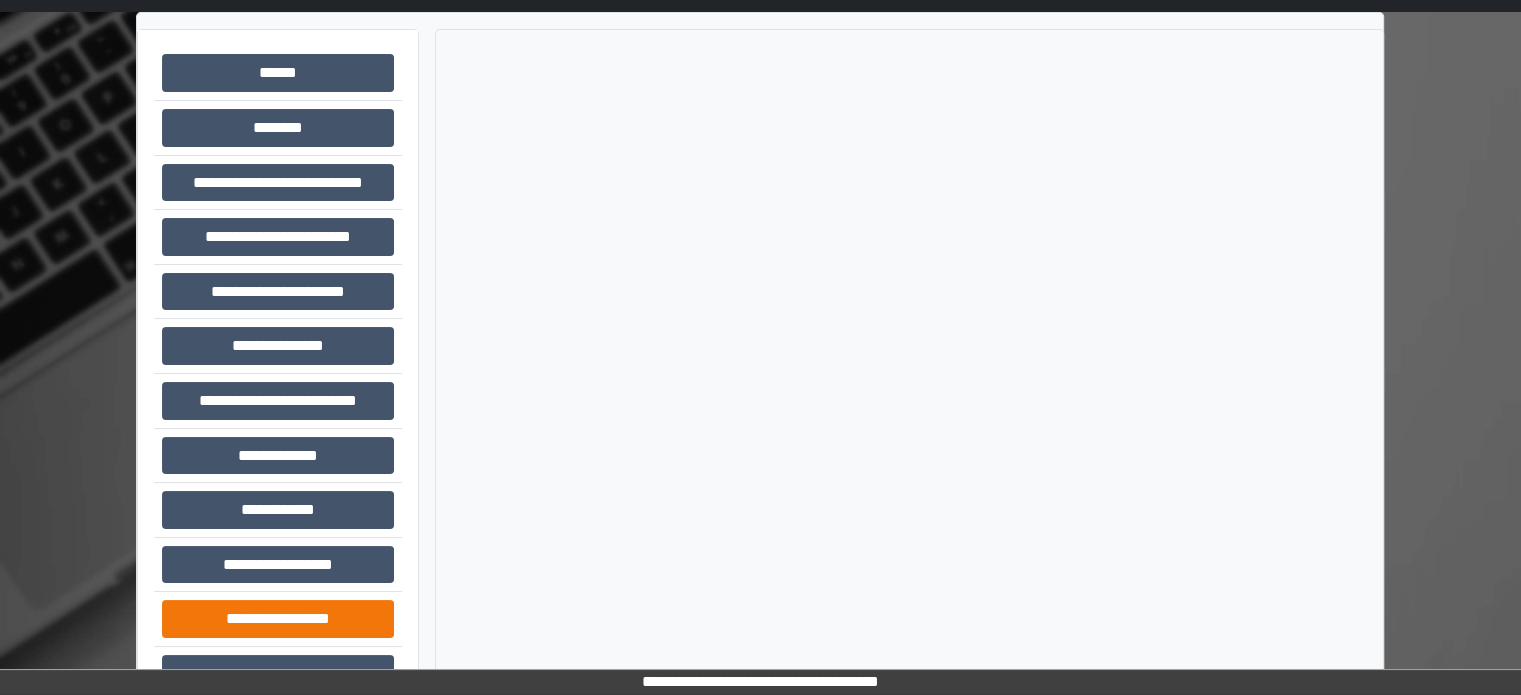 scroll, scrollTop: 300, scrollLeft: 0, axis: vertical 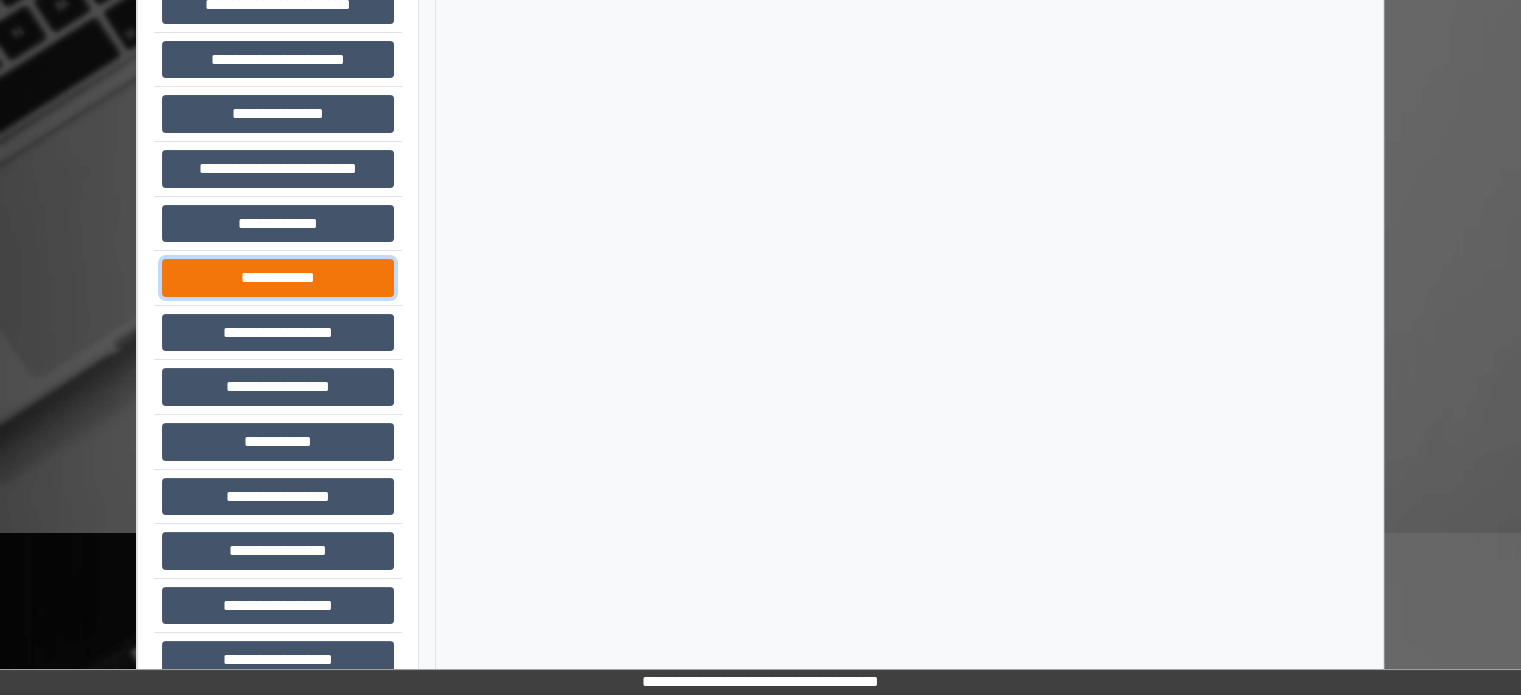 click on "**********" at bounding box center (278, 278) 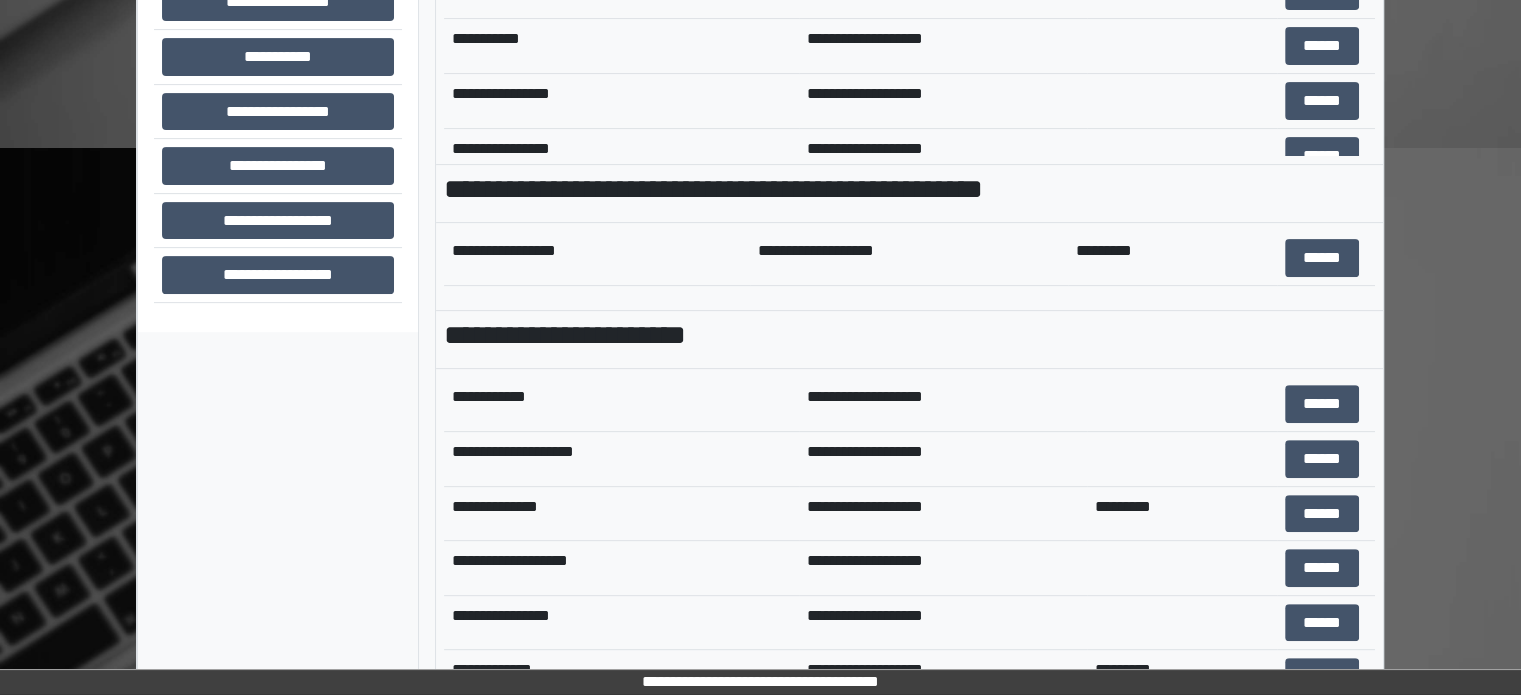 scroll, scrollTop: 708, scrollLeft: 0, axis: vertical 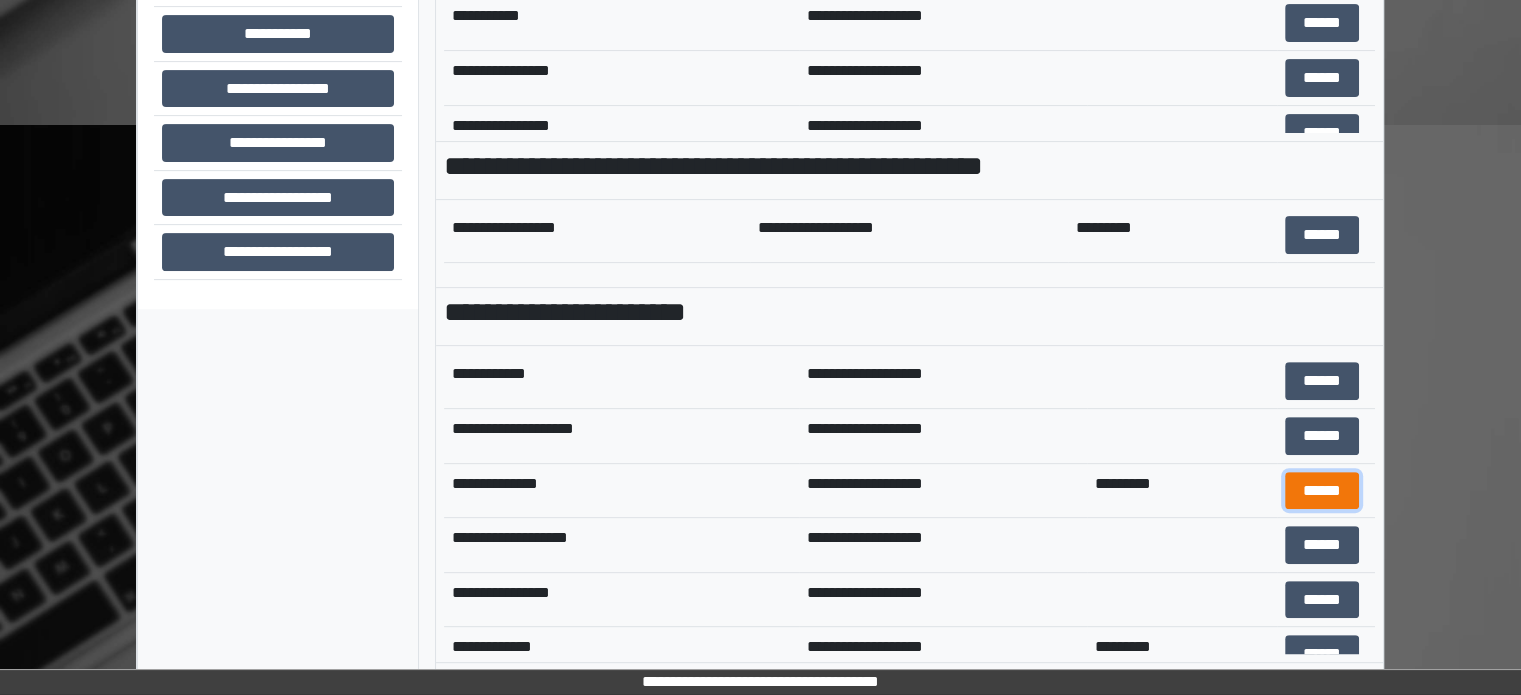 click on "******" at bounding box center (1322, 491) 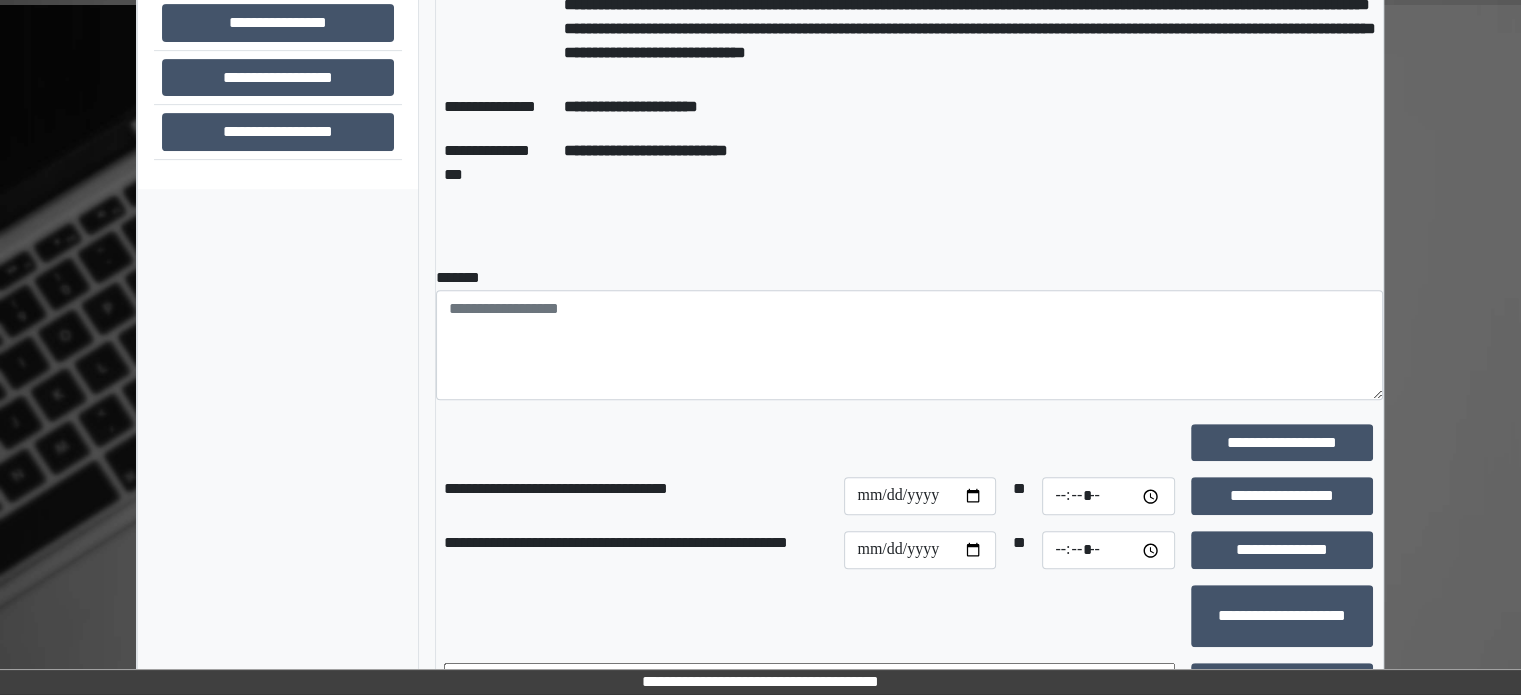 scroll, scrollTop: 1008, scrollLeft: 0, axis: vertical 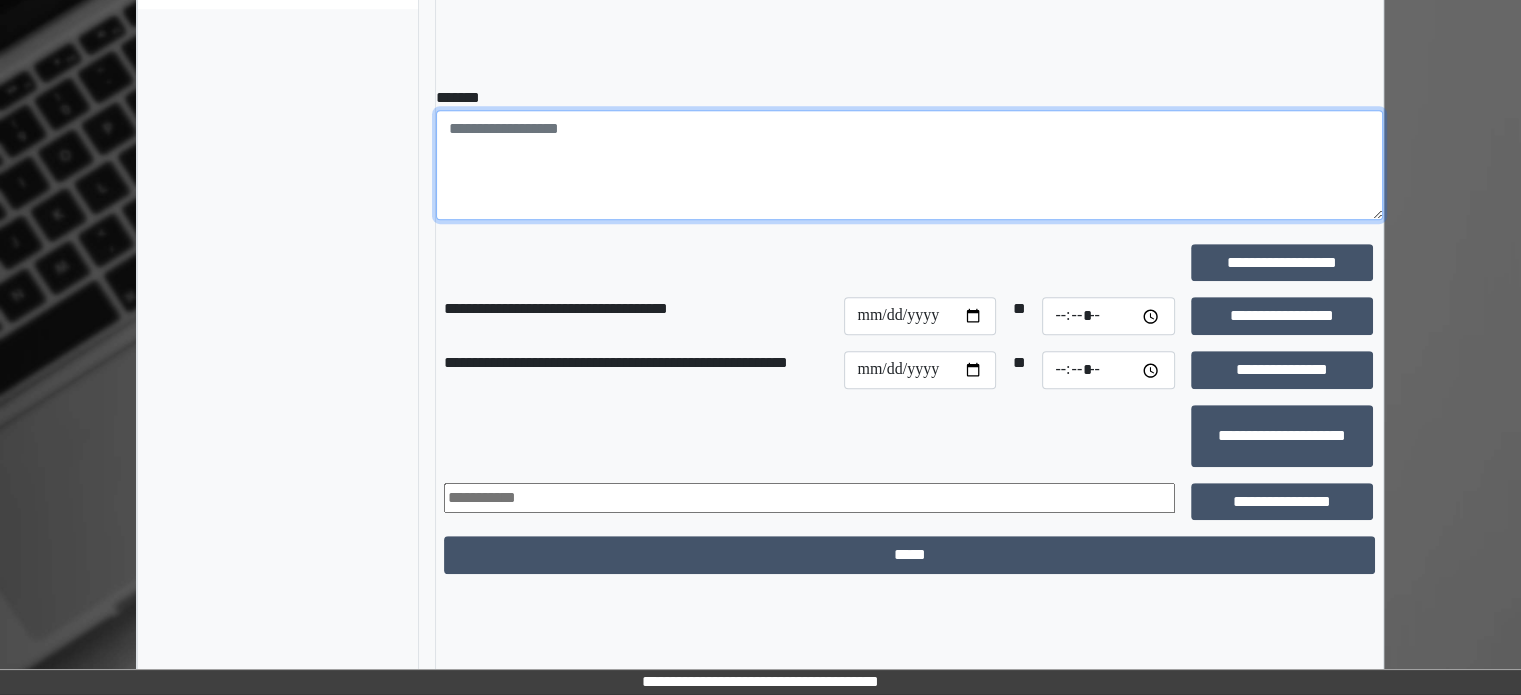 click at bounding box center [909, 165] 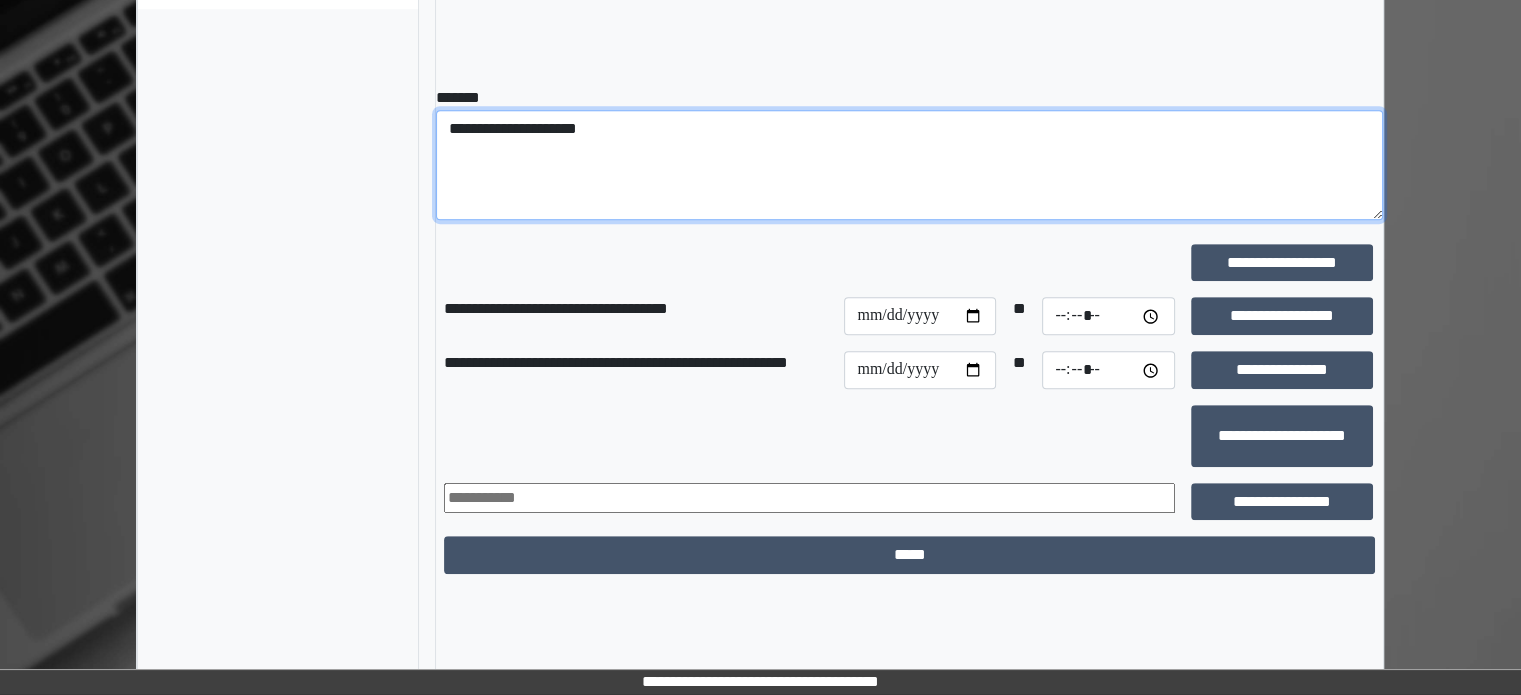 drag, startPoint x: 636, startPoint y: 148, endPoint x: 435, endPoint y: 143, distance: 201.06218 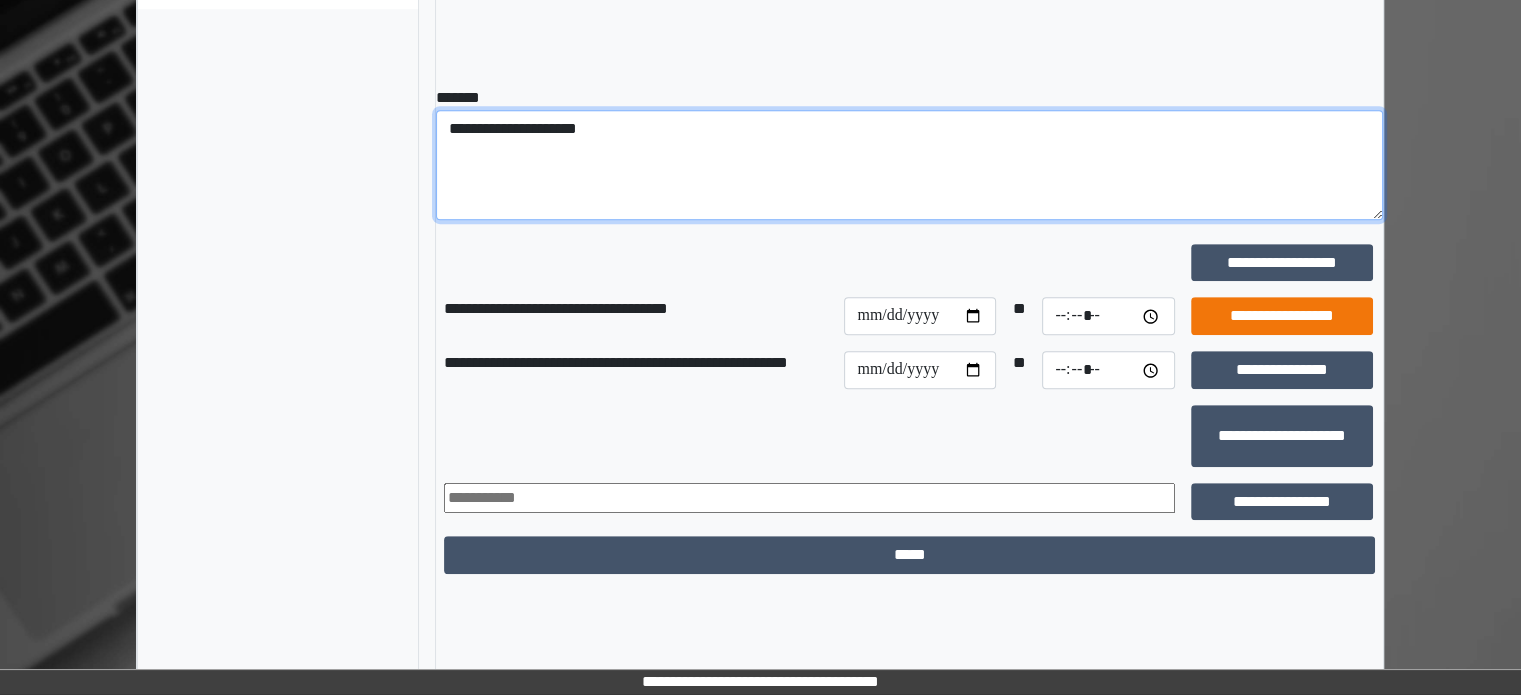 type on "**********" 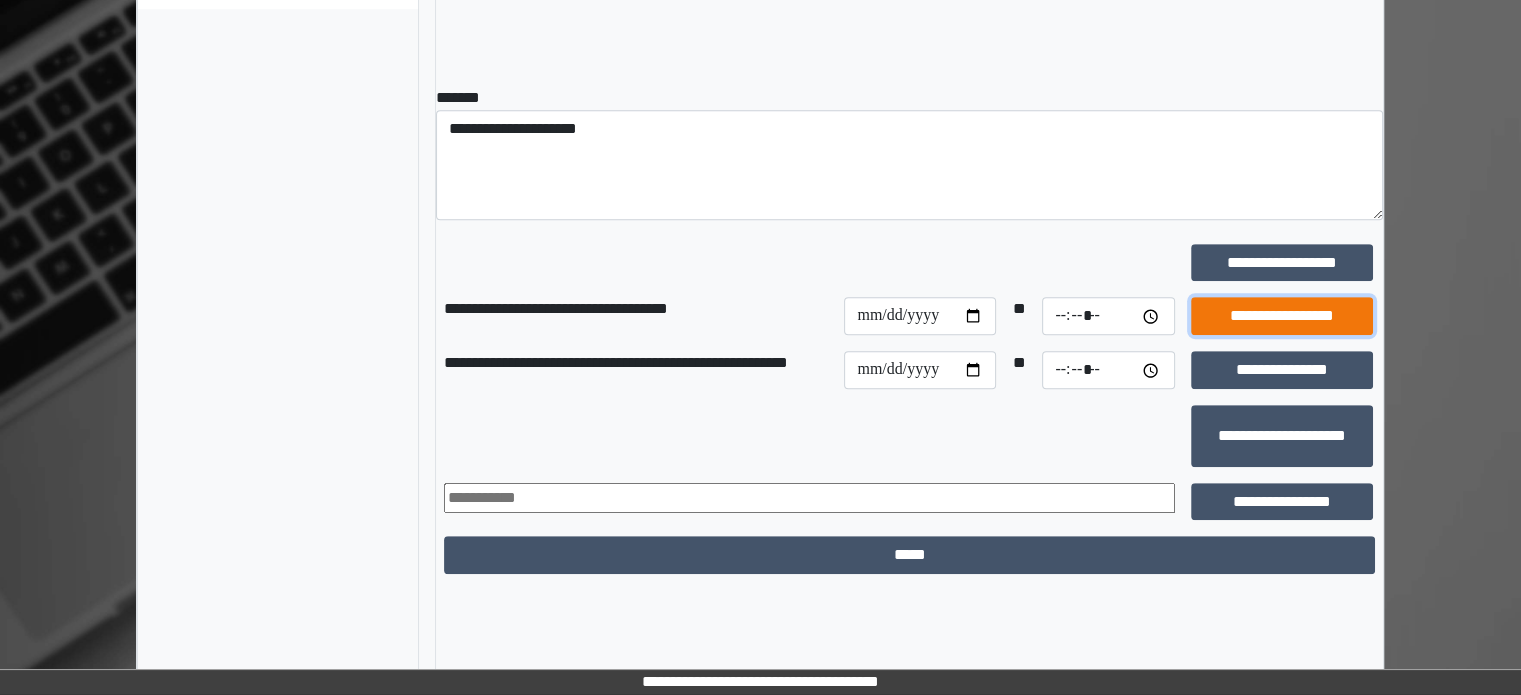 click on "**********" at bounding box center (1282, 316) 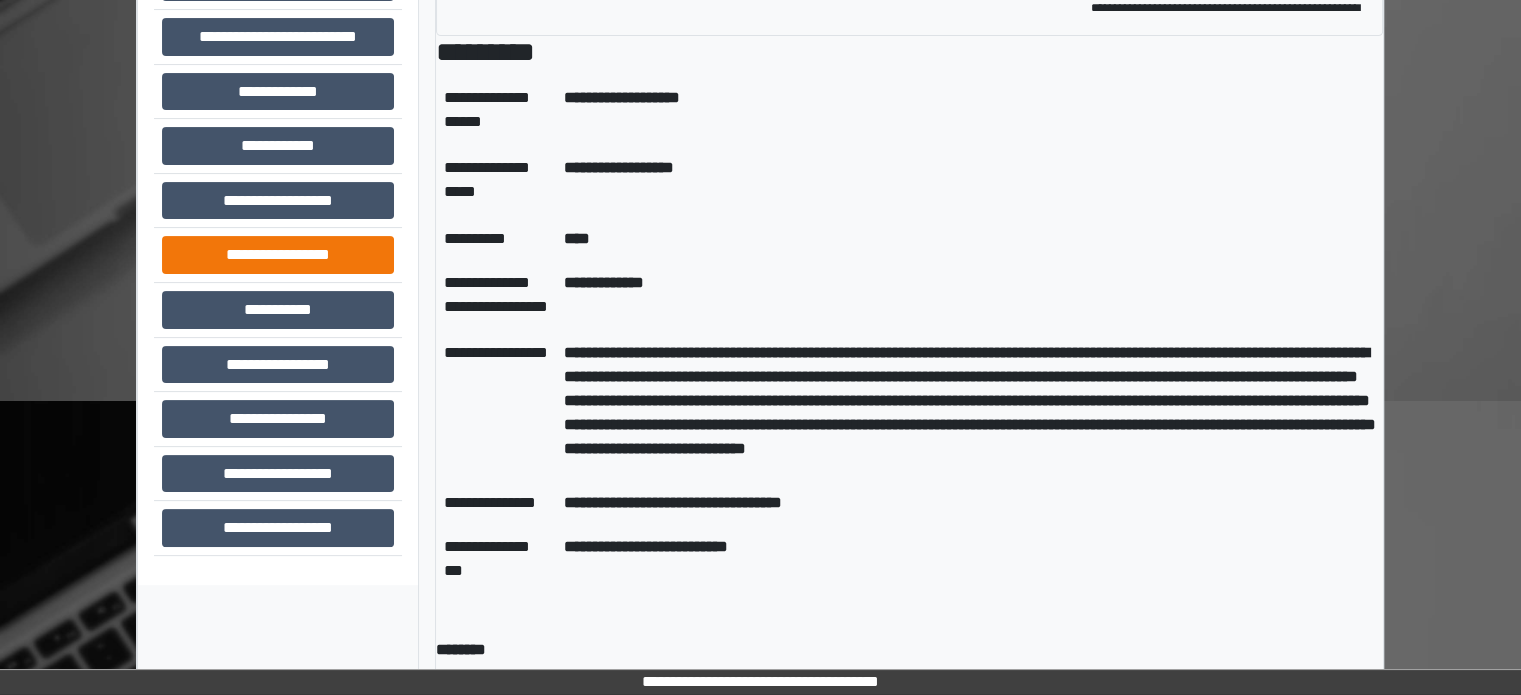 scroll, scrollTop: 308, scrollLeft: 0, axis: vertical 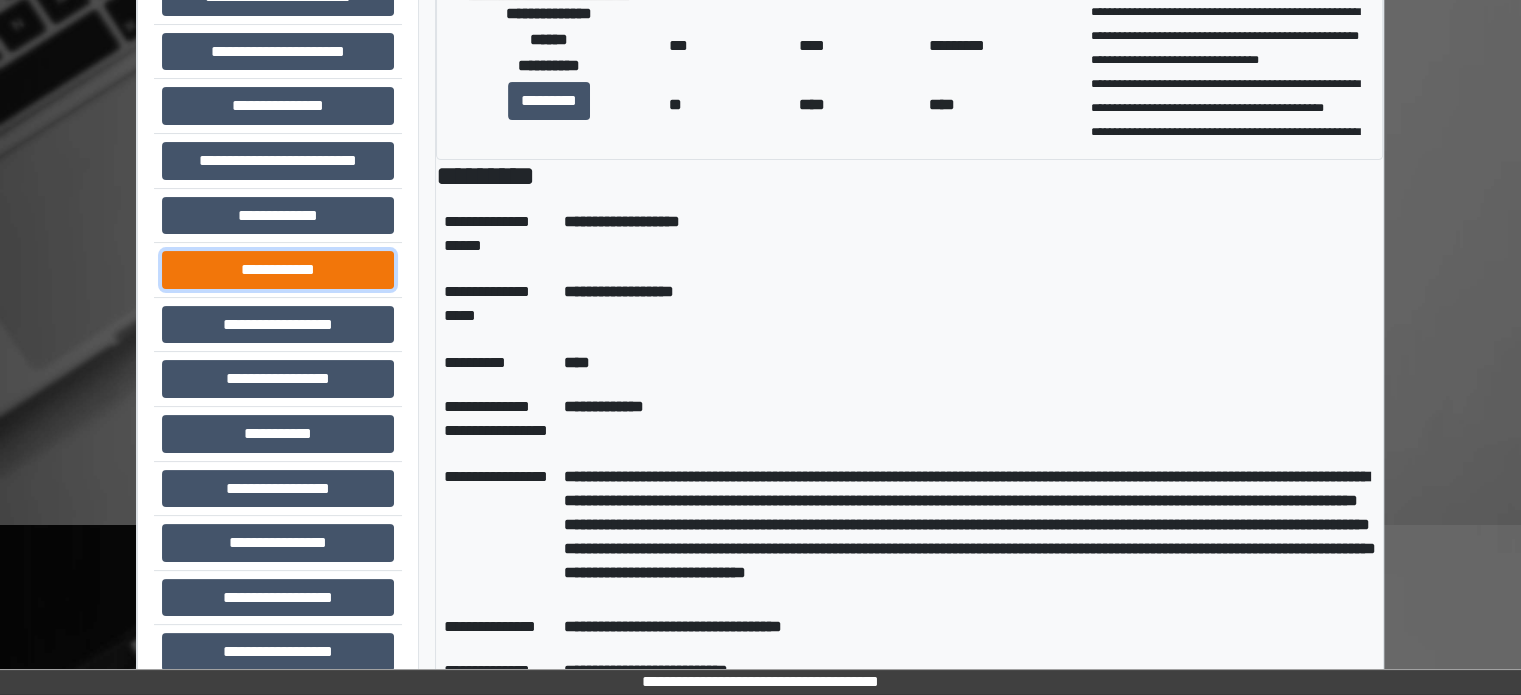 click on "**********" at bounding box center [278, 270] 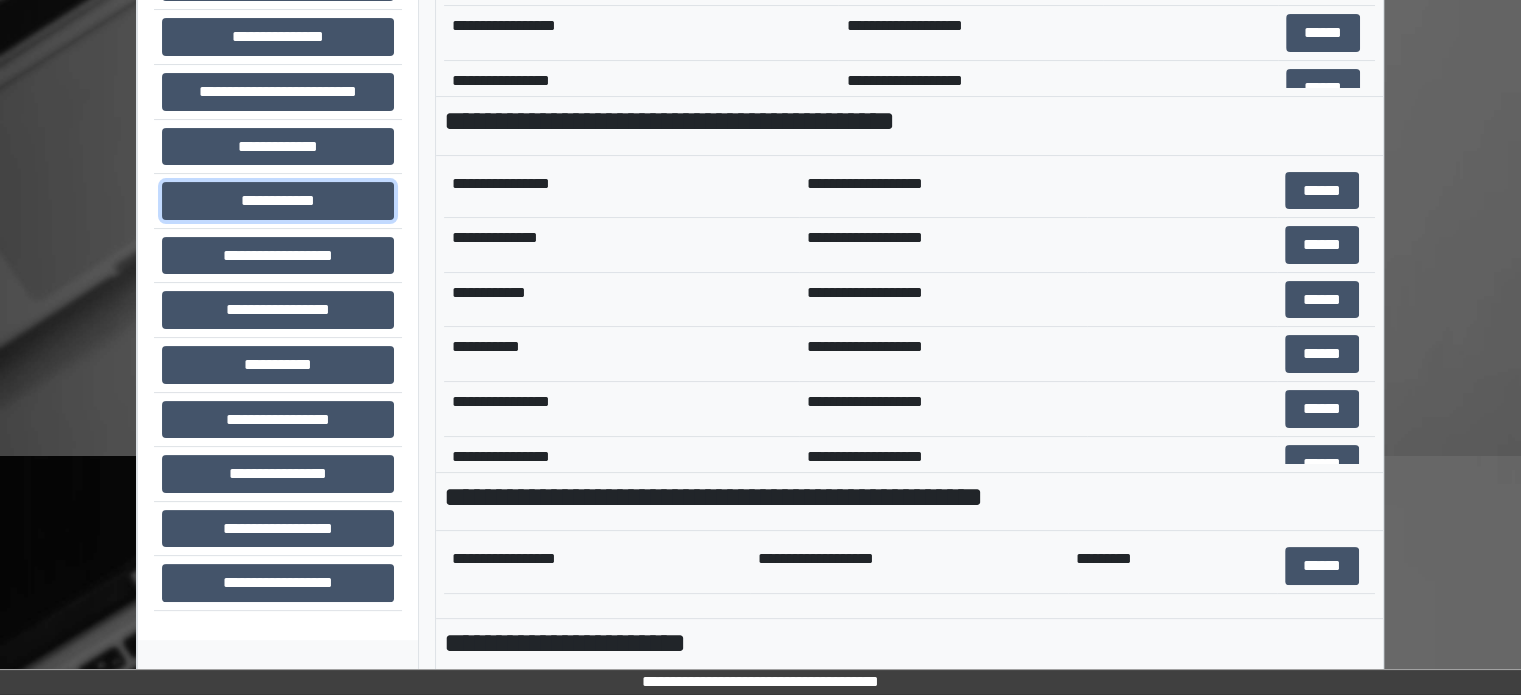 scroll, scrollTop: 708, scrollLeft: 0, axis: vertical 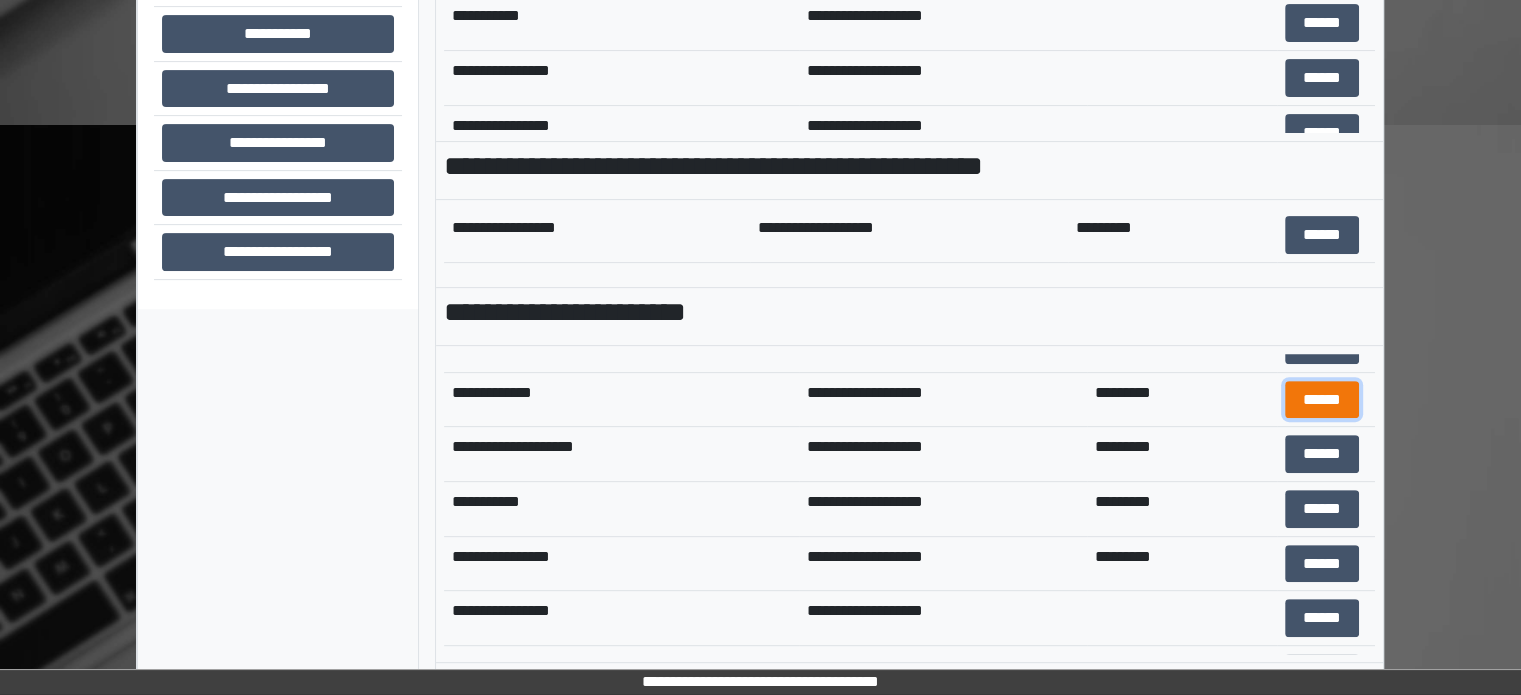 click on "******" at bounding box center (1322, 400) 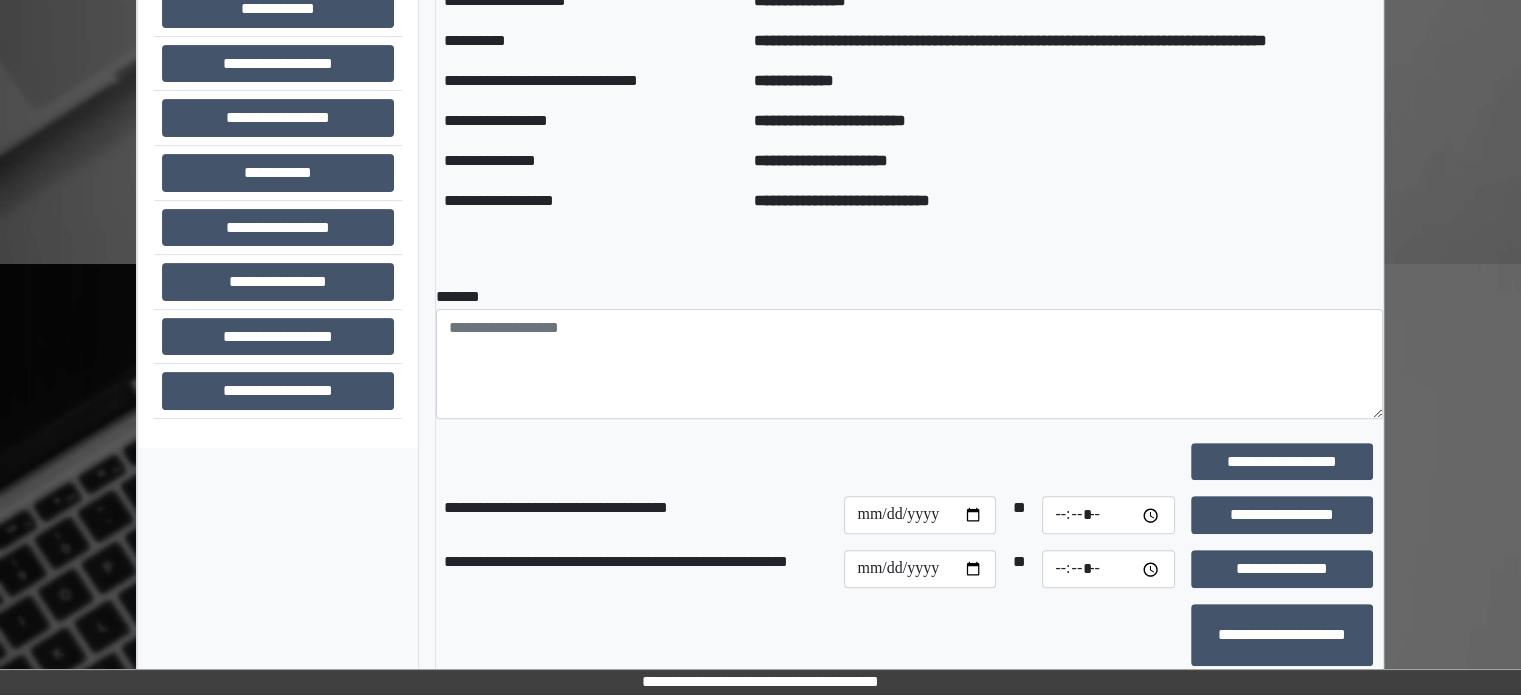 scroll, scrollTop: 769, scrollLeft: 0, axis: vertical 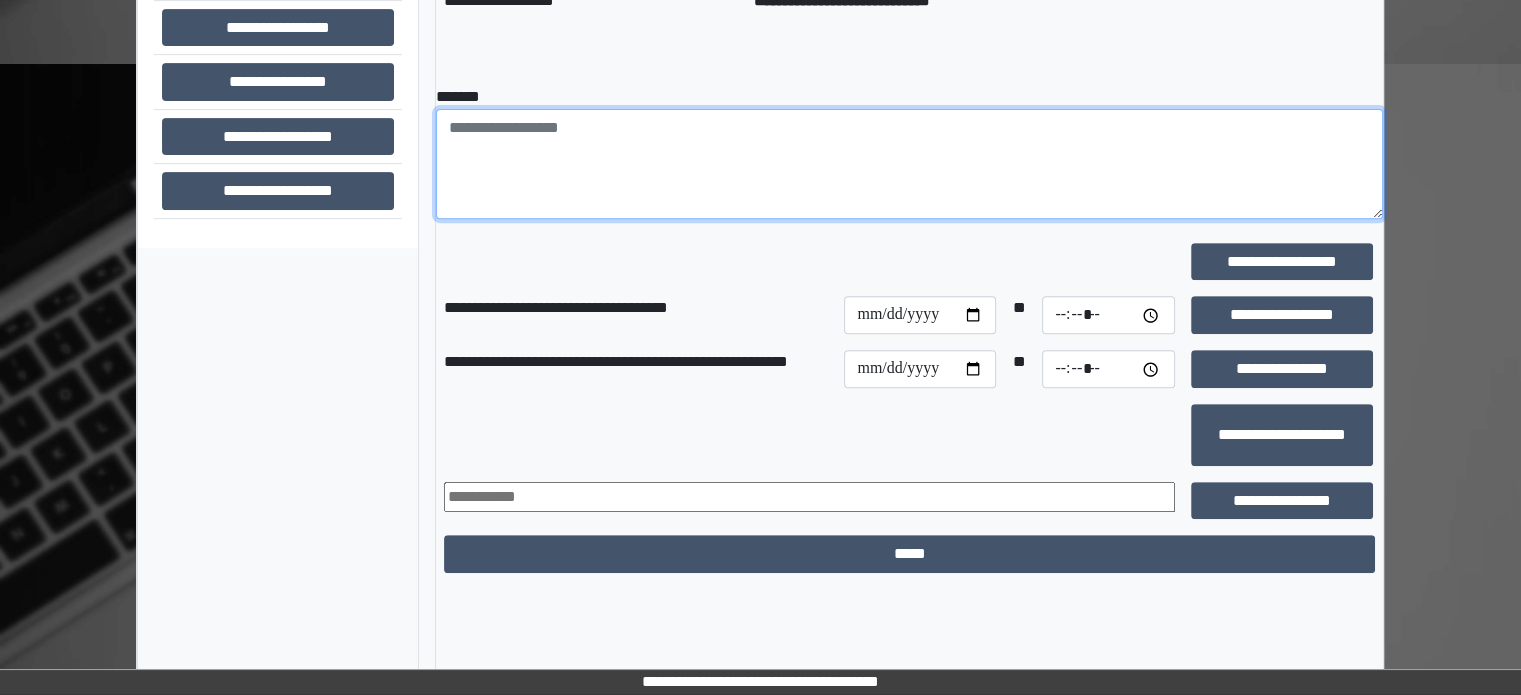paste on "**********" 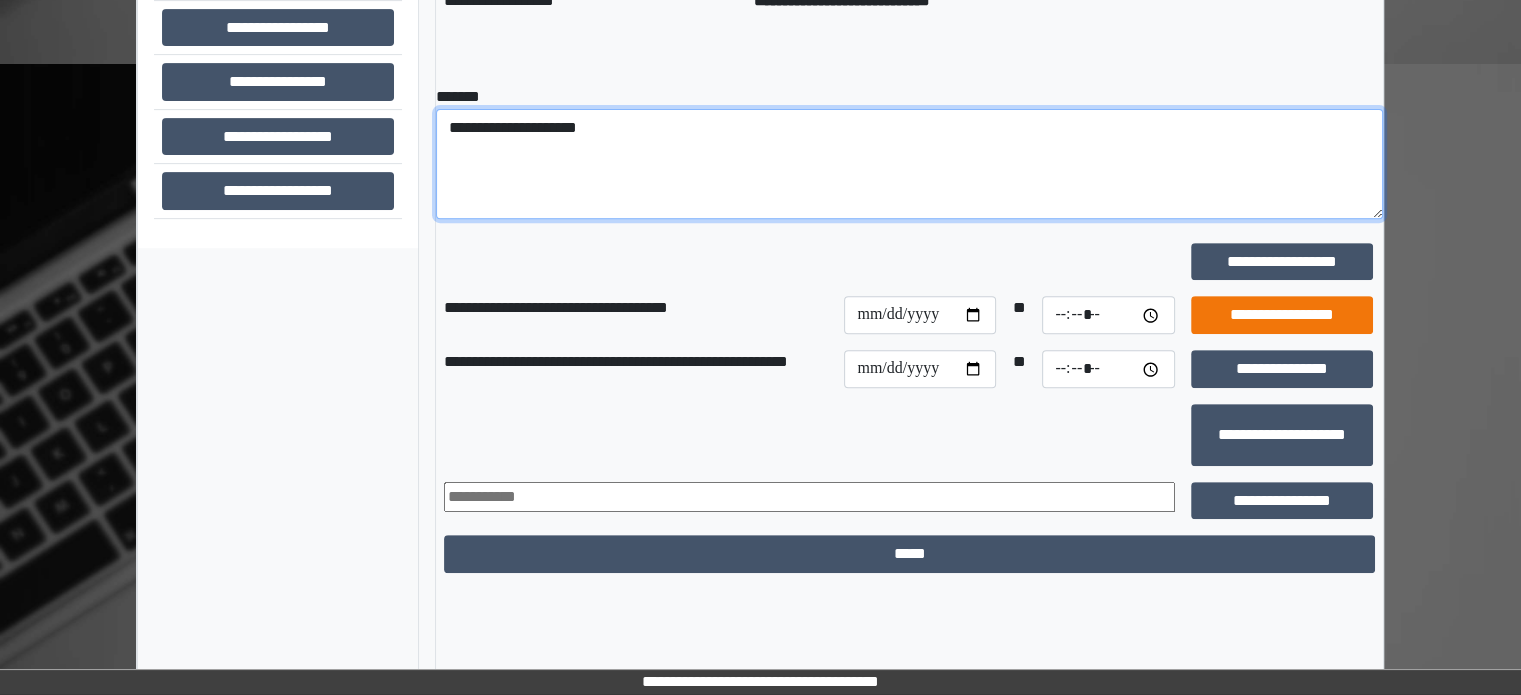 type on "**********" 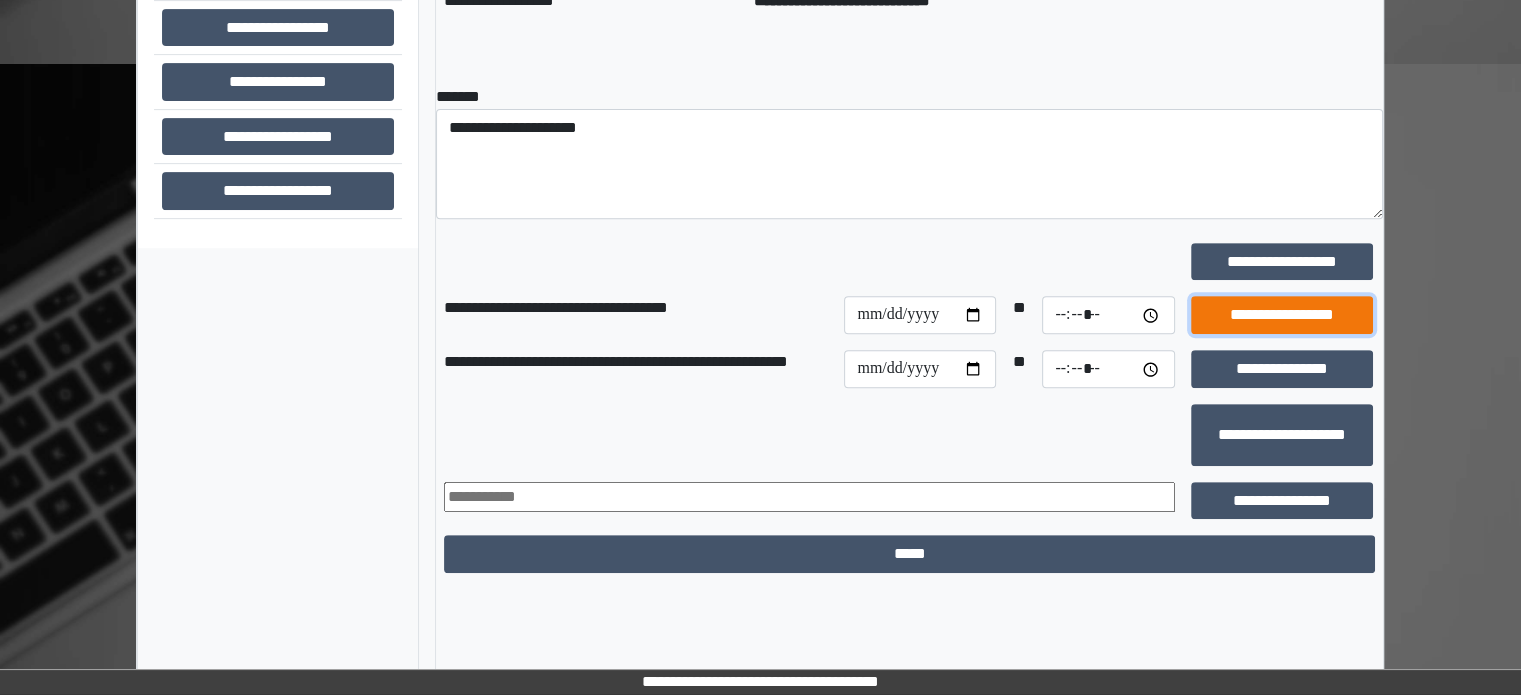click on "**********" at bounding box center [1282, 315] 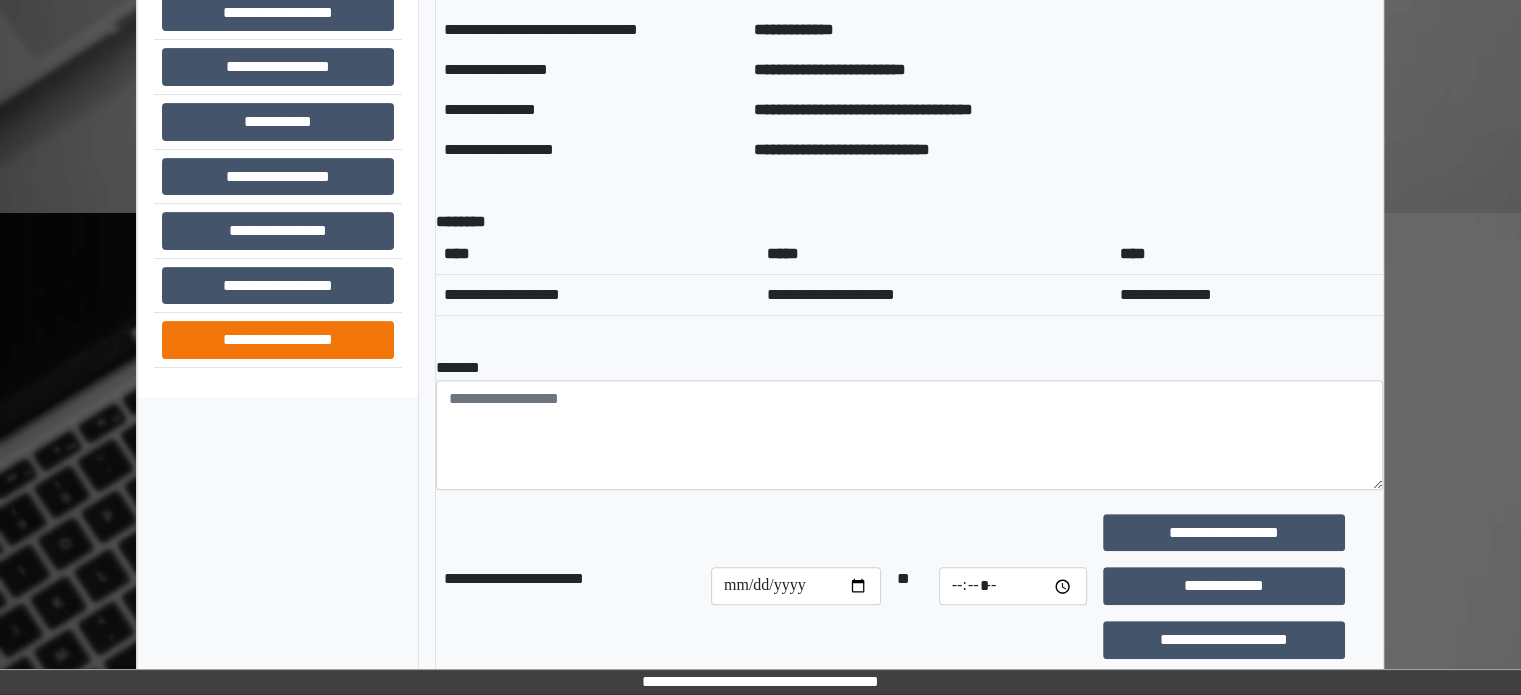 scroll, scrollTop: 469, scrollLeft: 0, axis: vertical 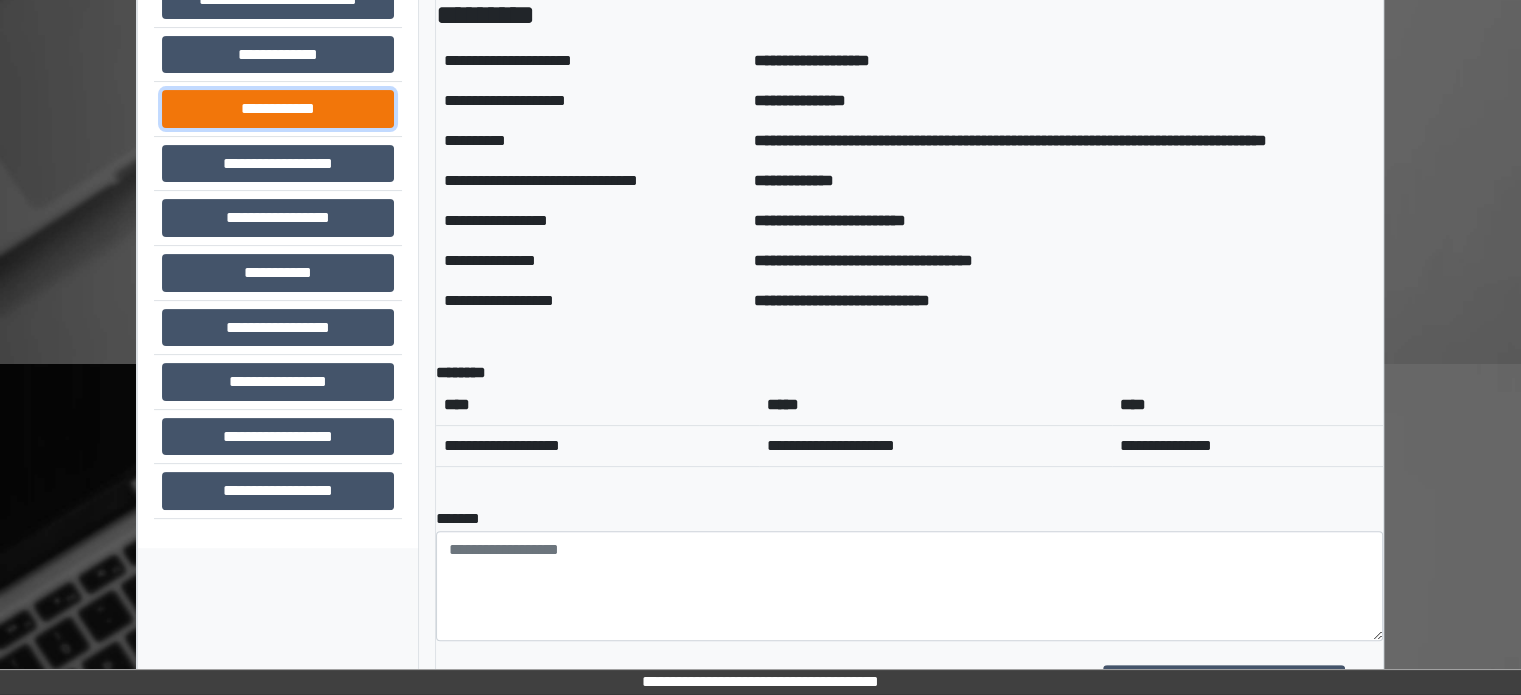 click on "**********" at bounding box center [278, 109] 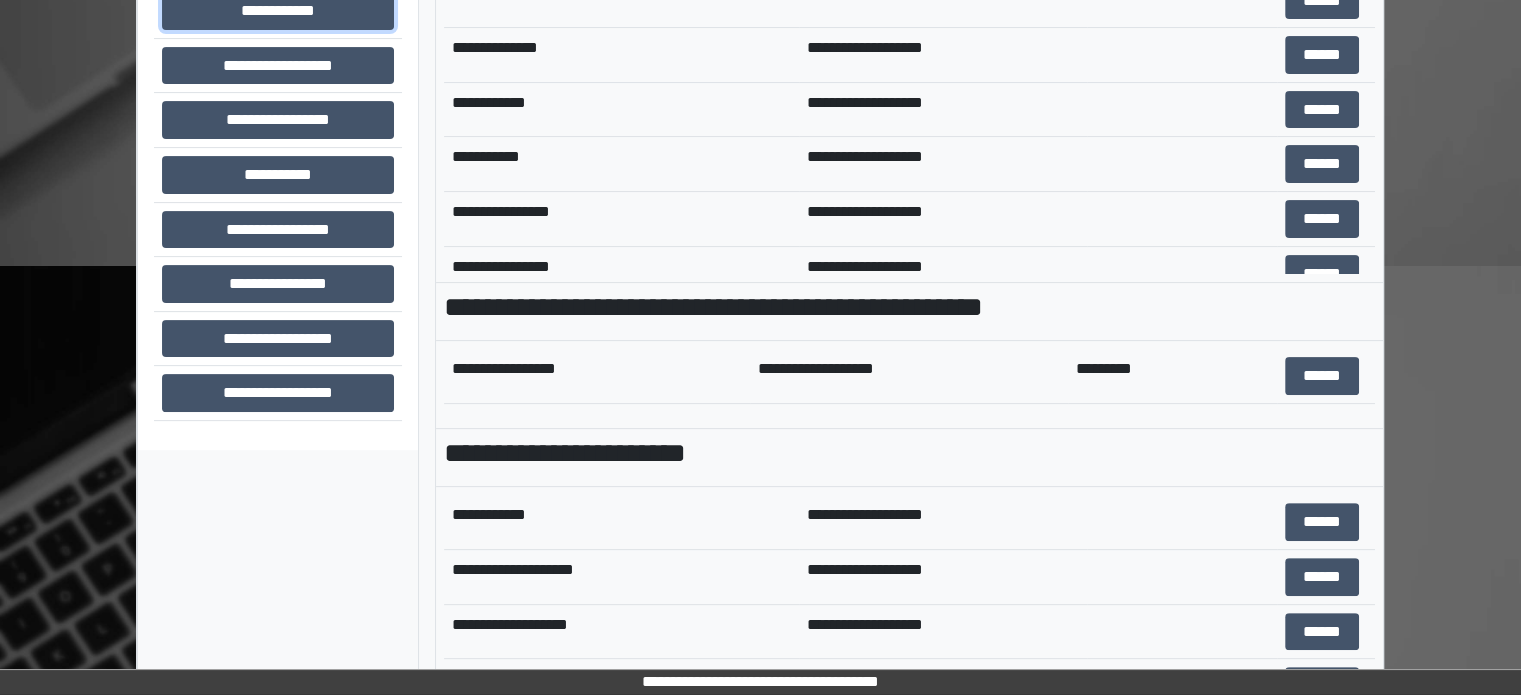 scroll, scrollTop: 708, scrollLeft: 0, axis: vertical 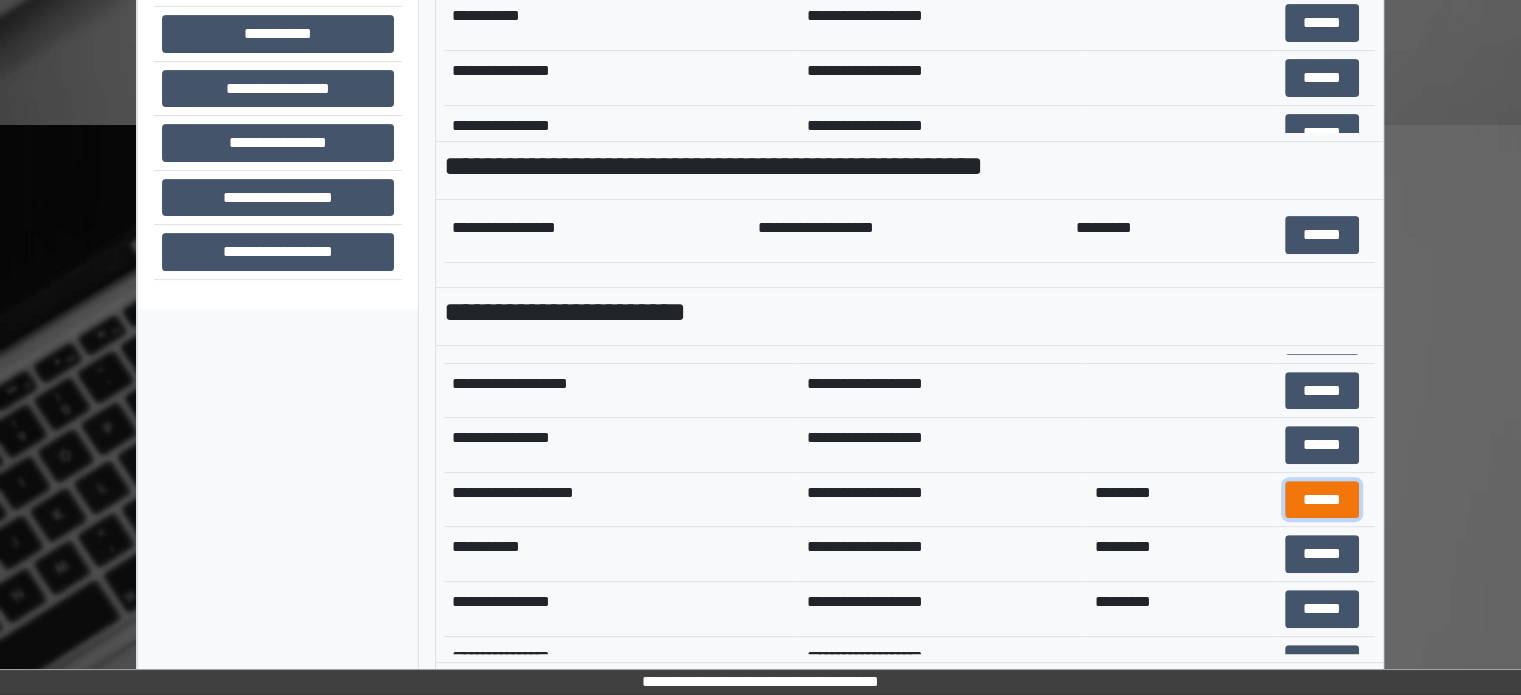 click on "******" at bounding box center (1322, 500) 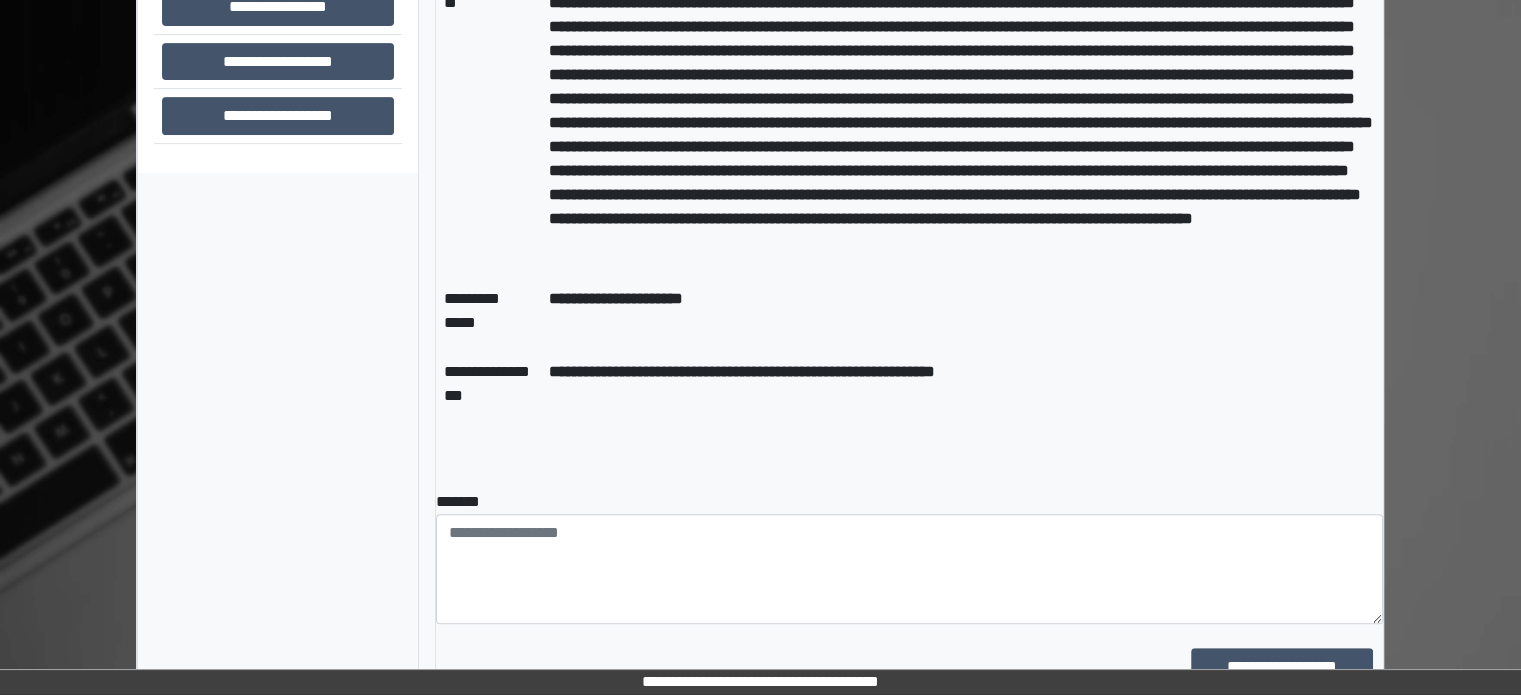 scroll, scrollTop: 908, scrollLeft: 0, axis: vertical 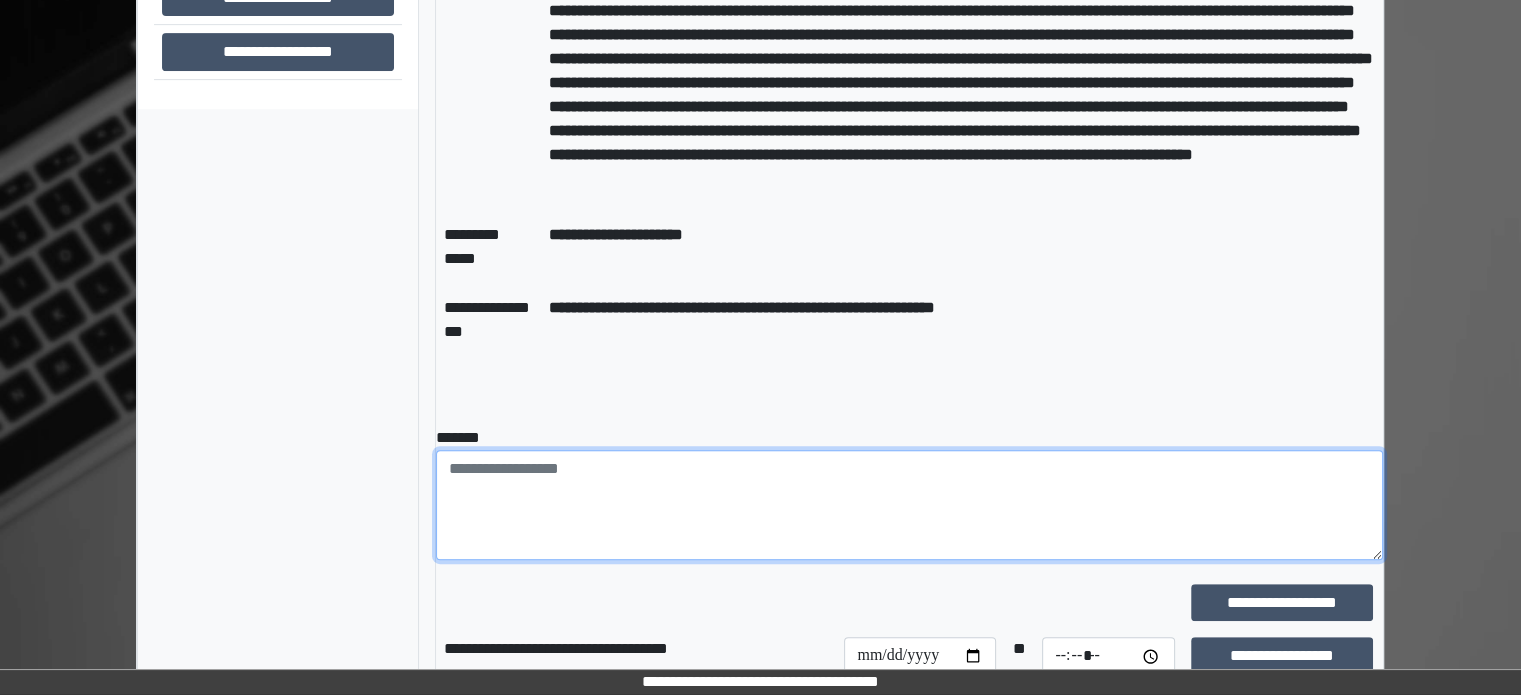 paste on "**********" 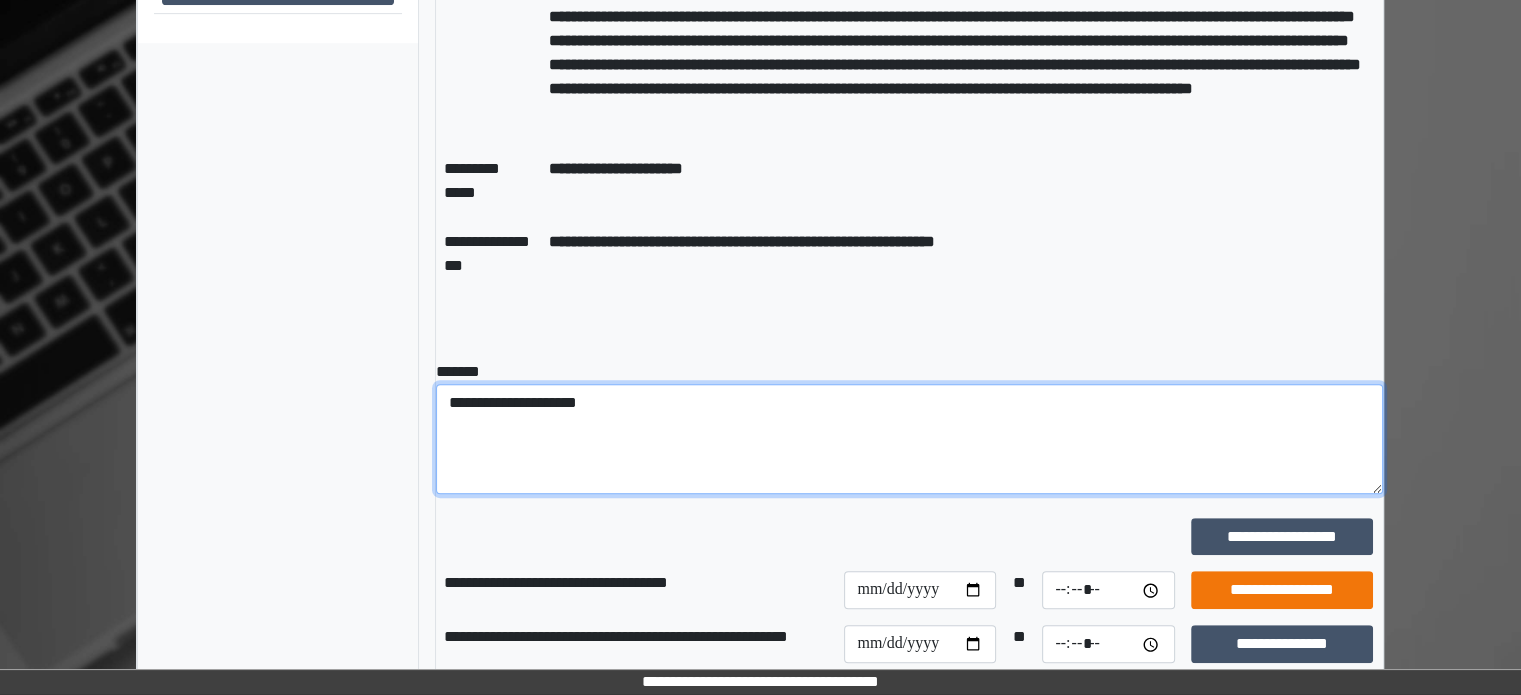 scroll, scrollTop: 1008, scrollLeft: 0, axis: vertical 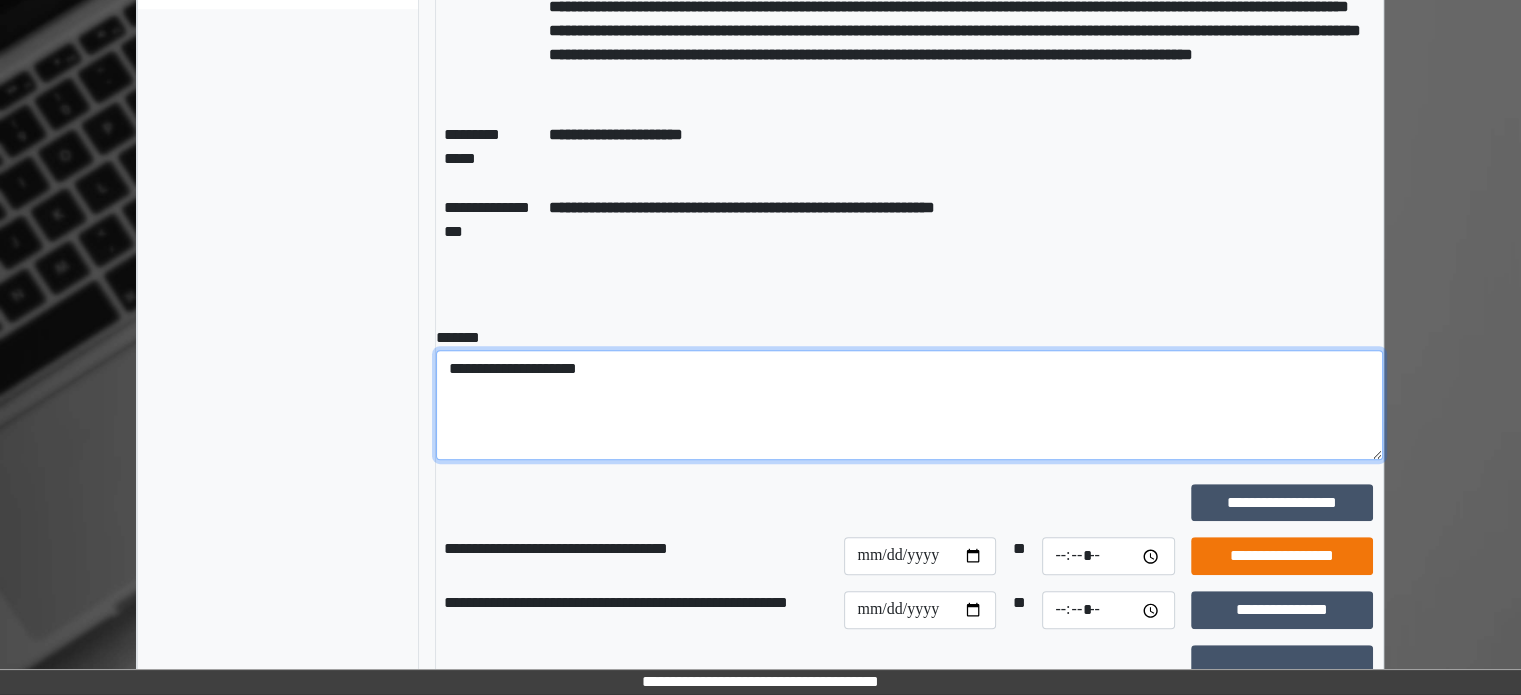 type on "**********" 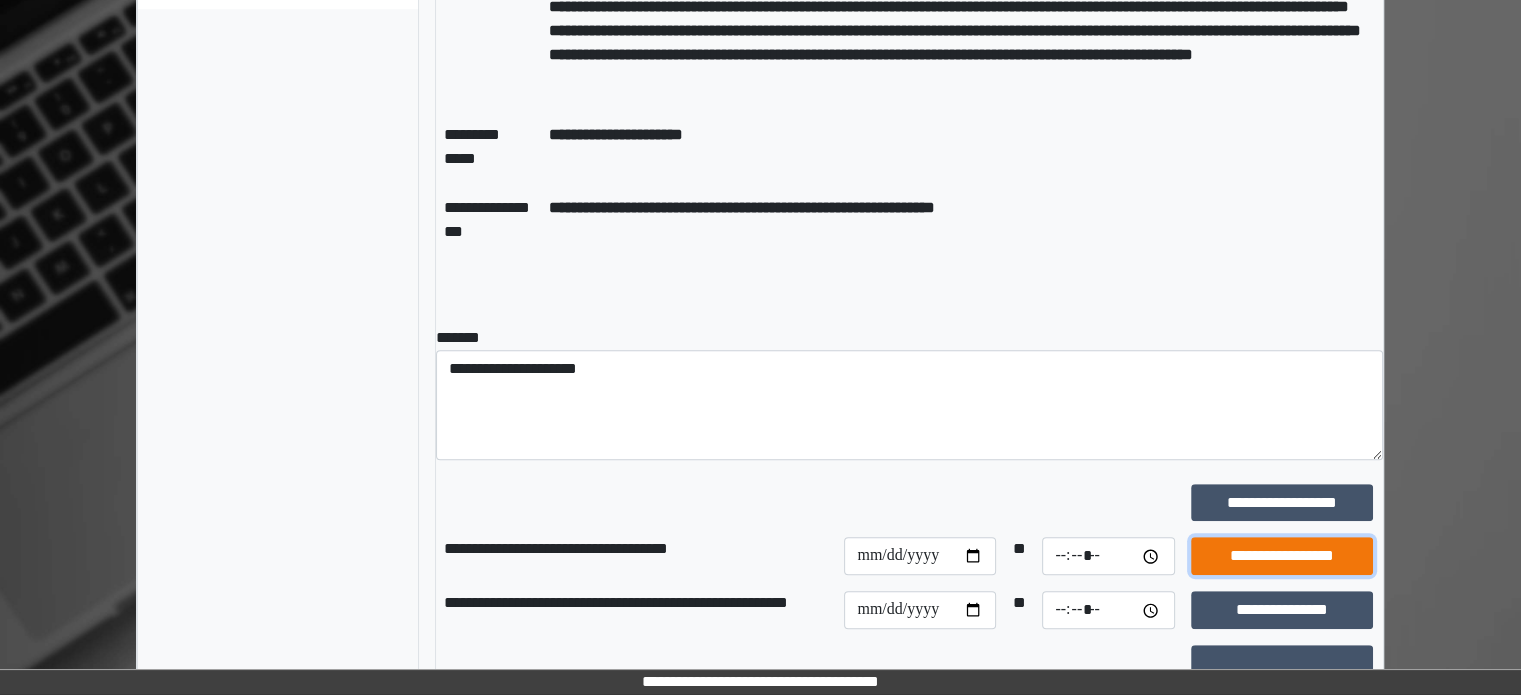 click on "**********" at bounding box center [1282, 556] 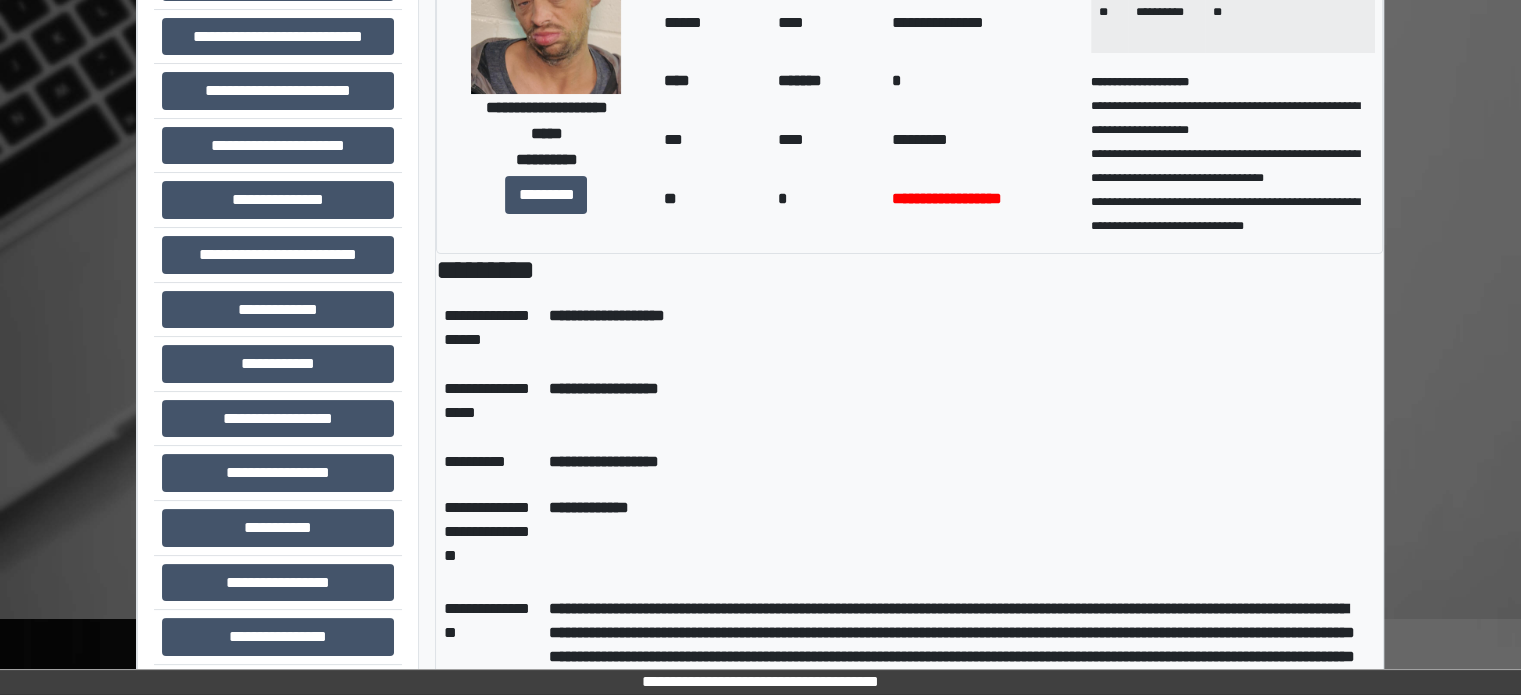 scroll, scrollTop: 108, scrollLeft: 0, axis: vertical 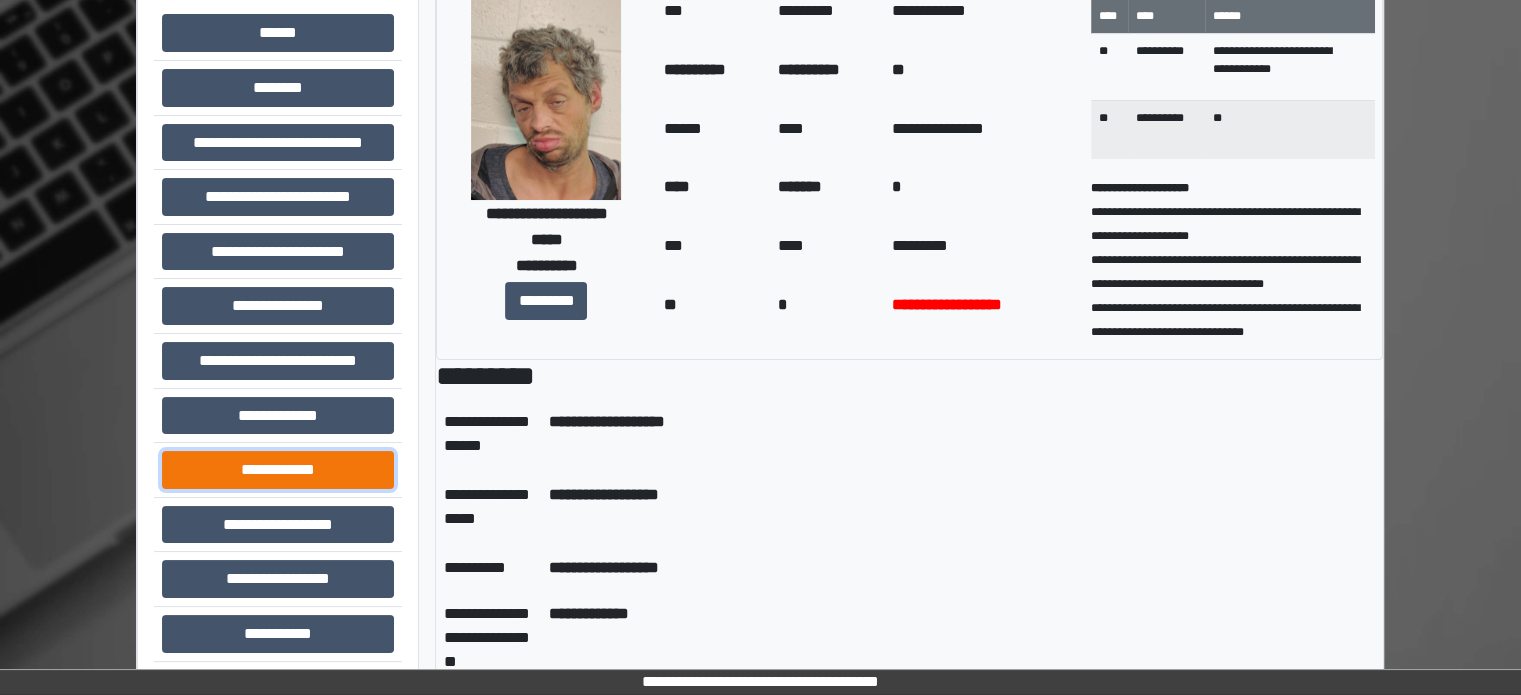 click on "**********" at bounding box center (278, 470) 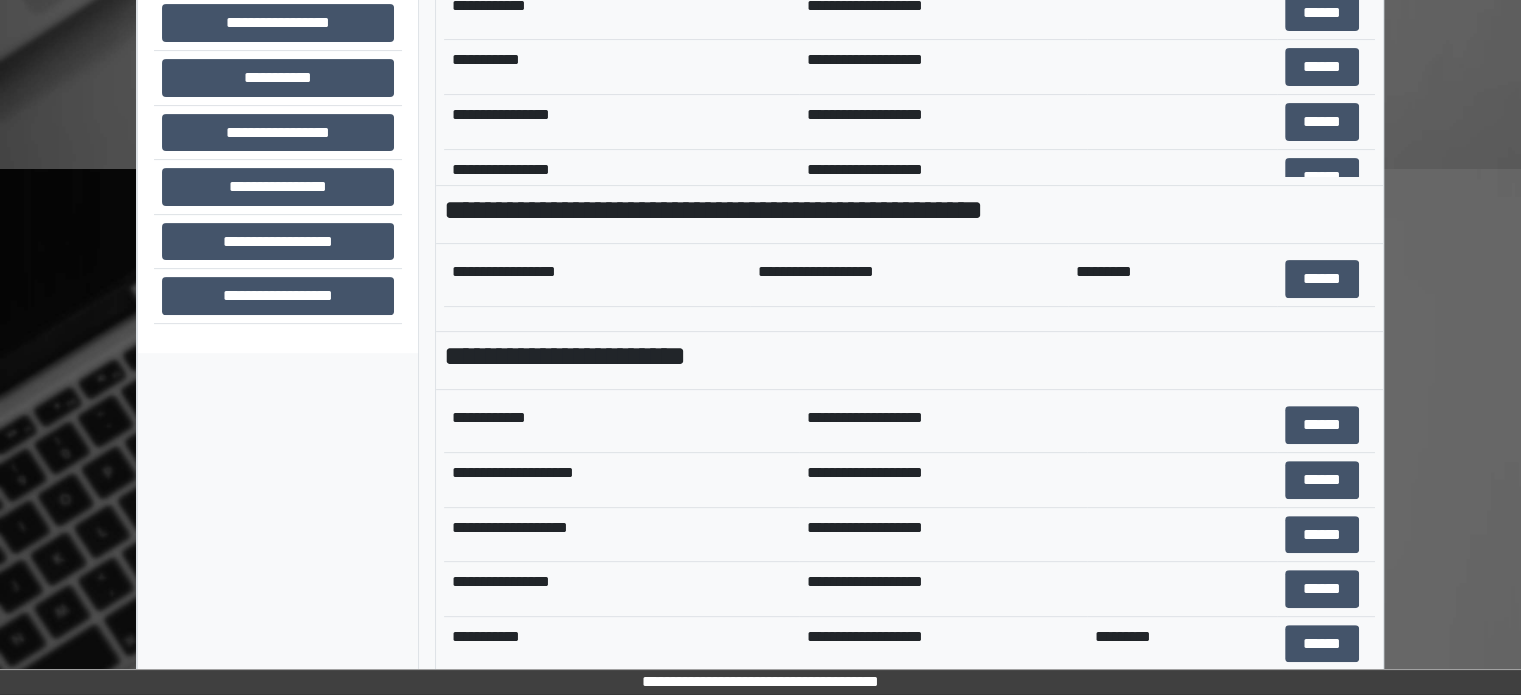 scroll, scrollTop: 708, scrollLeft: 0, axis: vertical 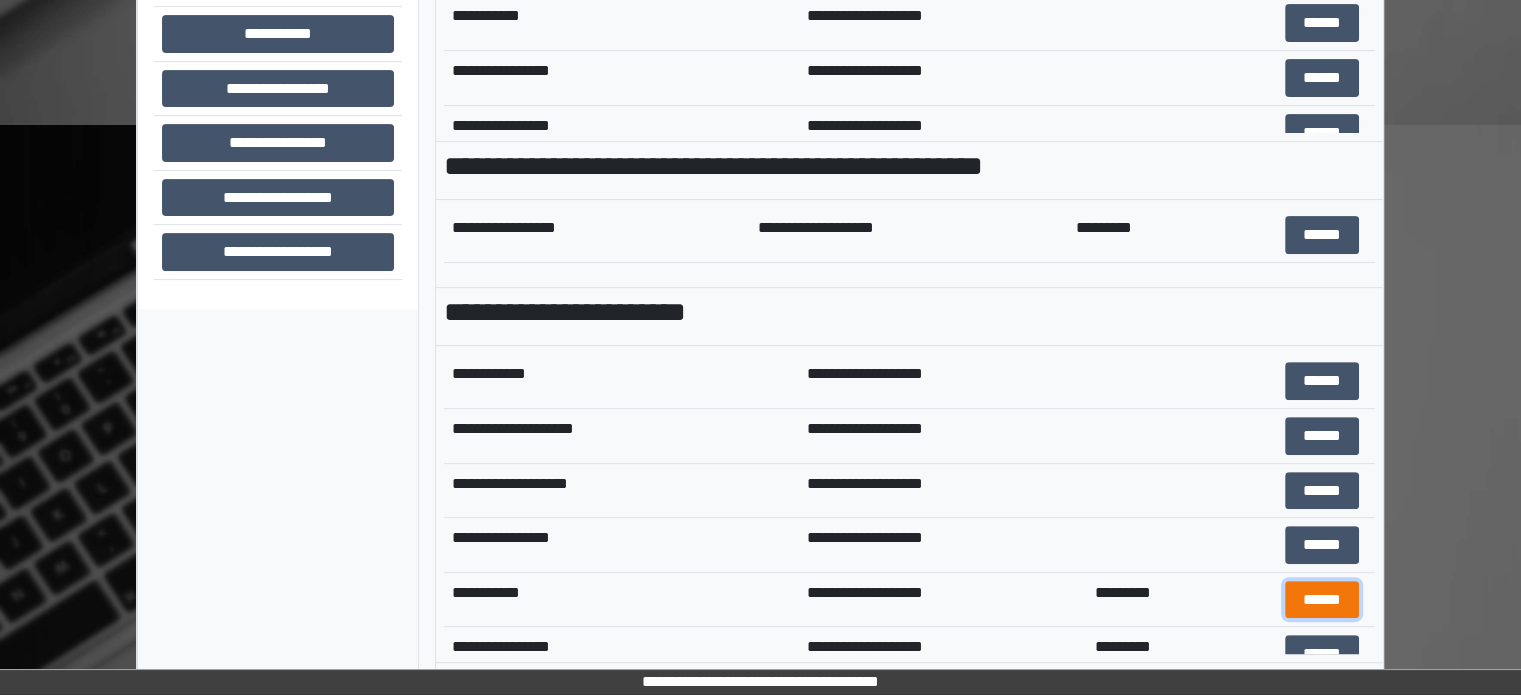 click on "******" at bounding box center [1322, 600] 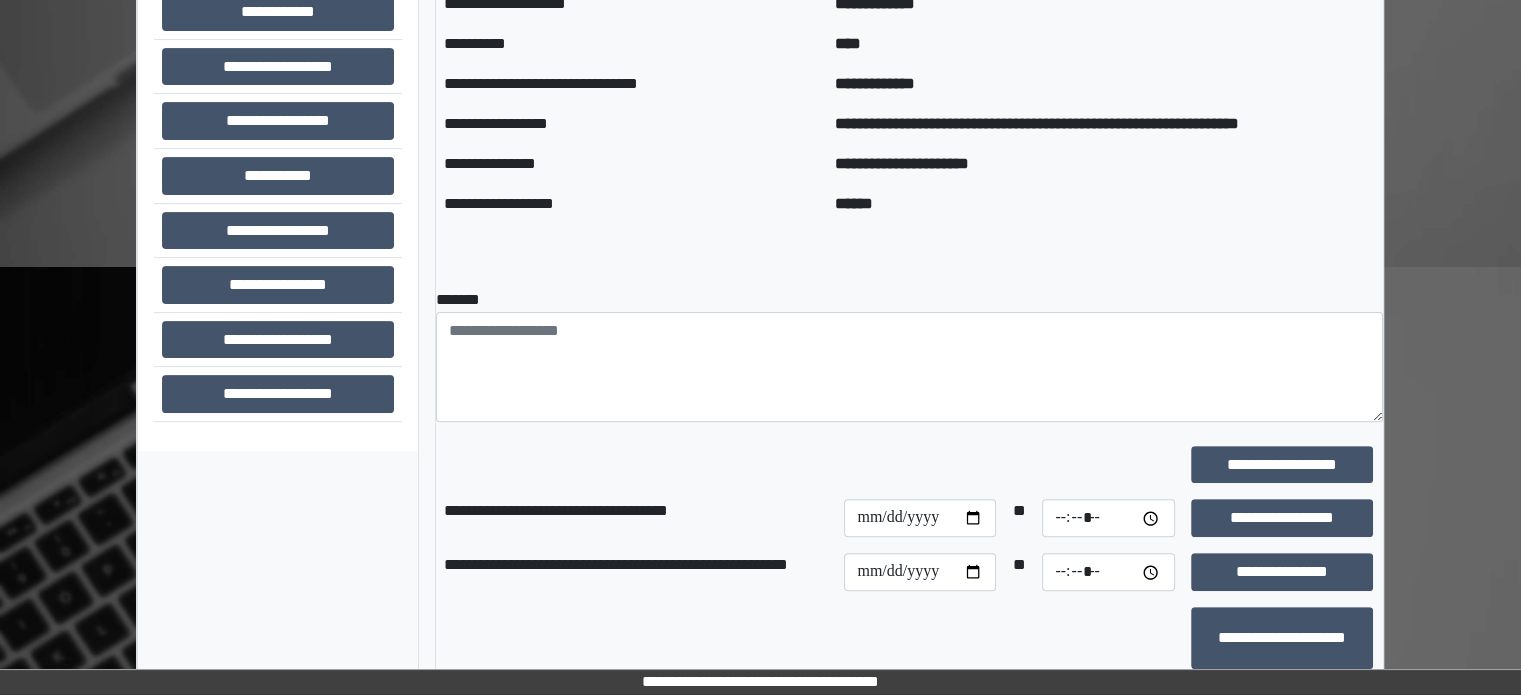 scroll, scrollTop: 769, scrollLeft: 0, axis: vertical 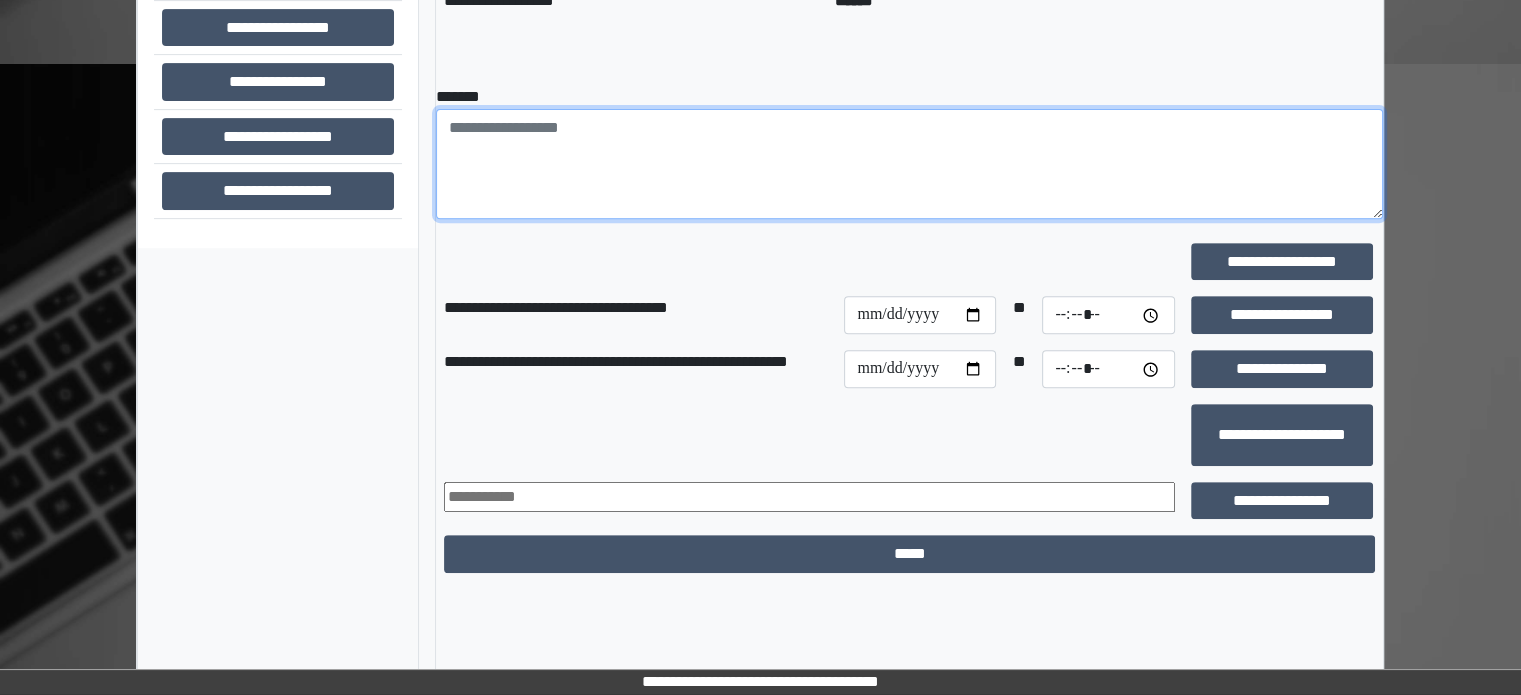 paste on "**********" 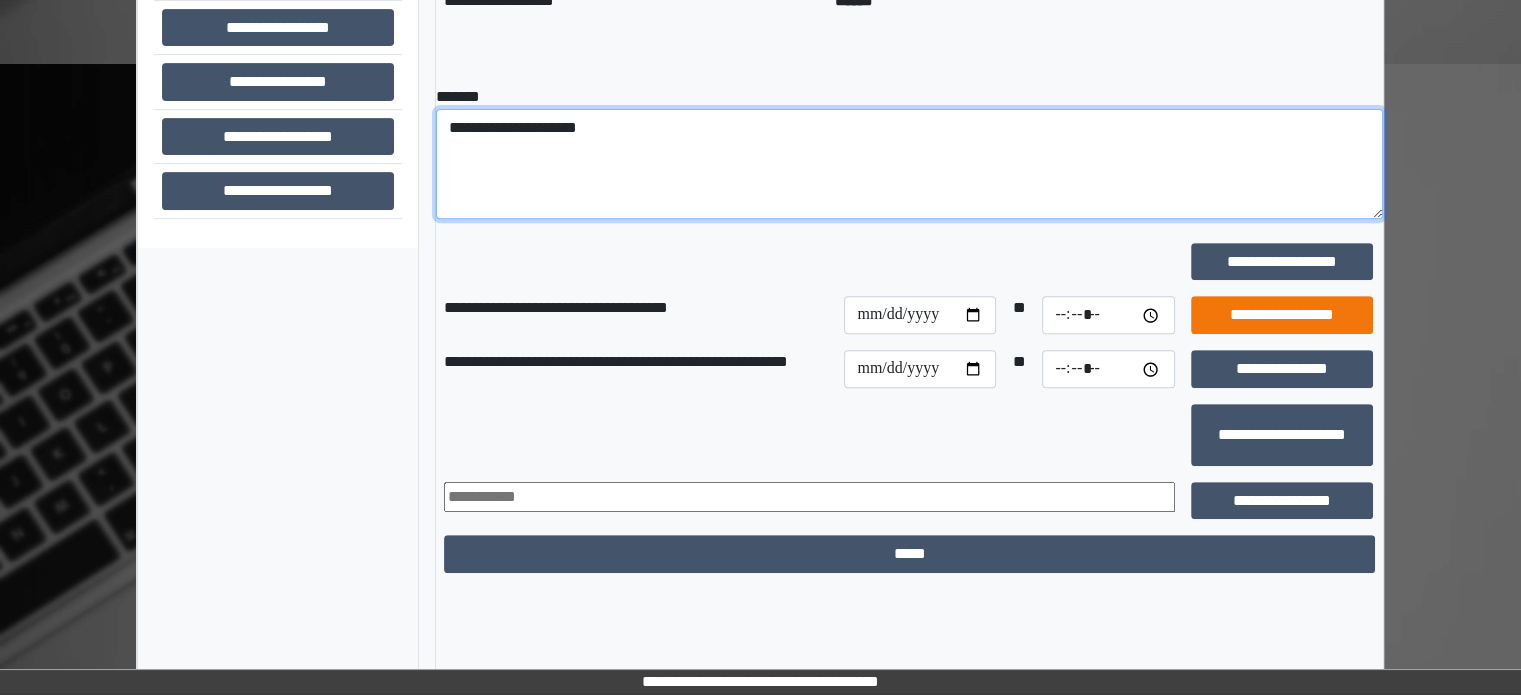 type on "**********" 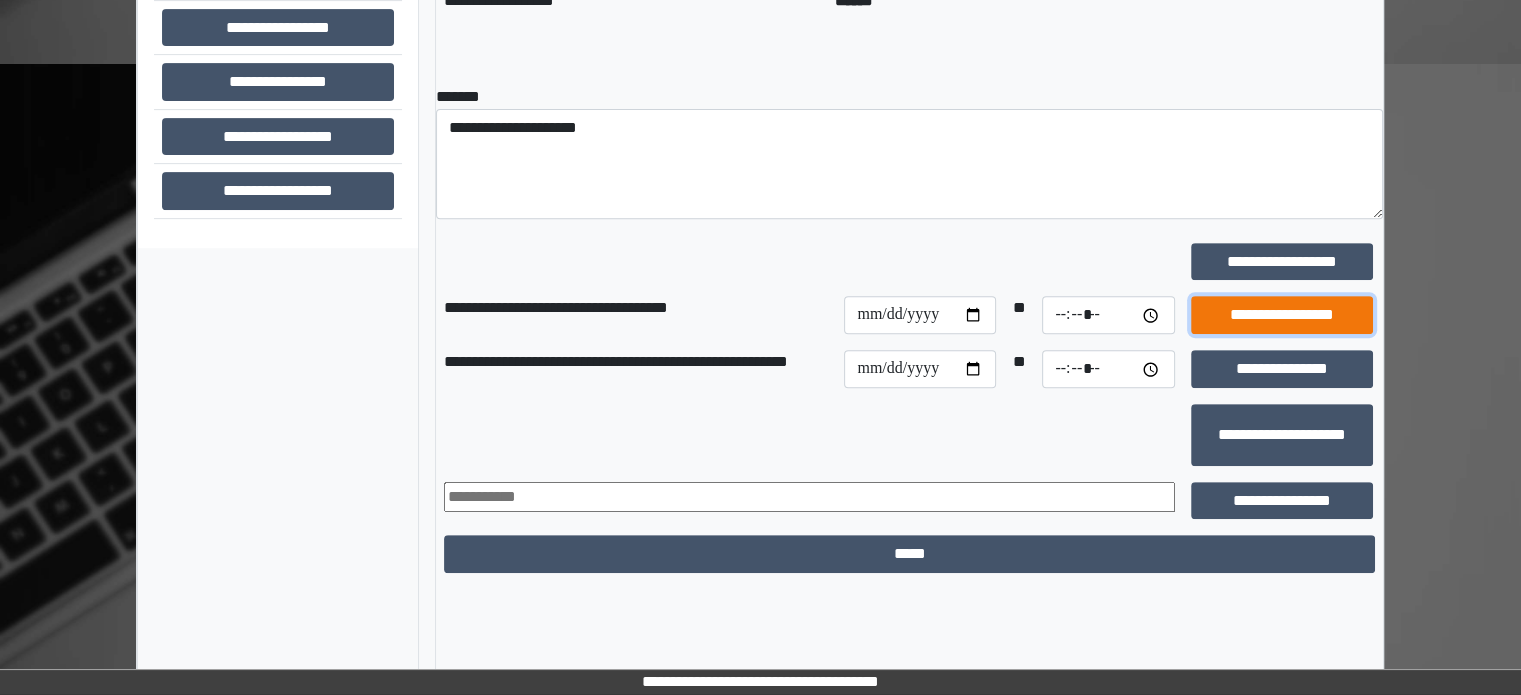 click on "**********" at bounding box center (1282, 315) 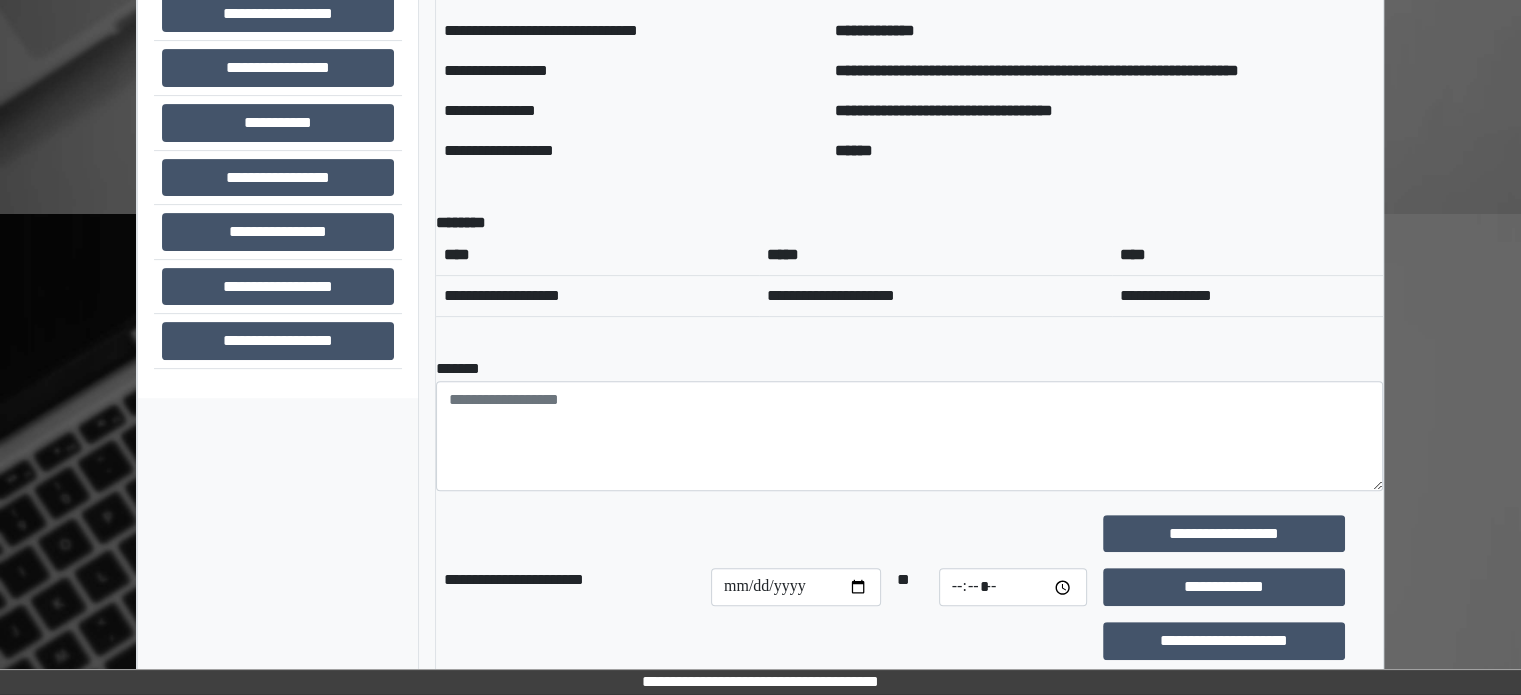 scroll, scrollTop: 469, scrollLeft: 0, axis: vertical 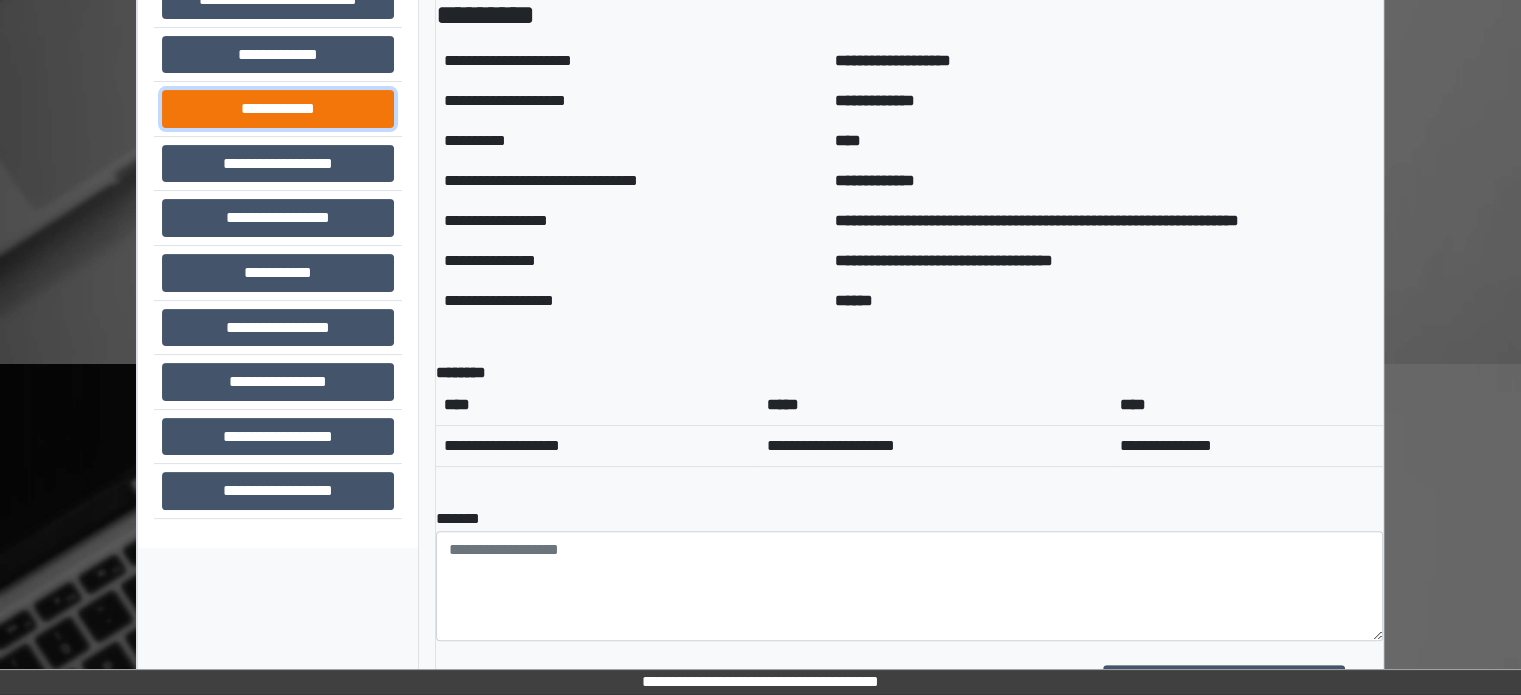 click on "**********" at bounding box center (278, 109) 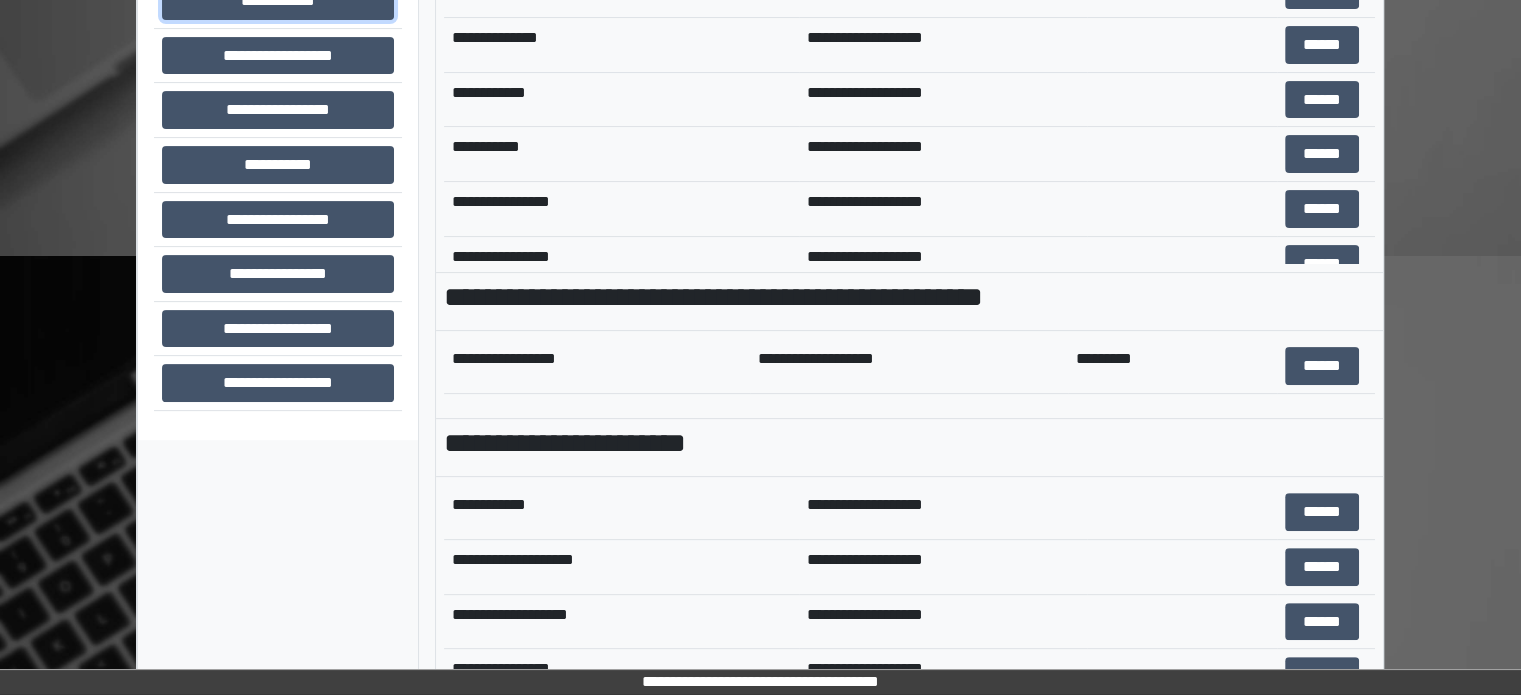 scroll, scrollTop: 708, scrollLeft: 0, axis: vertical 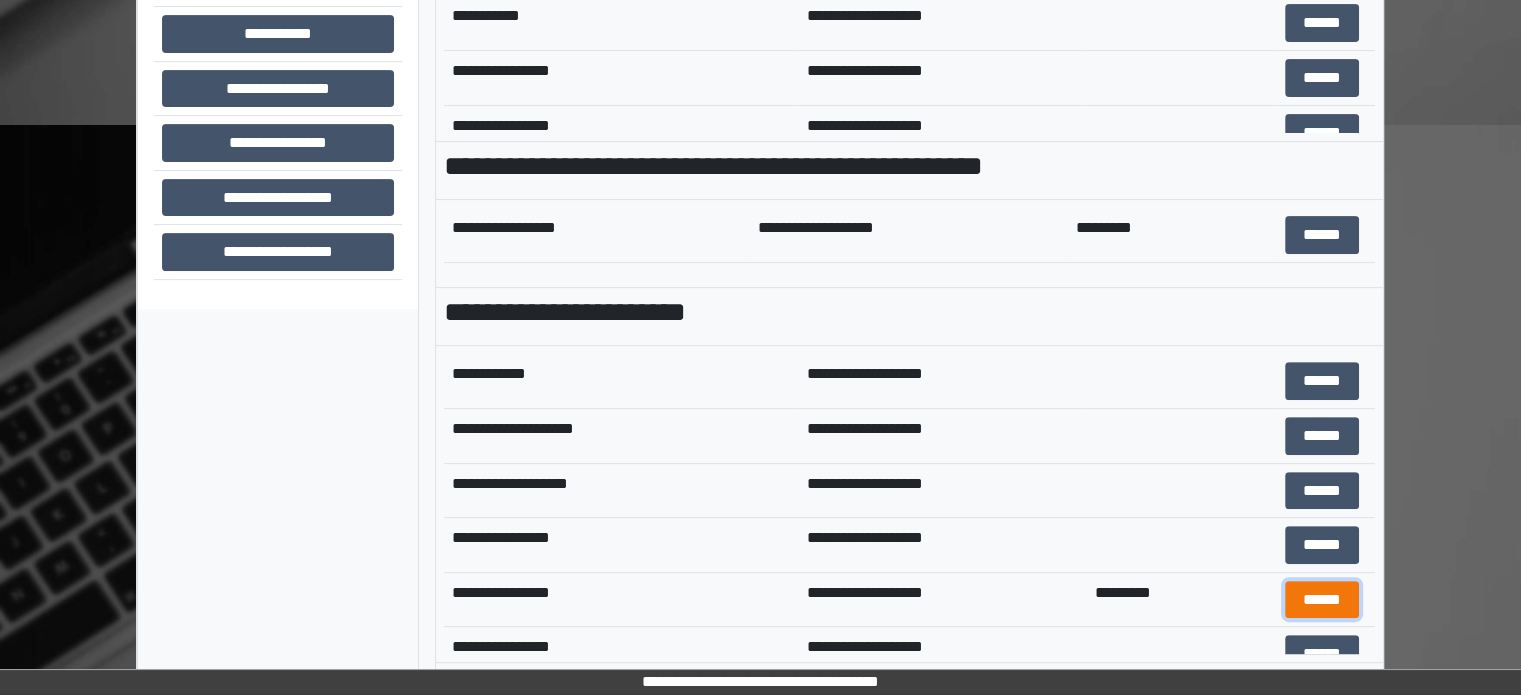 click on "******" at bounding box center (1322, 600) 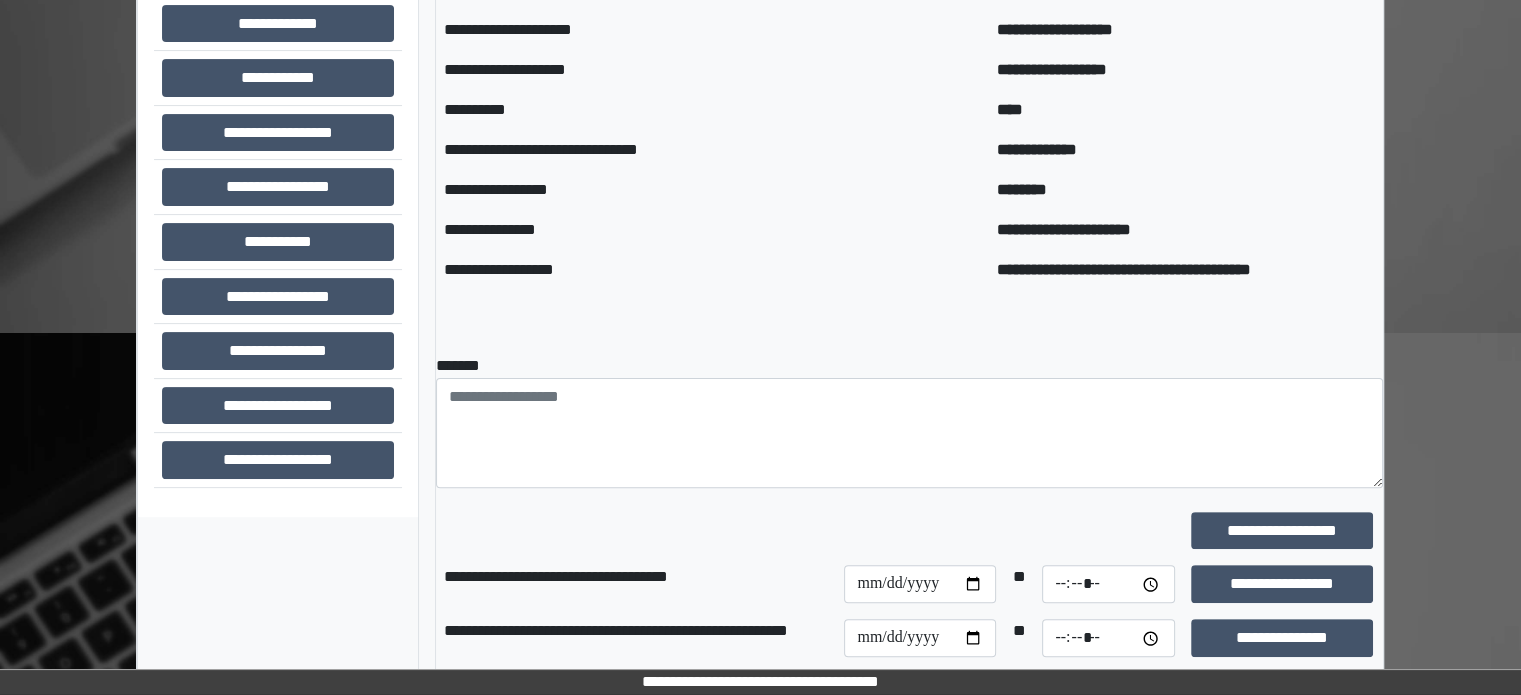 scroll, scrollTop: 600, scrollLeft: 0, axis: vertical 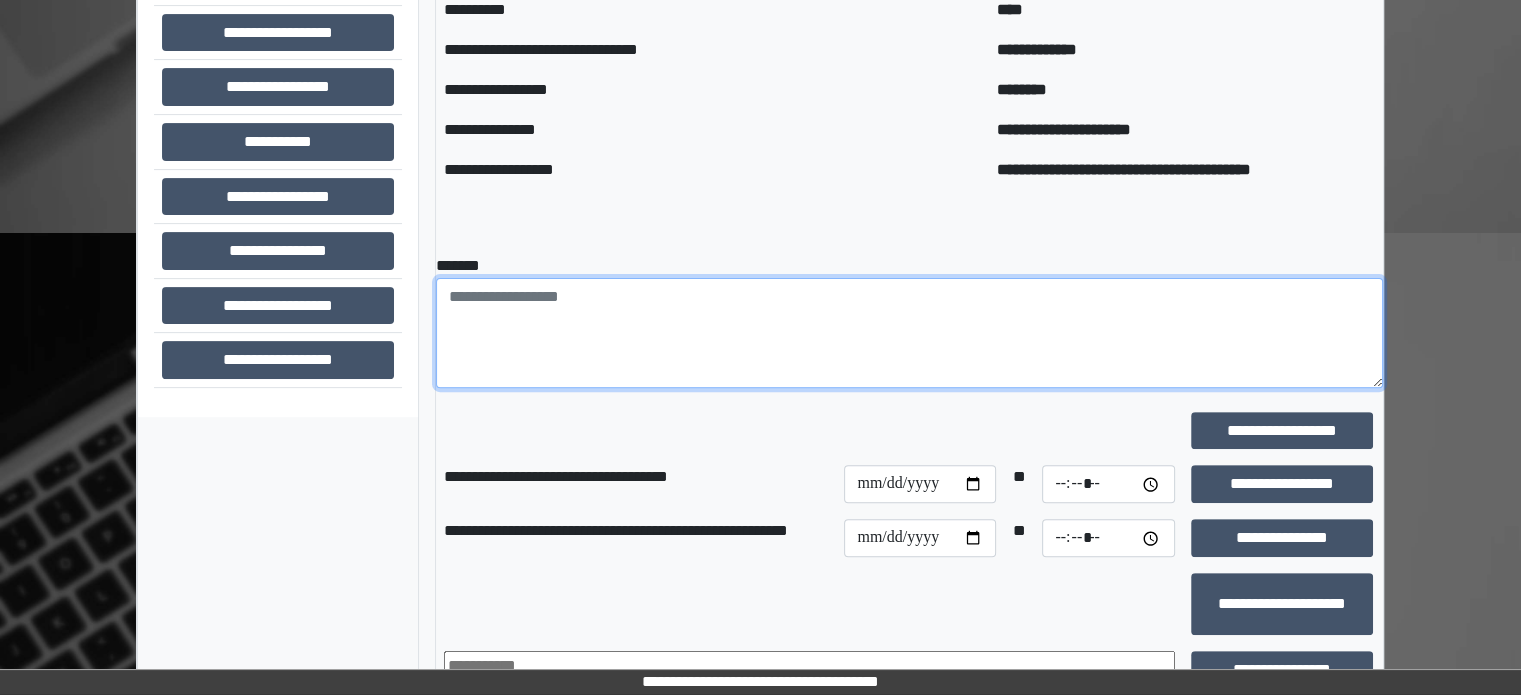 paste on "**********" 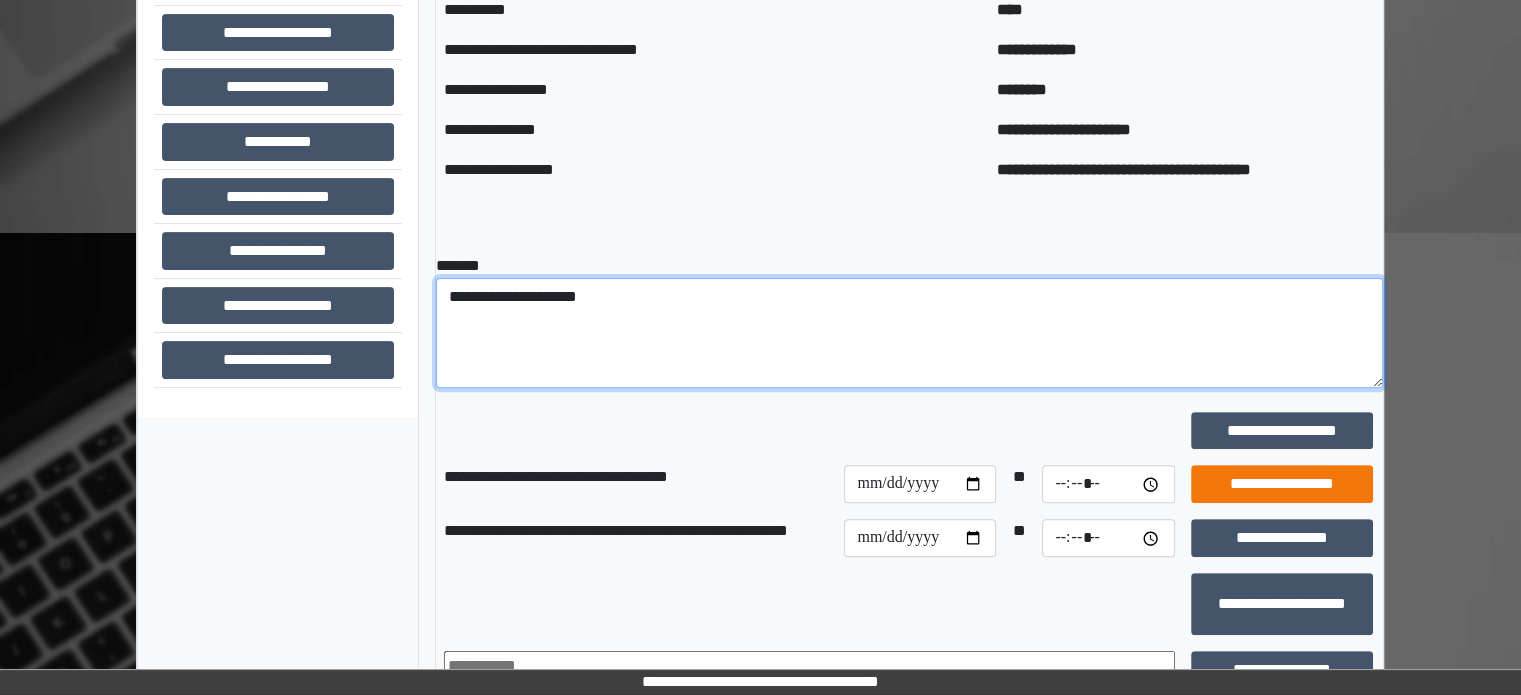 type on "**********" 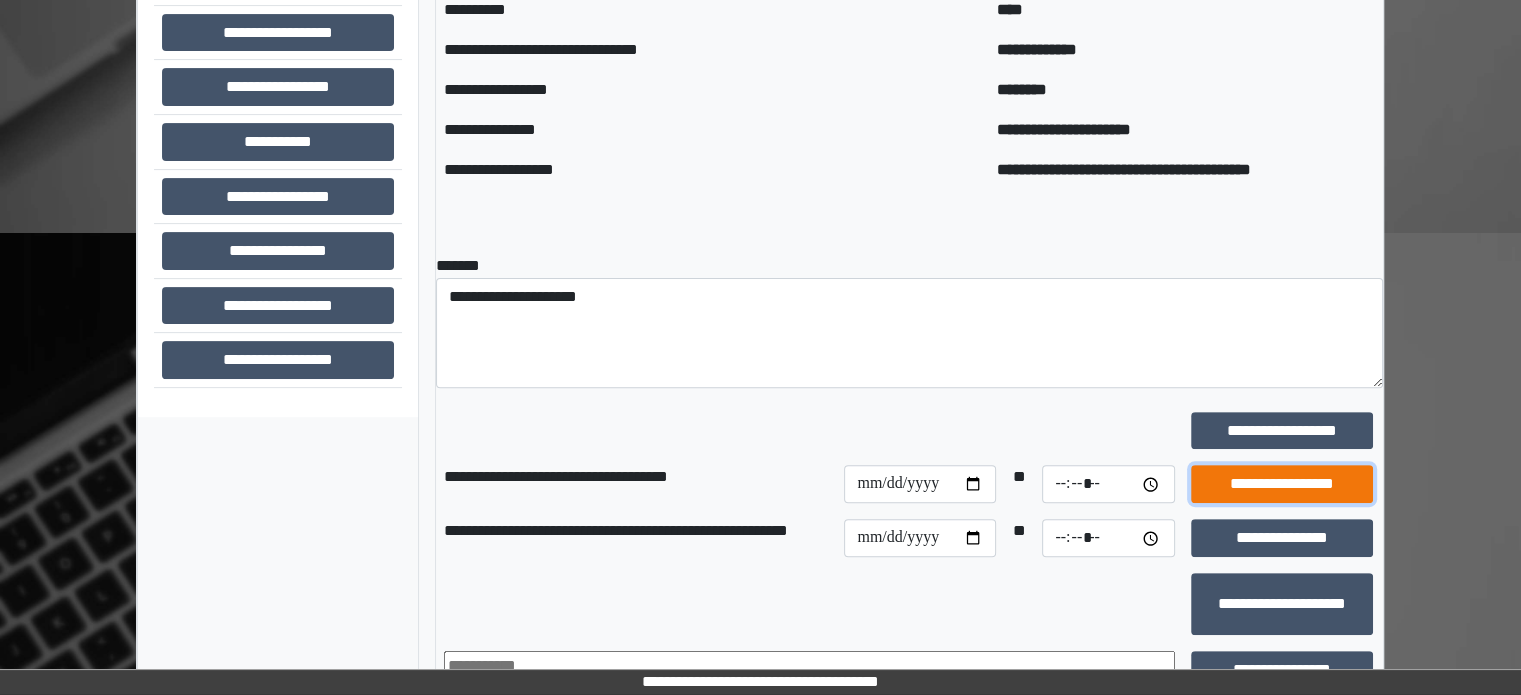 click on "**********" at bounding box center [1282, 484] 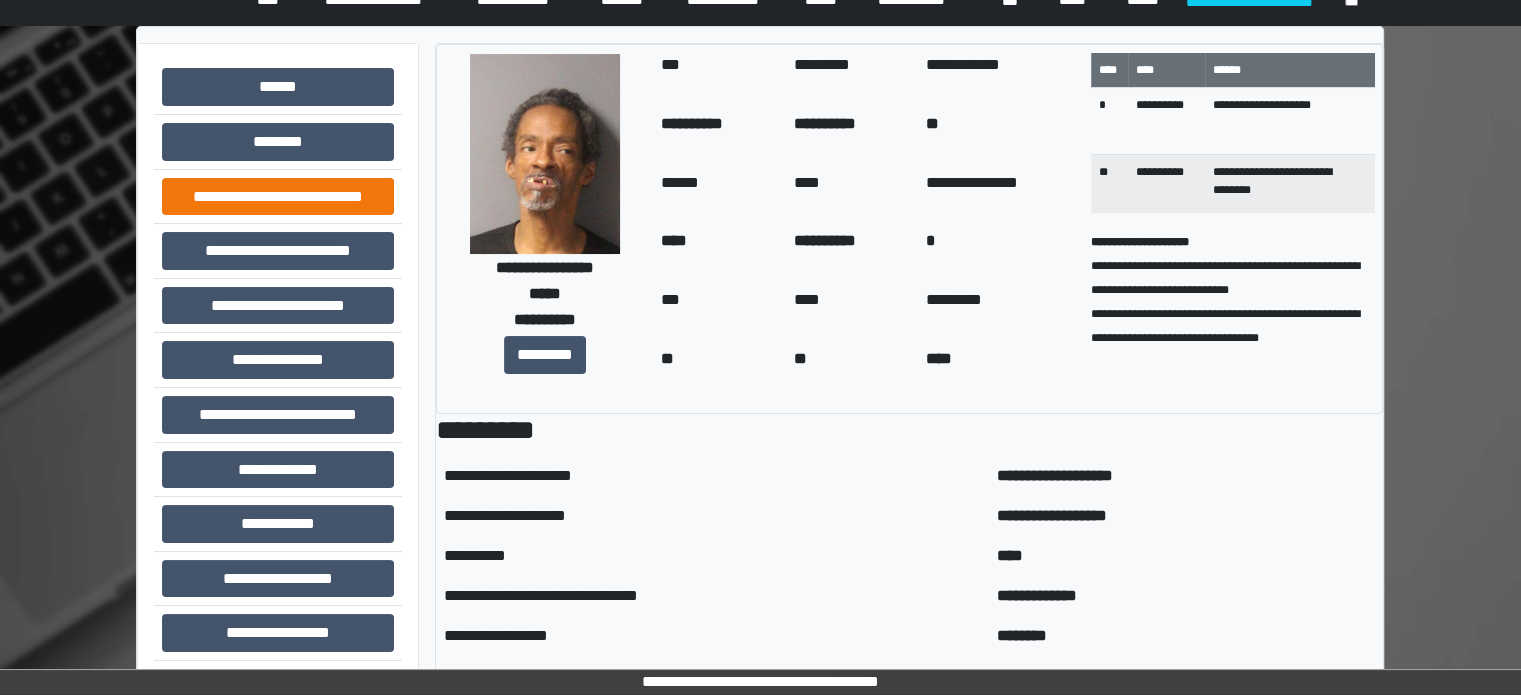 scroll, scrollTop: 0, scrollLeft: 0, axis: both 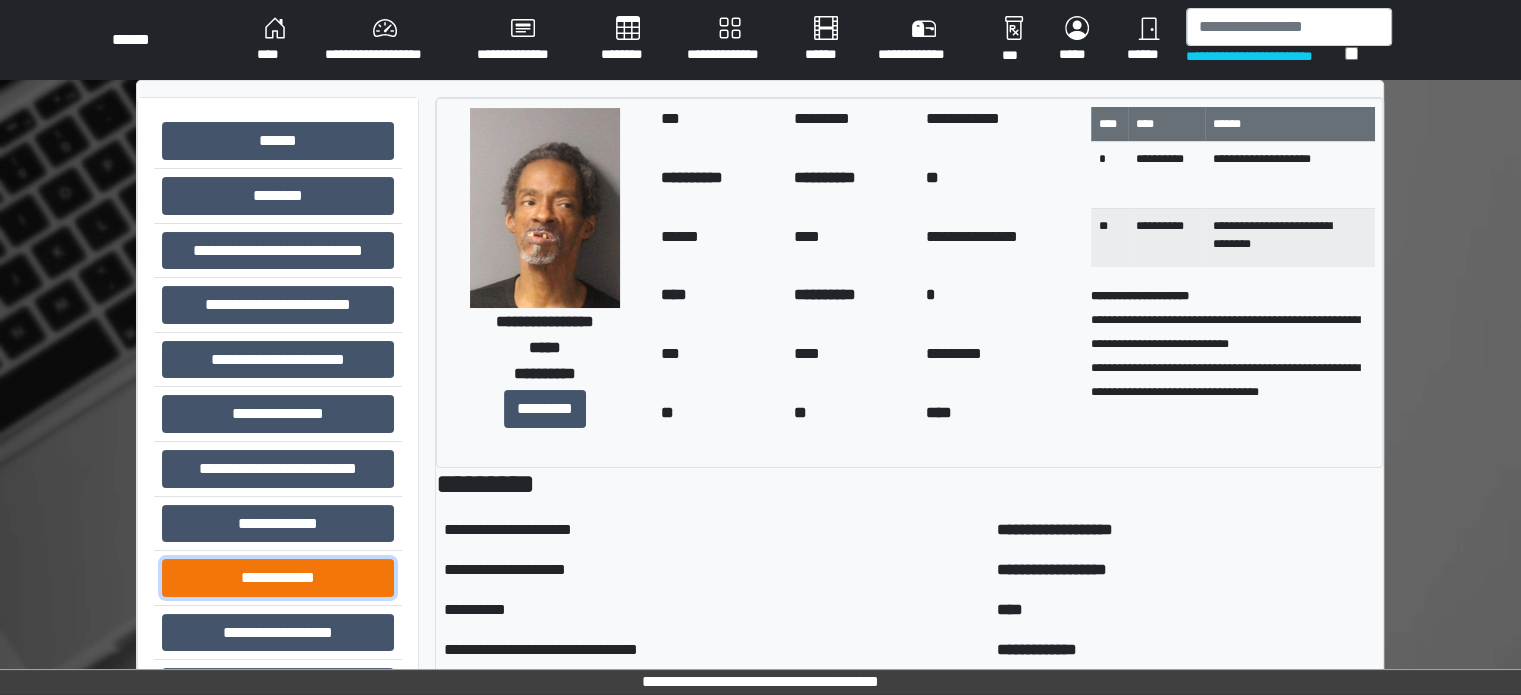 click on "**********" at bounding box center [278, 578] 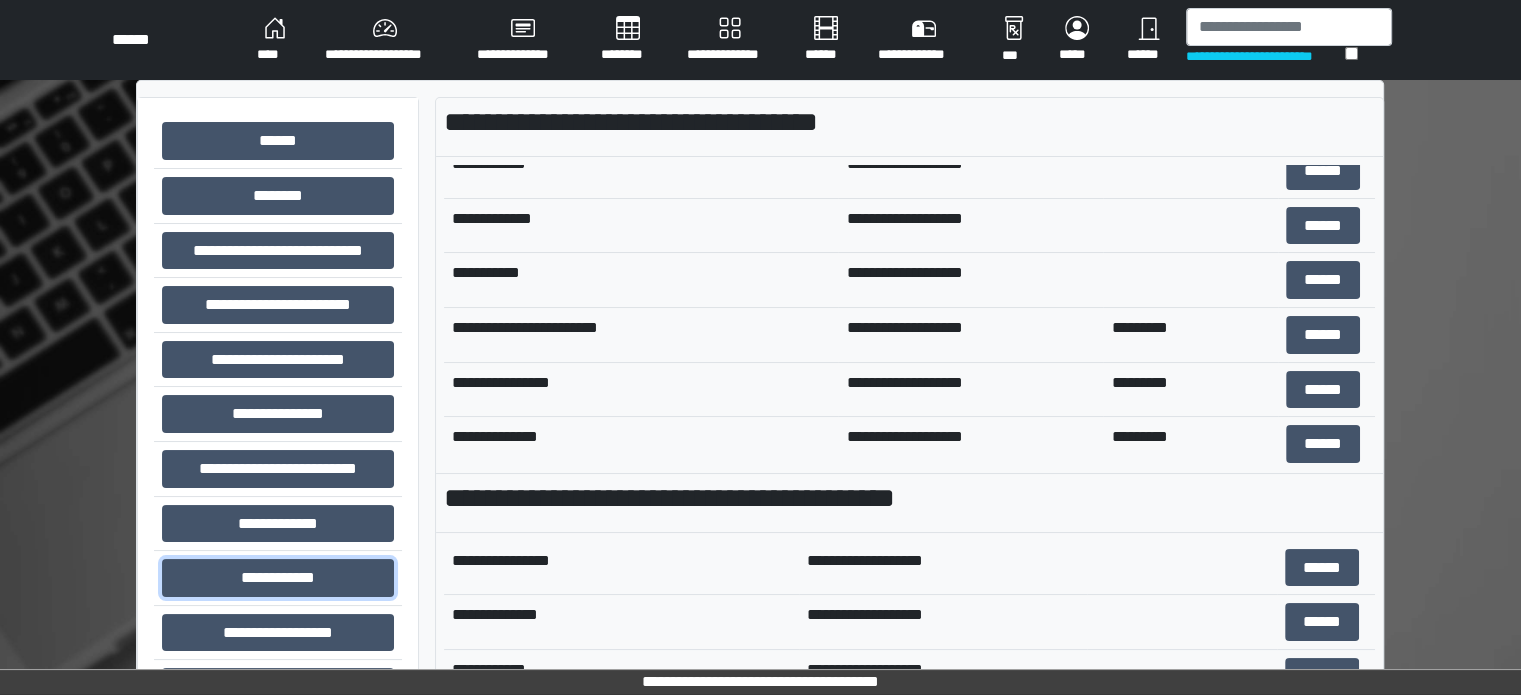 scroll, scrollTop: 1700, scrollLeft: 0, axis: vertical 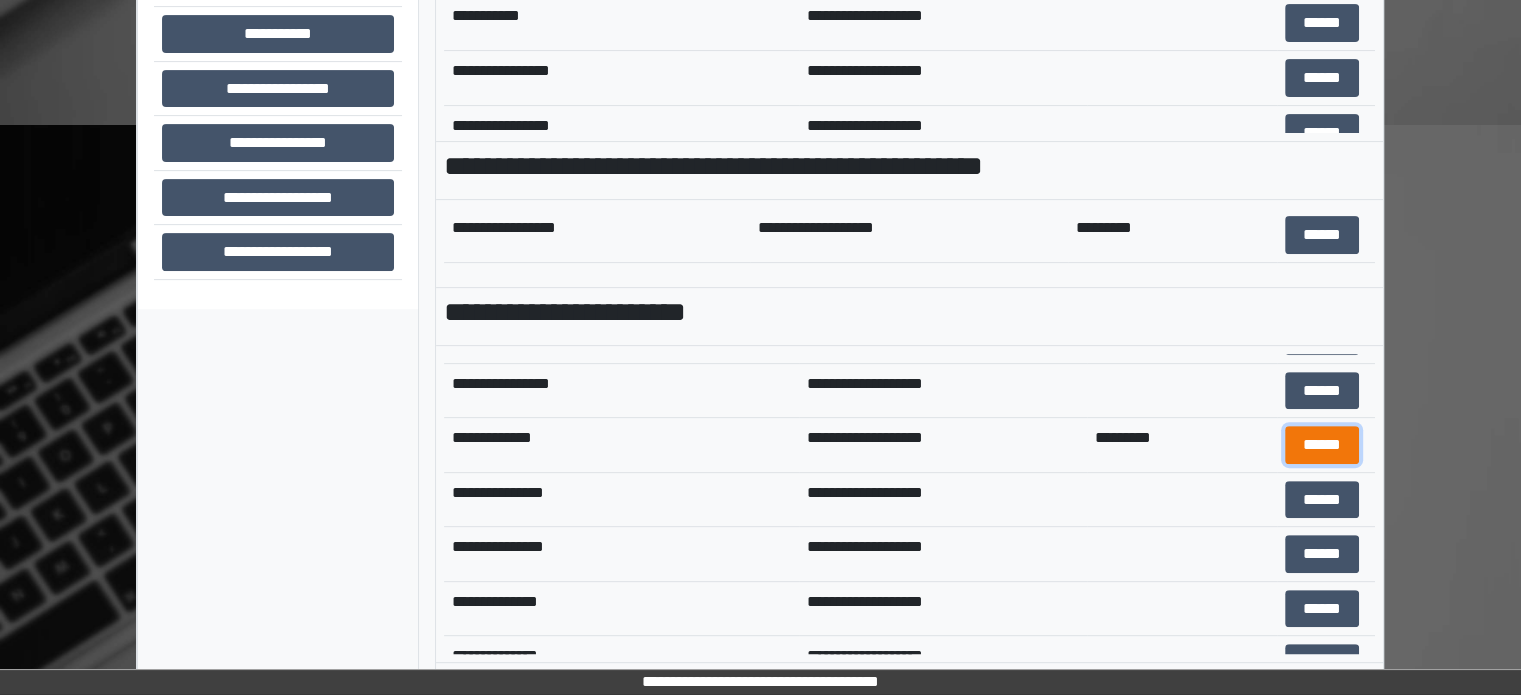 click on "******" at bounding box center [1322, 445] 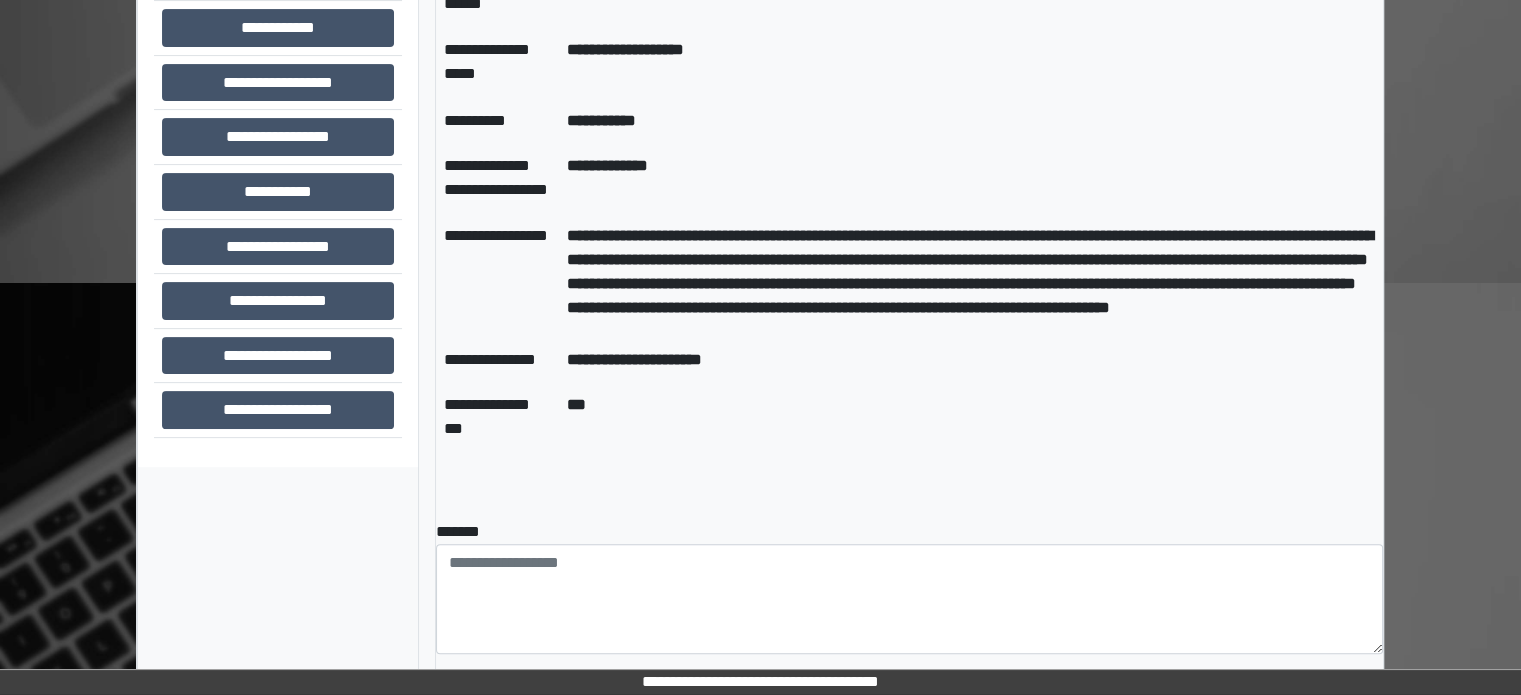 scroll, scrollTop: 700, scrollLeft: 0, axis: vertical 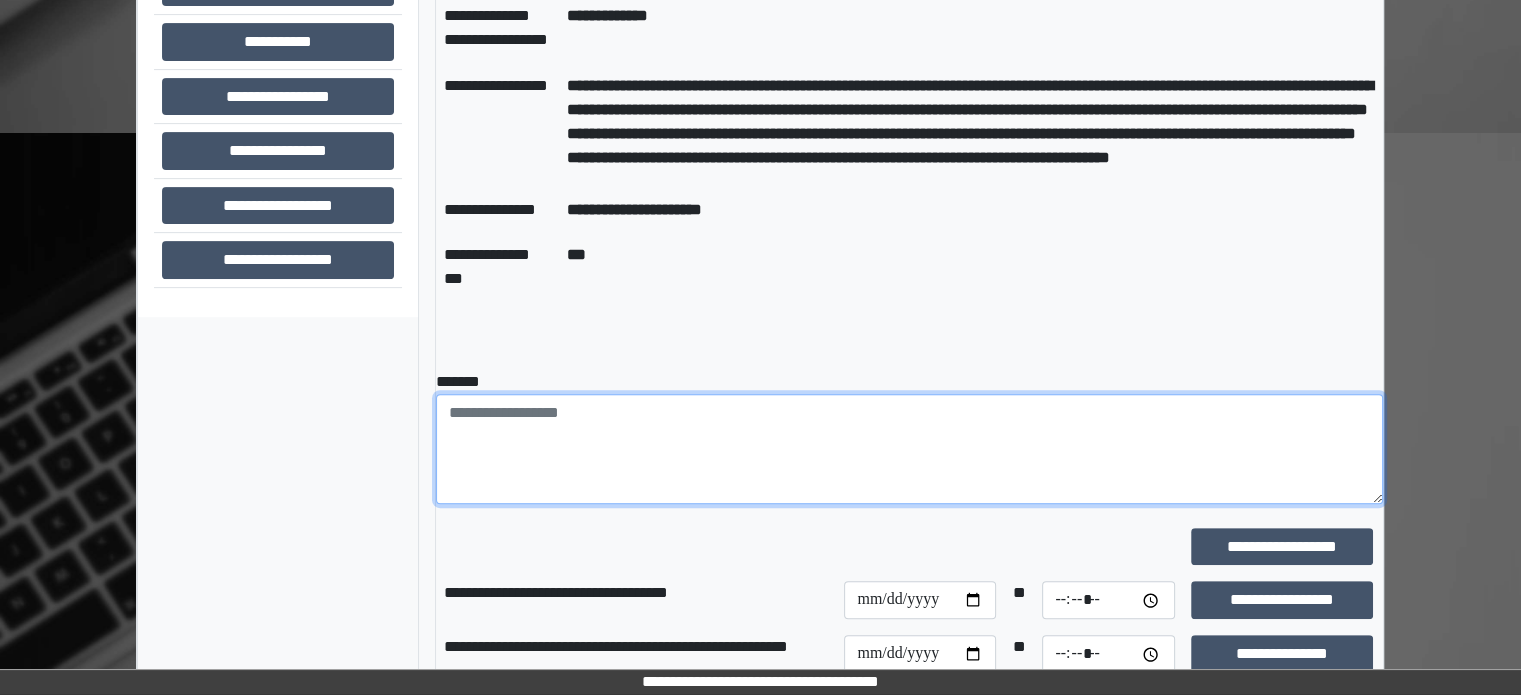 paste on "**********" 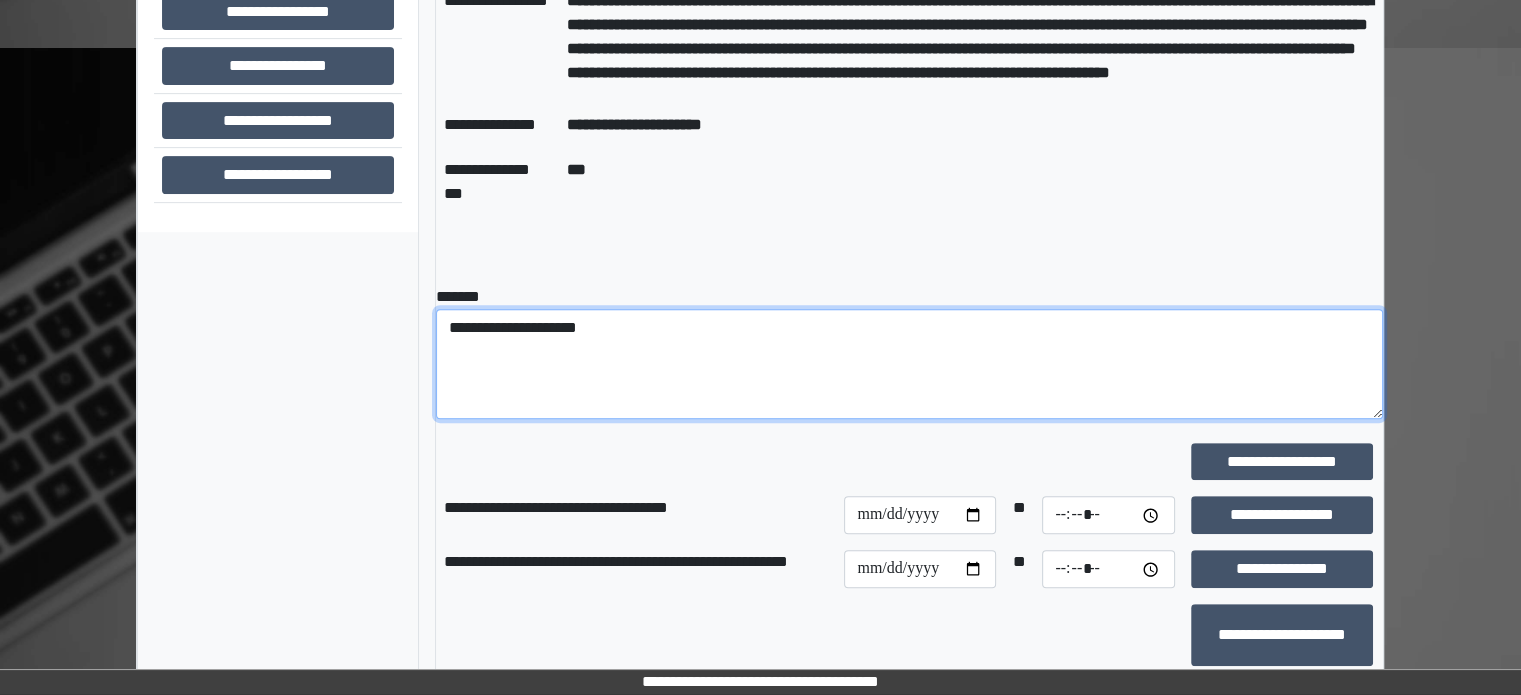 scroll, scrollTop: 800, scrollLeft: 0, axis: vertical 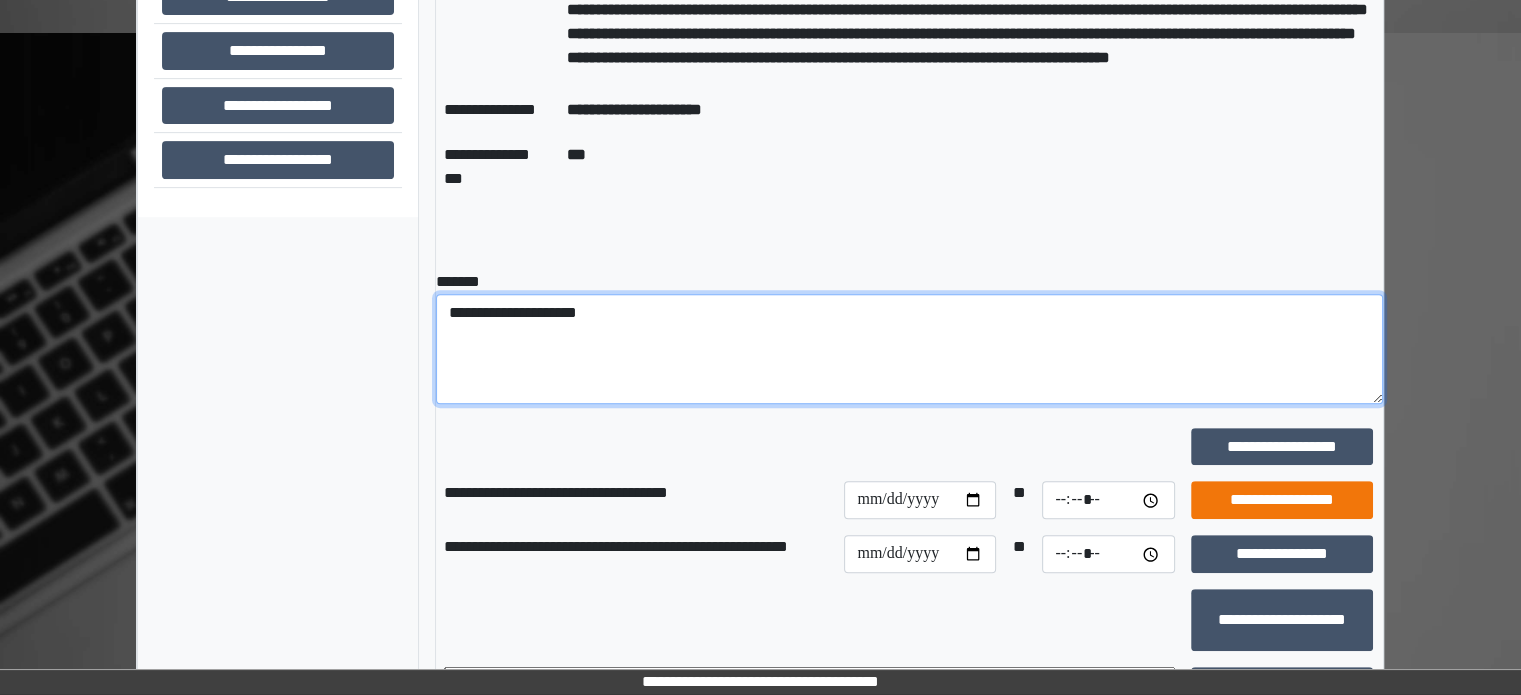 type on "**********" 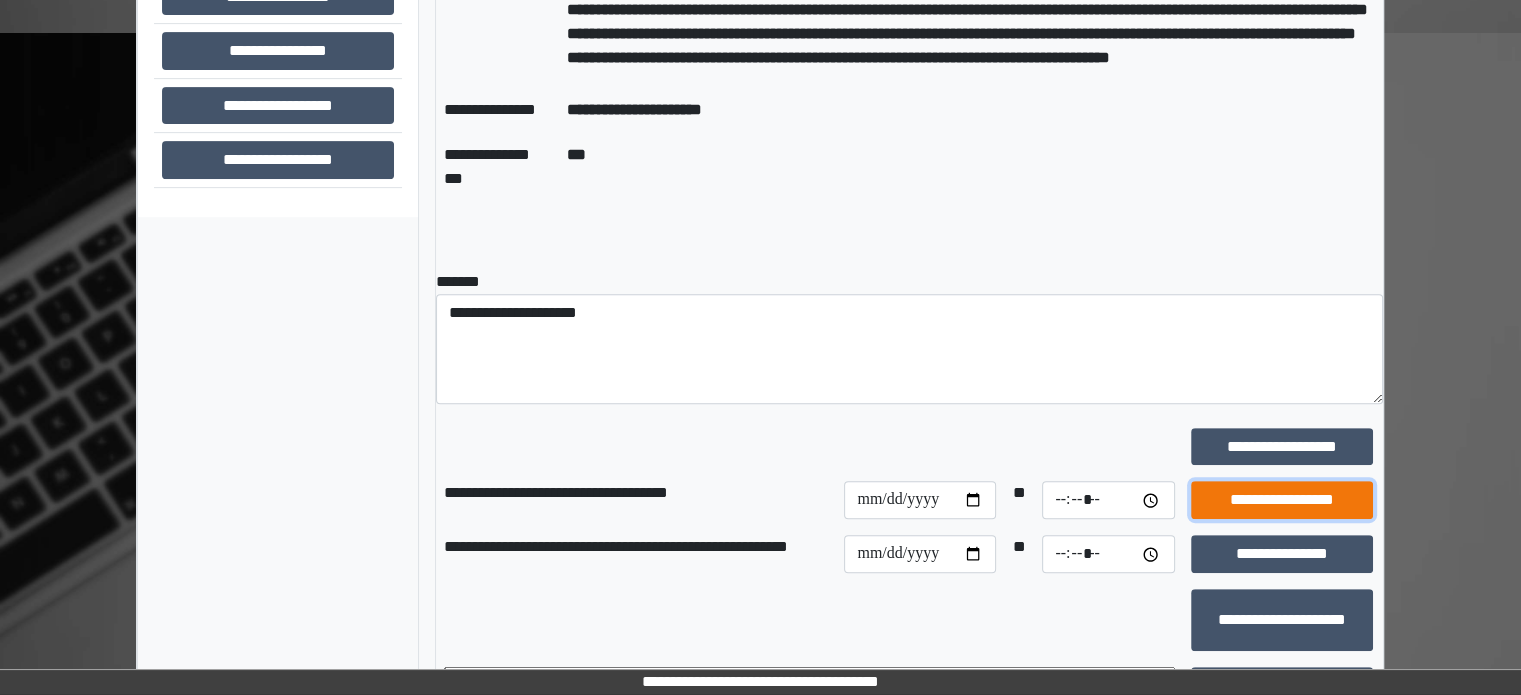 click on "**********" at bounding box center (1282, 500) 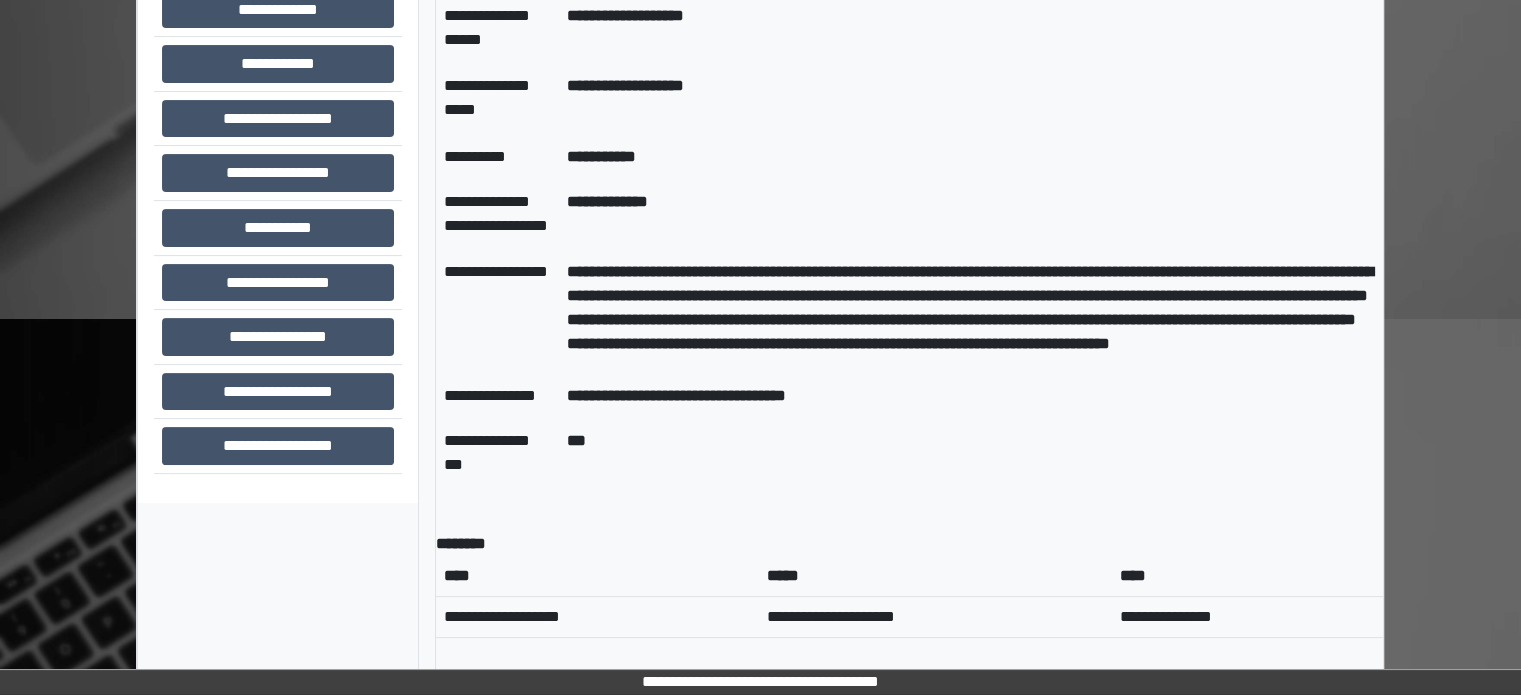 scroll, scrollTop: 500, scrollLeft: 0, axis: vertical 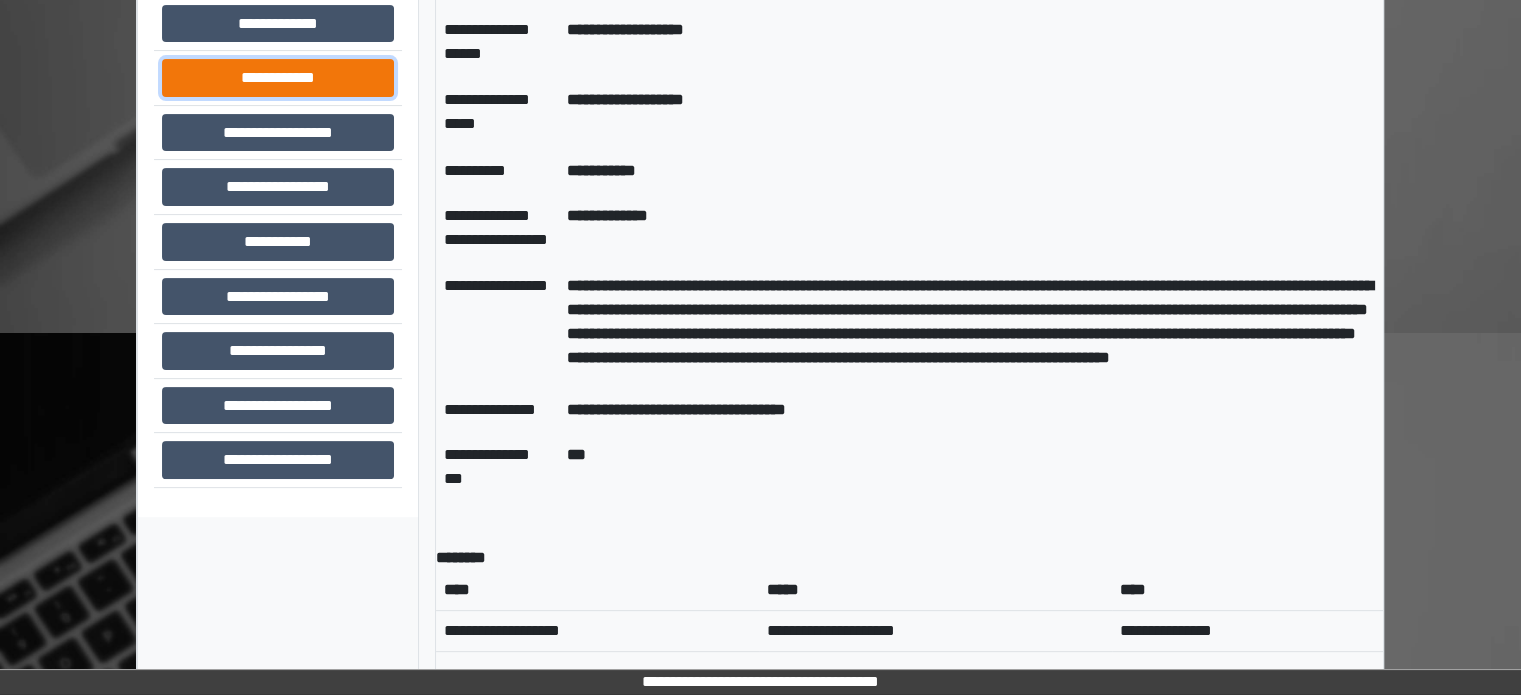 click on "**********" at bounding box center [278, 78] 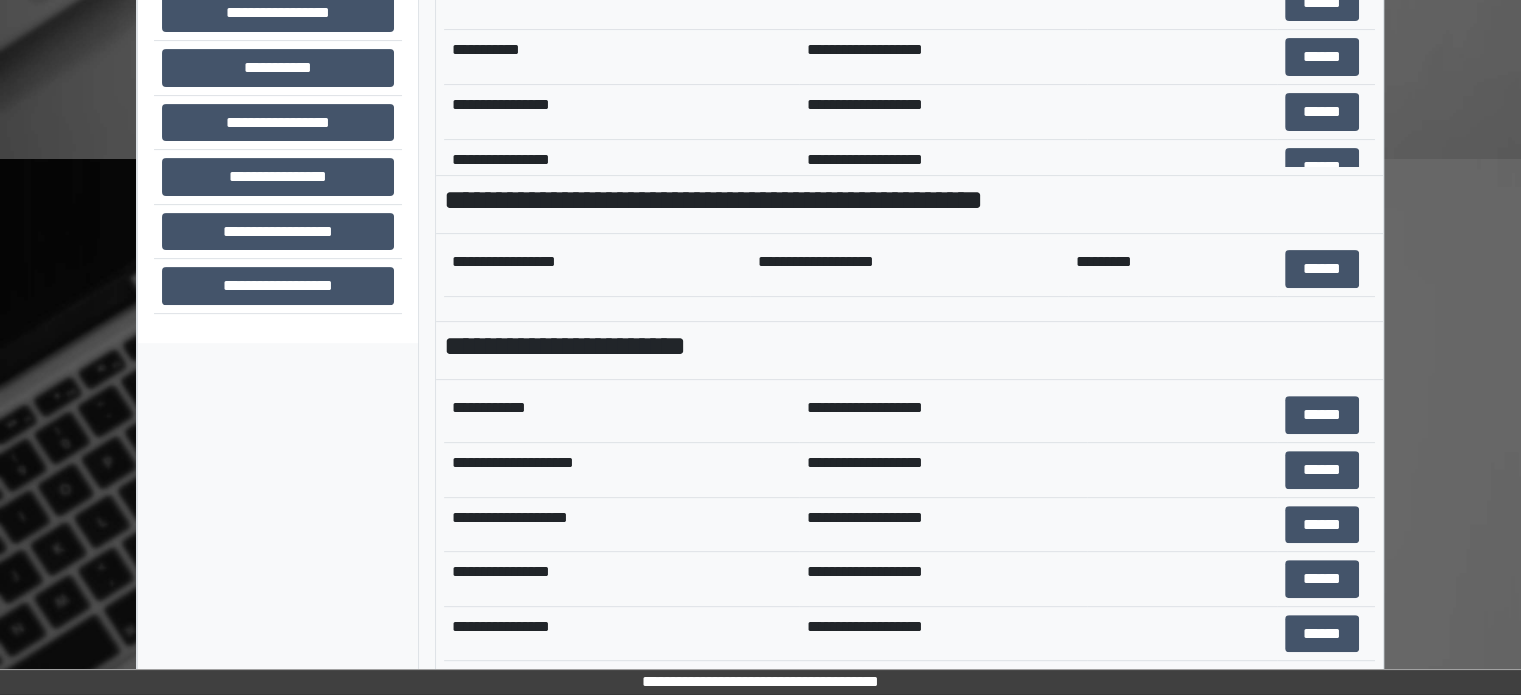 scroll, scrollTop: 708, scrollLeft: 0, axis: vertical 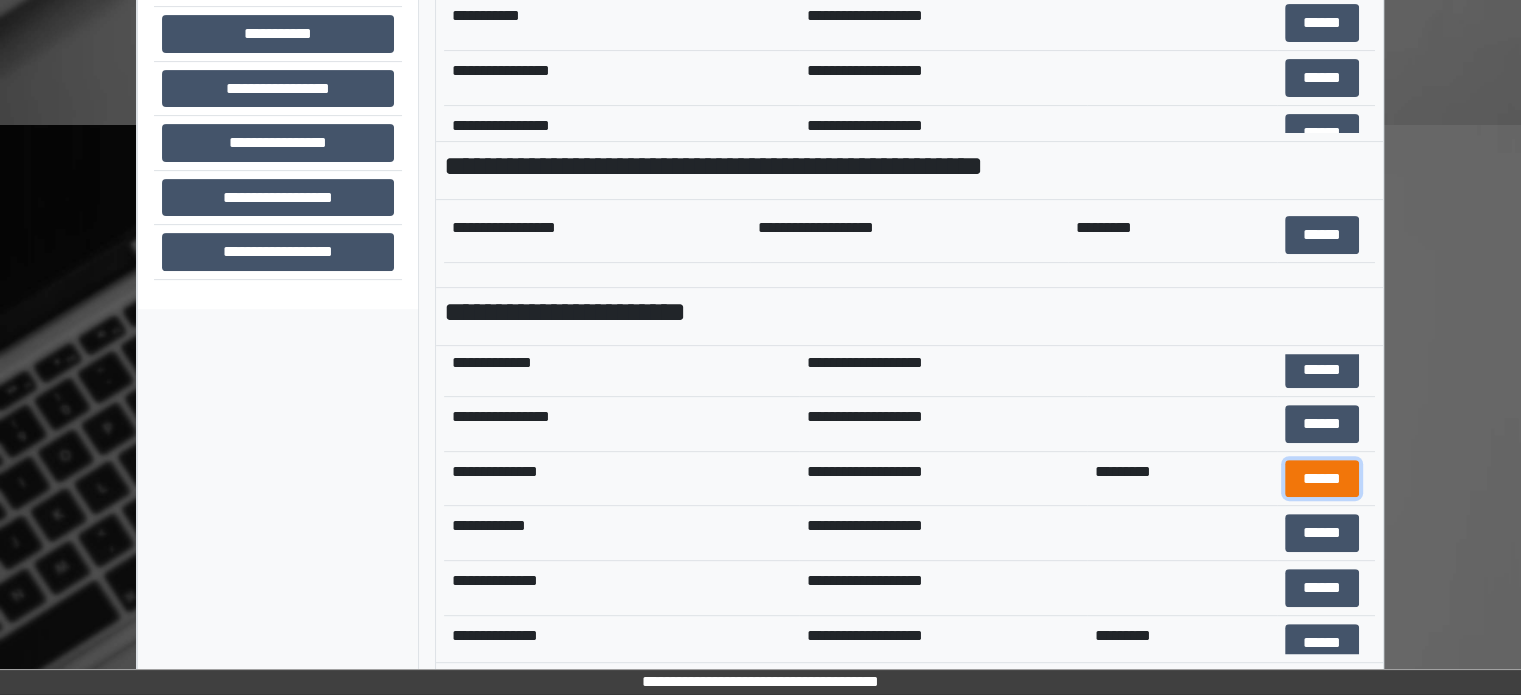 click on "******" at bounding box center (1322, 479) 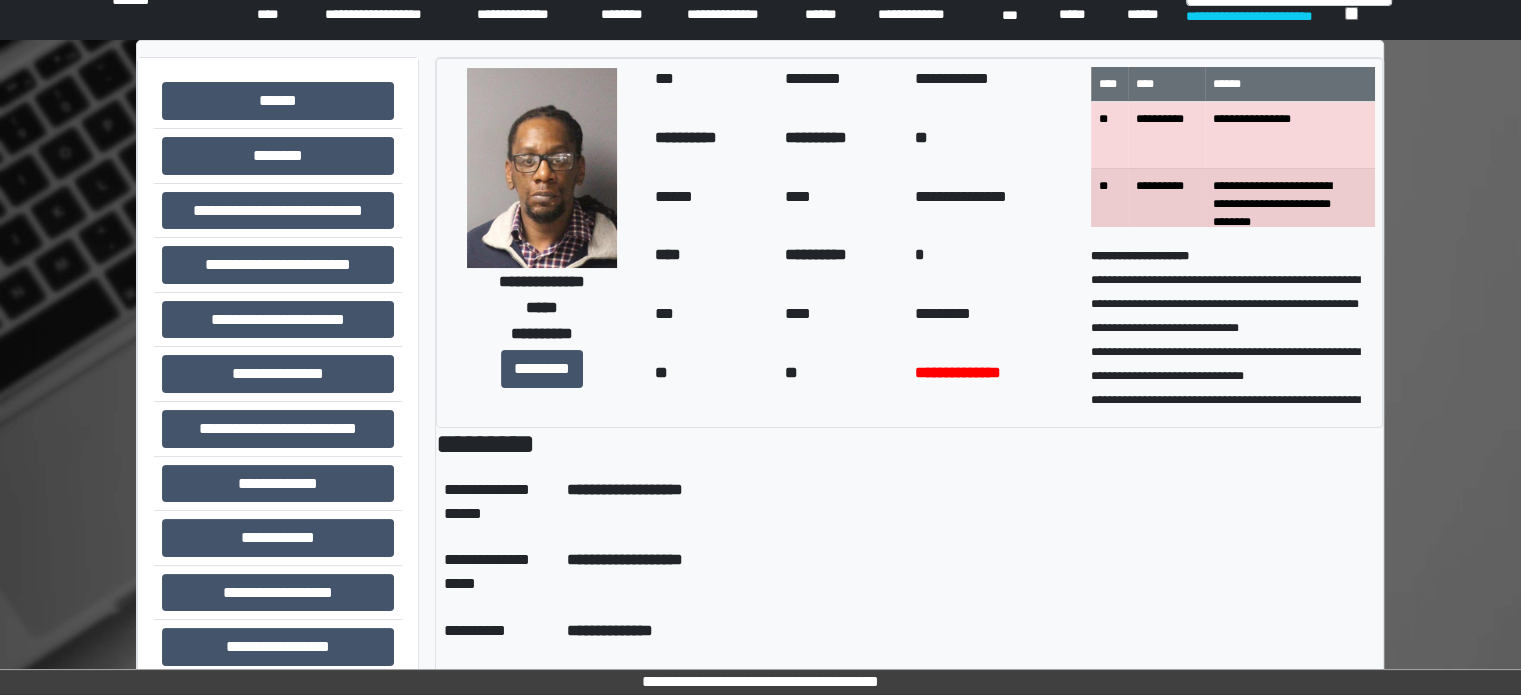scroll, scrollTop: 0, scrollLeft: 0, axis: both 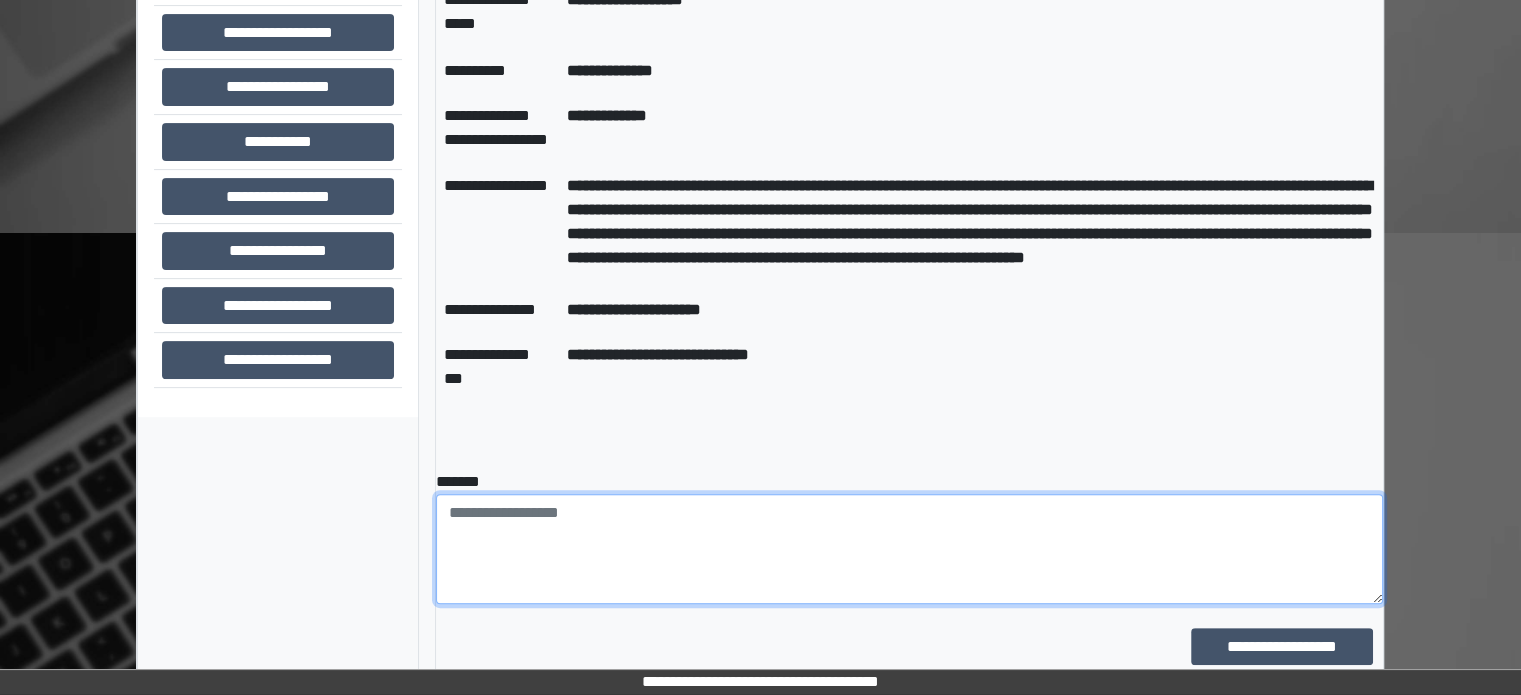 paste on "**********" 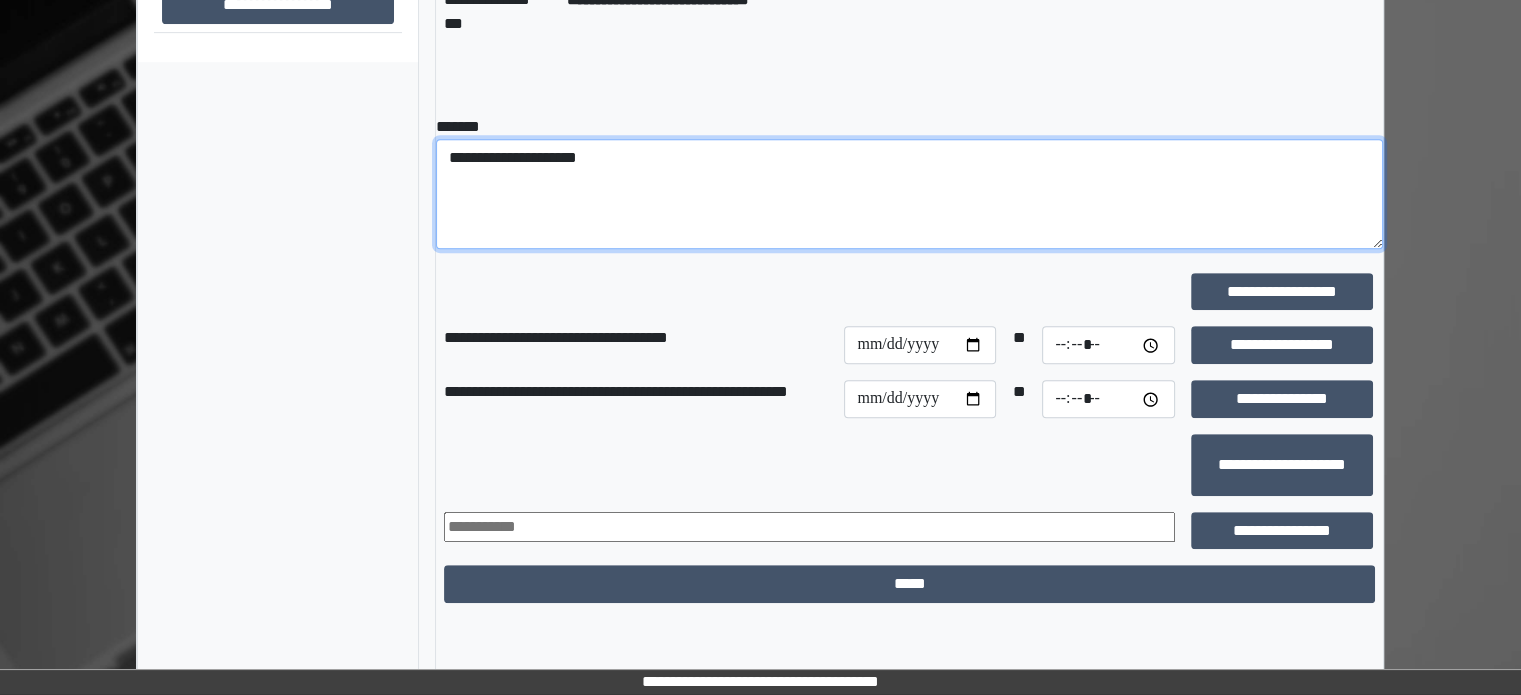 scroll, scrollTop: 985, scrollLeft: 0, axis: vertical 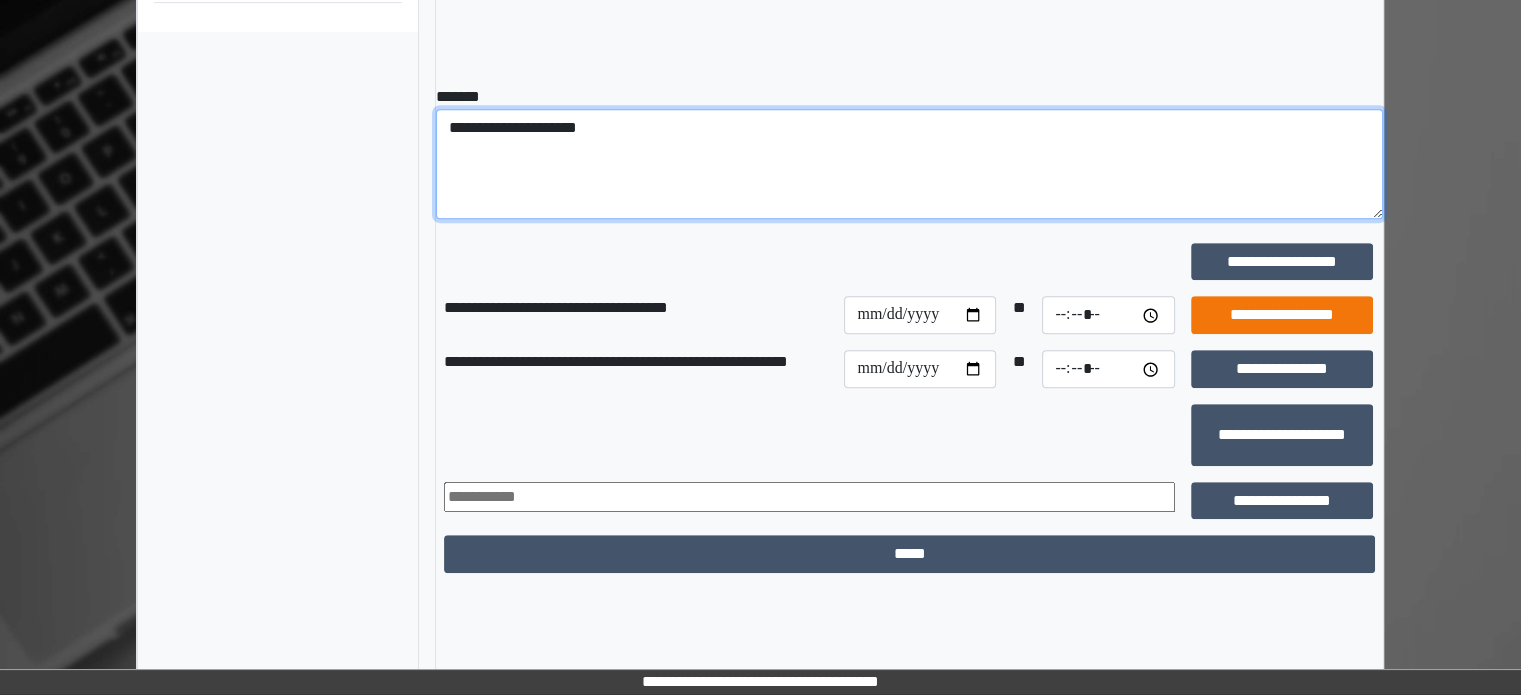type on "**********" 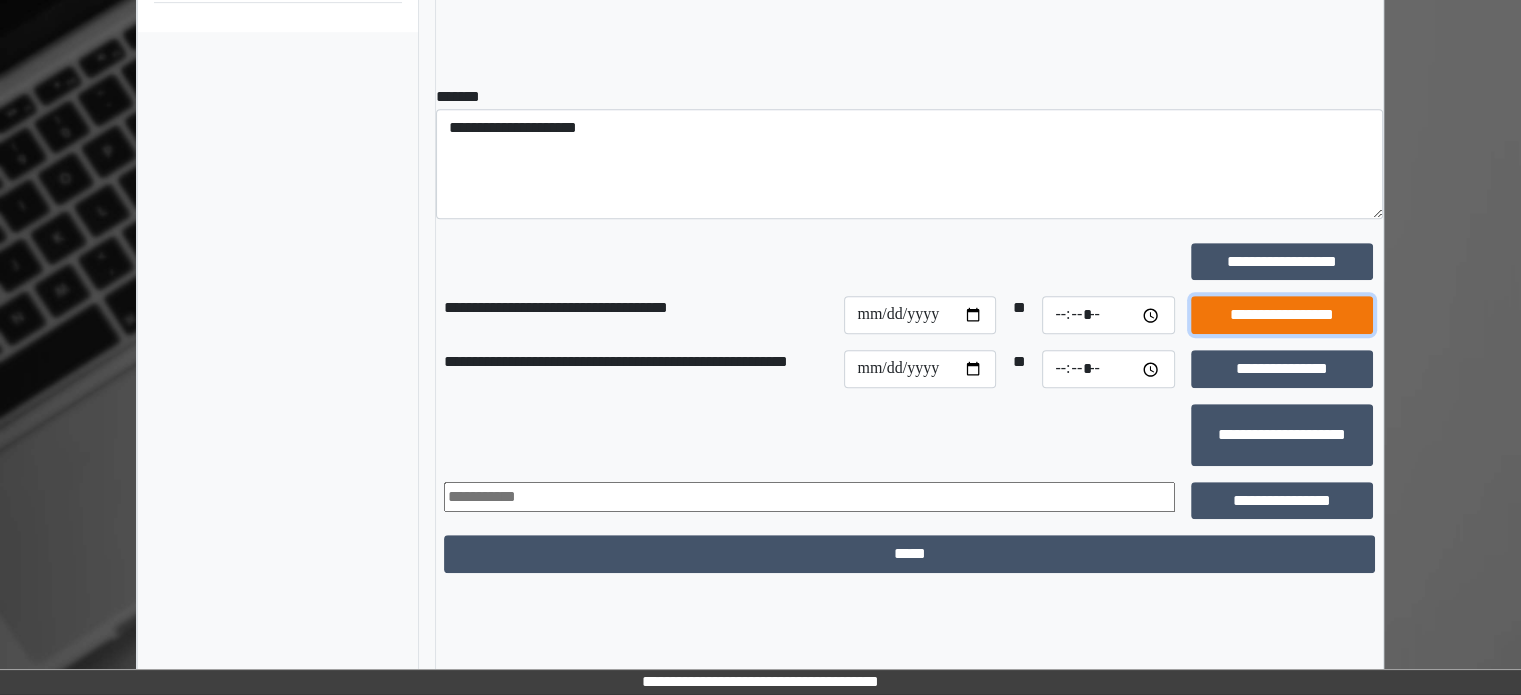 click on "**********" at bounding box center [1282, 315] 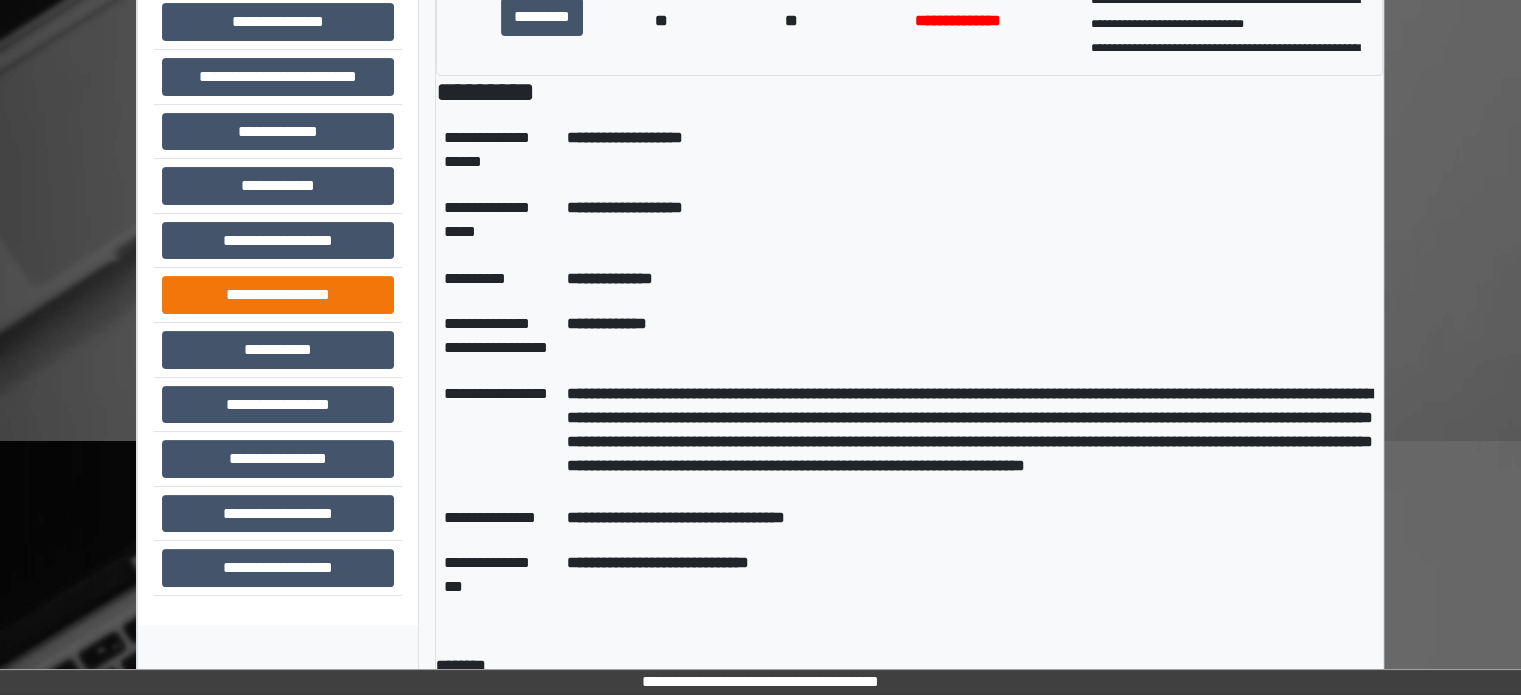 scroll, scrollTop: 385, scrollLeft: 0, axis: vertical 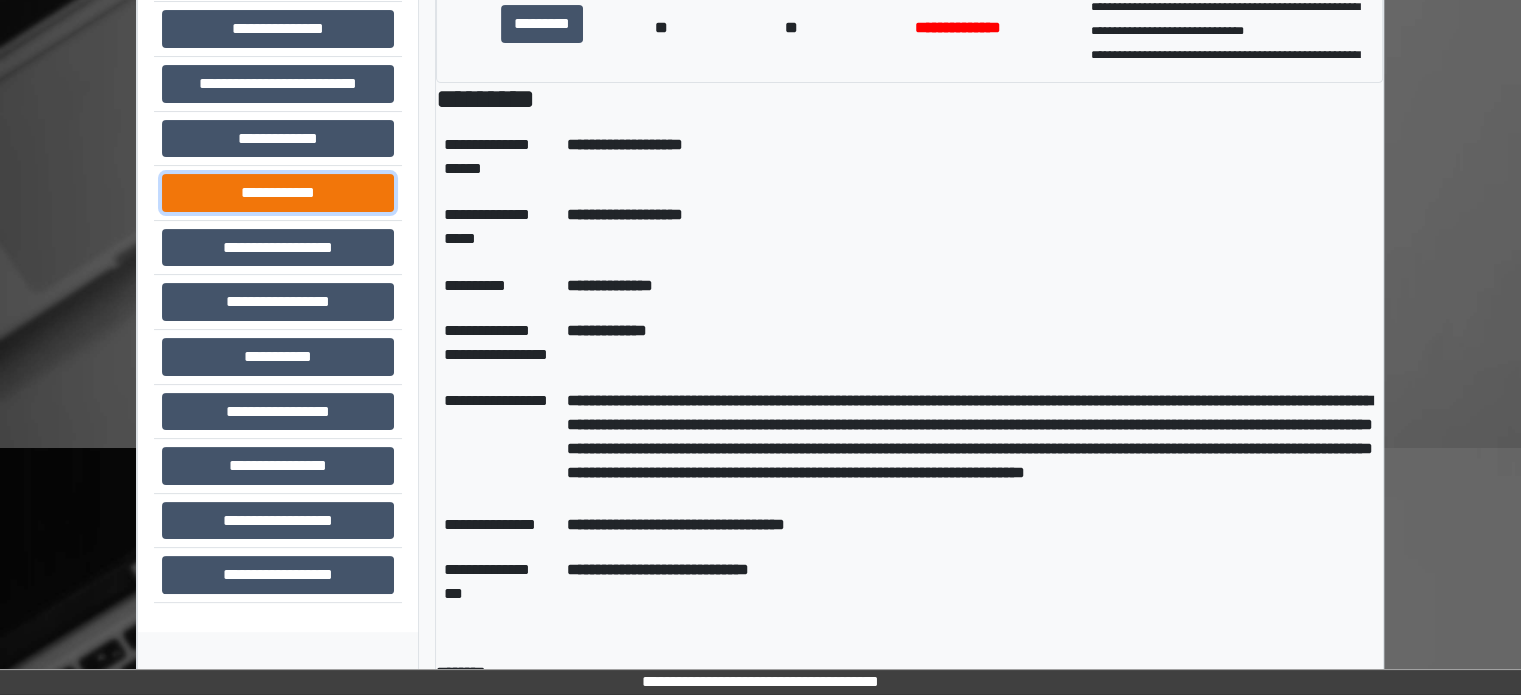 click on "**********" at bounding box center (278, 193) 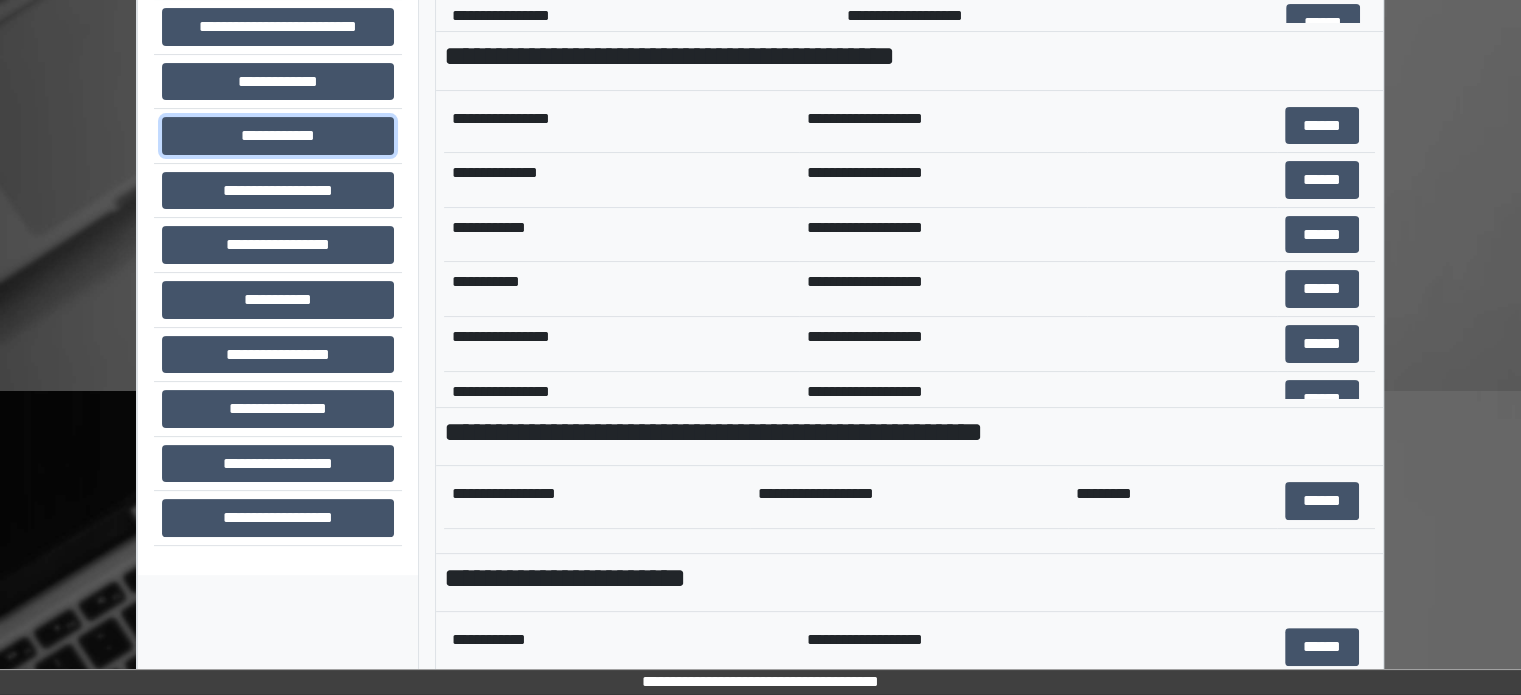 scroll, scrollTop: 708, scrollLeft: 0, axis: vertical 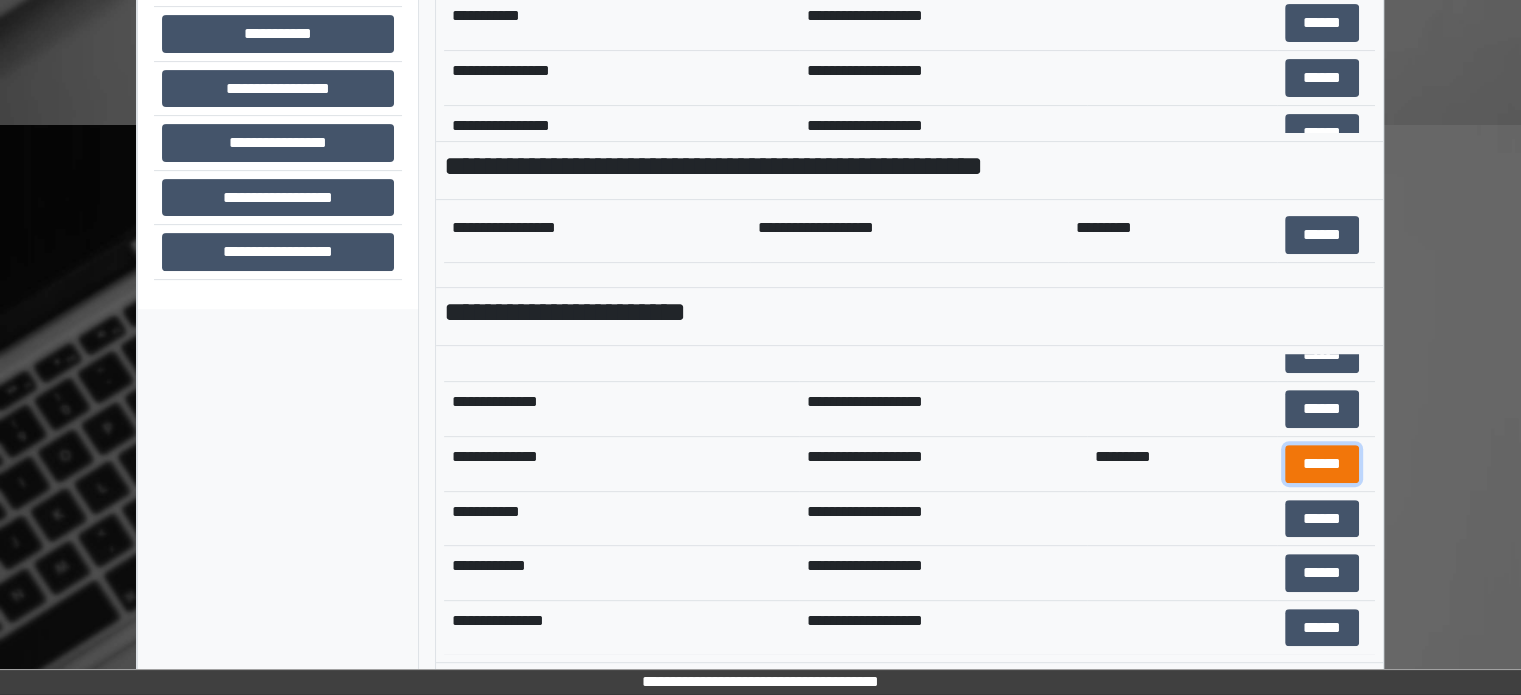 click on "******" at bounding box center [1322, 464] 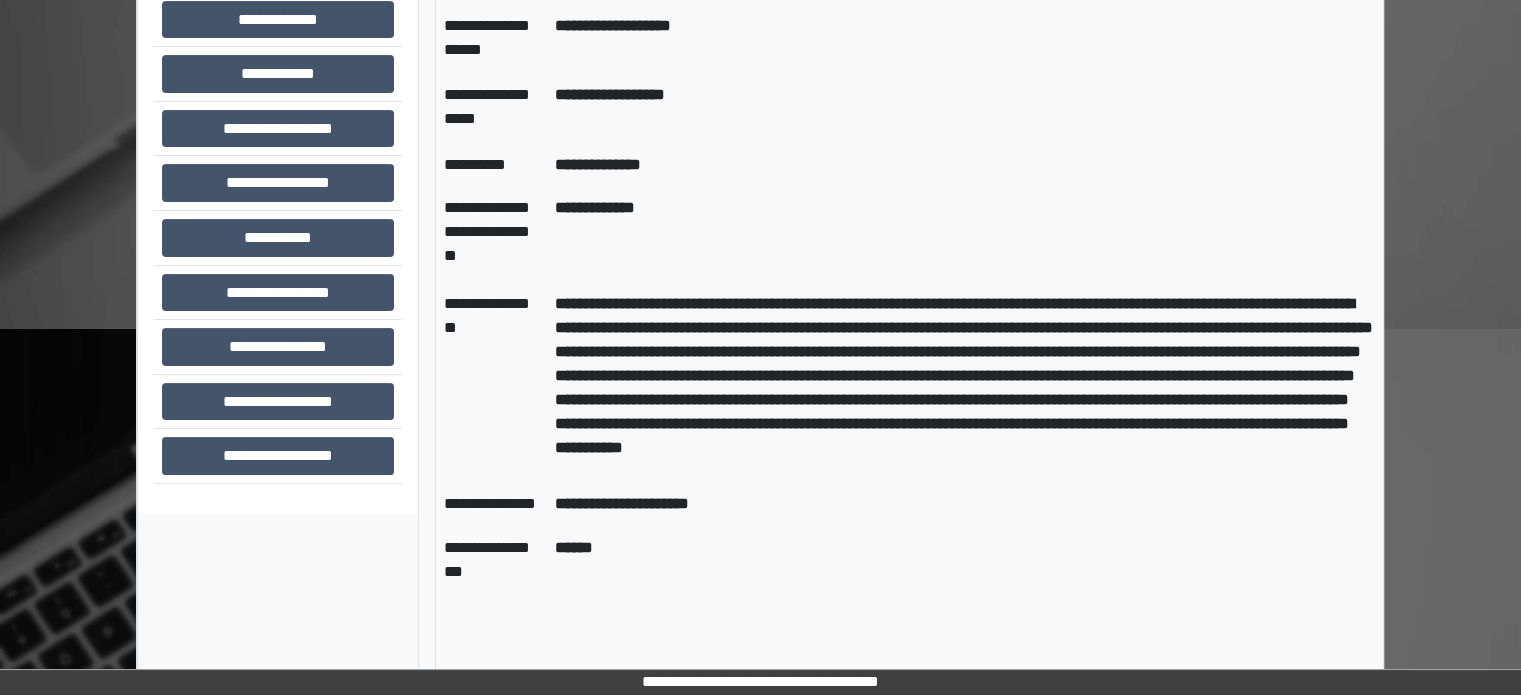 scroll, scrollTop: 508, scrollLeft: 0, axis: vertical 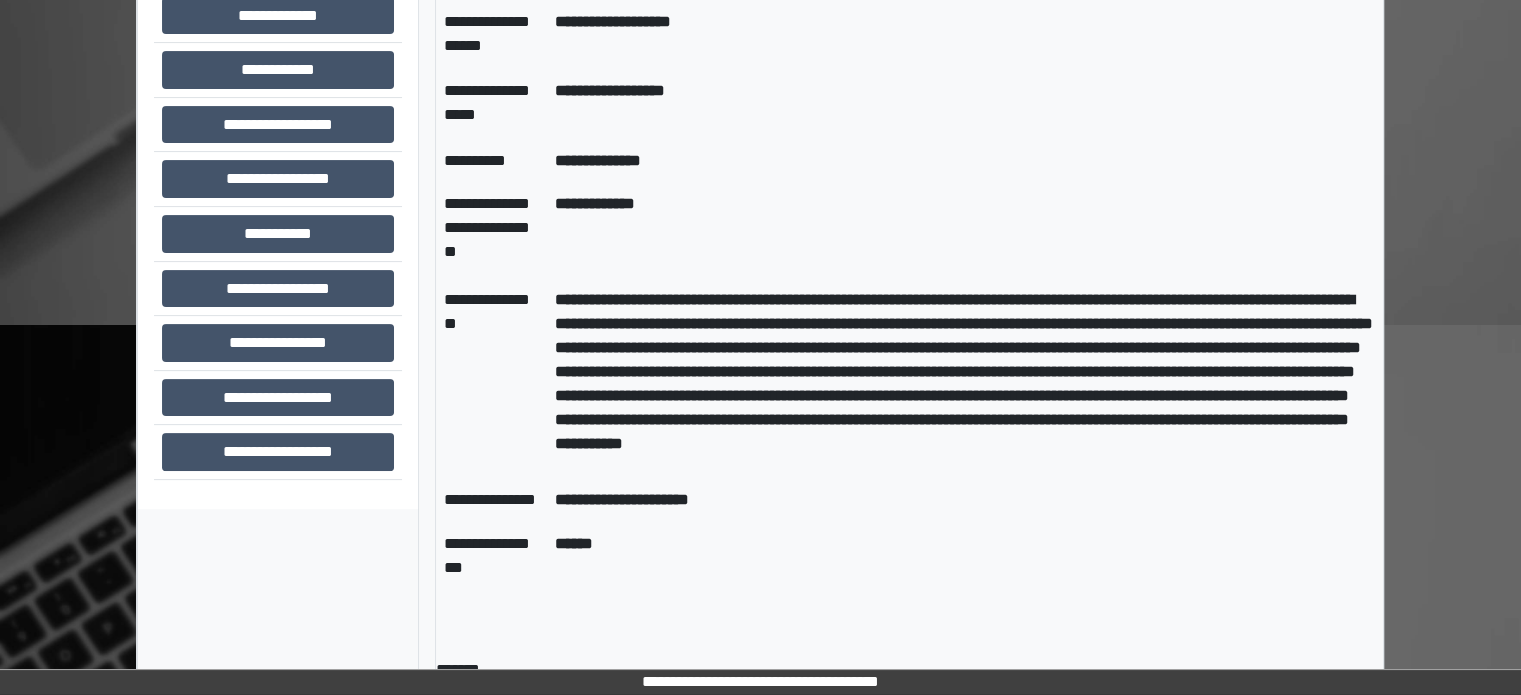 click on "******" at bounding box center [965, 559] 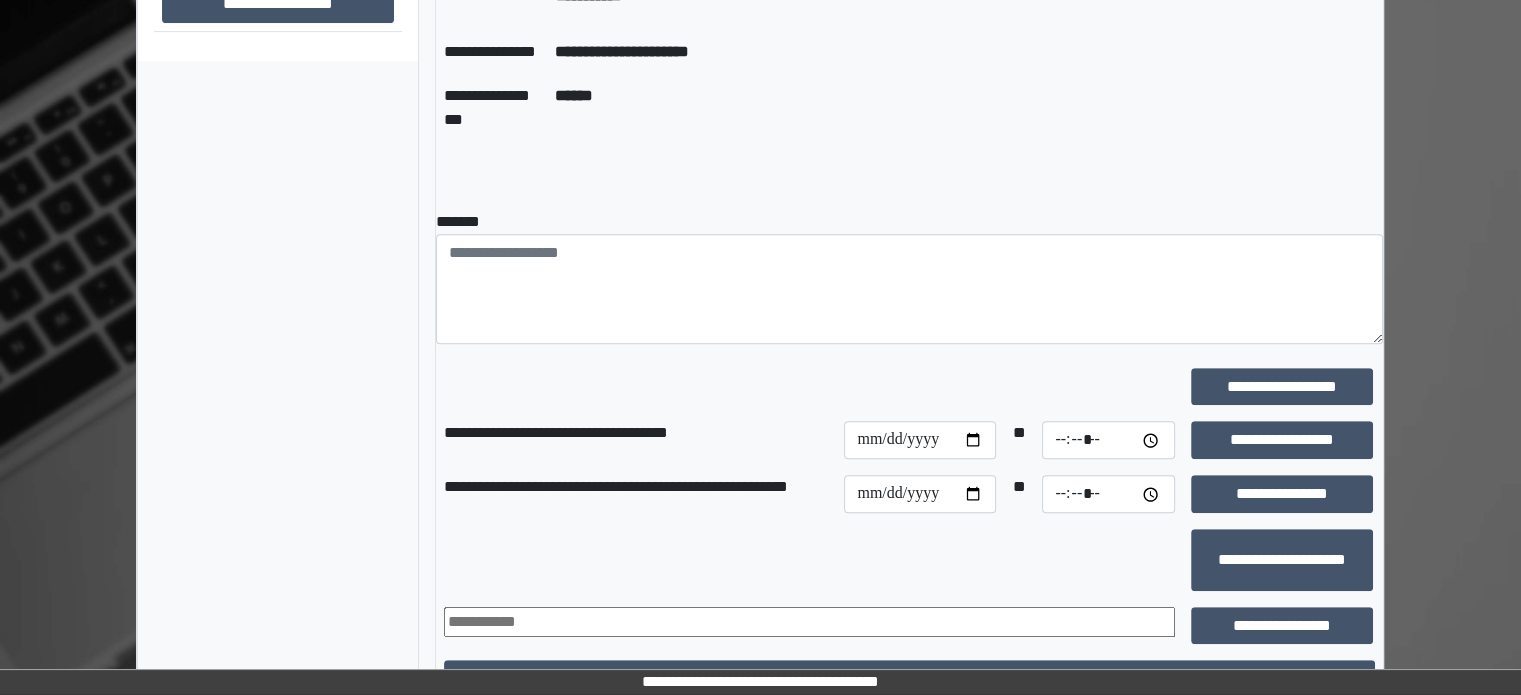 scroll, scrollTop: 1008, scrollLeft: 0, axis: vertical 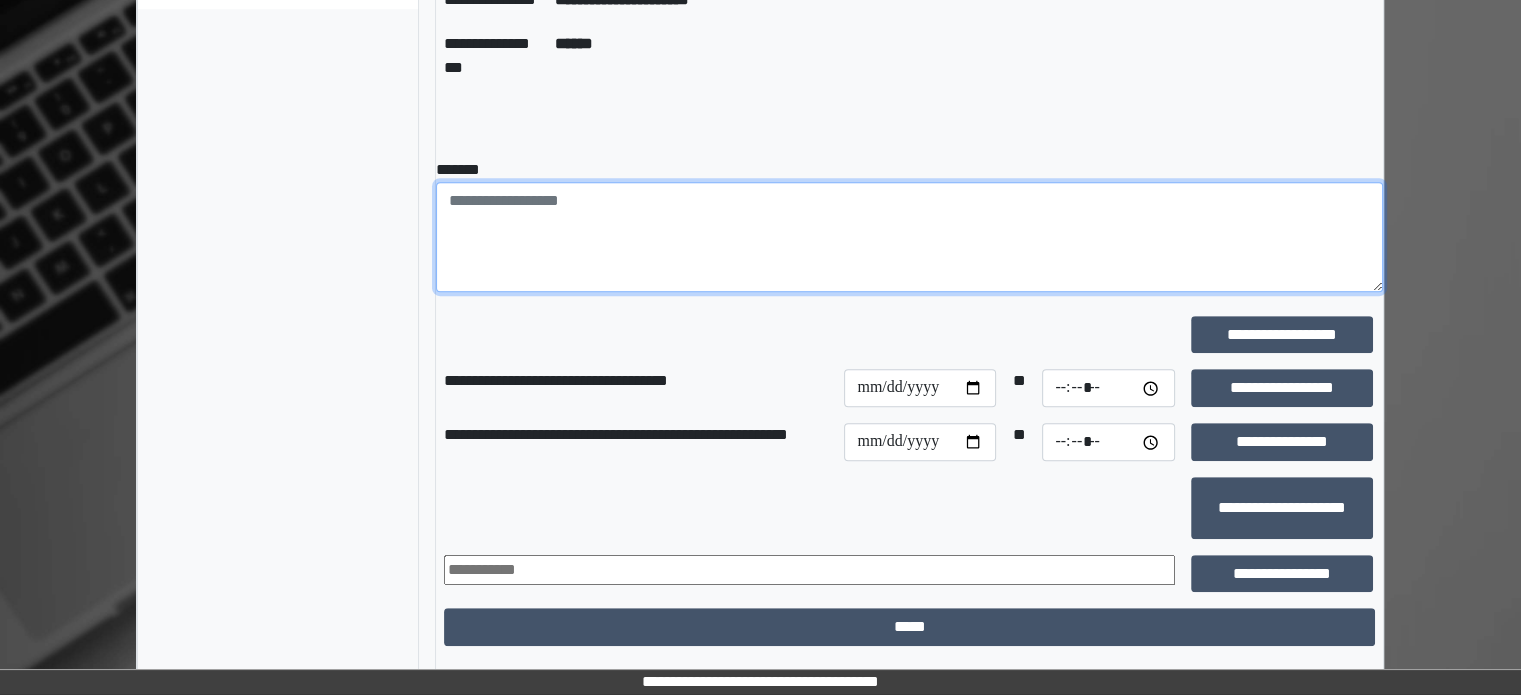 paste on "**********" 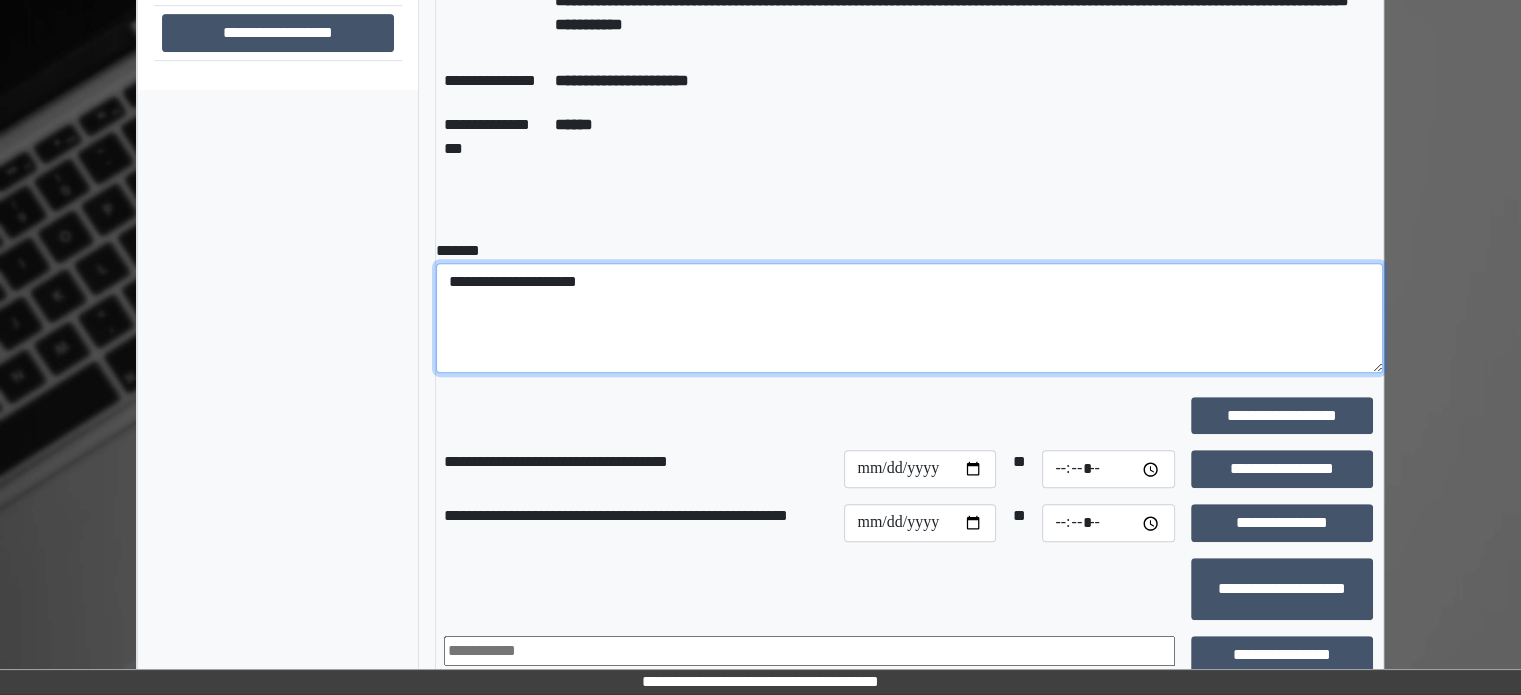 scroll, scrollTop: 1000, scrollLeft: 0, axis: vertical 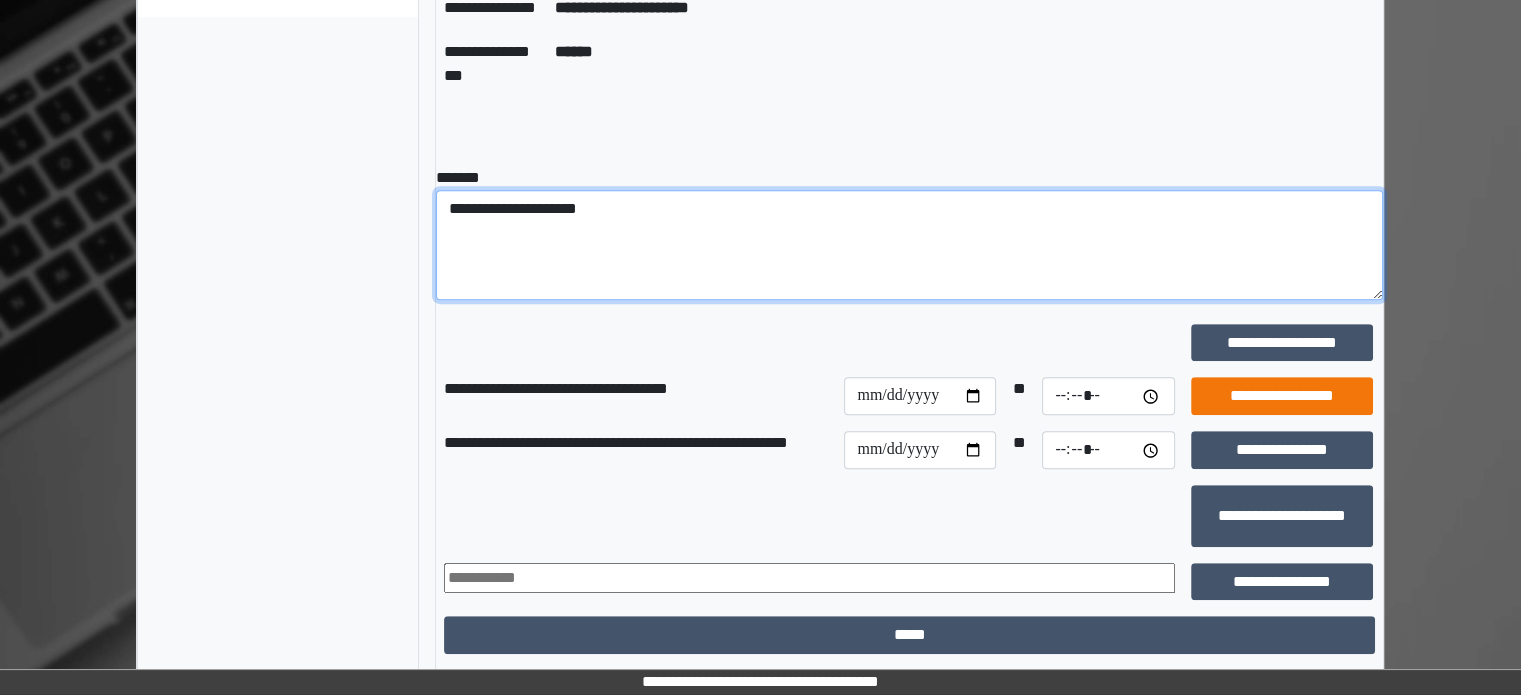 type on "**********" 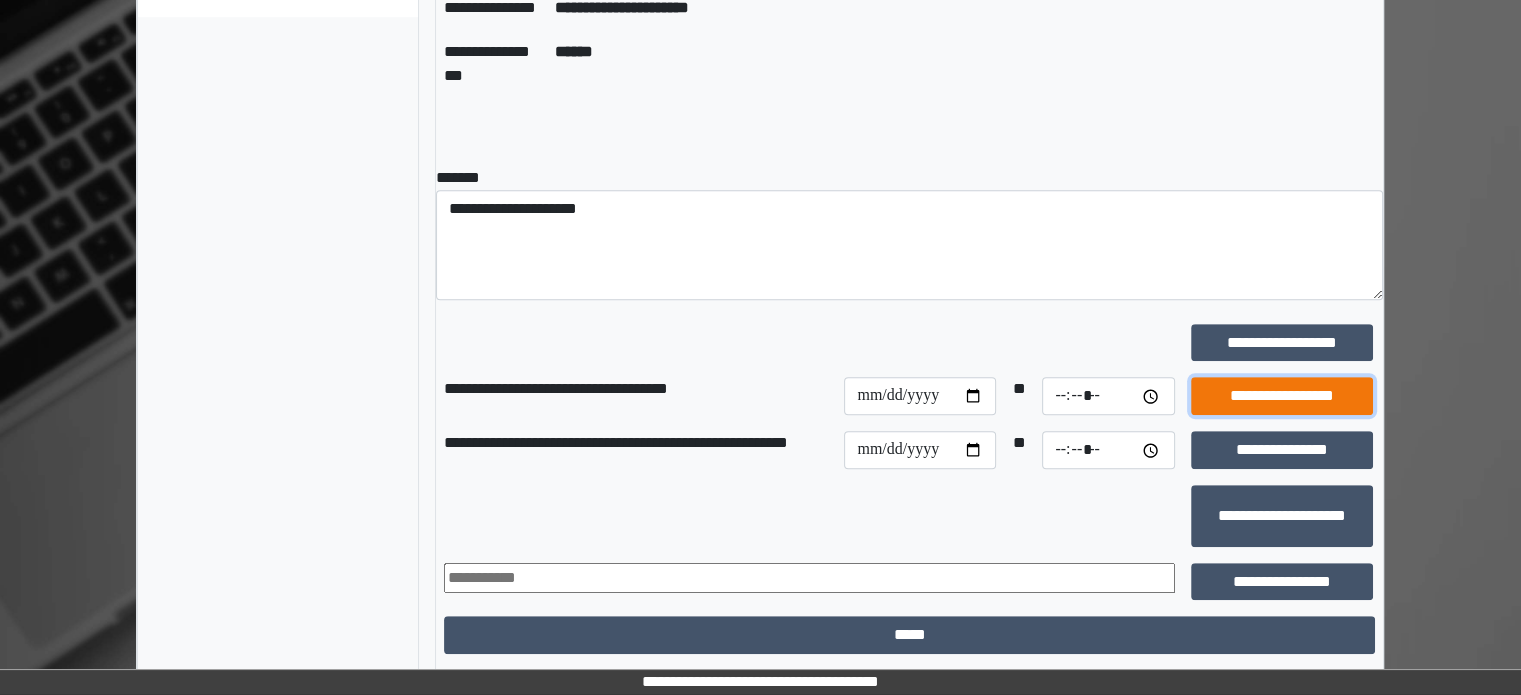 click on "**********" at bounding box center [1282, 396] 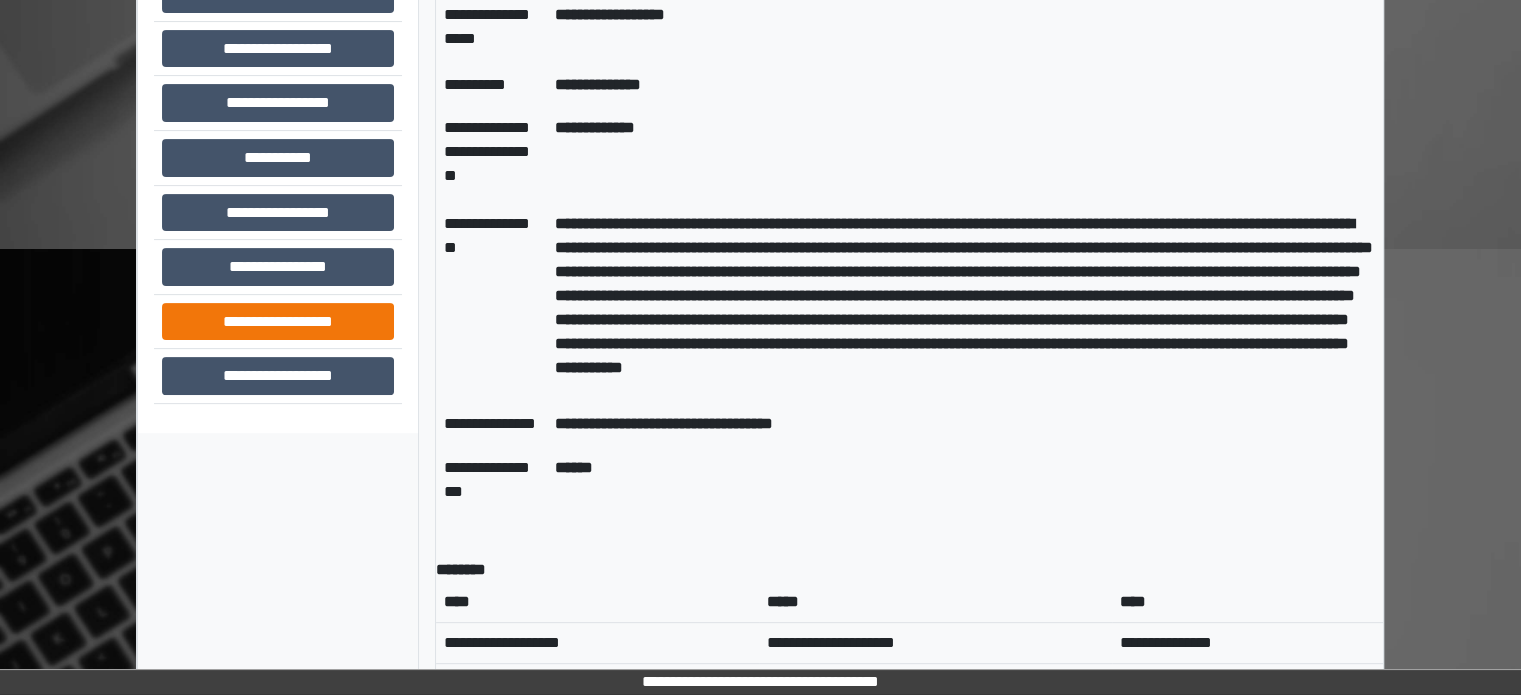 scroll, scrollTop: 300, scrollLeft: 0, axis: vertical 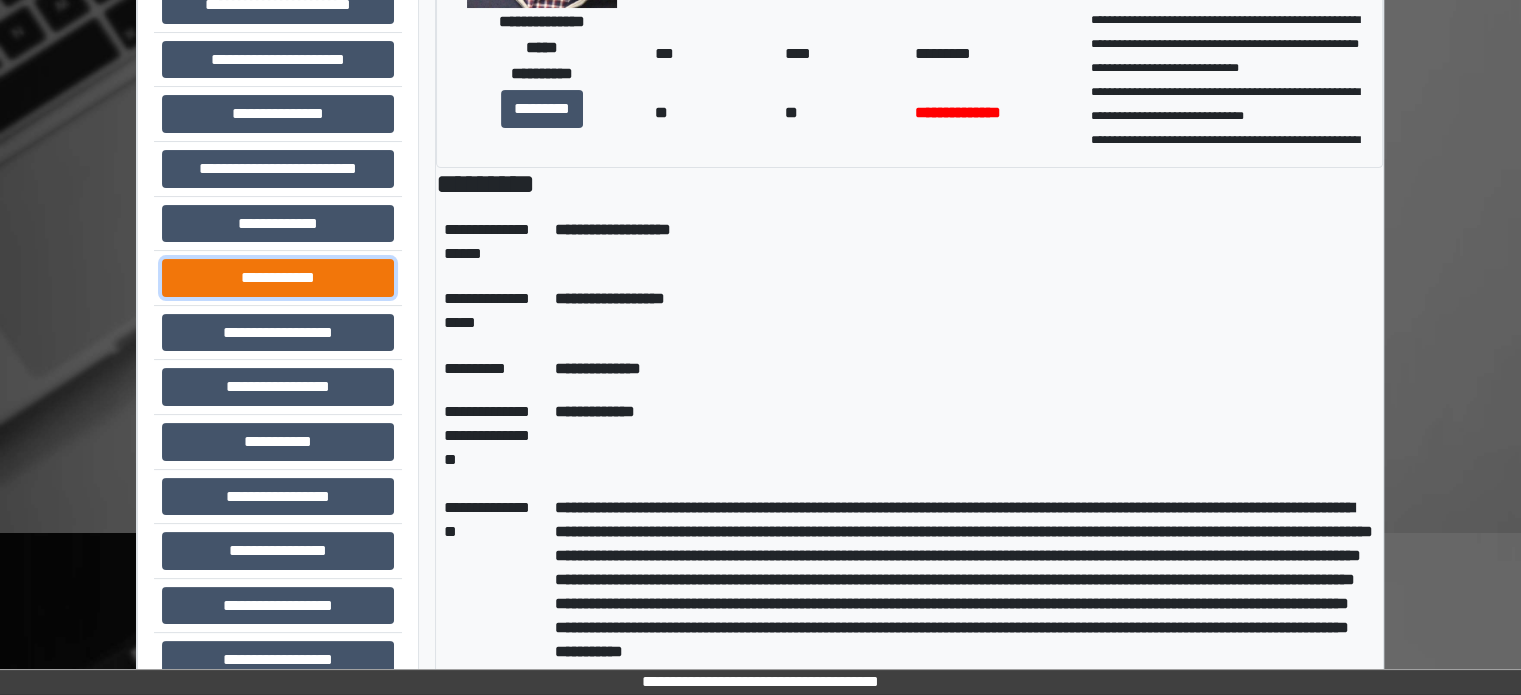 click on "**********" at bounding box center [278, 278] 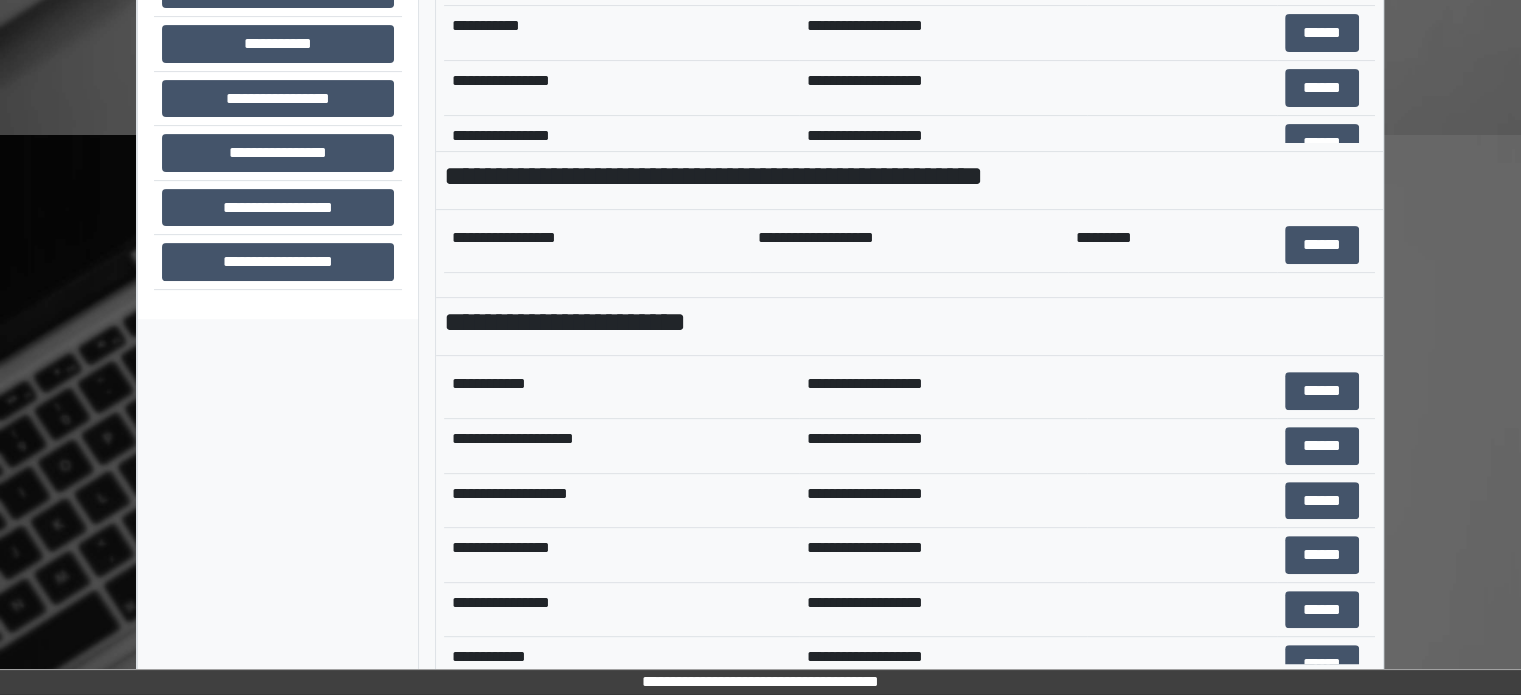 scroll, scrollTop: 708, scrollLeft: 0, axis: vertical 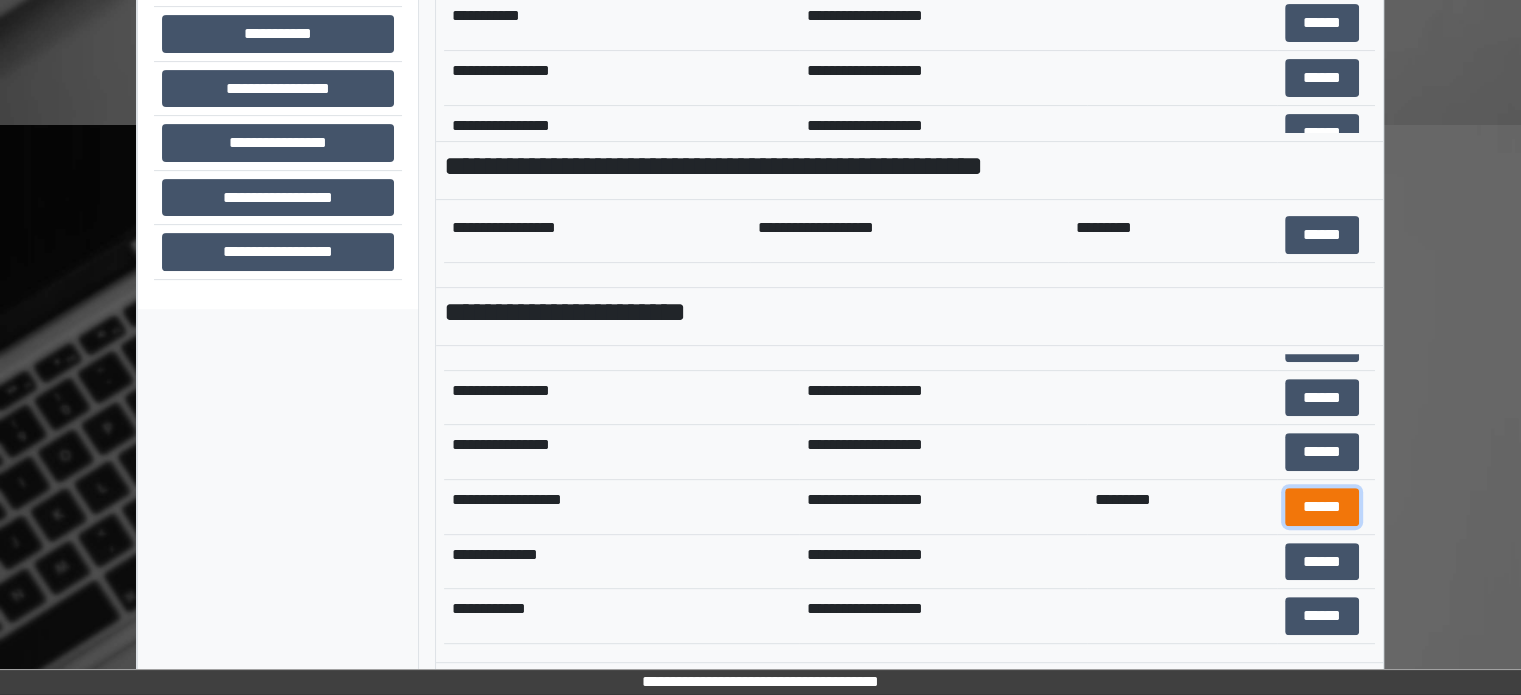 click on "******" at bounding box center (1322, 507) 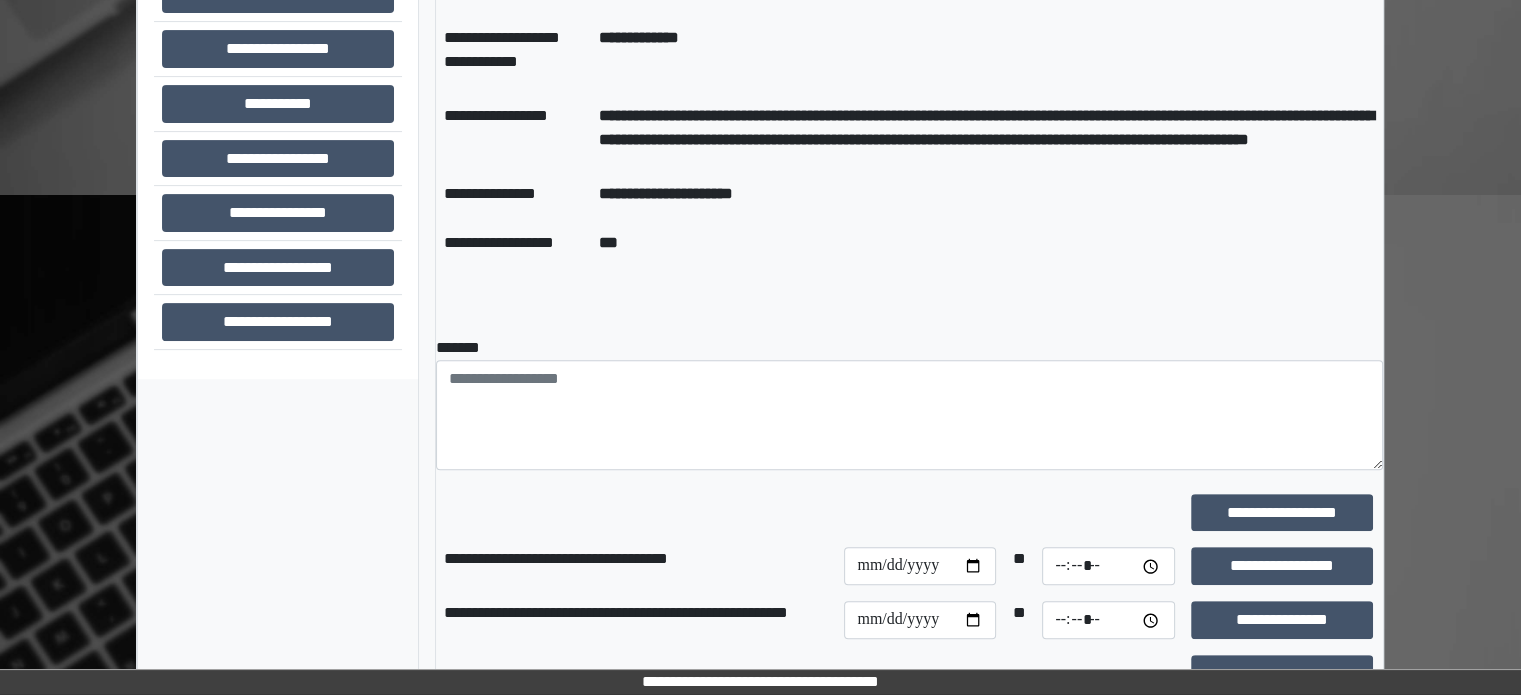 scroll, scrollTop: 800, scrollLeft: 0, axis: vertical 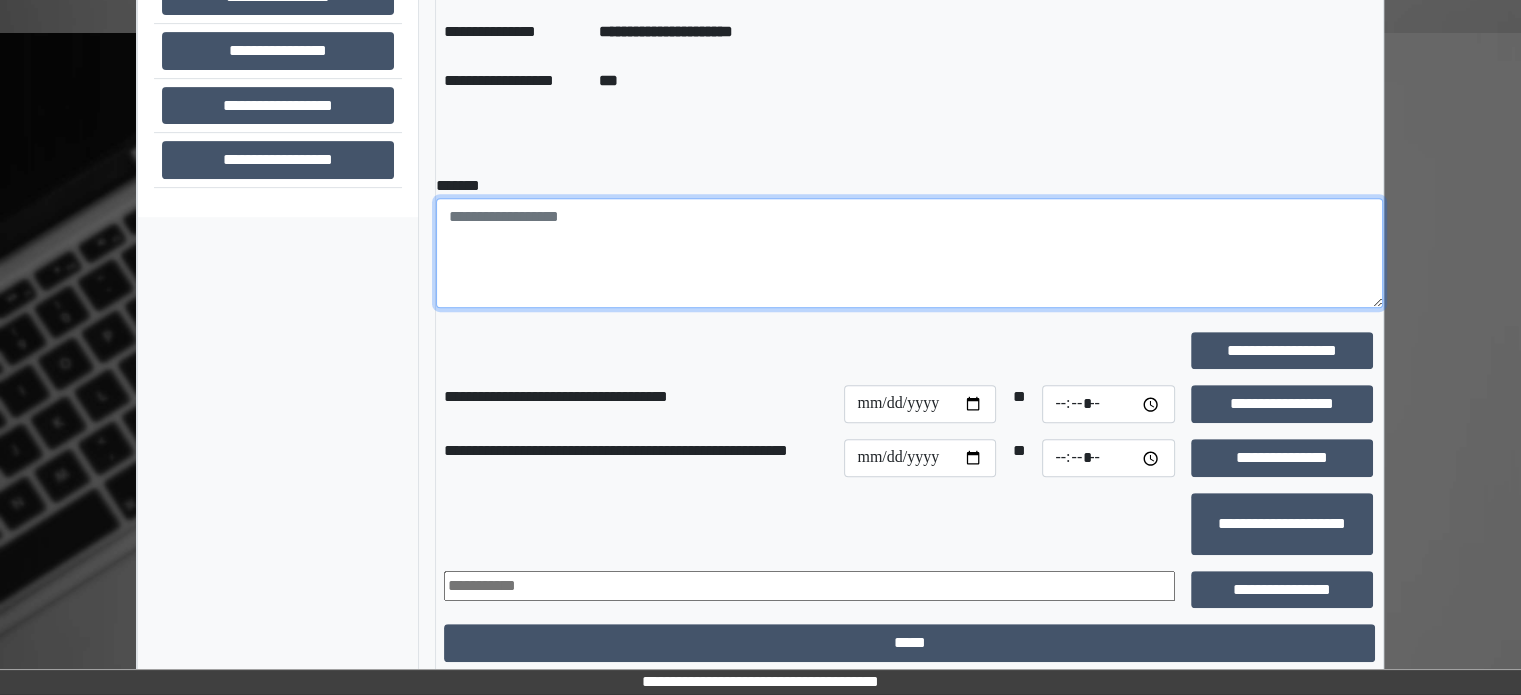 paste on "**********" 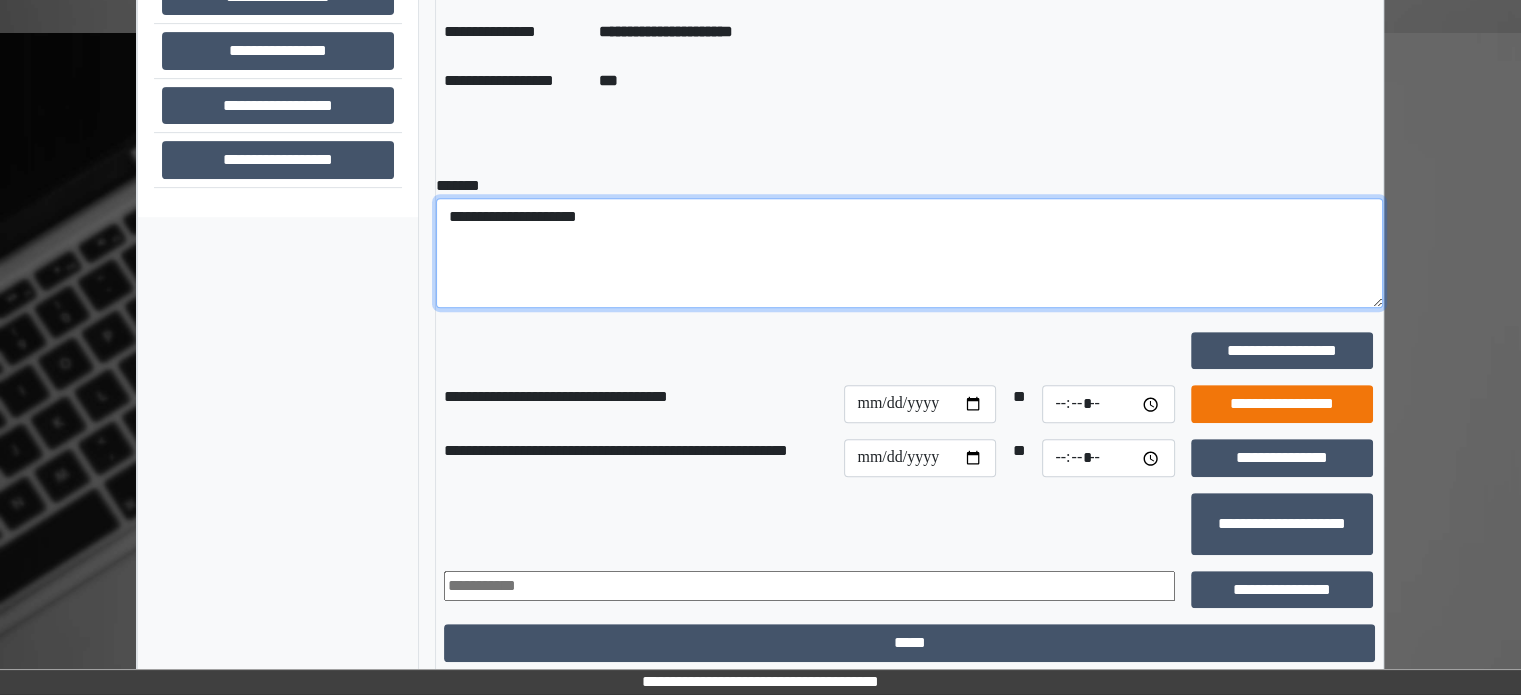 type on "**********" 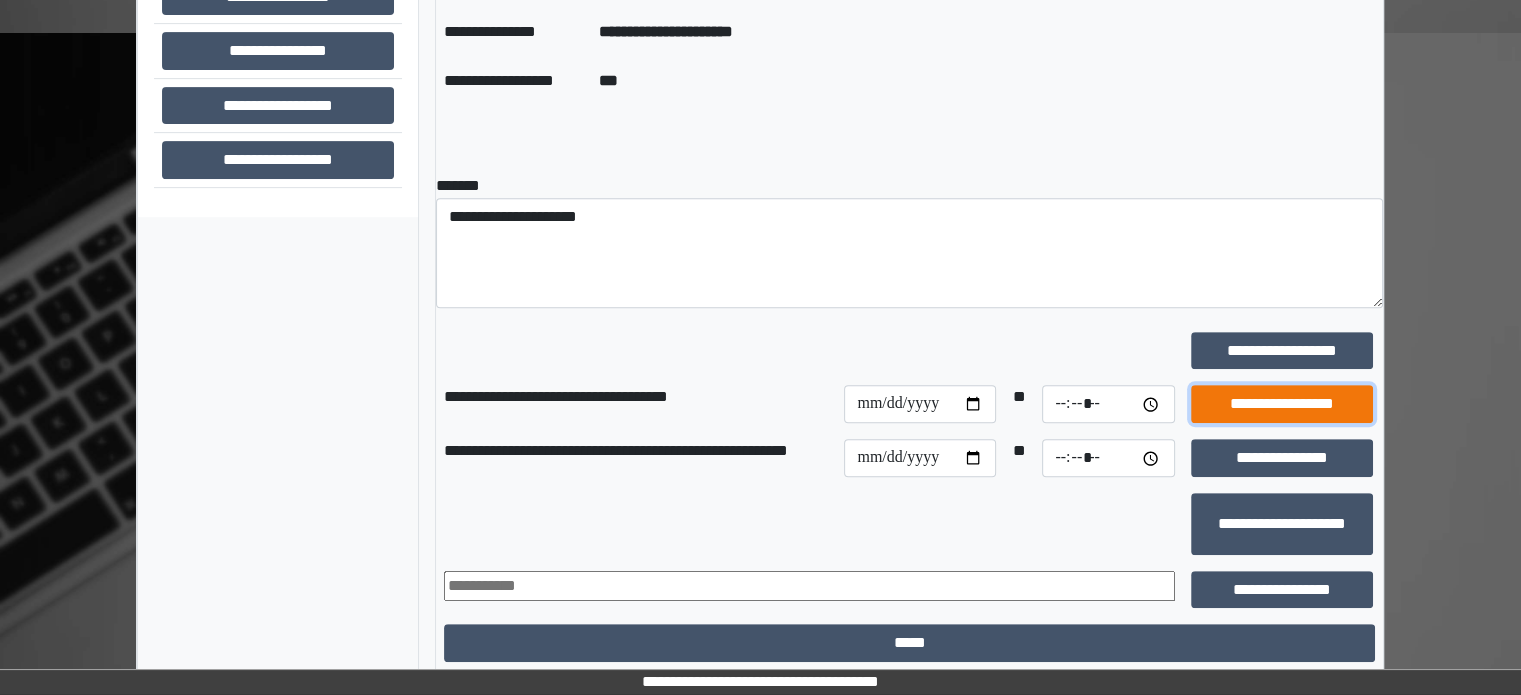 click on "**********" at bounding box center (1282, 404) 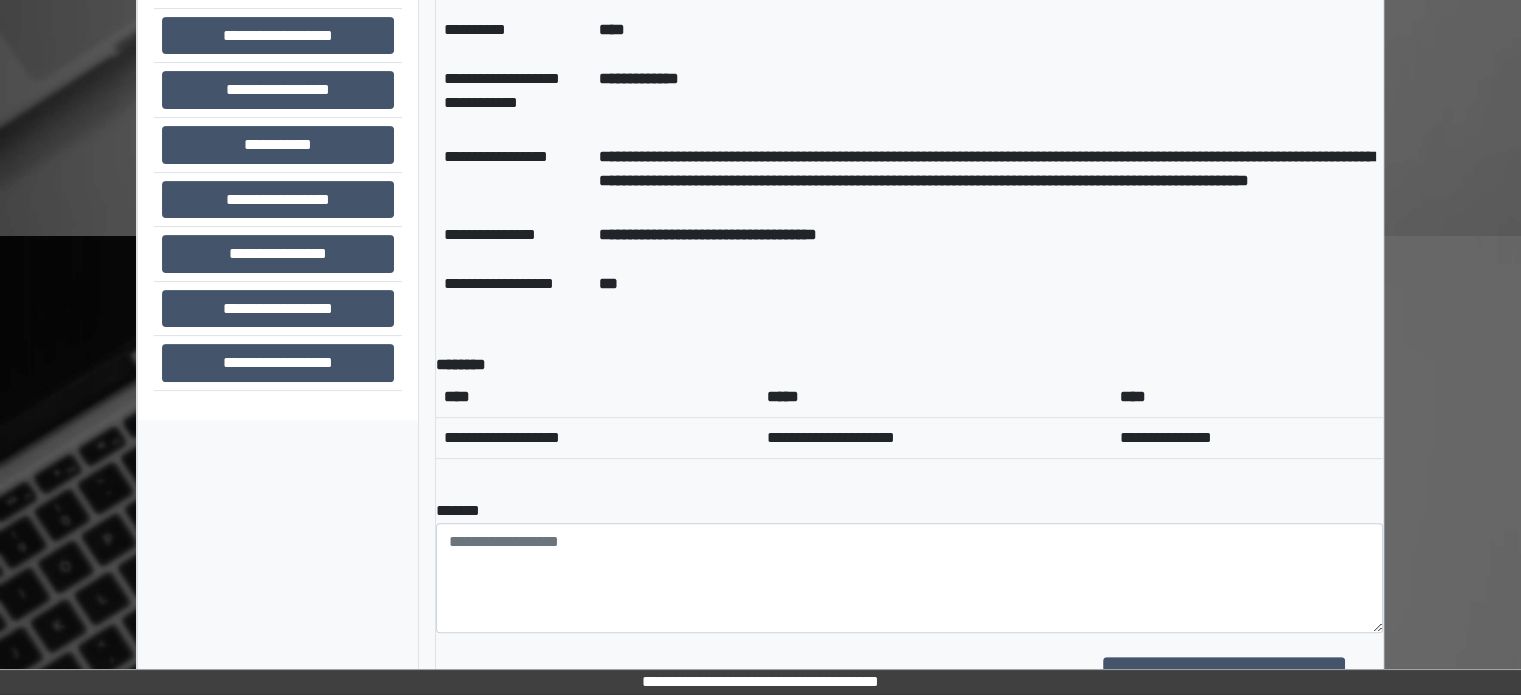 scroll, scrollTop: 400, scrollLeft: 0, axis: vertical 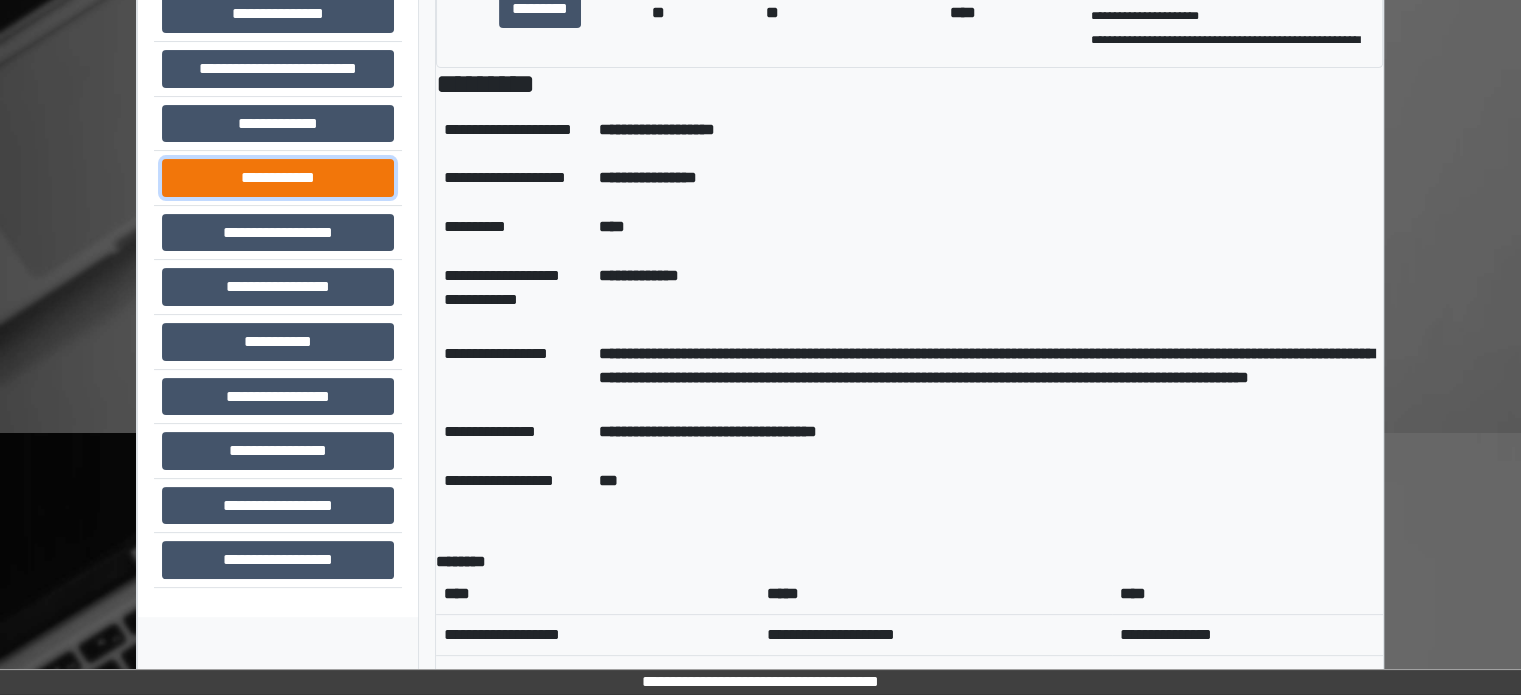 click on "**********" at bounding box center (278, 178) 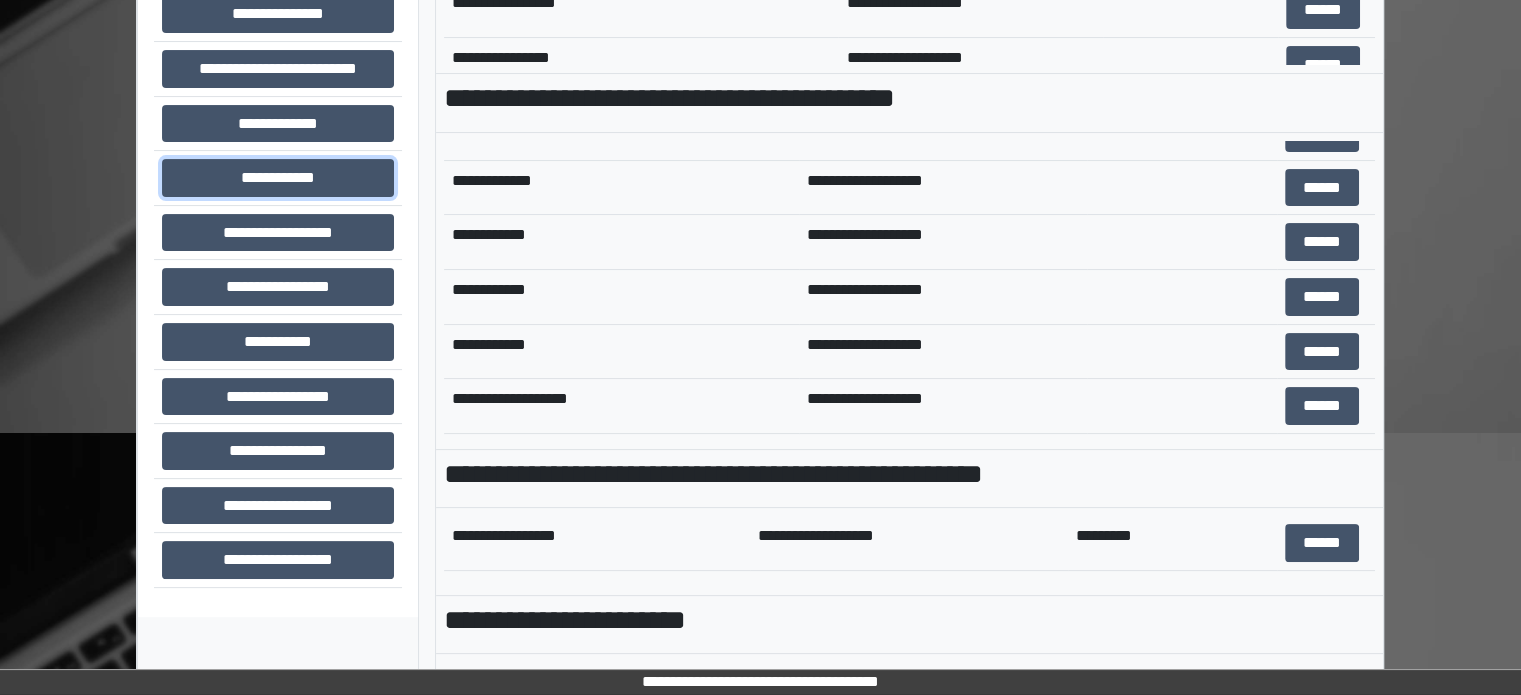 scroll, scrollTop: 900, scrollLeft: 0, axis: vertical 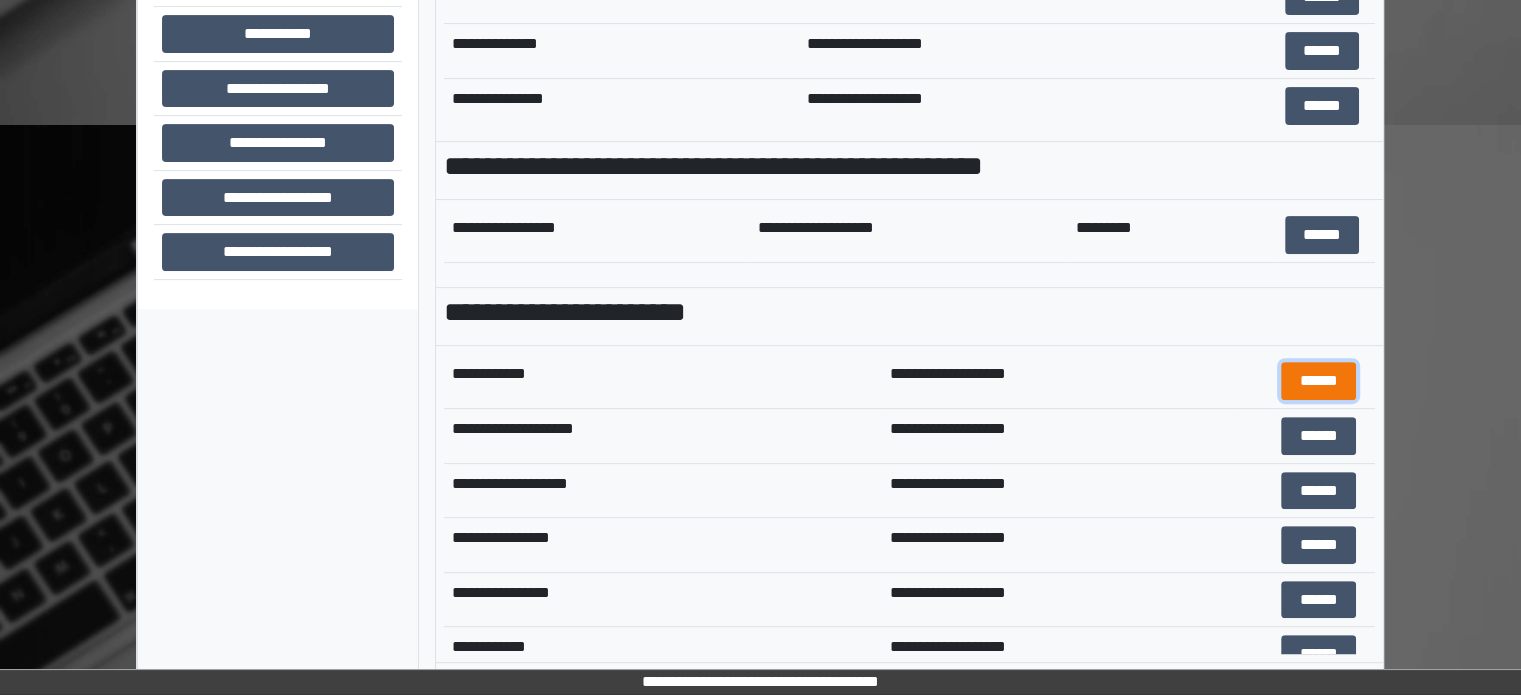 click on "******" at bounding box center (1318, 381) 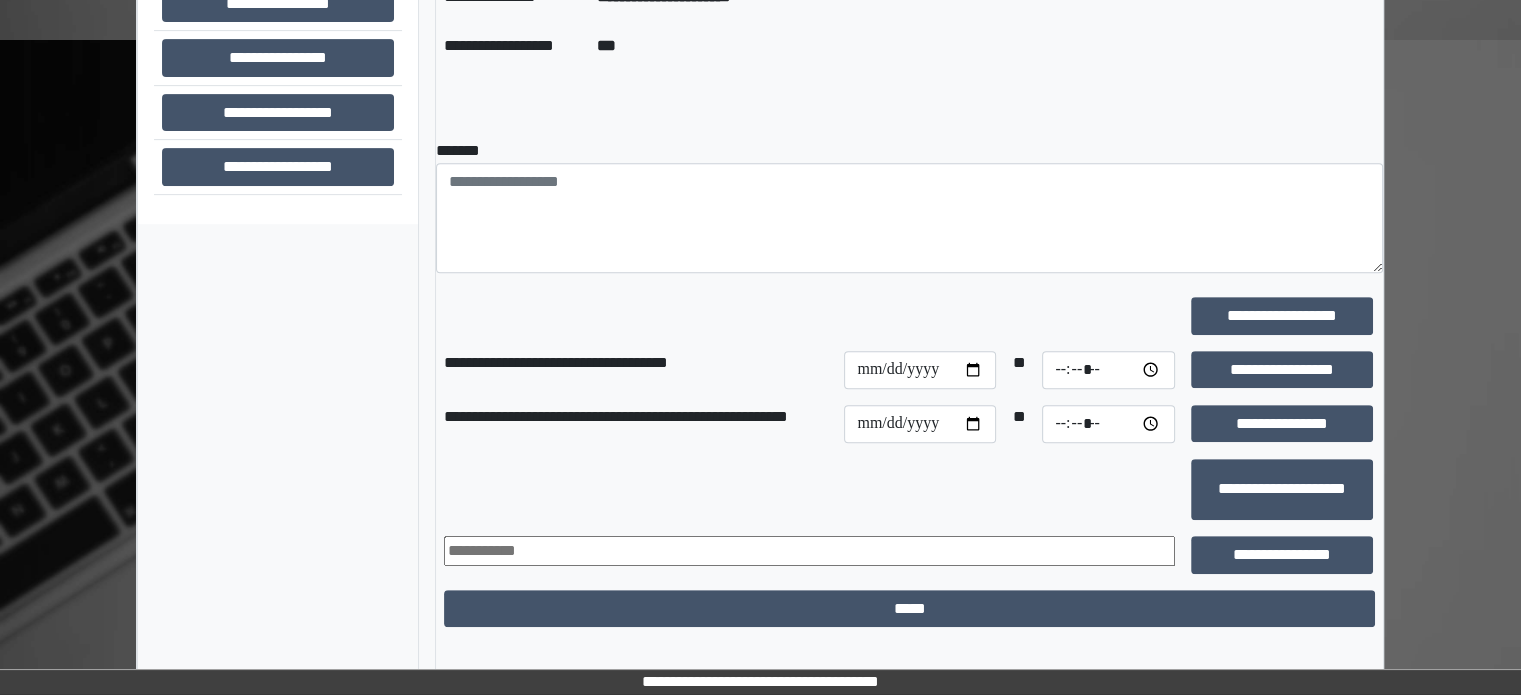 scroll, scrollTop: 808, scrollLeft: 0, axis: vertical 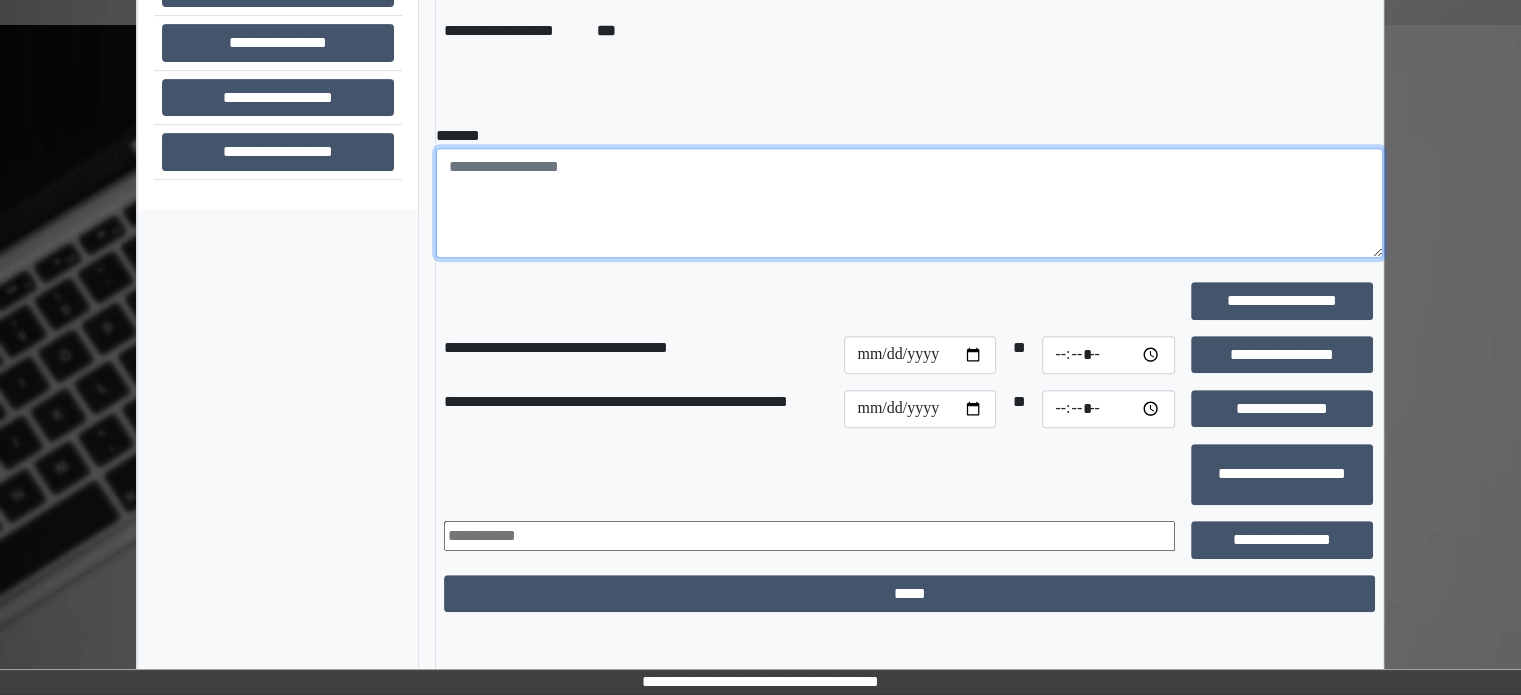 click at bounding box center (909, 203) 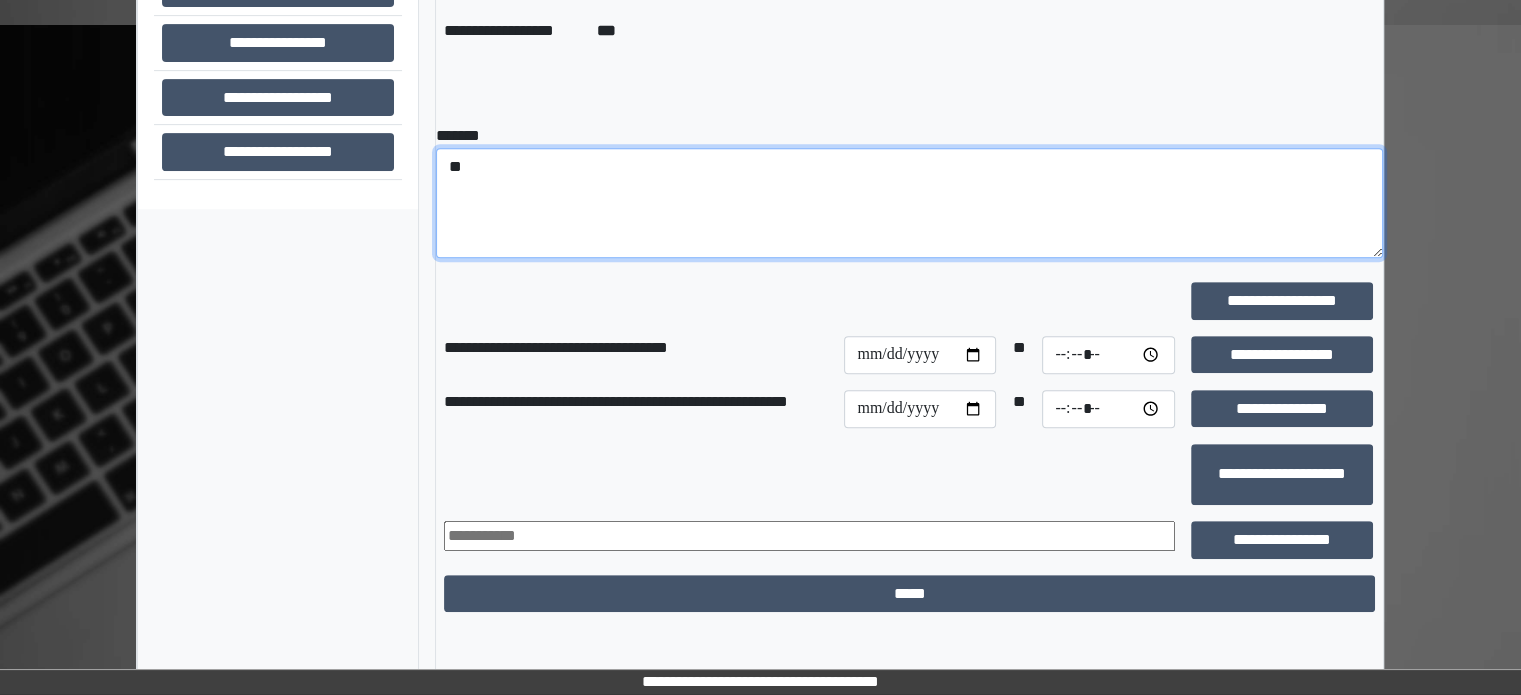 type on "*" 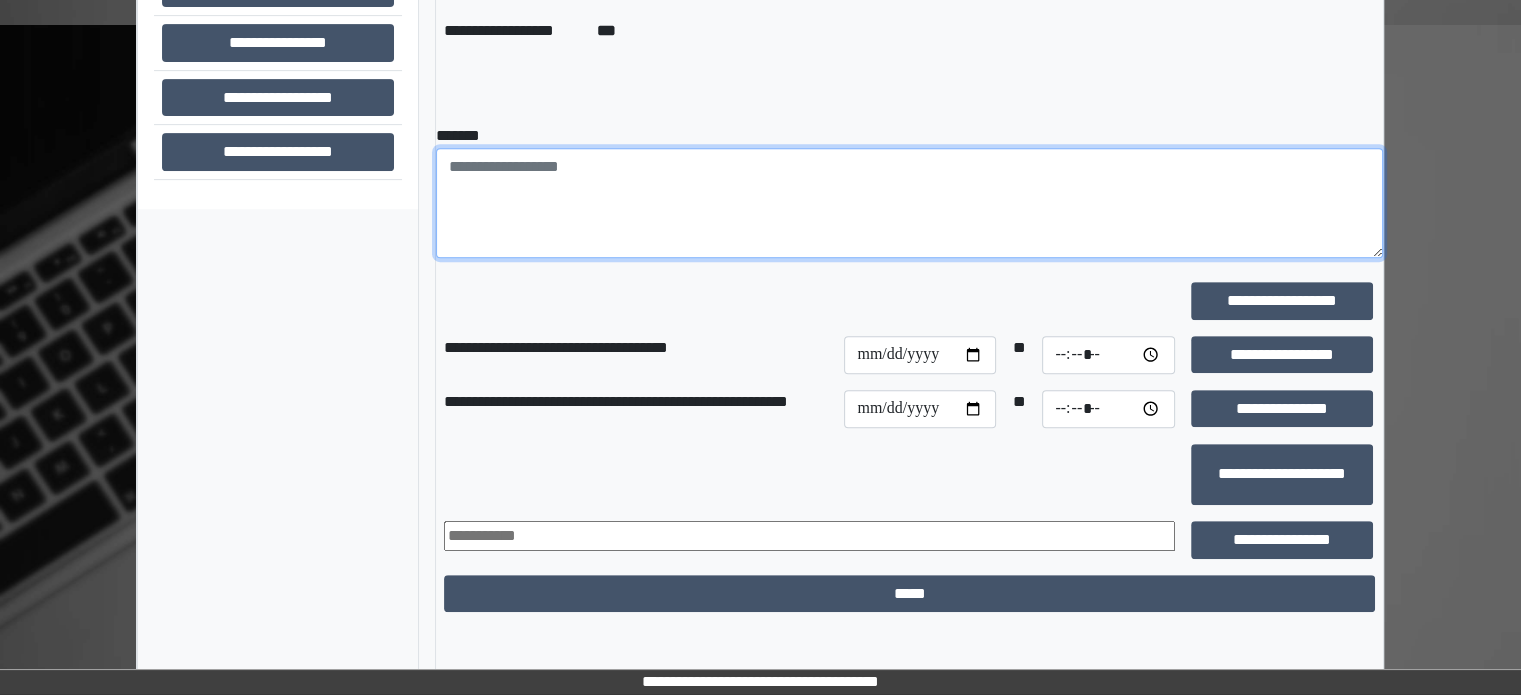type on "*" 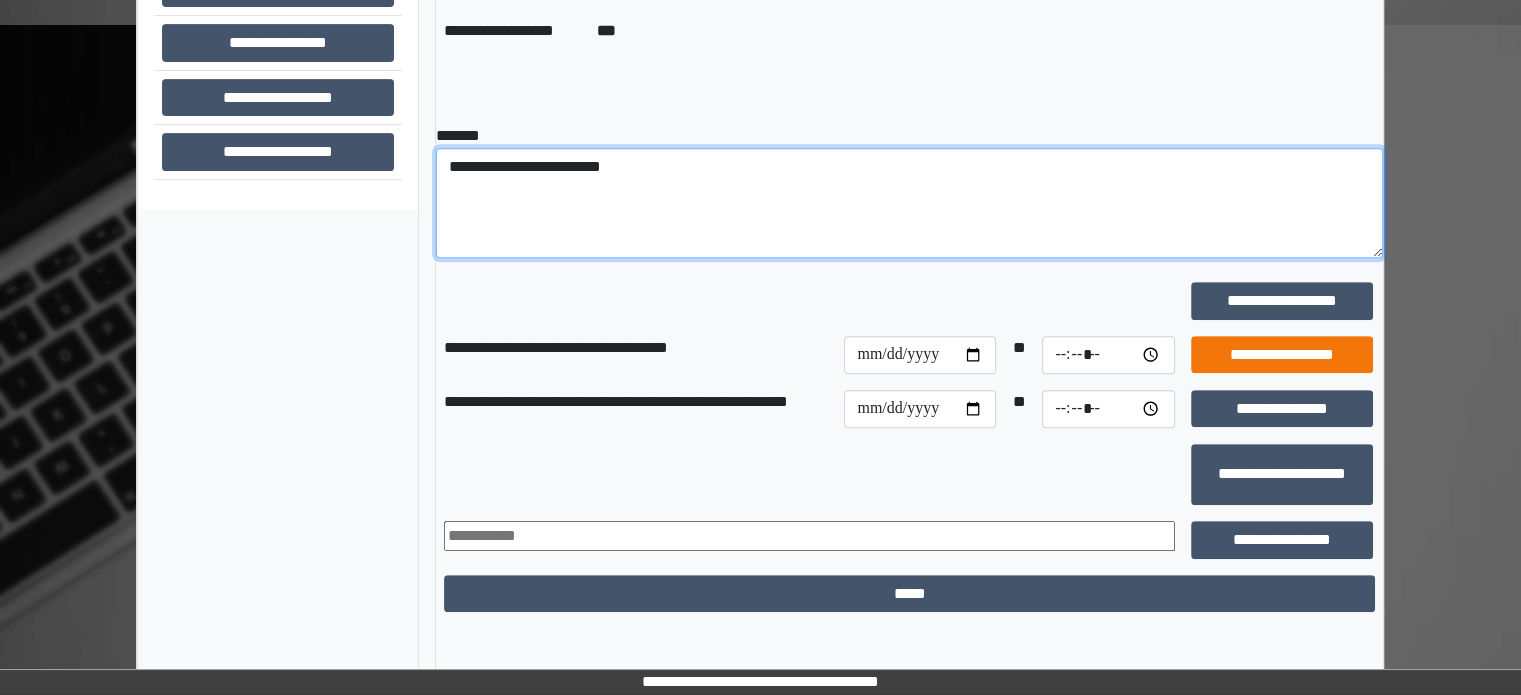 type on "**********" 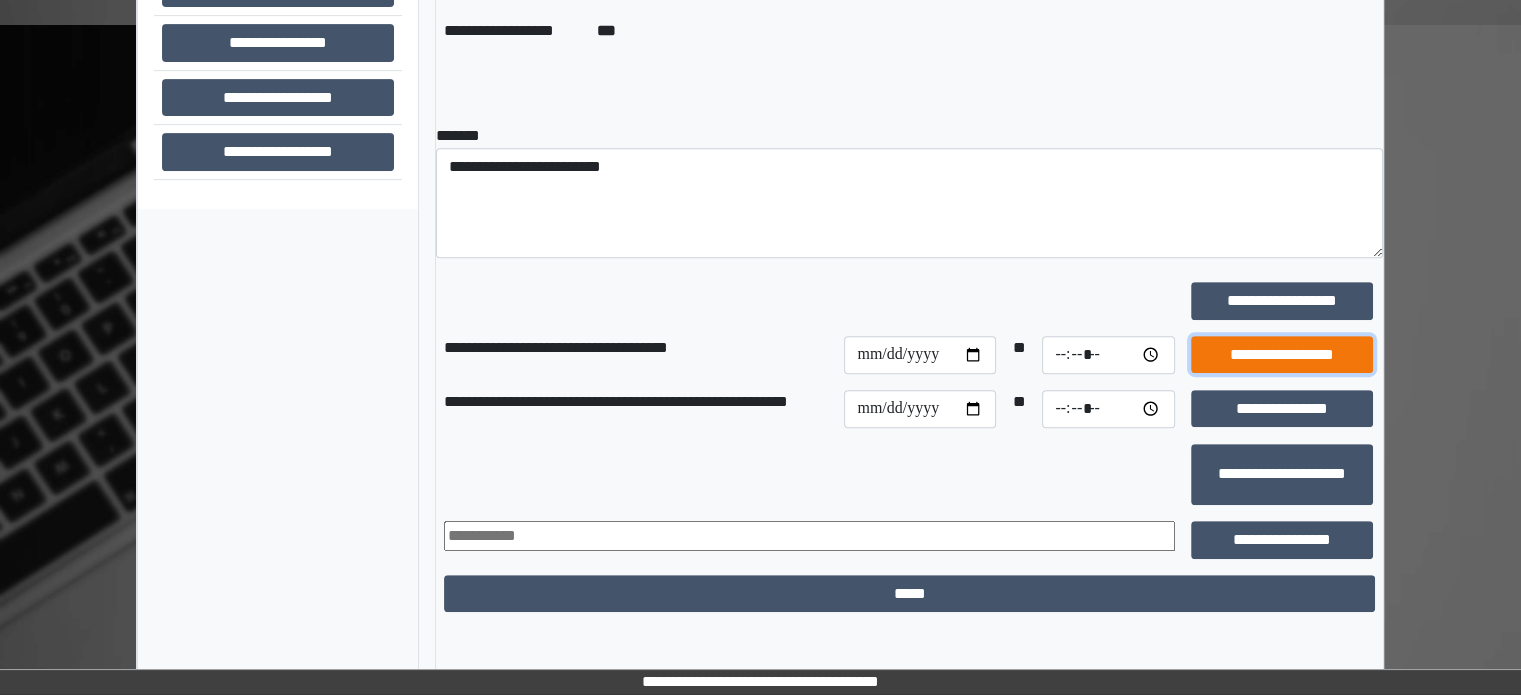 click on "**********" at bounding box center (1282, 355) 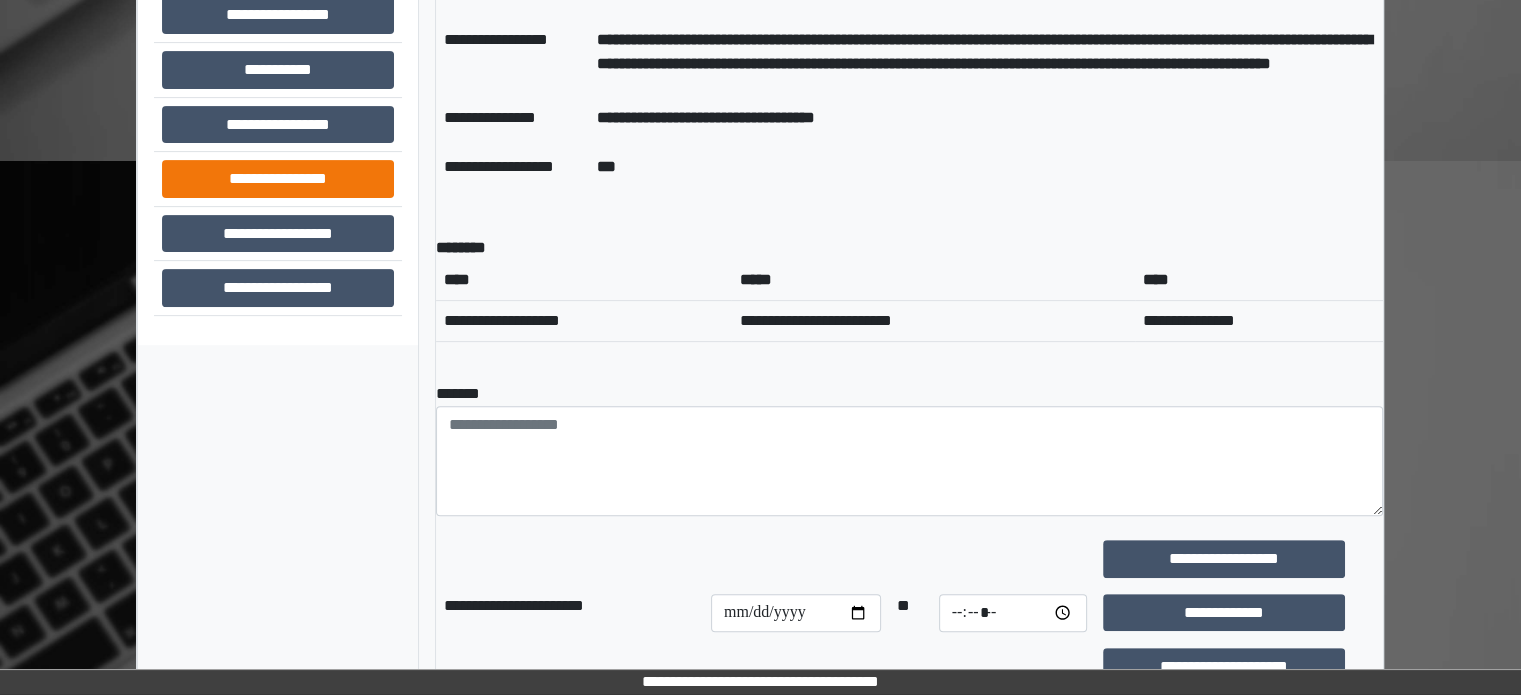 scroll, scrollTop: 408, scrollLeft: 0, axis: vertical 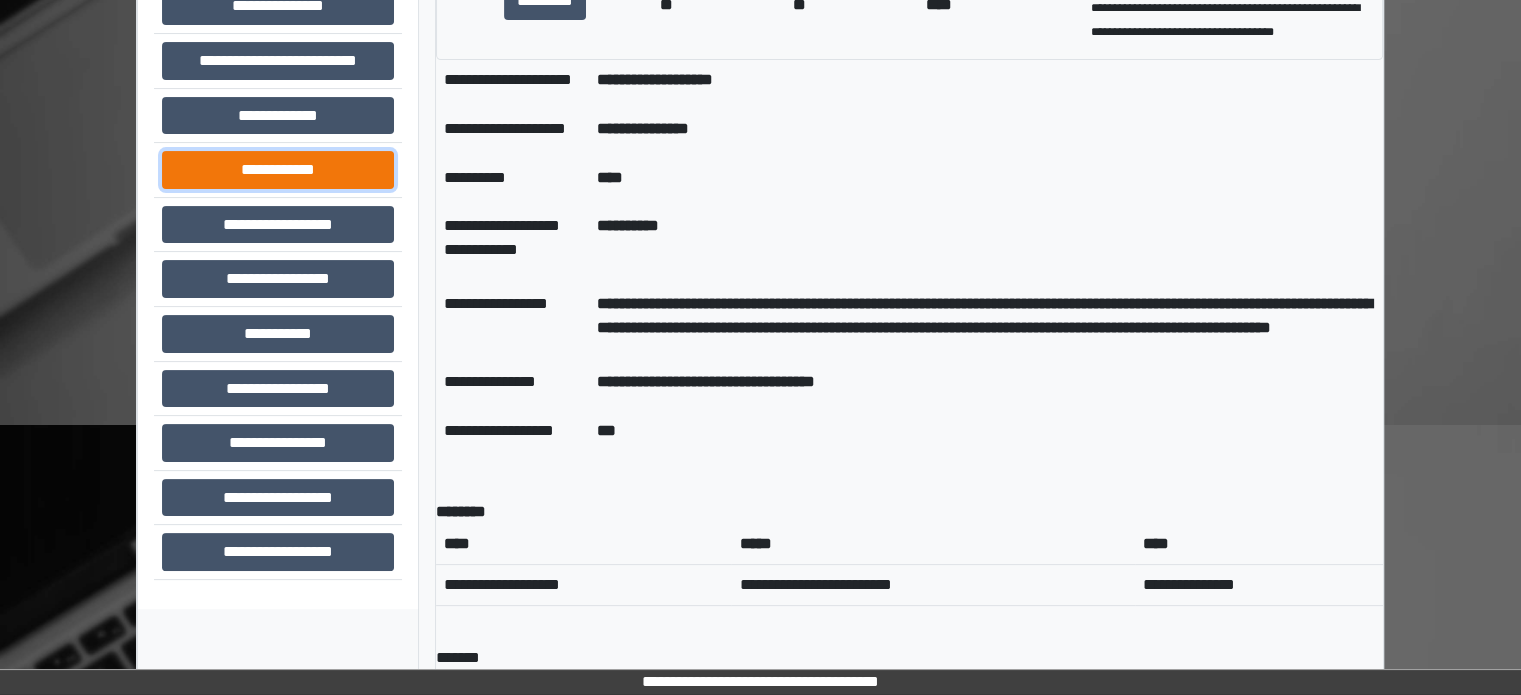 click on "**********" at bounding box center [278, 170] 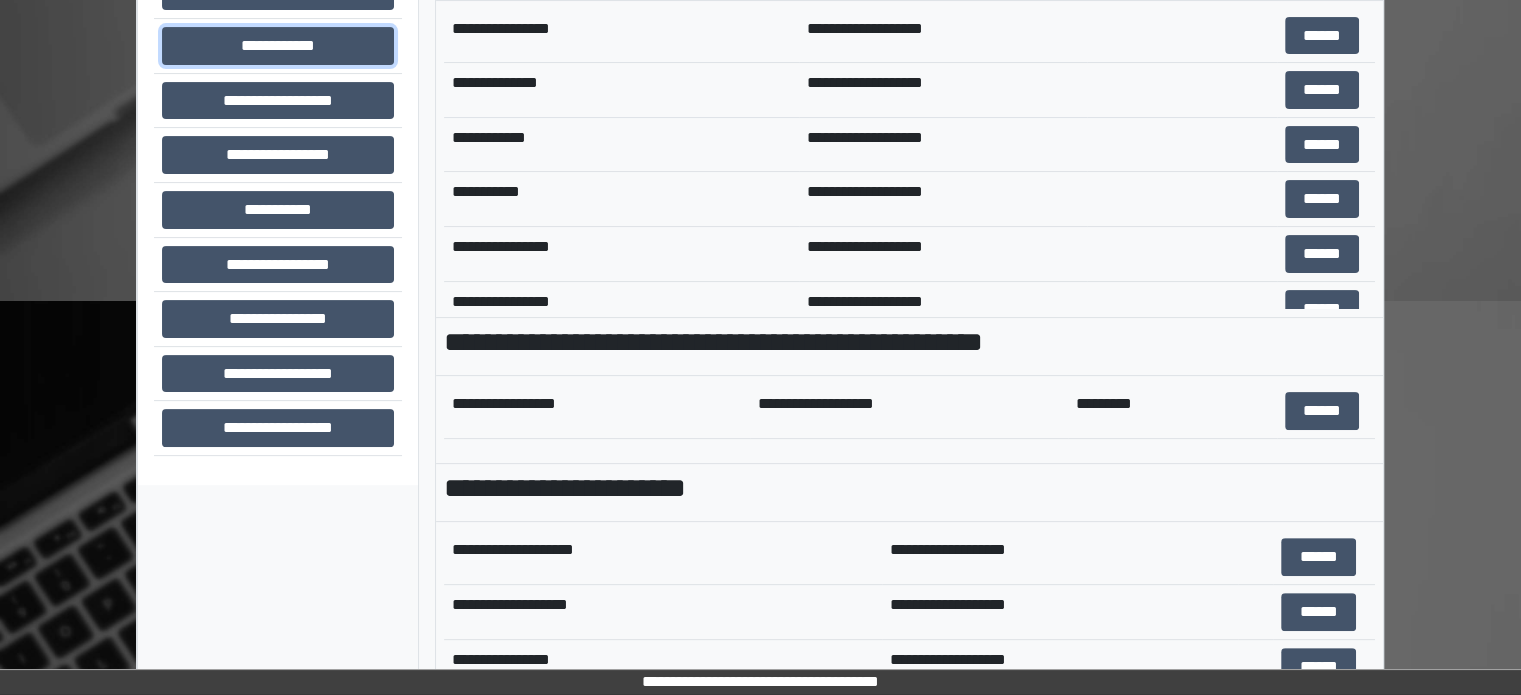 scroll, scrollTop: 708, scrollLeft: 0, axis: vertical 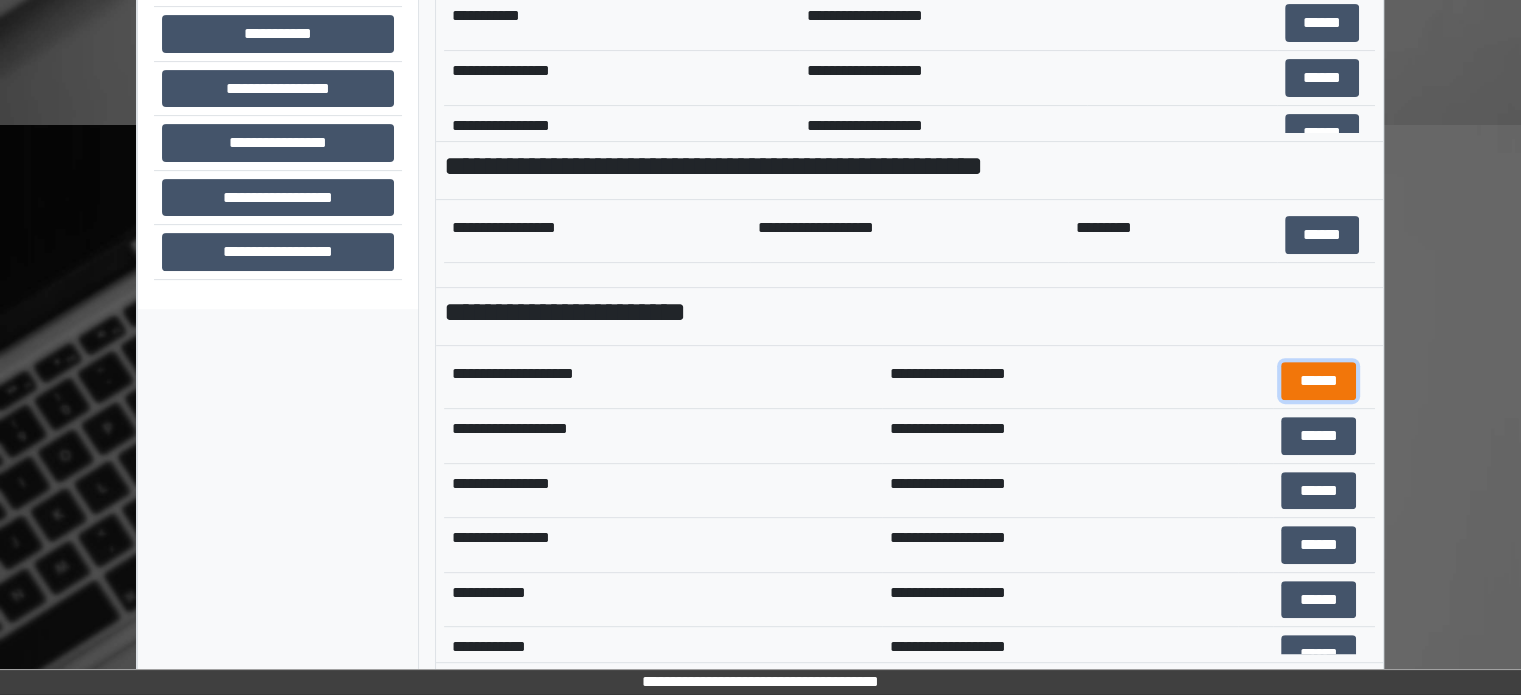 click on "******" at bounding box center [1318, 381] 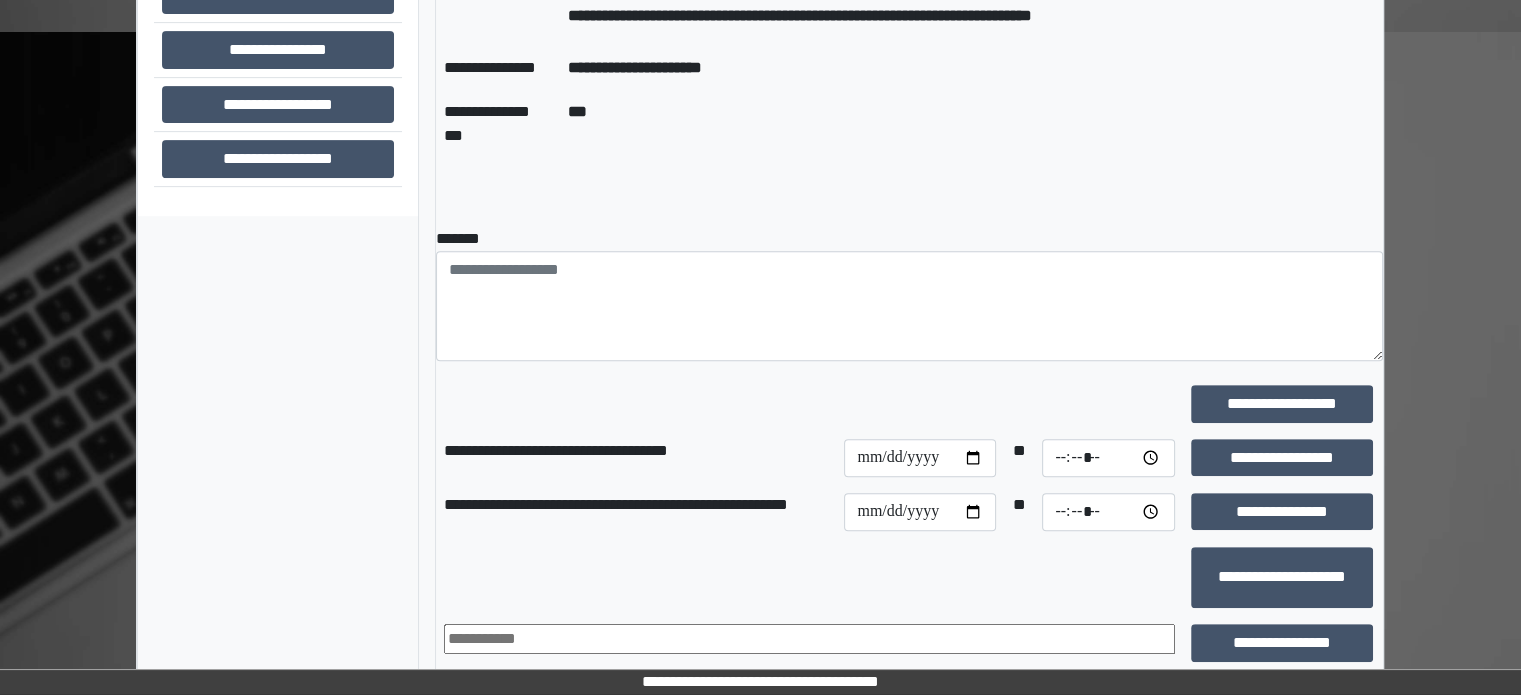 scroll, scrollTop: 808, scrollLeft: 0, axis: vertical 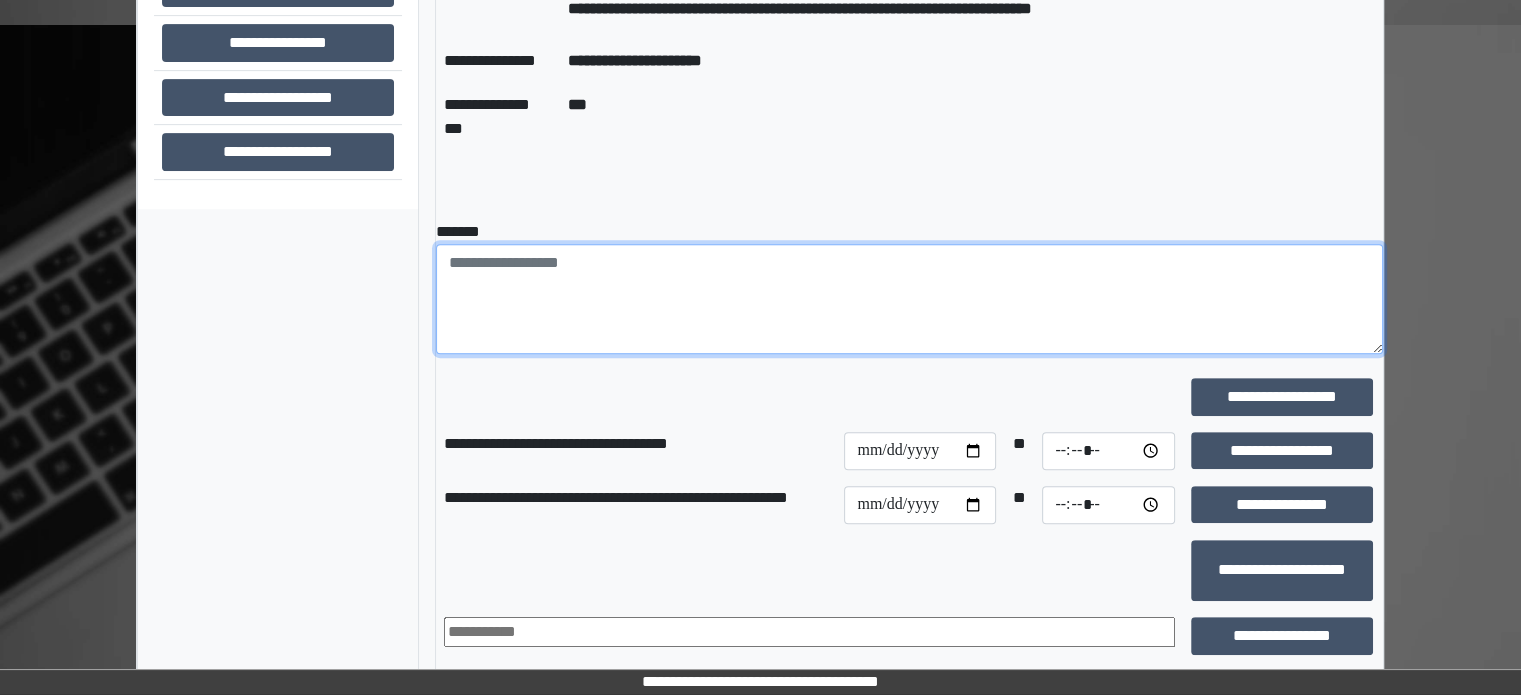 paste on "**********" 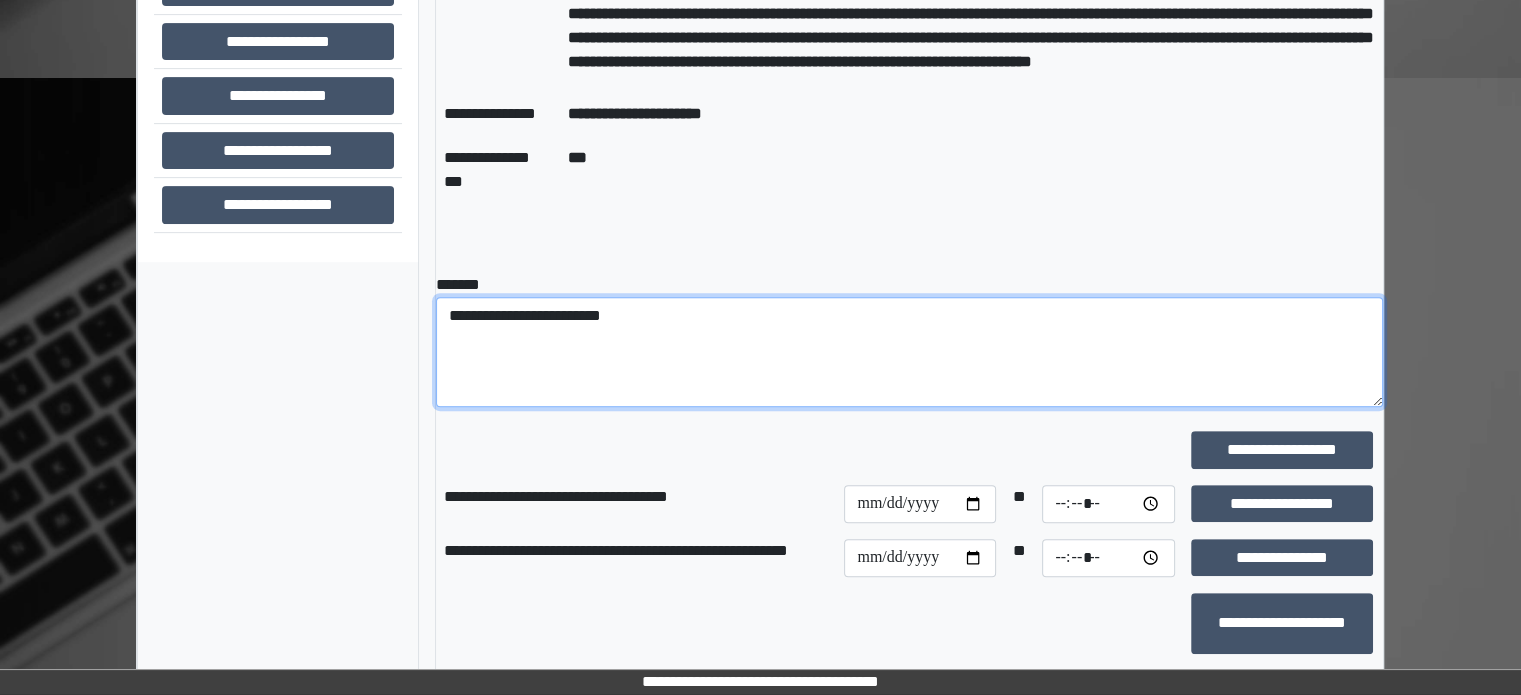 scroll, scrollTop: 708, scrollLeft: 0, axis: vertical 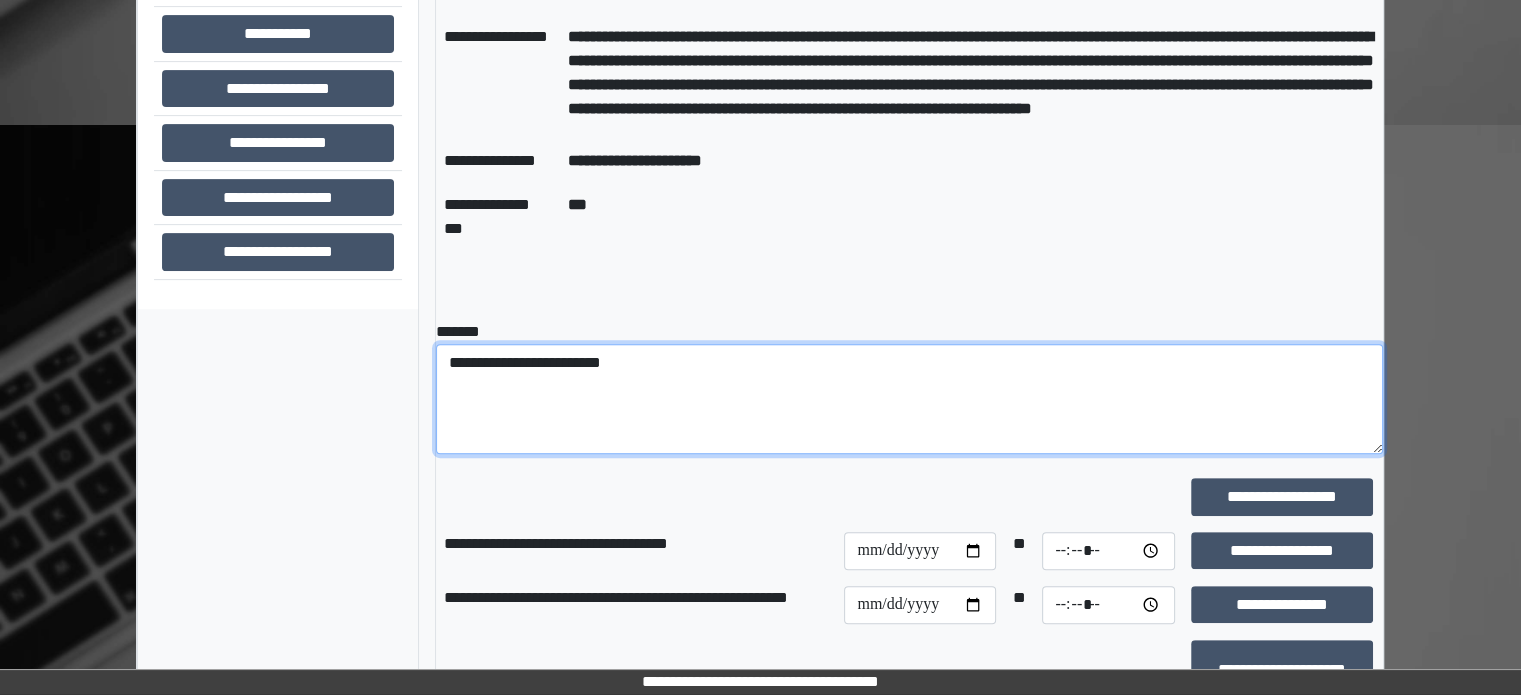 drag, startPoint x: 692, startPoint y: 367, endPoint x: 637, endPoint y: 350, distance: 57.567352 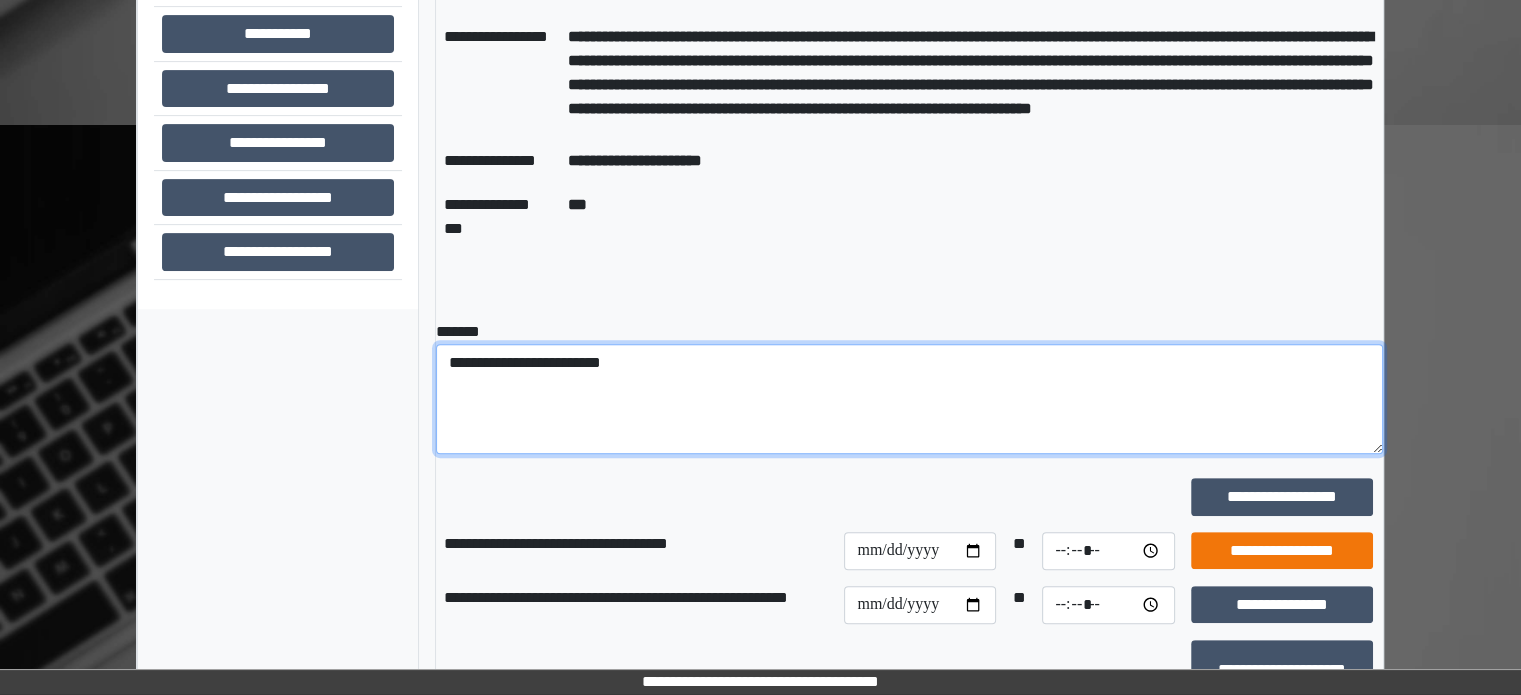 type on "**********" 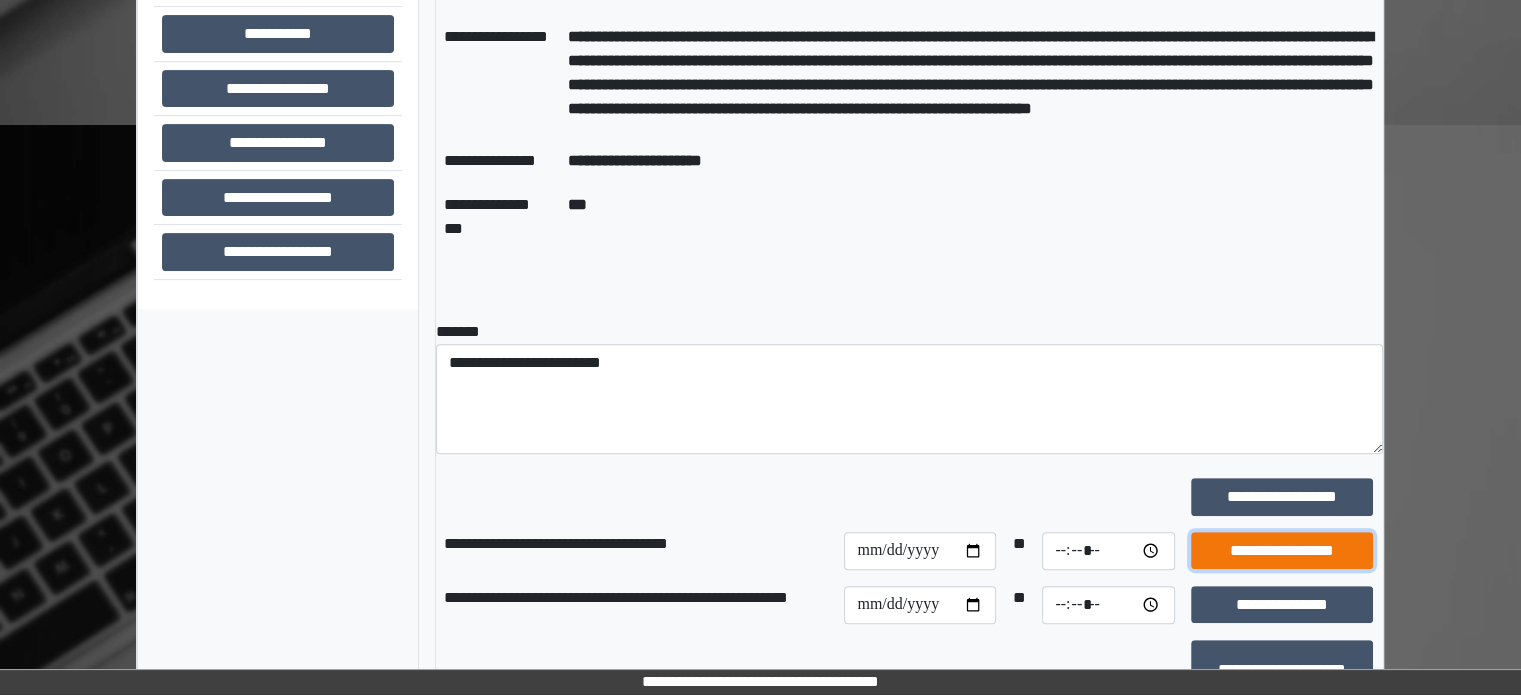 click on "**********" at bounding box center (1282, 551) 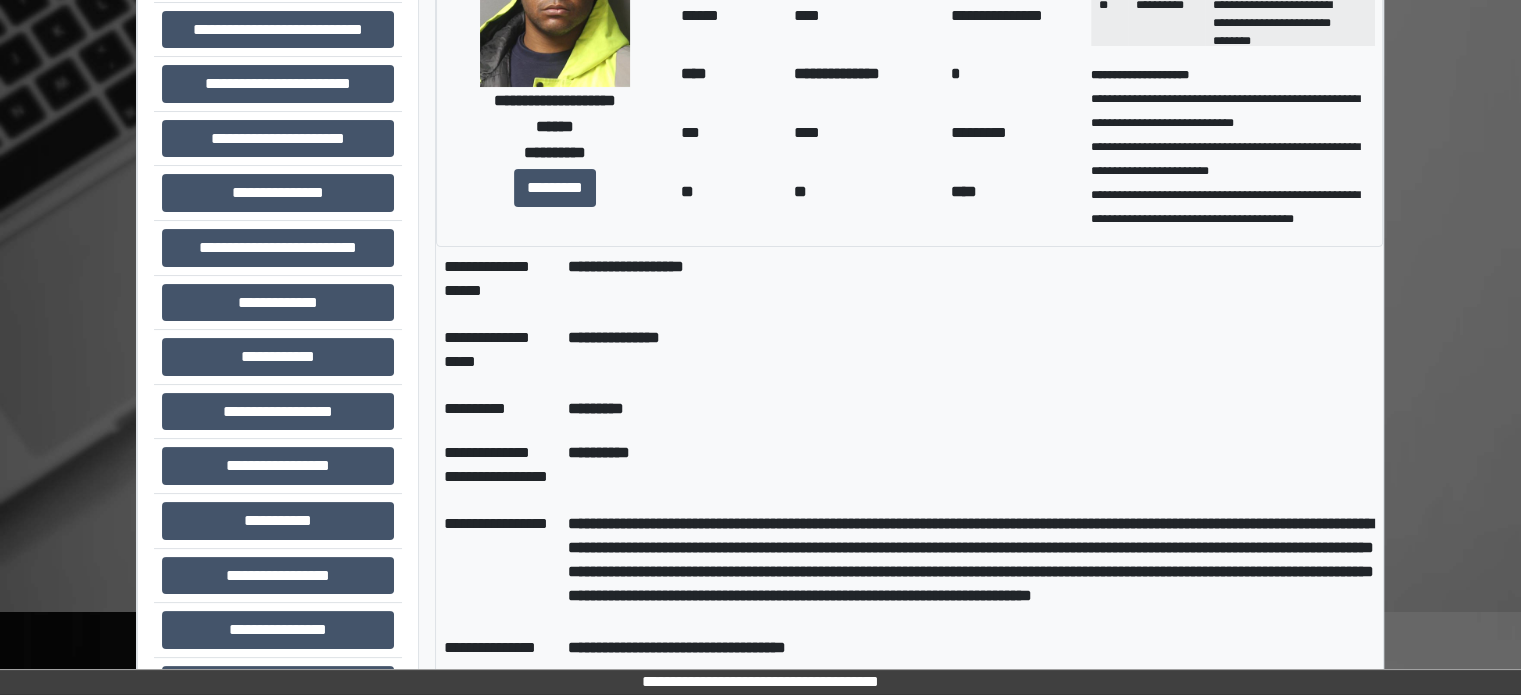 scroll, scrollTop: 208, scrollLeft: 0, axis: vertical 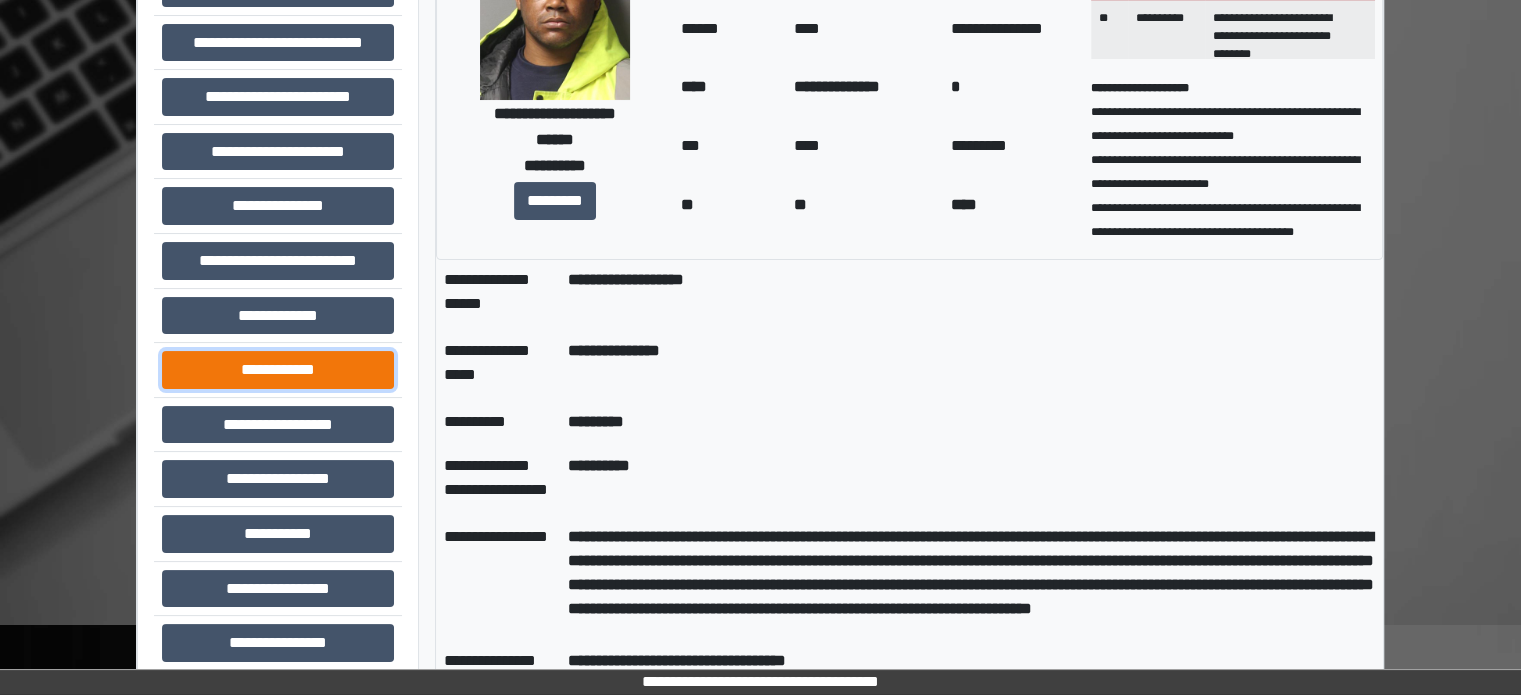click on "**********" at bounding box center [278, 370] 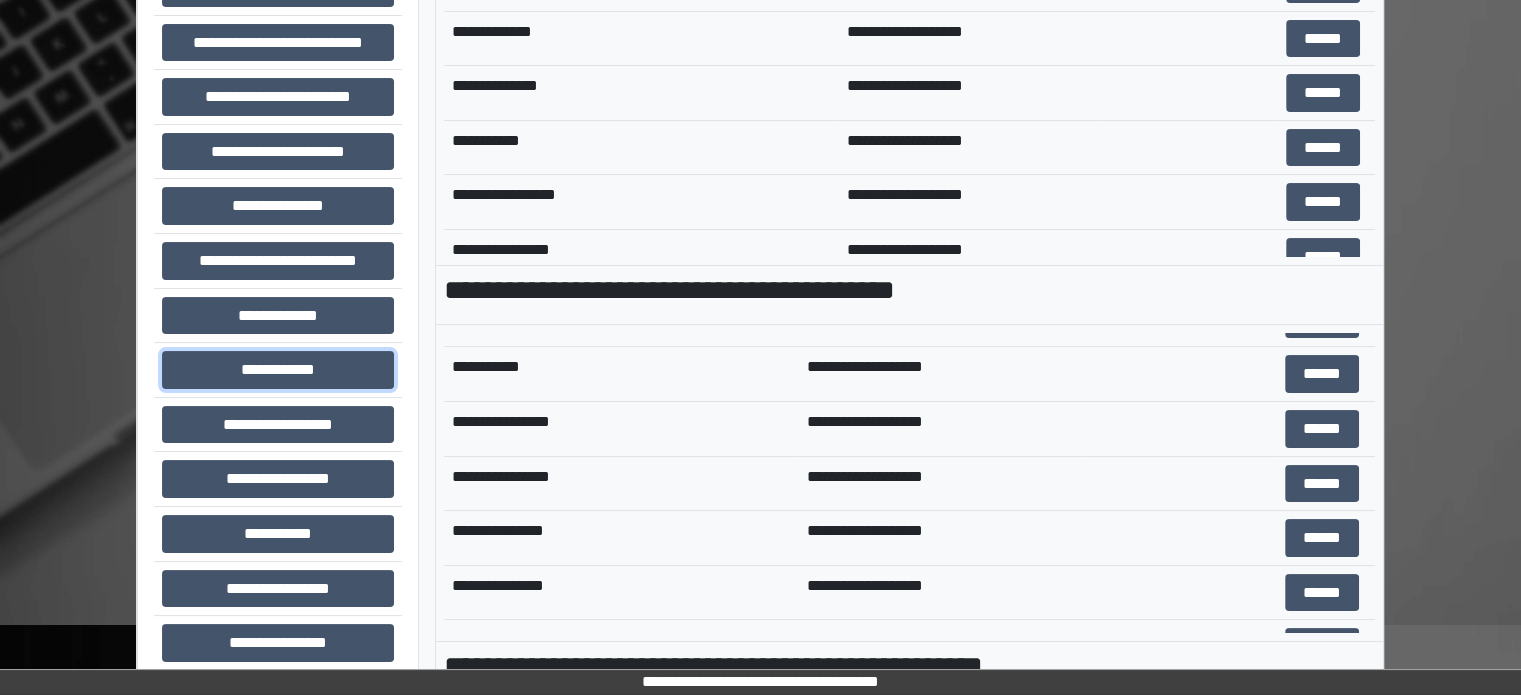 scroll, scrollTop: 600, scrollLeft: 0, axis: vertical 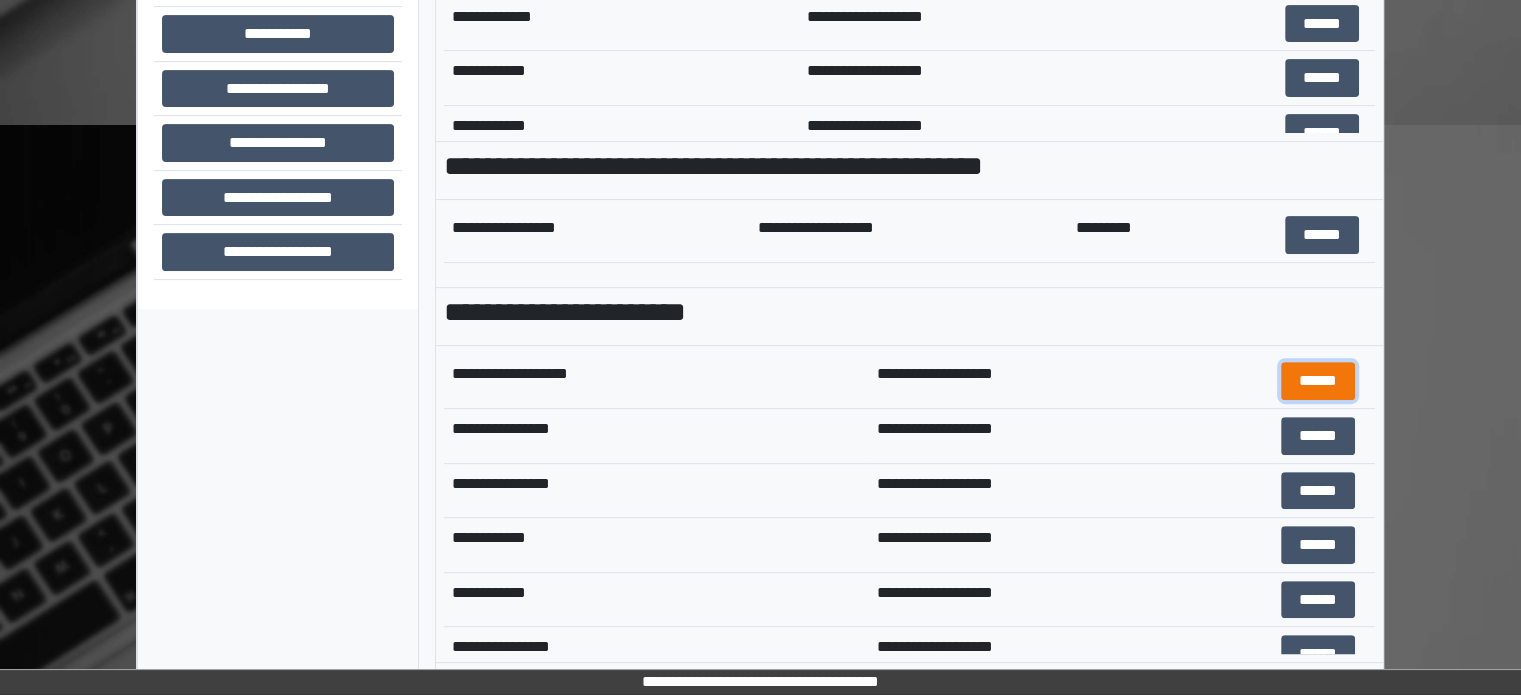 click on "******" at bounding box center [1318, 381] 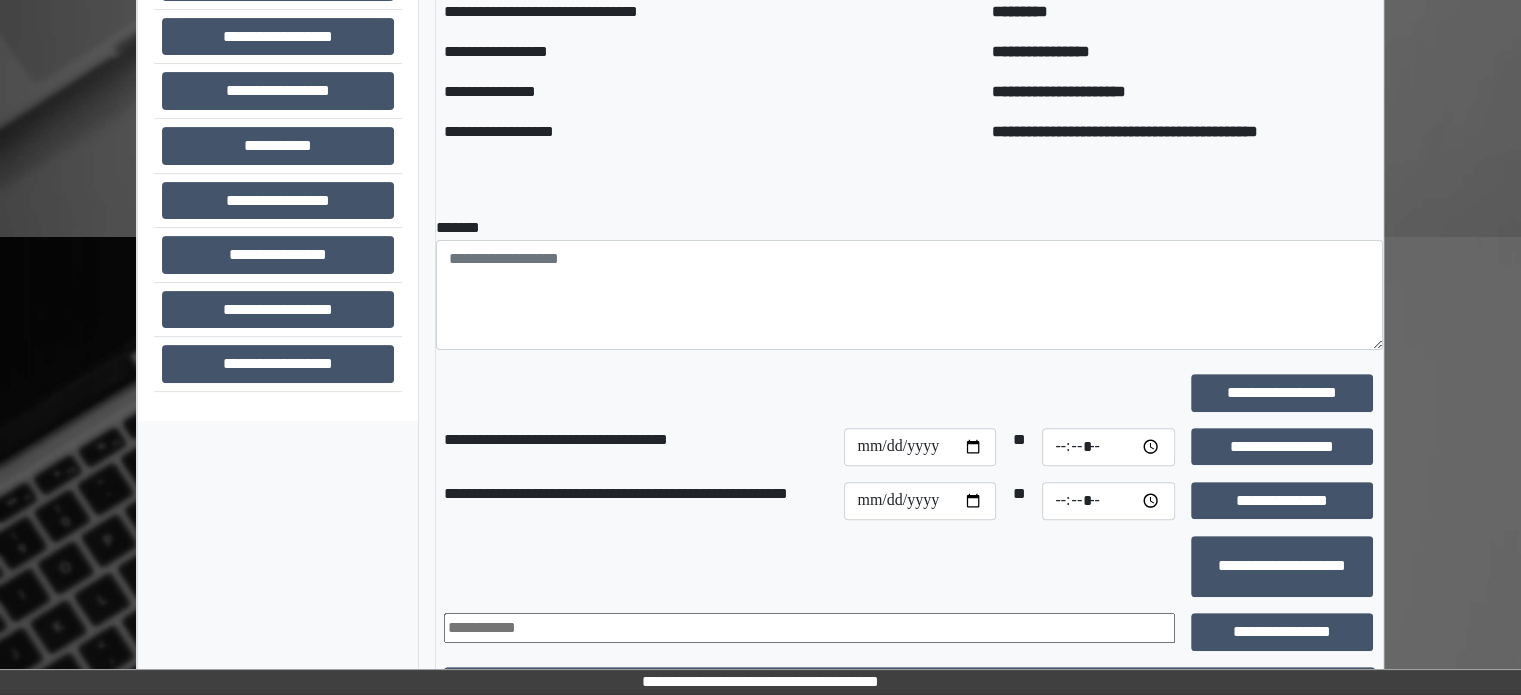 scroll, scrollTop: 408, scrollLeft: 0, axis: vertical 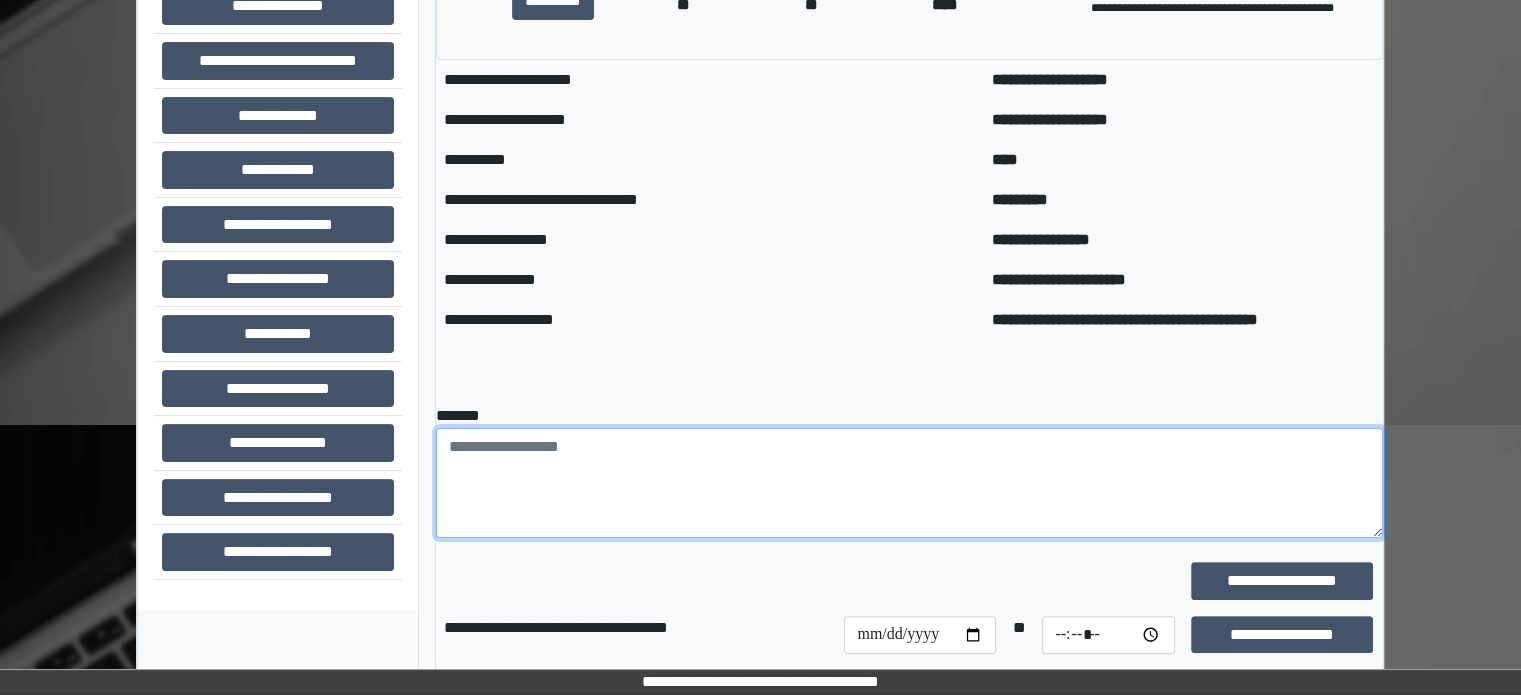 click at bounding box center (909, 483) 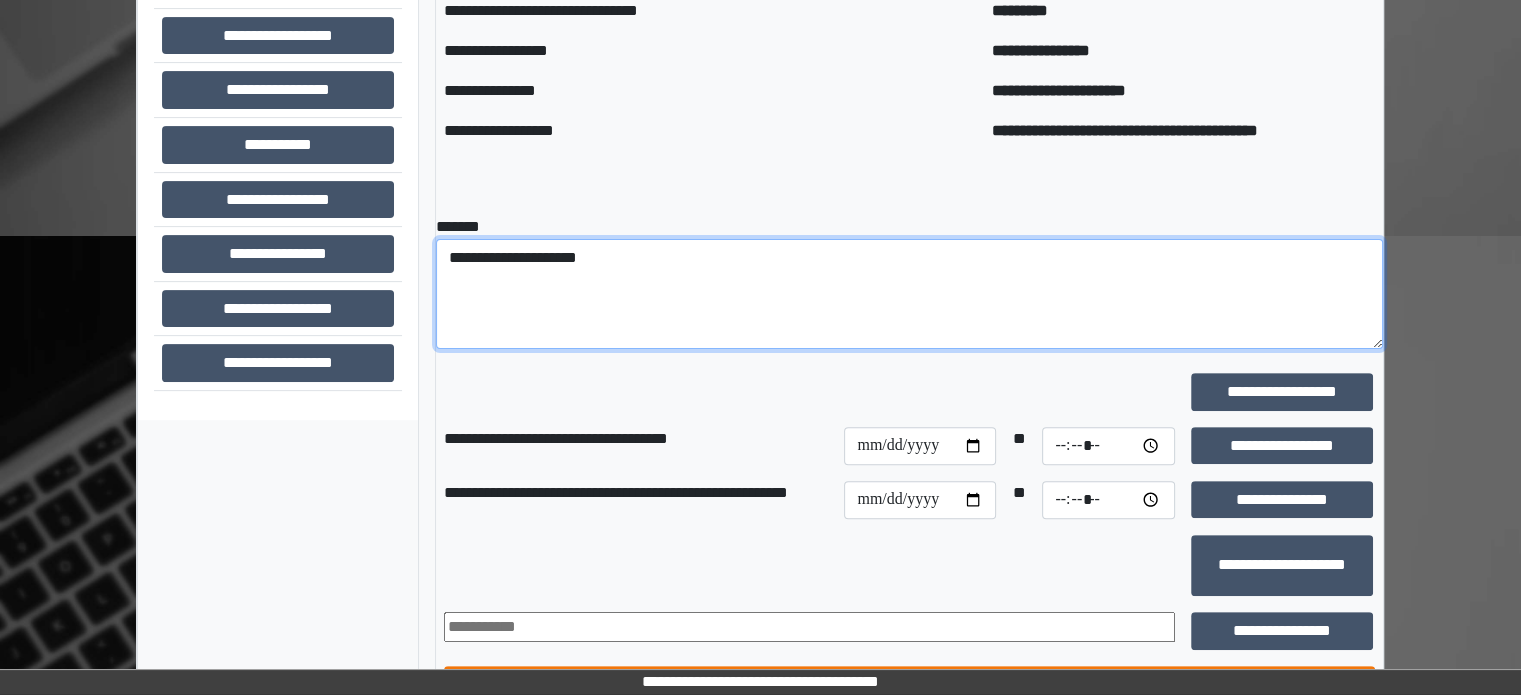 scroll, scrollTop: 708, scrollLeft: 0, axis: vertical 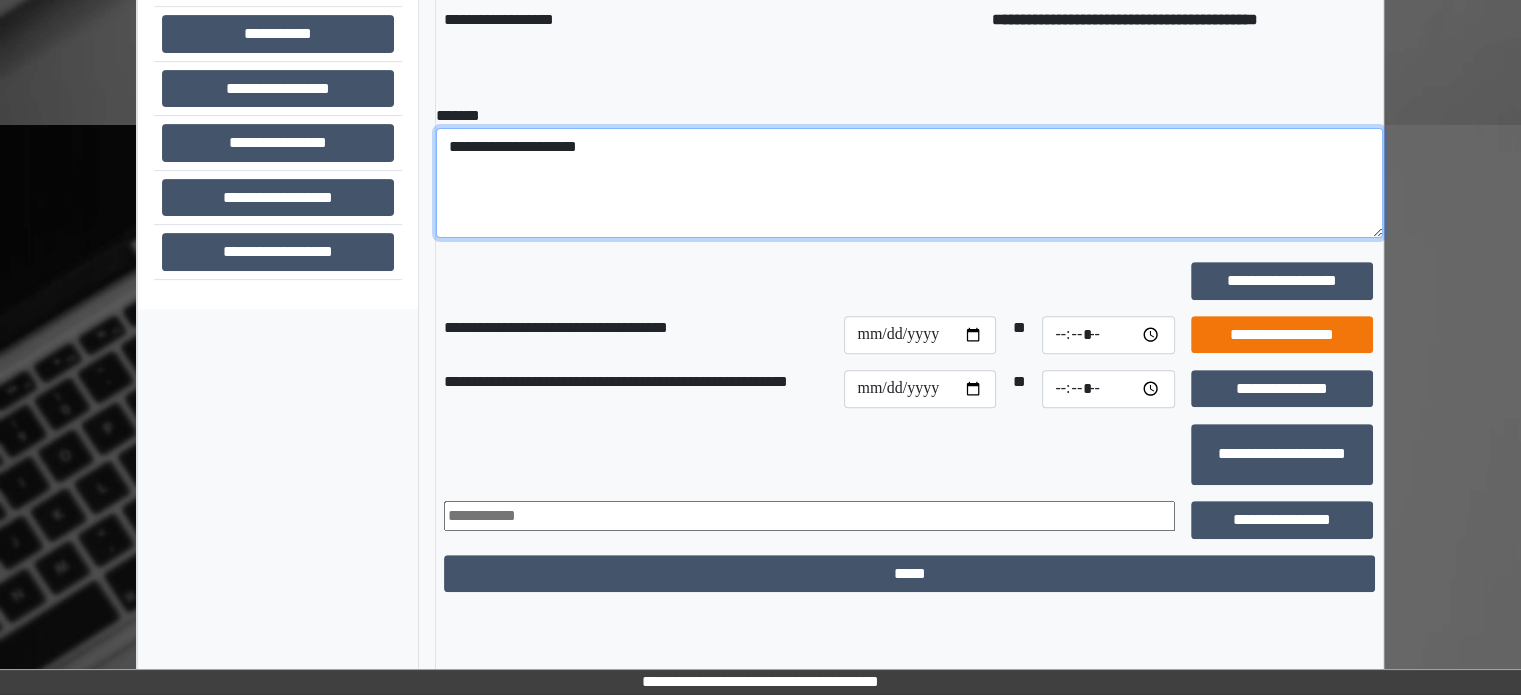 type on "**********" 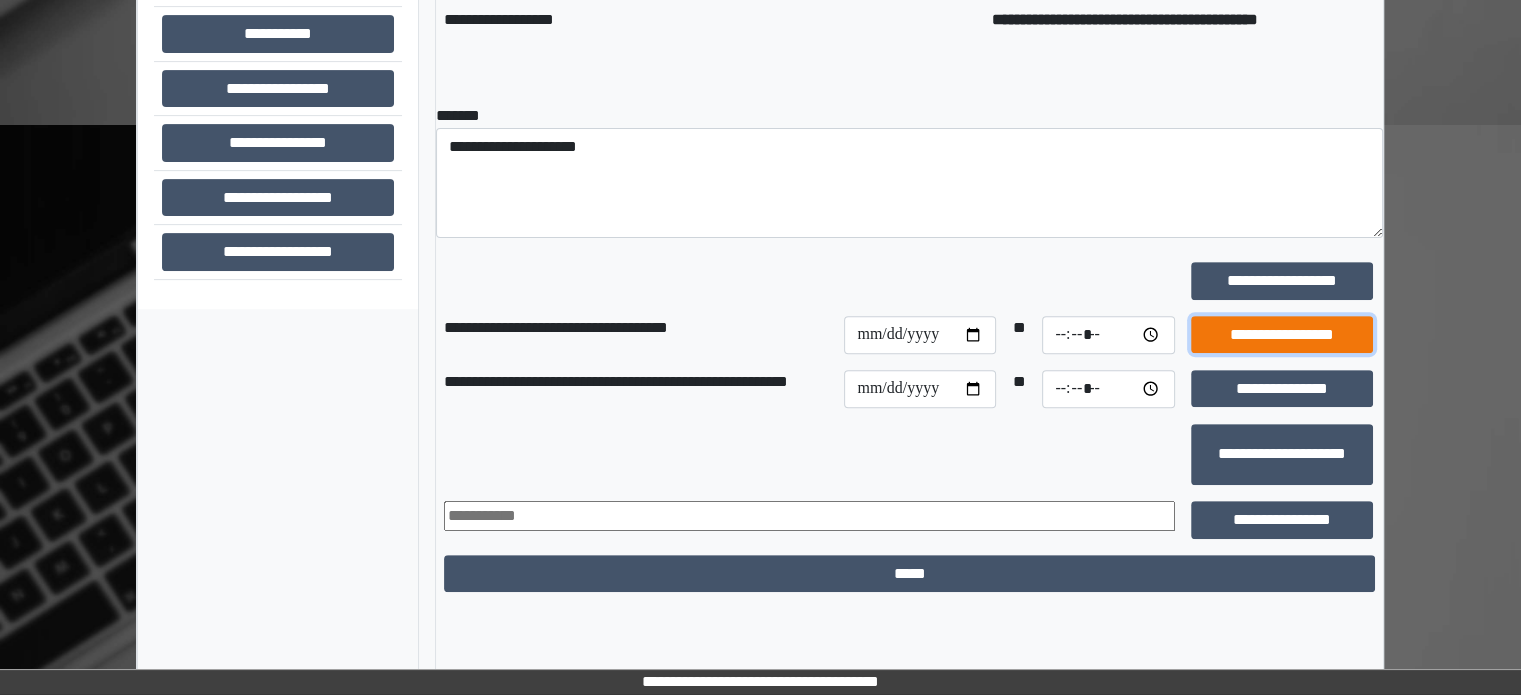 click on "**********" at bounding box center [1282, 335] 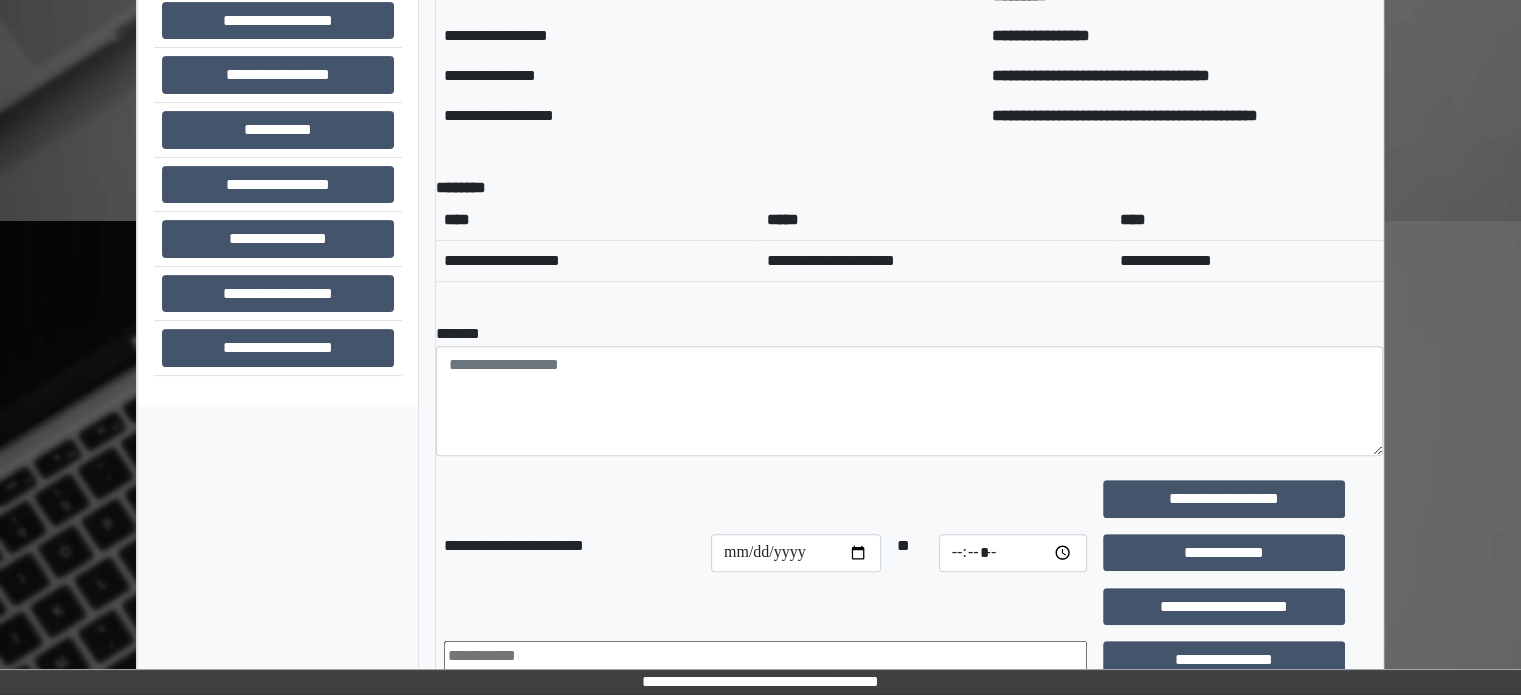 scroll, scrollTop: 508, scrollLeft: 0, axis: vertical 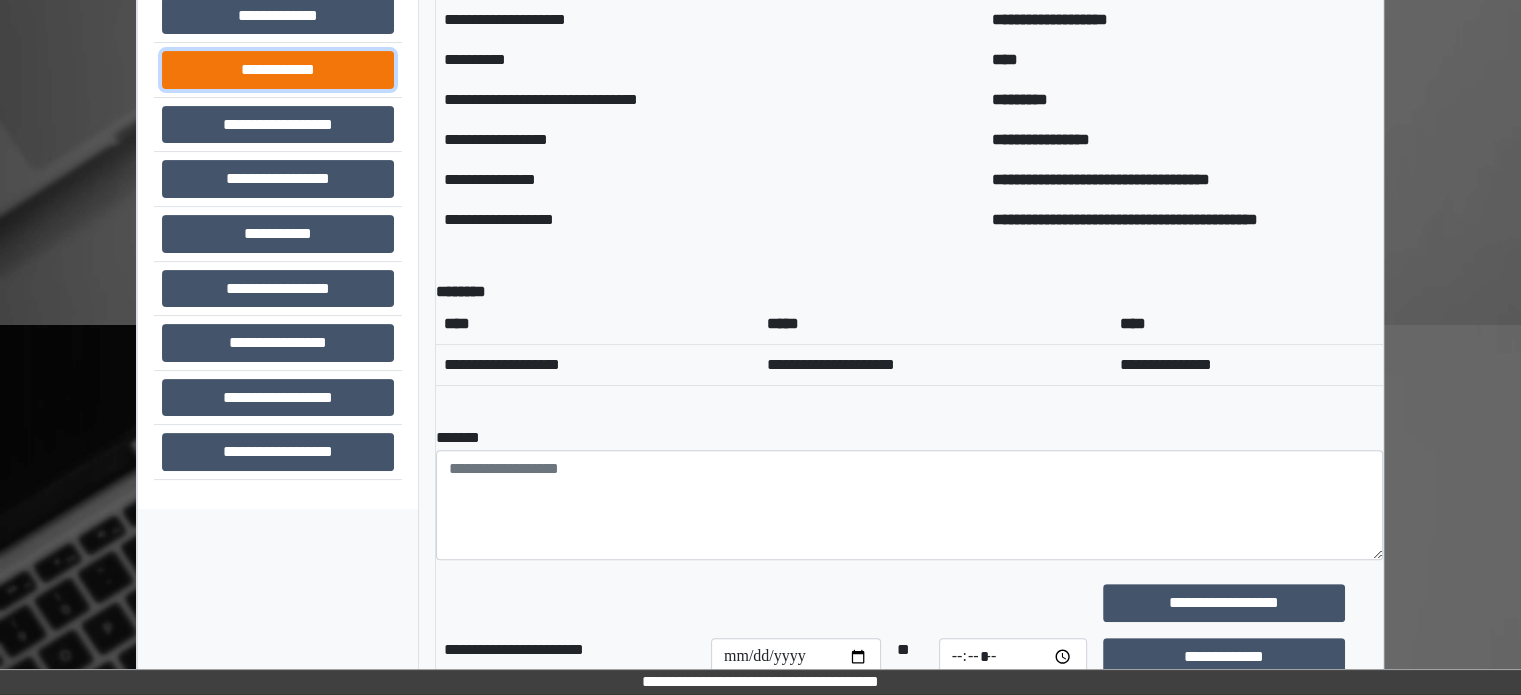 click on "**********" at bounding box center (278, 70) 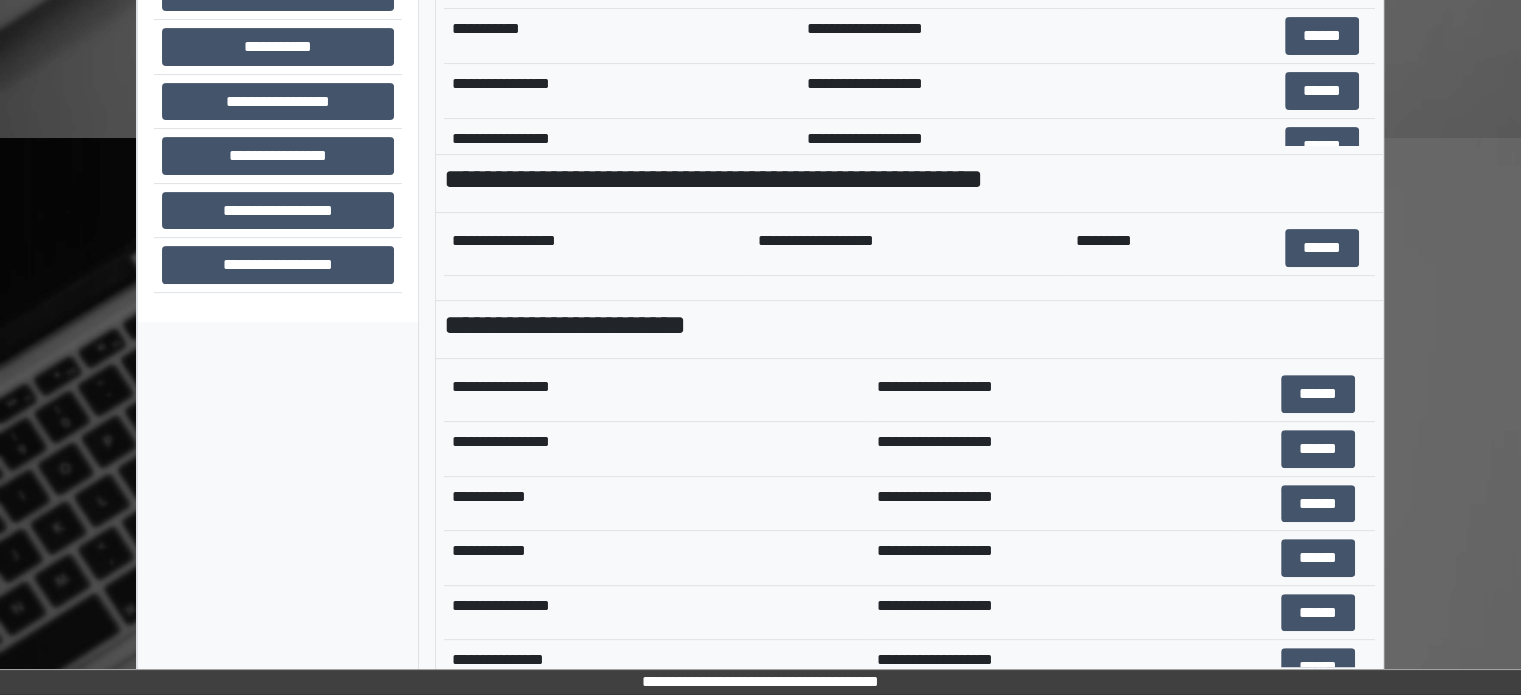 scroll, scrollTop: 708, scrollLeft: 0, axis: vertical 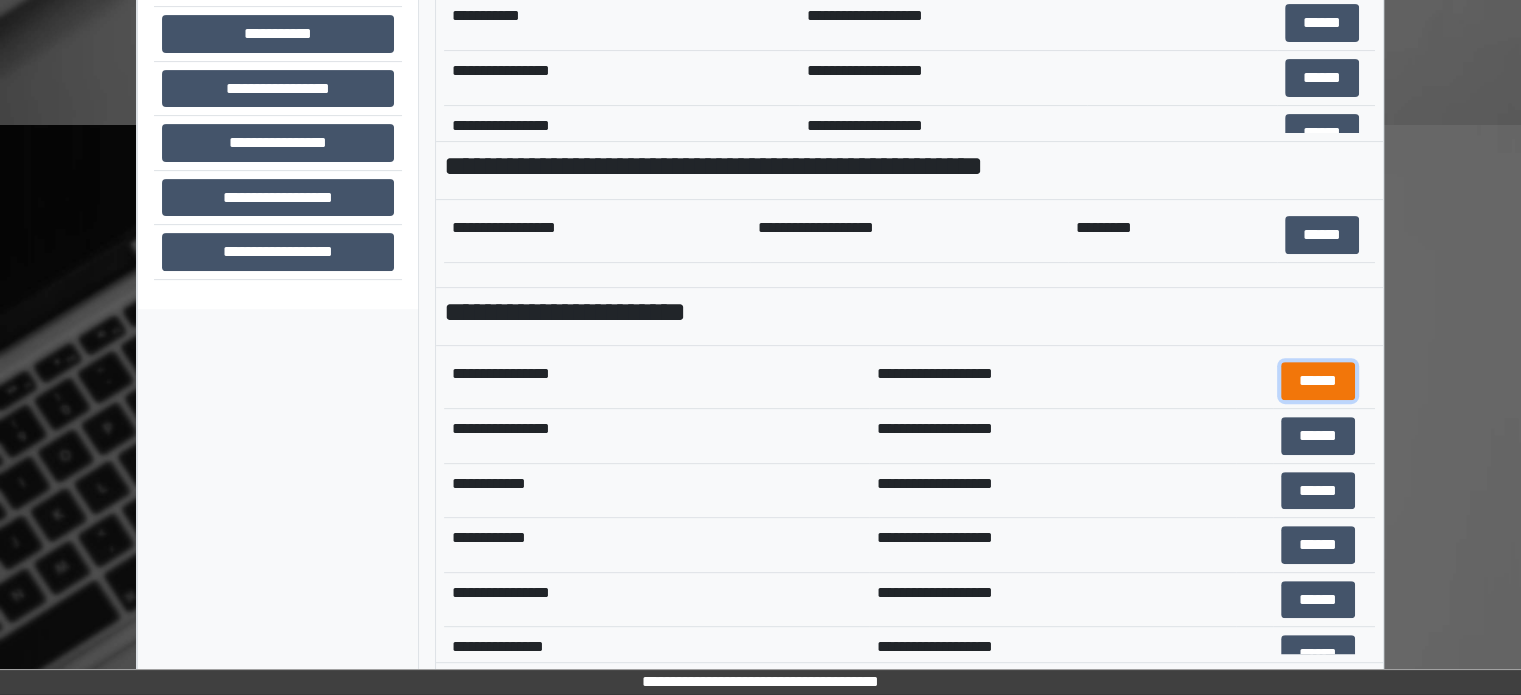 click on "******" at bounding box center (1318, 381) 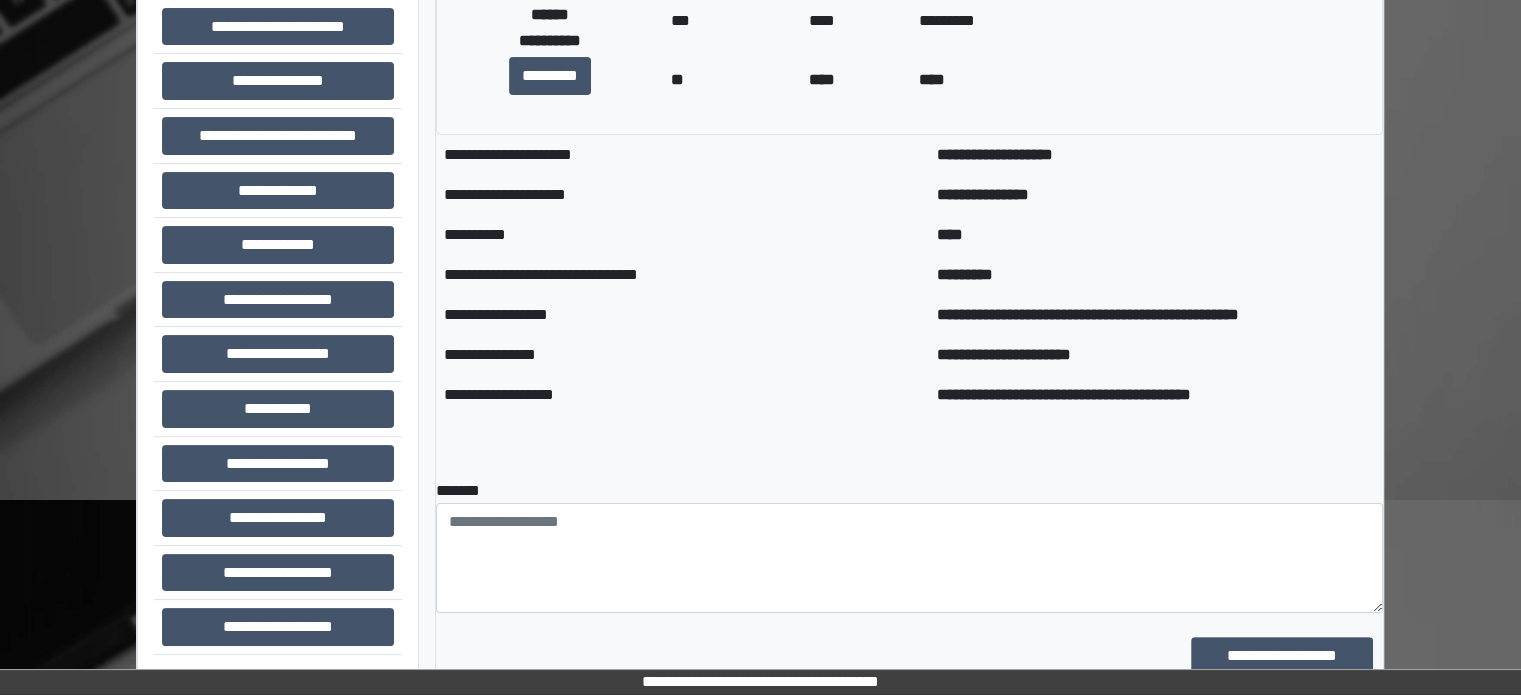 scroll, scrollTop: 308, scrollLeft: 0, axis: vertical 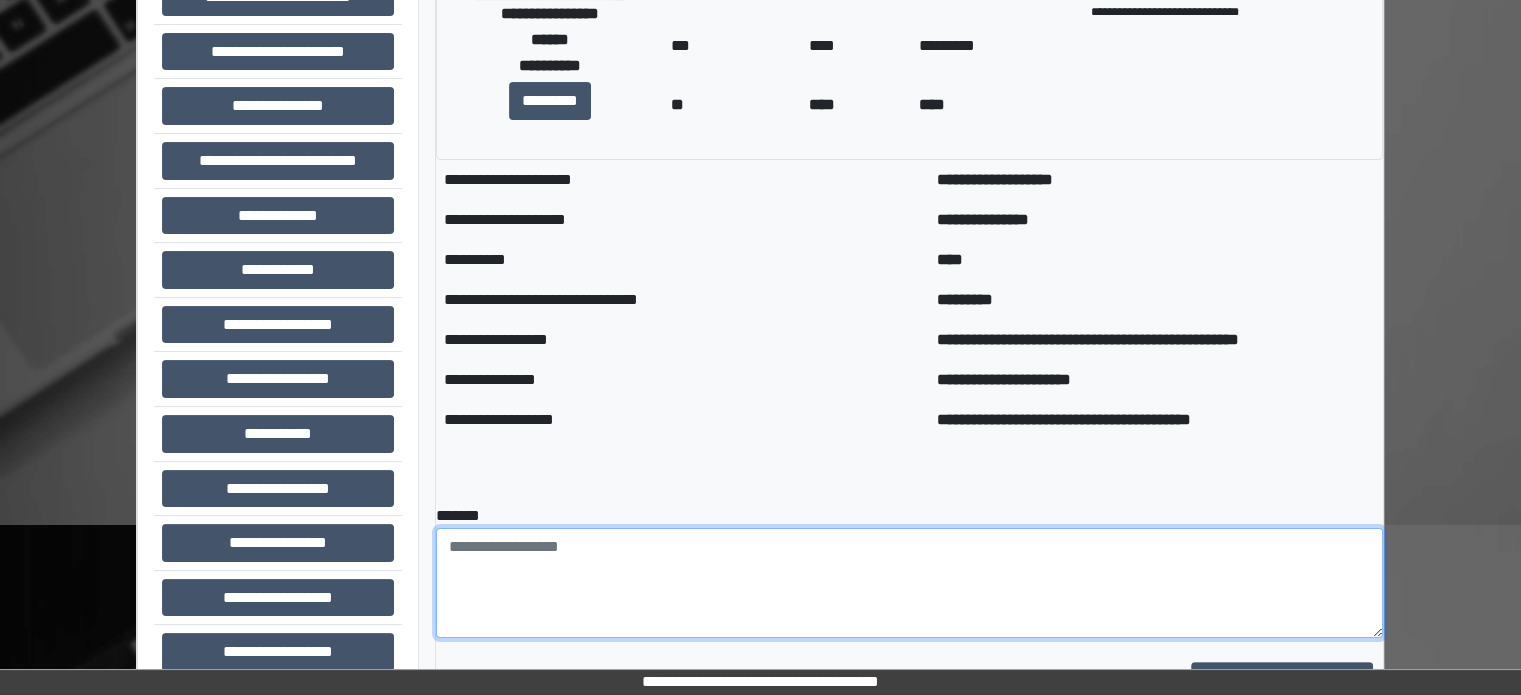 click at bounding box center [909, 583] 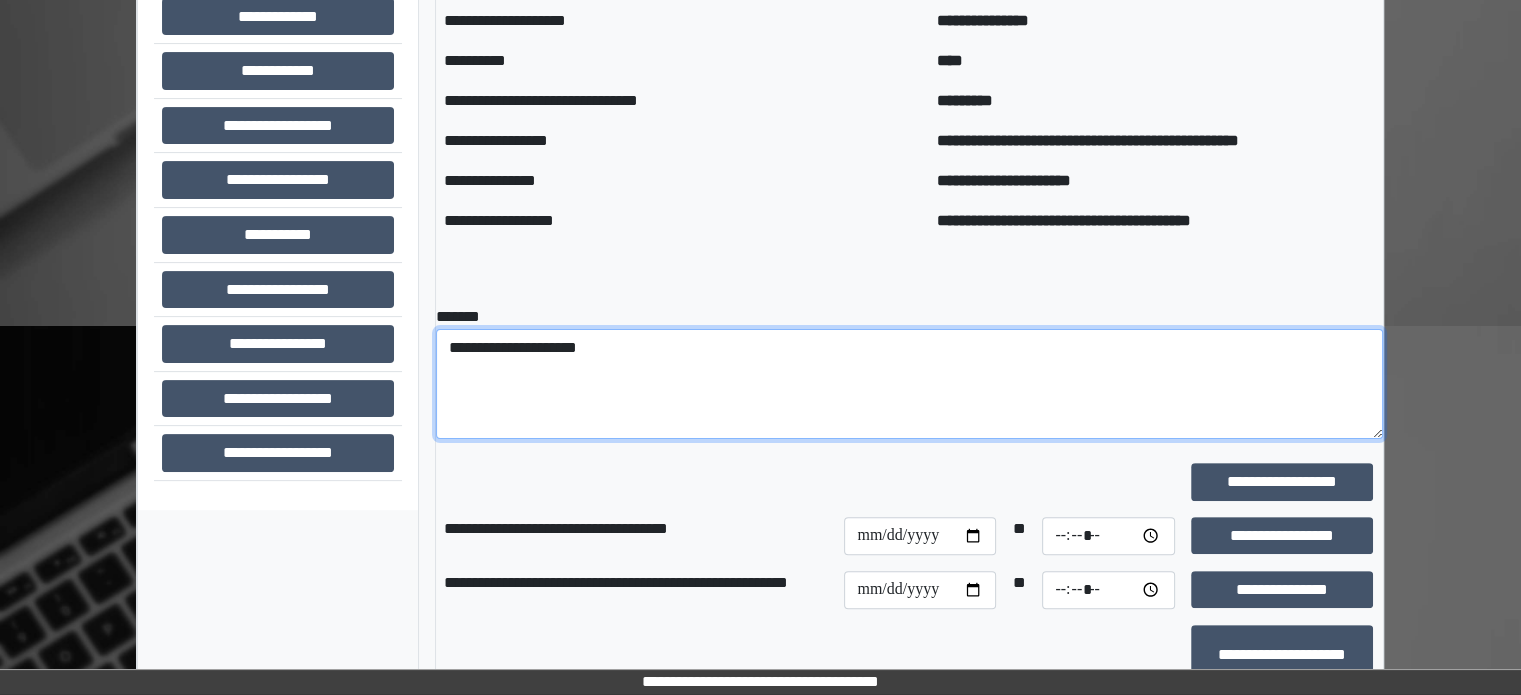 scroll, scrollTop: 508, scrollLeft: 0, axis: vertical 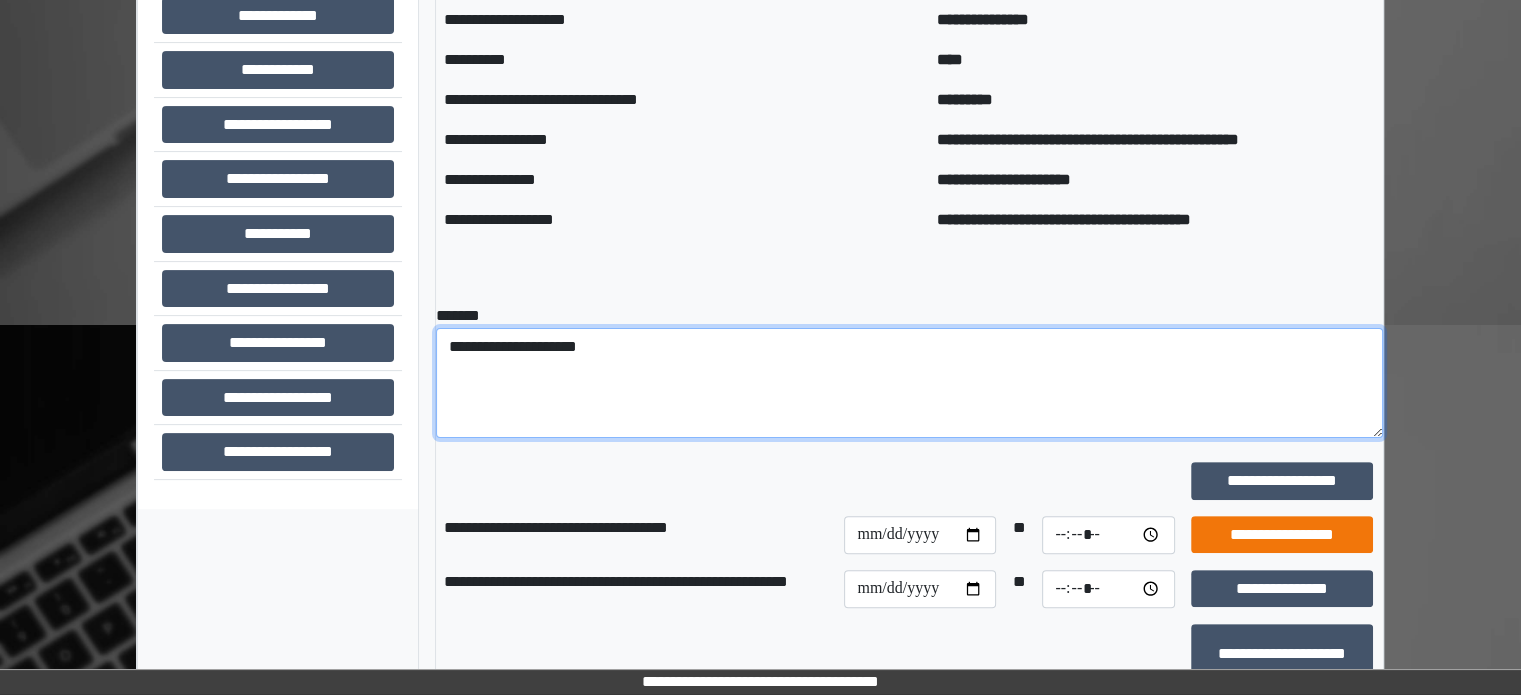 type on "**********" 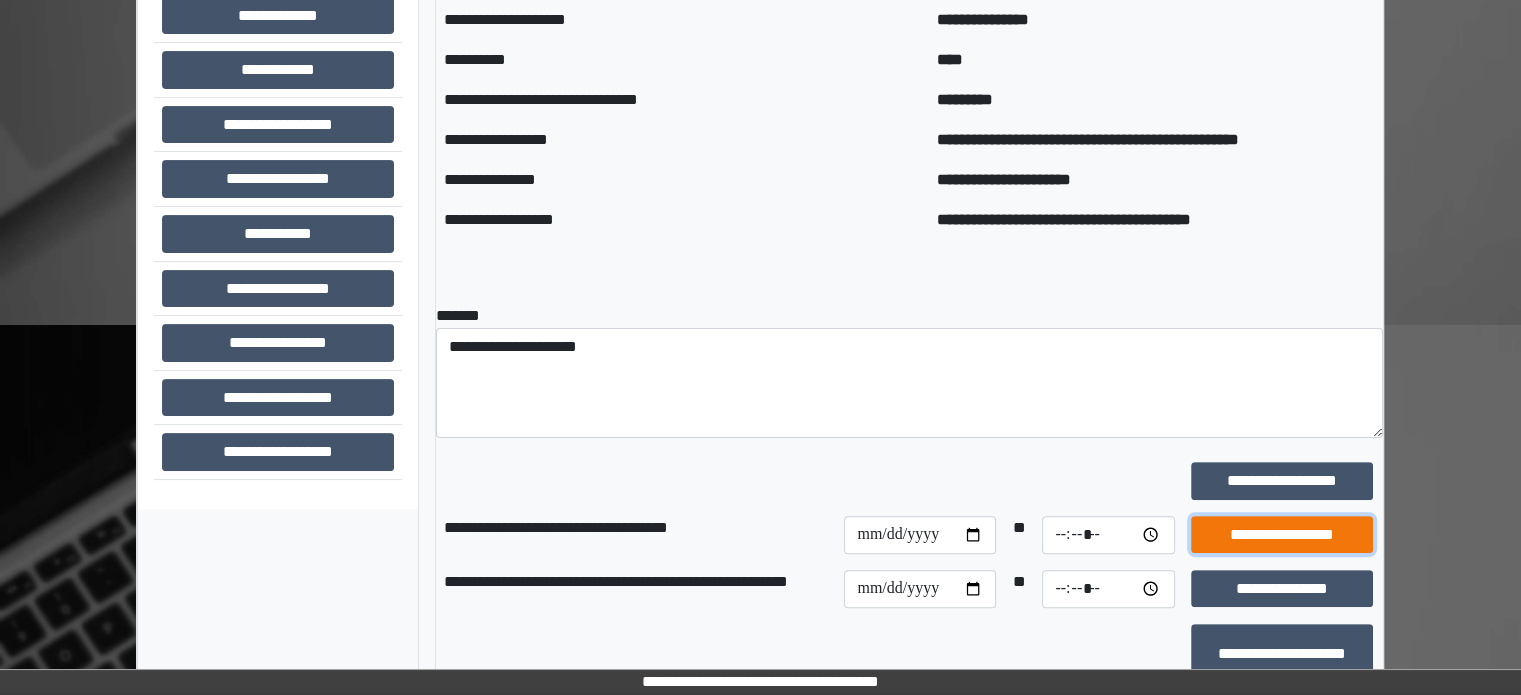 click on "**********" at bounding box center (1282, 535) 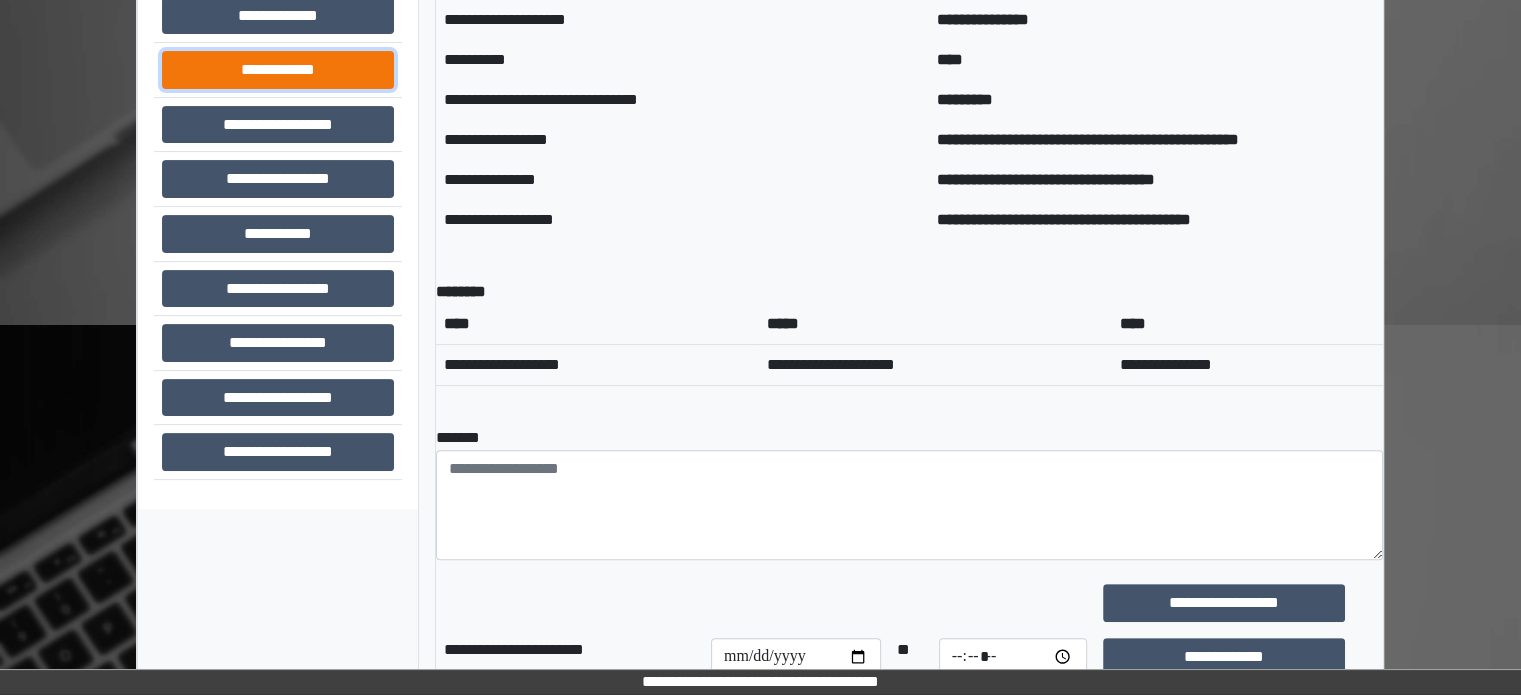 click on "**********" at bounding box center [278, 70] 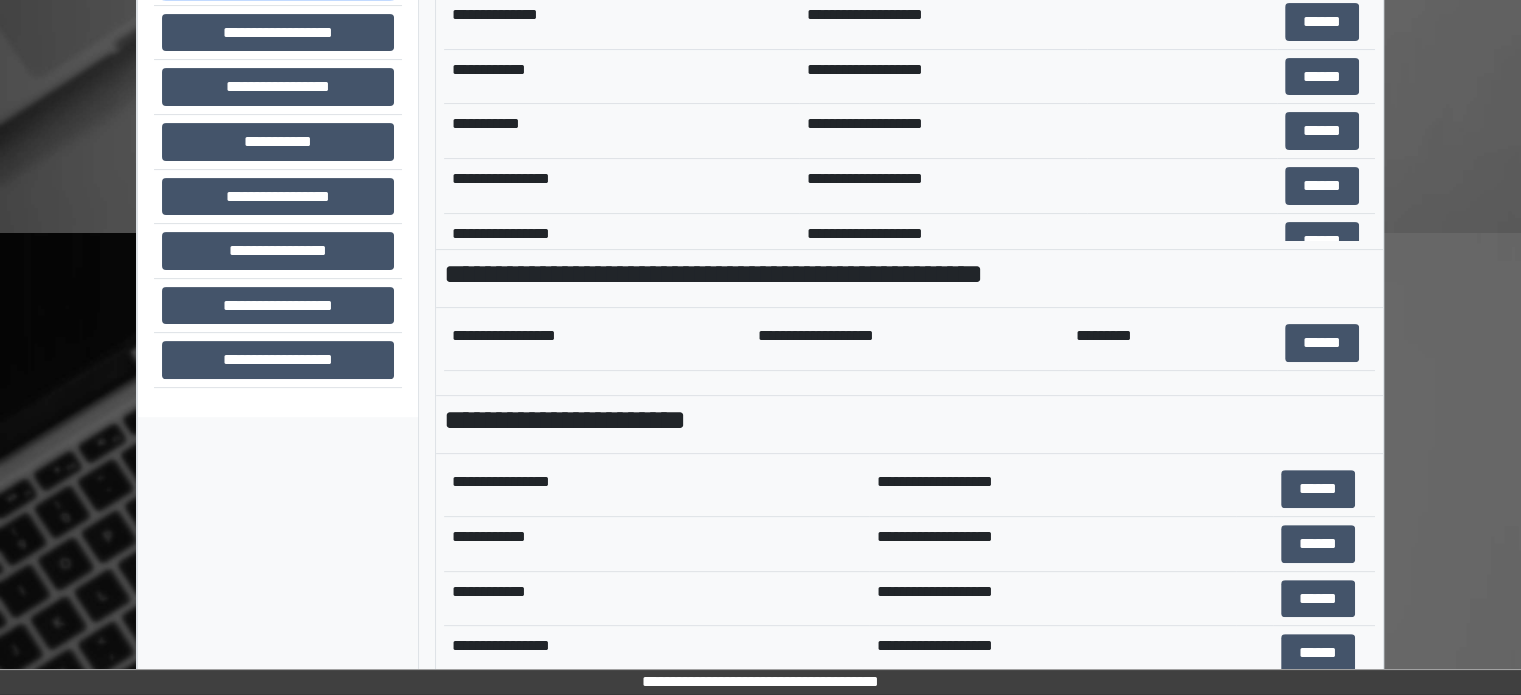 scroll, scrollTop: 708, scrollLeft: 0, axis: vertical 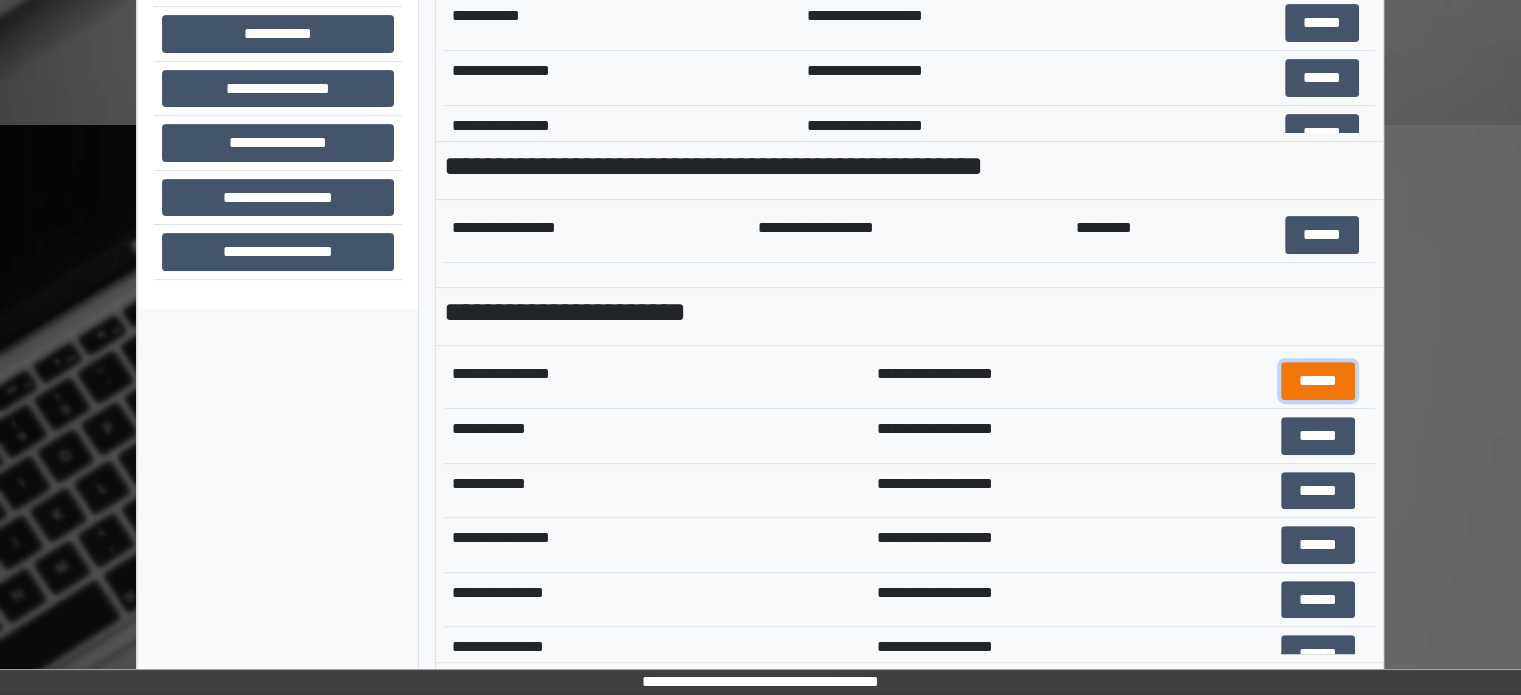 click on "******" at bounding box center (1318, 381) 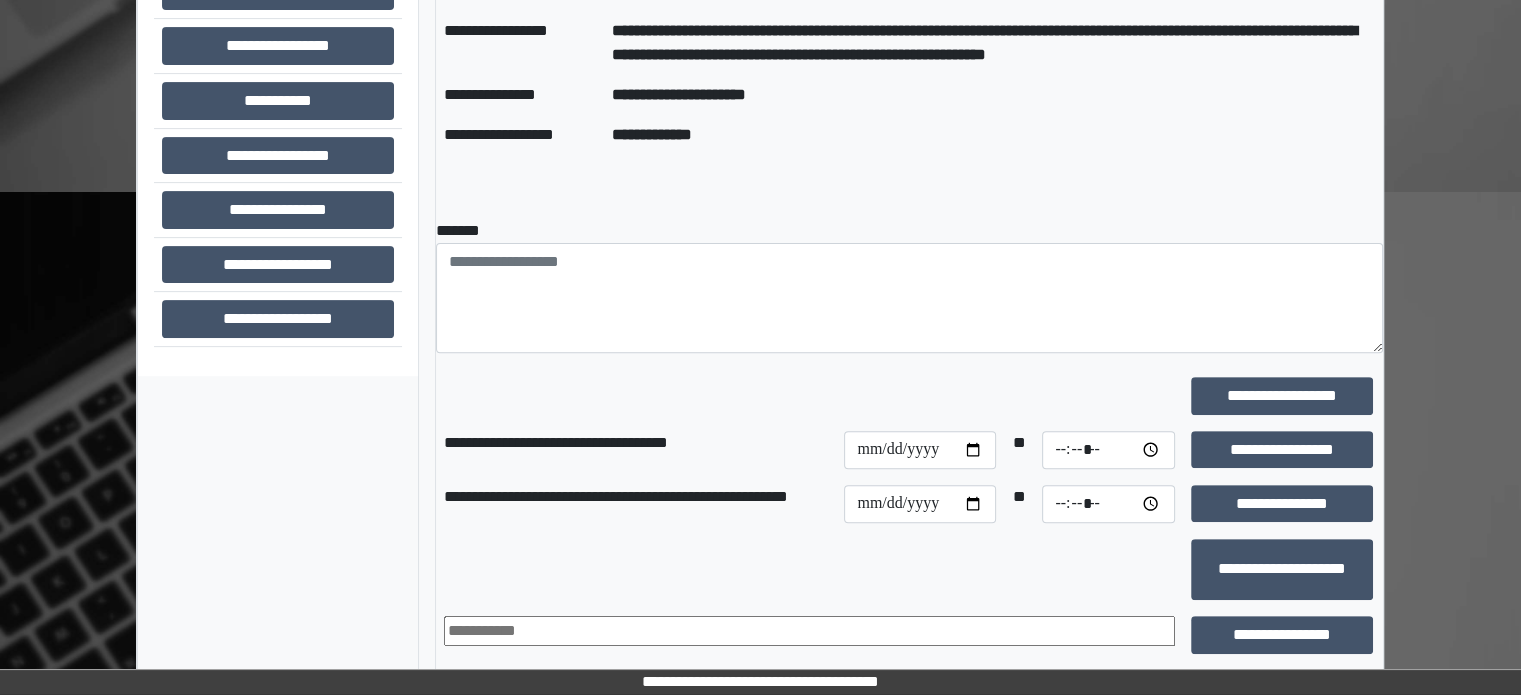 scroll, scrollTop: 700, scrollLeft: 0, axis: vertical 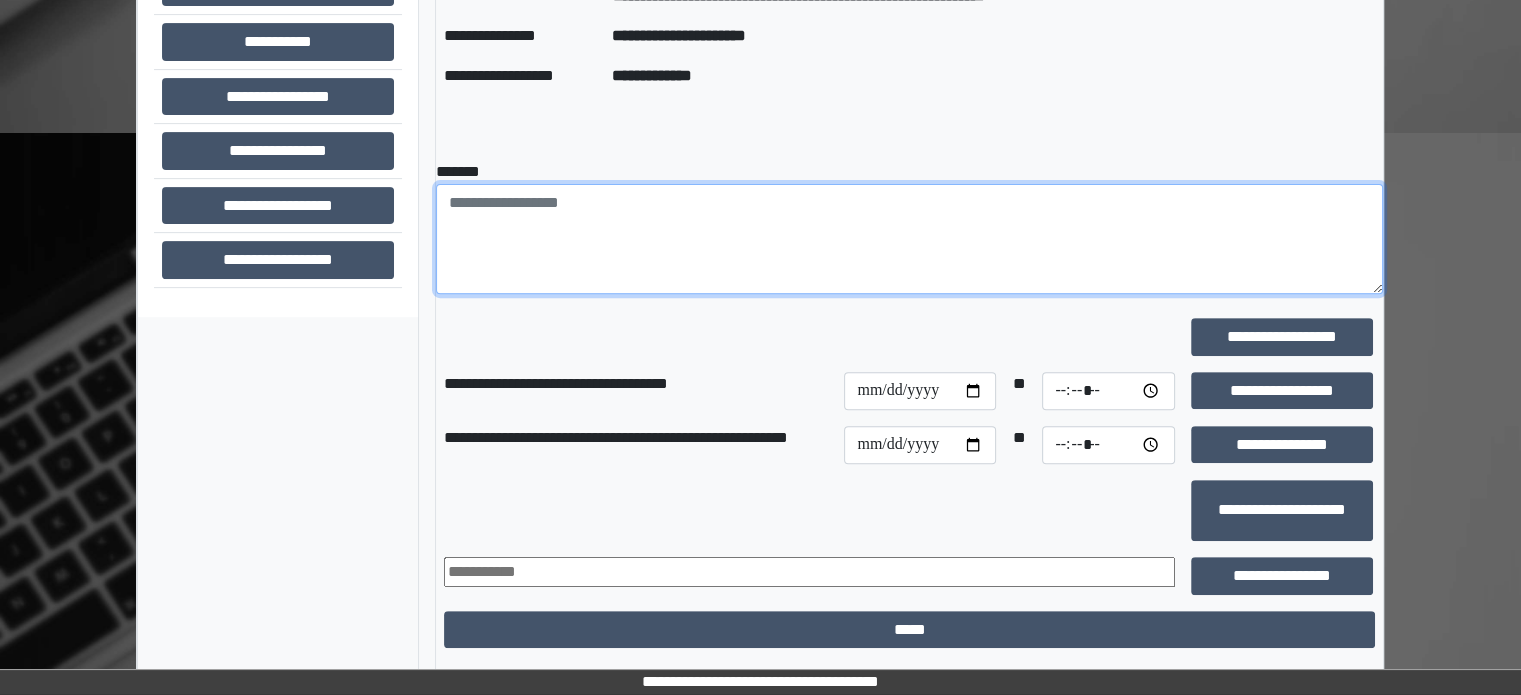 paste on "**********" 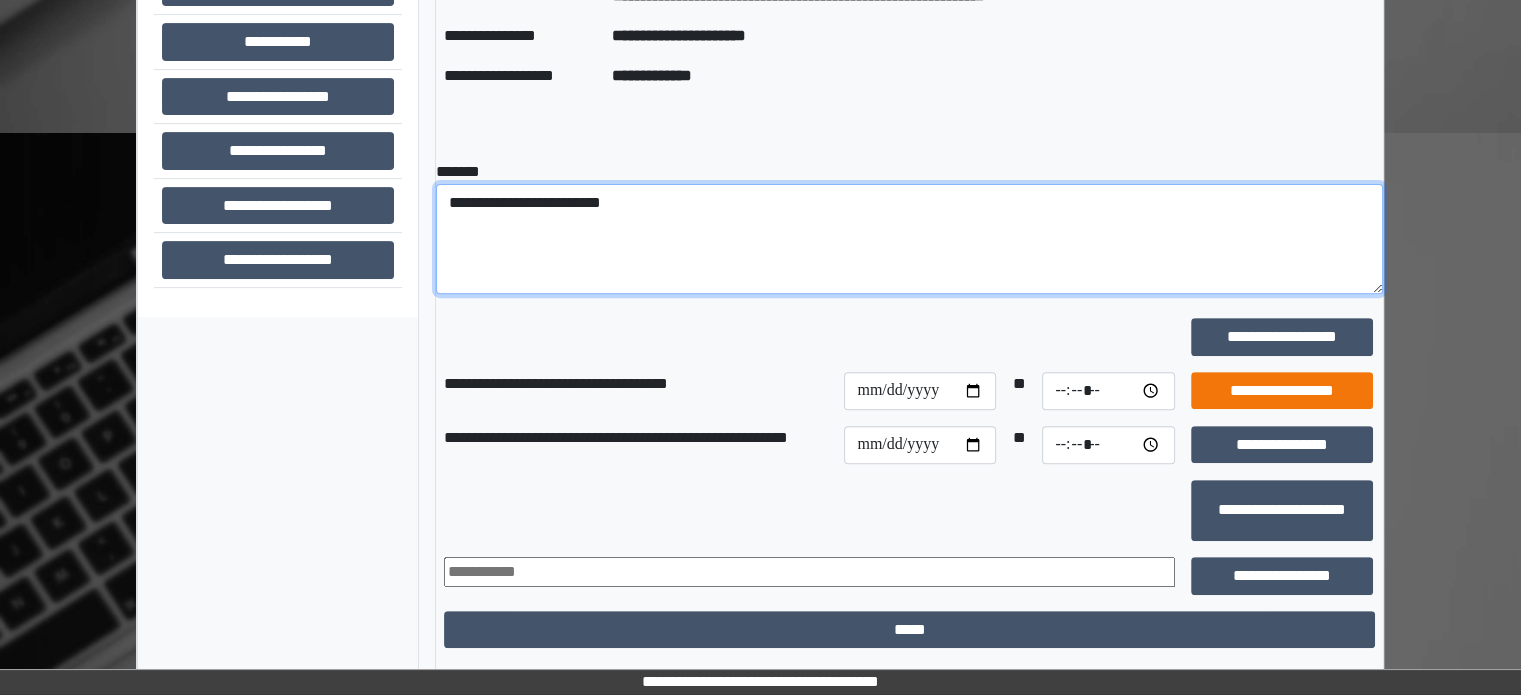 type on "**********" 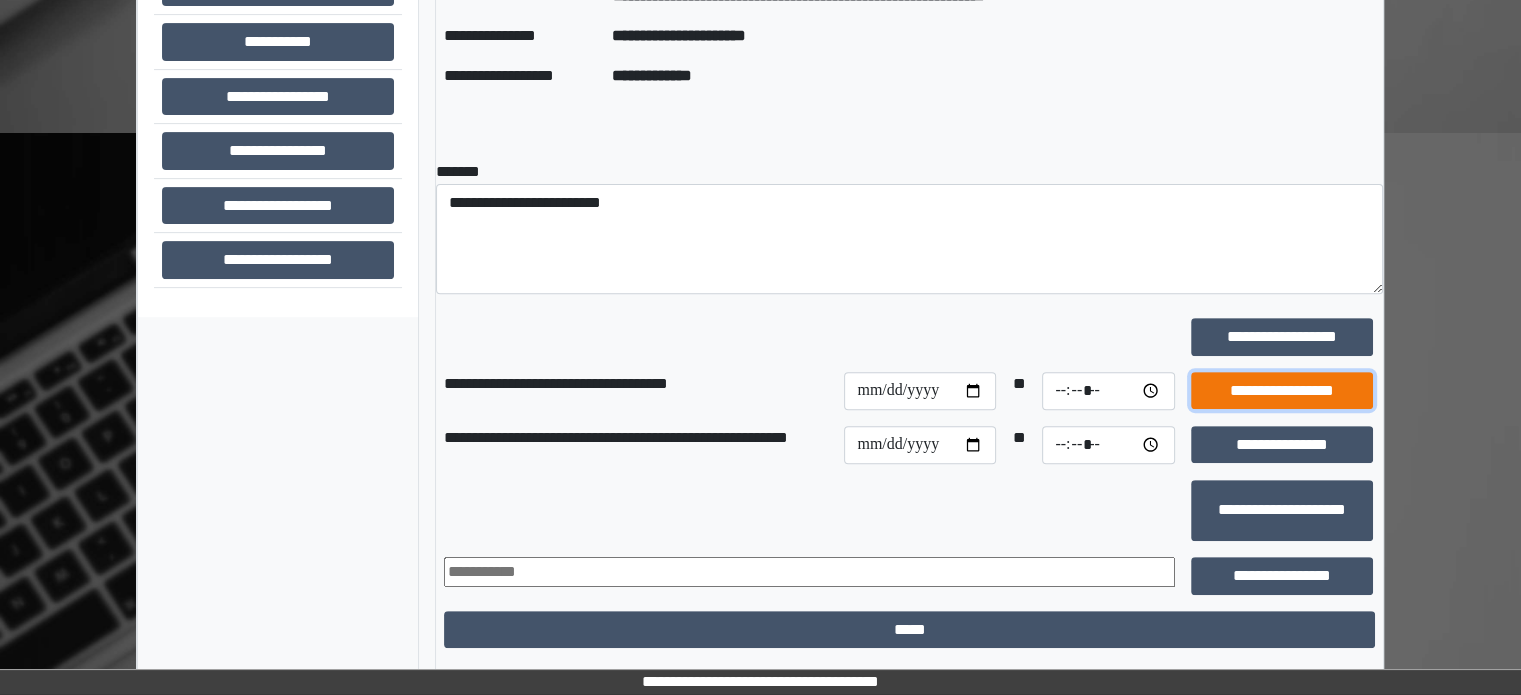 click on "**********" at bounding box center (1282, 391) 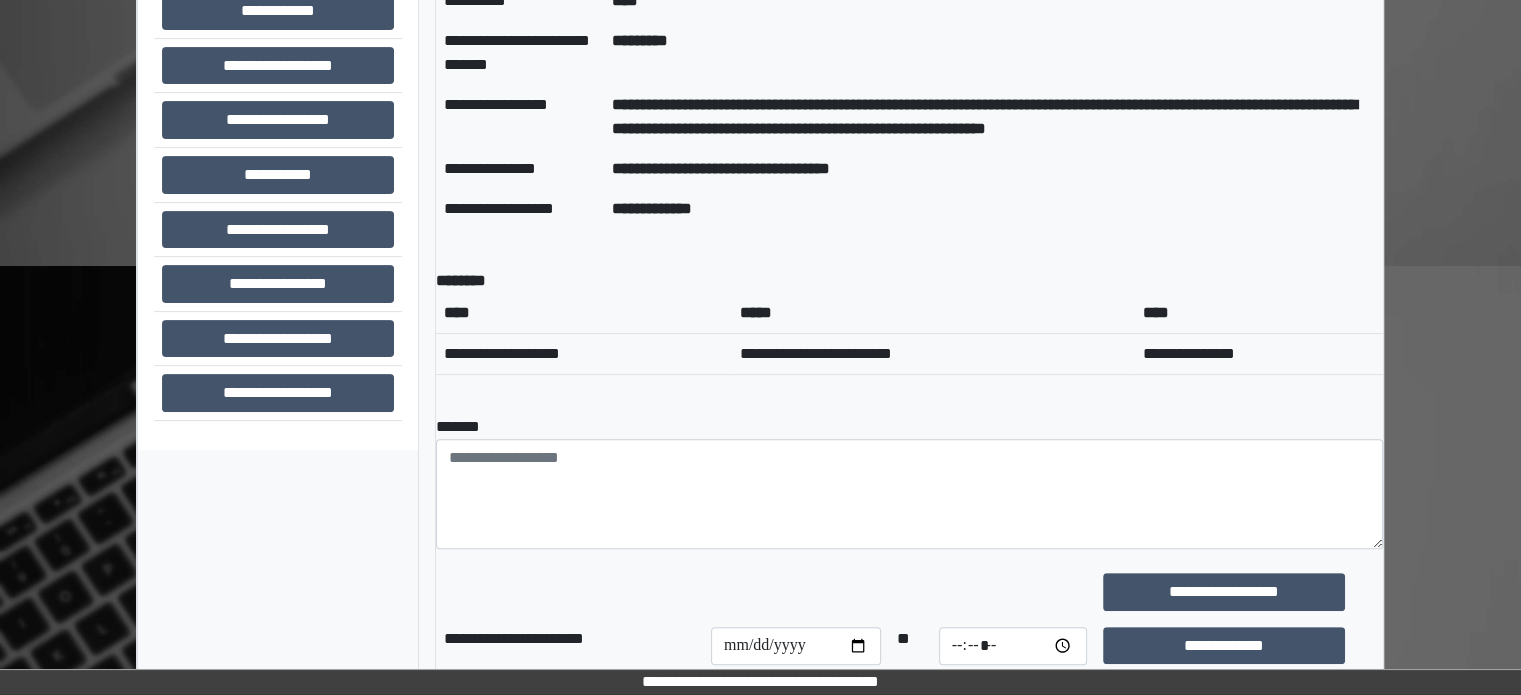 scroll, scrollTop: 300, scrollLeft: 0, axis: vertical 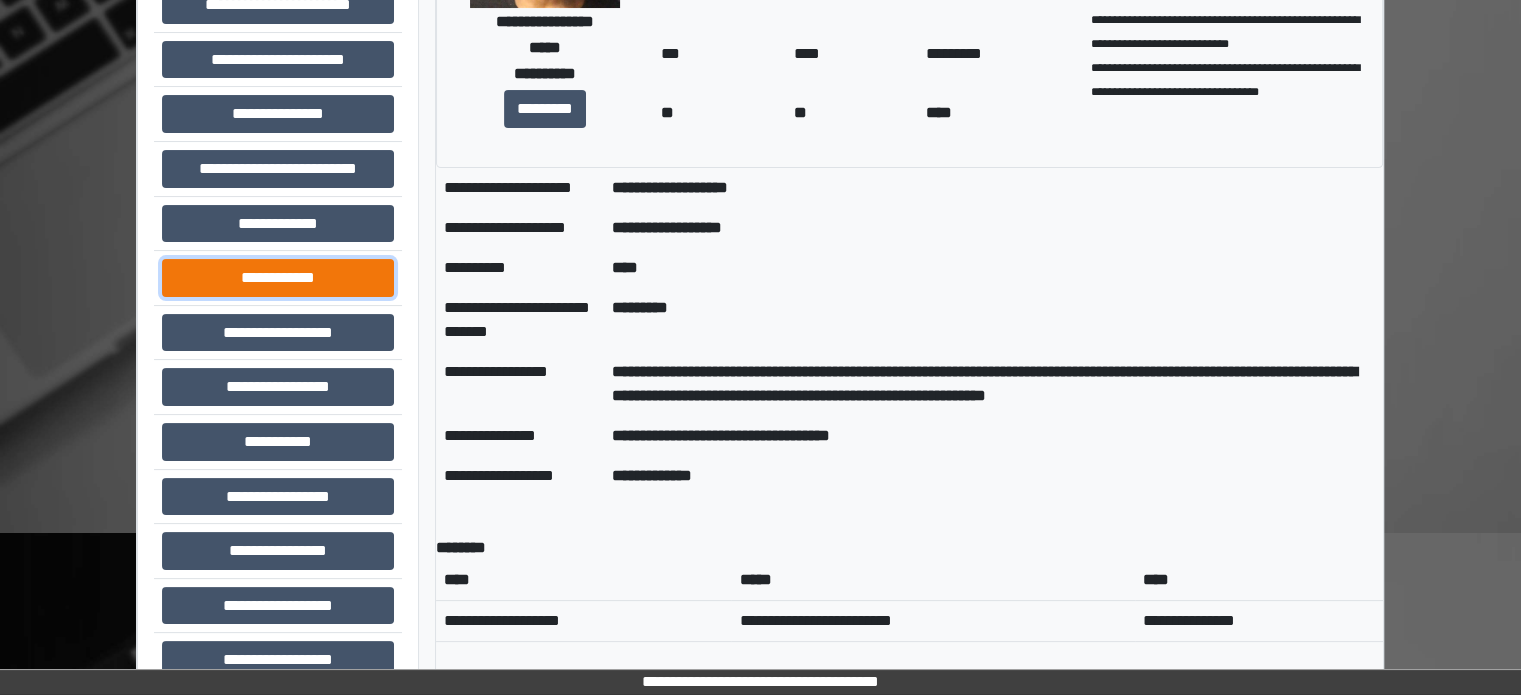 click on "**********" at bounding box center (278, 278) 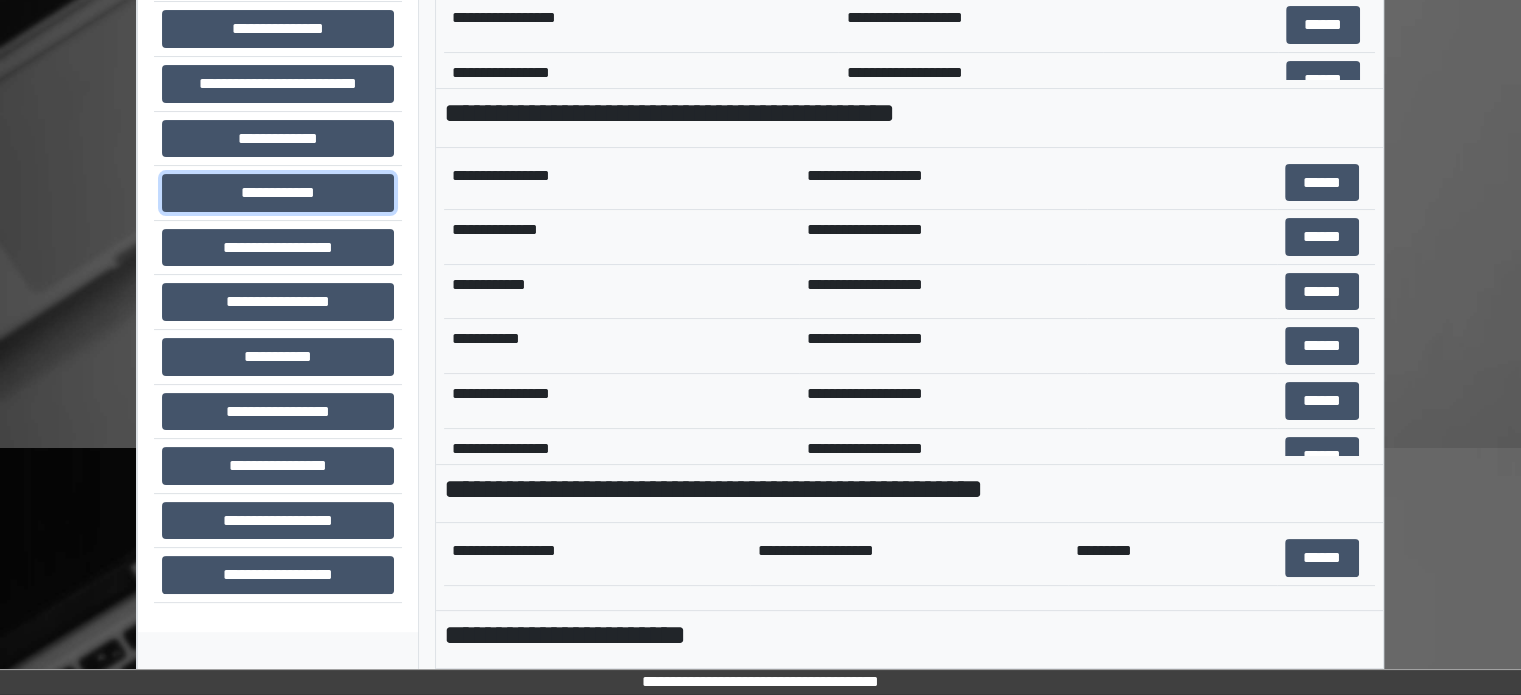 scroll, scrollTop: 708, scrollLeft: 0, axis: vertical 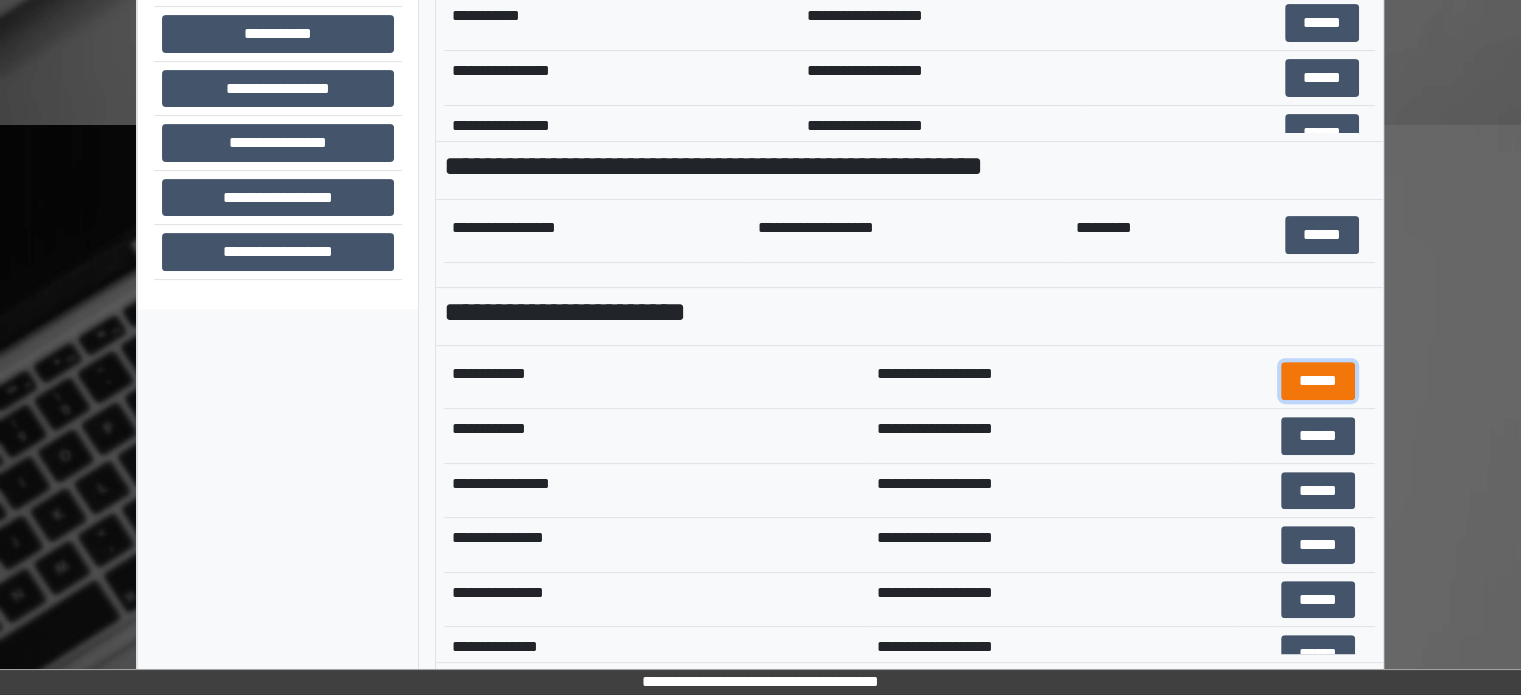 click on "******" at bounding box center (1318, 381) 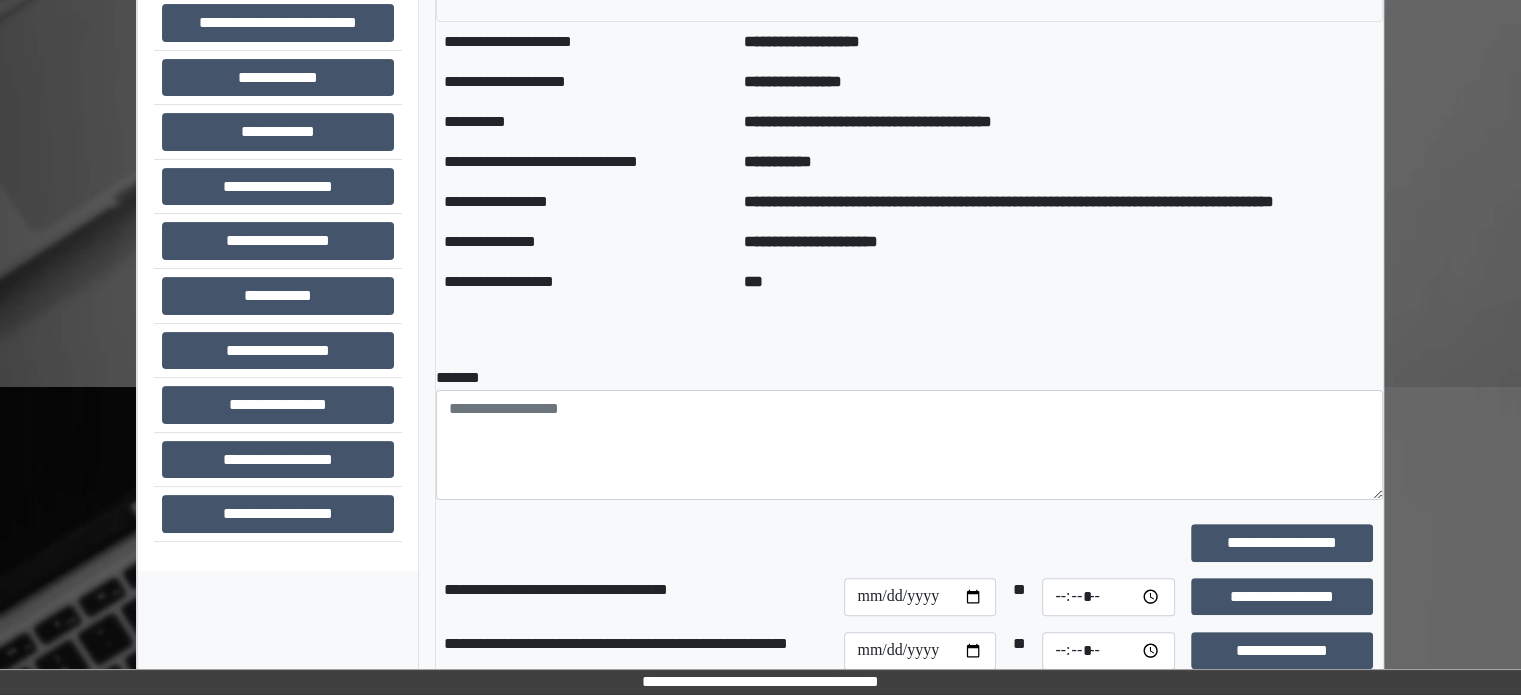 scroll, scrollTop: 428, scrollLeft: 0, axis: vertical 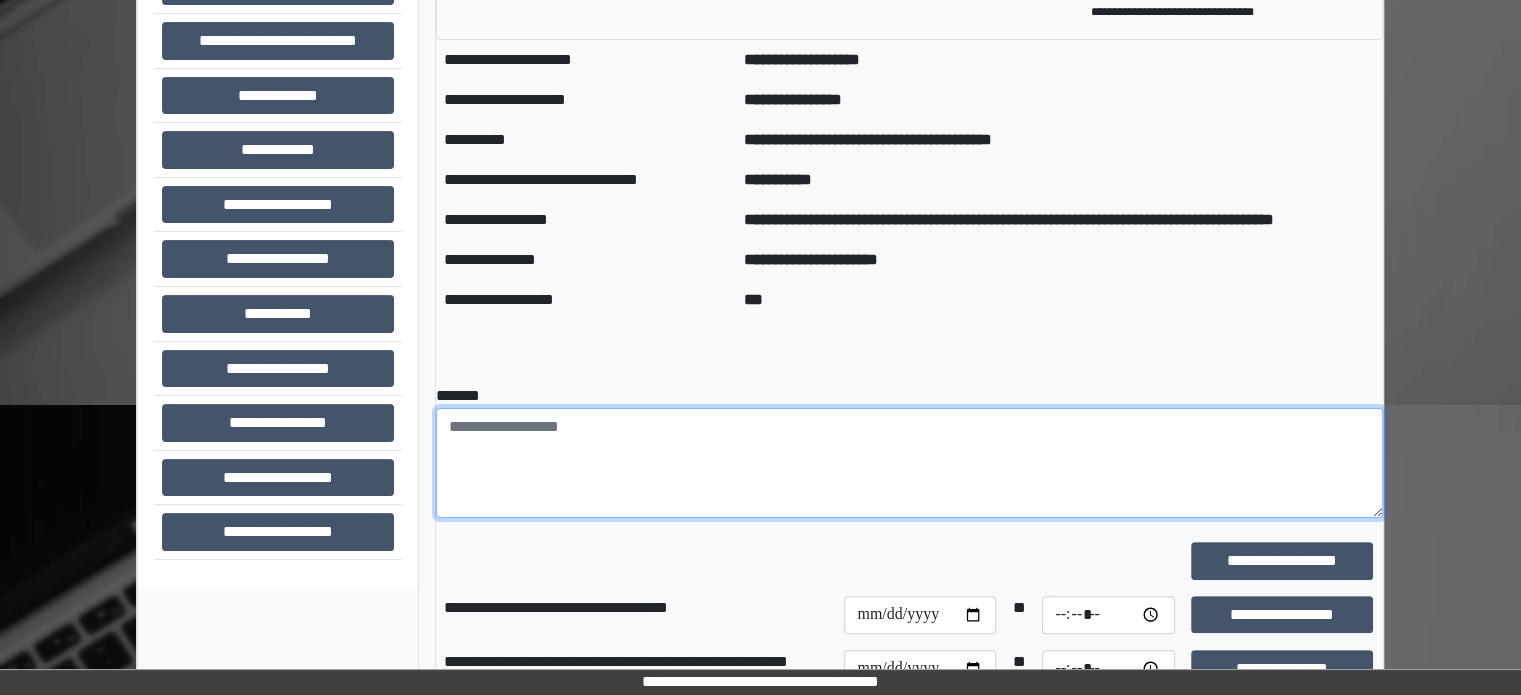 paste on "**********" 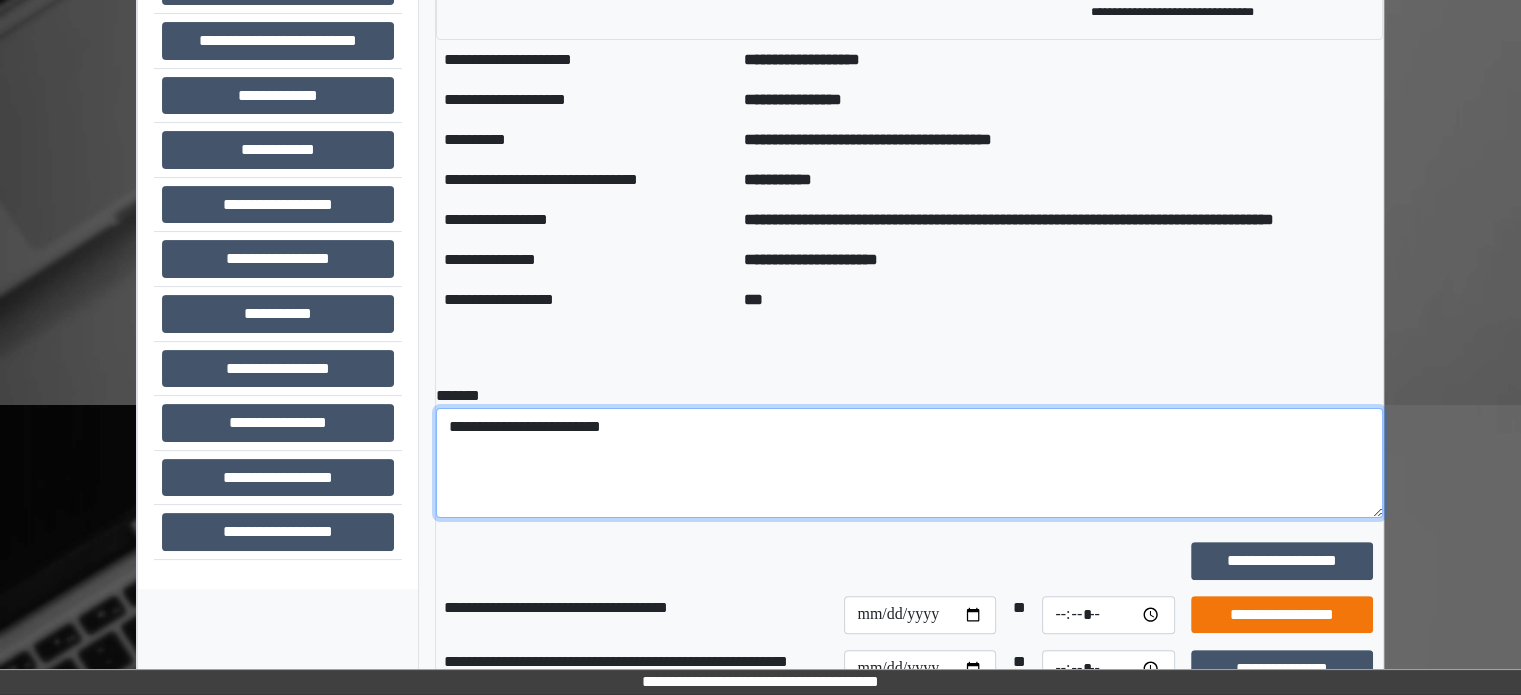 type on "**********" 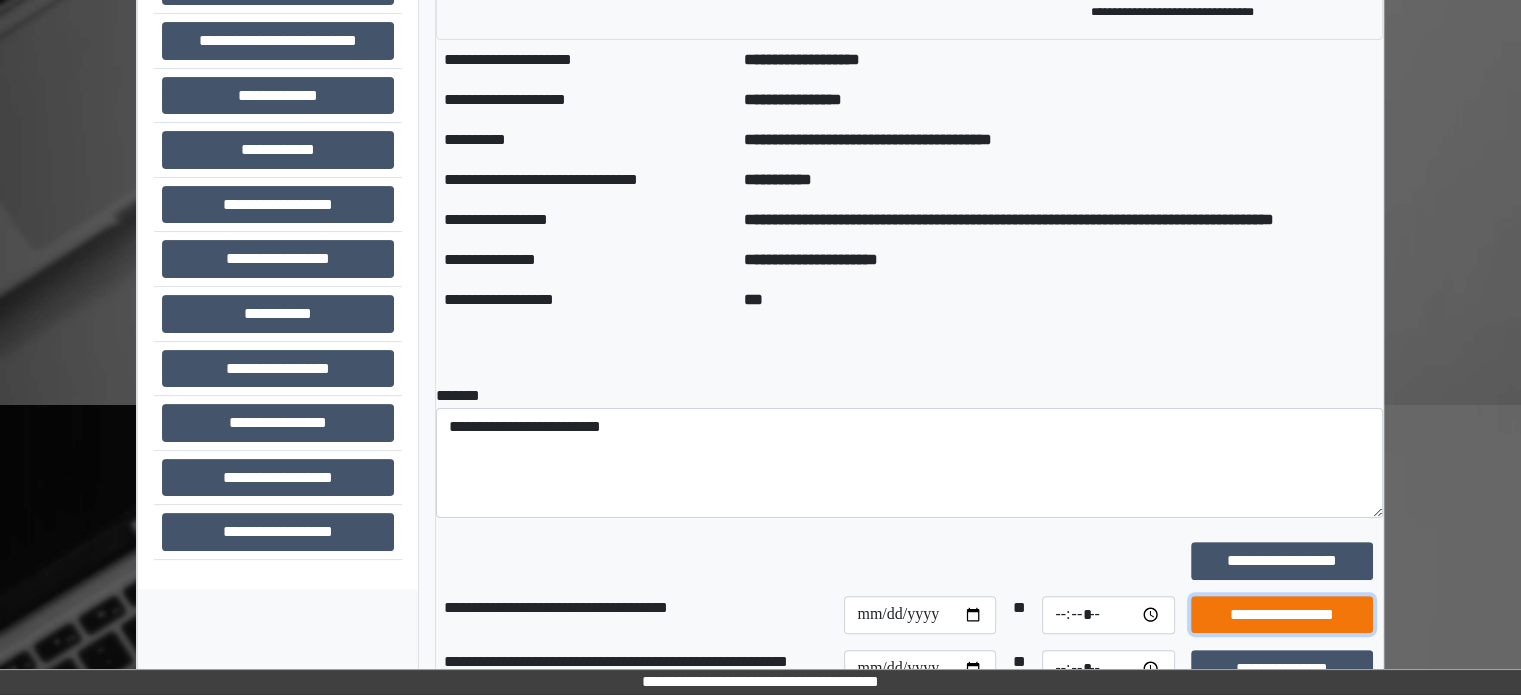 click on "**********" at bounding box center (1282, 615) 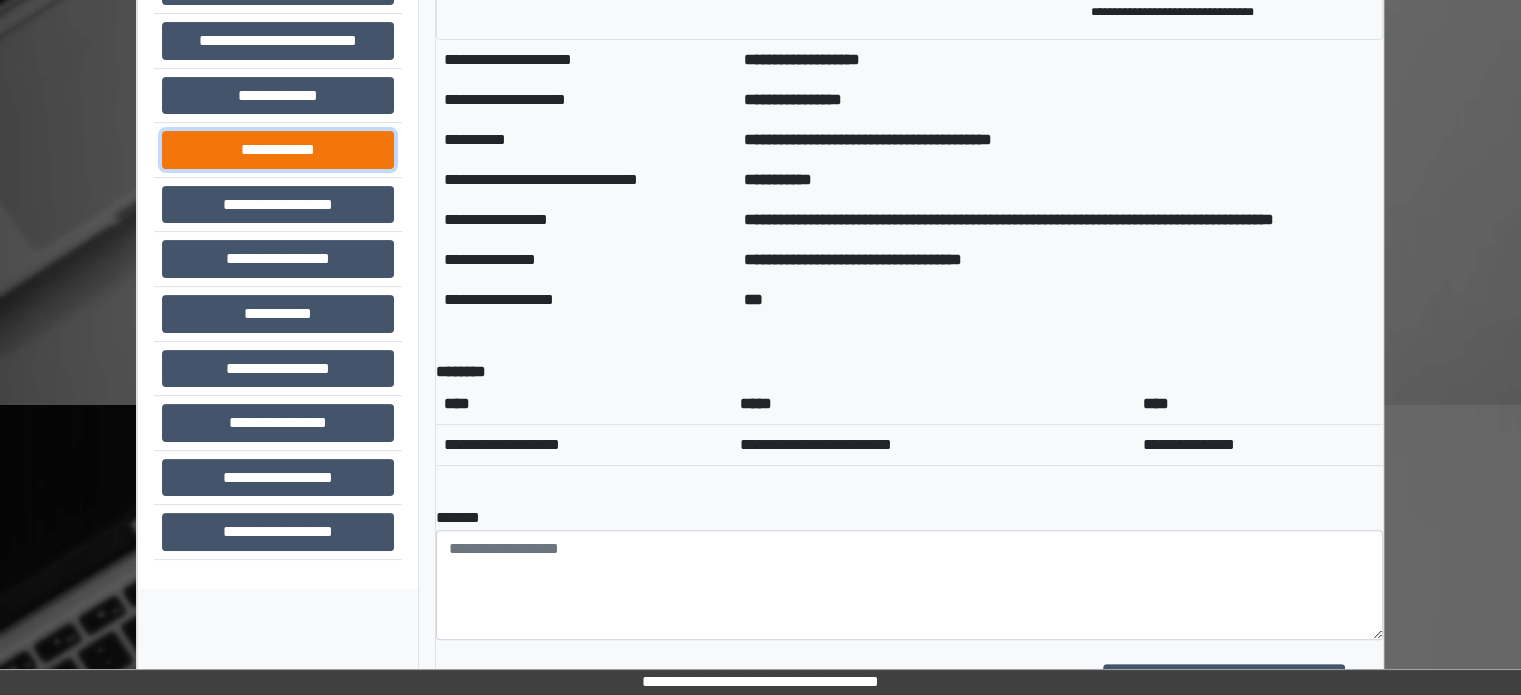 click on "**********" at bounding box center [278, 150] 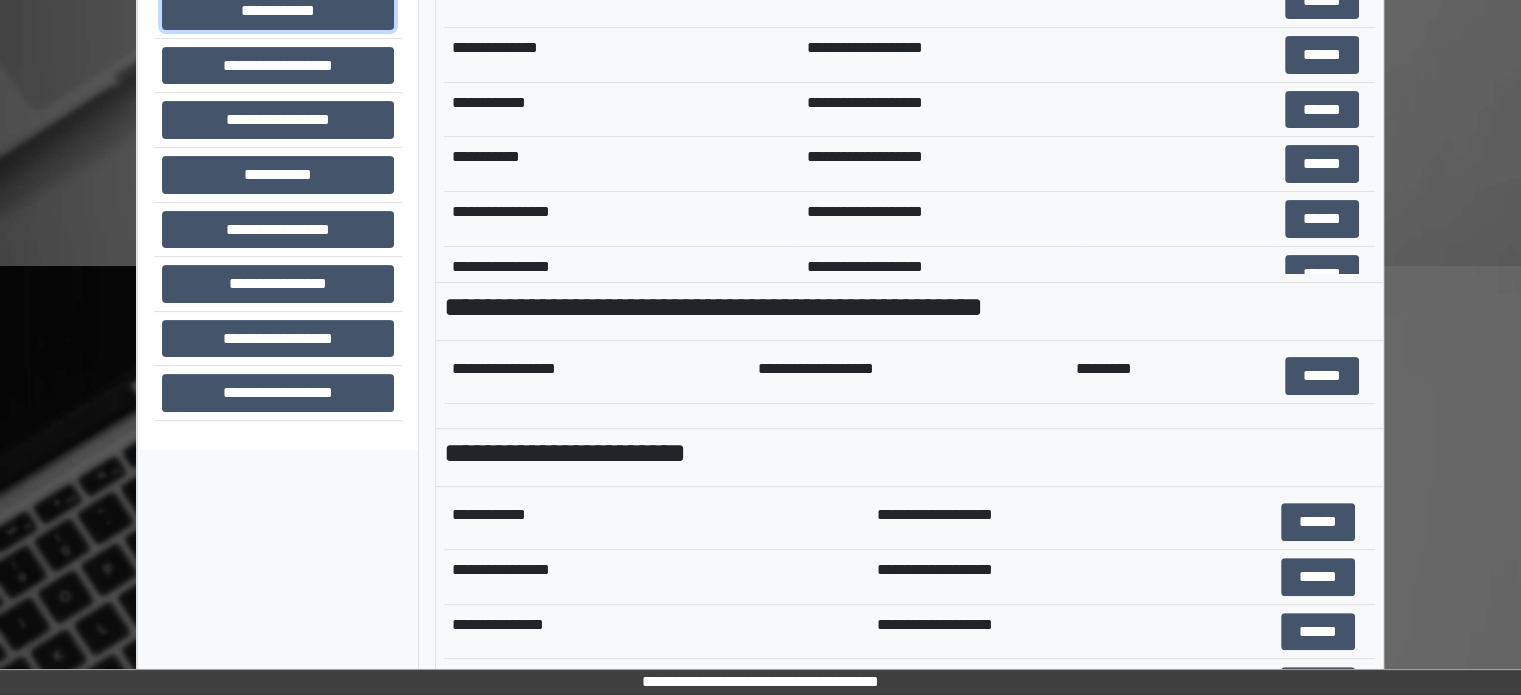 scroll, scrollTop: 628, scrollLeft: 0, axis: vertical 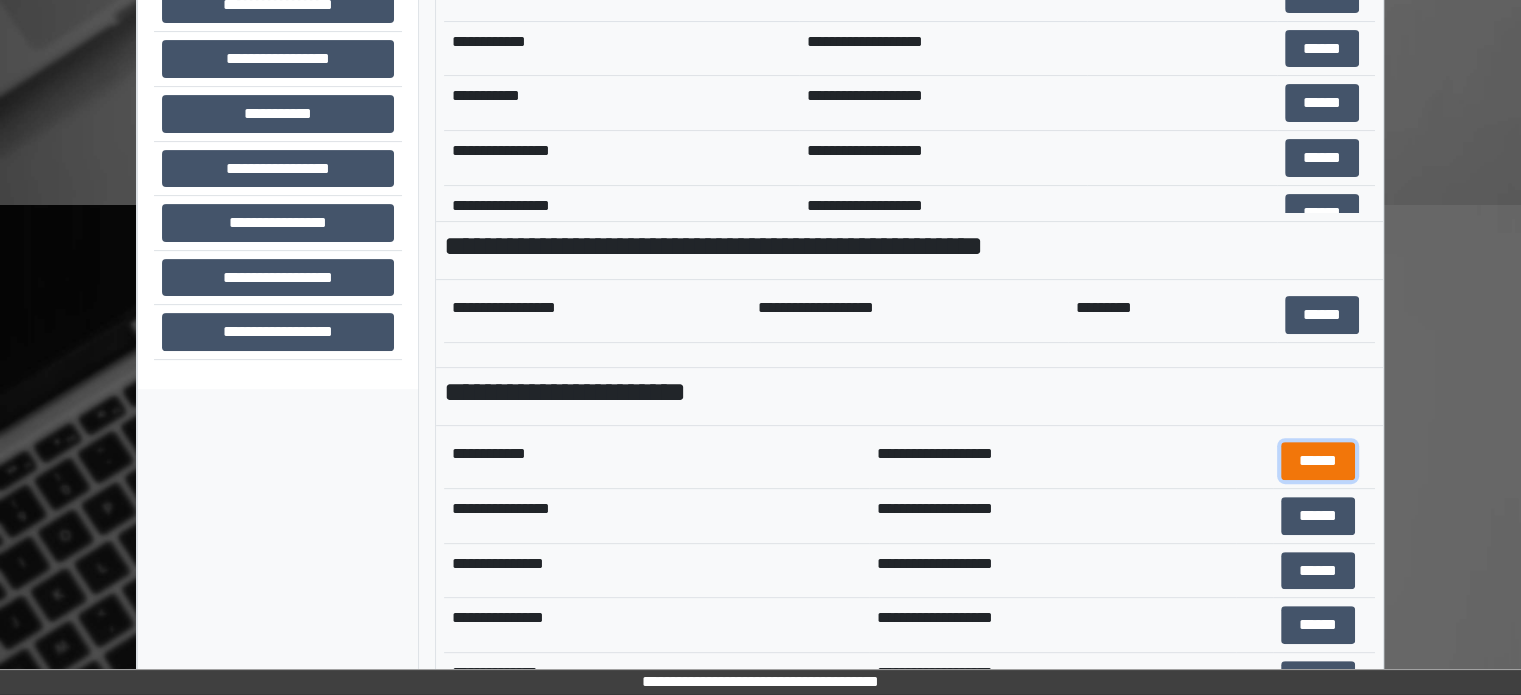 click on "******" at bounding box center [1318, 461] 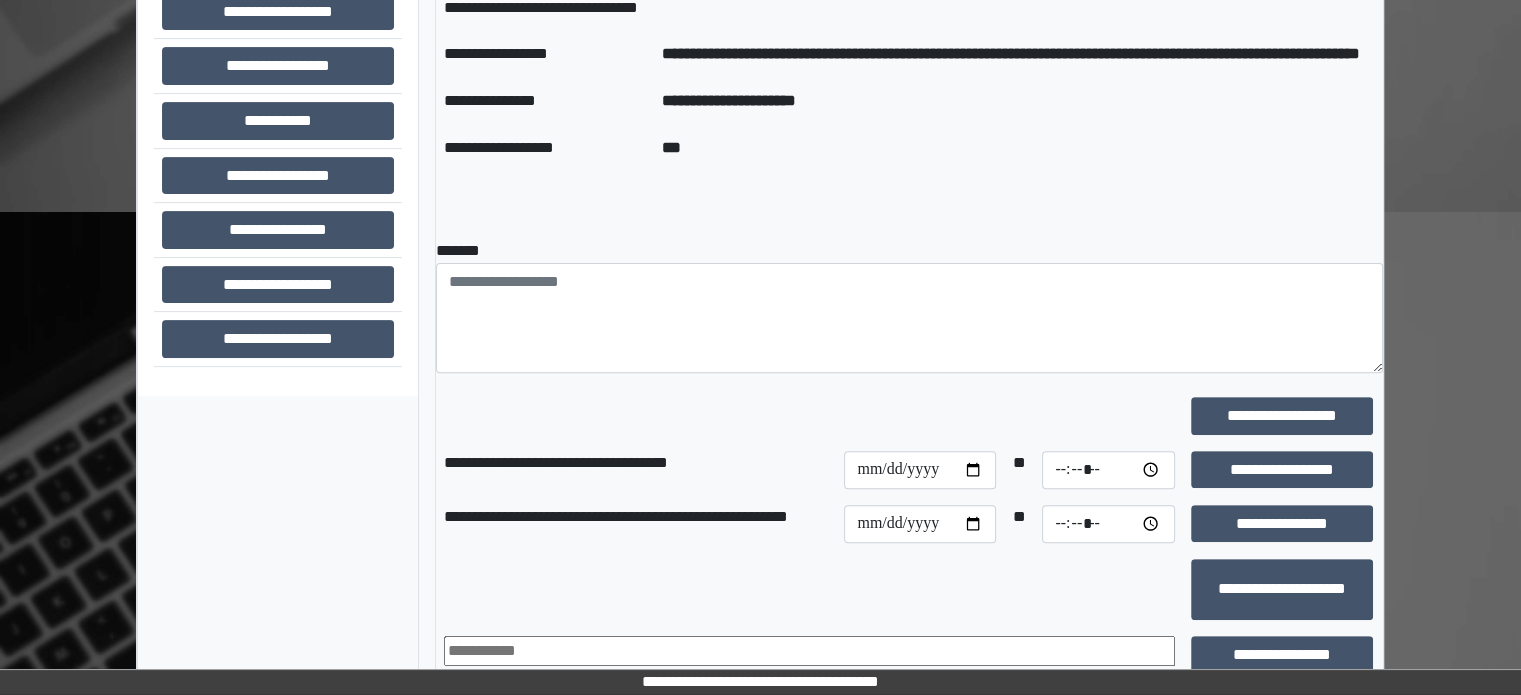 scroll, scrollTop: 528, scrollLeft: 0, axis: vertical 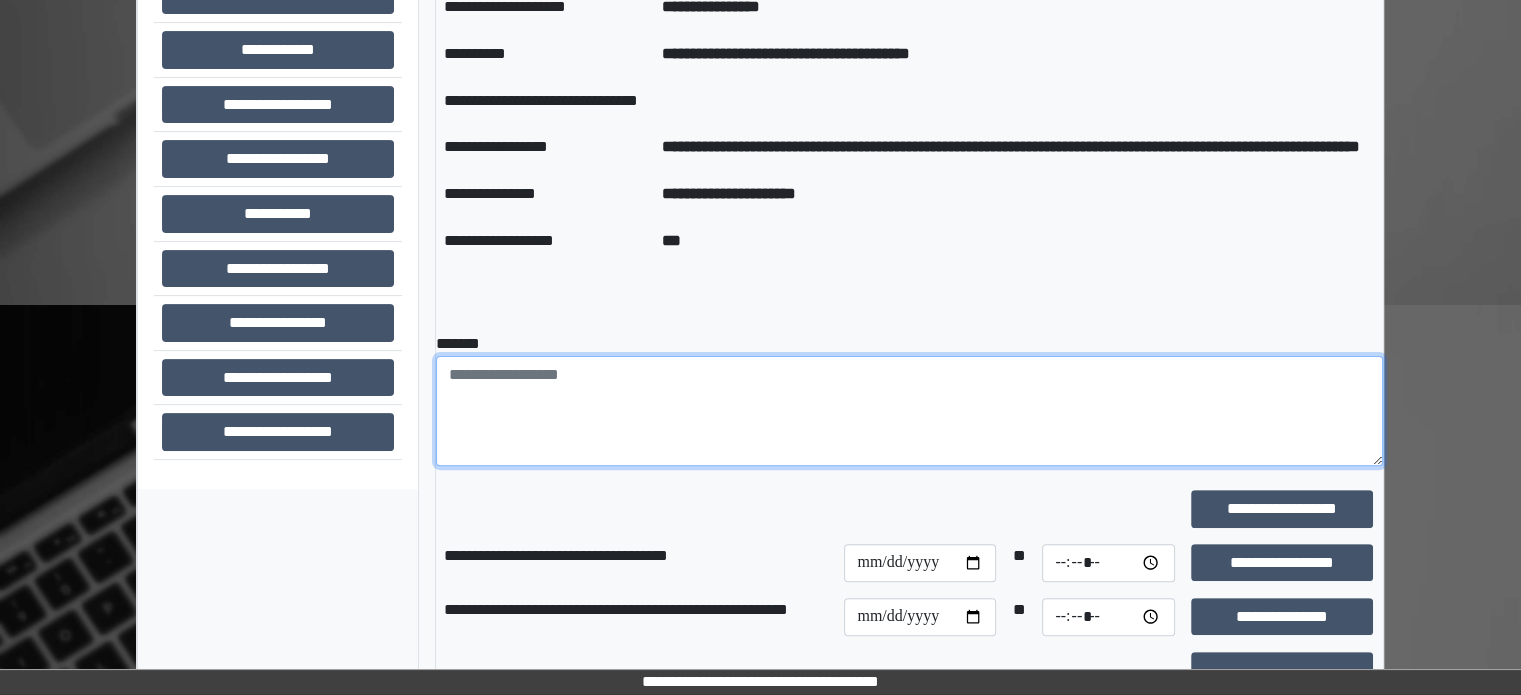 paste on "**********" 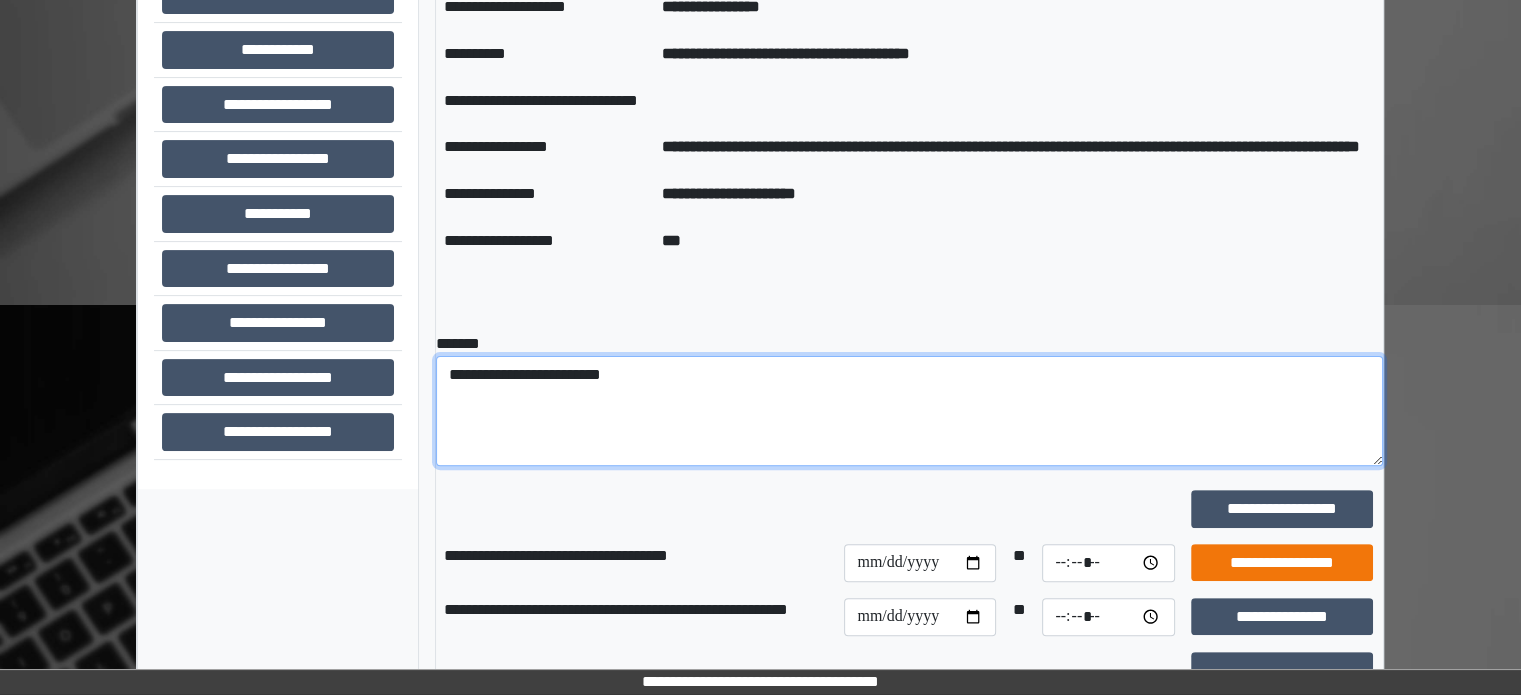 type on "**********" 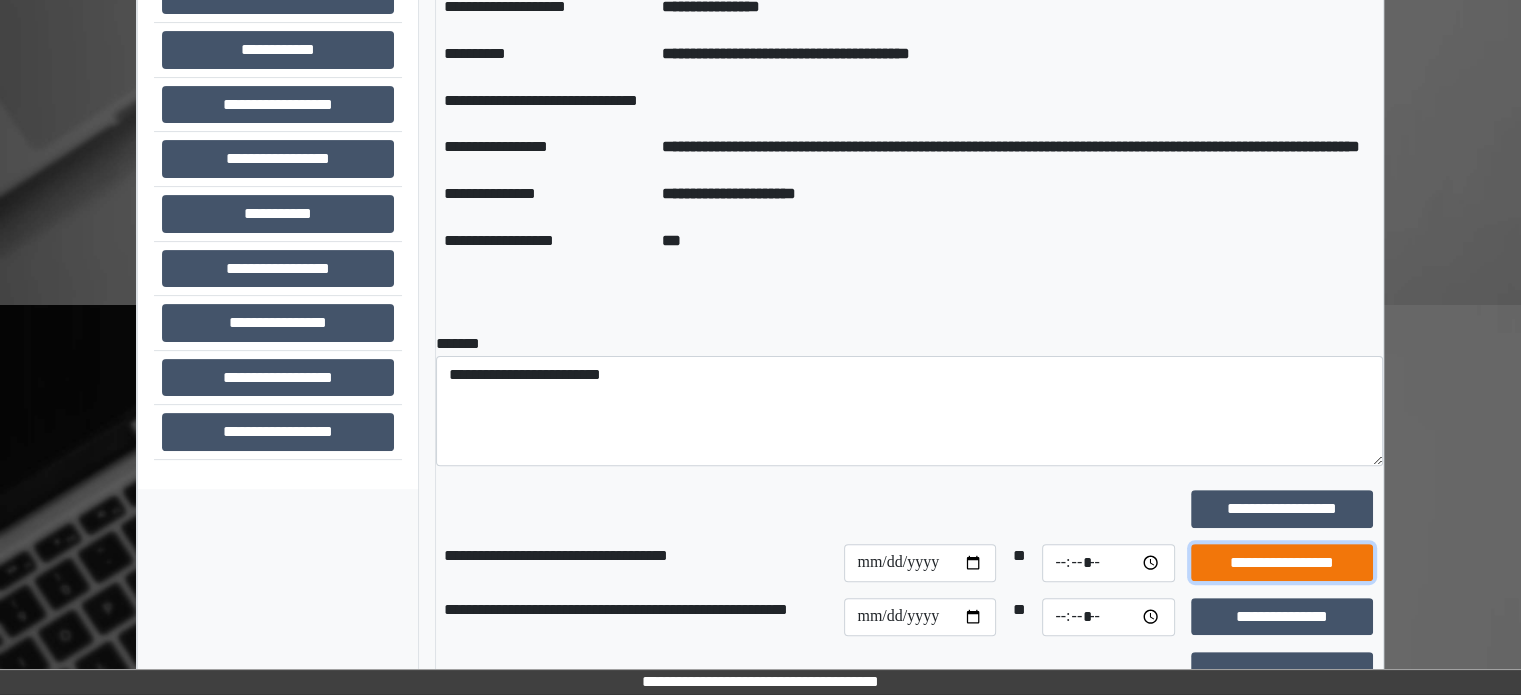 click on "**********" at bounding box center (1282, 563) 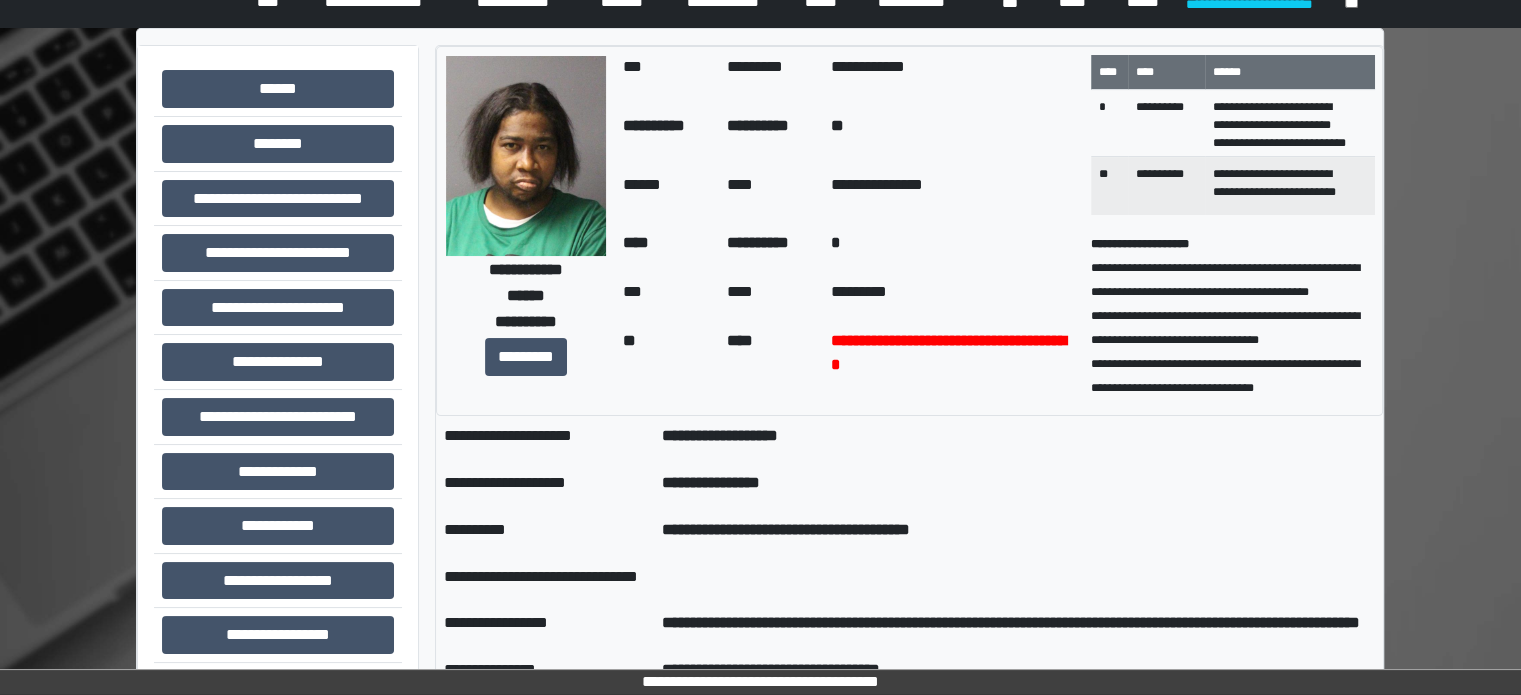 scroll, scrollTop: 228, scrollLeft: 0, axis: vertical 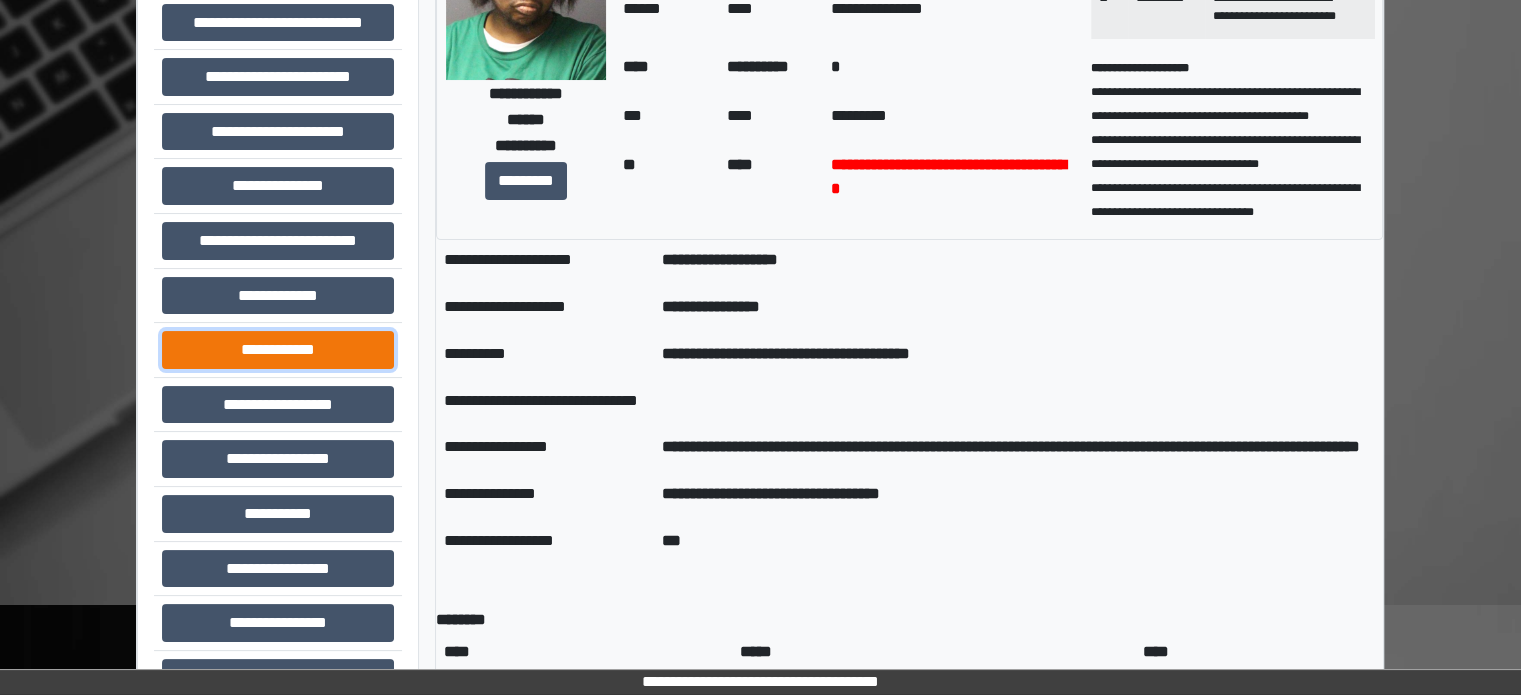 click on "**********" at bounding box center [278, 350] 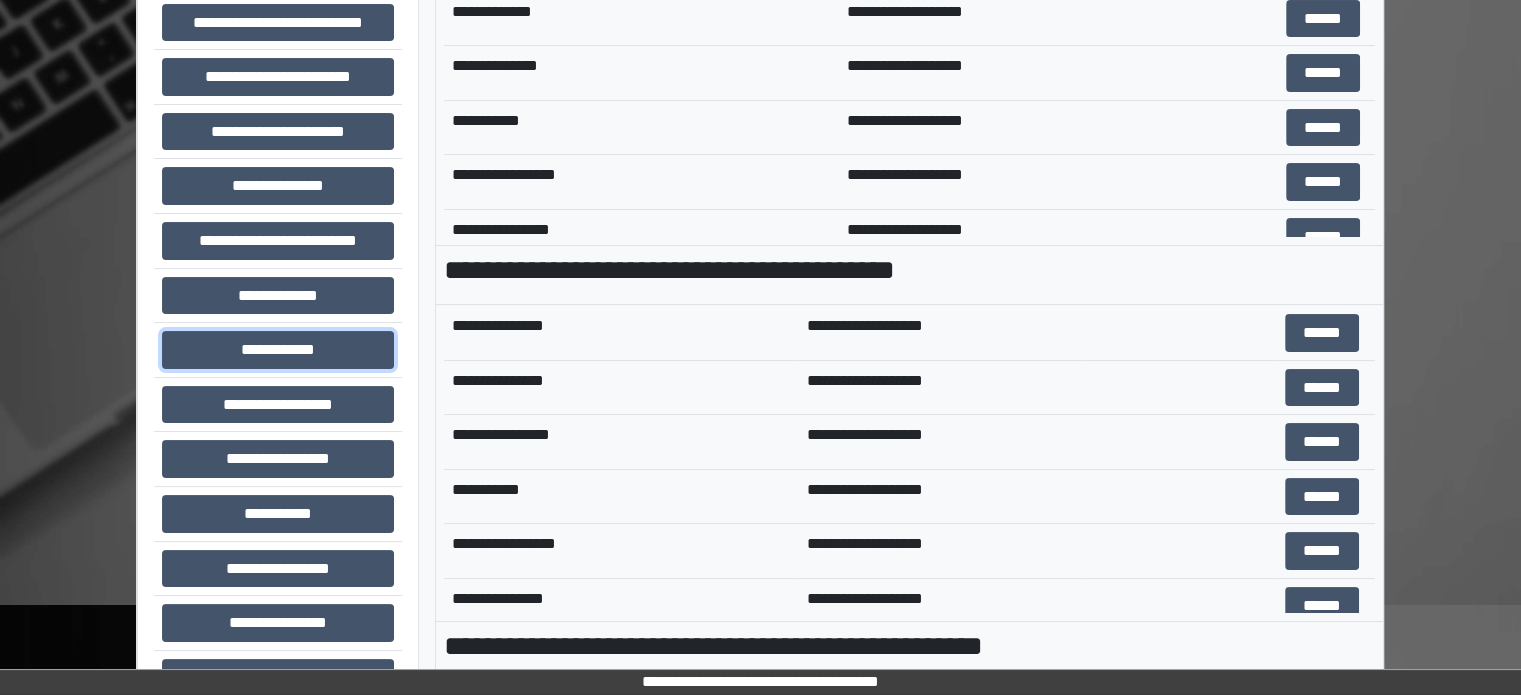 scroll, scrollTop: 1500, scrollLeft: 0, axis: vertical 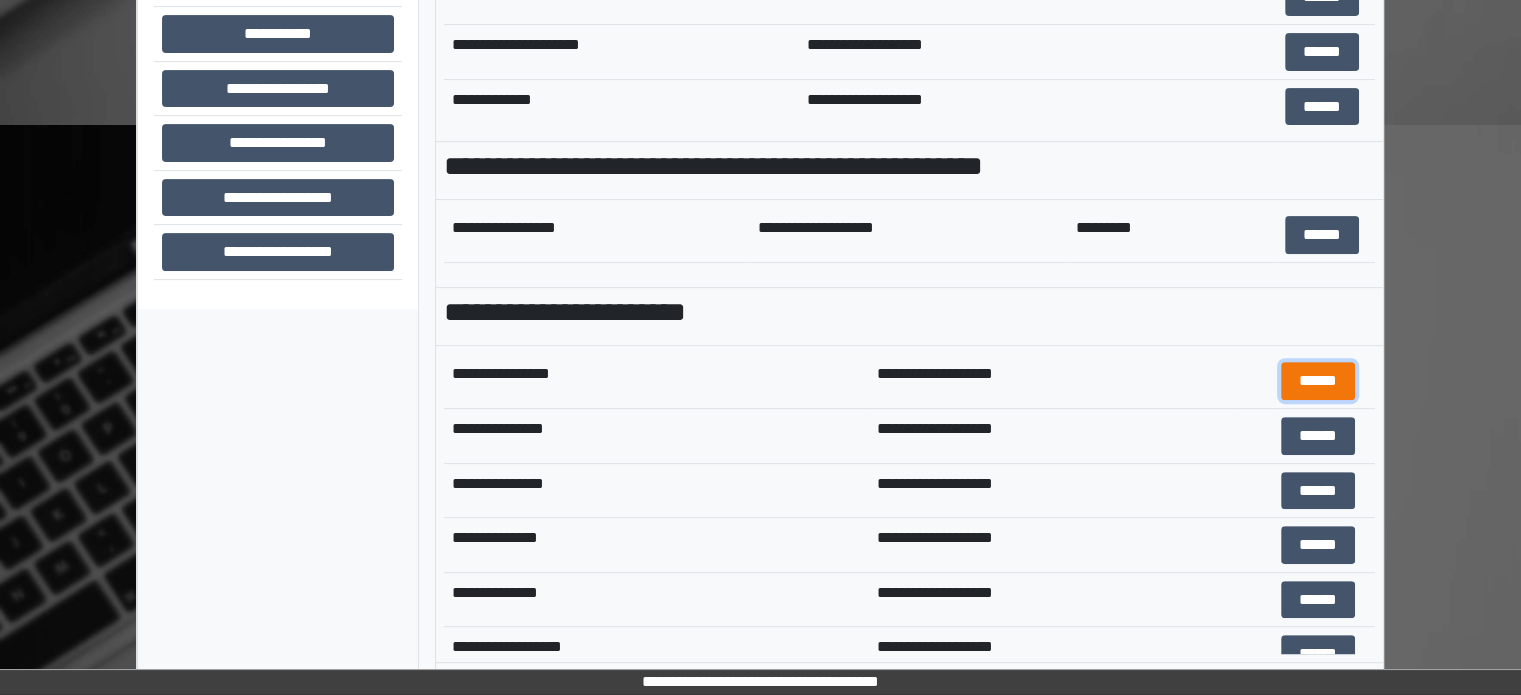 click on "******" at bounding box center [1318, 381] 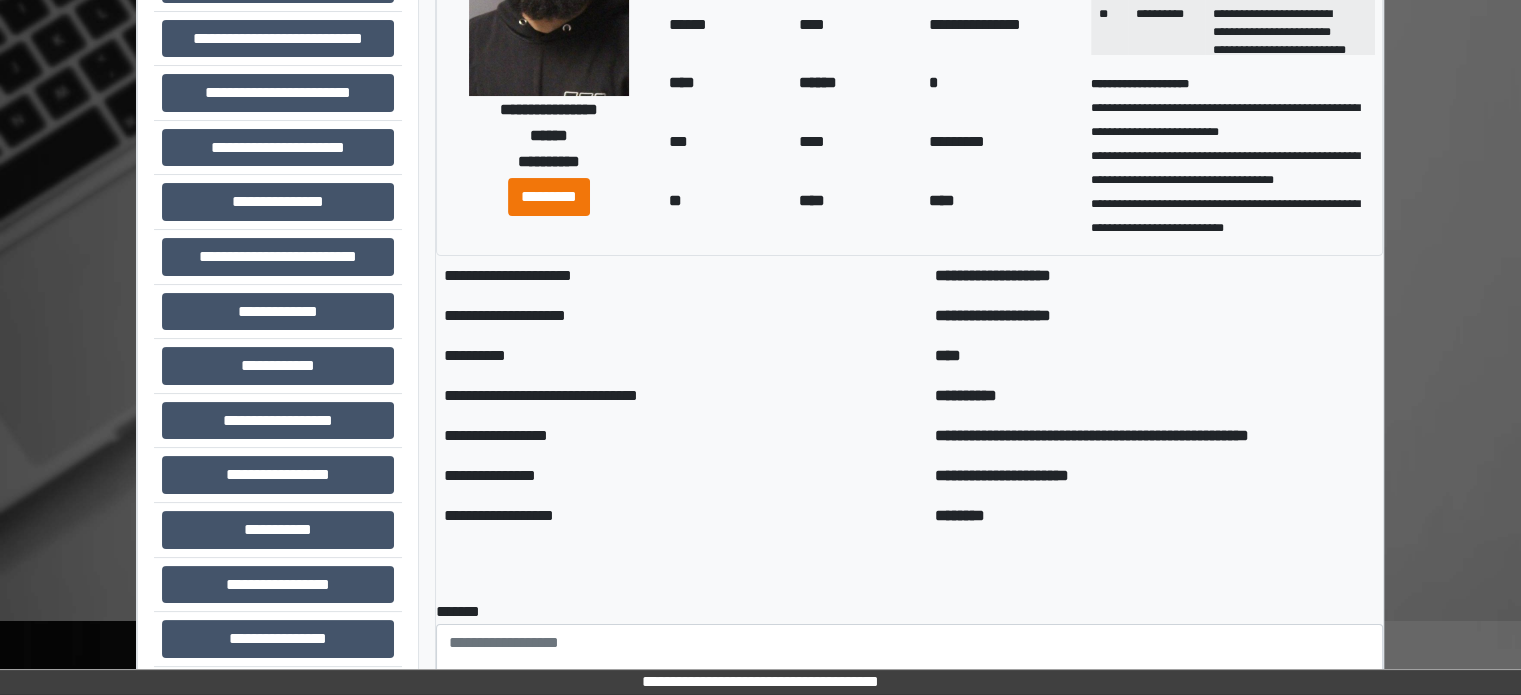 scroll, scrollTop: 300, scrollLeft: 0, axis: vertical 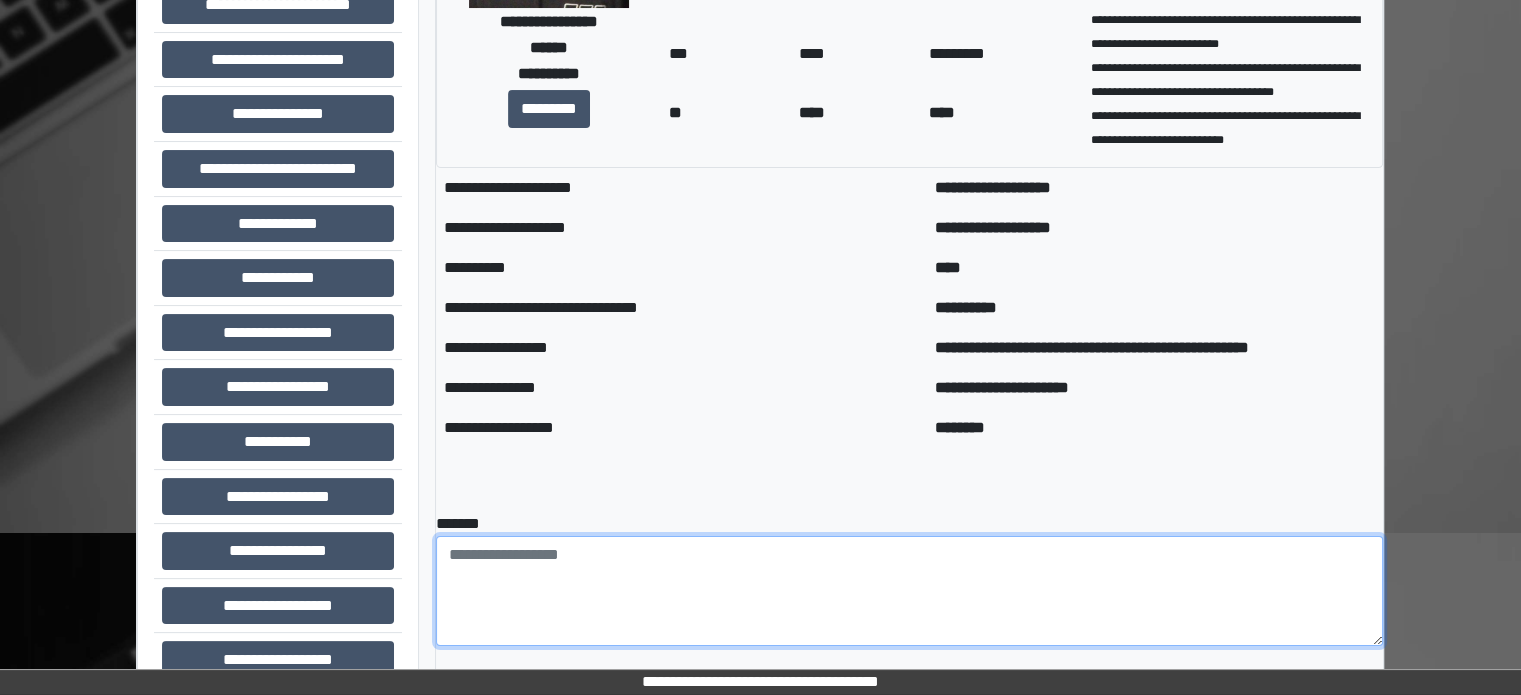paste on "**********" 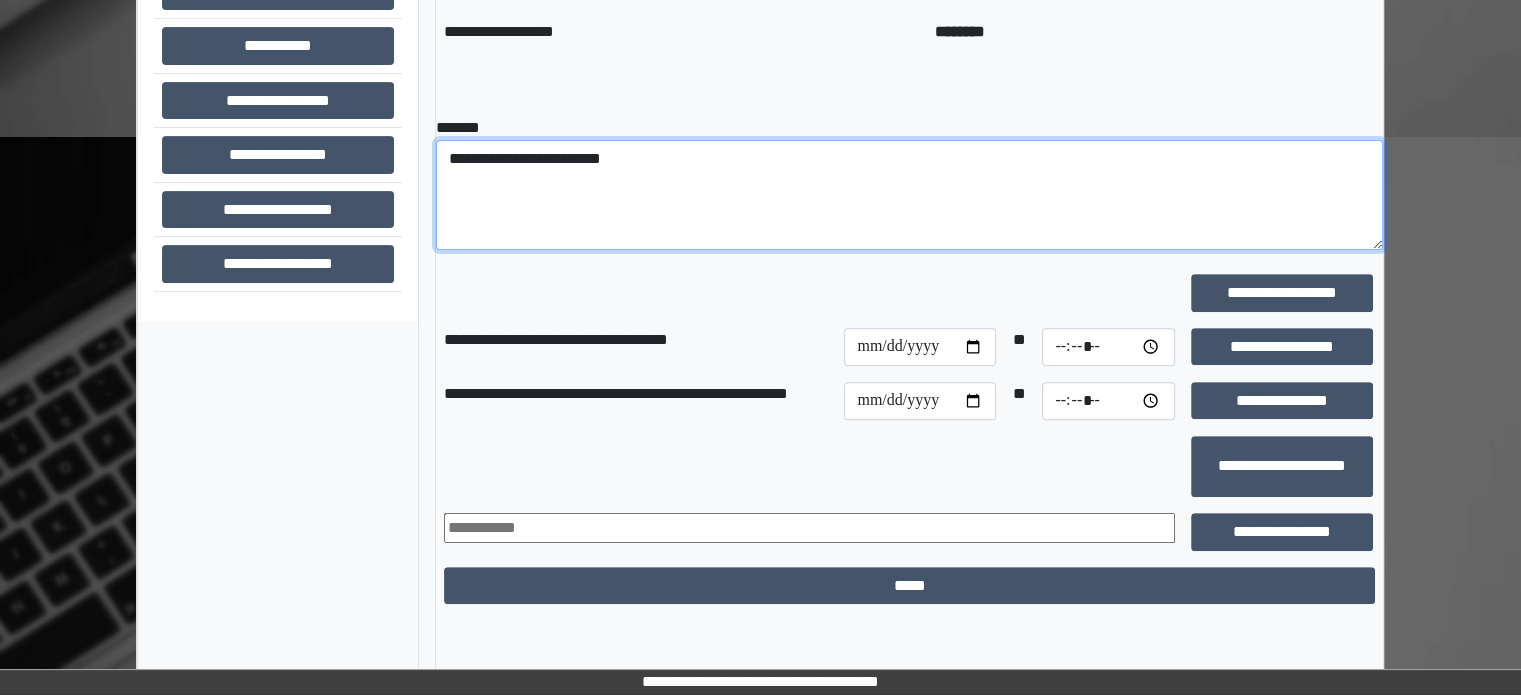 scroll, scrollTop: 700, scrollLeft: 0, axis: vertical 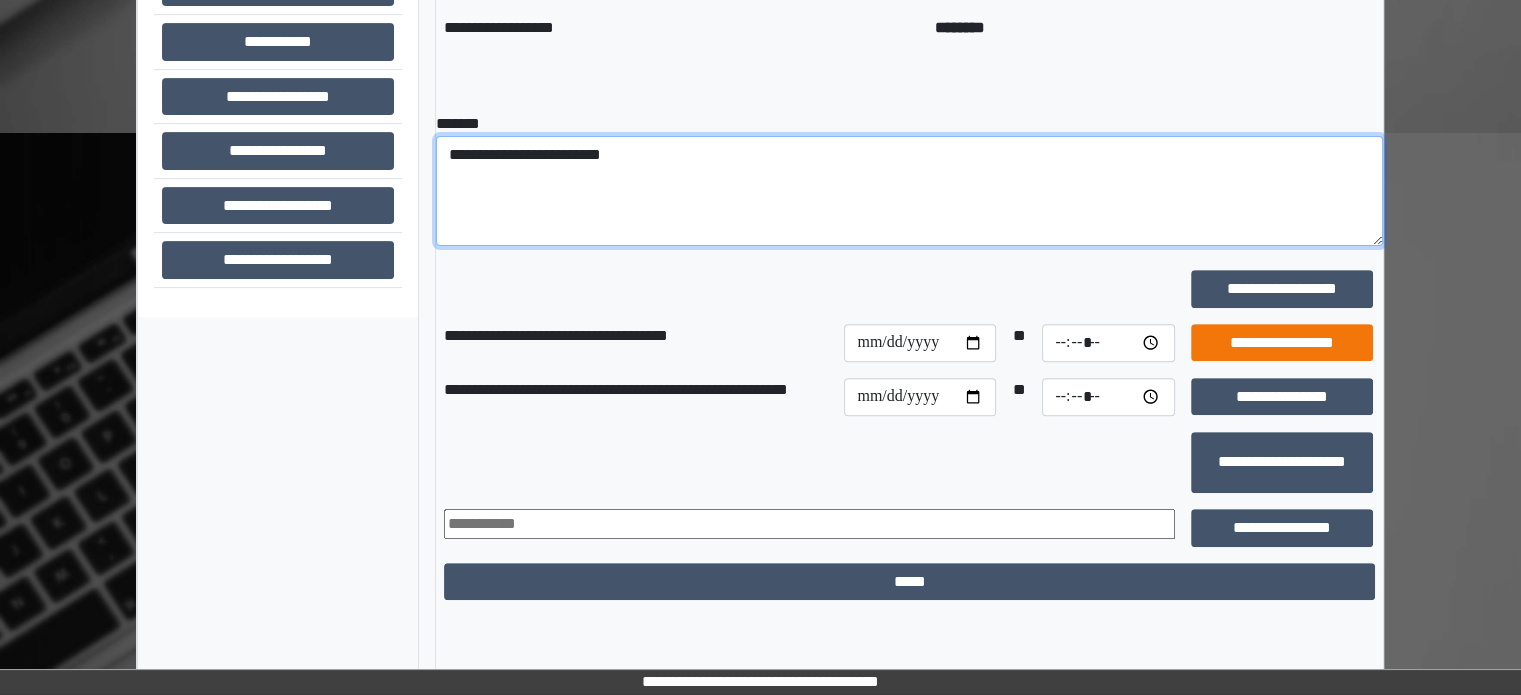type on "**********" 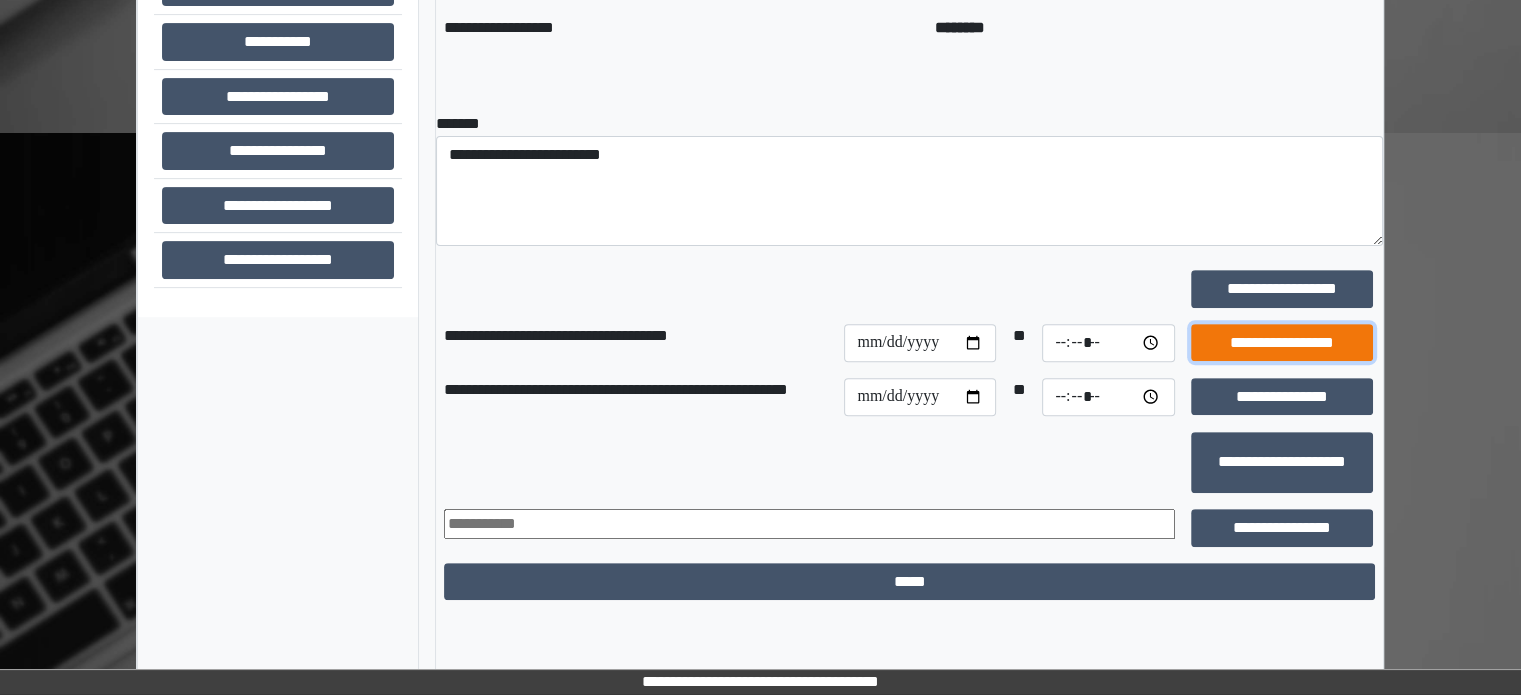 click on "**********" at bounding box center (1282, 343) 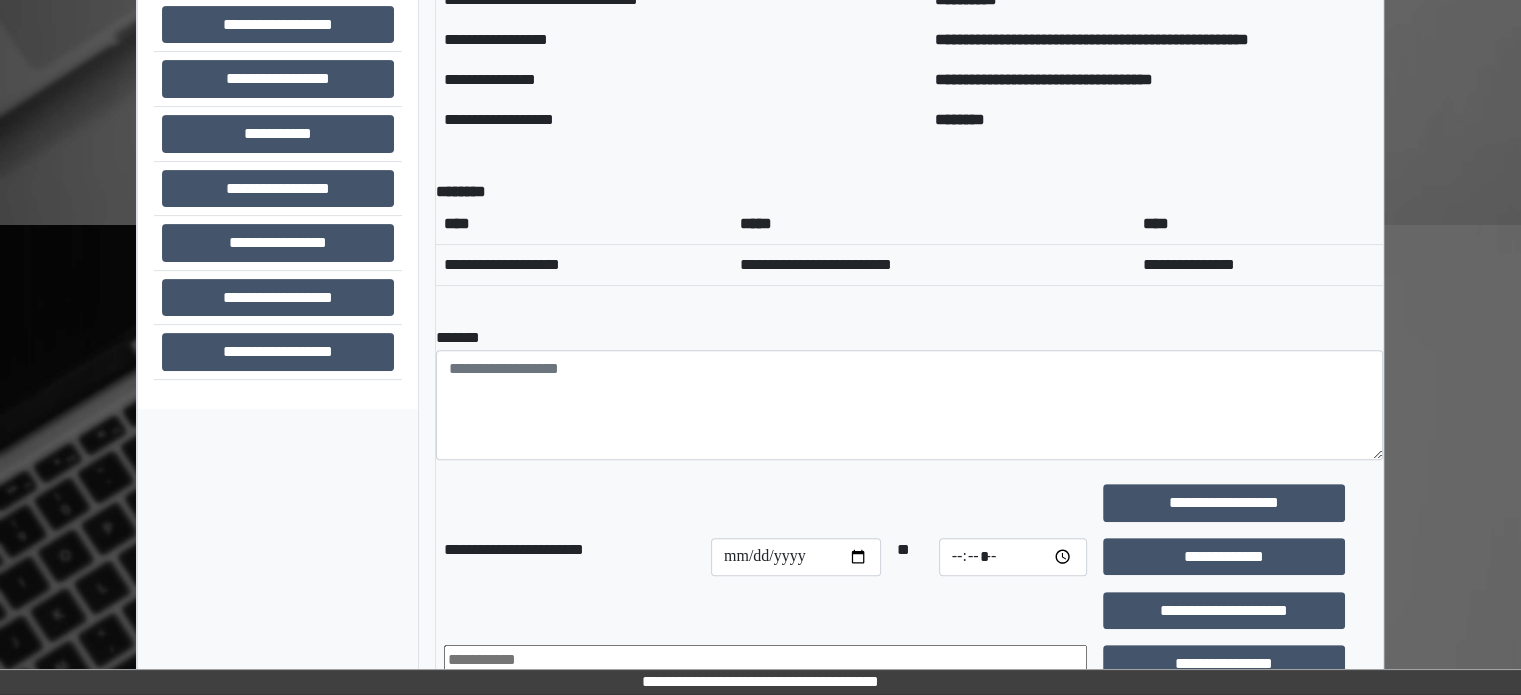 scroll, scrollTop: 500, scrollLeft: 0, axis: vertical 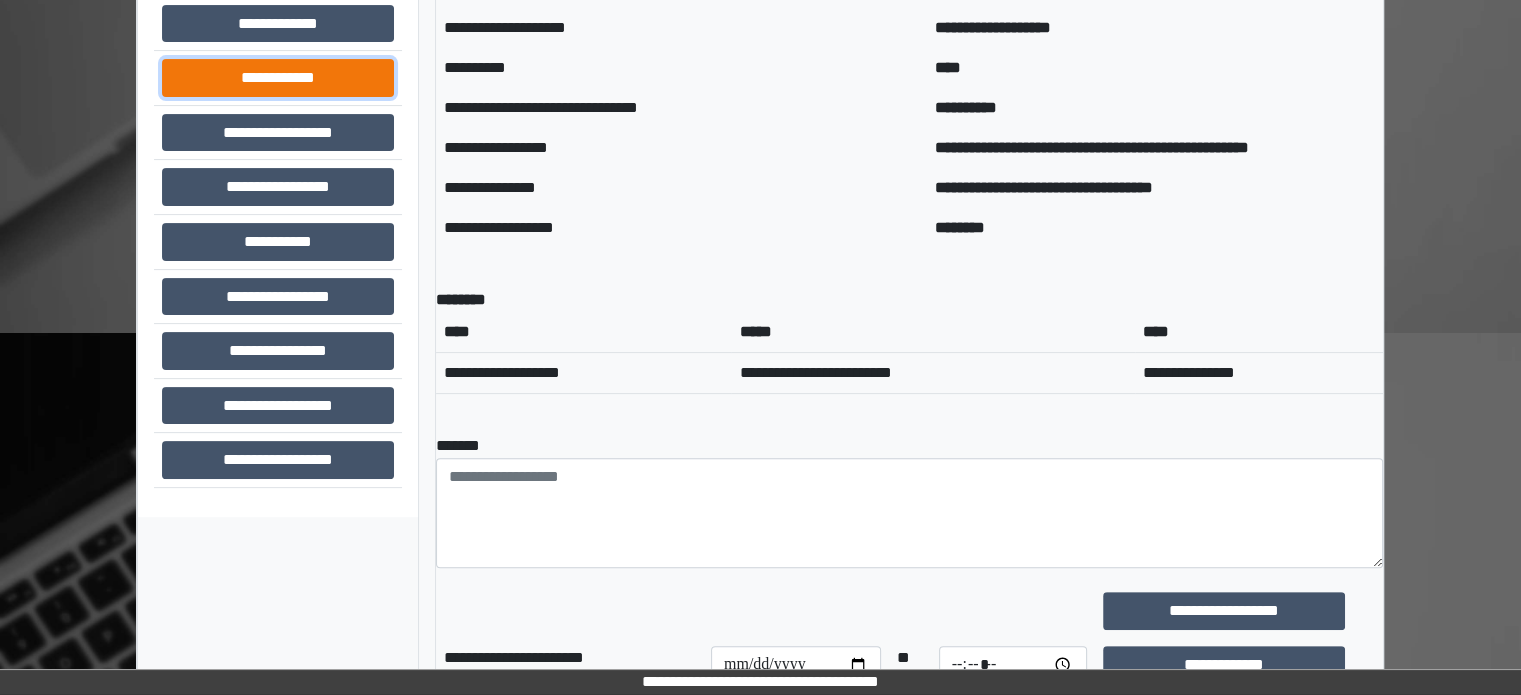 click on "**********" at bounding box center (278, 78) 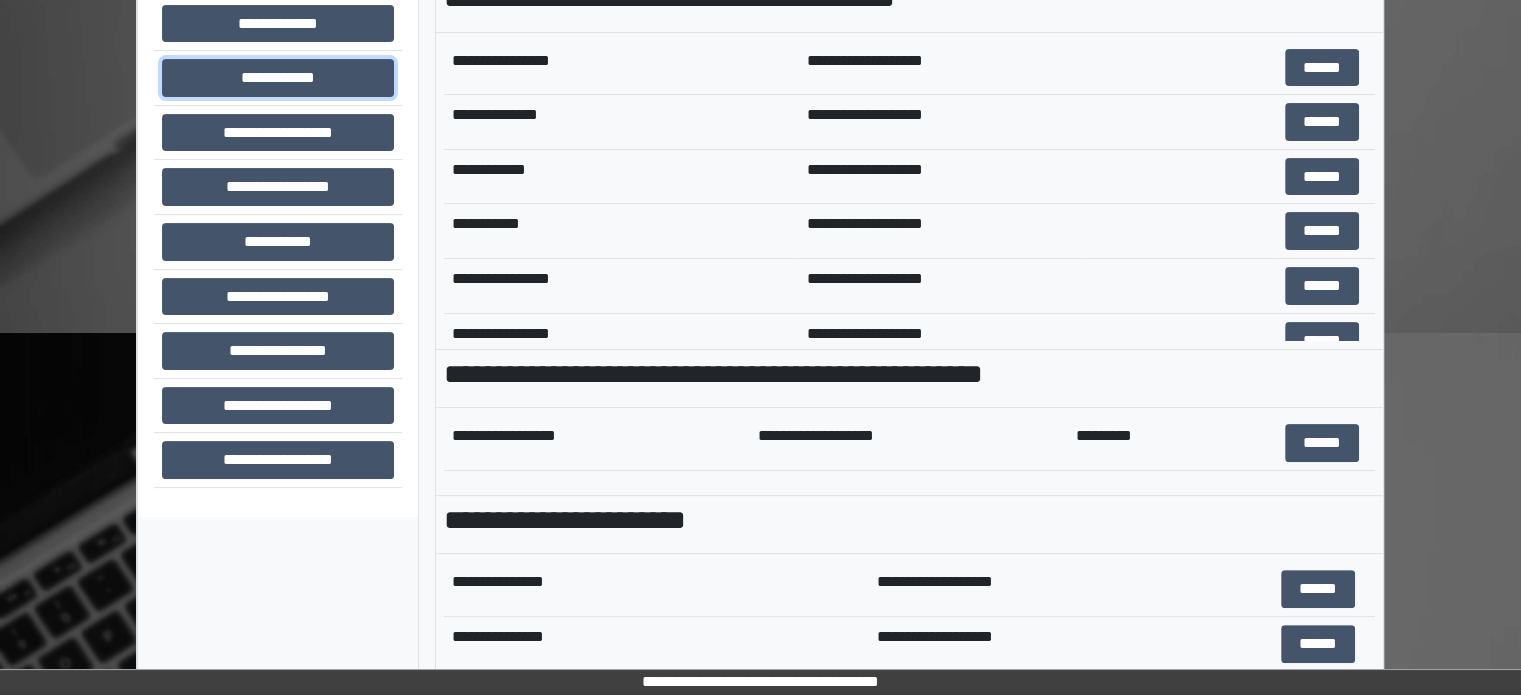 scroll, scrollTop: 708, scrollLeft: 0, axis: vertical 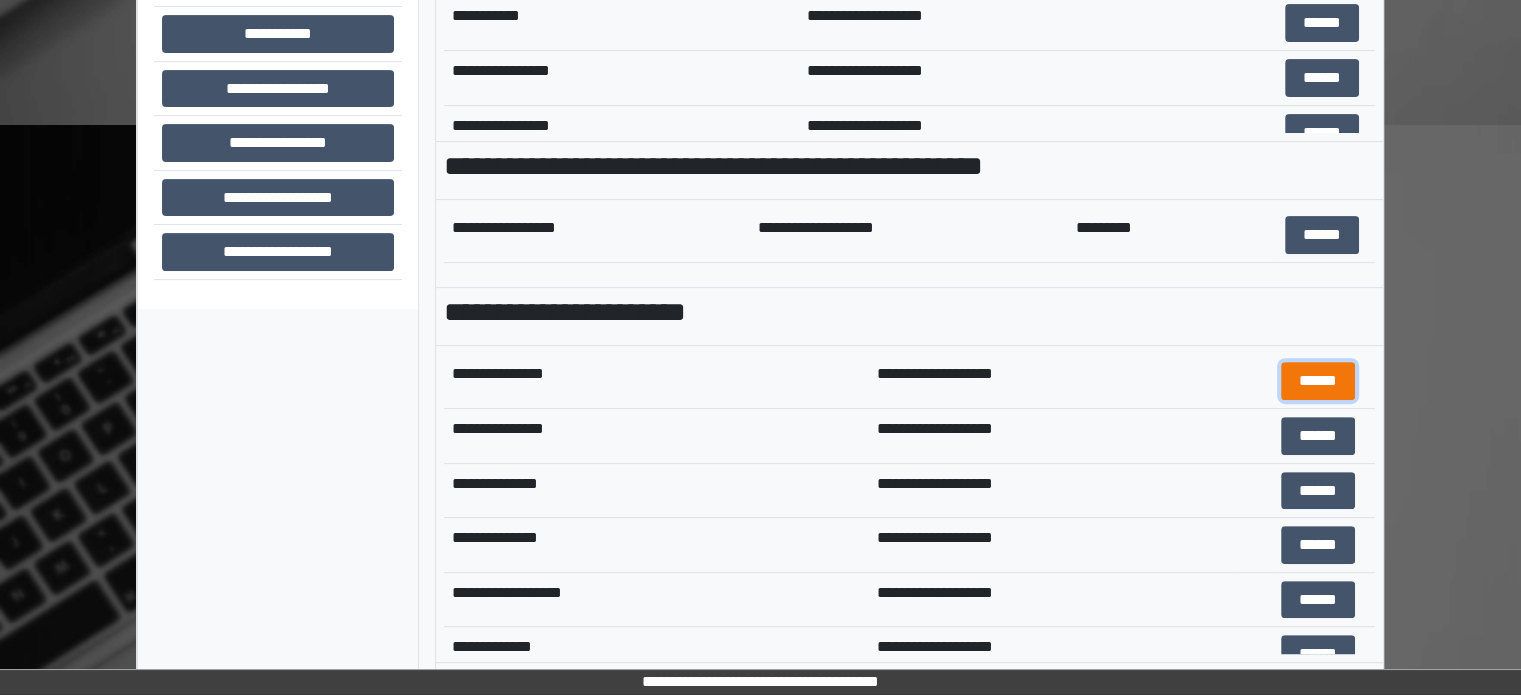 click on "******" at bounding box center [1318, 381] 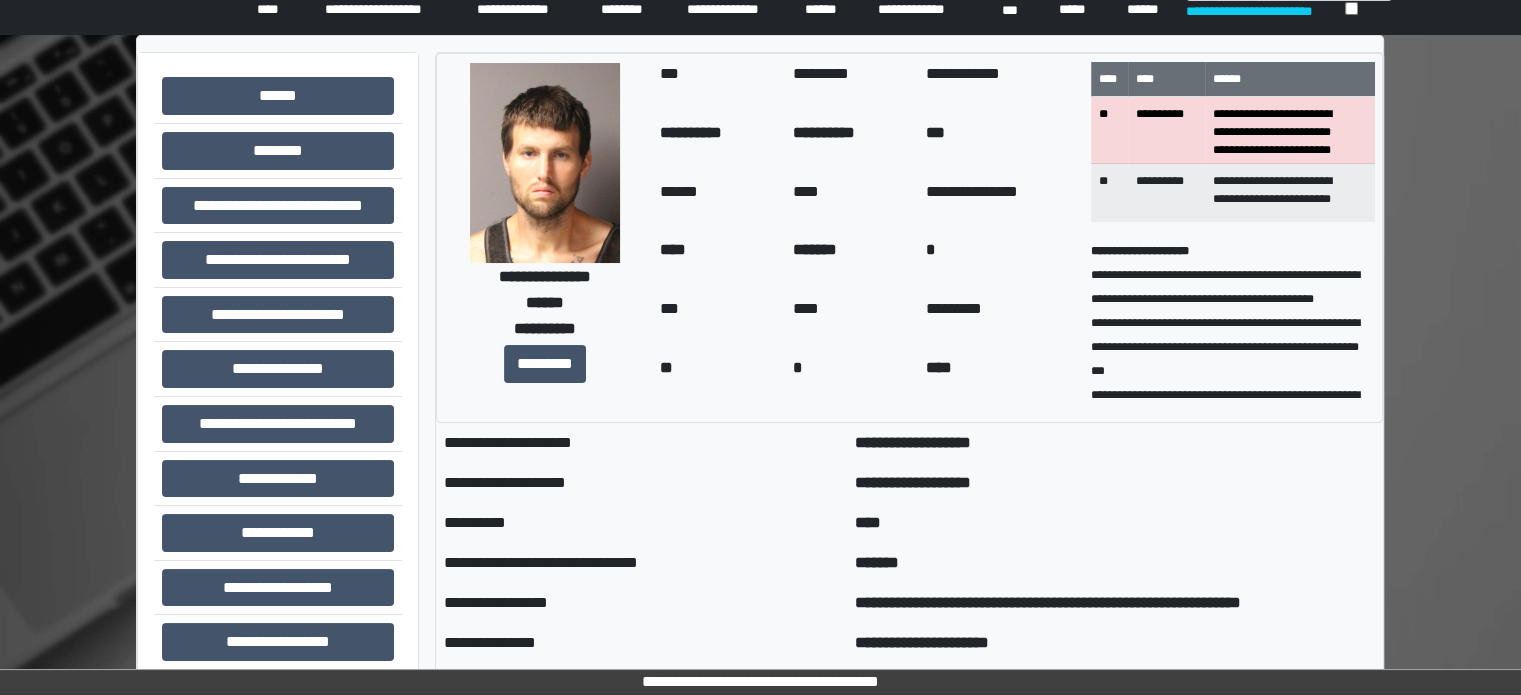 scroll, scrollTop: 8, scrollLeft: 0, axis: vertical 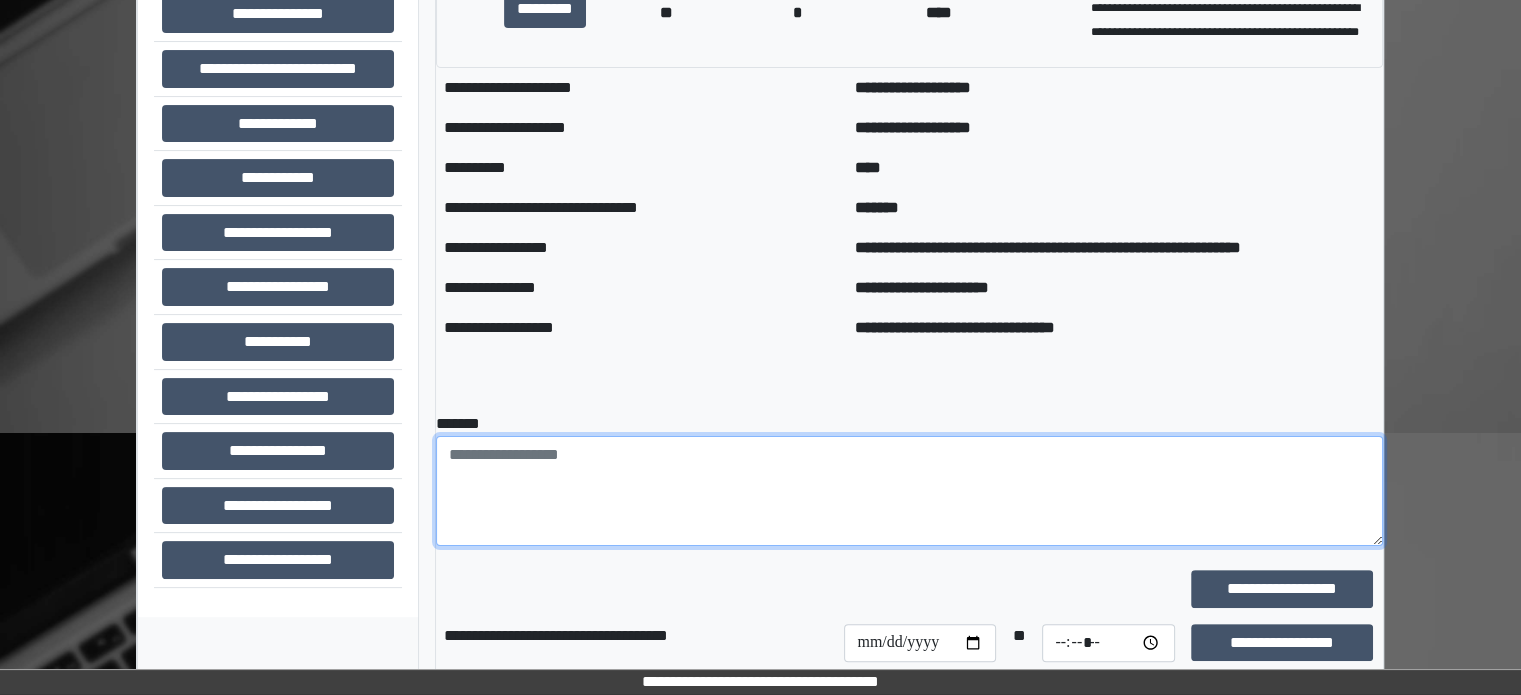 paste on "**********" 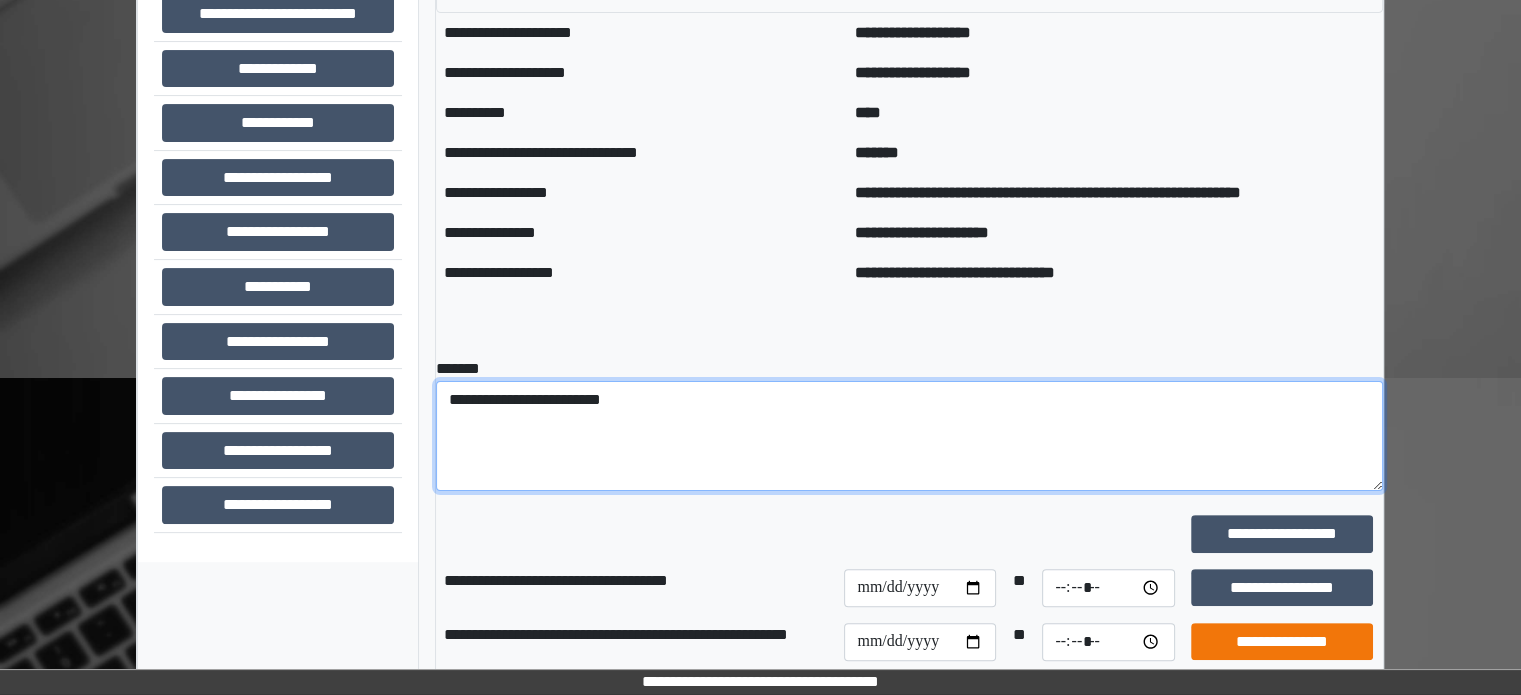 scroll, scrollTop: 500, scrollLeft: 0, axis: vertical 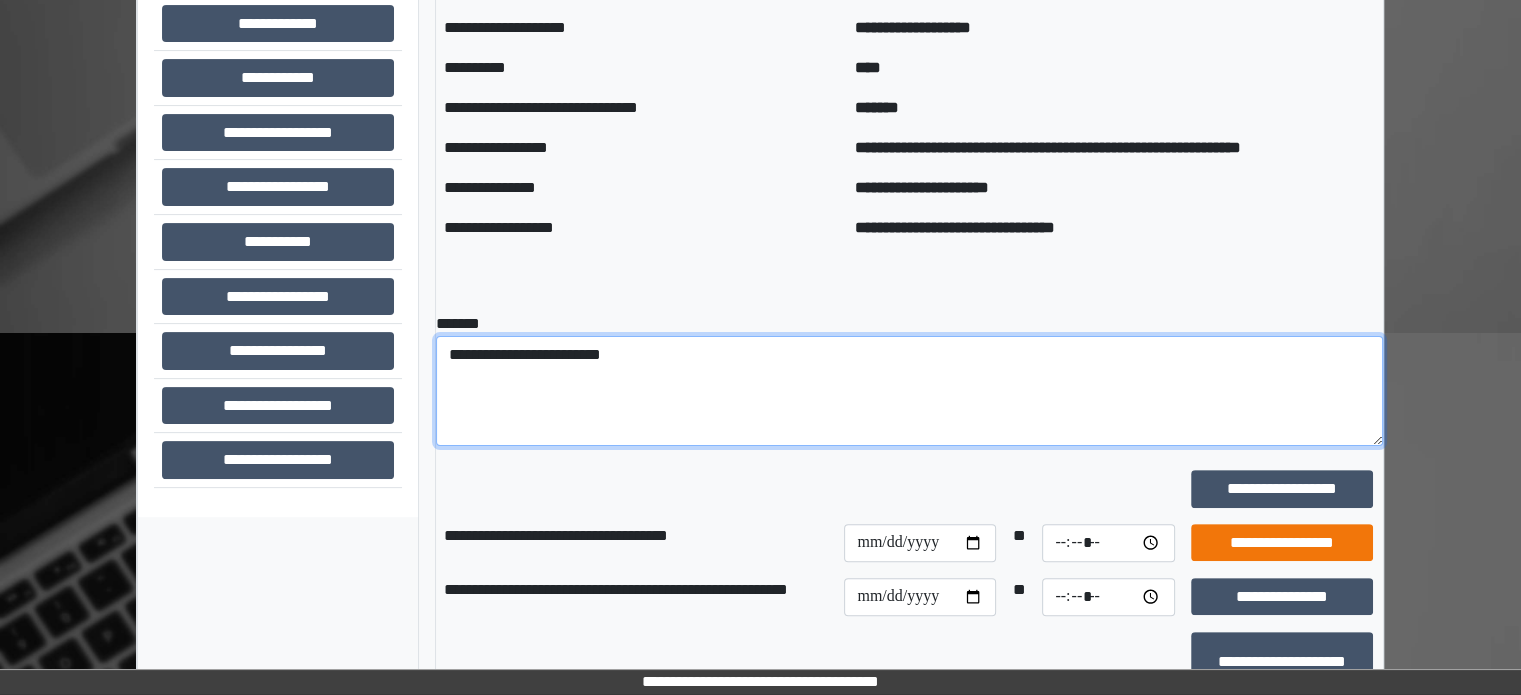 type on "**********" 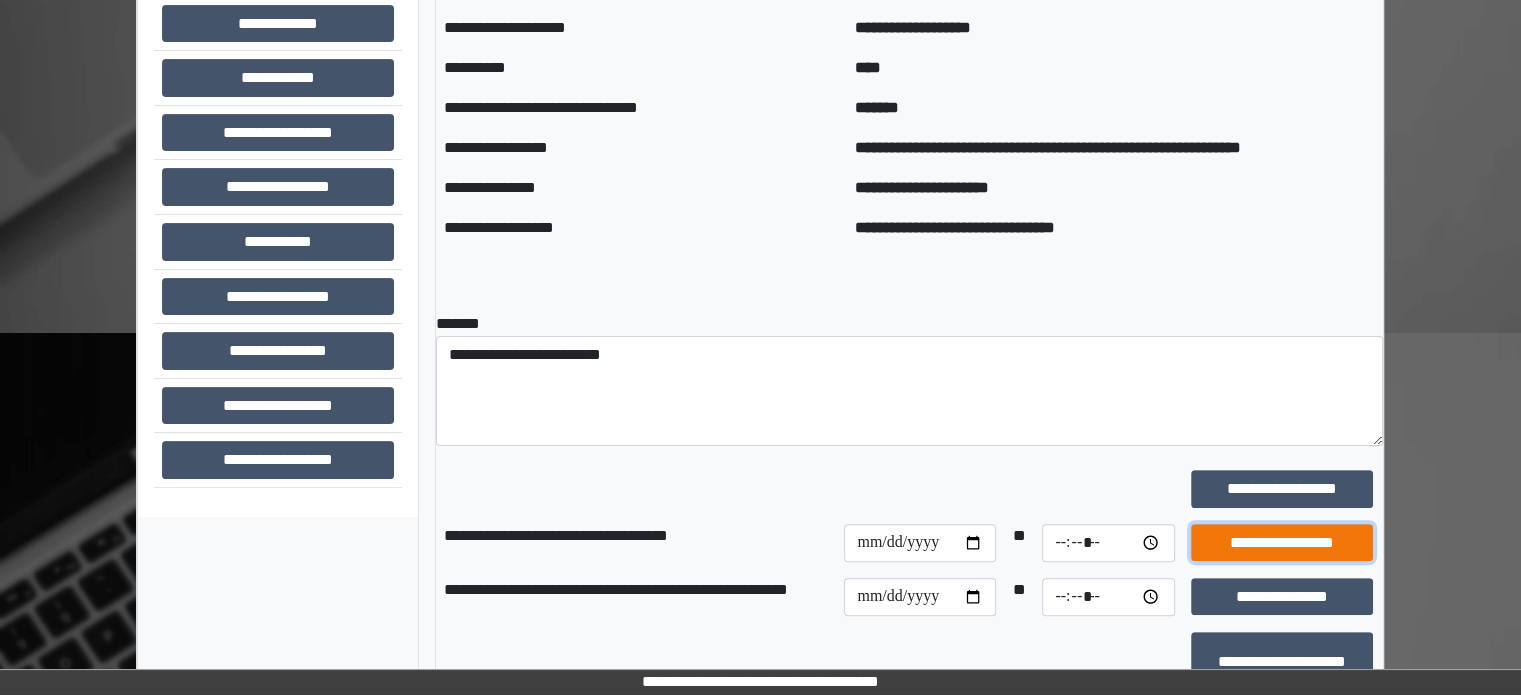 click on "**********" at bounding box center [1282, 543] 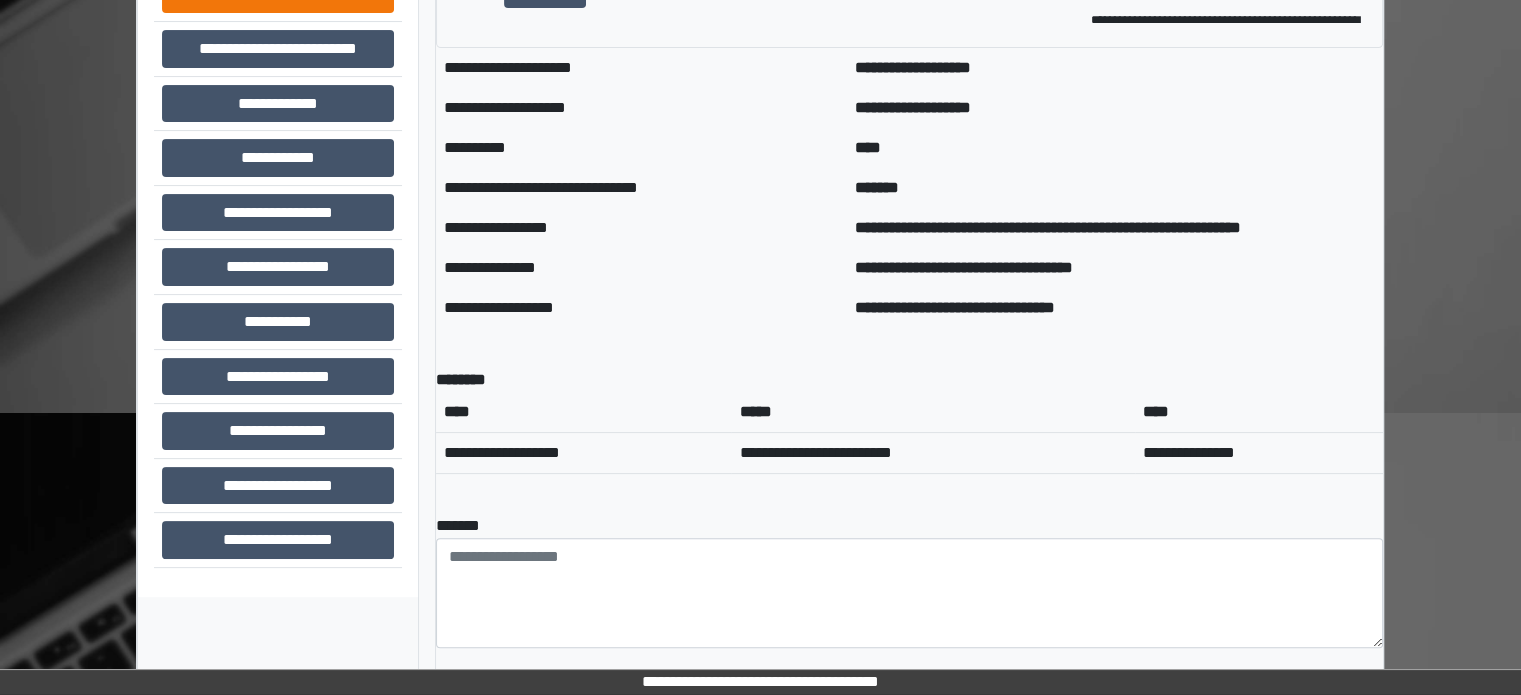 scroll, scrollTop: 400, scrollLeft: 0, axis: vertical 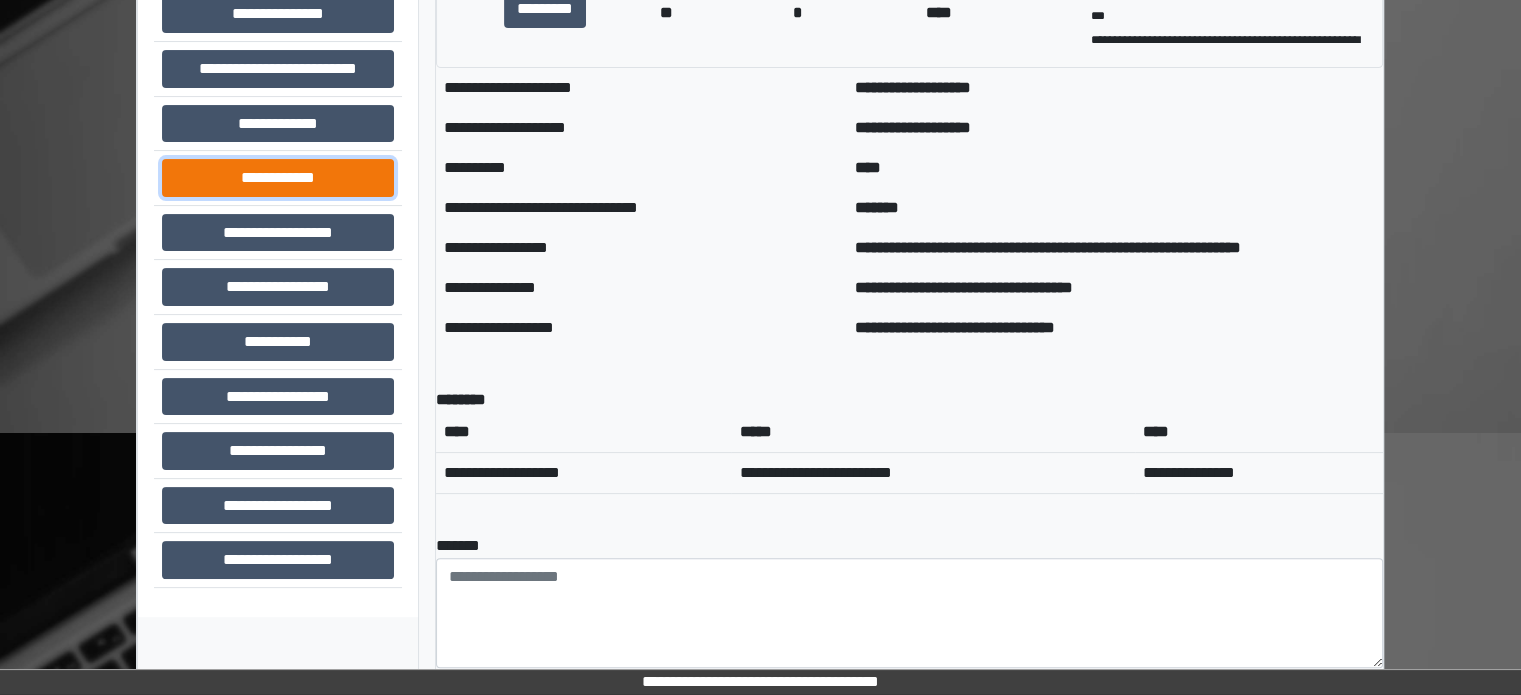 click on "**********" at bounding box center [278, 178] 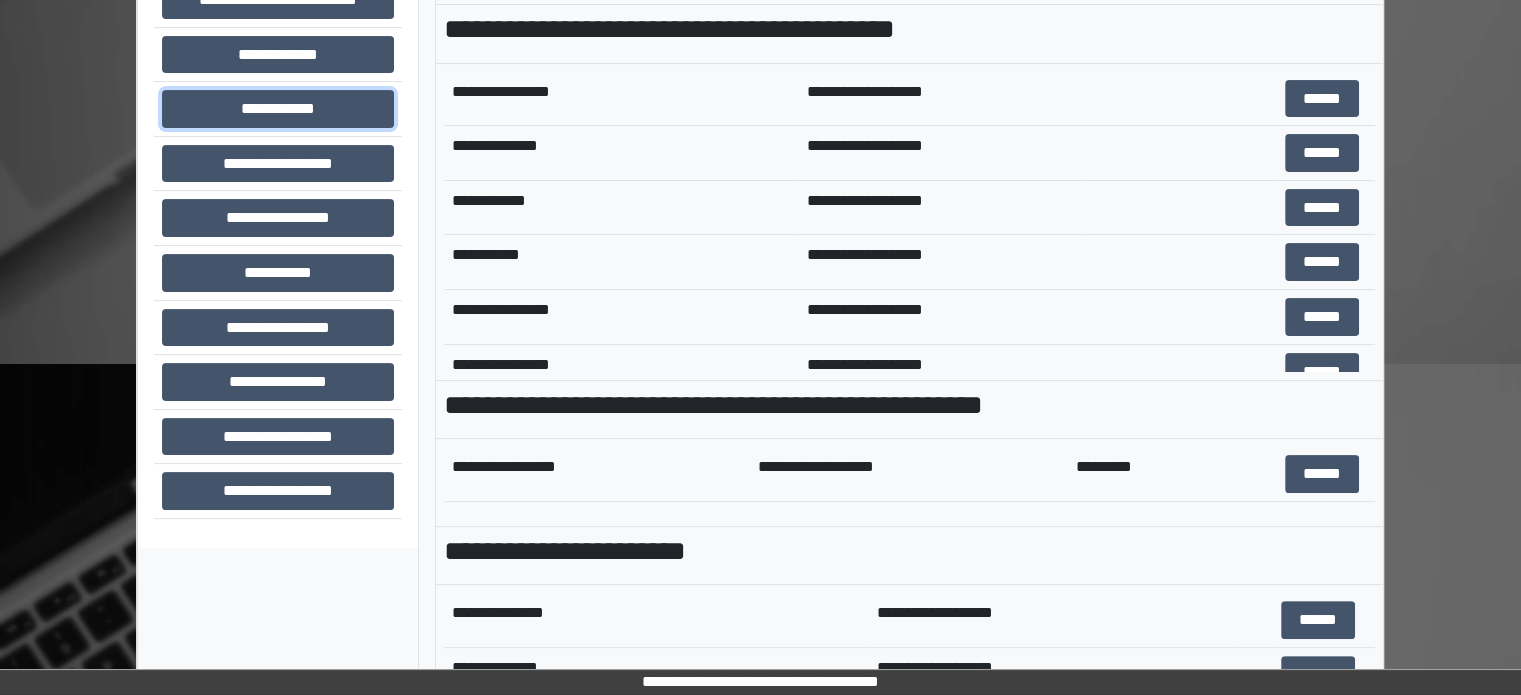 scroll, scrollTop: 708, scrollLeft: 0, axis: vertical 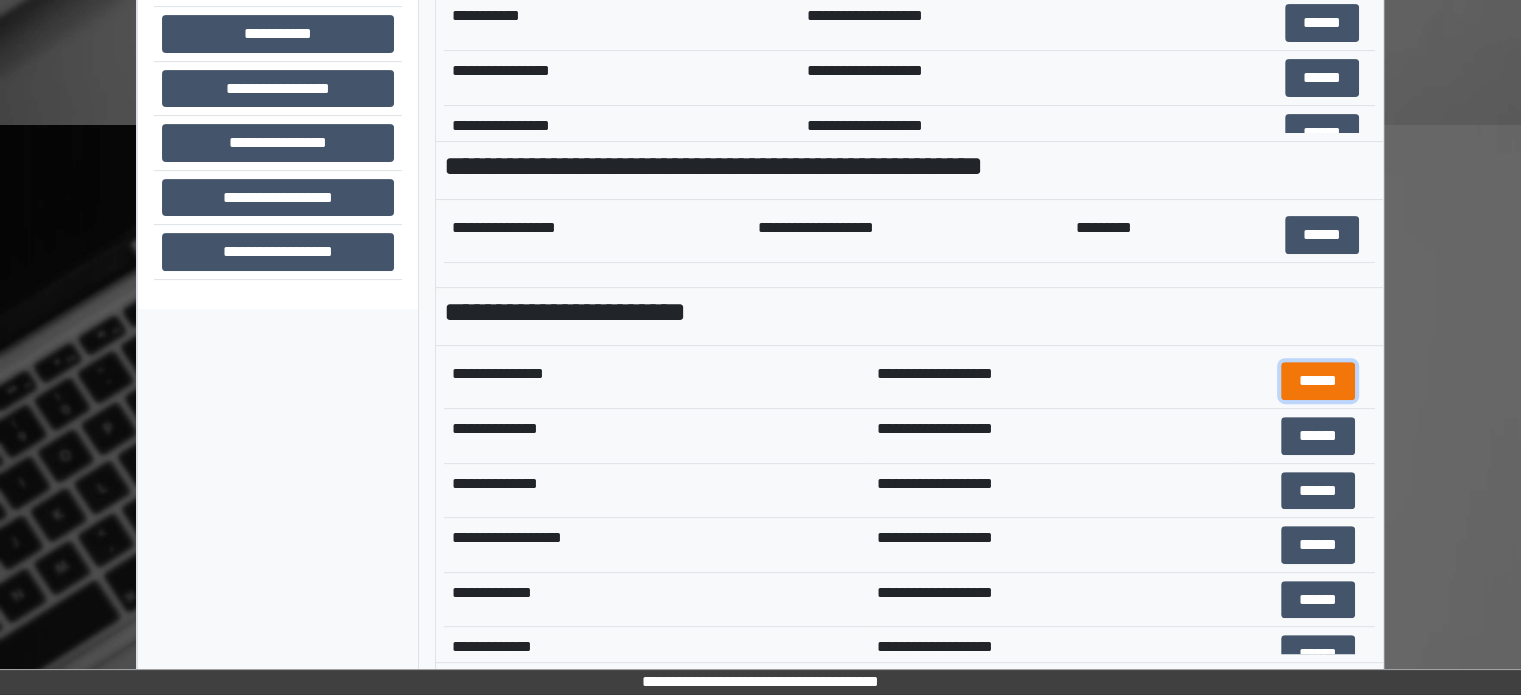 click on "******" at bounding box center (1318, 381) 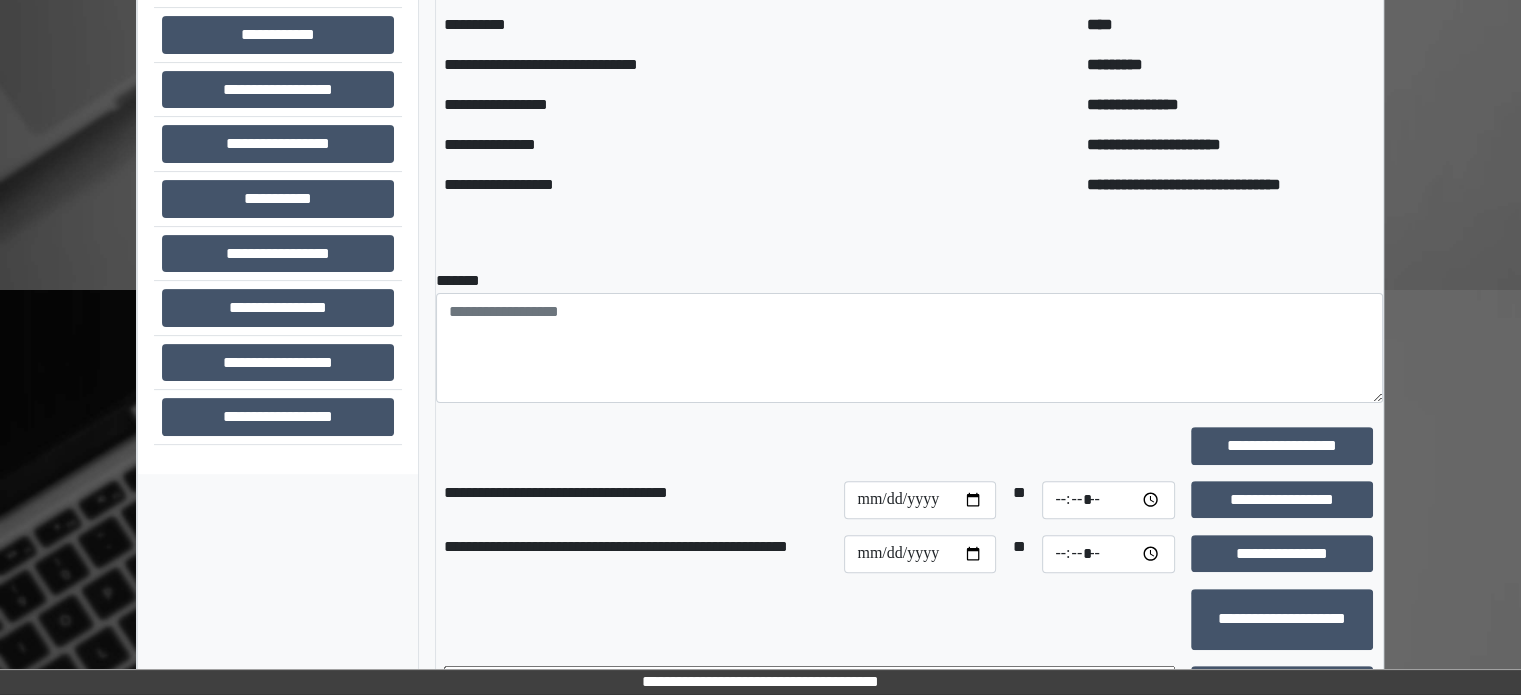 scroll, scrollTop: 408, scrollLeft: 0, axis: vertical 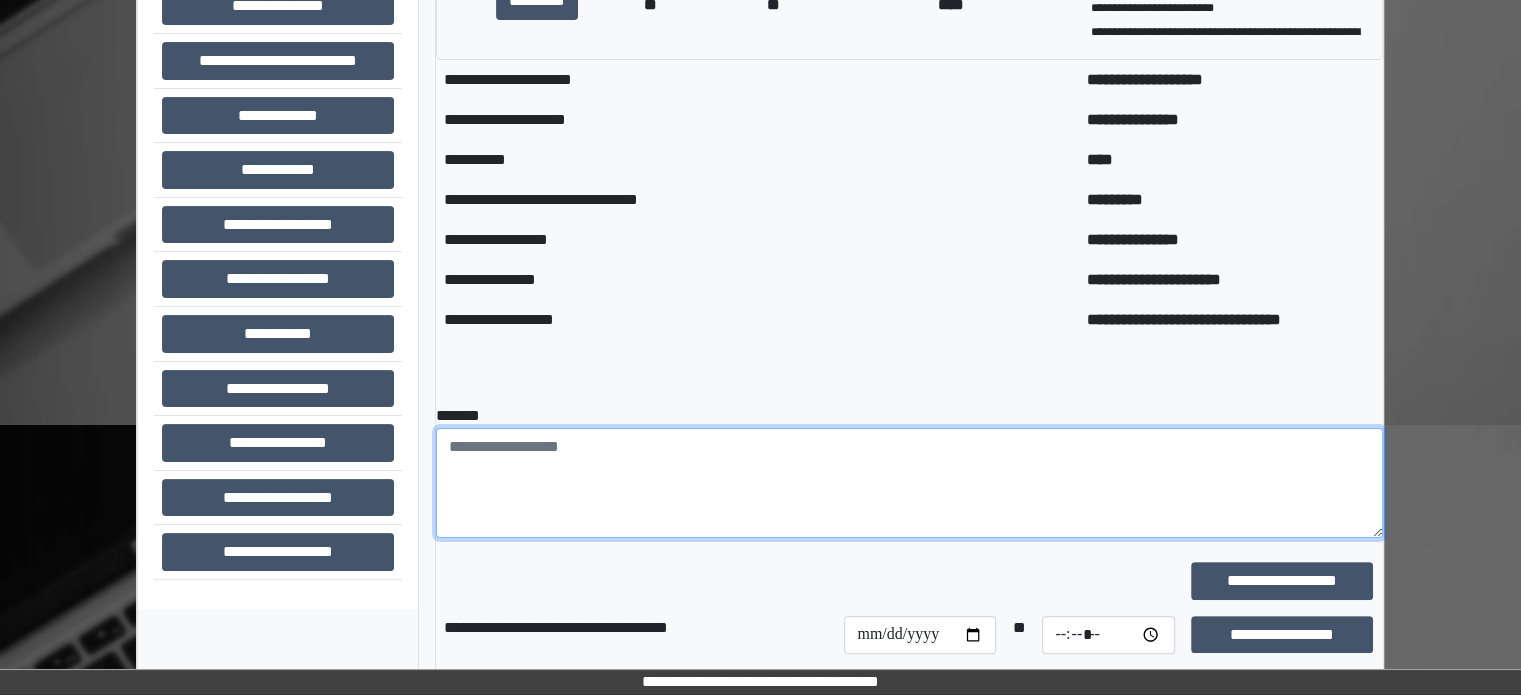 click at bounding box center [909, 483] 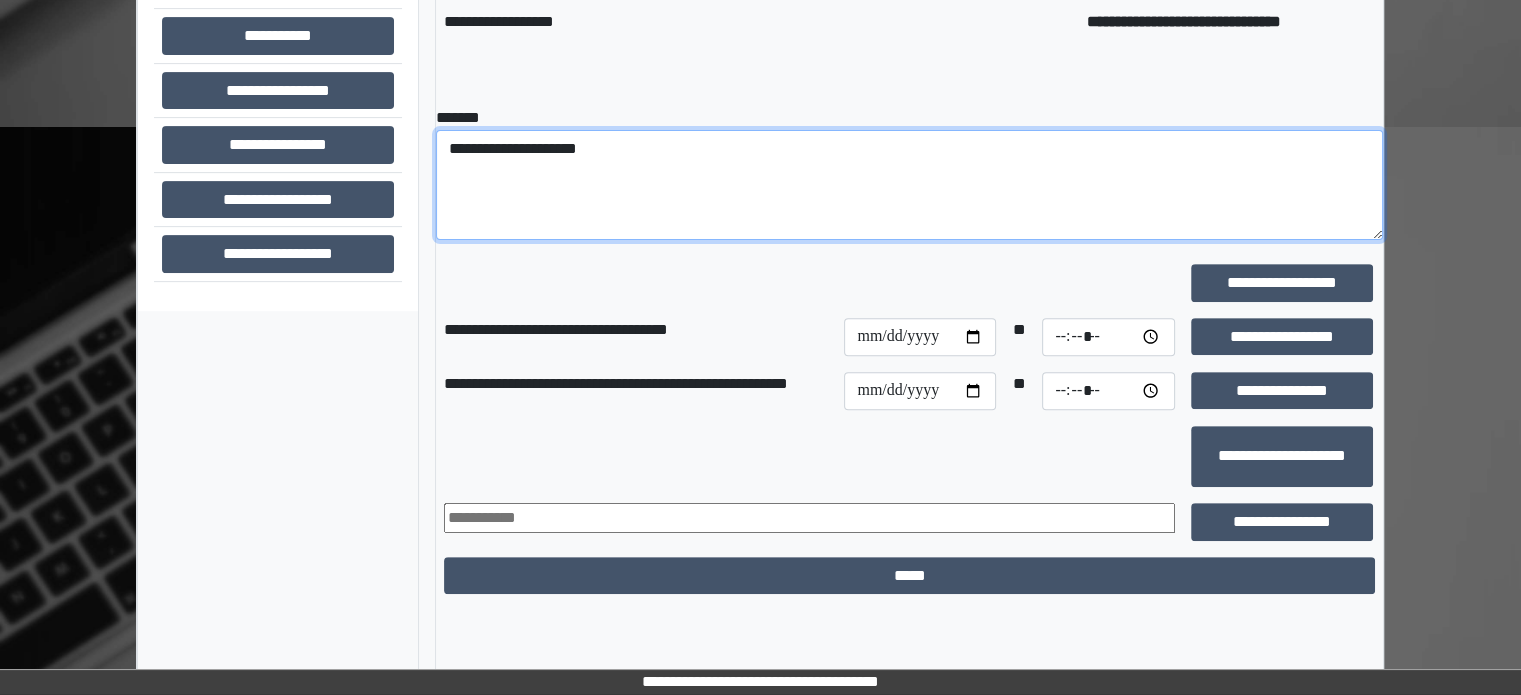 scroll, scrollTop: 708, scrollLeft: 0, axis: vertical 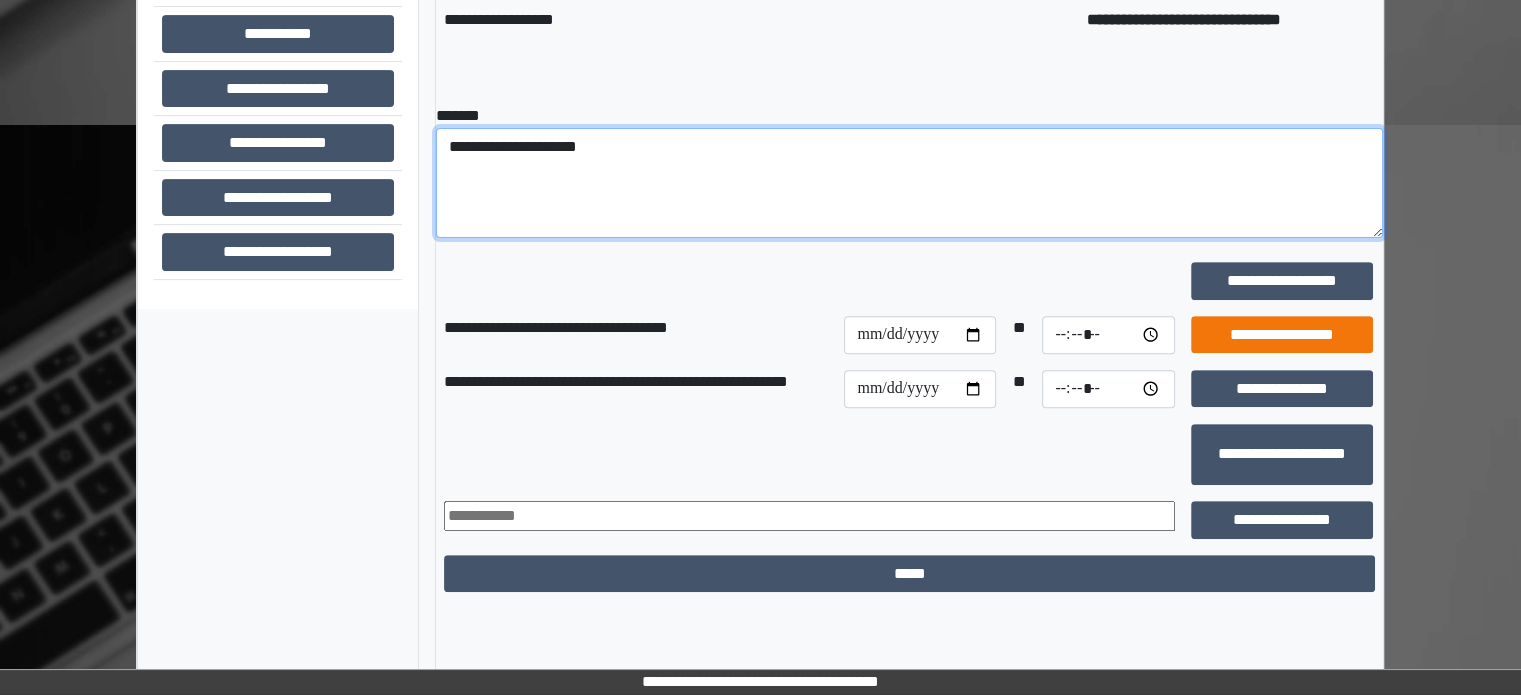 type on "**********" 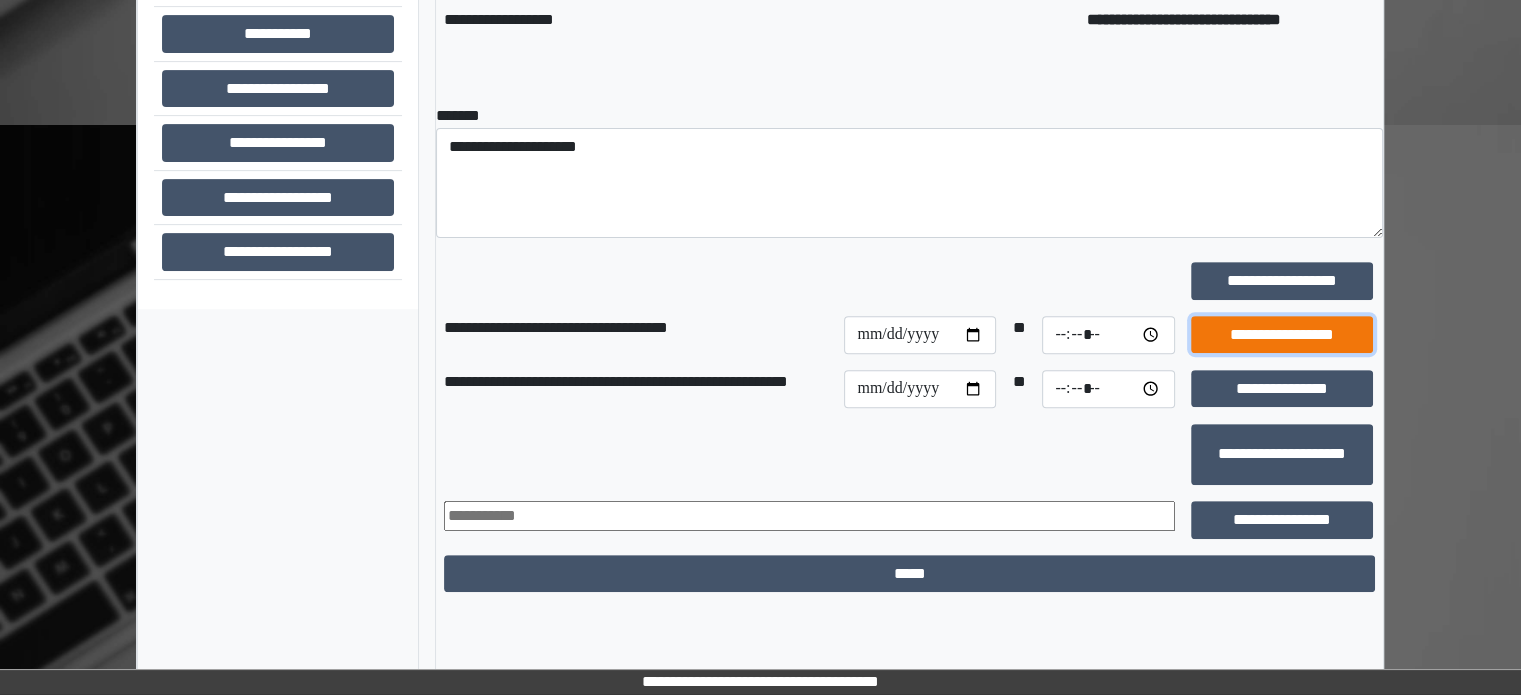 click on "**********" at bounding box center [1282, 335] 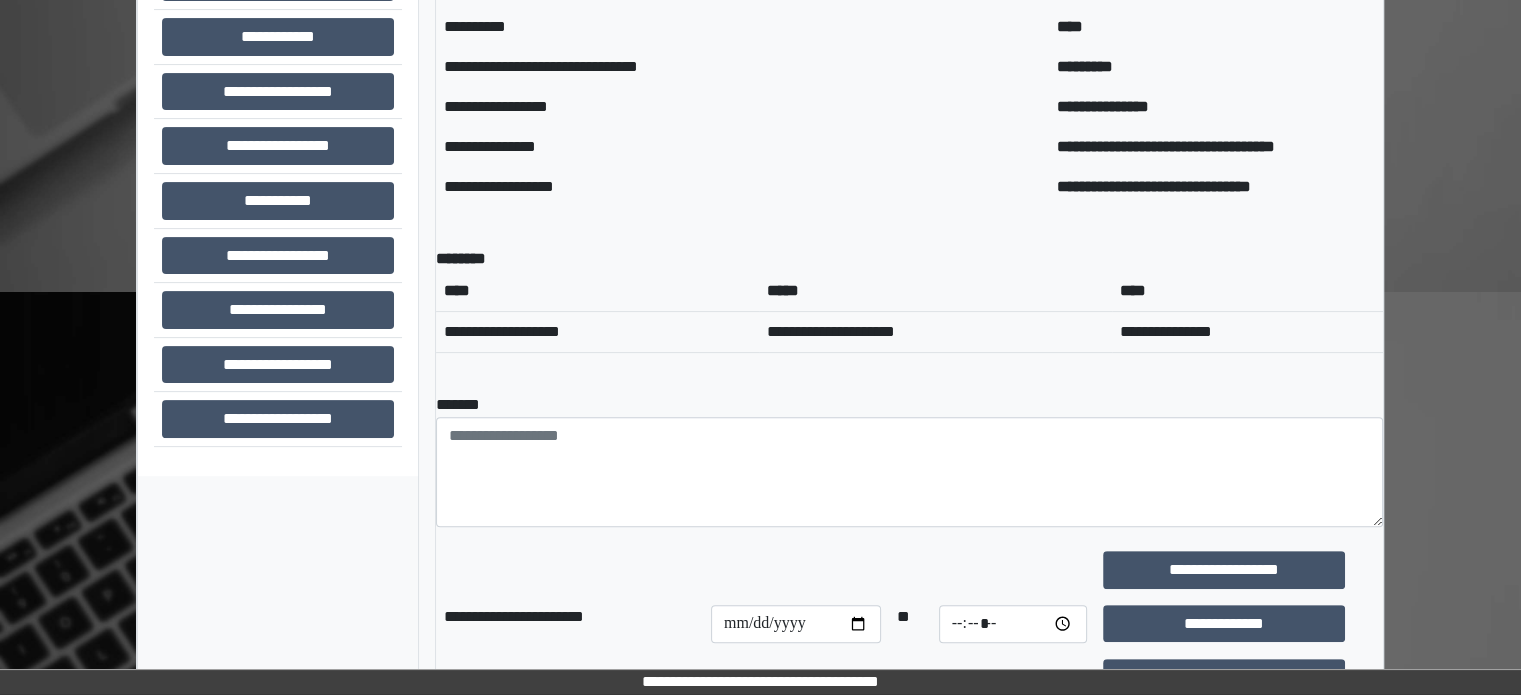 scroll, scrollTop: 308, scrollLeft: 0, axis: vertical 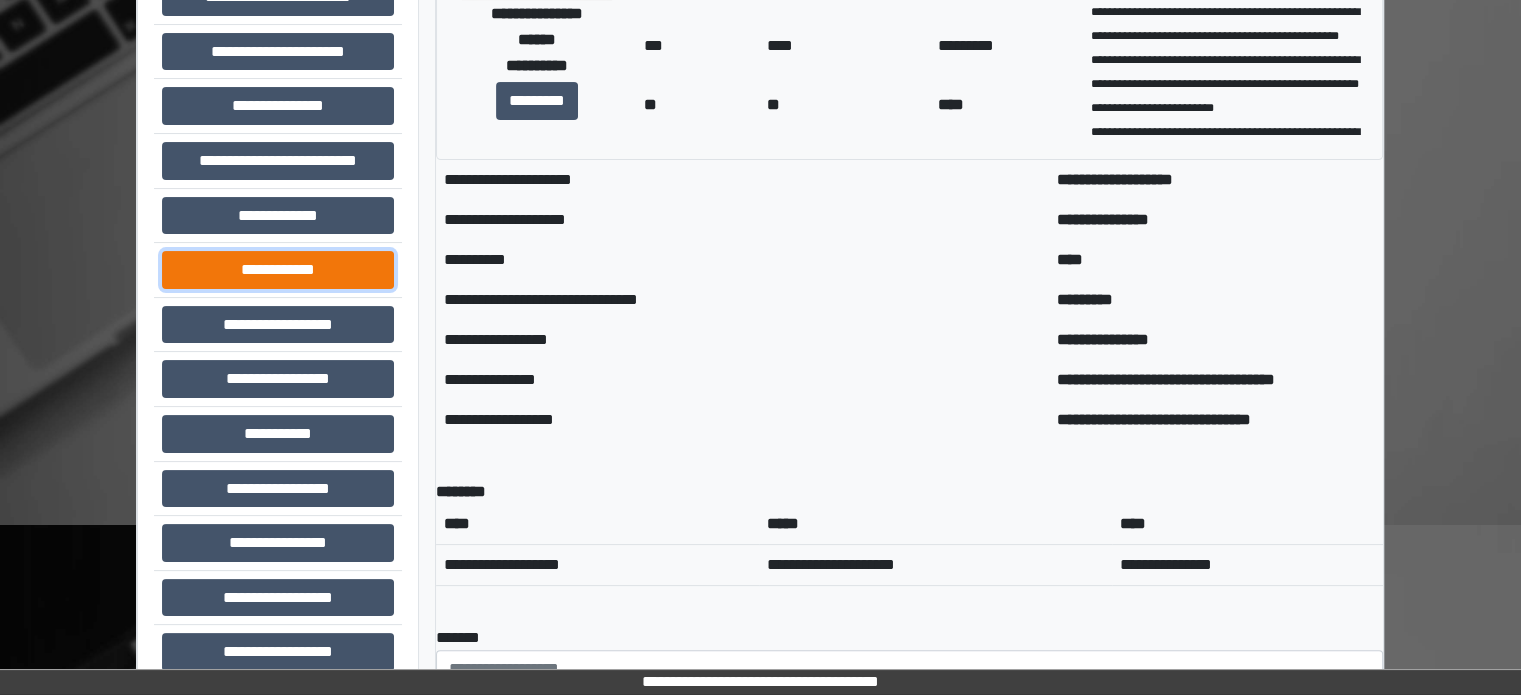 click on "**********" at bounding box center (278, 270) 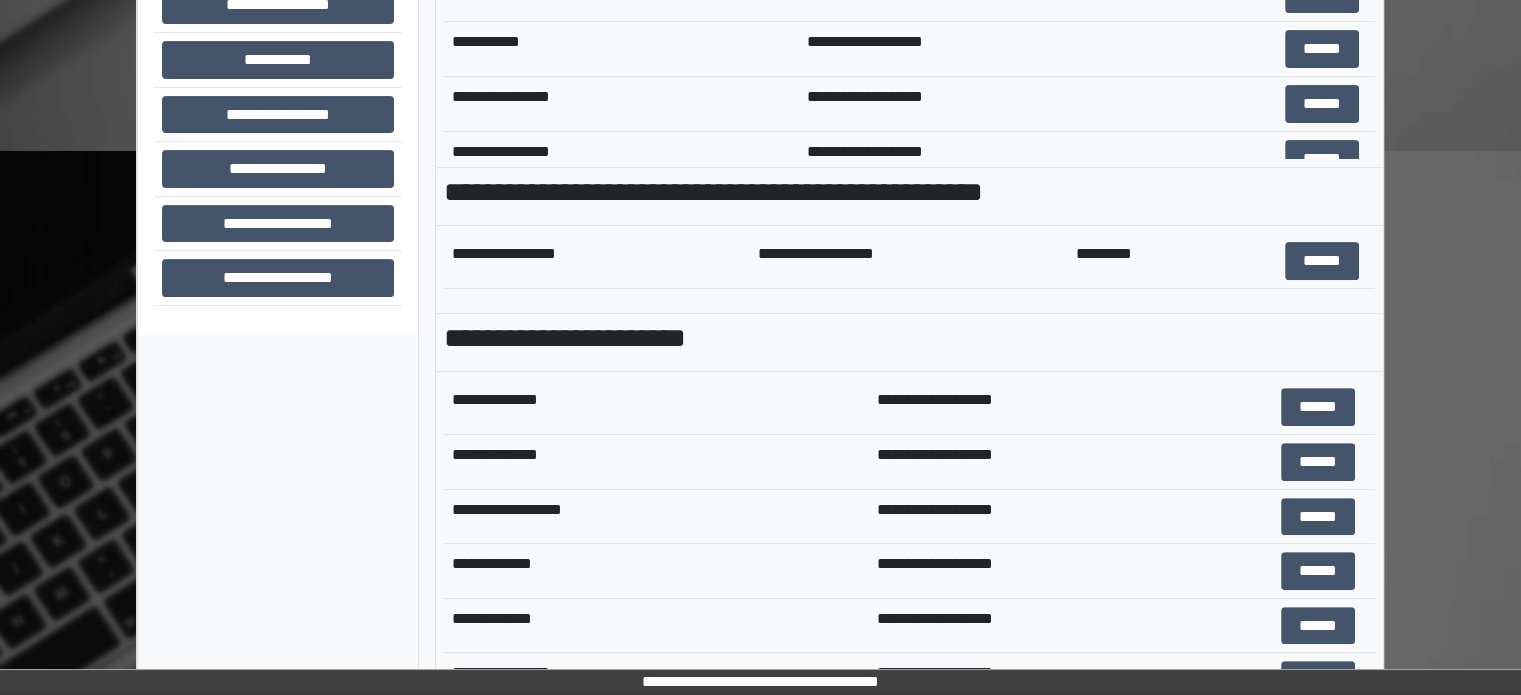 scroll, scrollTop: 708, scrollLeft: 0, axis: vertical 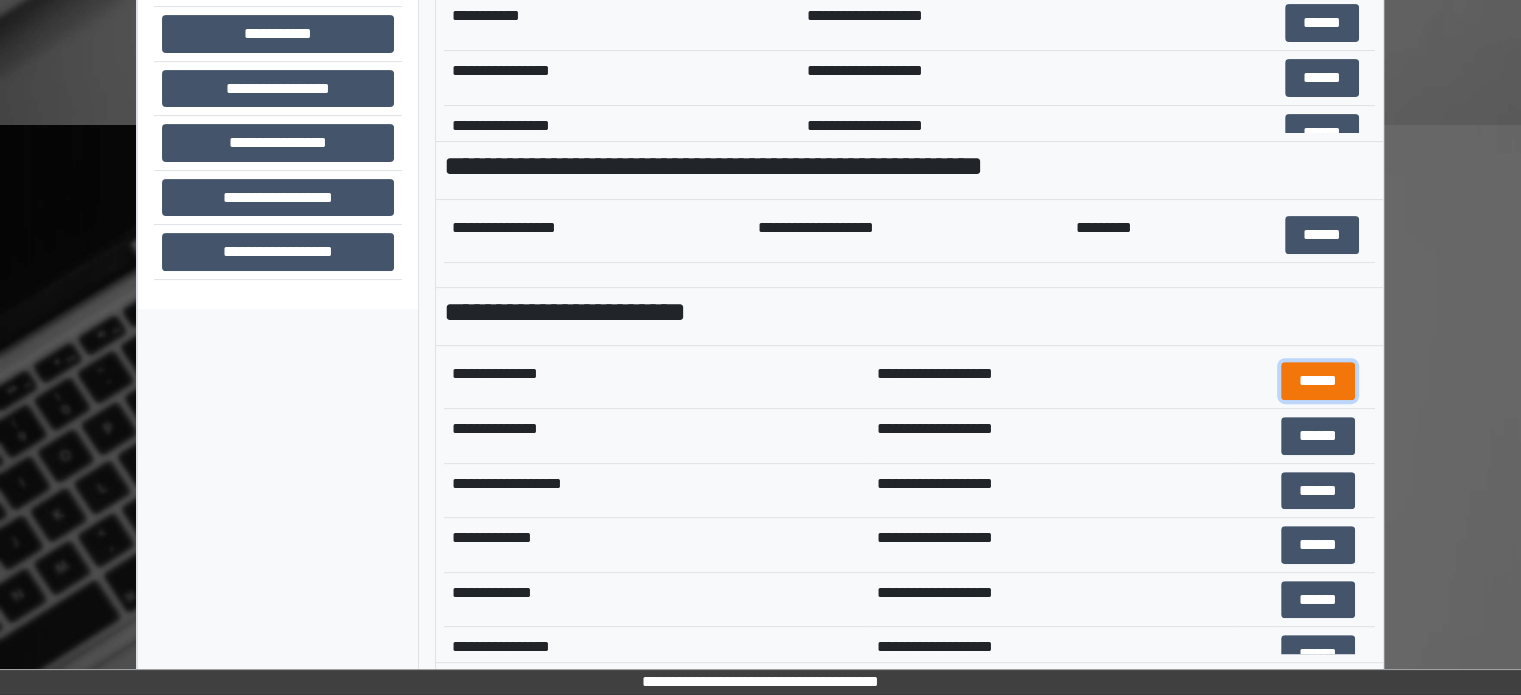click on "******" at bounding box center (1318, 381) 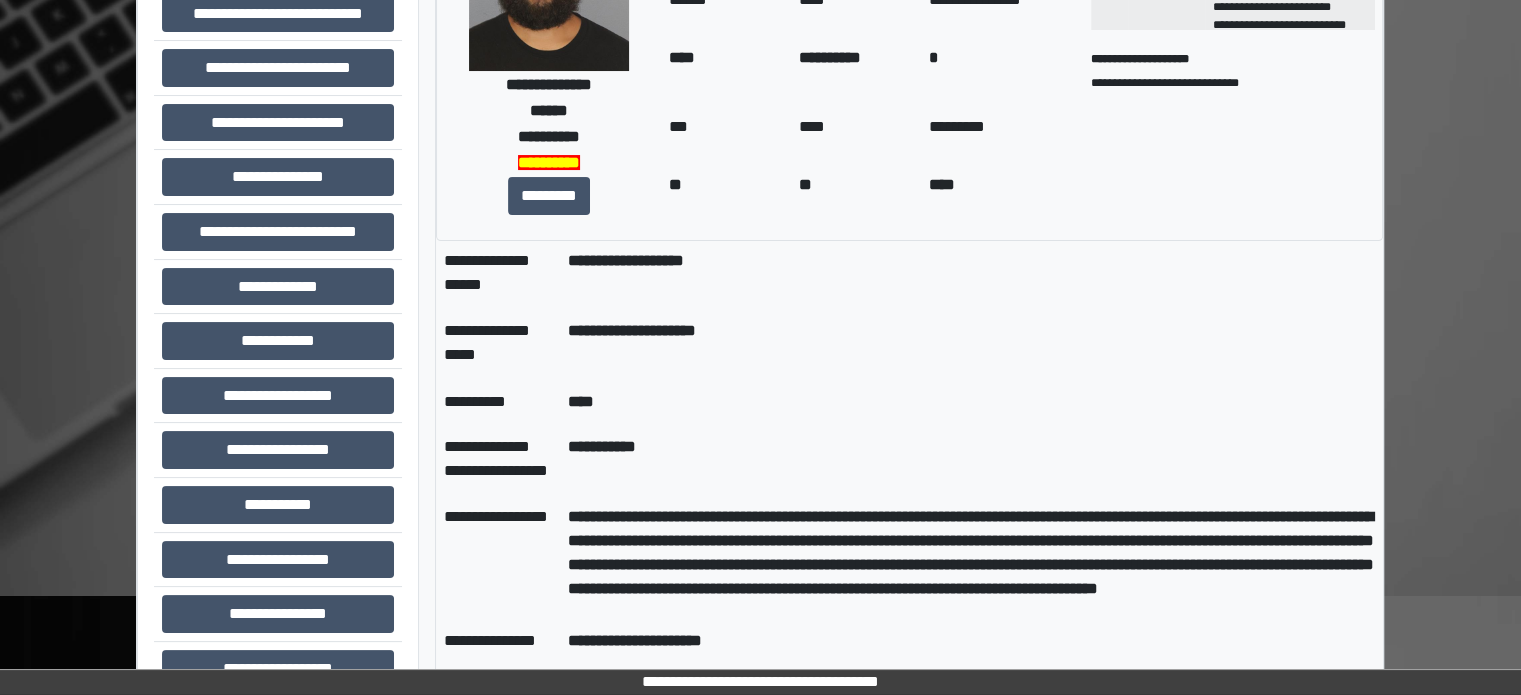 scroll, scrollTop: 700, scrollLeft: 0, axis: vertical 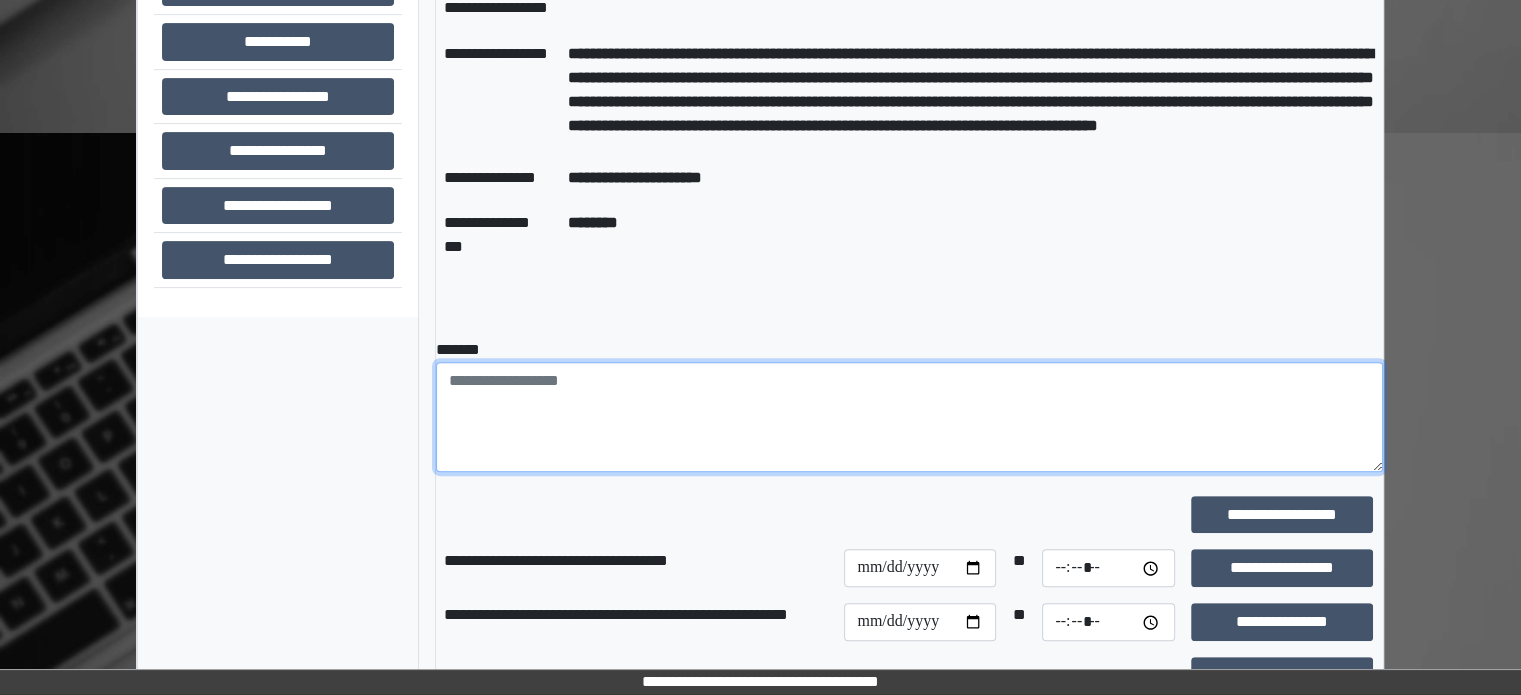 paste on "**********" 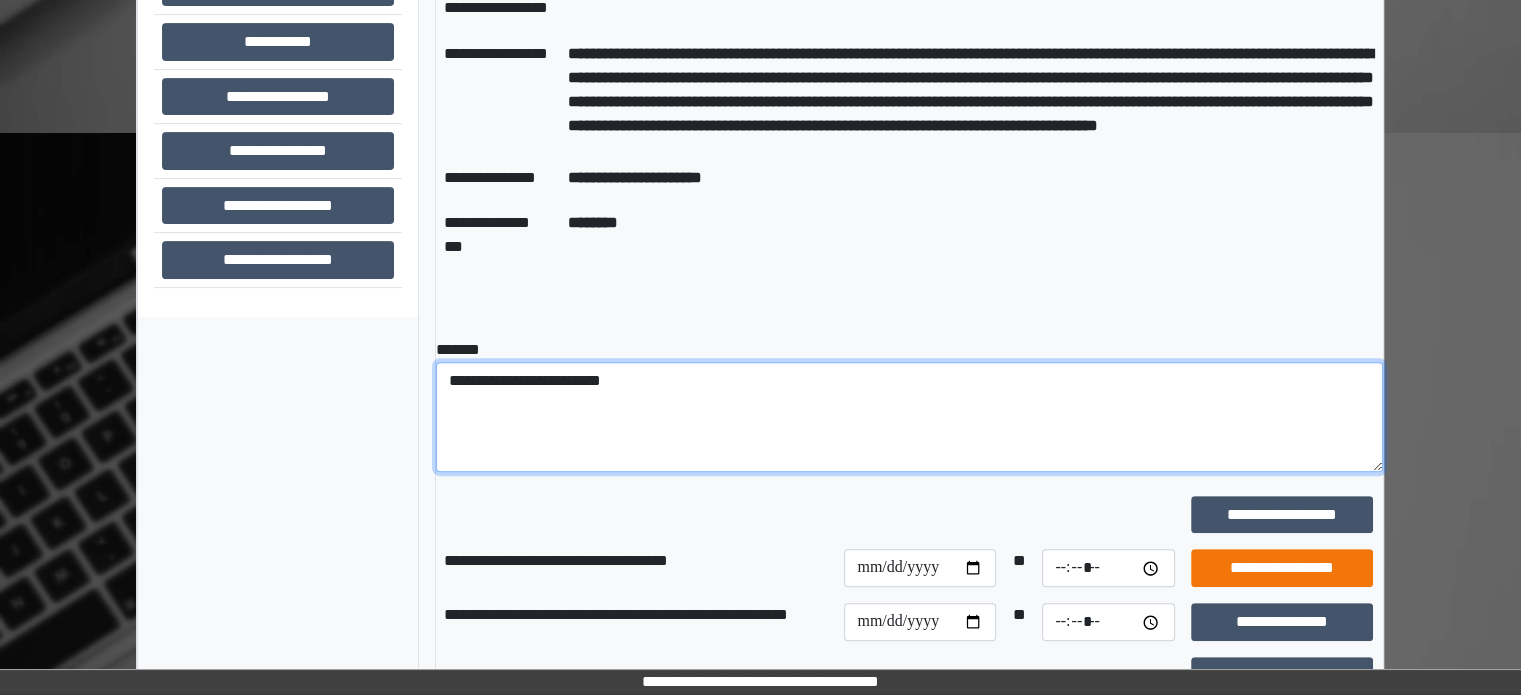 type on "**********" 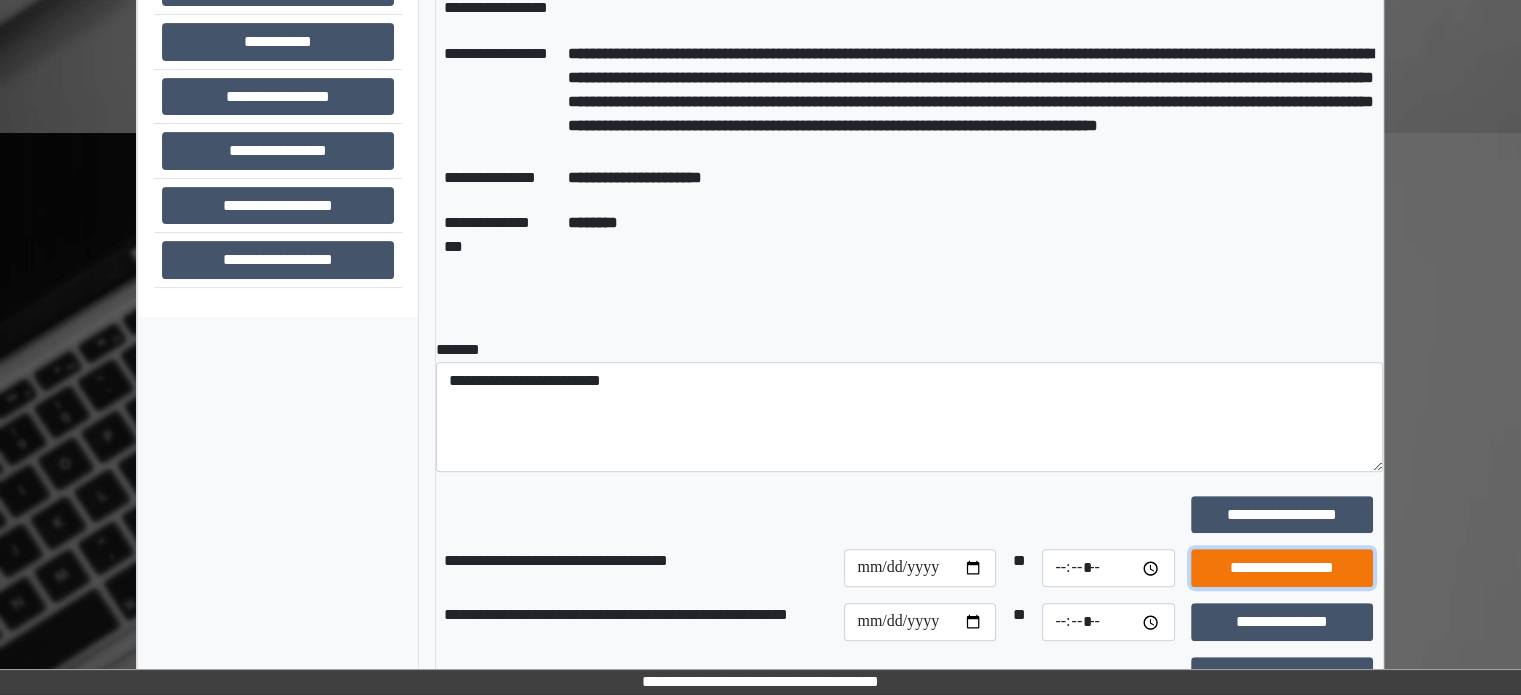 click on "**********" at bounding box center (1282, 568) 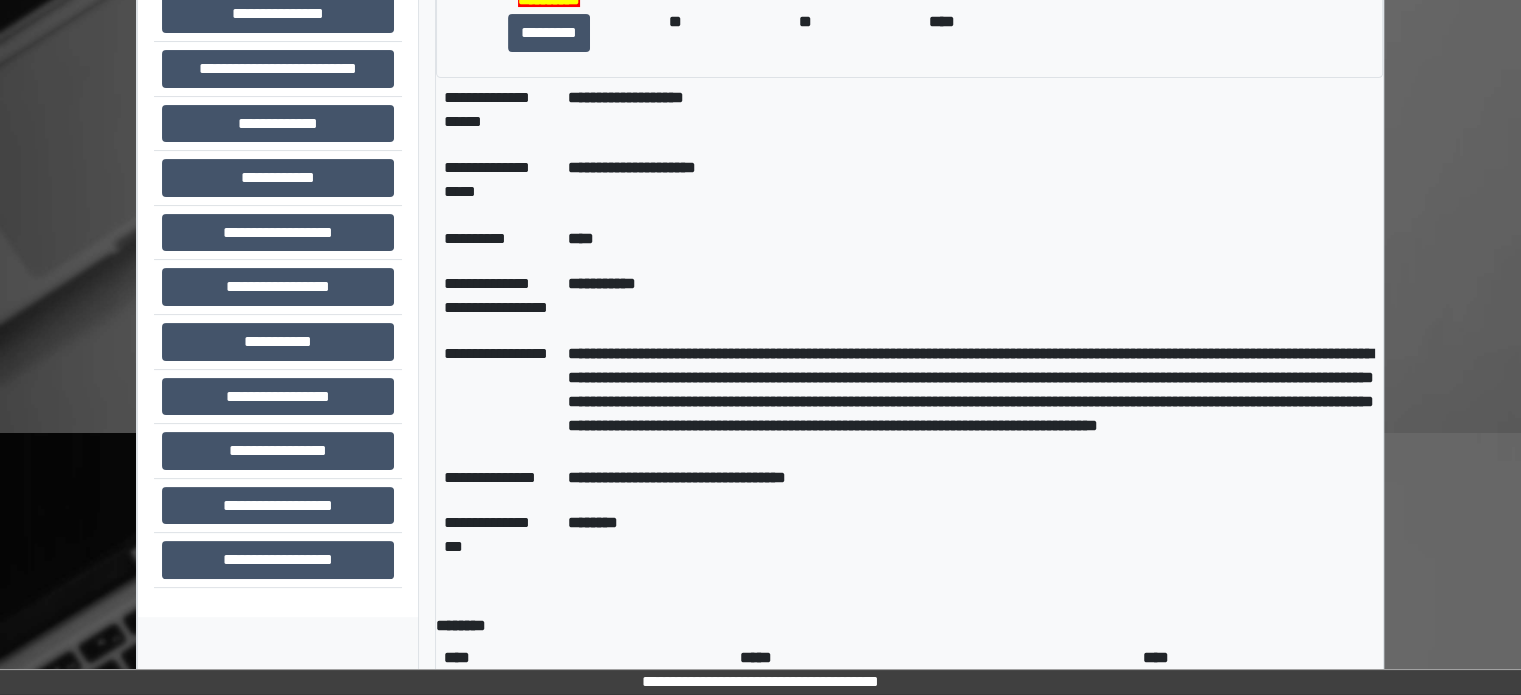 scroll, scrollTop: 200, scrollLeft: 0, axis: vertical 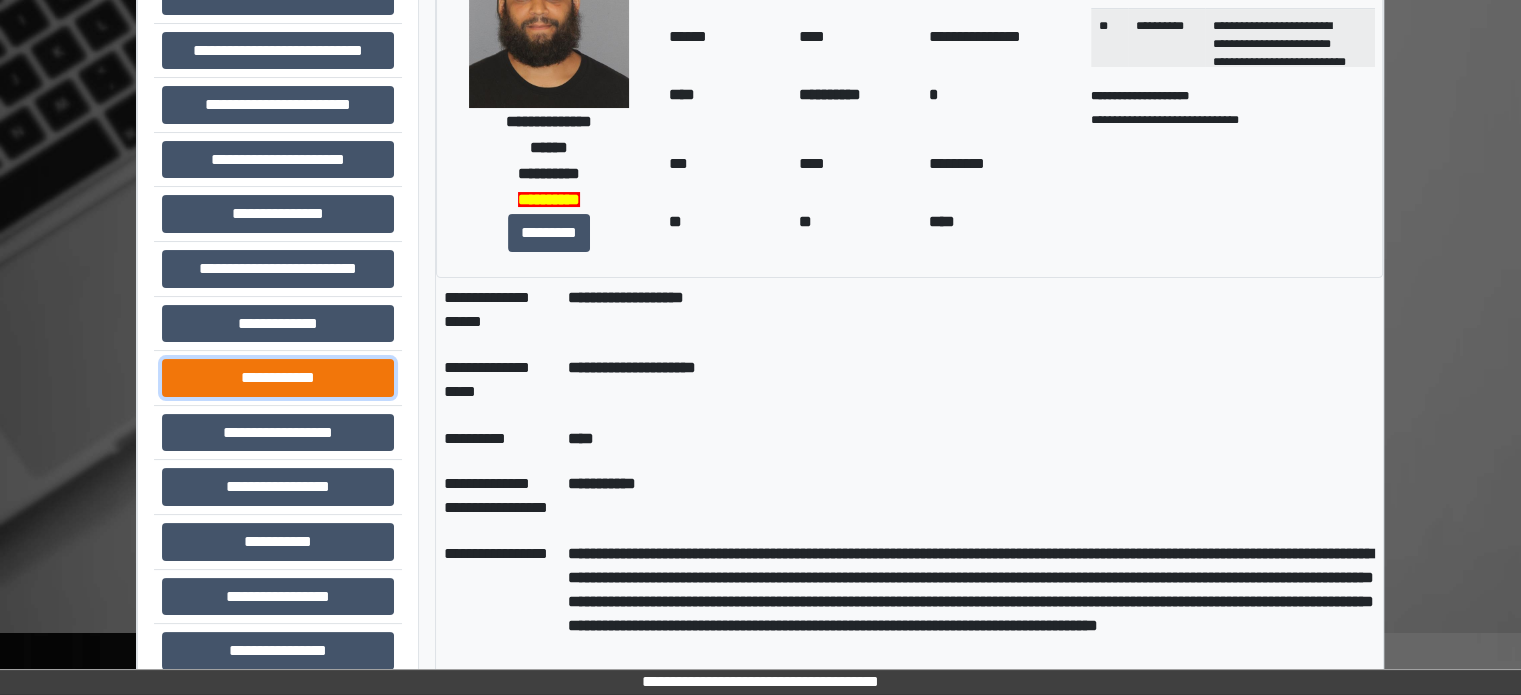 click on "**********" at bounding box center [278, 378] 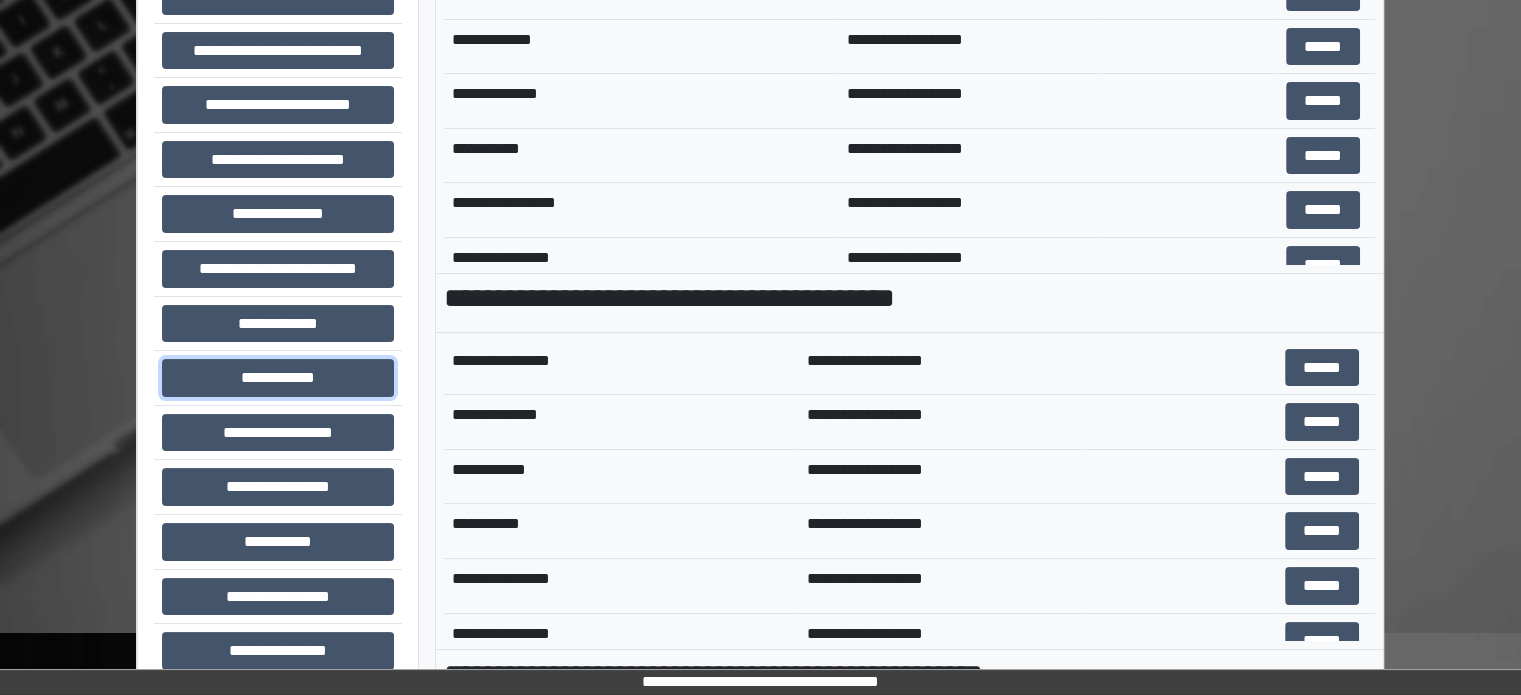 scroll, scrollTop: 708, scrollLeft: 0, axis: vertical 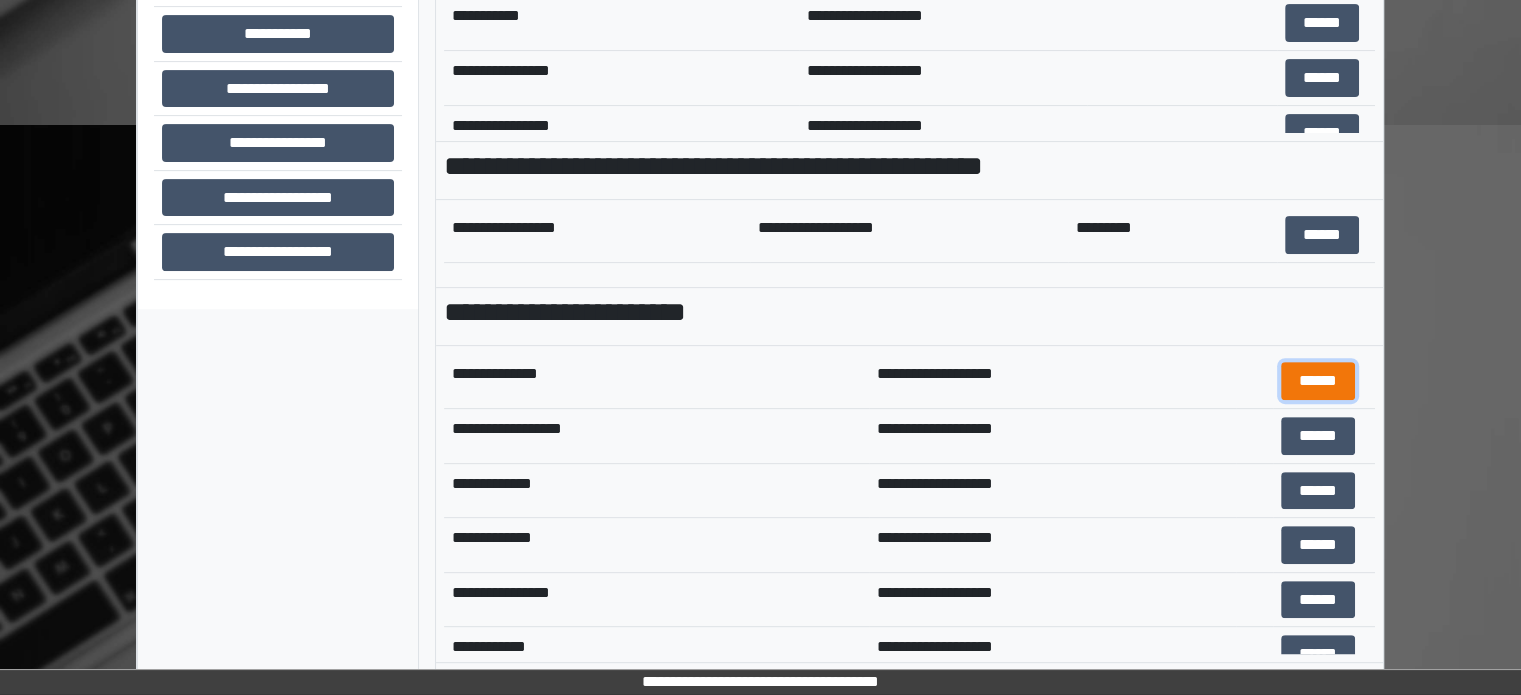 click on "******" at bounding box center (1318, 381) 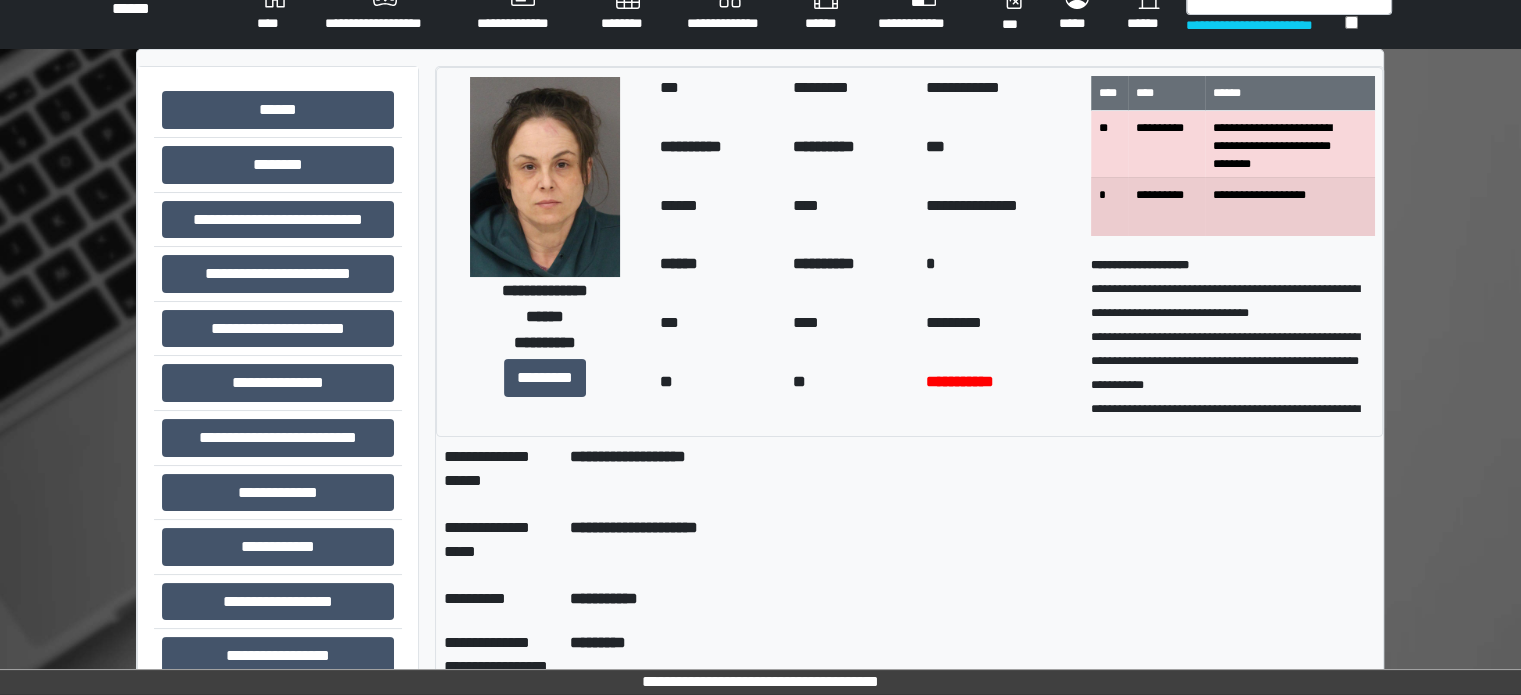 scroll, scrollTop: 8, scrollLeft: 0, axis: vertical 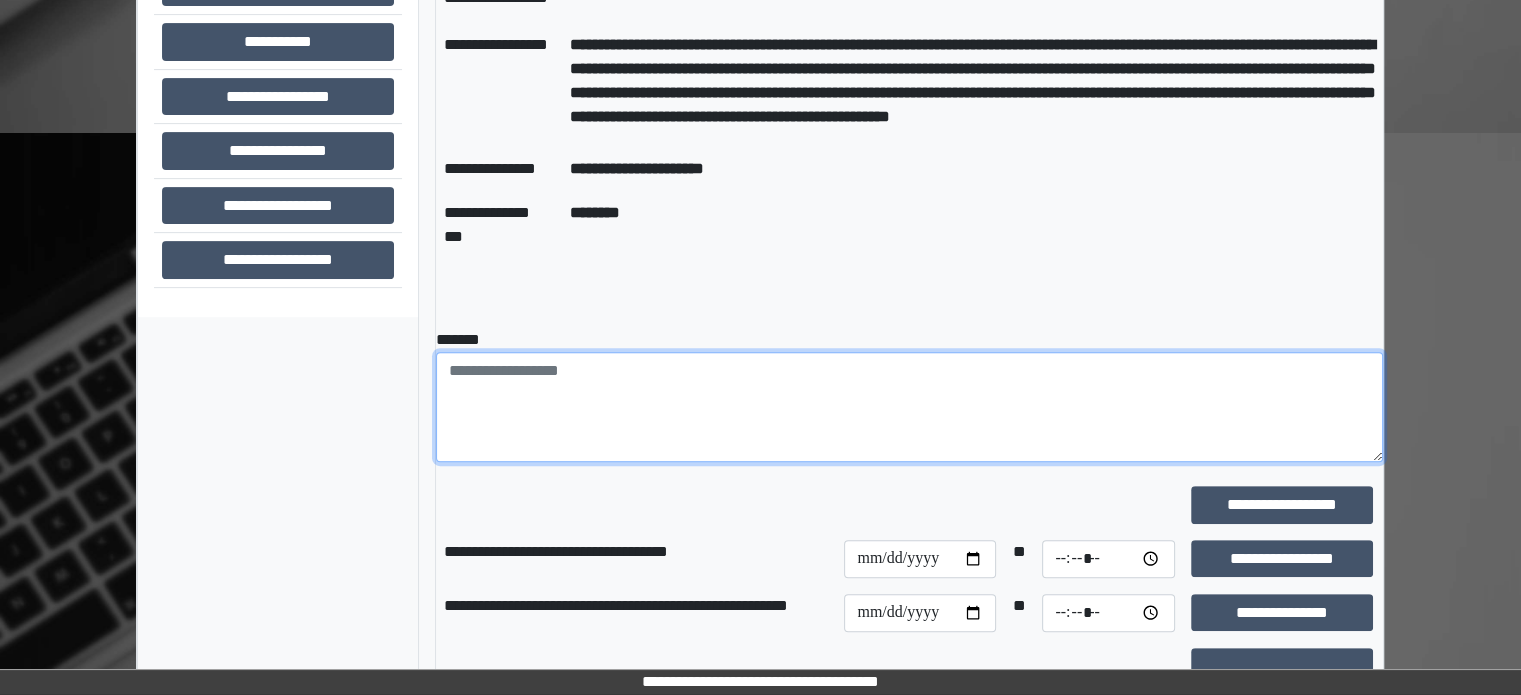 paste on "**********" 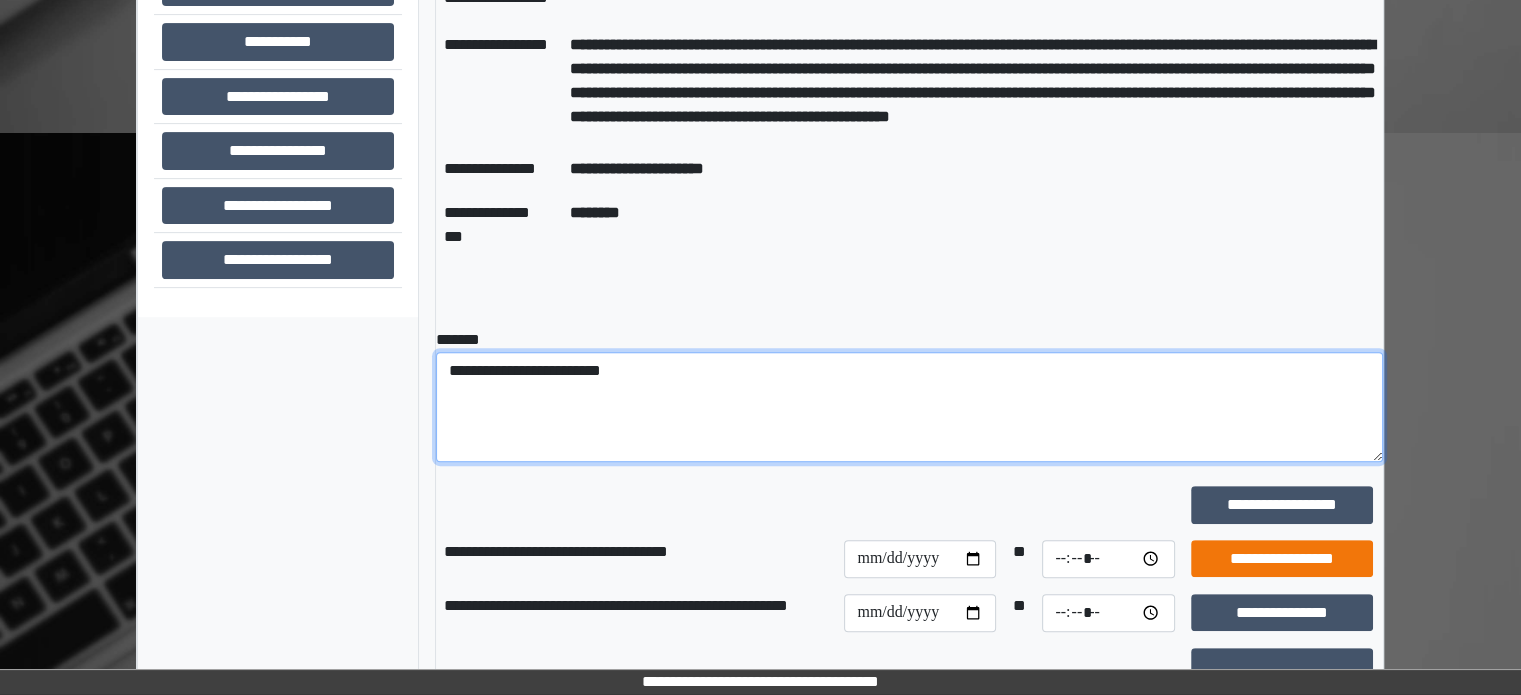 type on "**********" 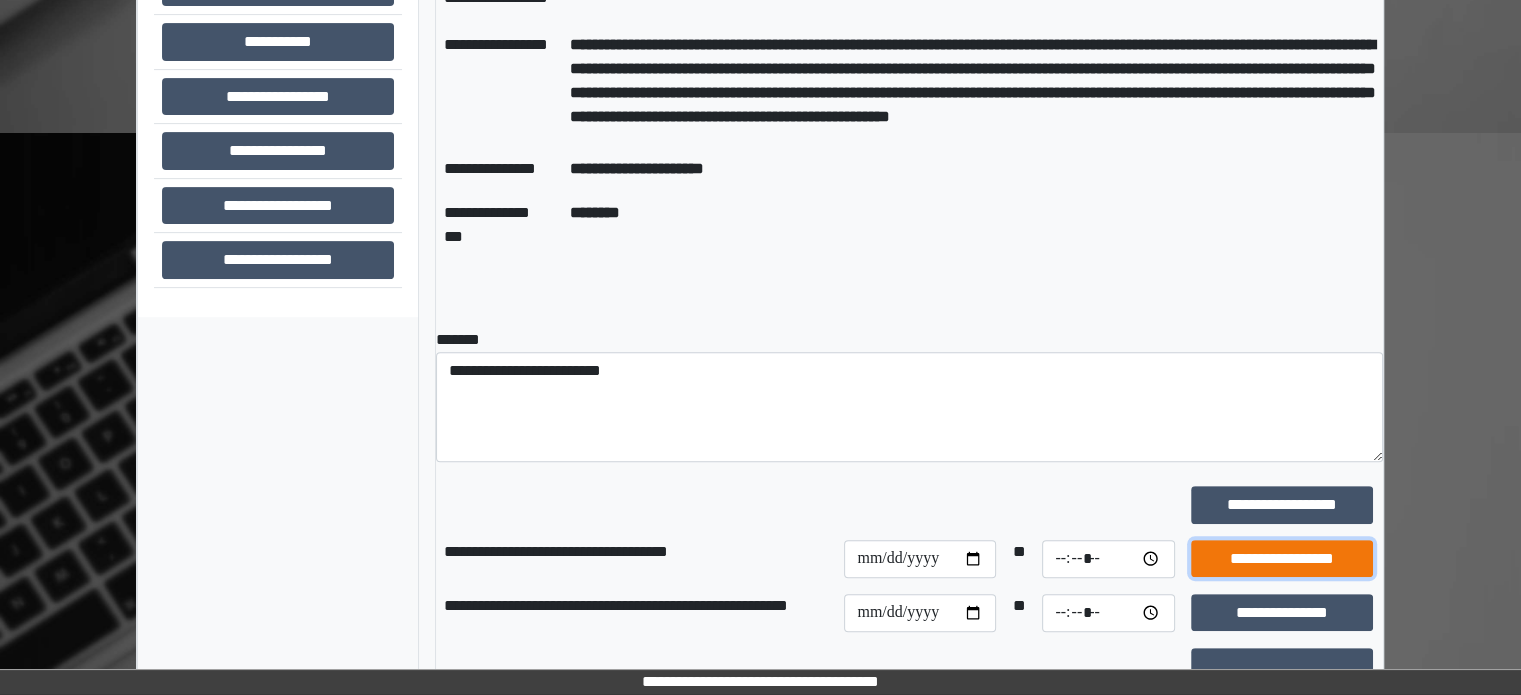click on "**********" at bounding box center [1282, 559] 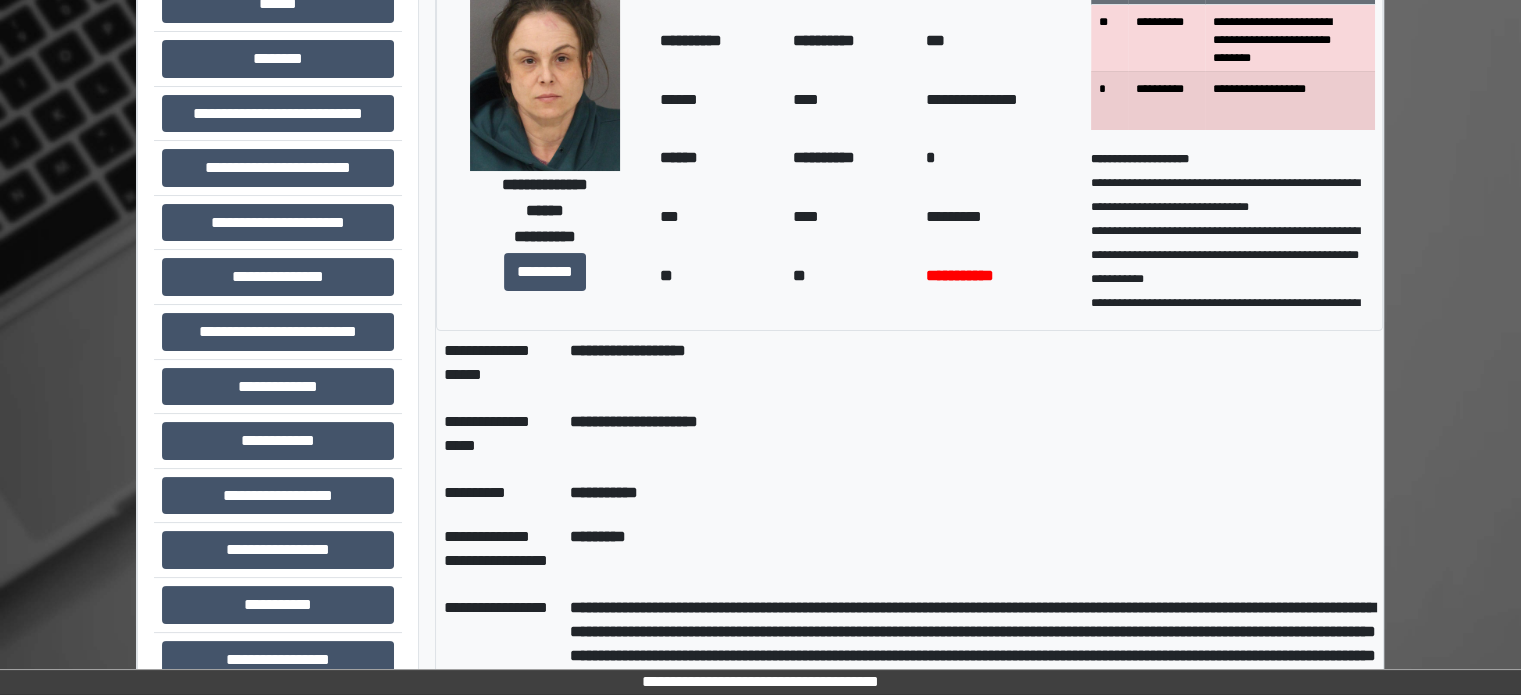 scroll, scrollTop: 400, scrollLeft: 0, axis: vertical 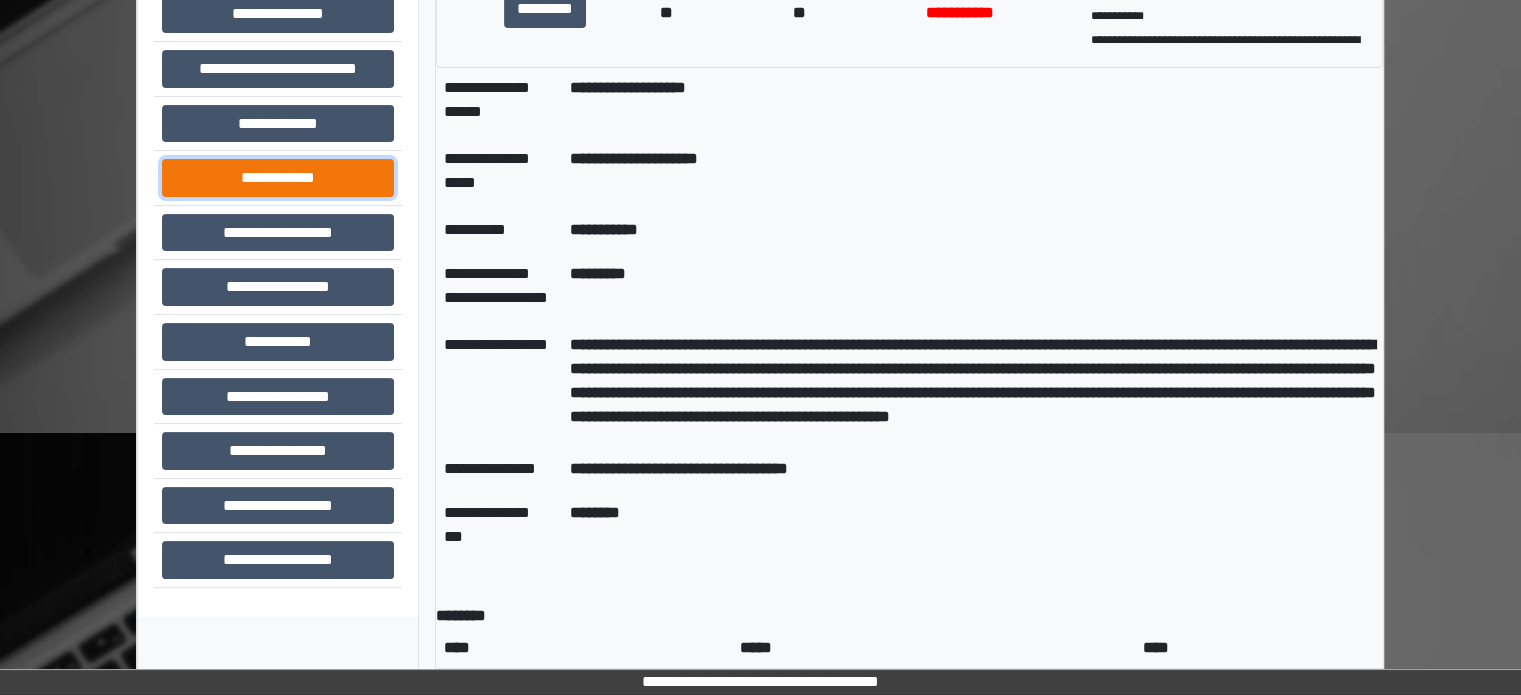 click on "**********" at bounding box center [278, 178] 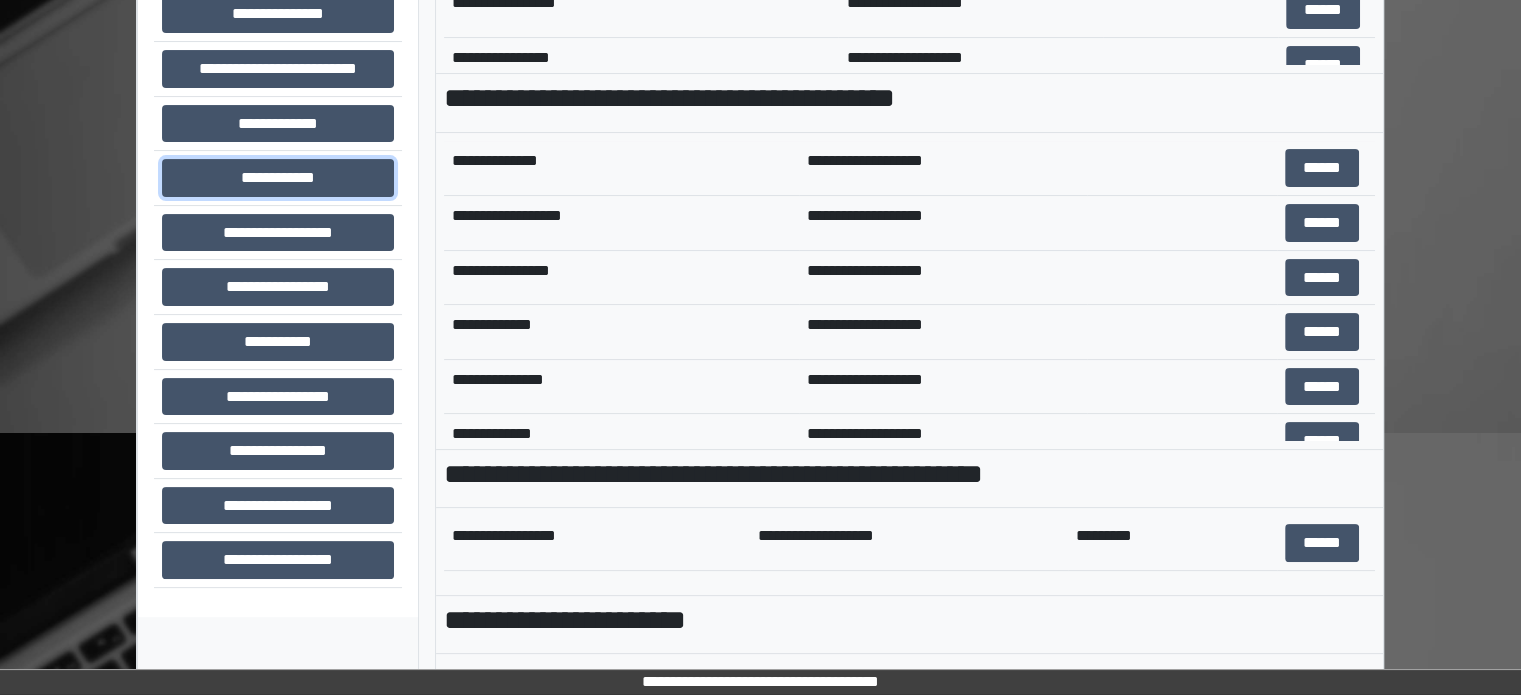 scroll, scrollTop: 700, scrollLeft: 0, axis: vertical 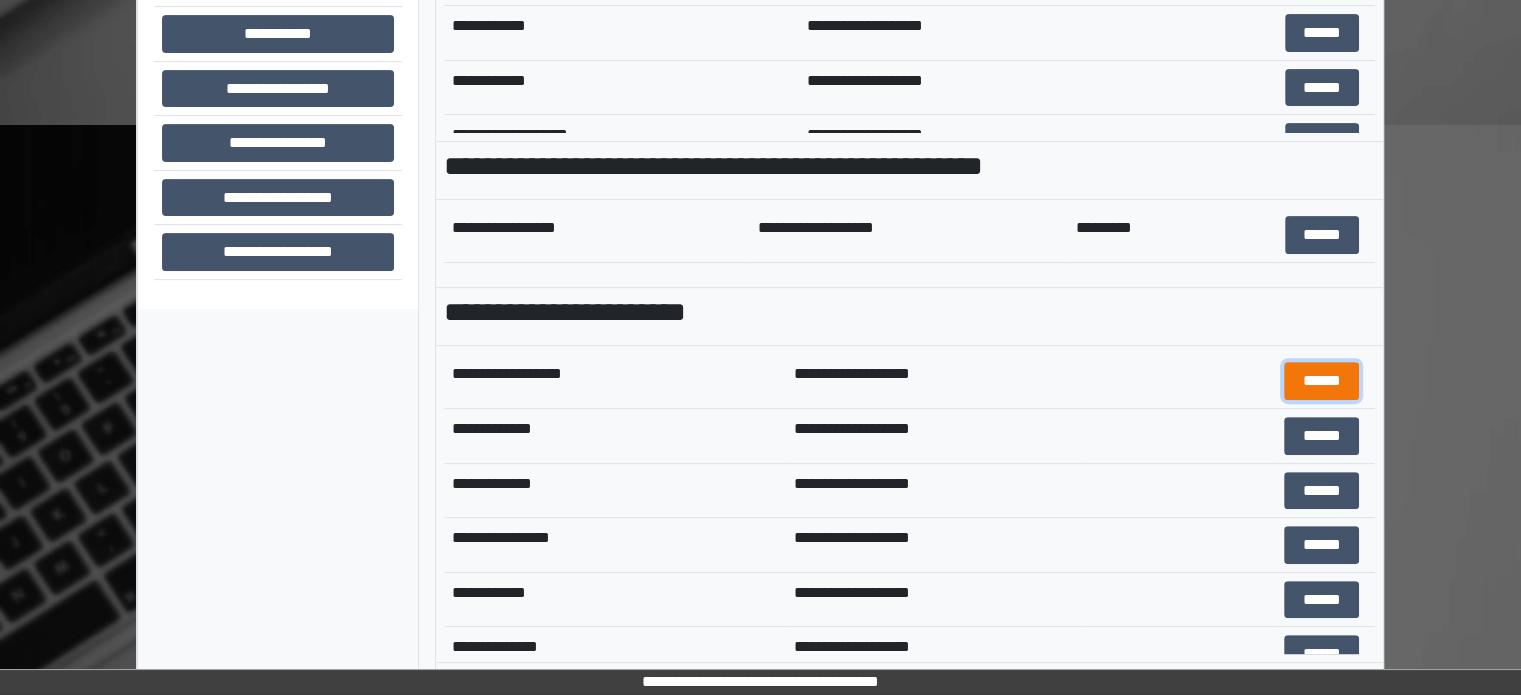 click on "******" at bounding box center (1321, 381) 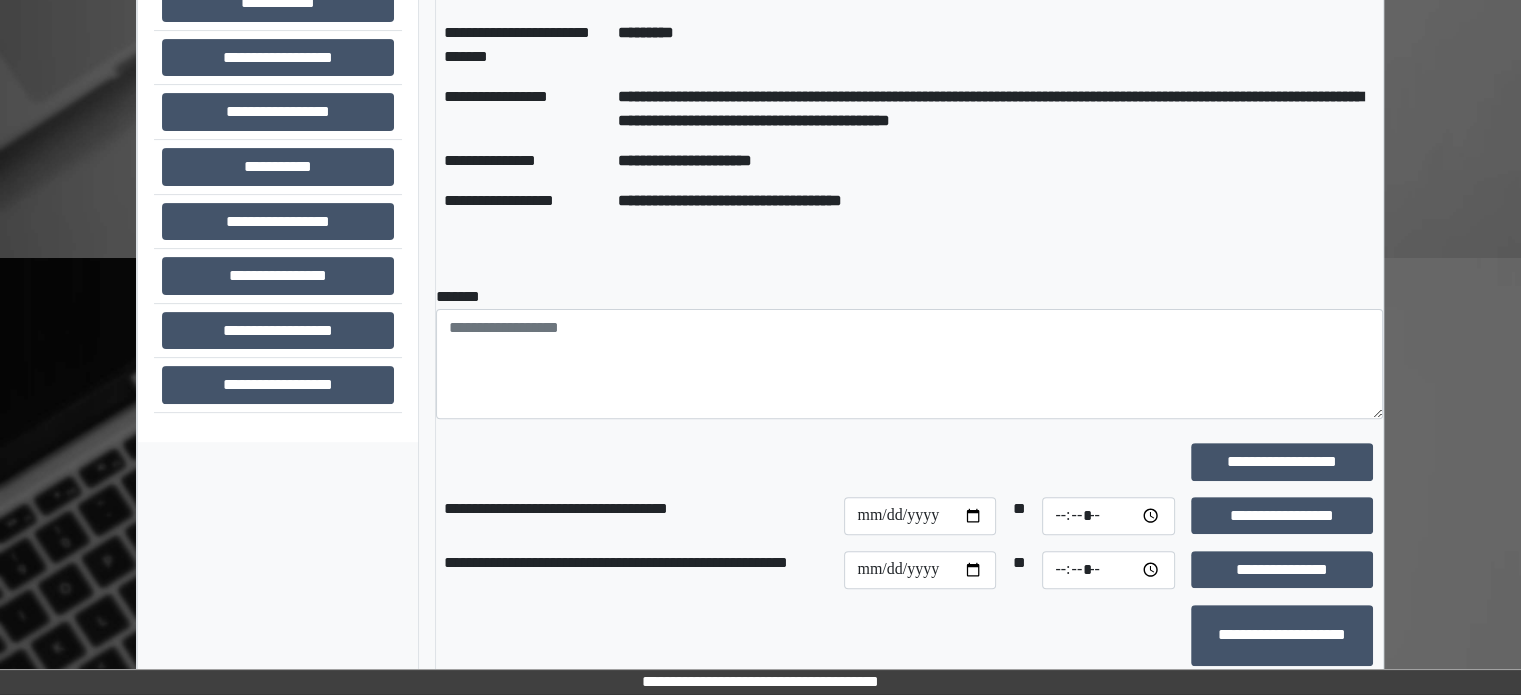 scroll, scrollTop: 408, scrollLeft: 0, axis: vertical 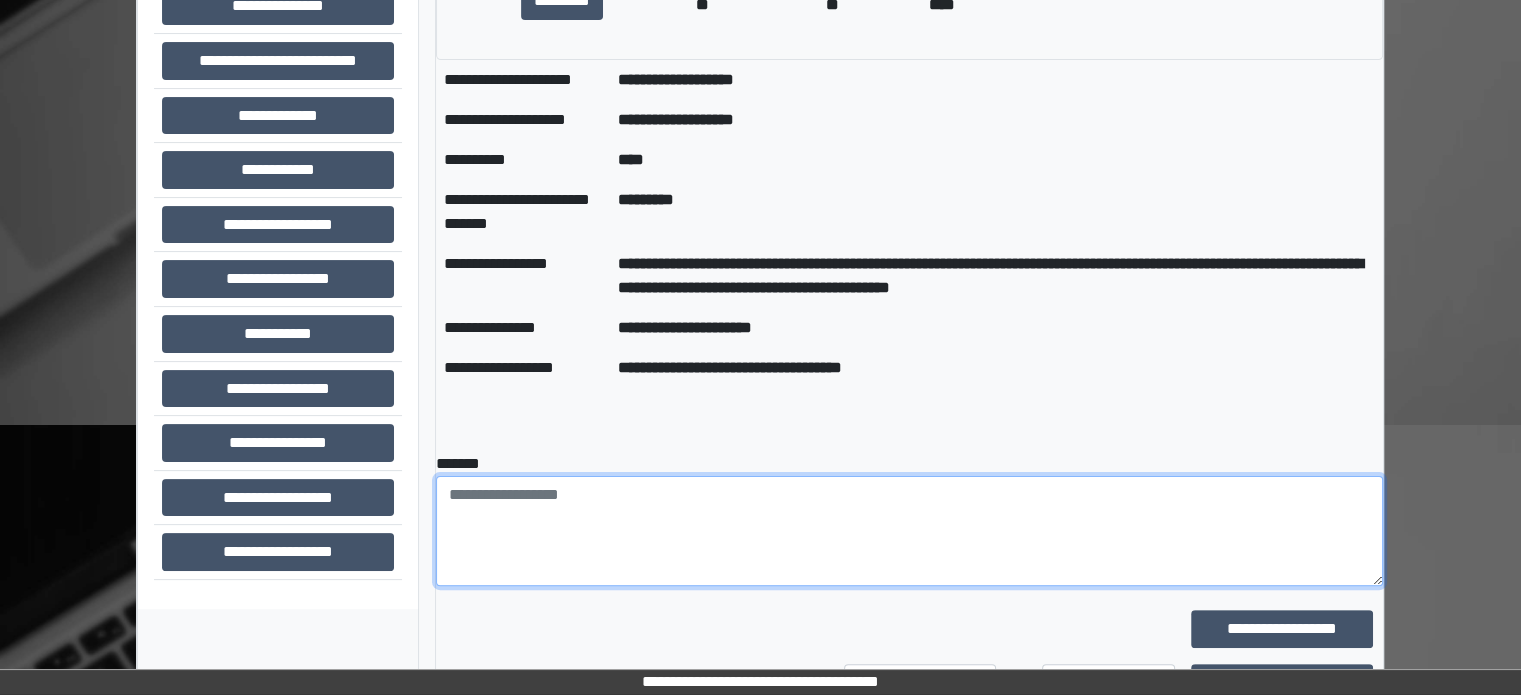 click at bounding box center [909, 531] 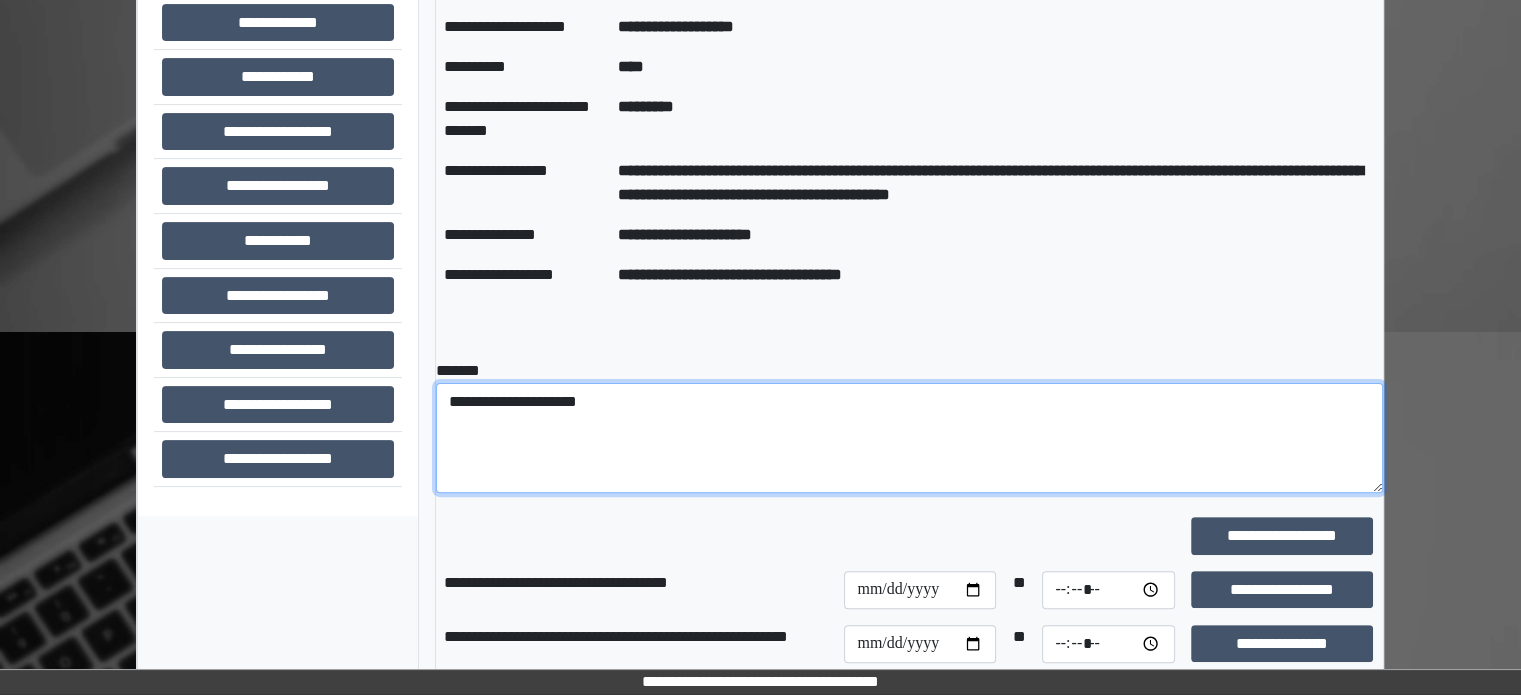 scroll, scrollTop: 608, scrollLeft: 0, axis: vertical 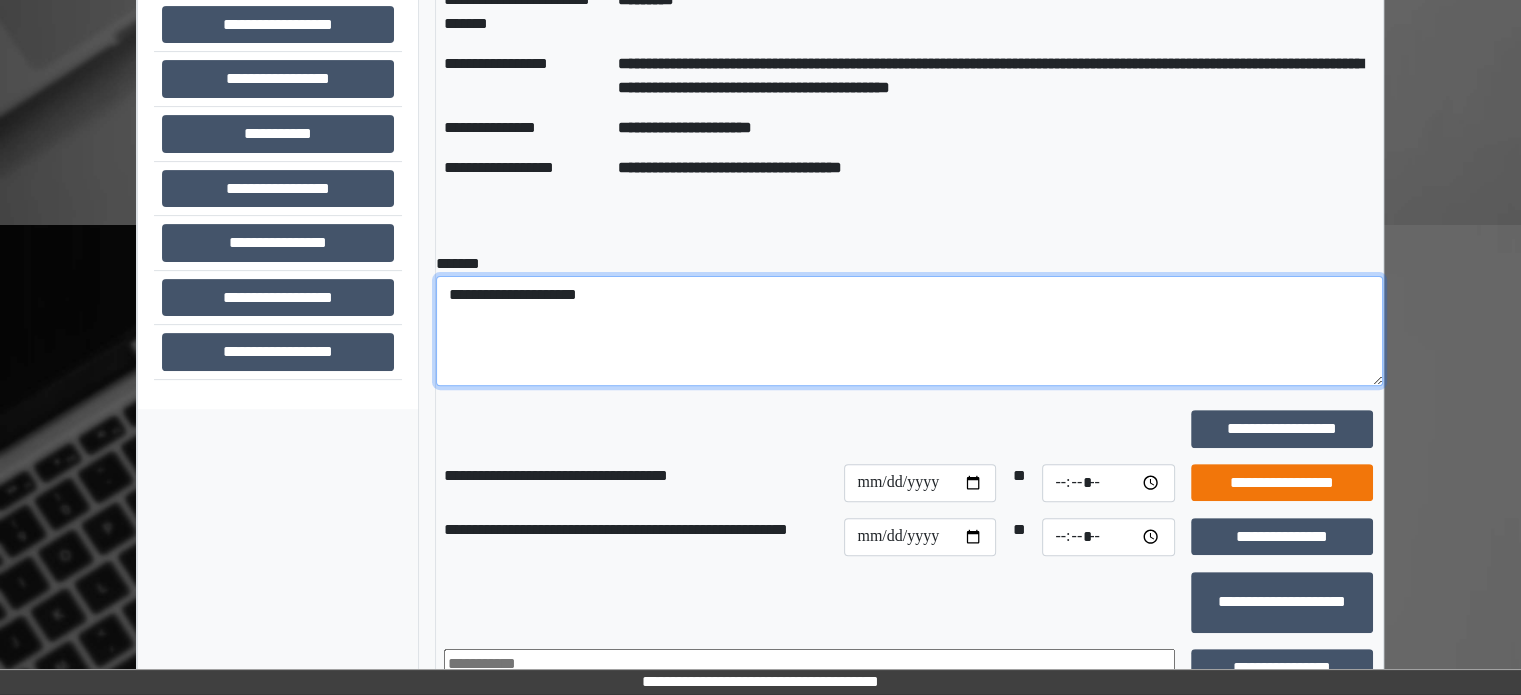 type on "**********" 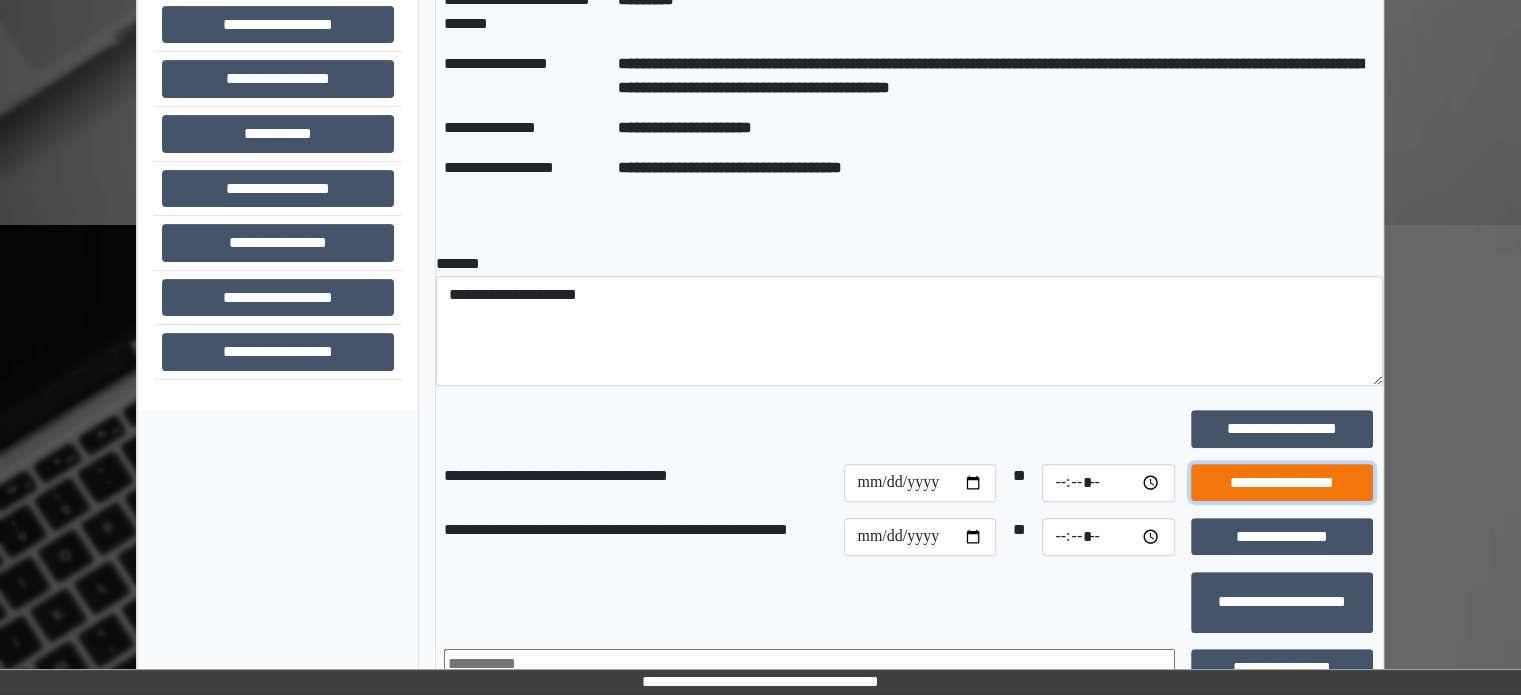 click on "**********" at bounding box center (1282, 483) 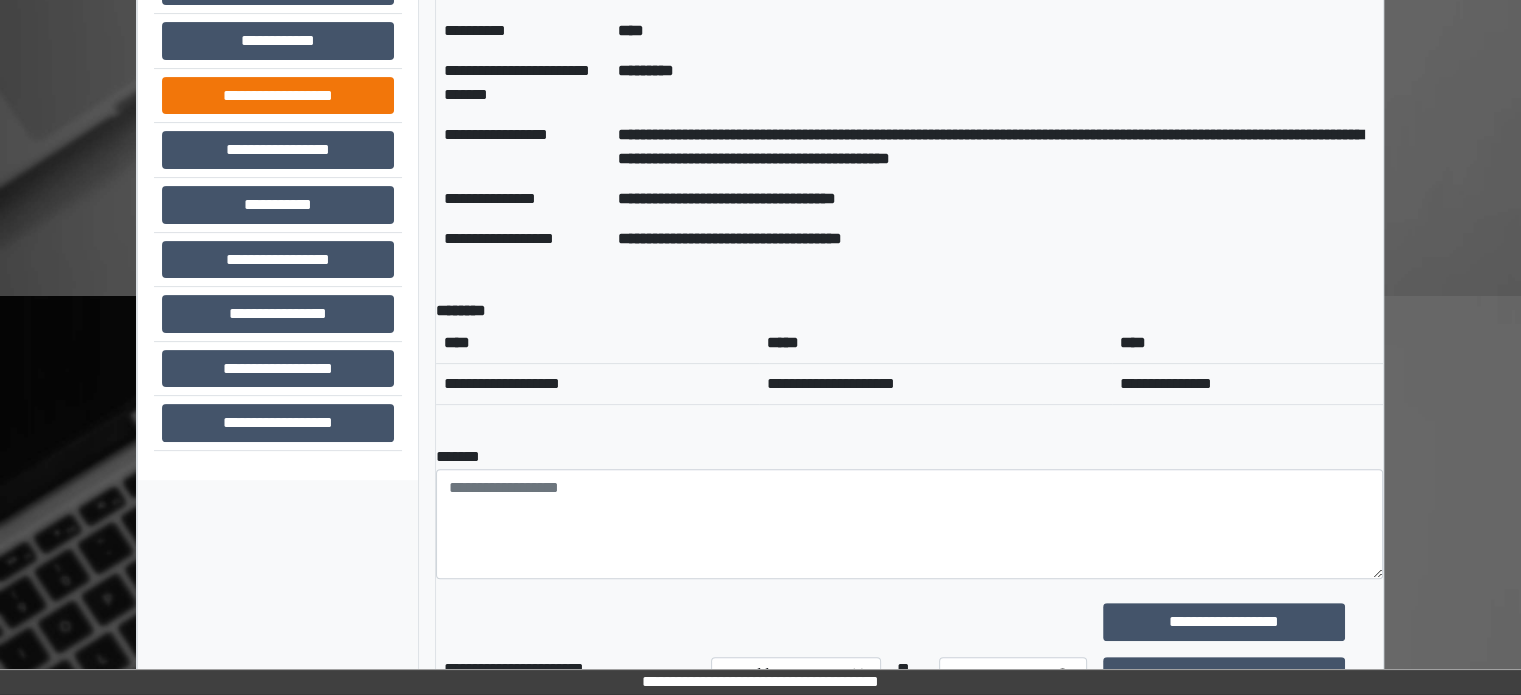 scroll, scrollTop: 508, scrollLeft: 0, axis: vertical 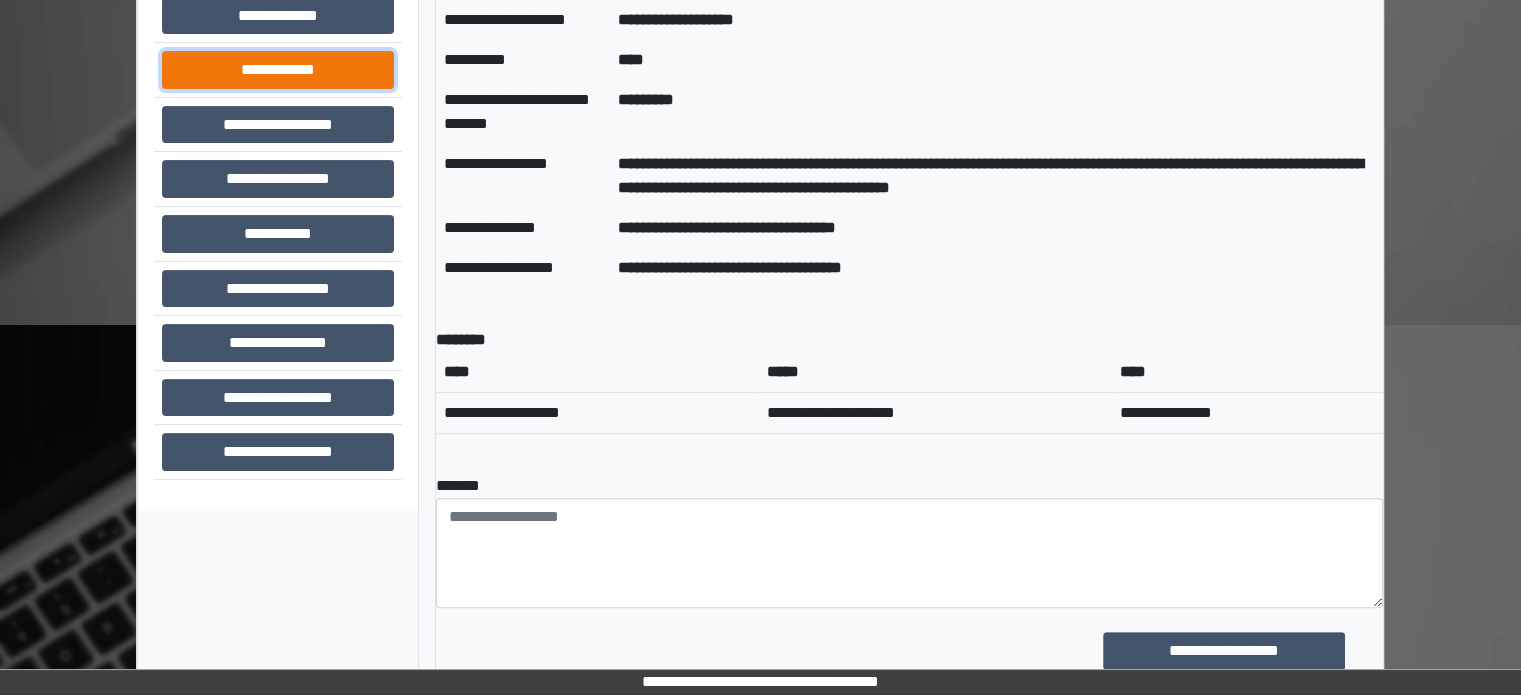 click on "**********" at bounding box center (278, 70) 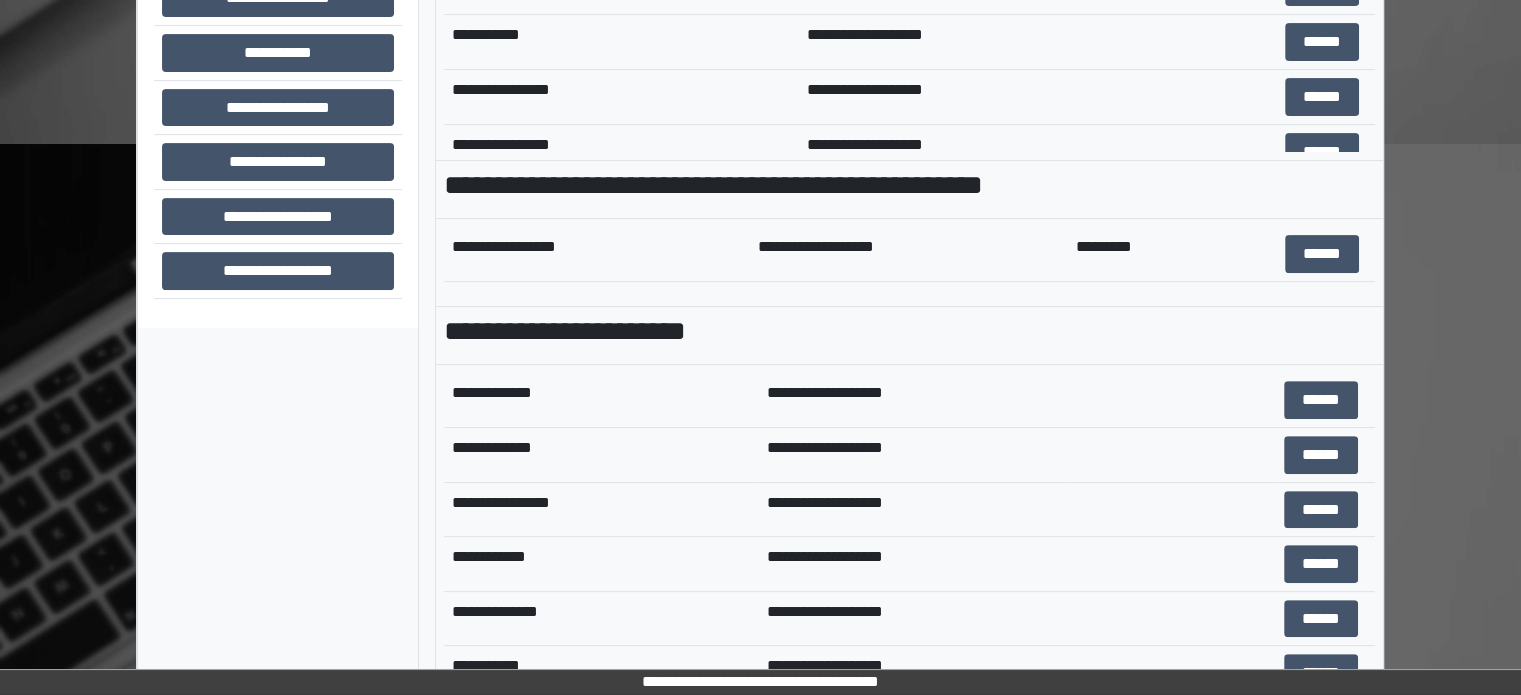 scroll, scrollTop: 708, scrollLeft: 0, axis: vertical 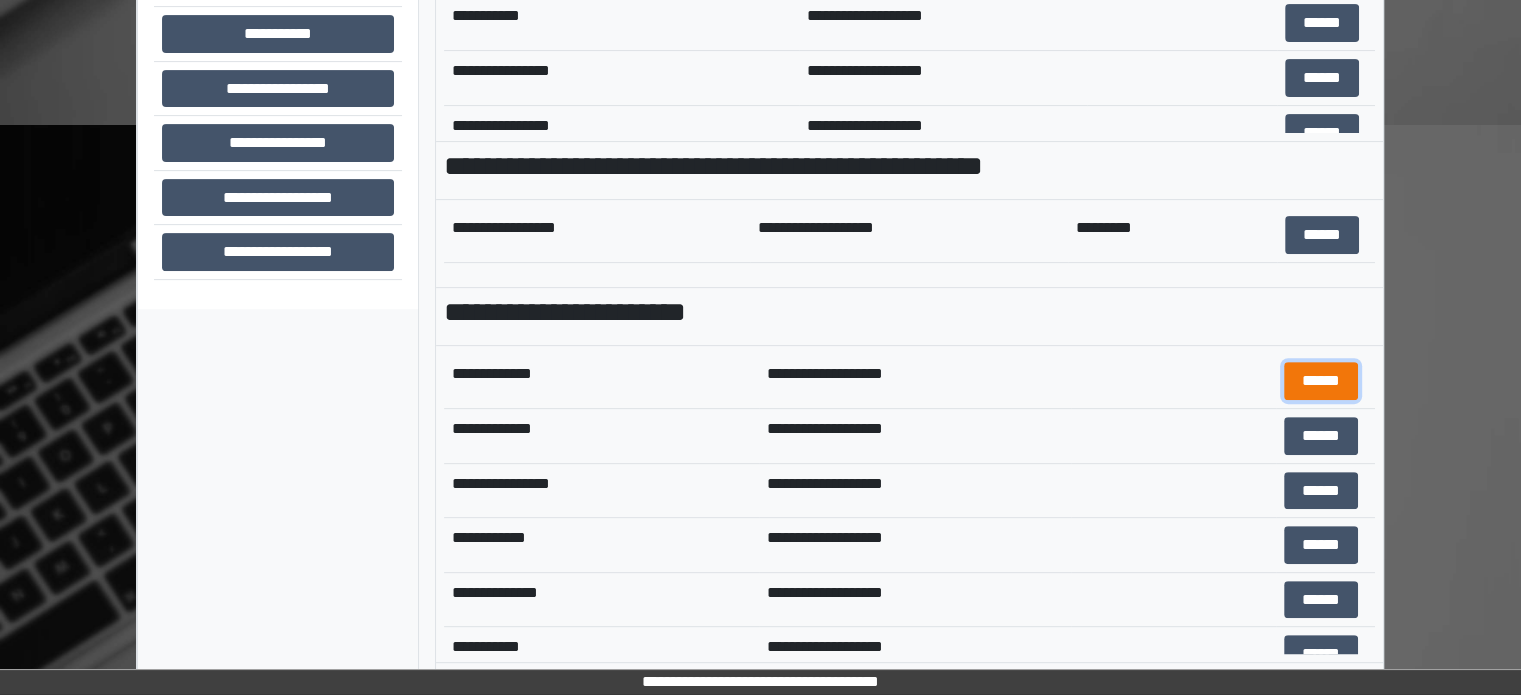 click on "******" at bounding box center [1321, 381] 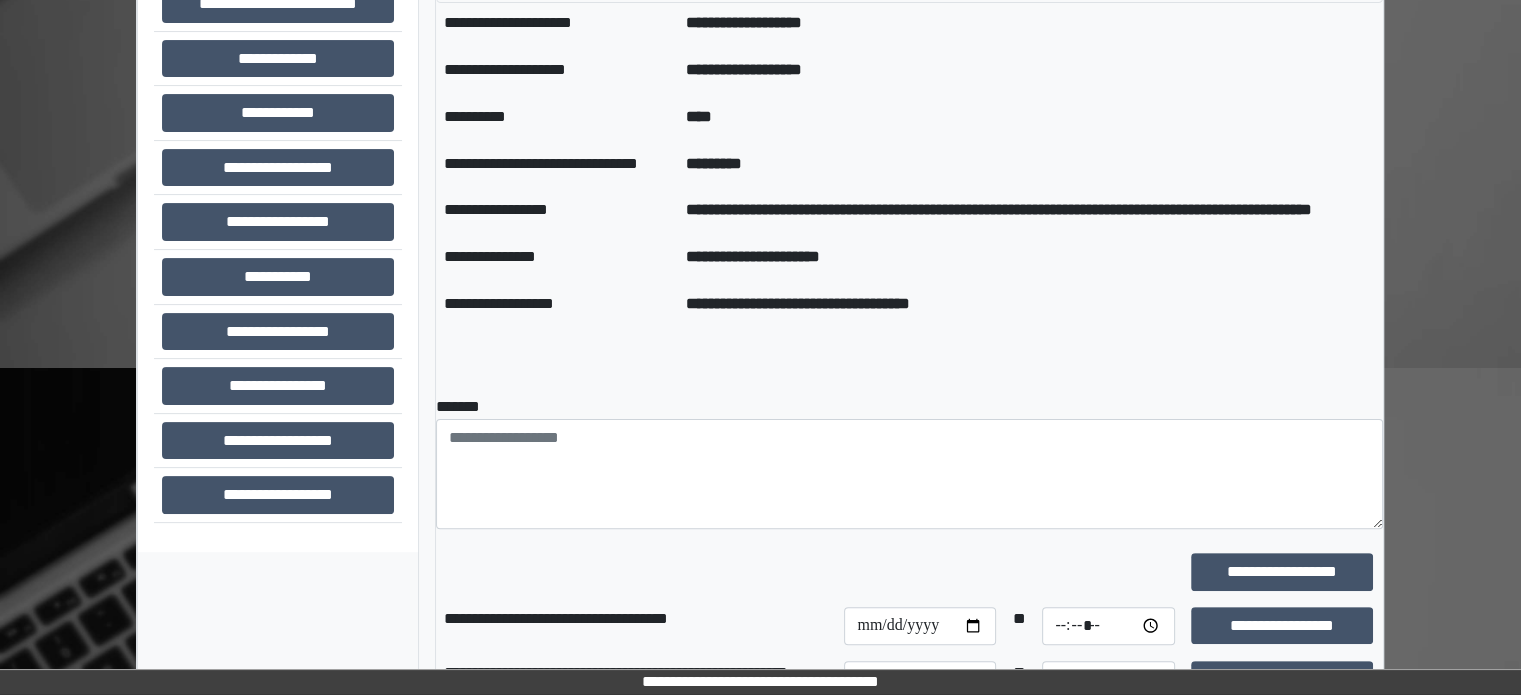 scroll, scrollTop: 508, scrollLeft: 0, axis: vertical 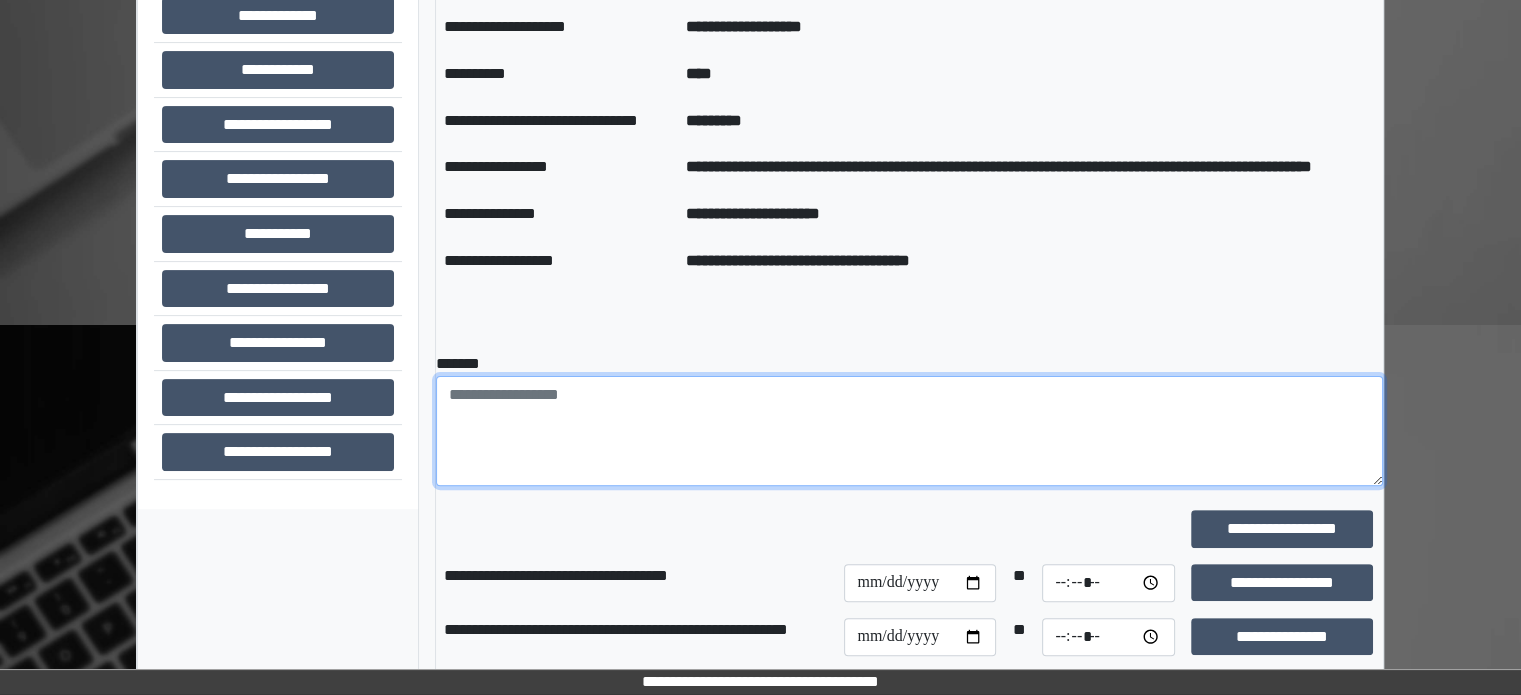 click at bounding box center (909, 431) 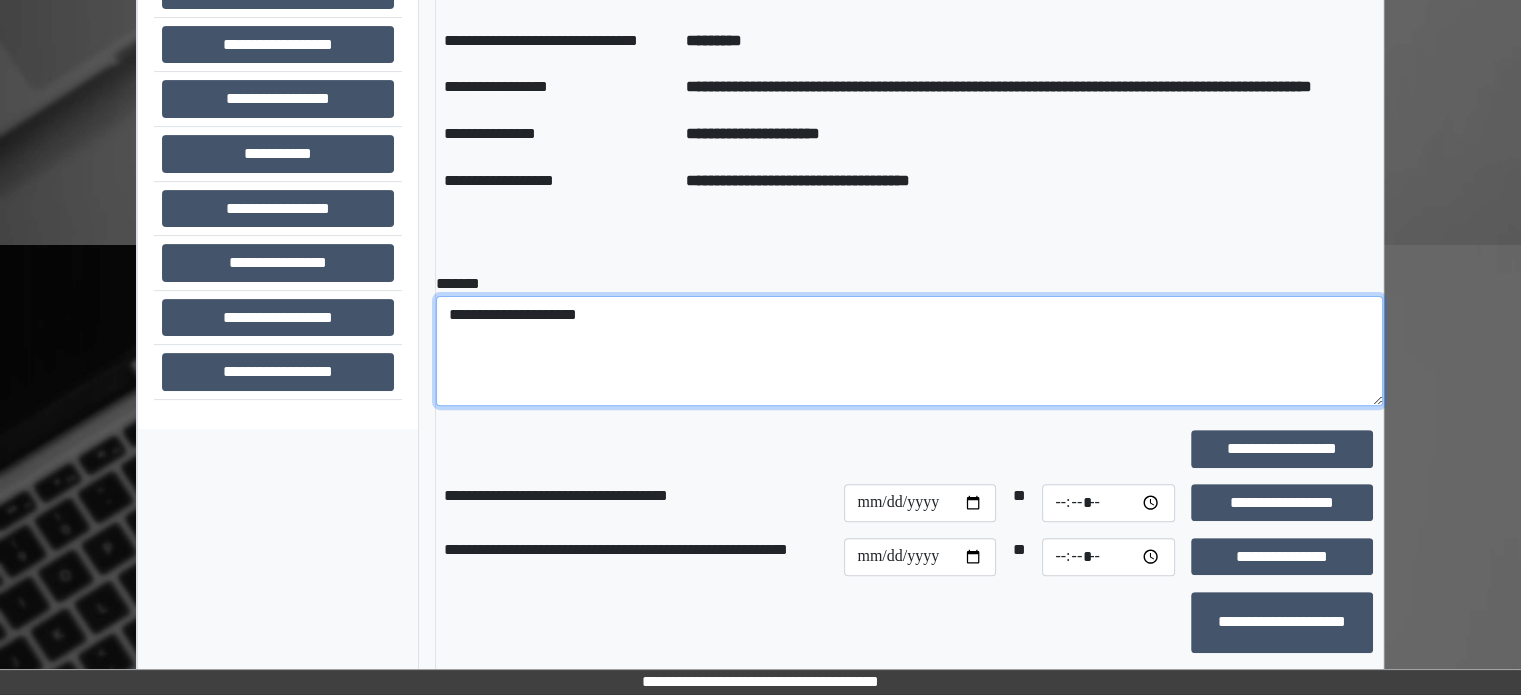 scroll, scrollTop: 608, scrollLeft: 0, axis: vertical 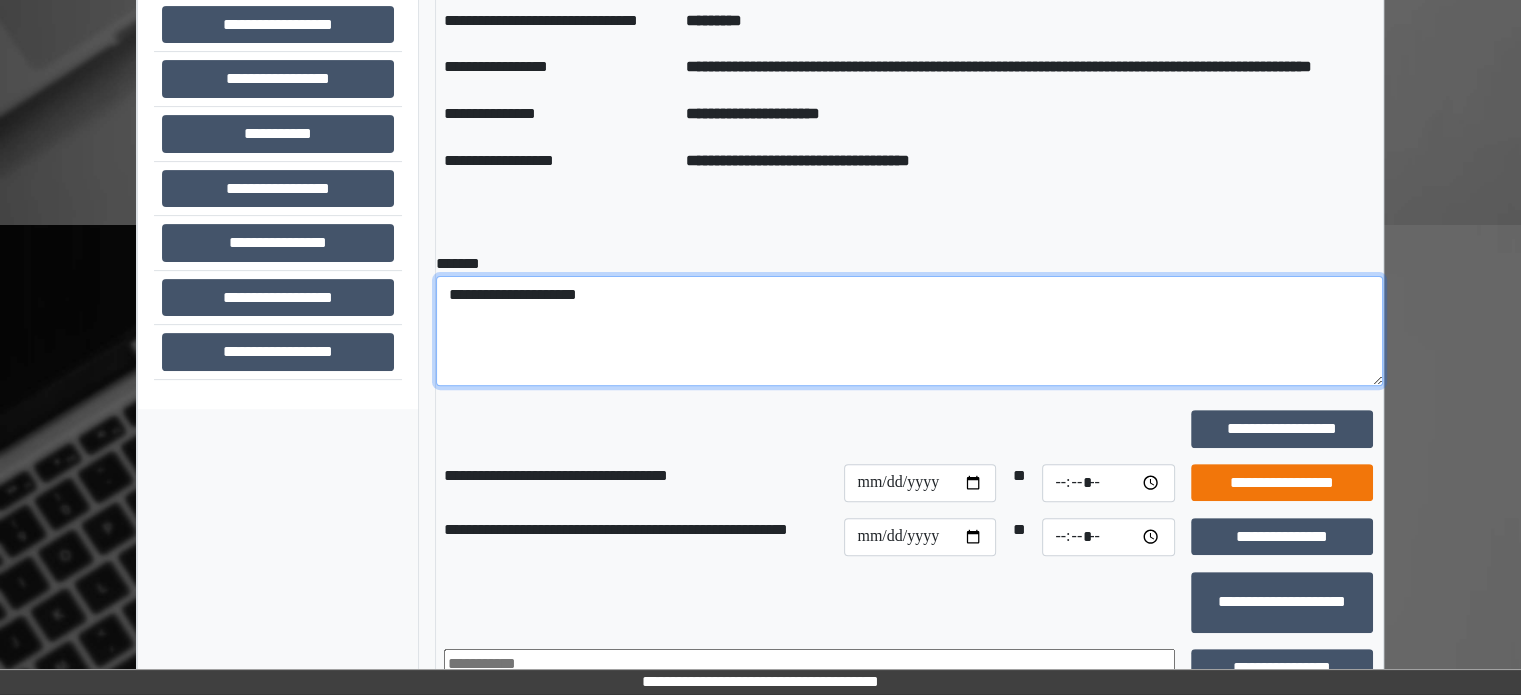 type on "**********" 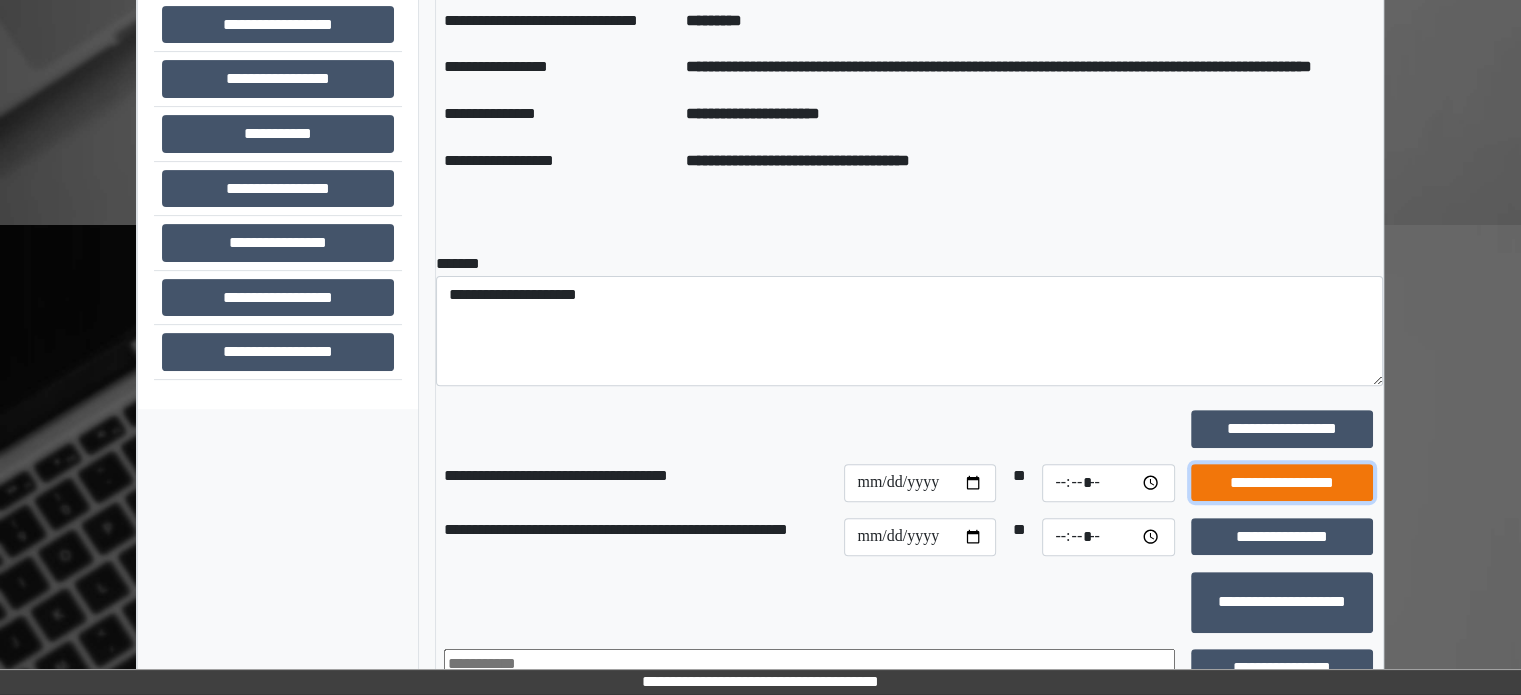 click on "**********" at bounding box center [1282, 483] 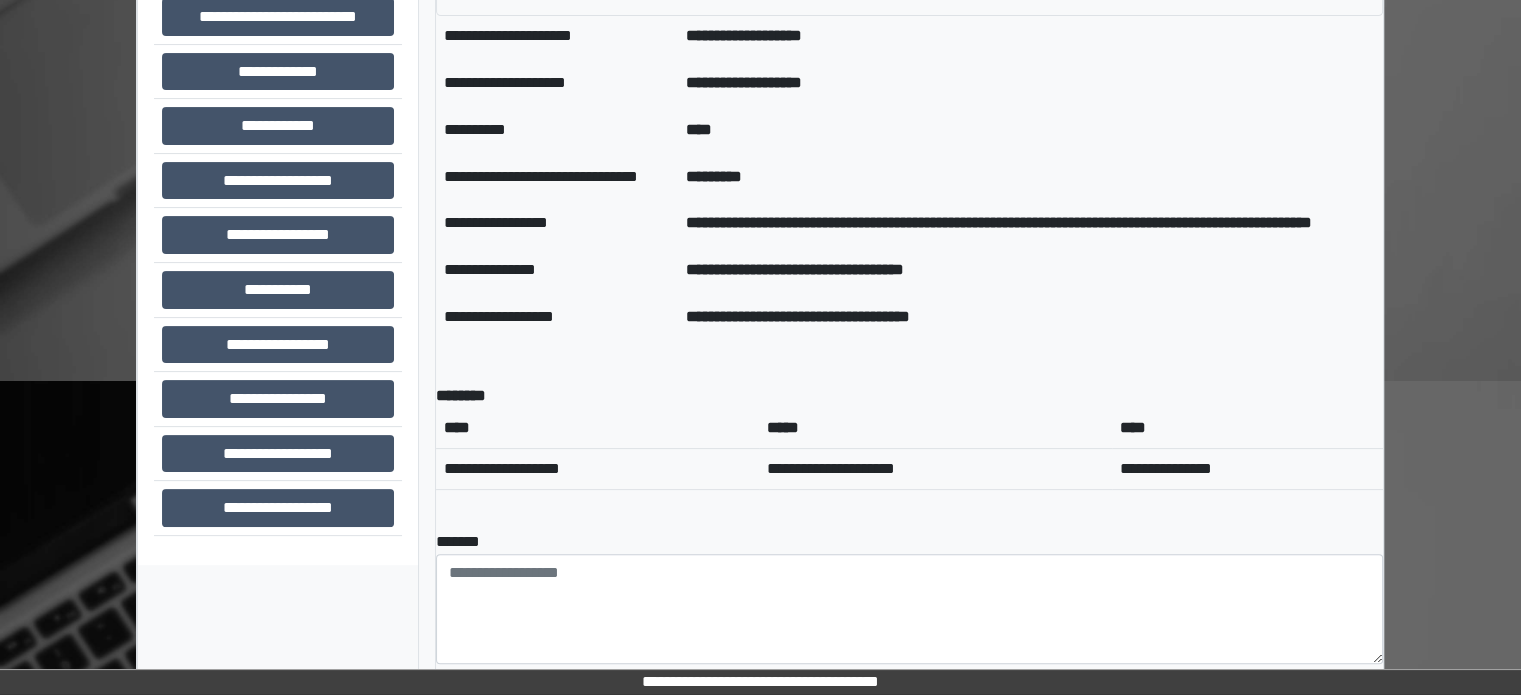 scroll, scrollTop: 308, scrollLeft: 0, axis: vertical 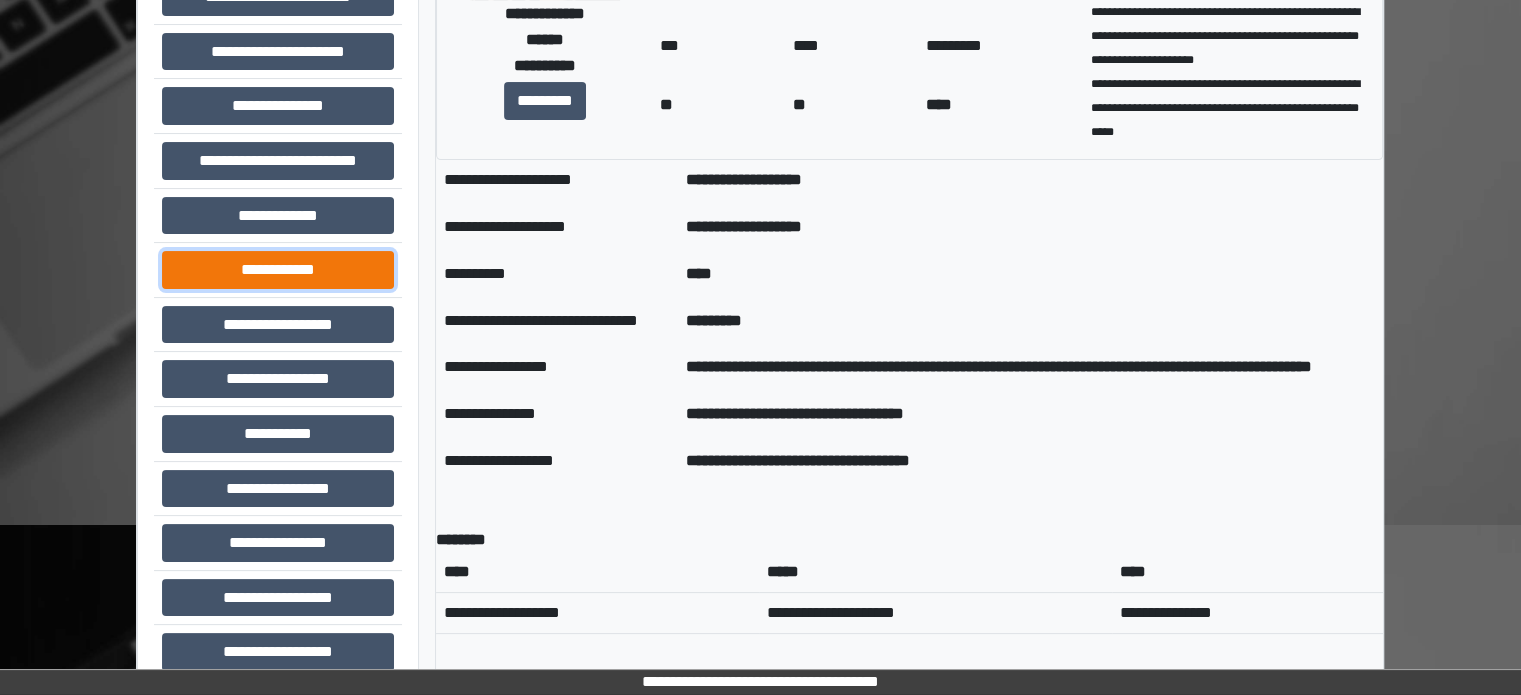 click on "**********" at bounding box center [278, 270] 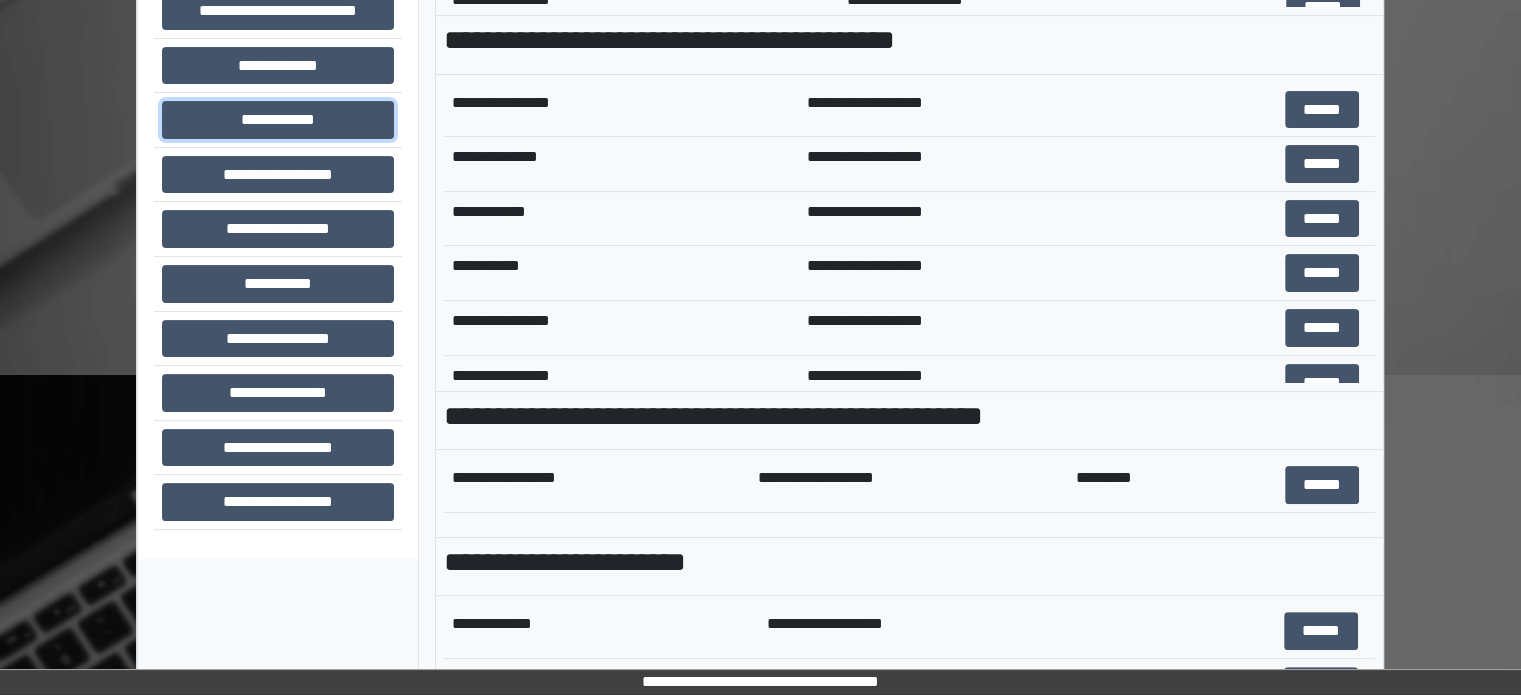 scroll, scrollTop: 708, scrollLeft: 0, axis: vertical 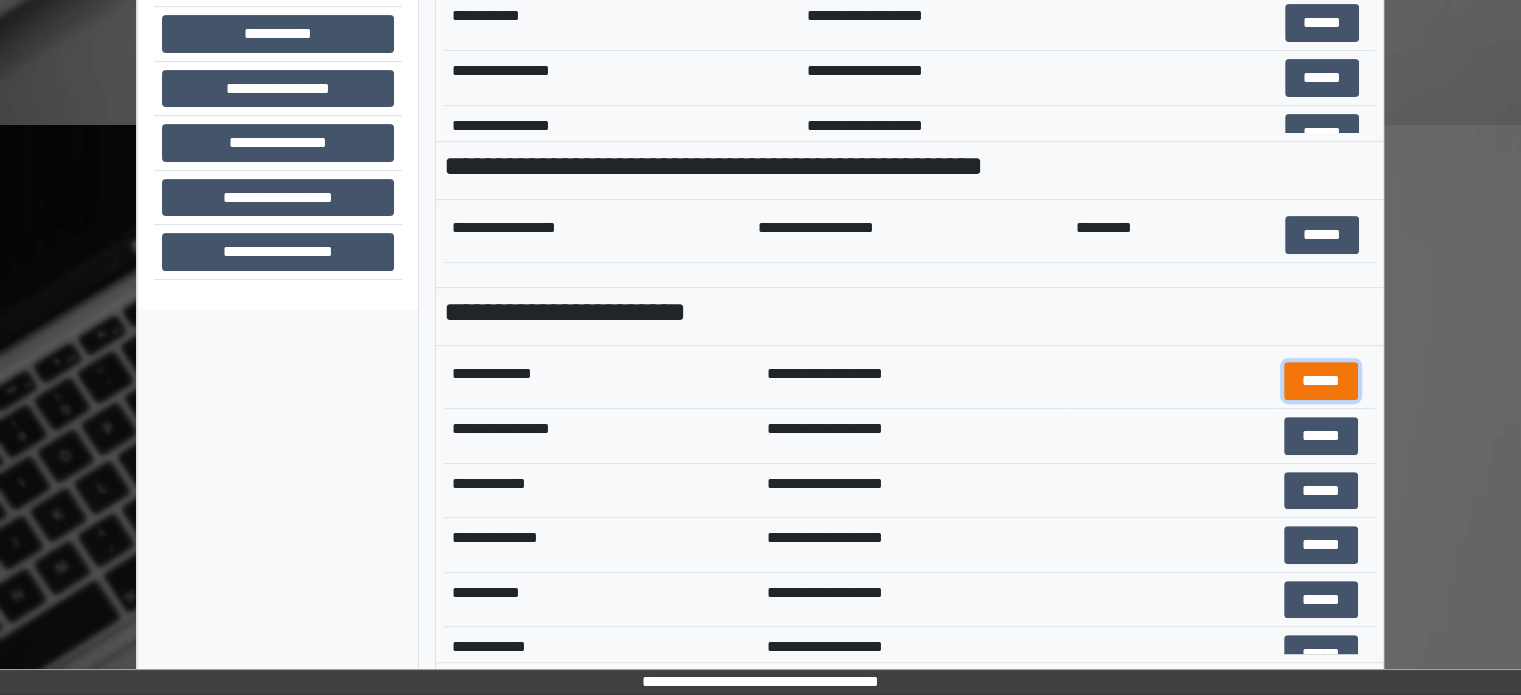 click on "******" at bounding box center [1321, 381] 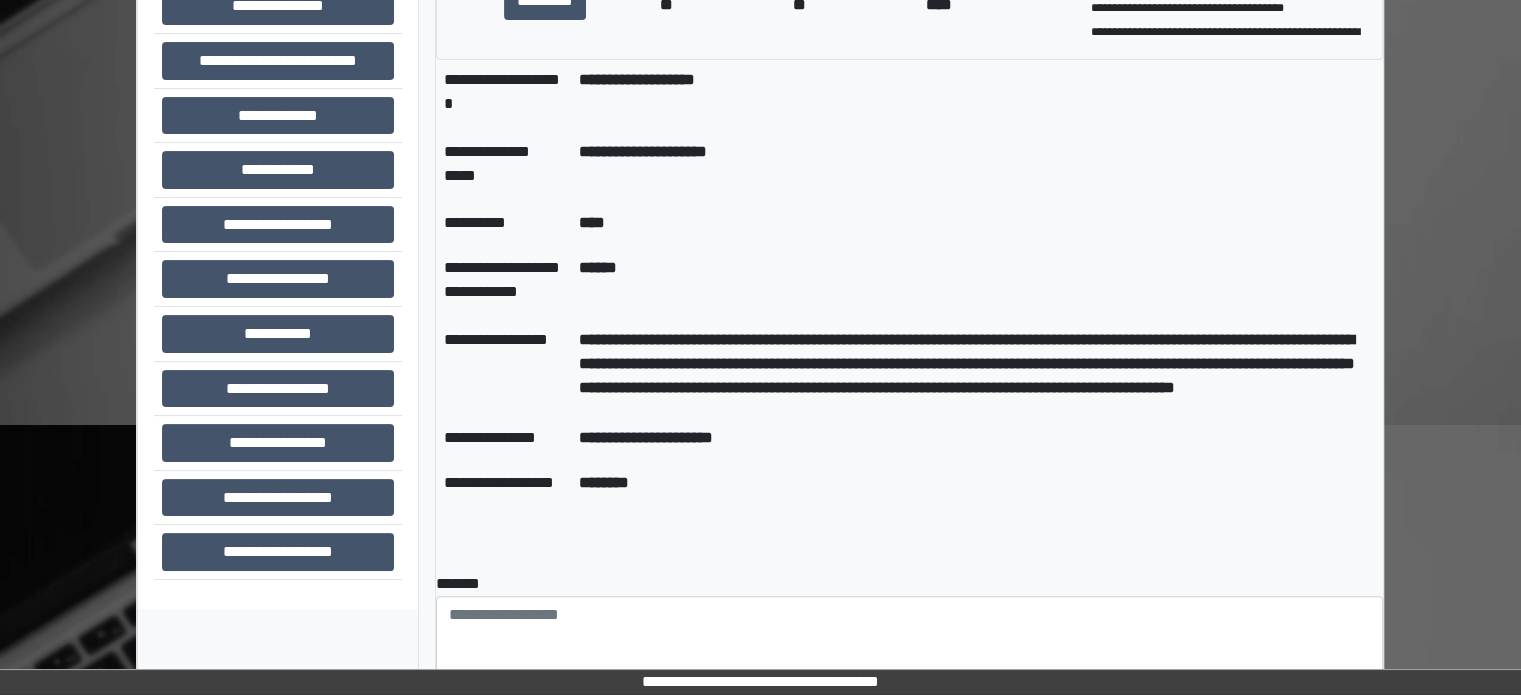 scroll, scrollTop: 708, scrollLeft: 0, axis: vertical 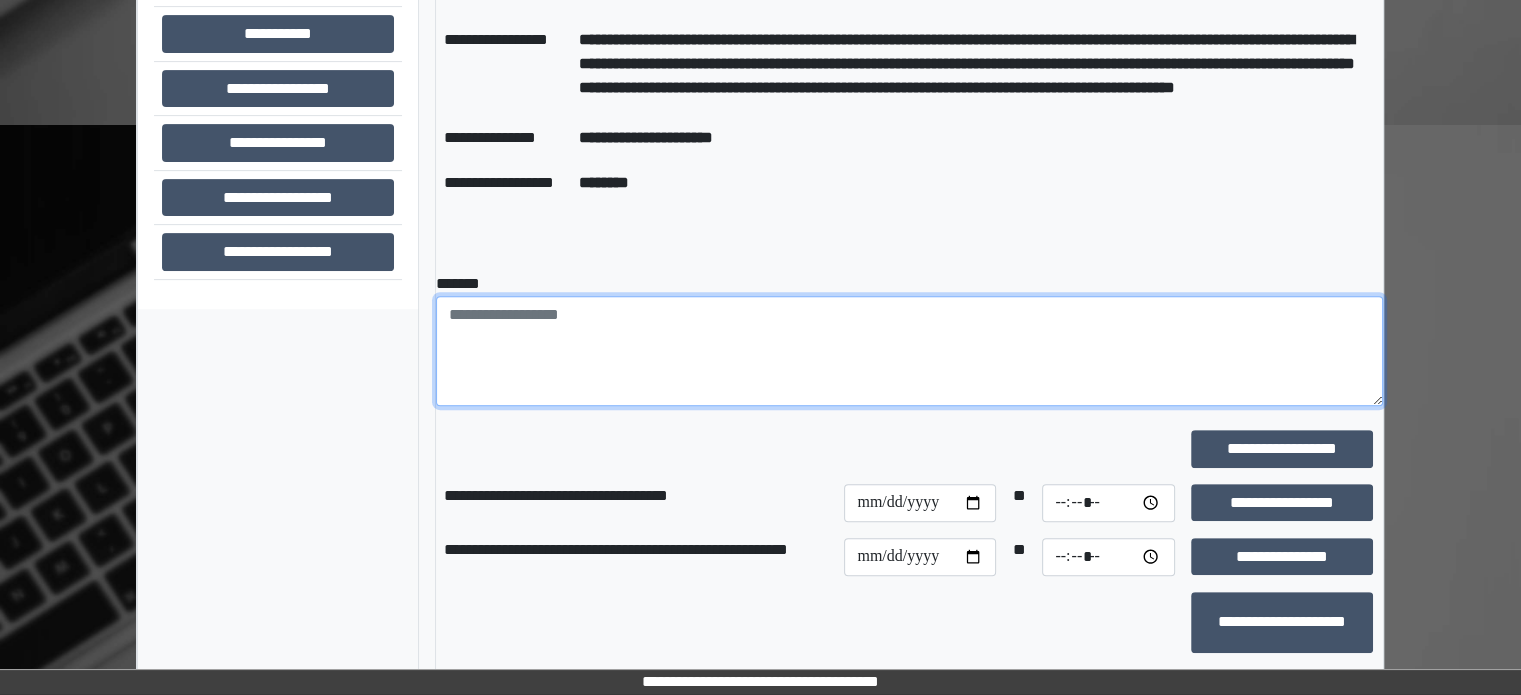 paste on "**********" 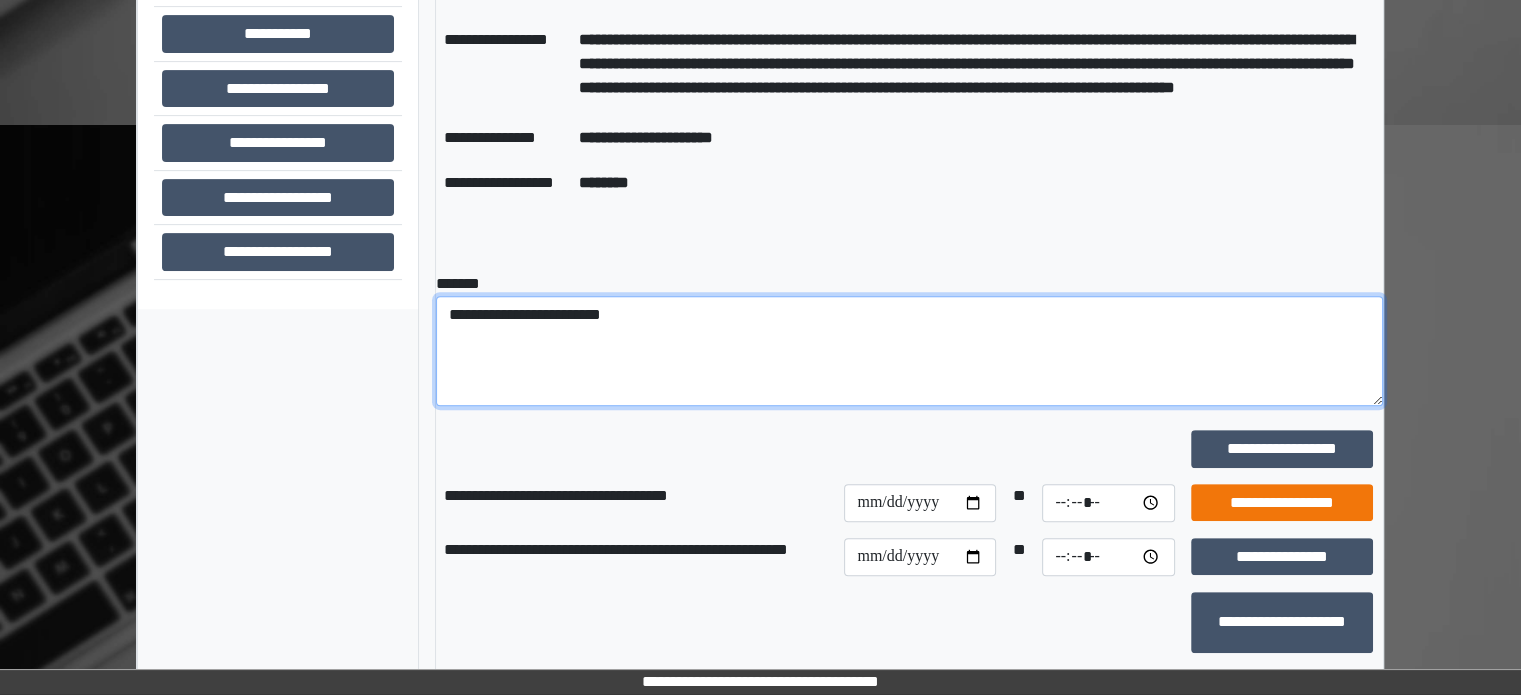 type on "**********" 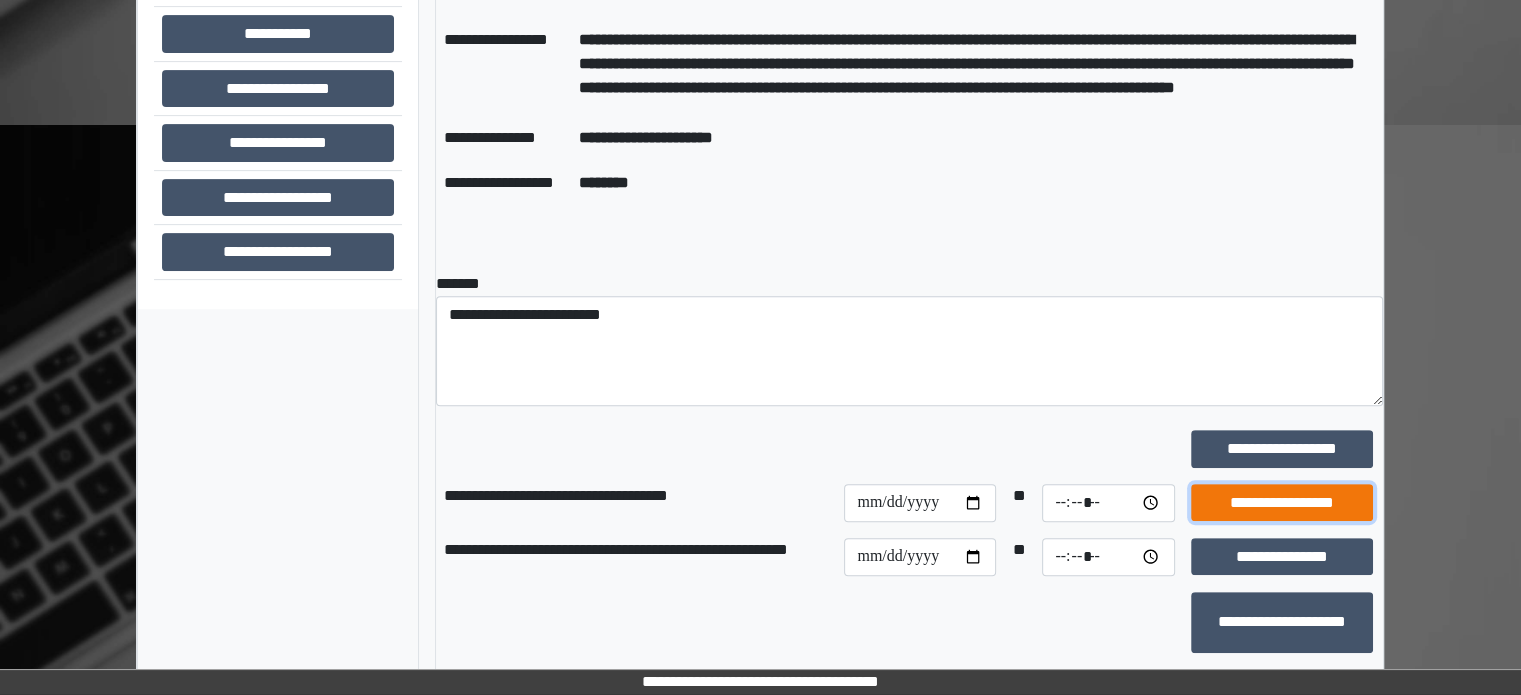 click on "**********" at bounding box center [1282, 503] 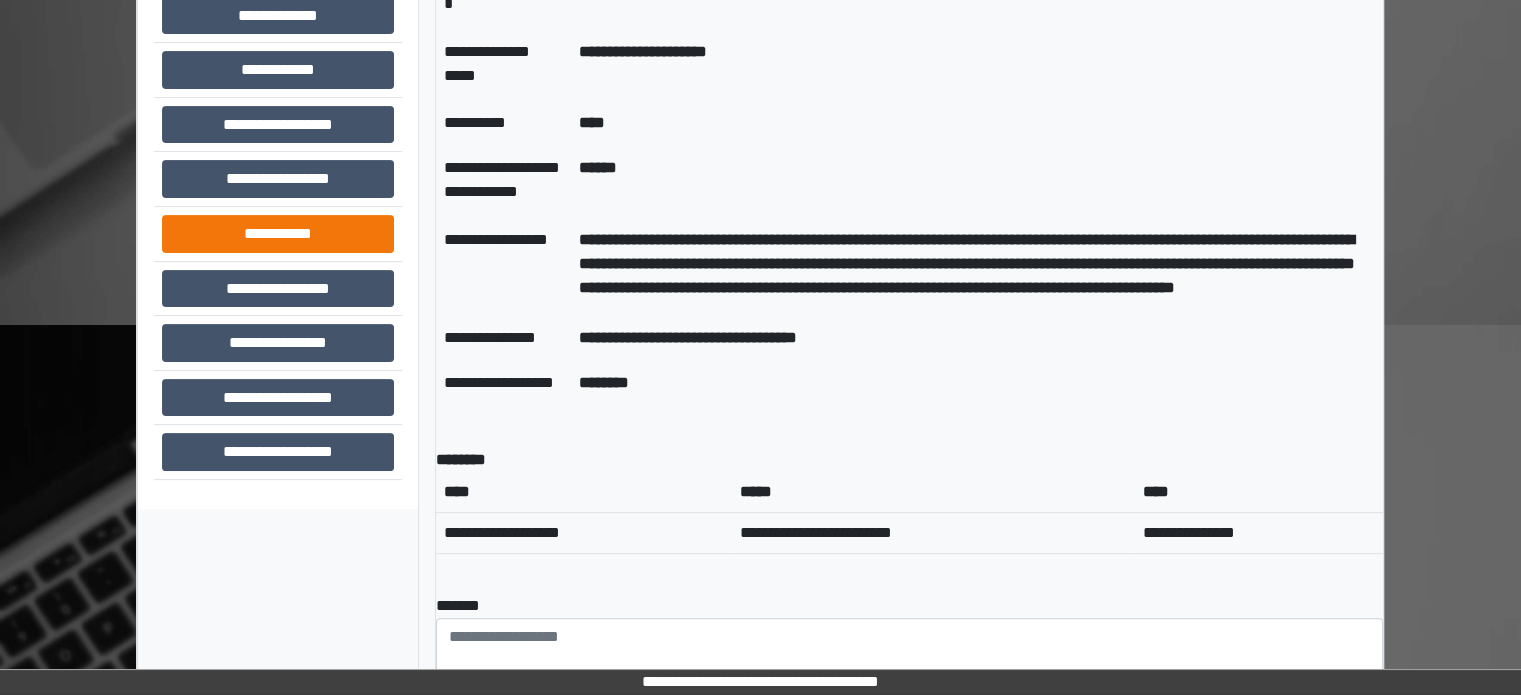 scroll, scrollTop: 408, scrollLeft: 0, axis: vertical 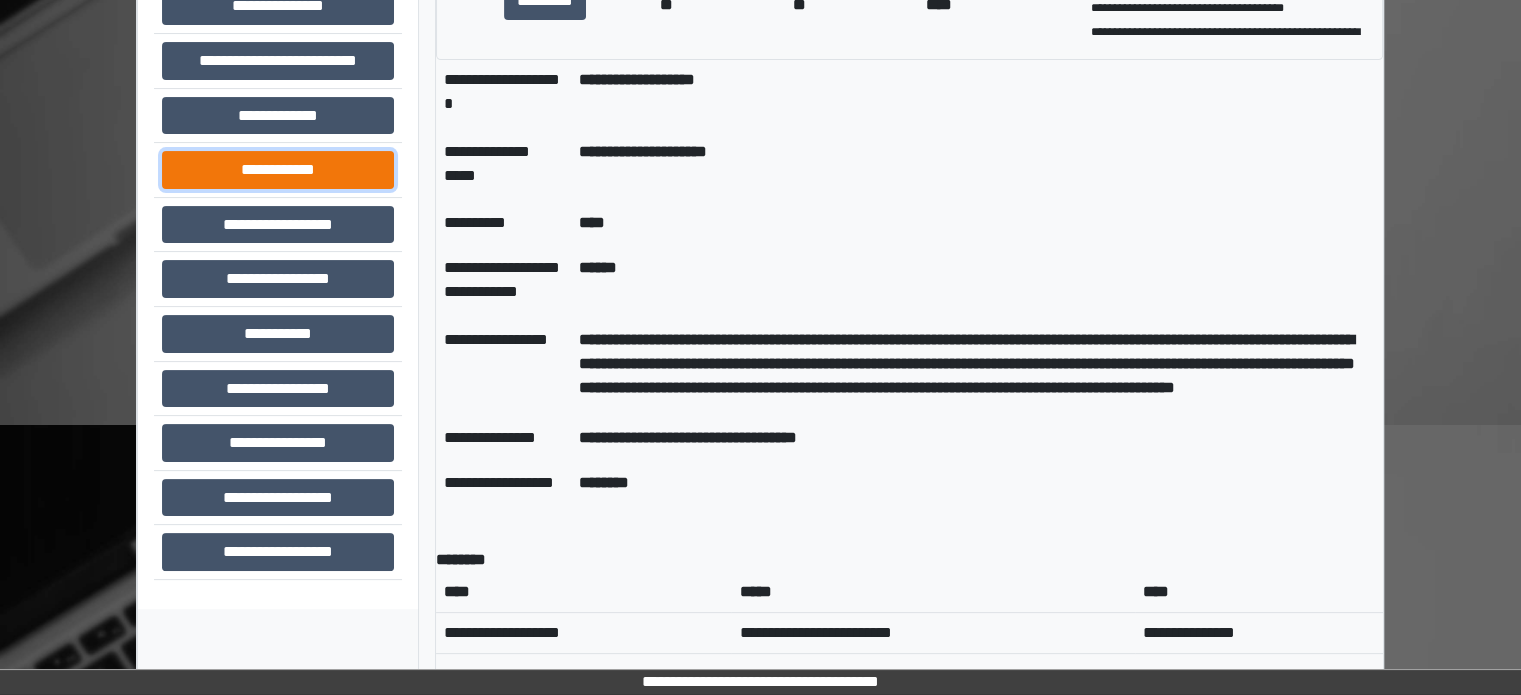 click on "**********" at bounding box center (278, 170) 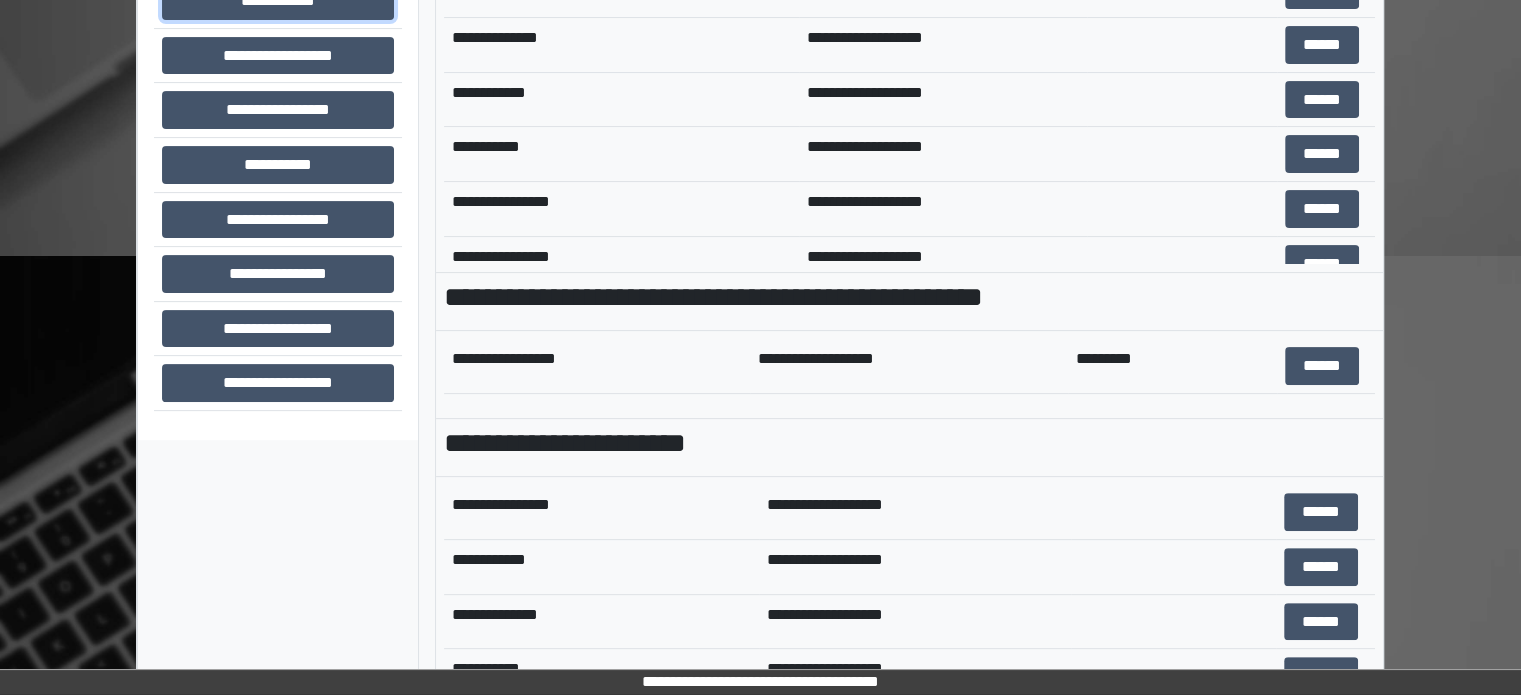 scroll, scrollTop: 708, scrollLeft: 0, axis: vertical 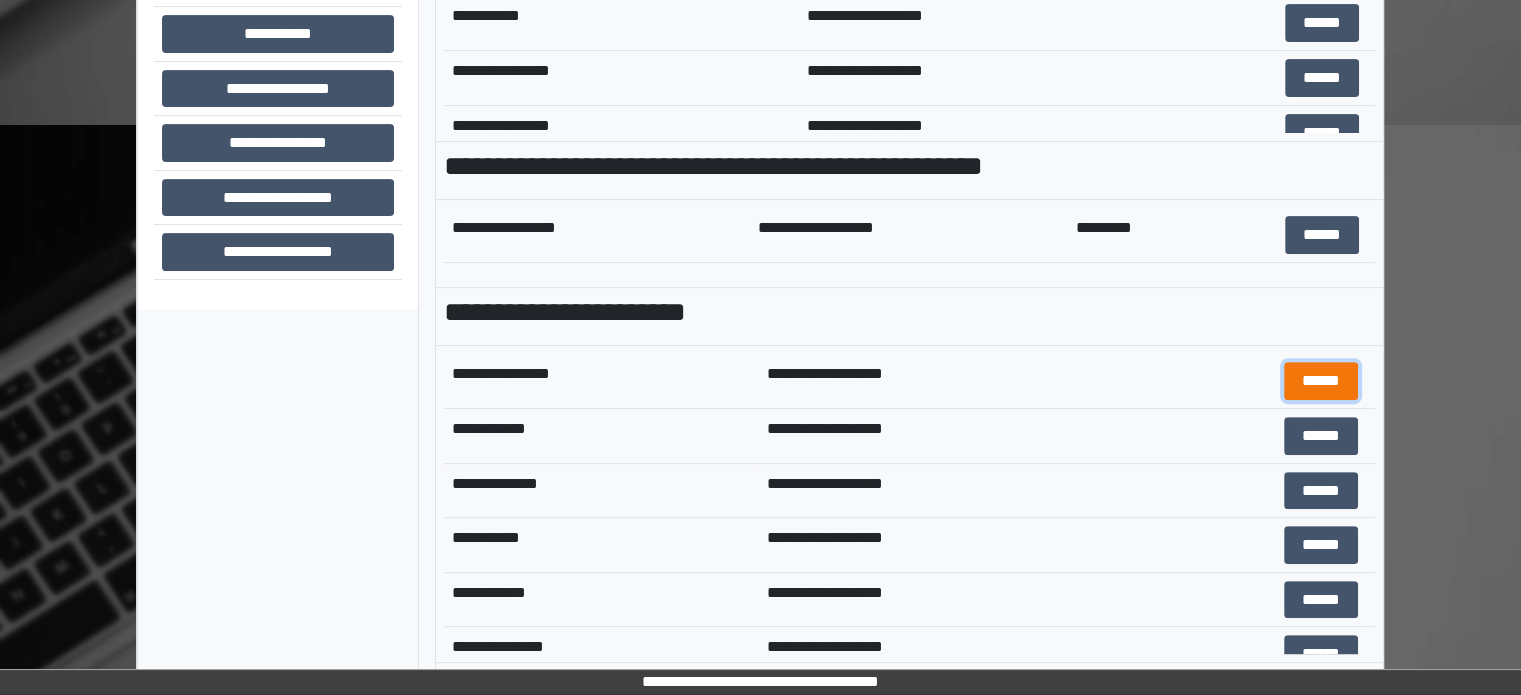 click on "******" at bounding box center (1321, 381) 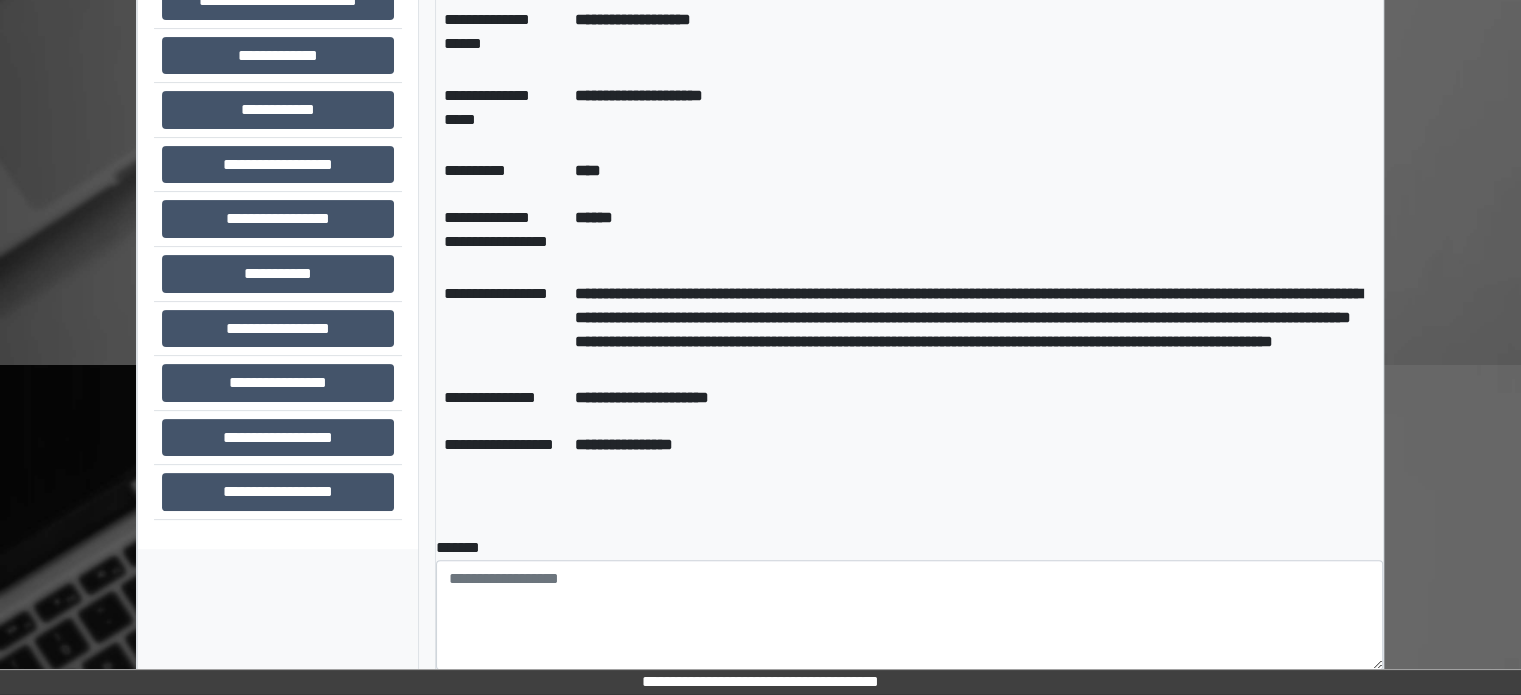 scroll, scrollTop: 500, scrollLeft: 0, axis: vertical 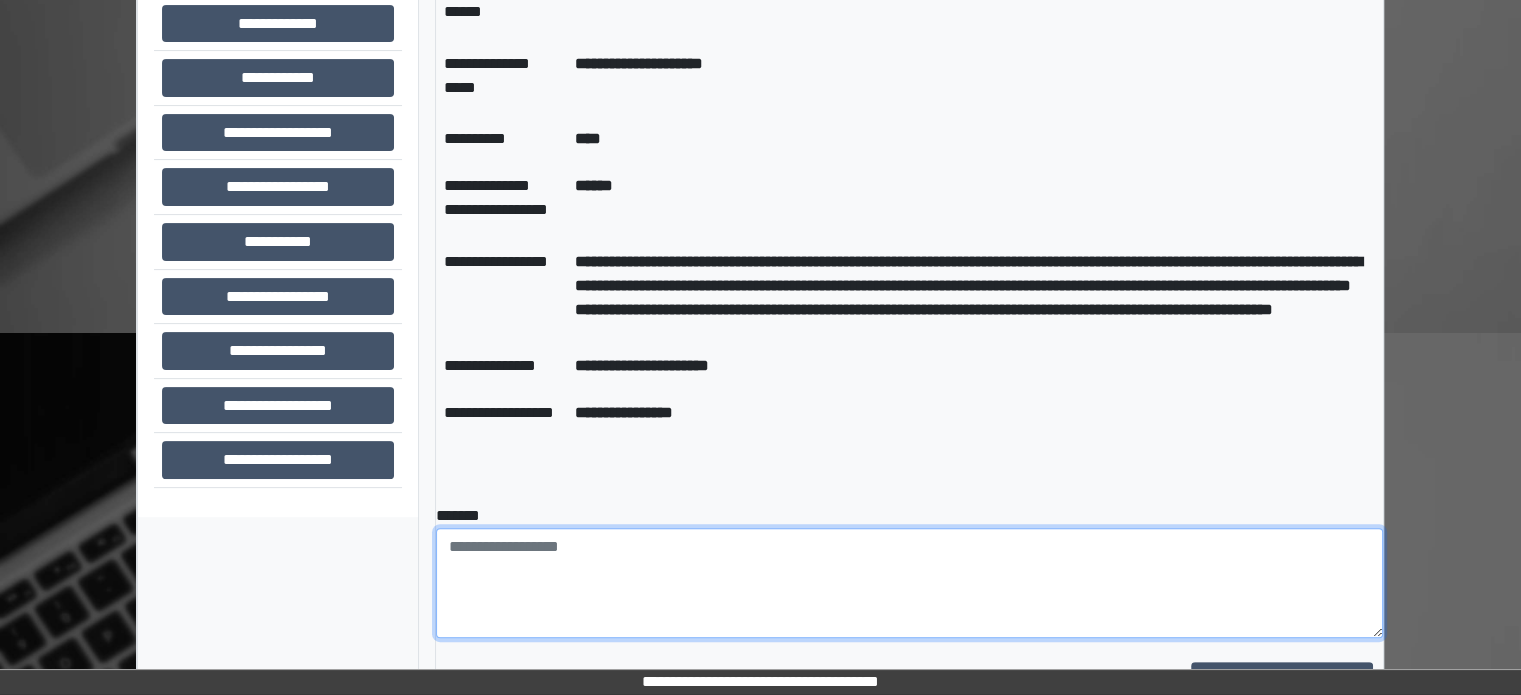 paste on "**********" 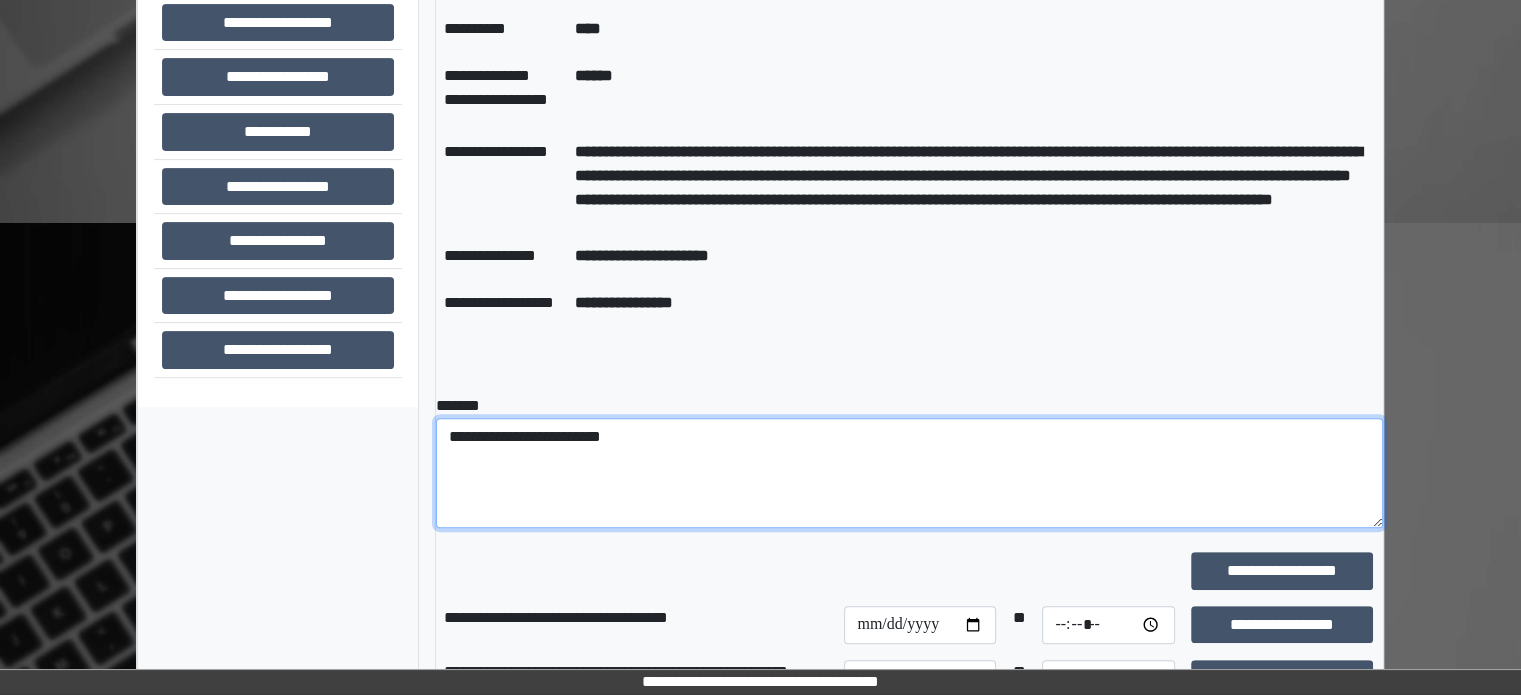 scroll, scrollTop: 920, scrollLeft: 0, axis: vertical 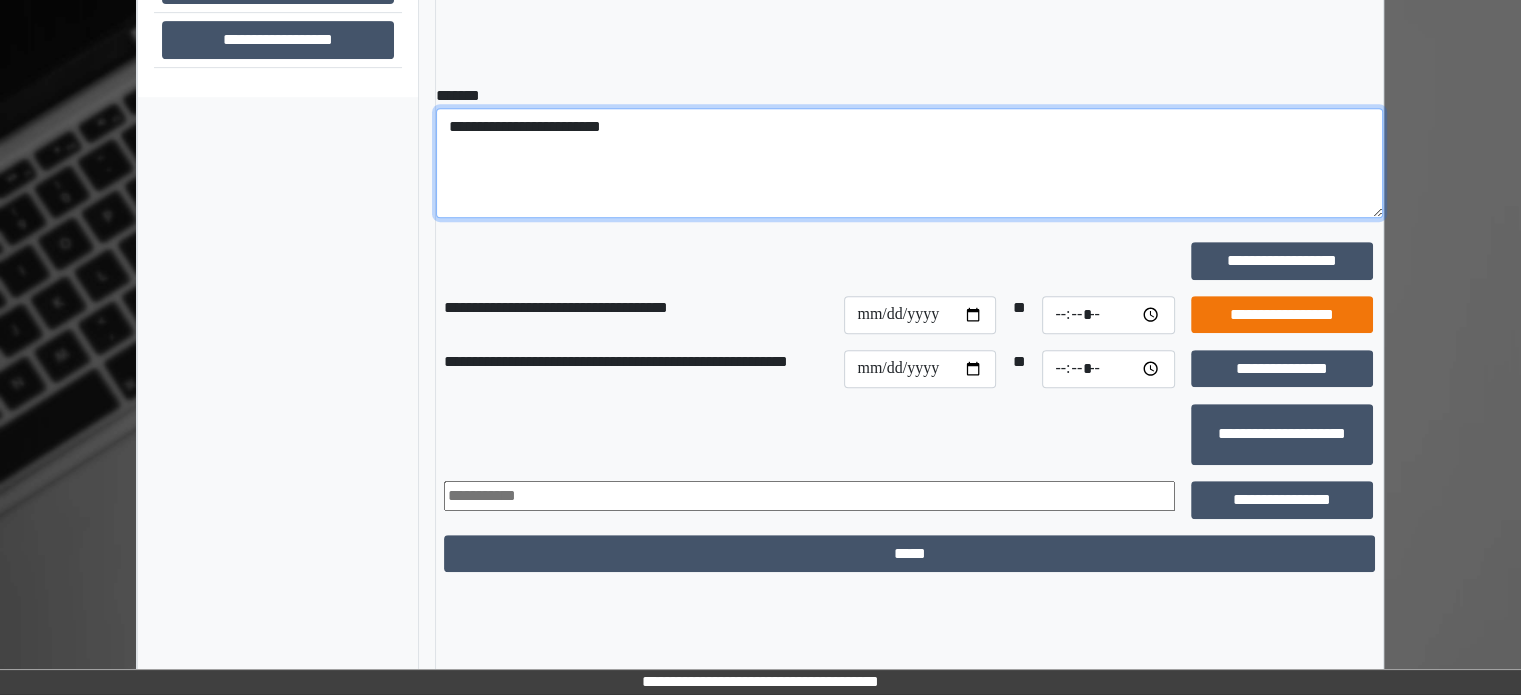 type on "**********" 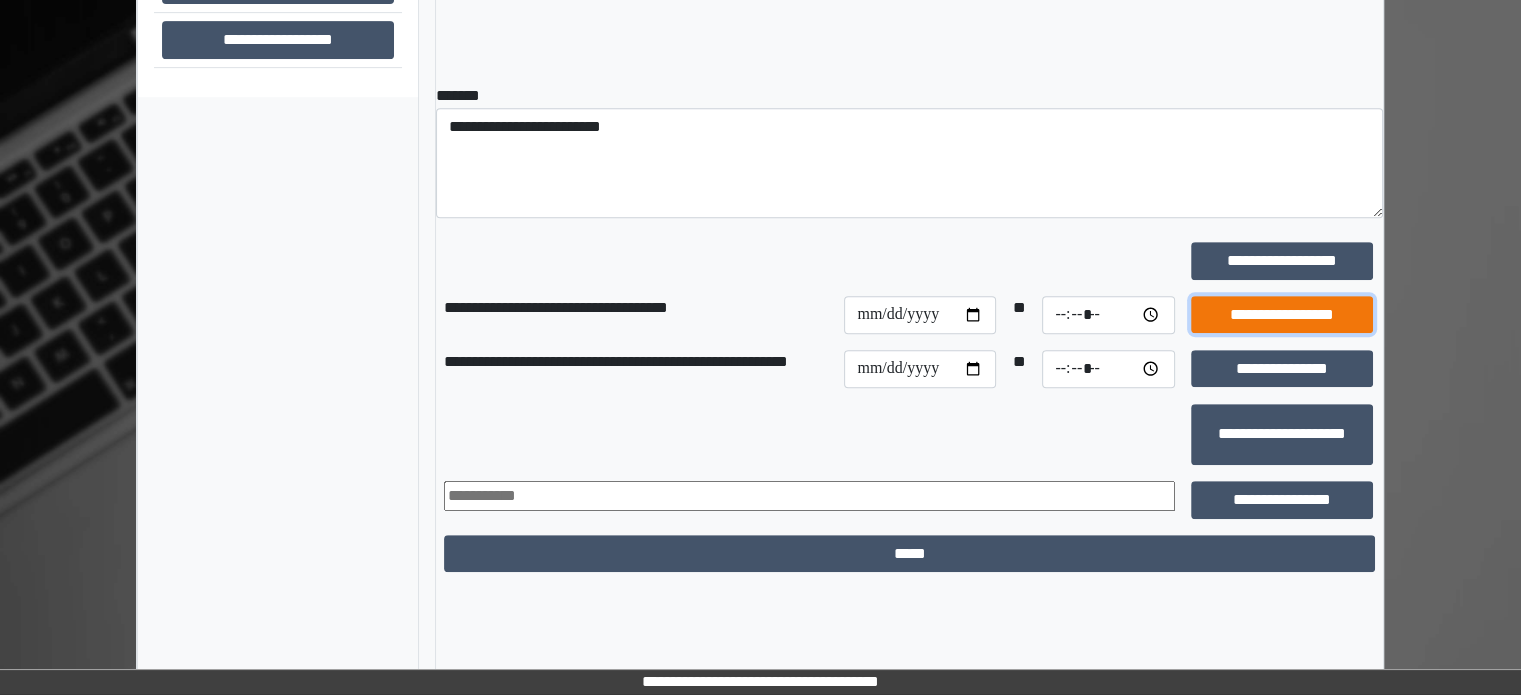 click on "**********" at bounding box center [1282, 315] 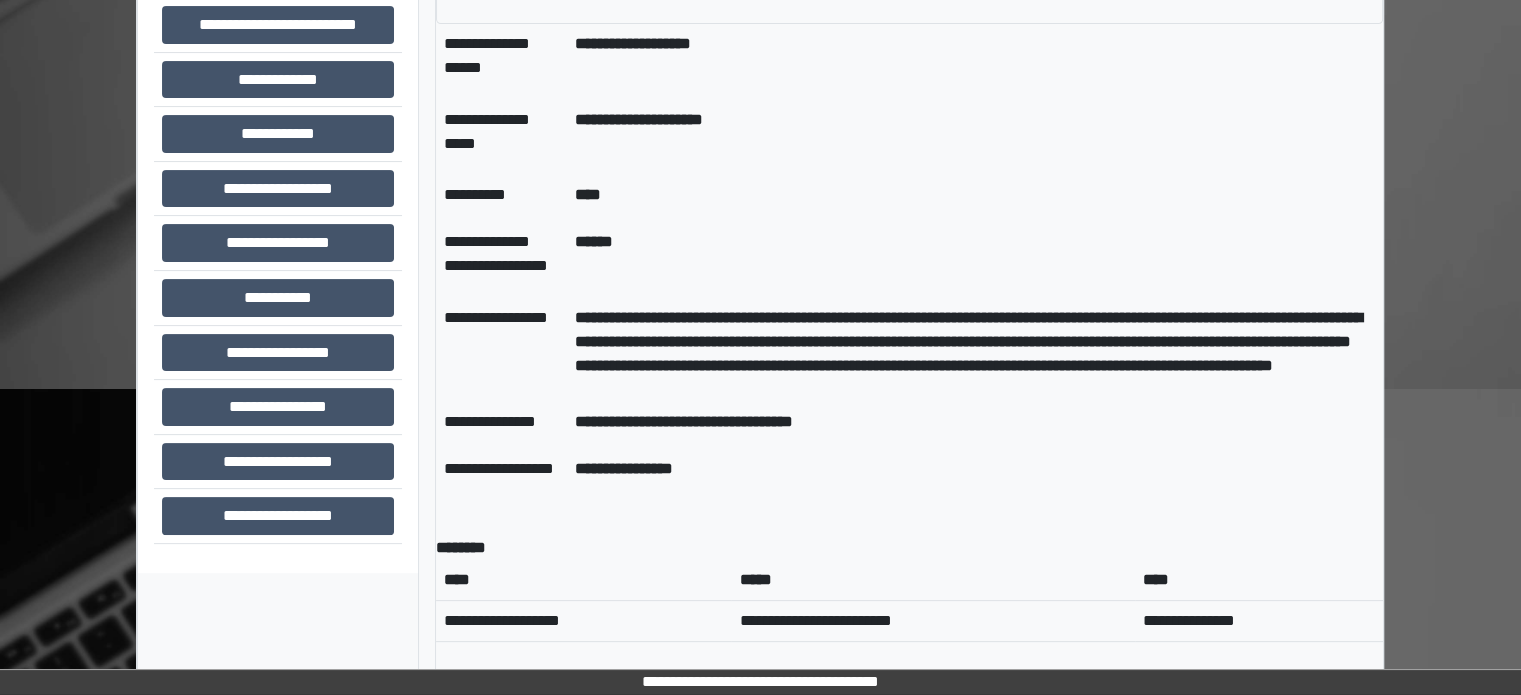 scroll, scrollTop: 420, scrollLeft: 0, axis: vertical 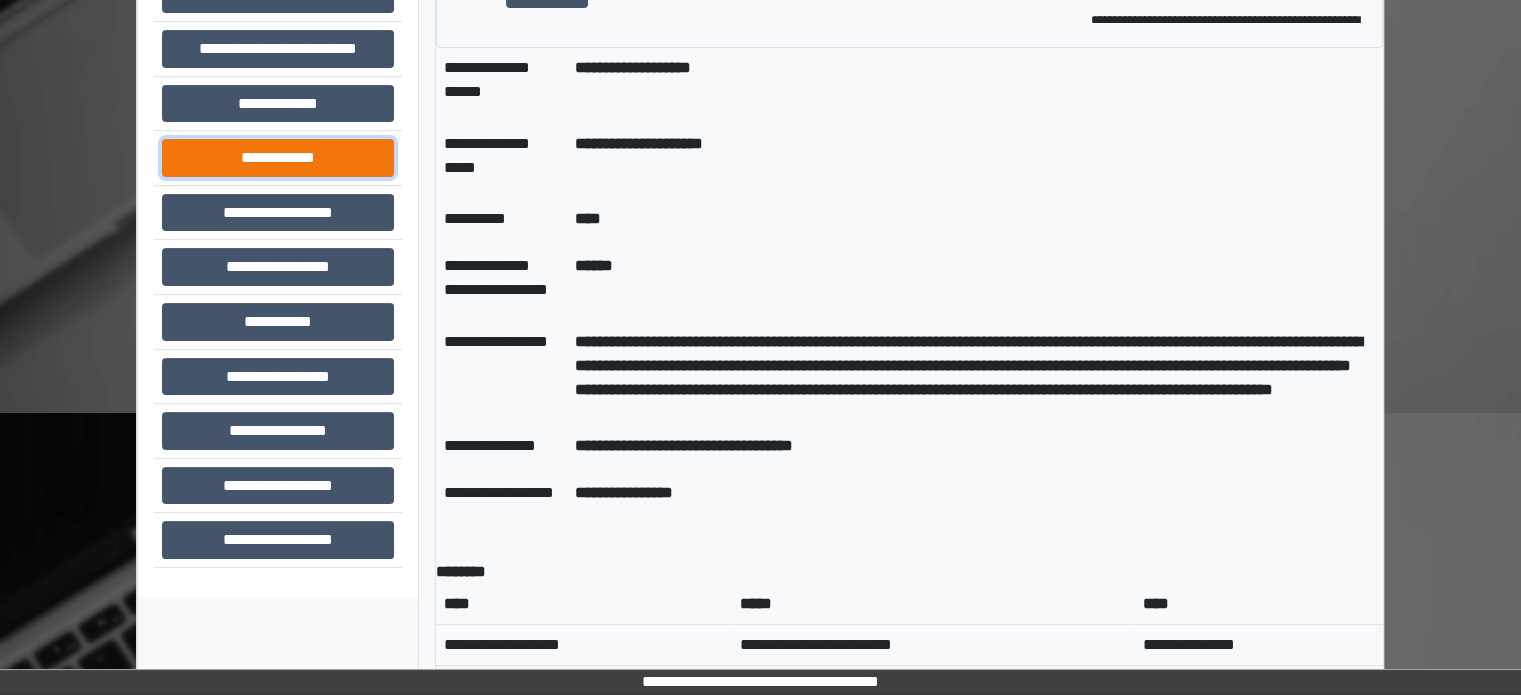 click on "**********" at bounding box center (278, 158) 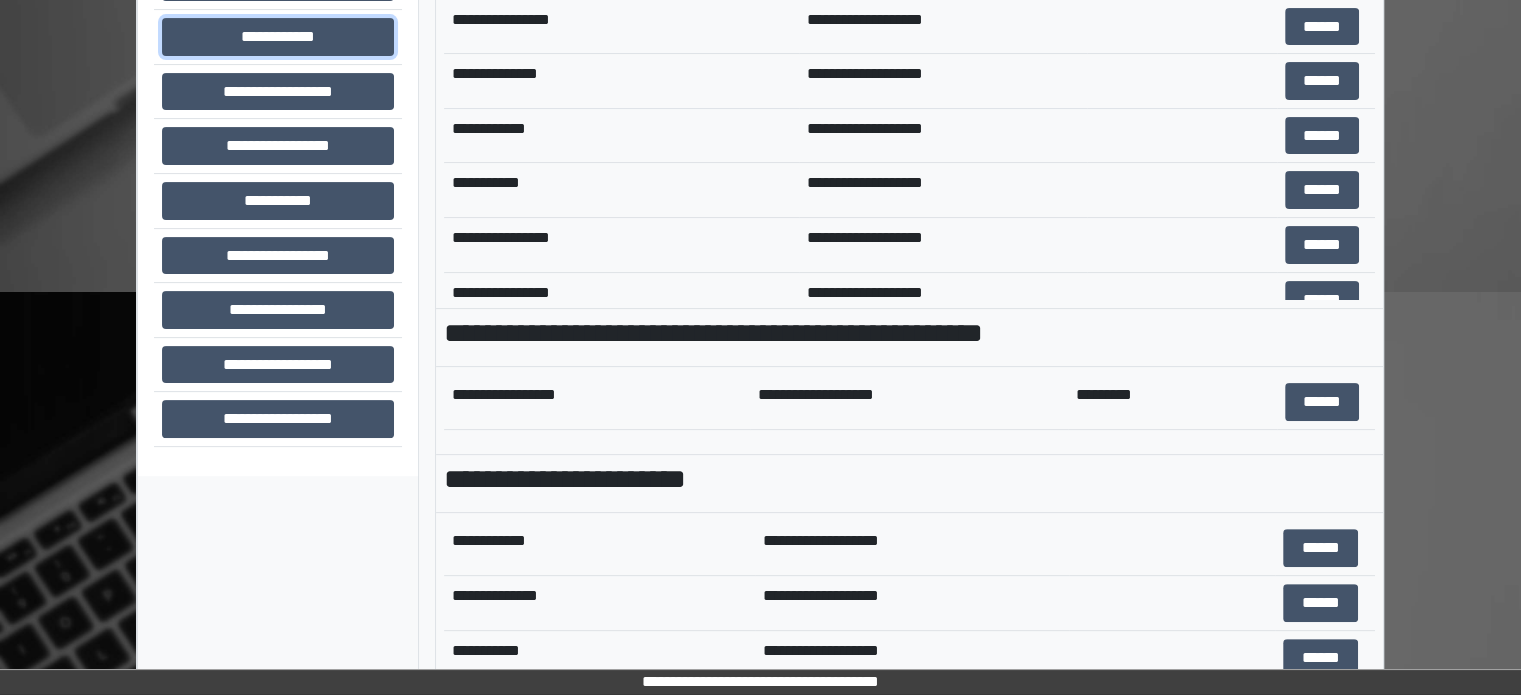 scroll, scrollTop: 708, scrollLeft: 0, axis: vertical 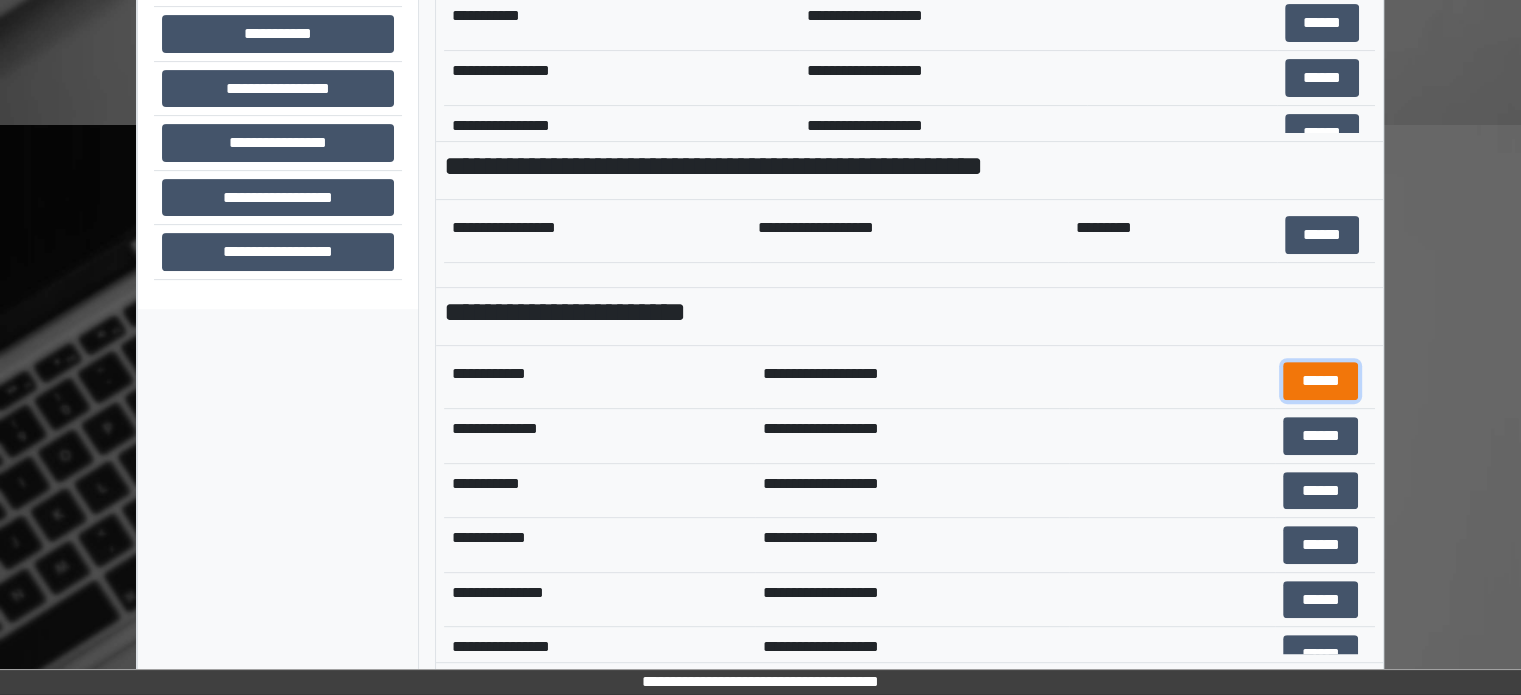 click on "******" at bounding box center (1320, 381) 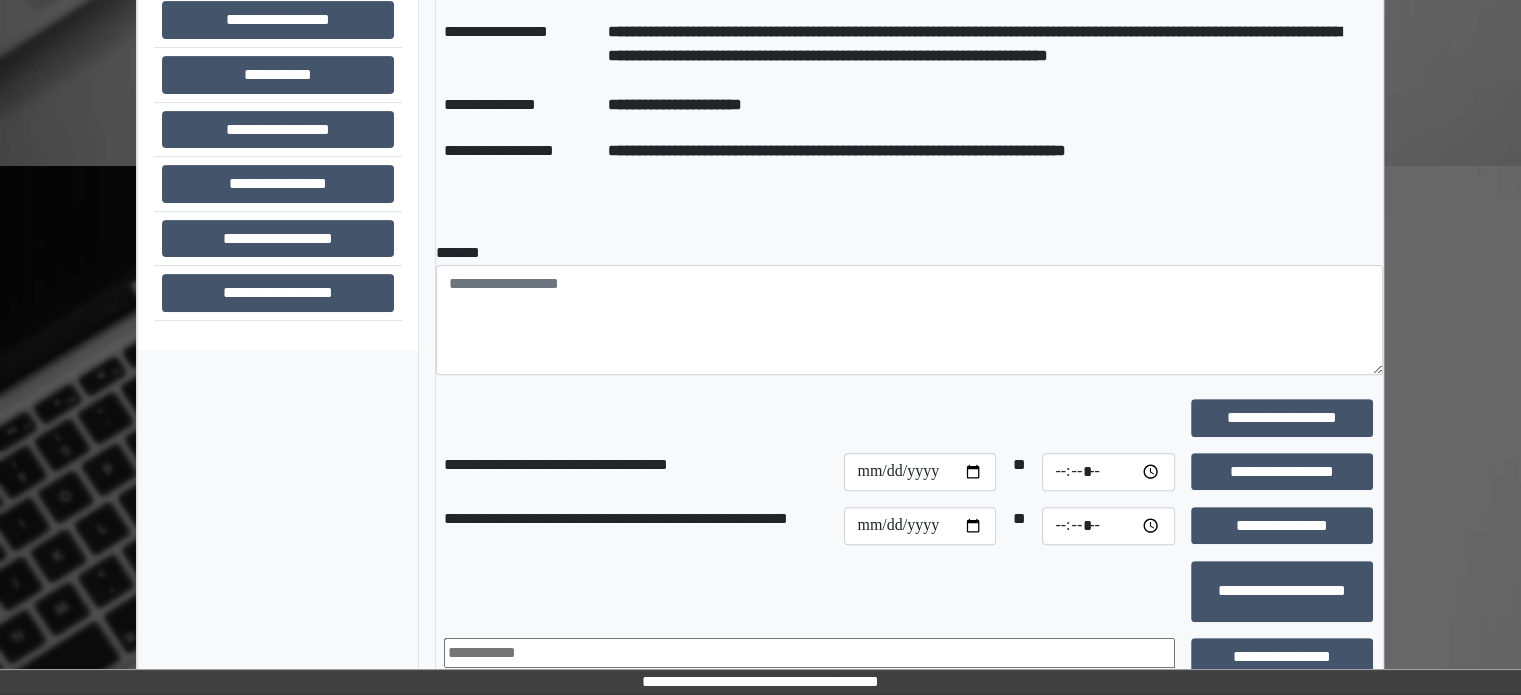 scroll, scrollTop: 824, scrollLeft: 0, axis: vertical 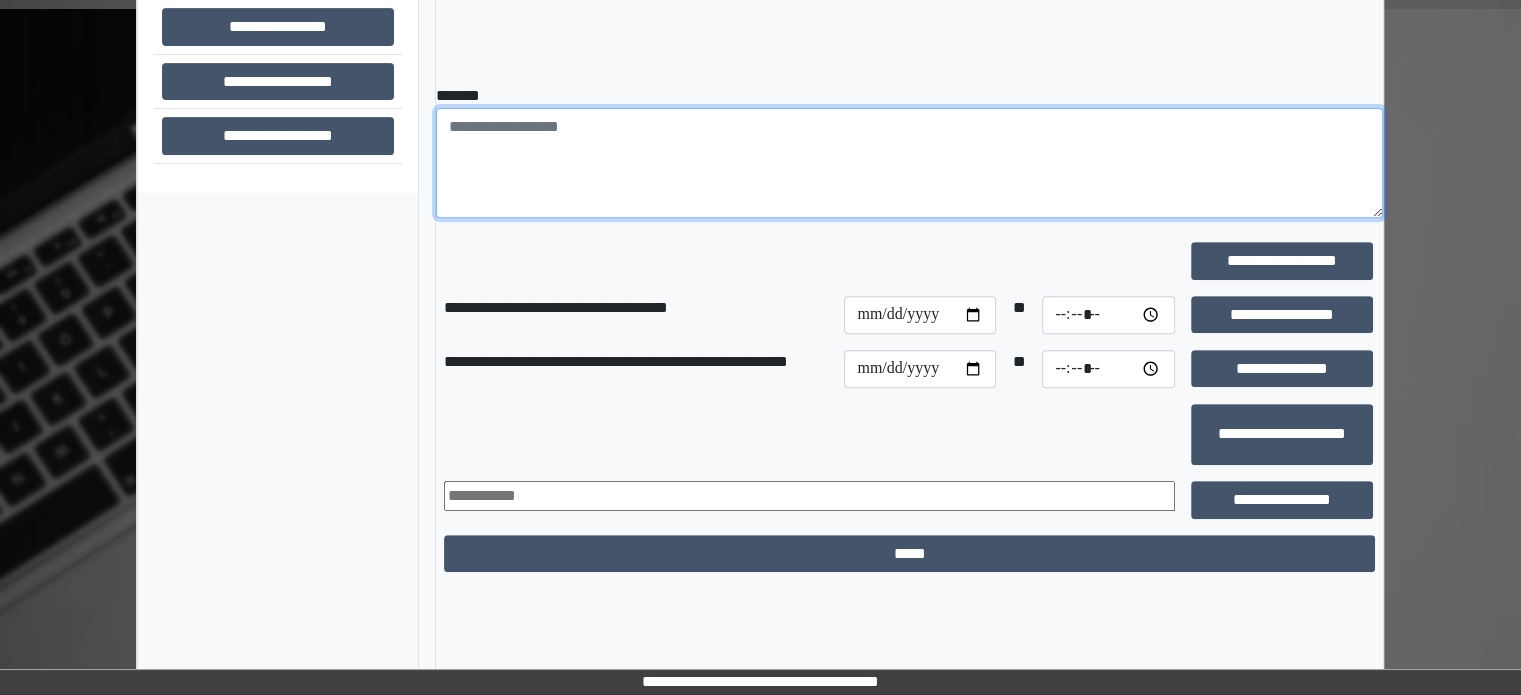 paste on "**********" 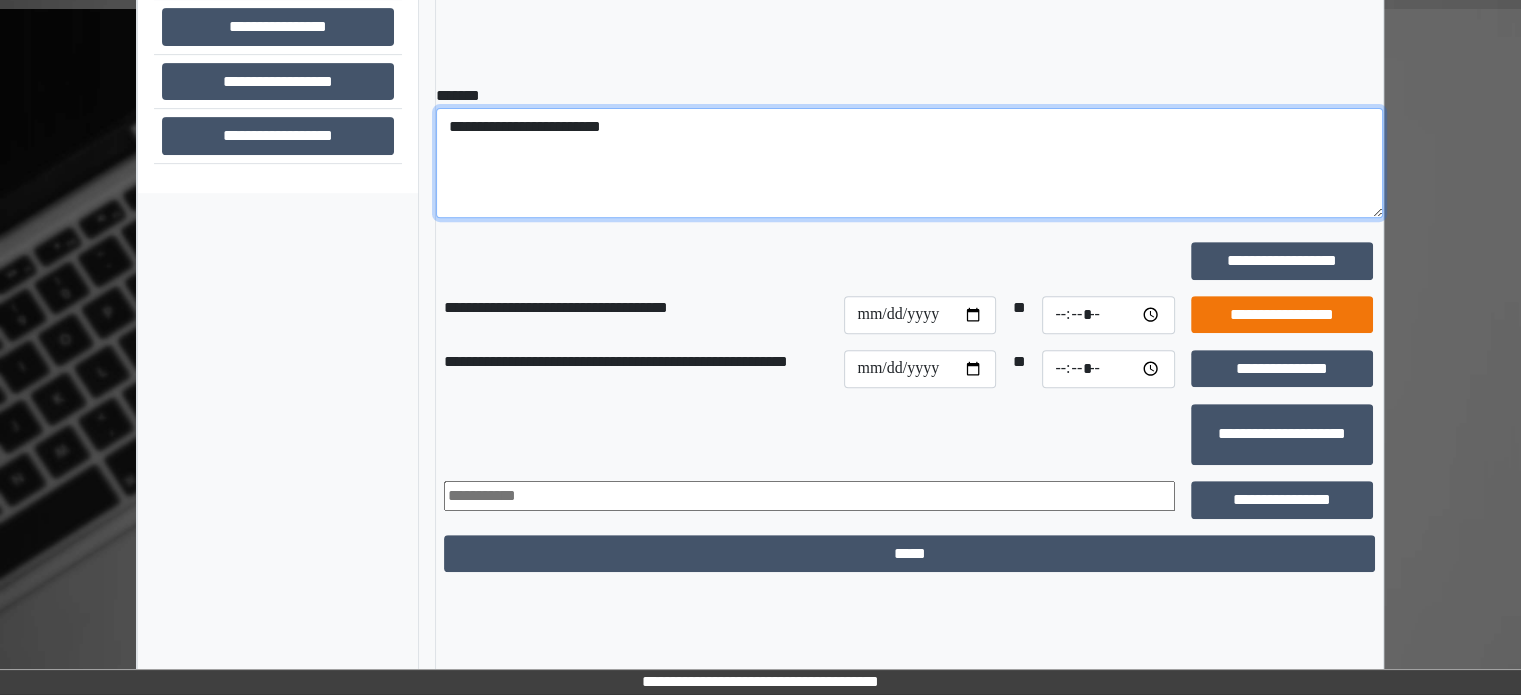 type on "**********" 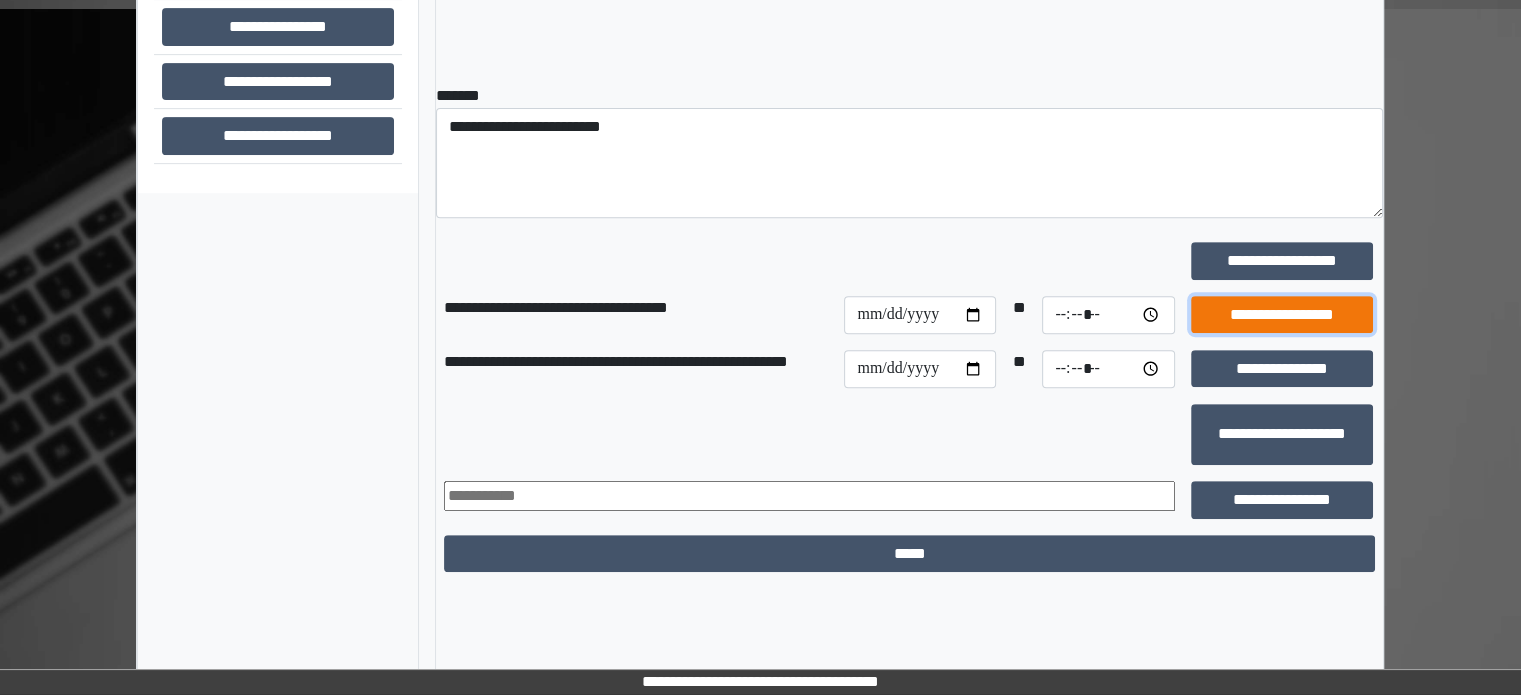 click on "**********" at bounding box center [1282, 315] 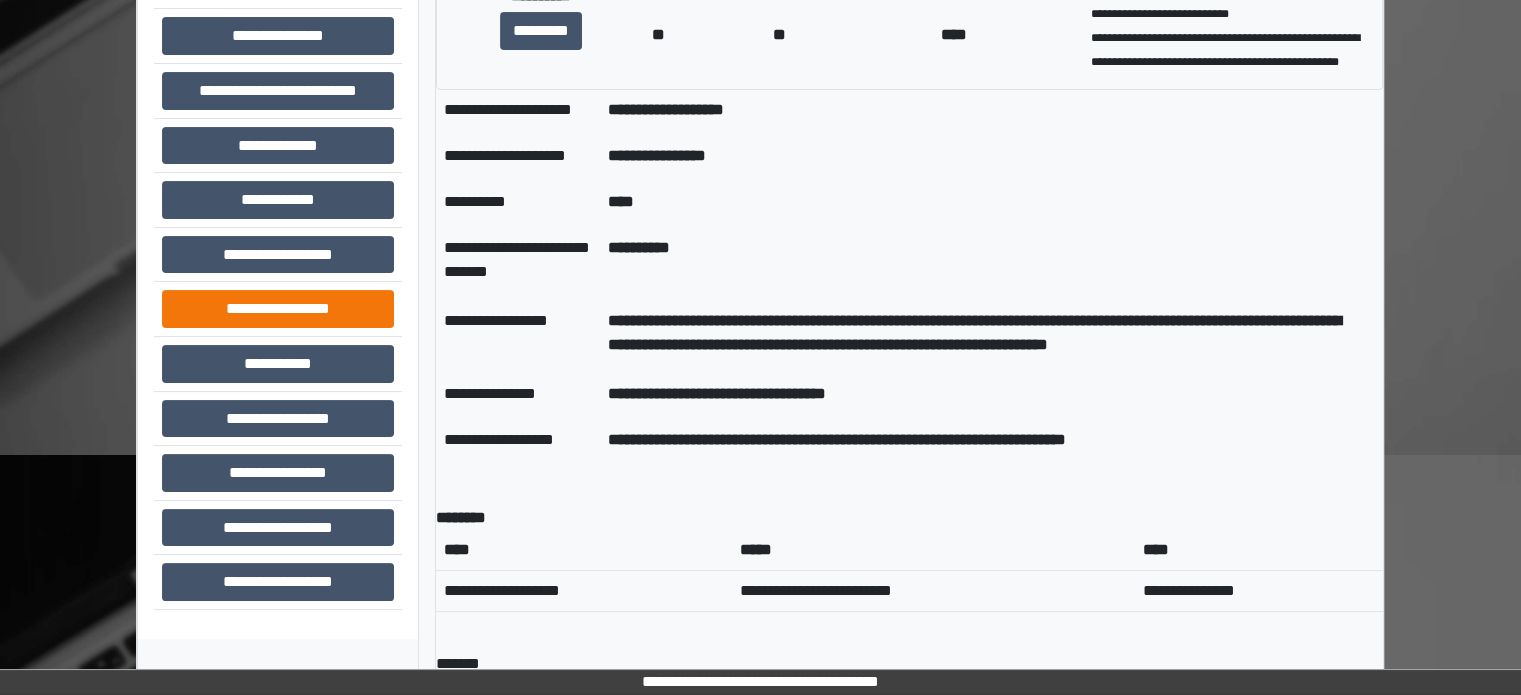scroll, scrollTop: 324, scrollLeft: 0, axis: vertical 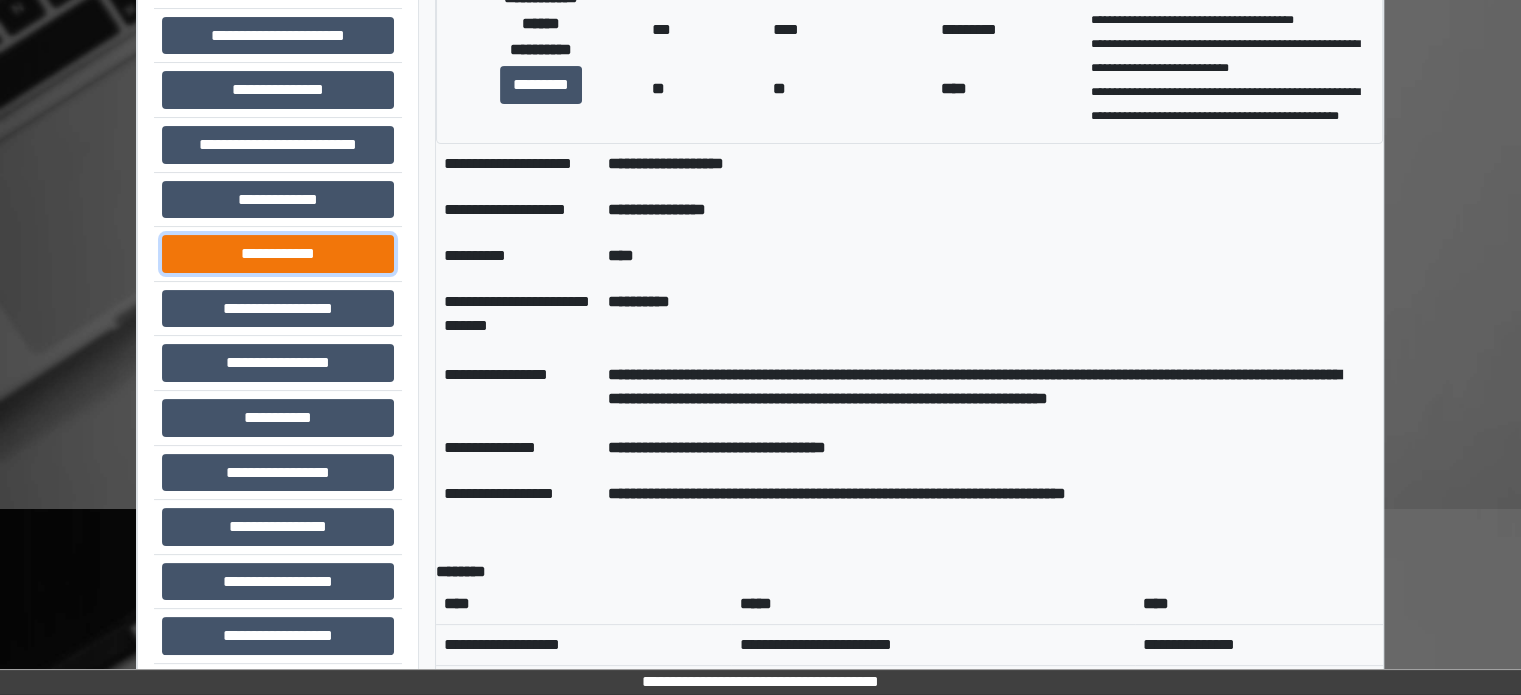 click on "**********" at bounding box center (278, 254) 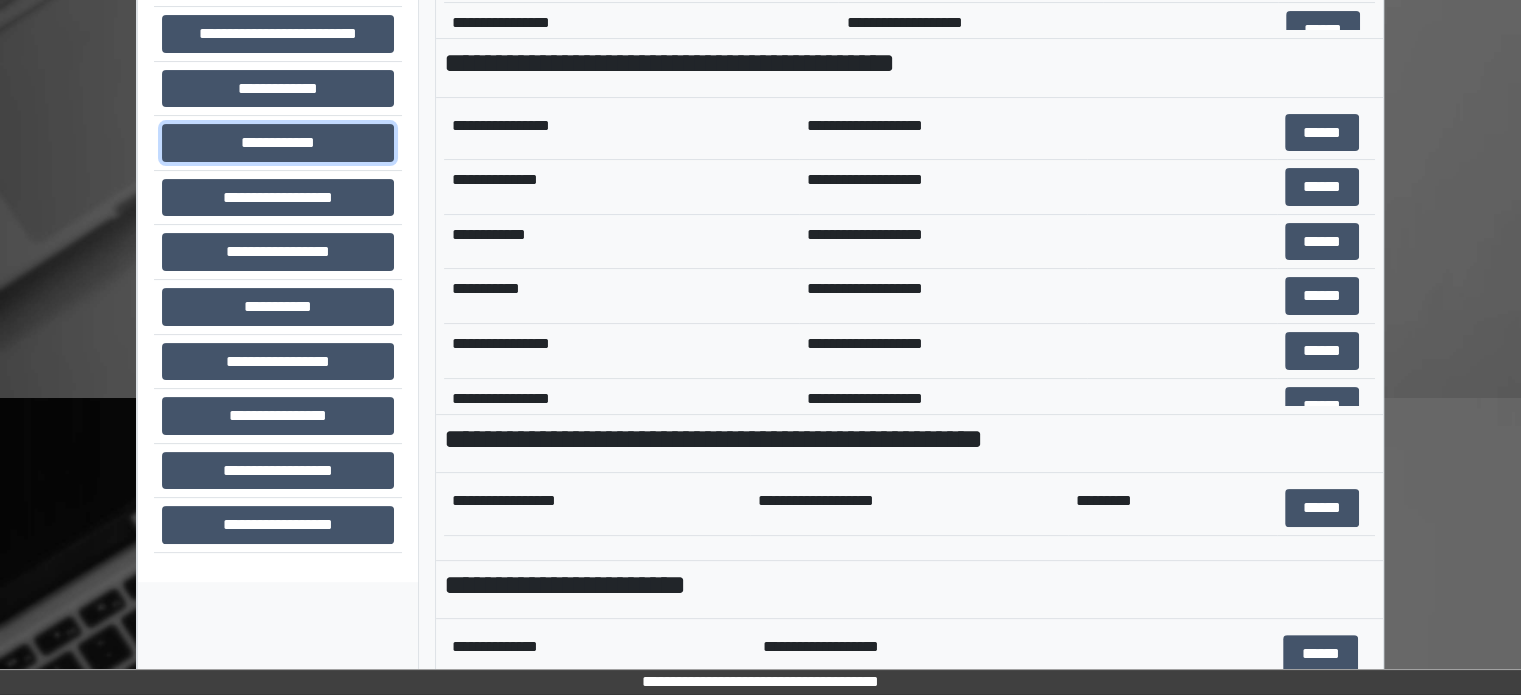 scroll, scrollTop: 708, scrollLeft: 0, axis: vertical 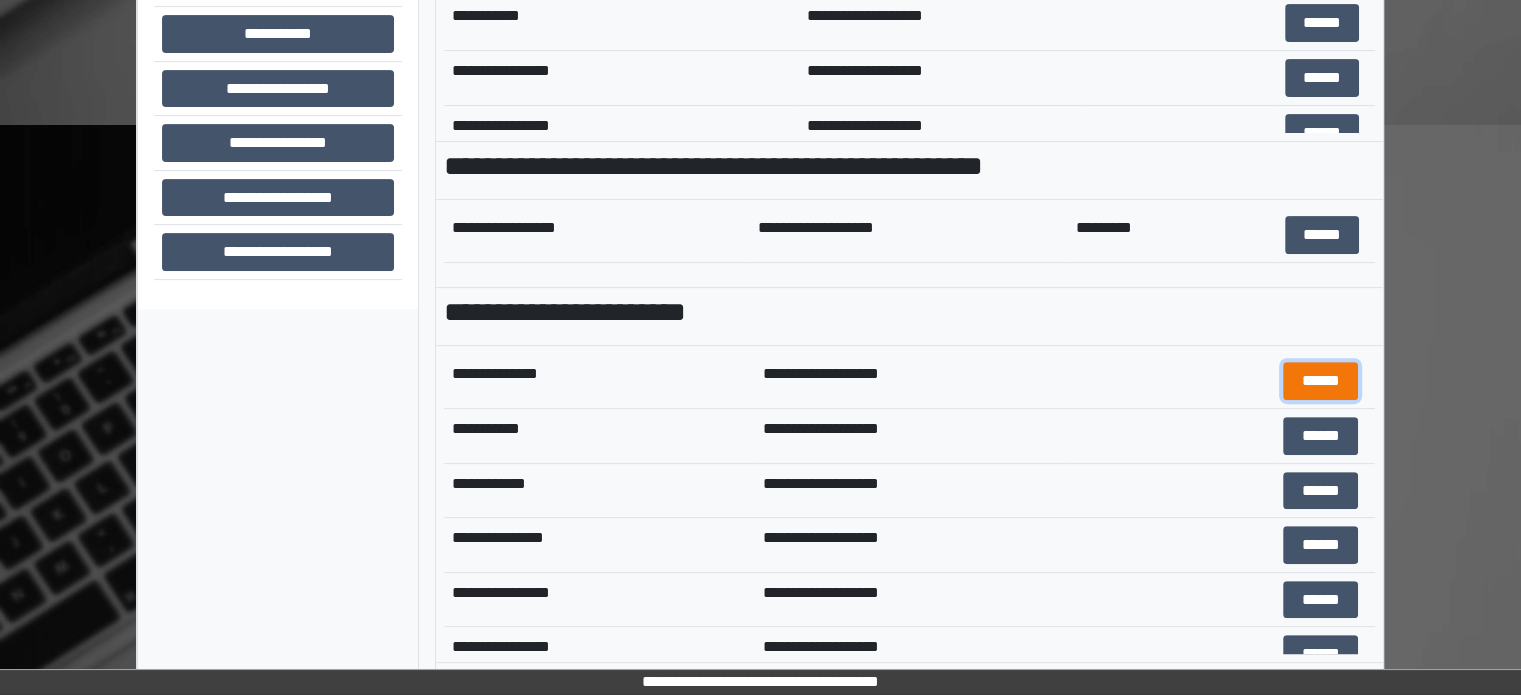 click on "******" at bounding box center (1320, 381) 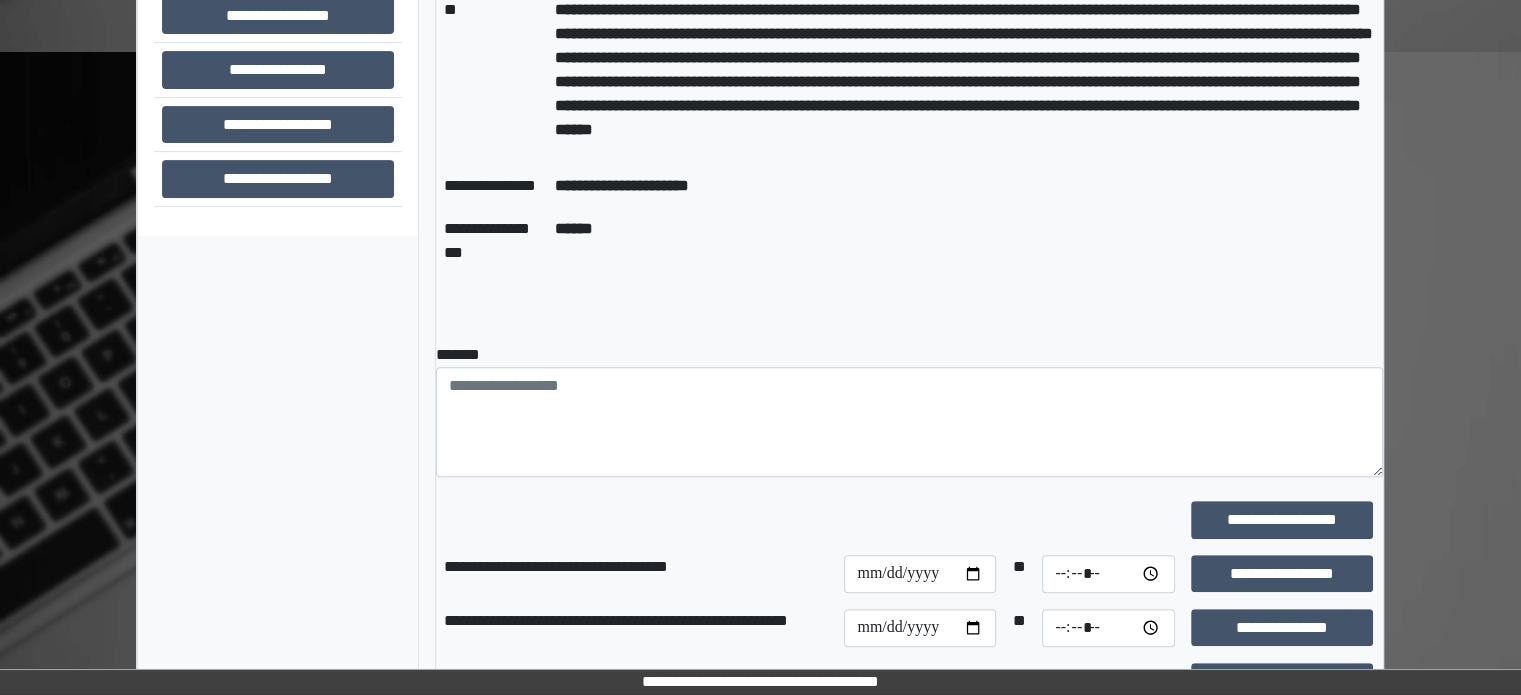 scroll, scrollTop: 908, scrollLeft: 0, axis: vertical 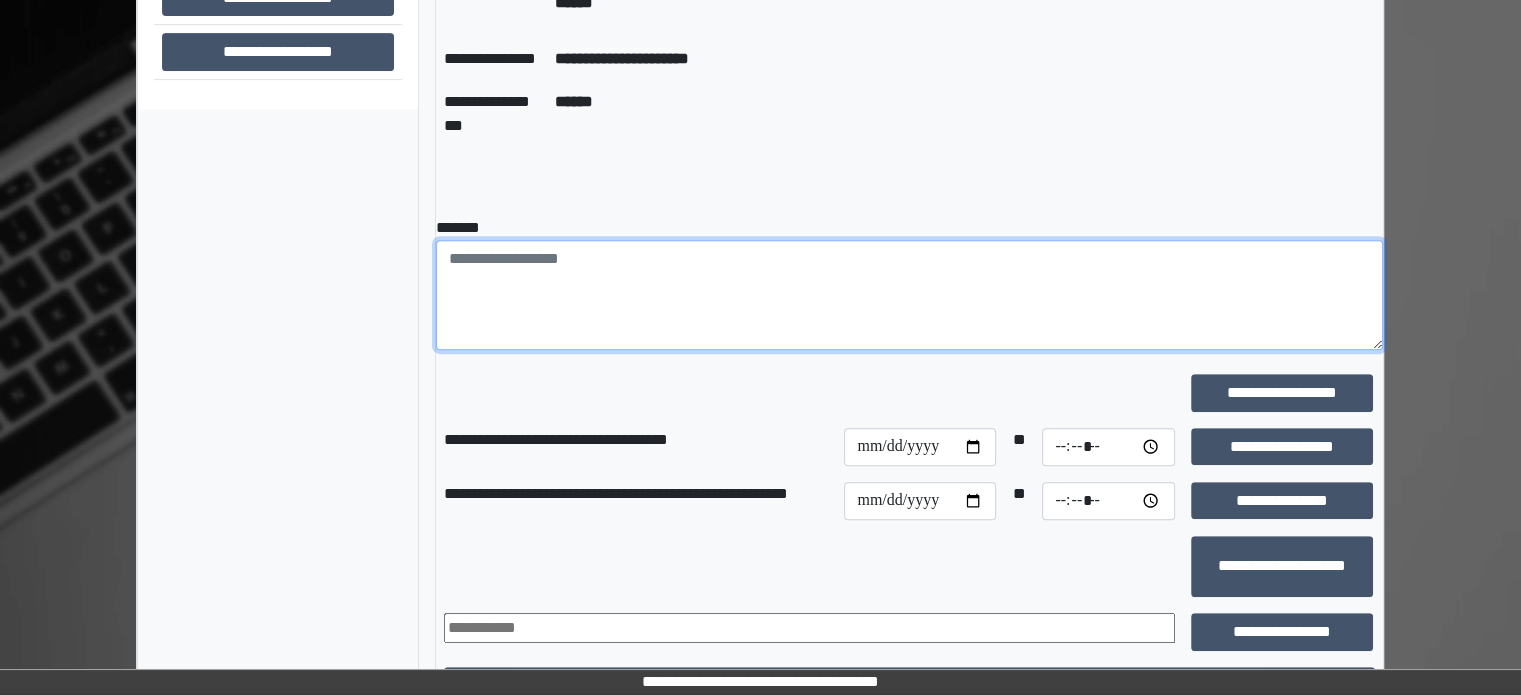 click at bounding box center [909, 295] 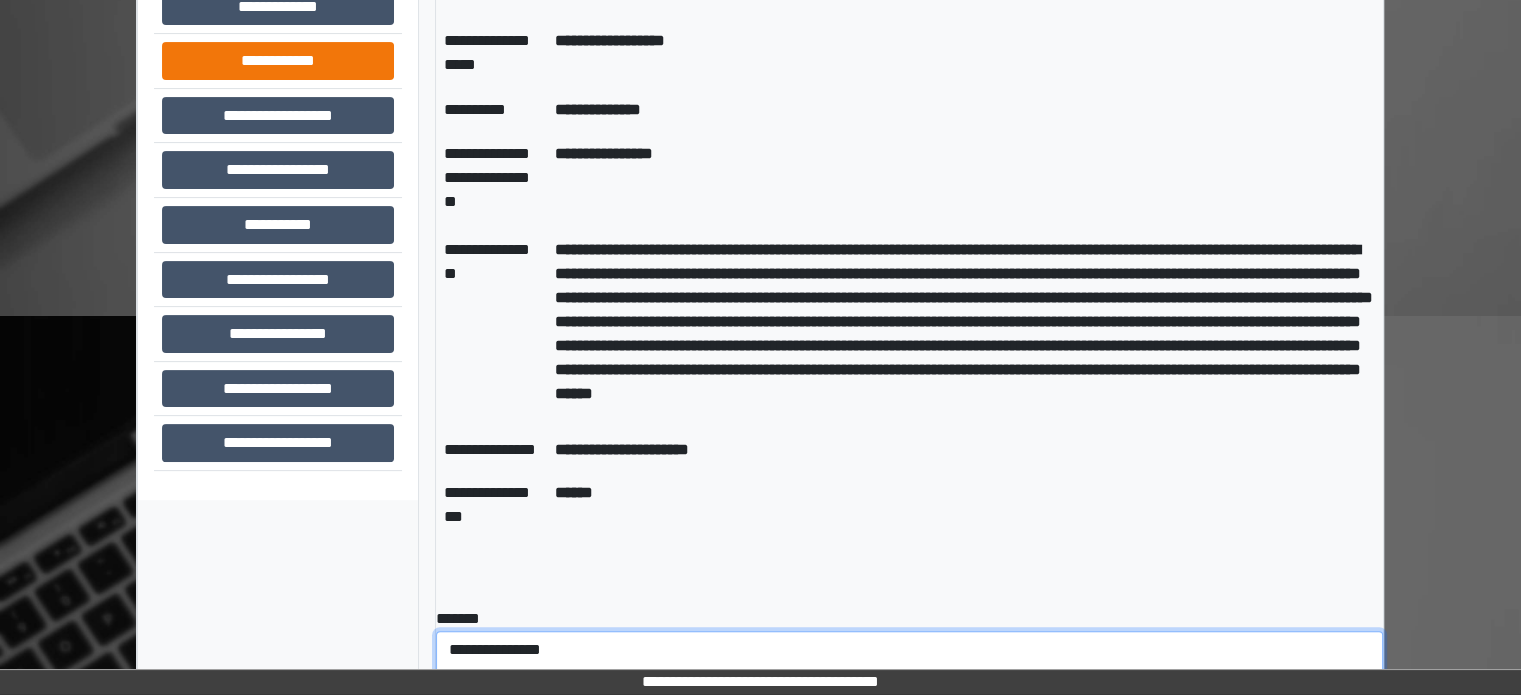scroll, scrollTop: 508, scrollLeft: 0, axis: vertical 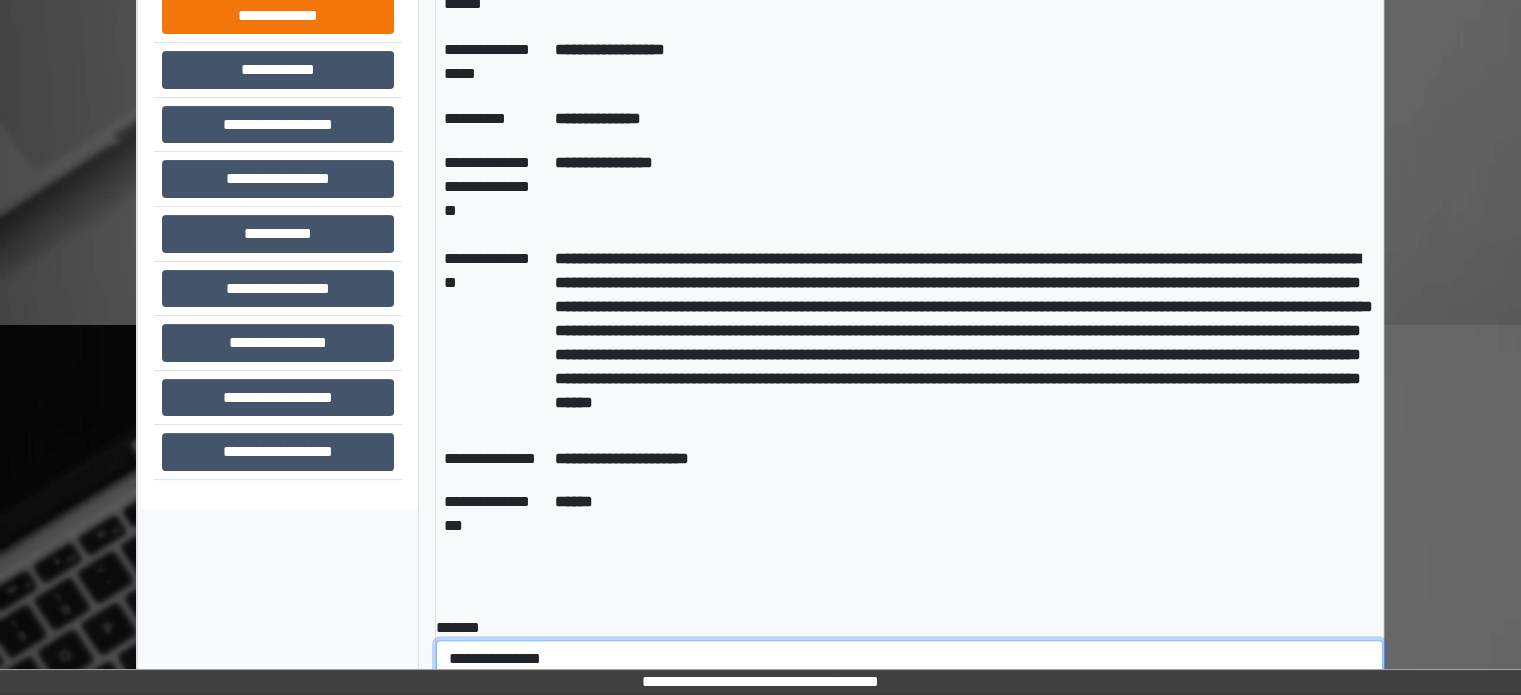 type on "**********" 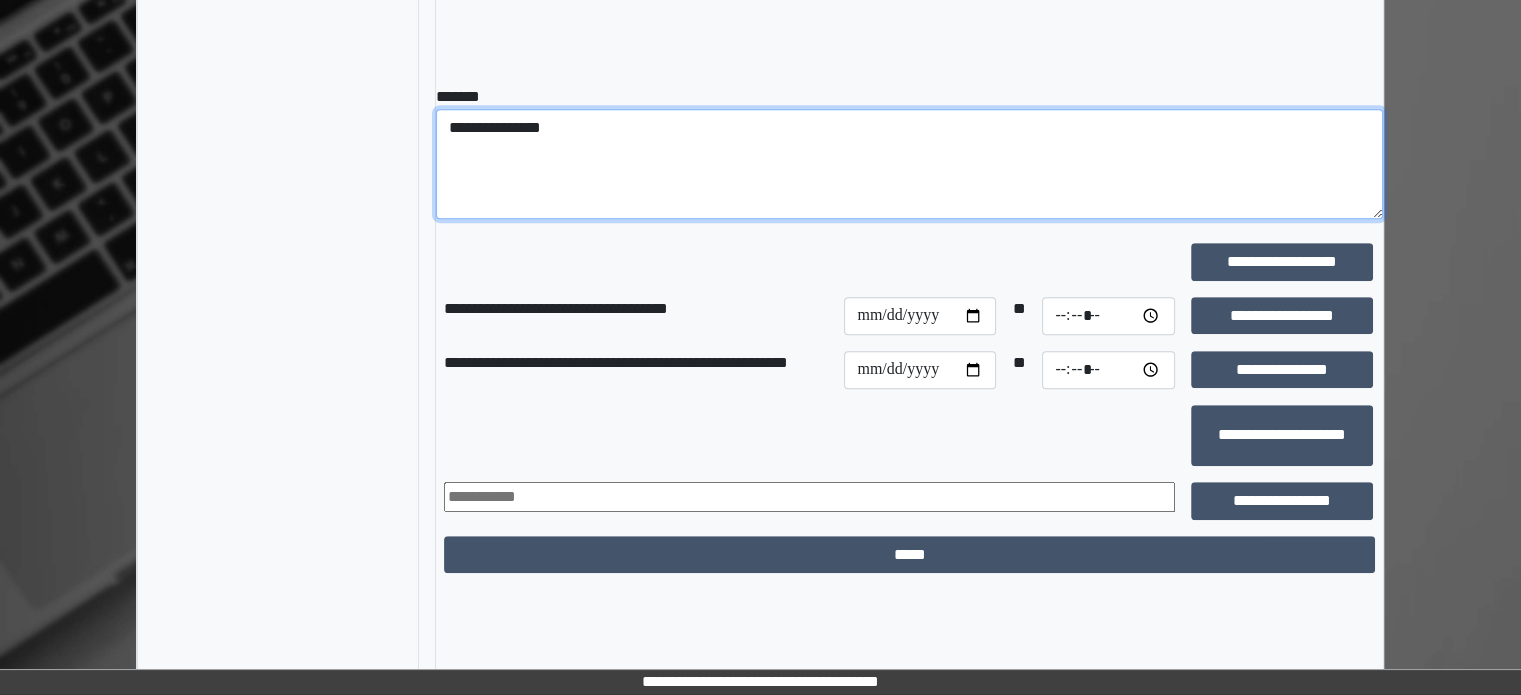 scroll, scrollTop: 1040, scrollLeft: 0, axis: vertical 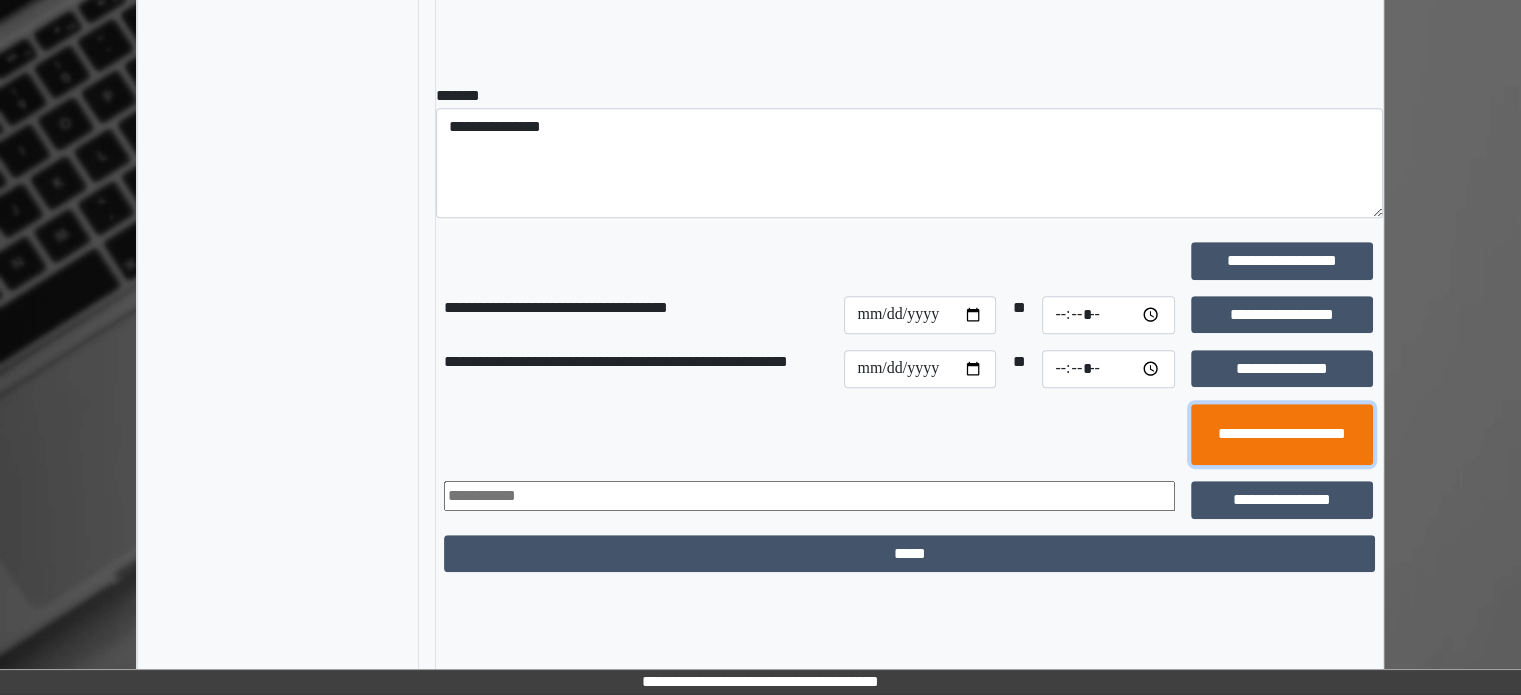 click on "**********" at bounding box center [1282, 435] 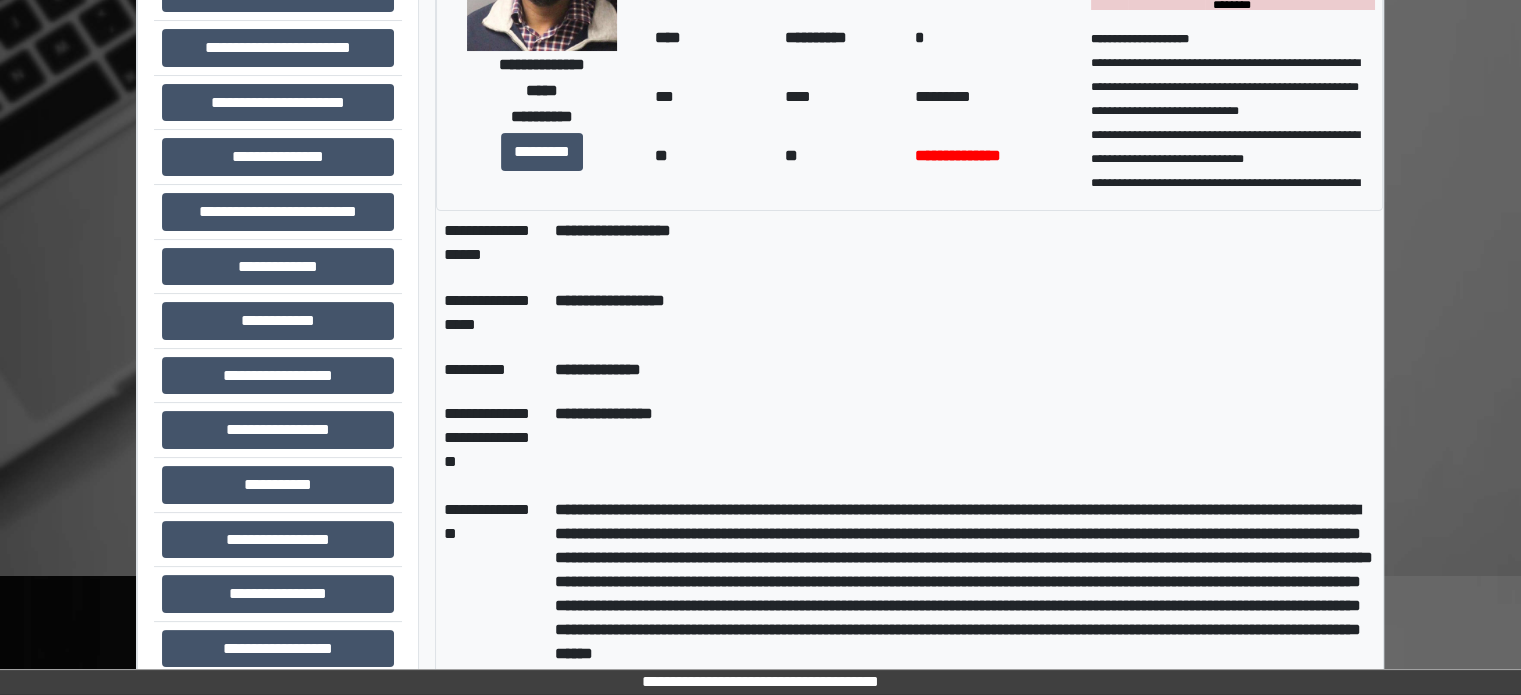 scroll, scrollTop: 240, scrollLeft: 0, axis: vertical 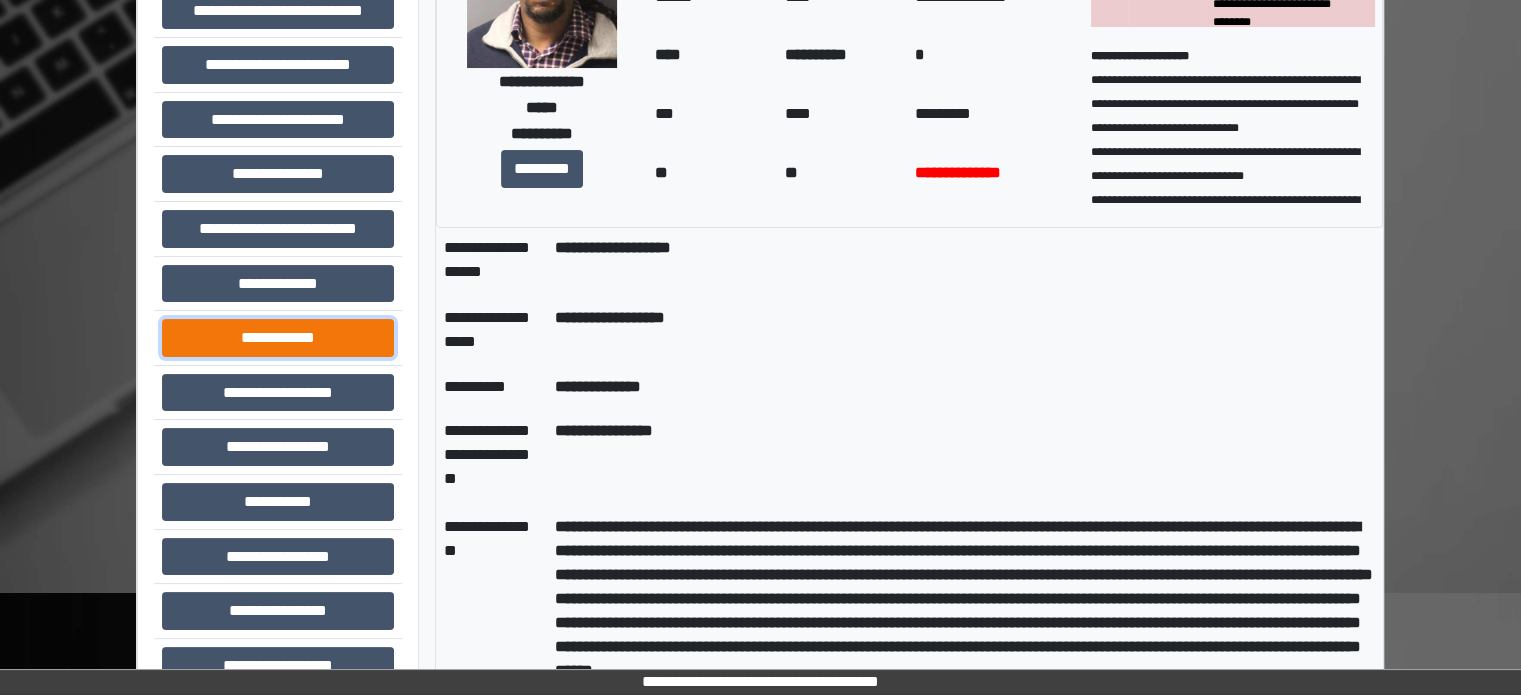 click on "**********" at bounding box center [278, 338] 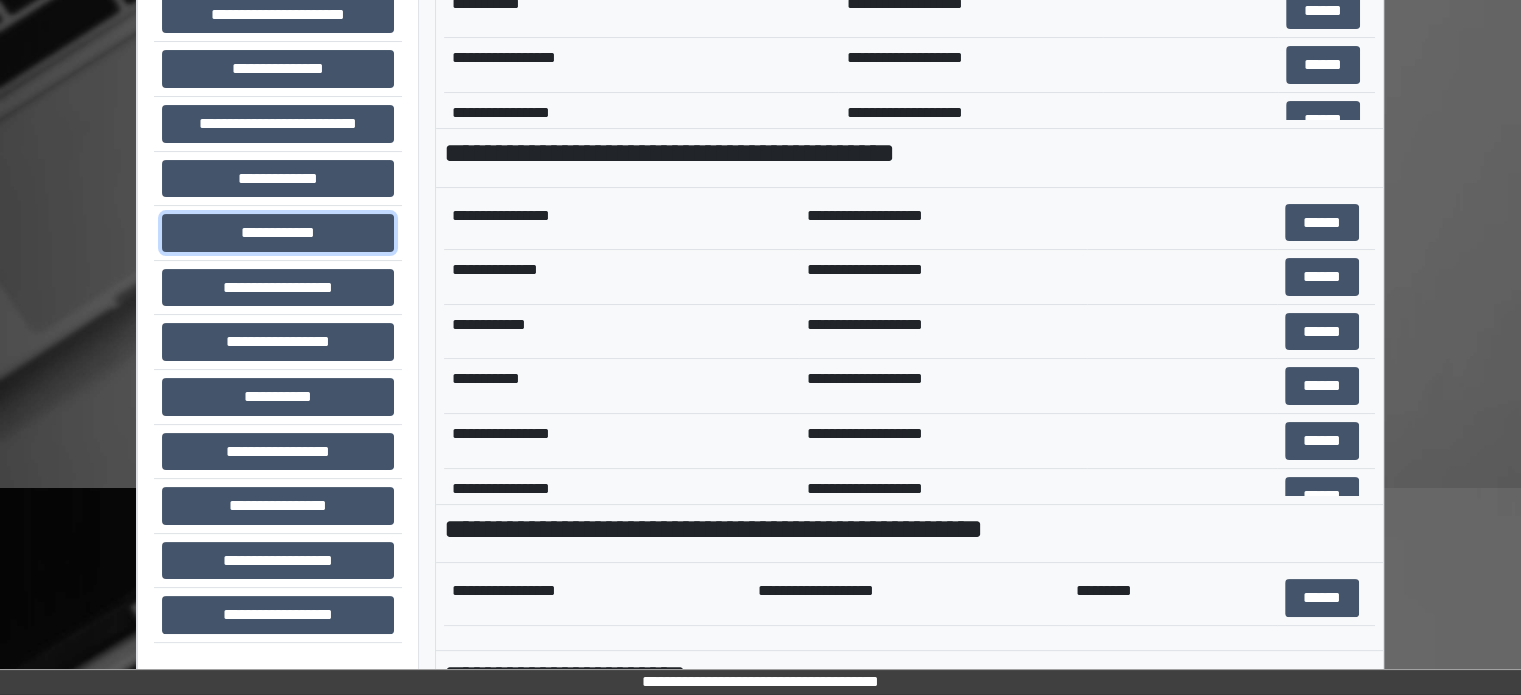 scroll, scrollTop: 708, scrollLeft: 0, axis: vertical 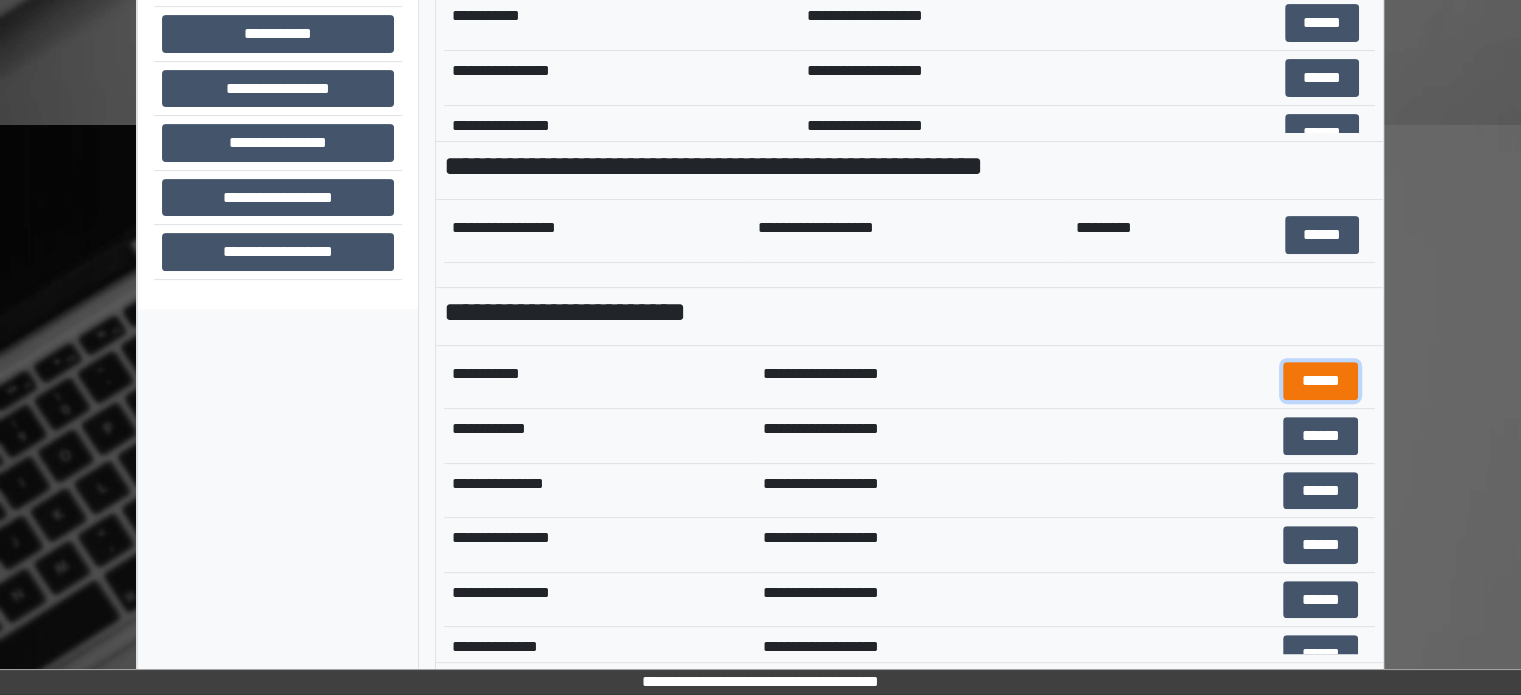 click on "******" at bounding box center [1320, 381] 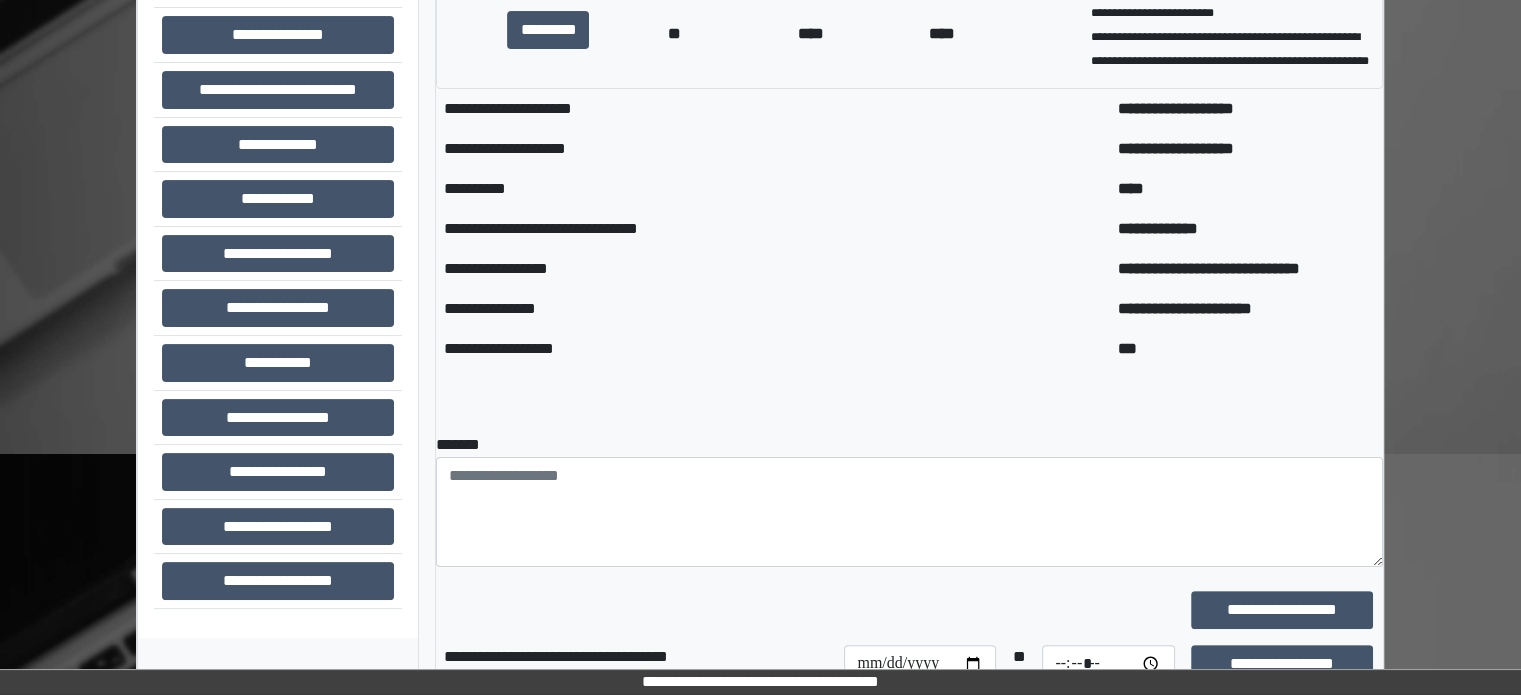 scroll, scrollTop: 408, scrollLeft: 0, axis: vertical 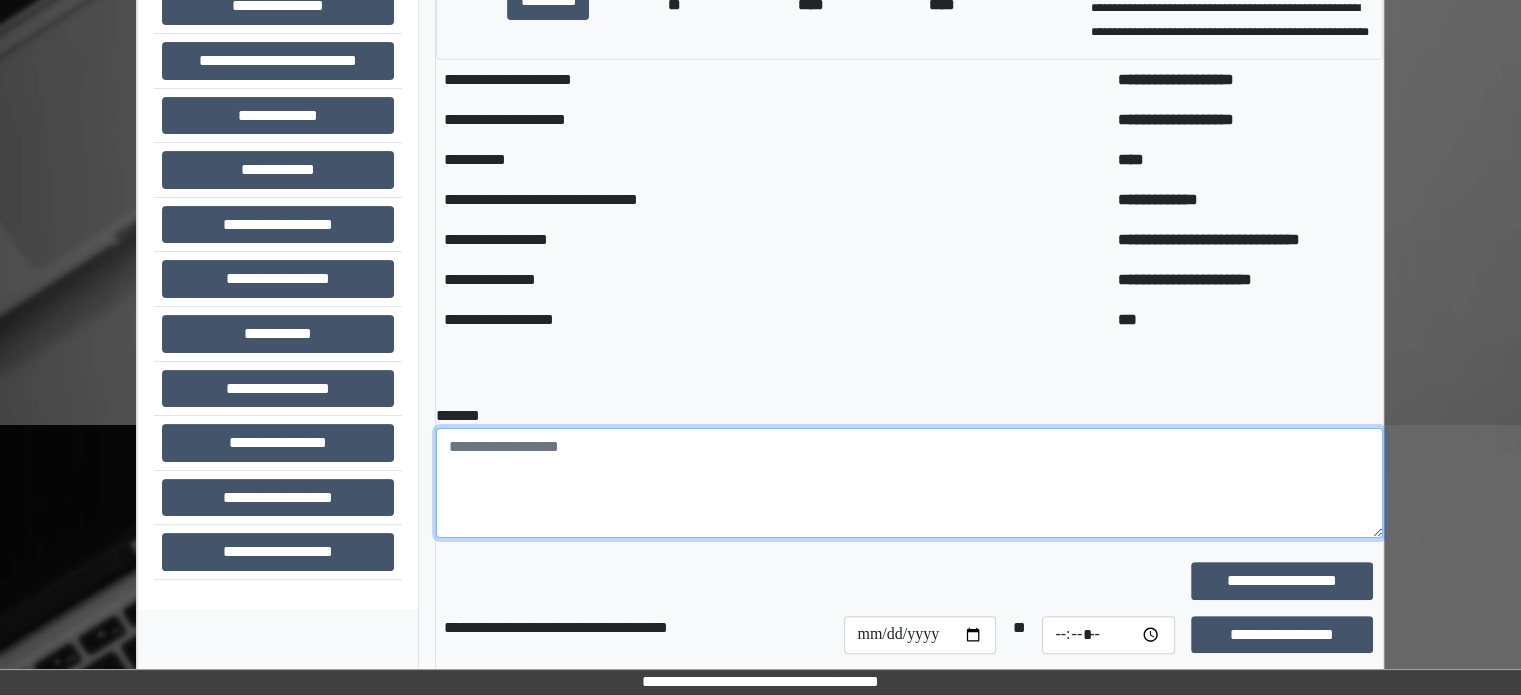 paste on "**********" 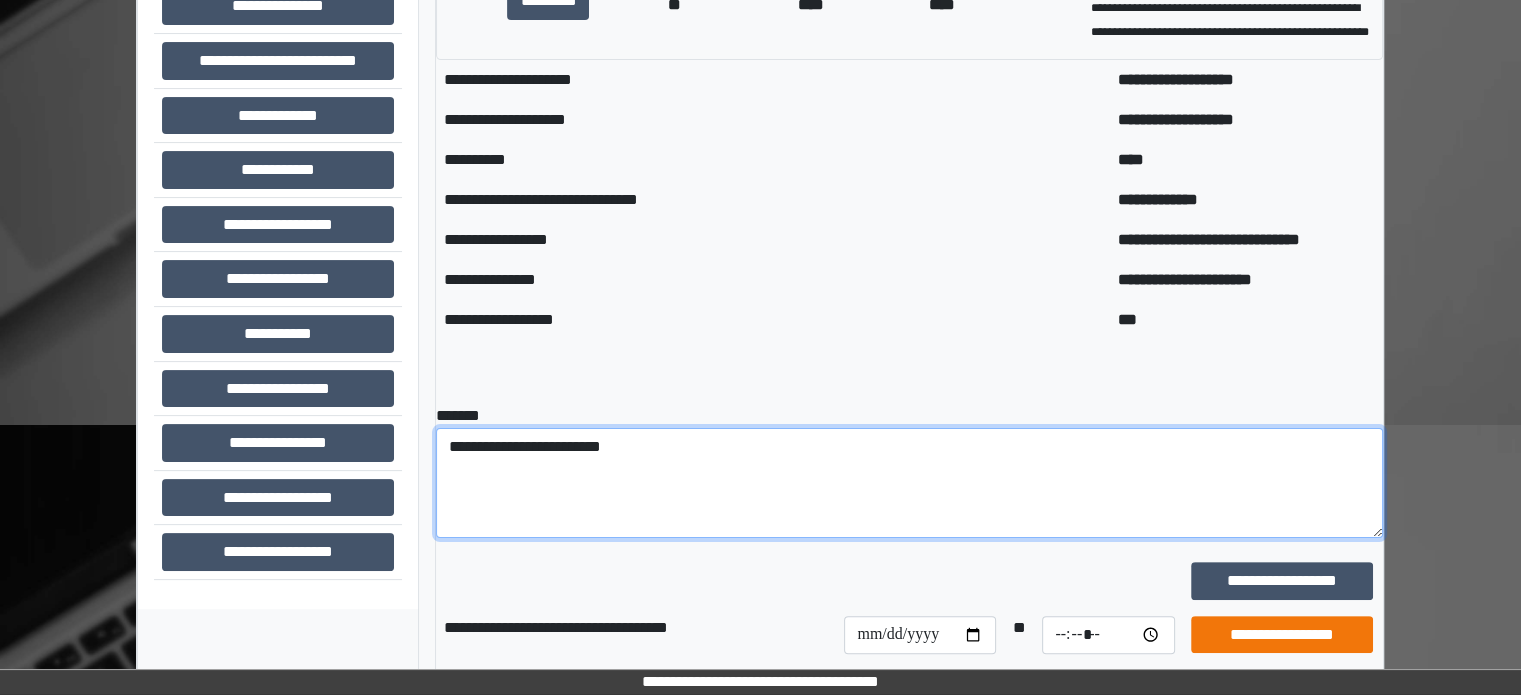 type on "**********" 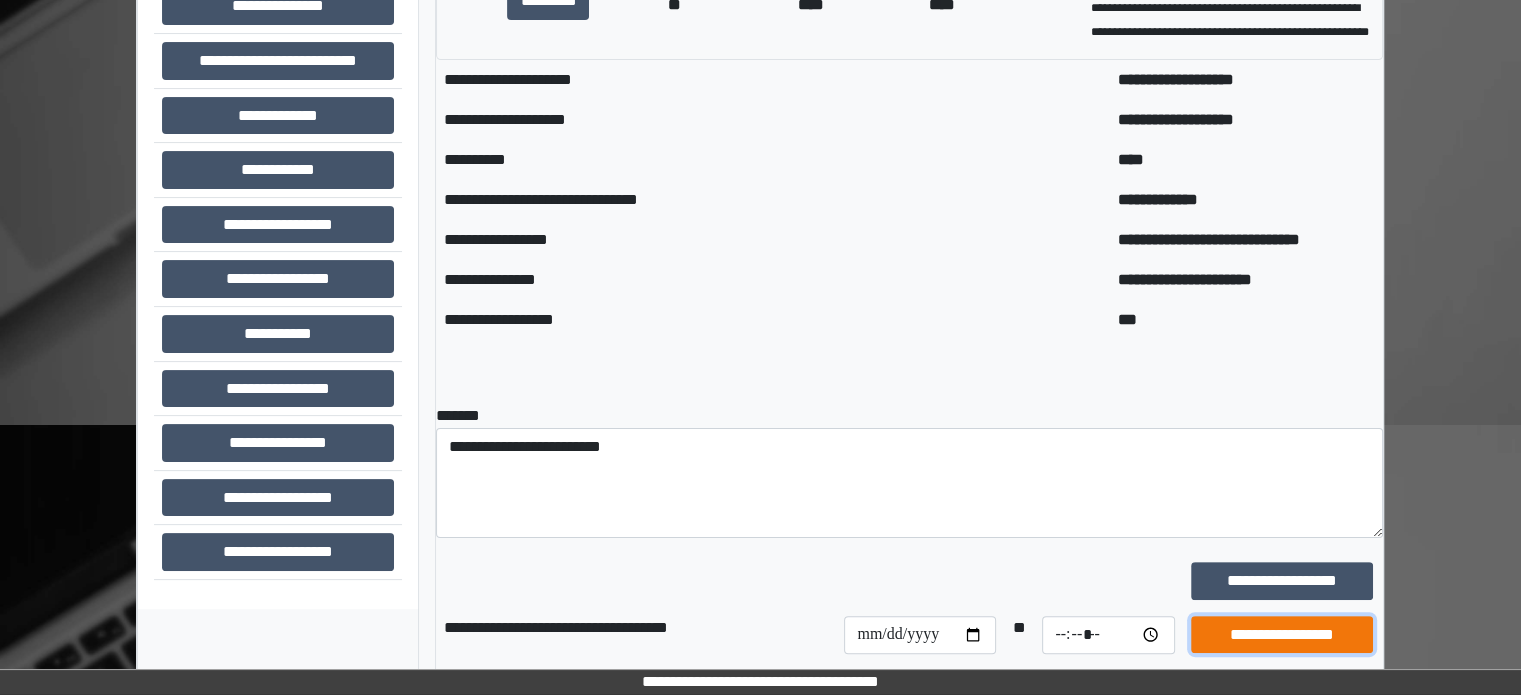 click on "**********" at bounding box center (1282, 635) 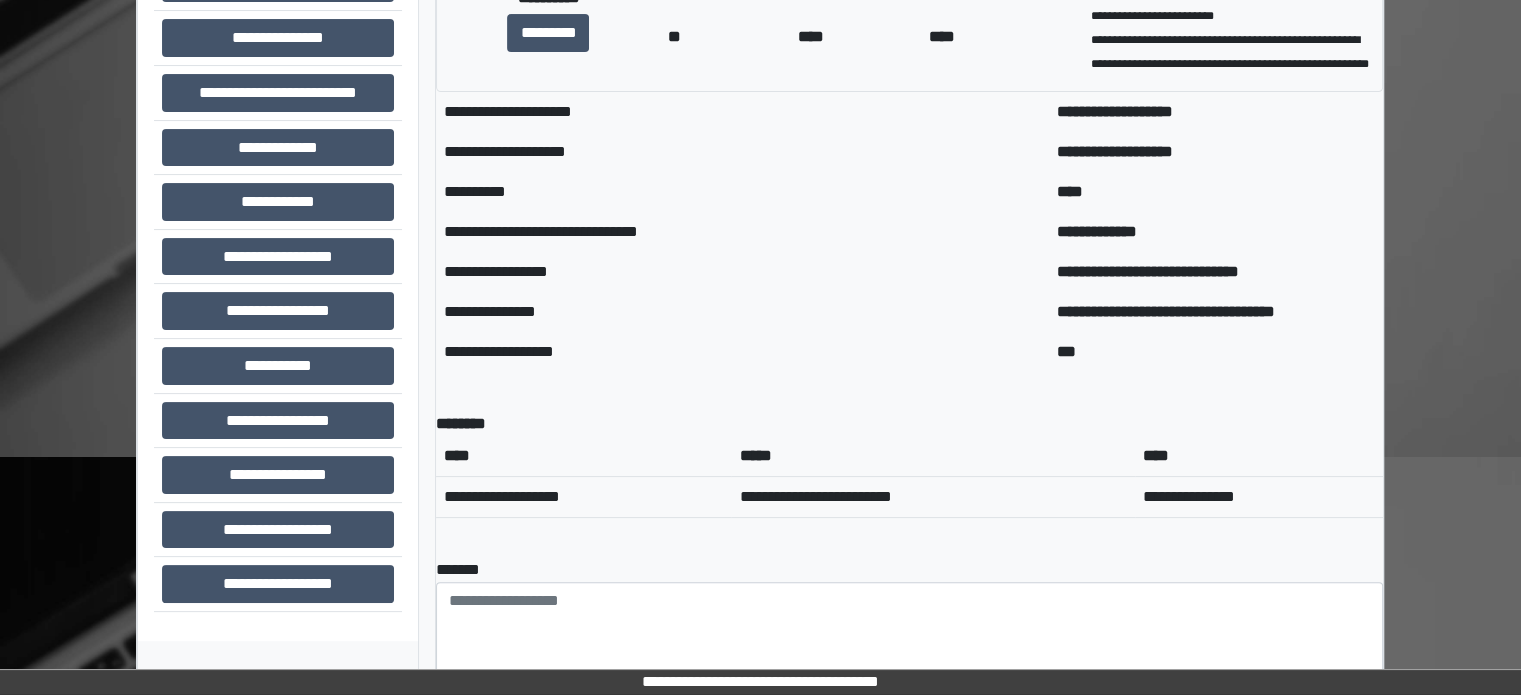 scroll, scrollTop: 400, scrollLeft: 0, axis: vertical 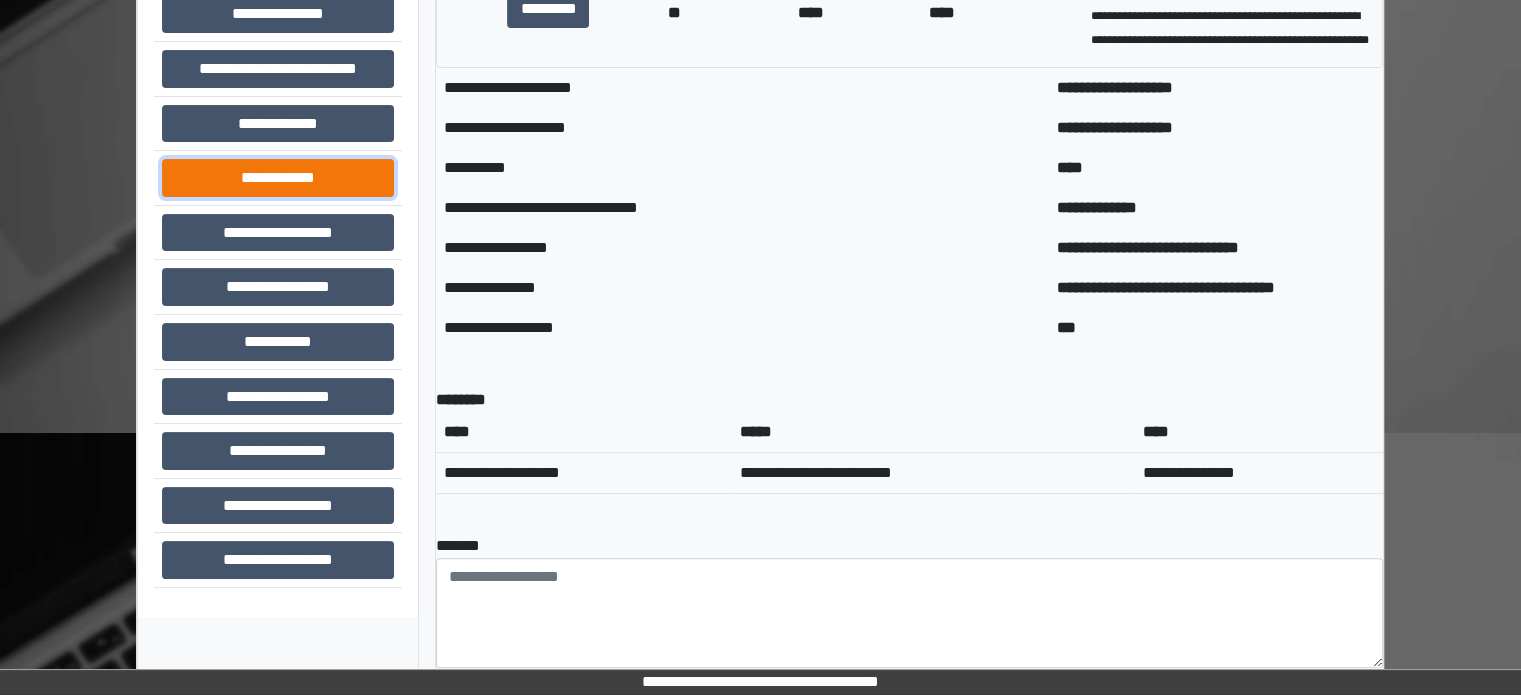 click on "**********" at bounding box center [278, 178] 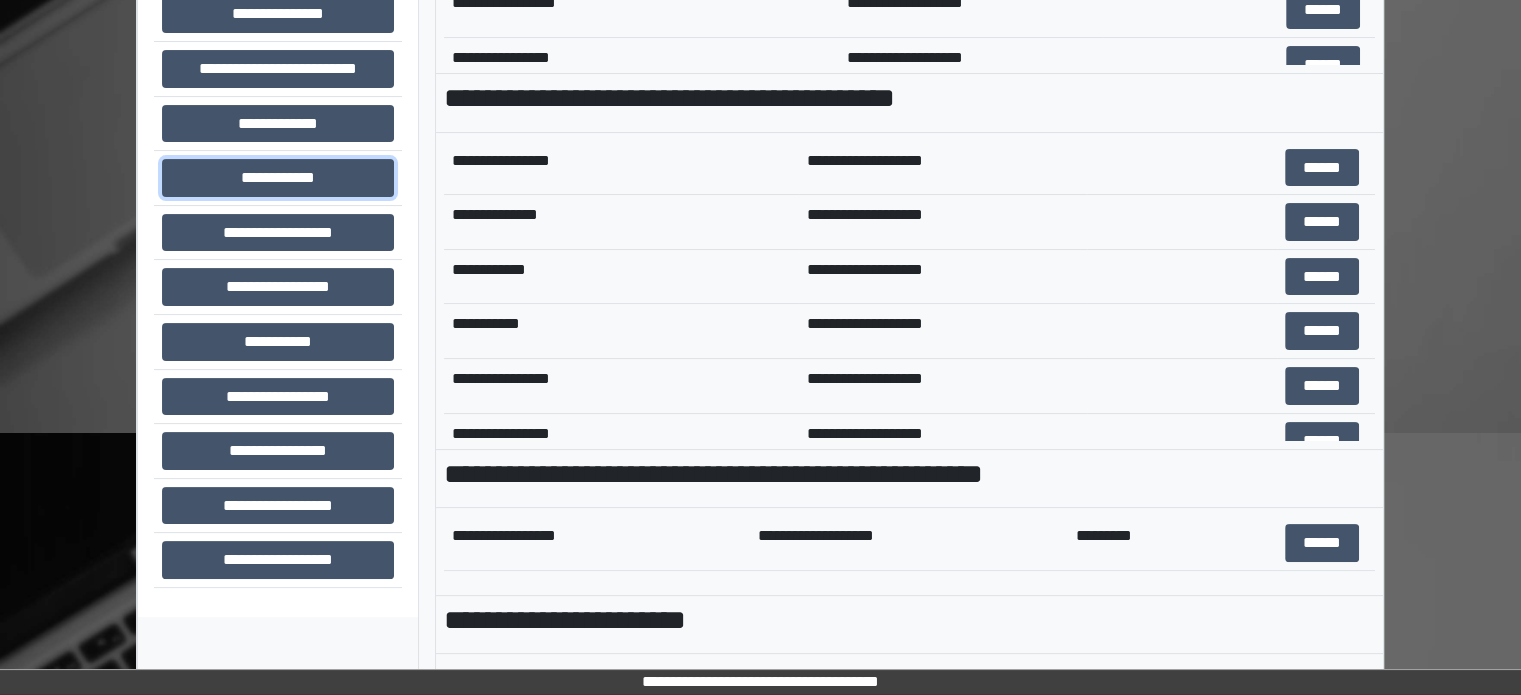 scroll, scrollTop: 708, scrollLeft: 0, axis: vertical 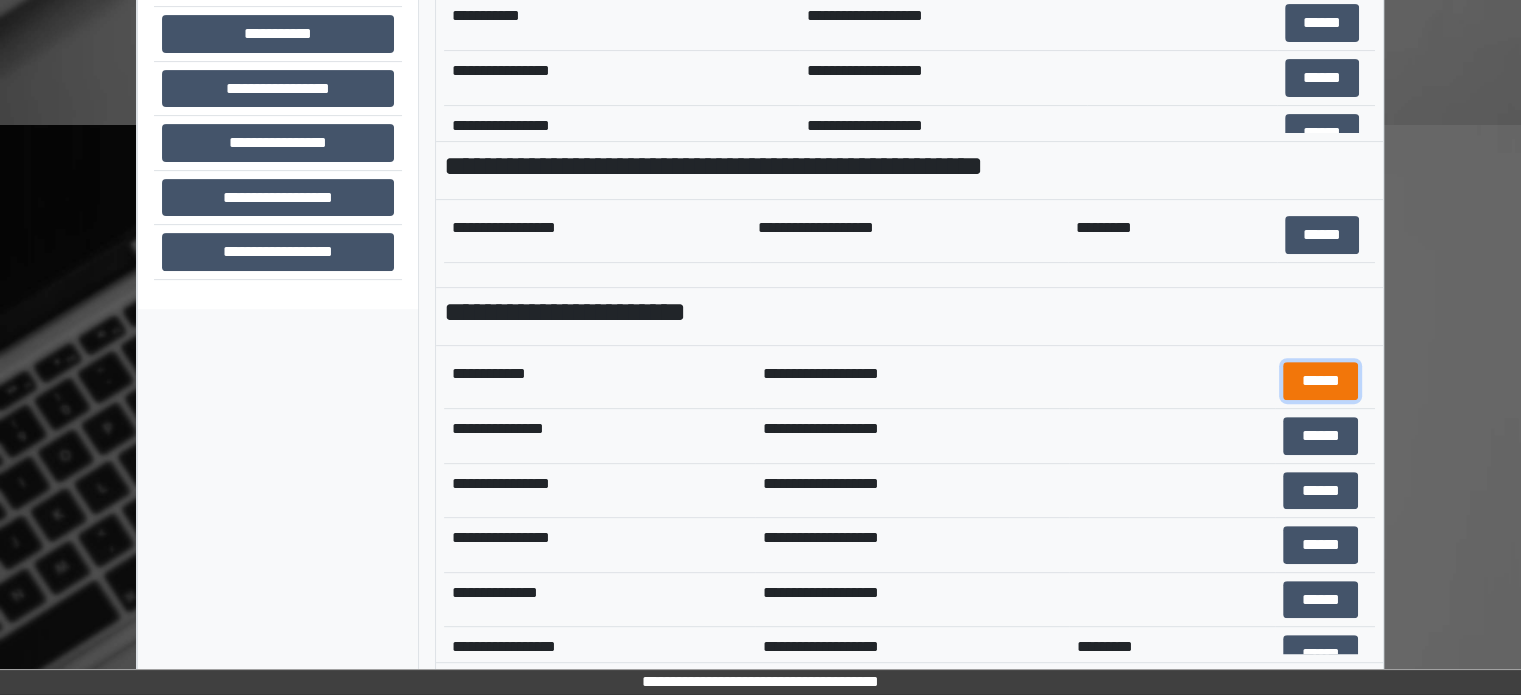 click on "******" at bounding box center [1320, 381] 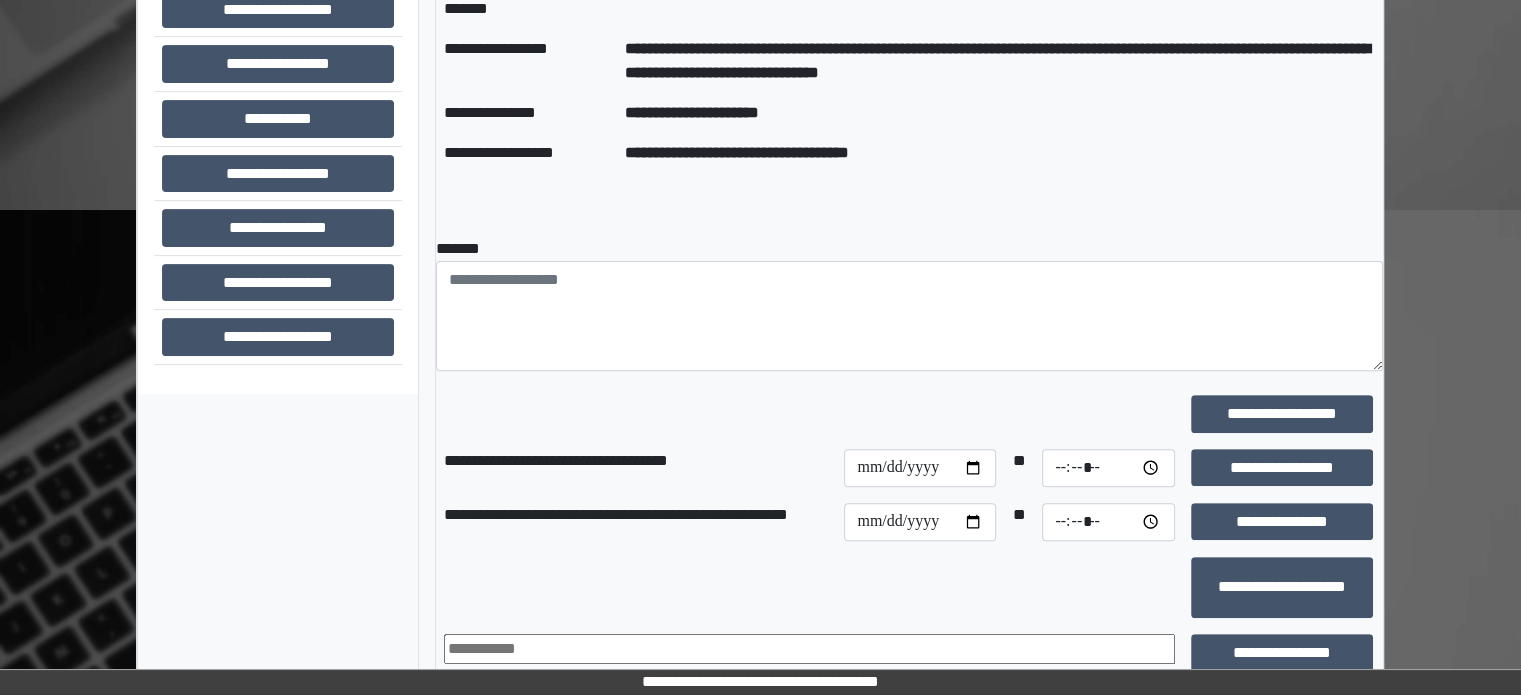 scroll, scrollTop: 408, scrollLeft: 0, axis: vertical 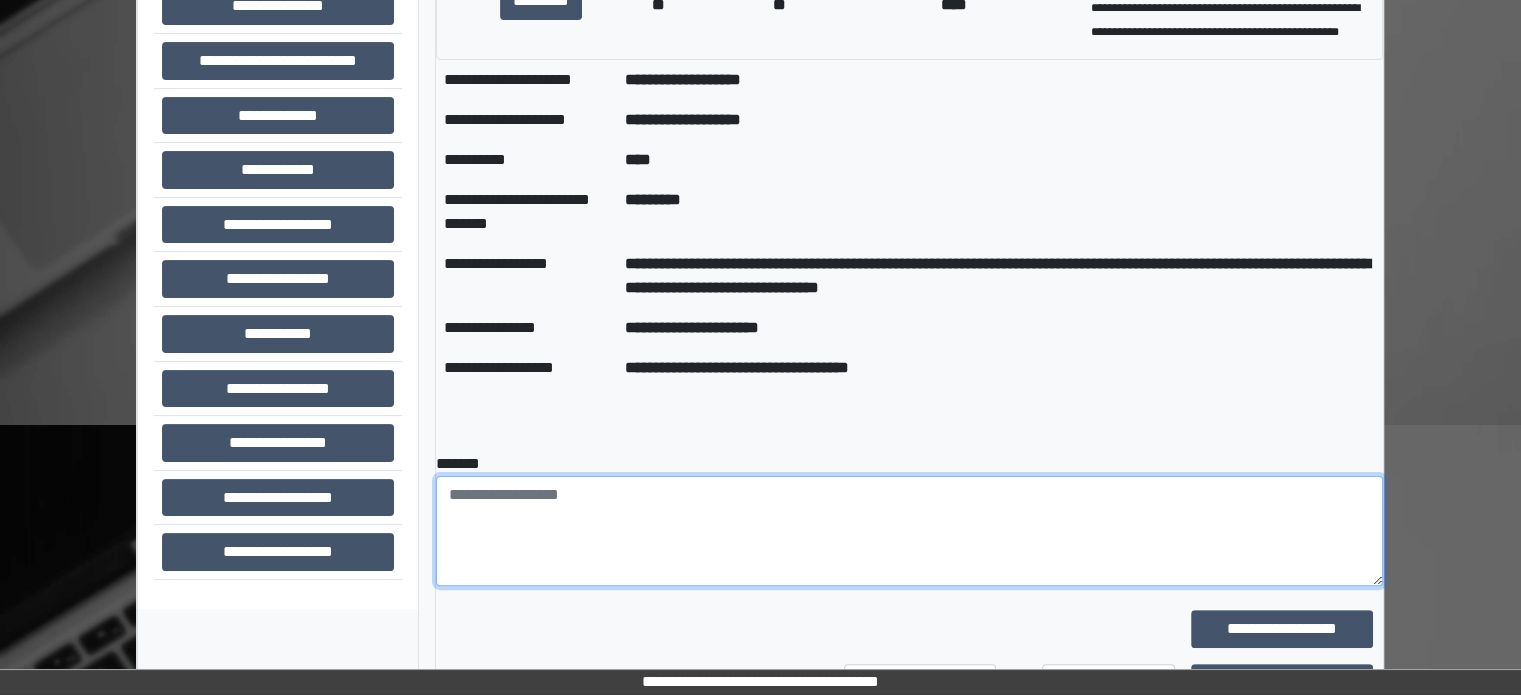 click at bounding box center [909, 531] 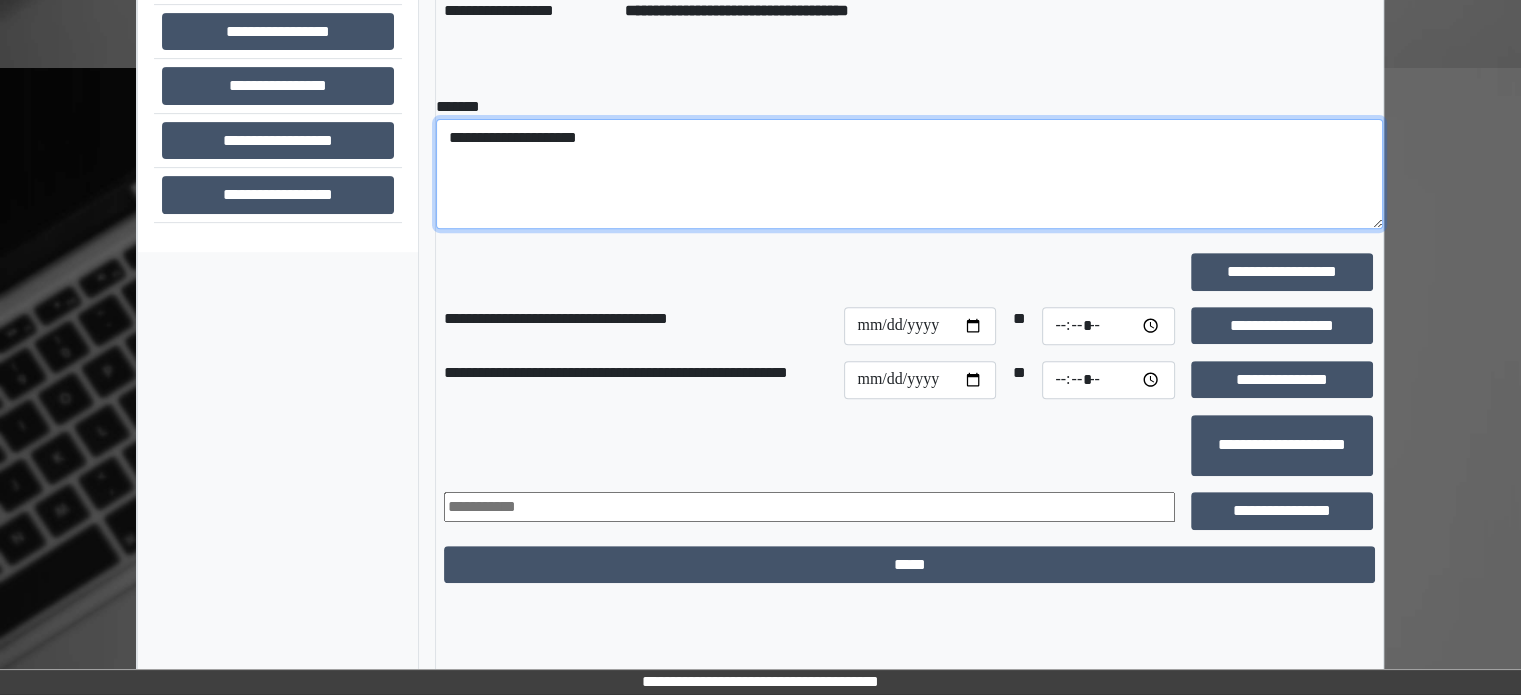 scroll, scrollTop: 776, scrollLeft: 0, axis: vertical 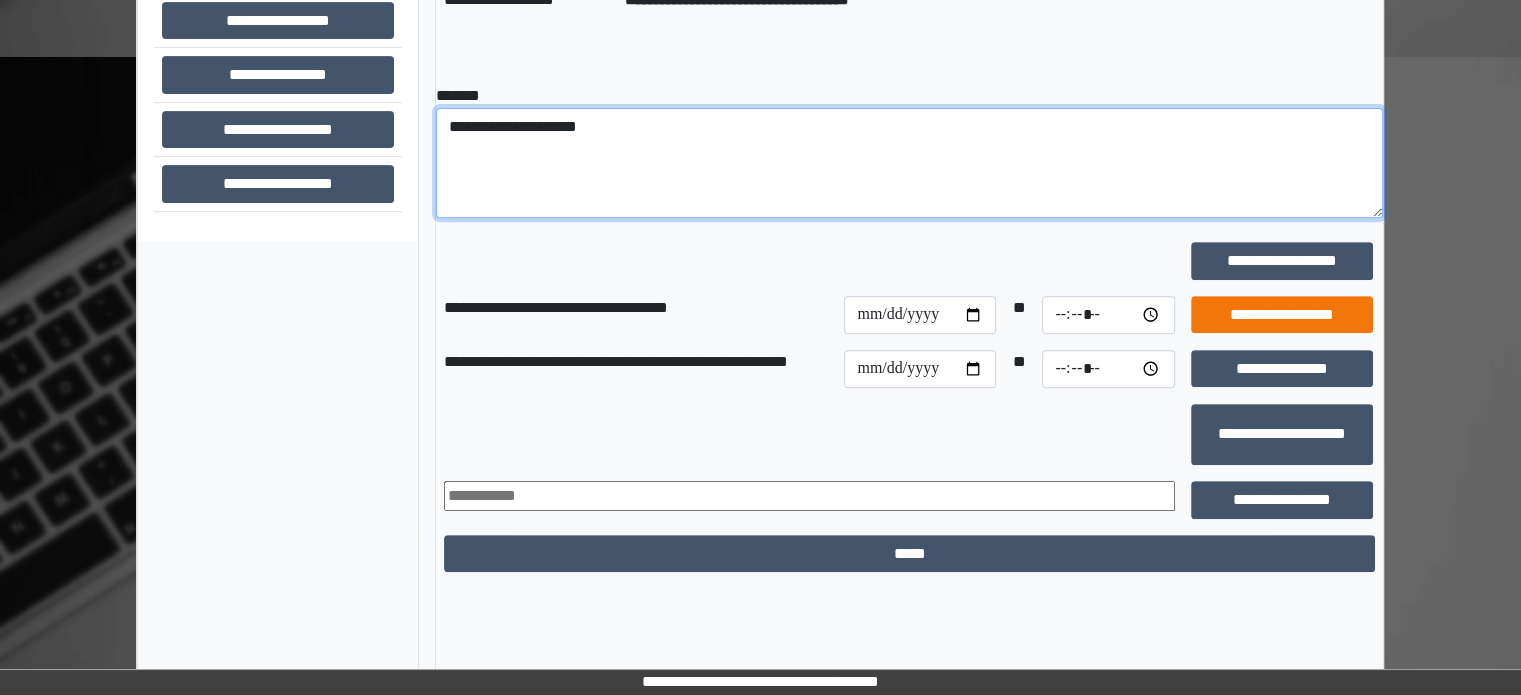 type on "**********" 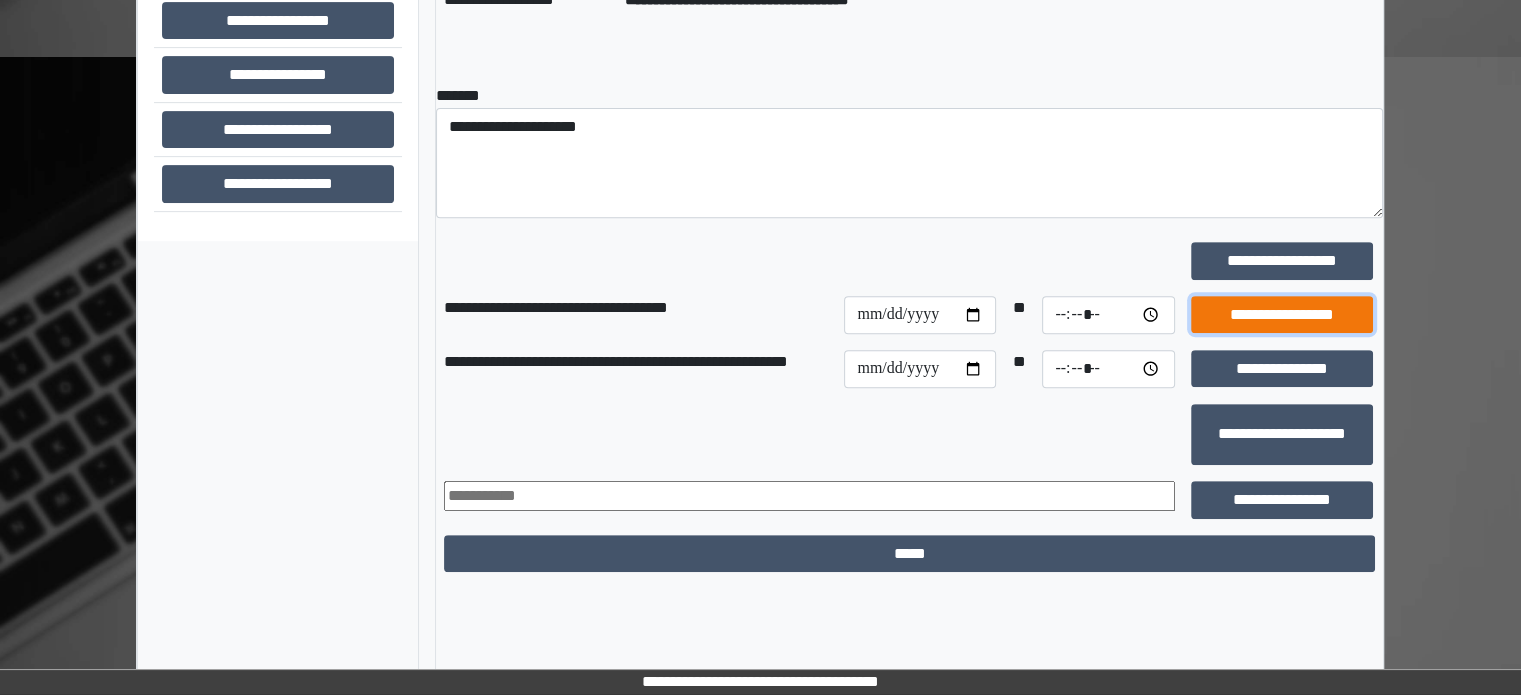 click on "**********" at bounding box center [1282, 315] 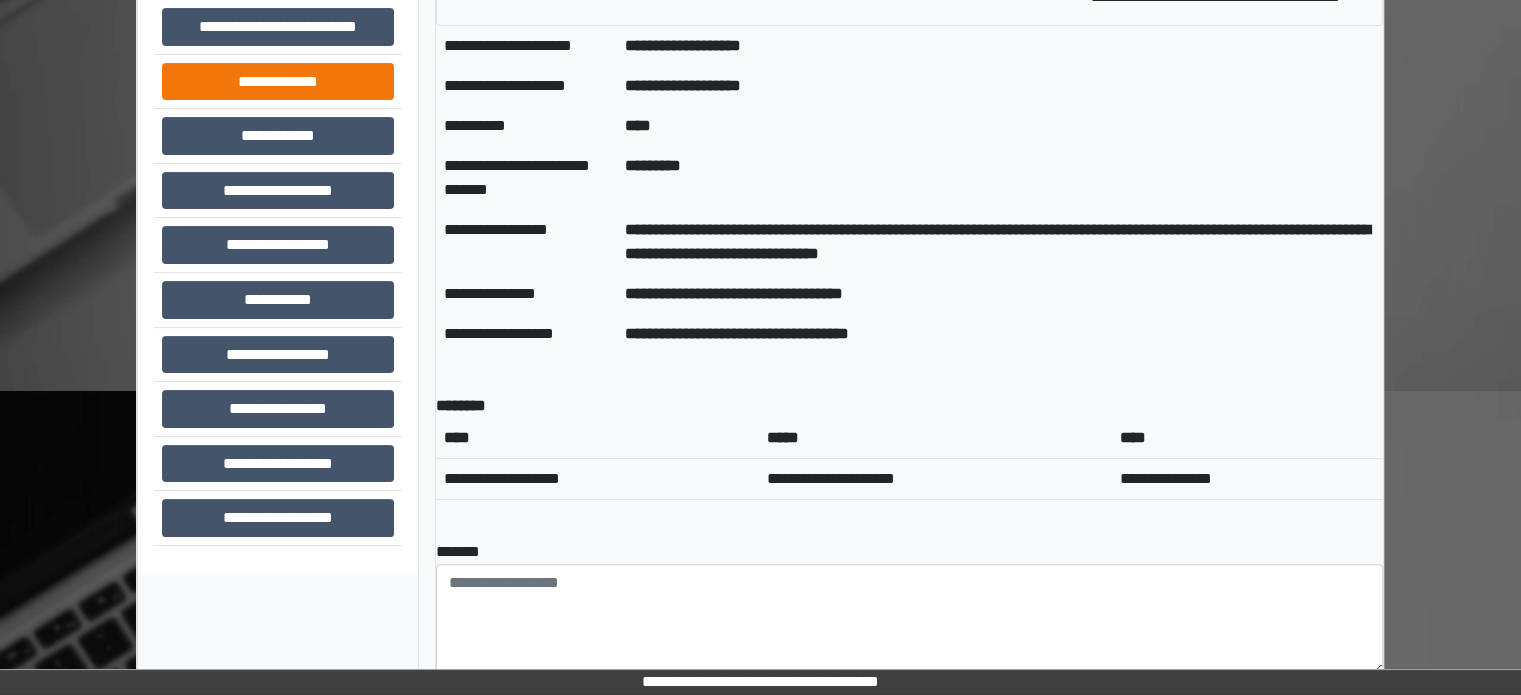 scroll, scrollTop: 376, scrollLeft: 0, axis: vertical 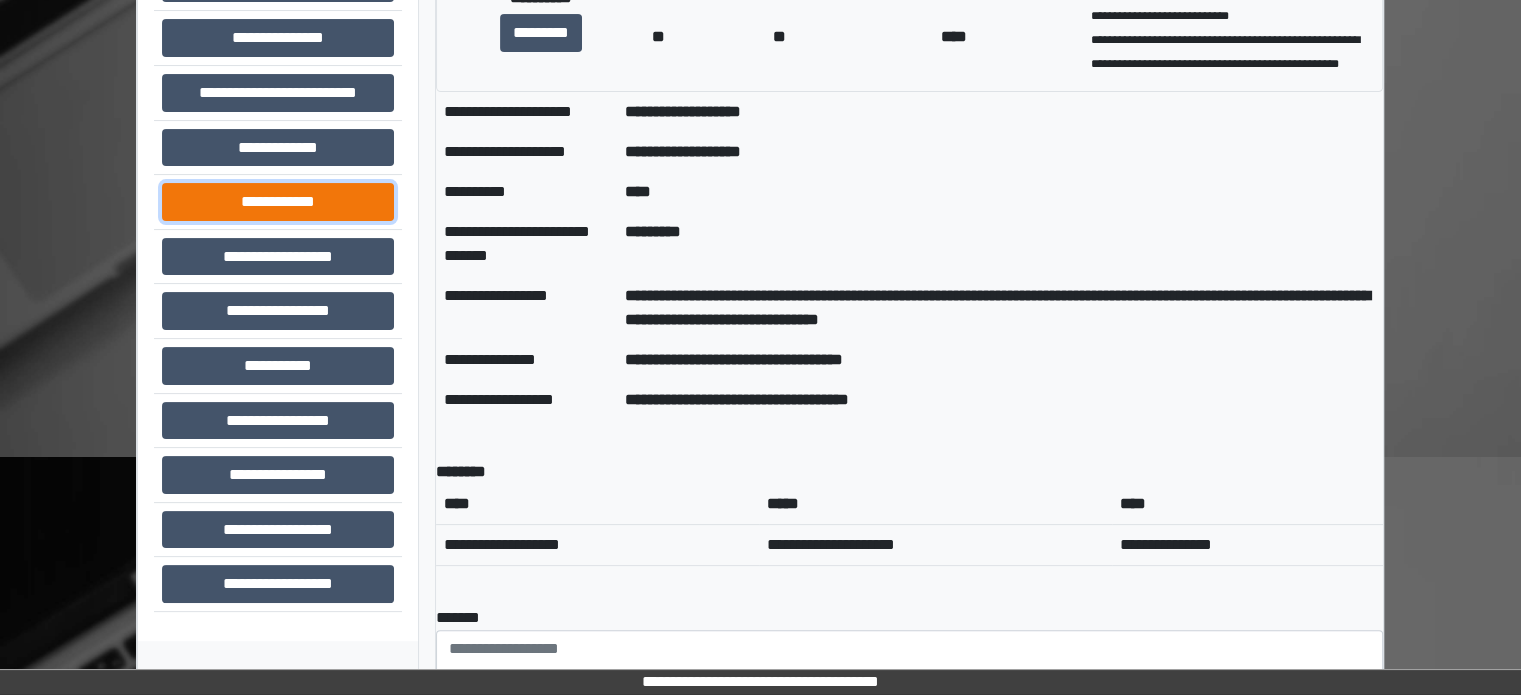 click on "**********" at bounding box center [278, 202] 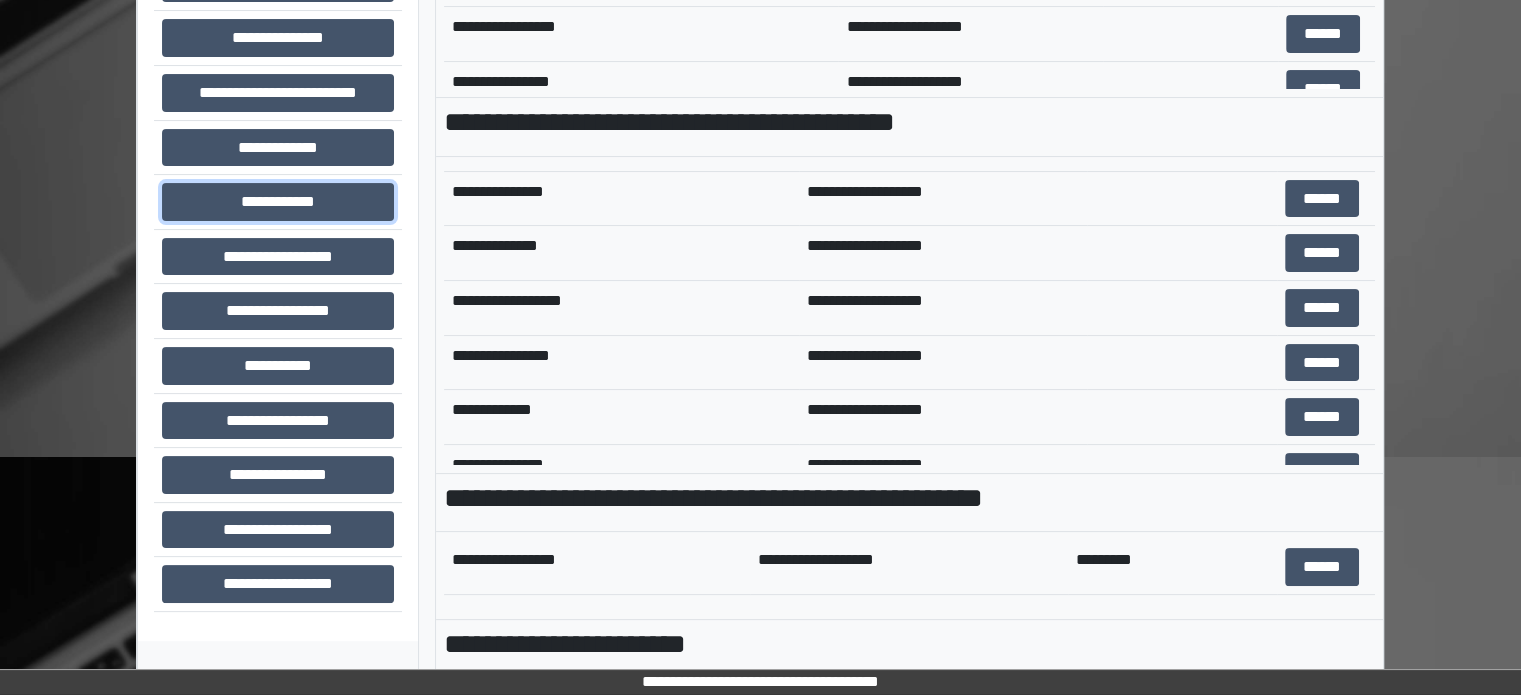scroll, scrollTop: 900, scrollLeft: 0, axis: vertical 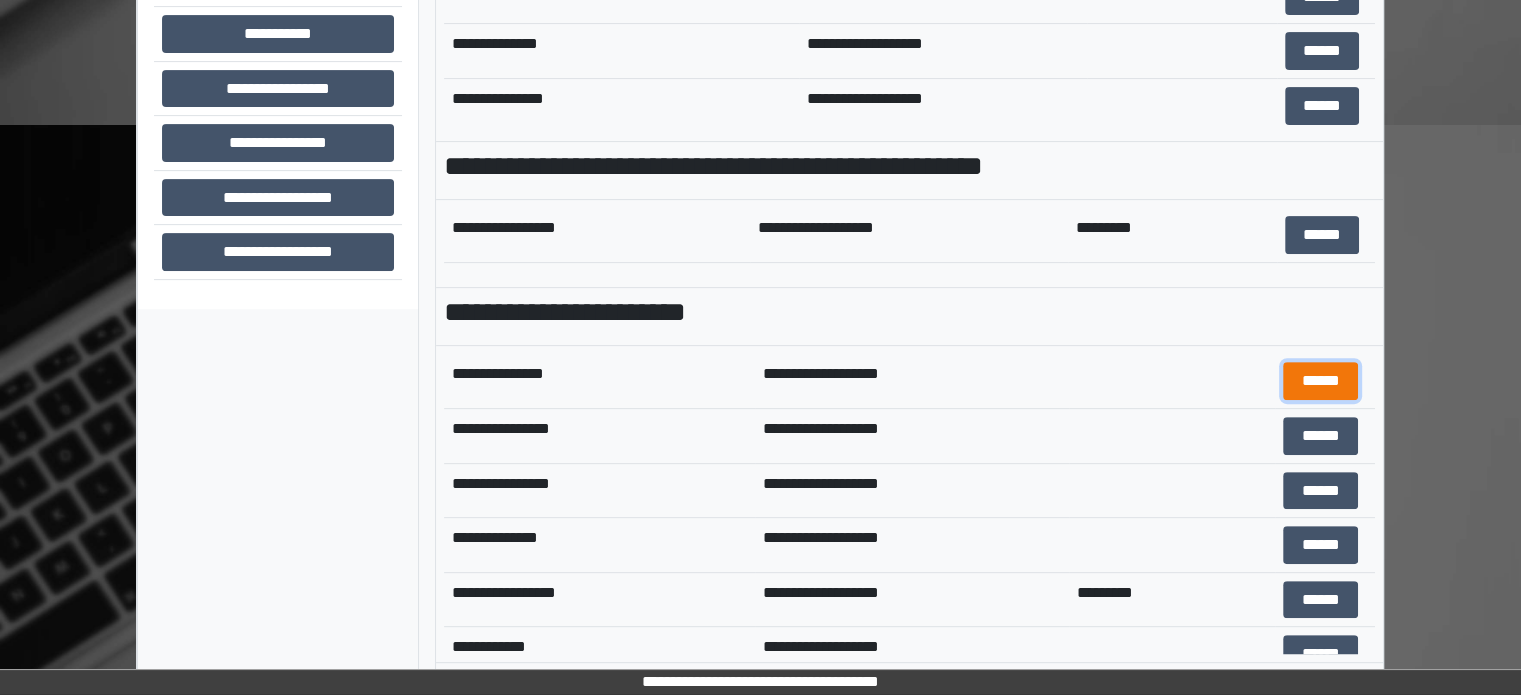 click on "******" at bounding box center [1320, 381] 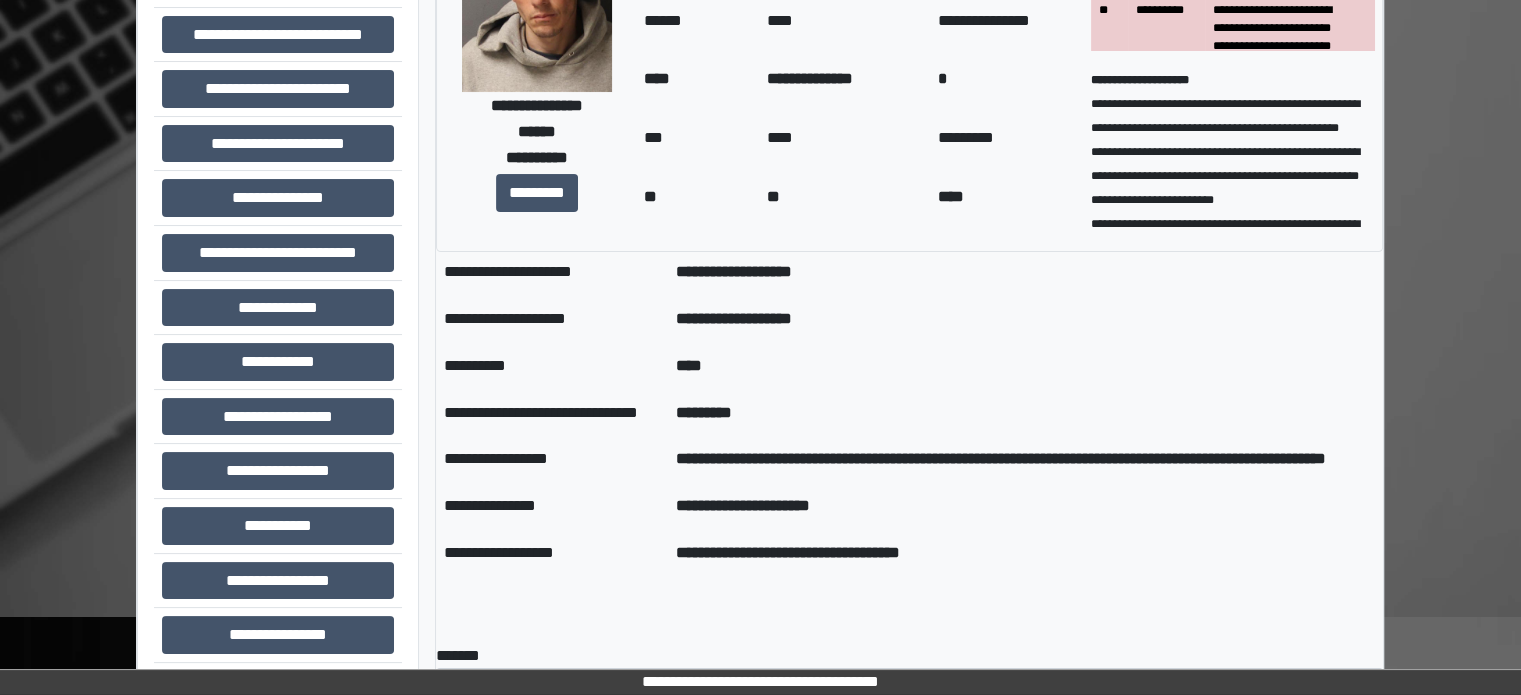 scroll, scrollTop: 700, scrollLeft: 0, axis: vertical 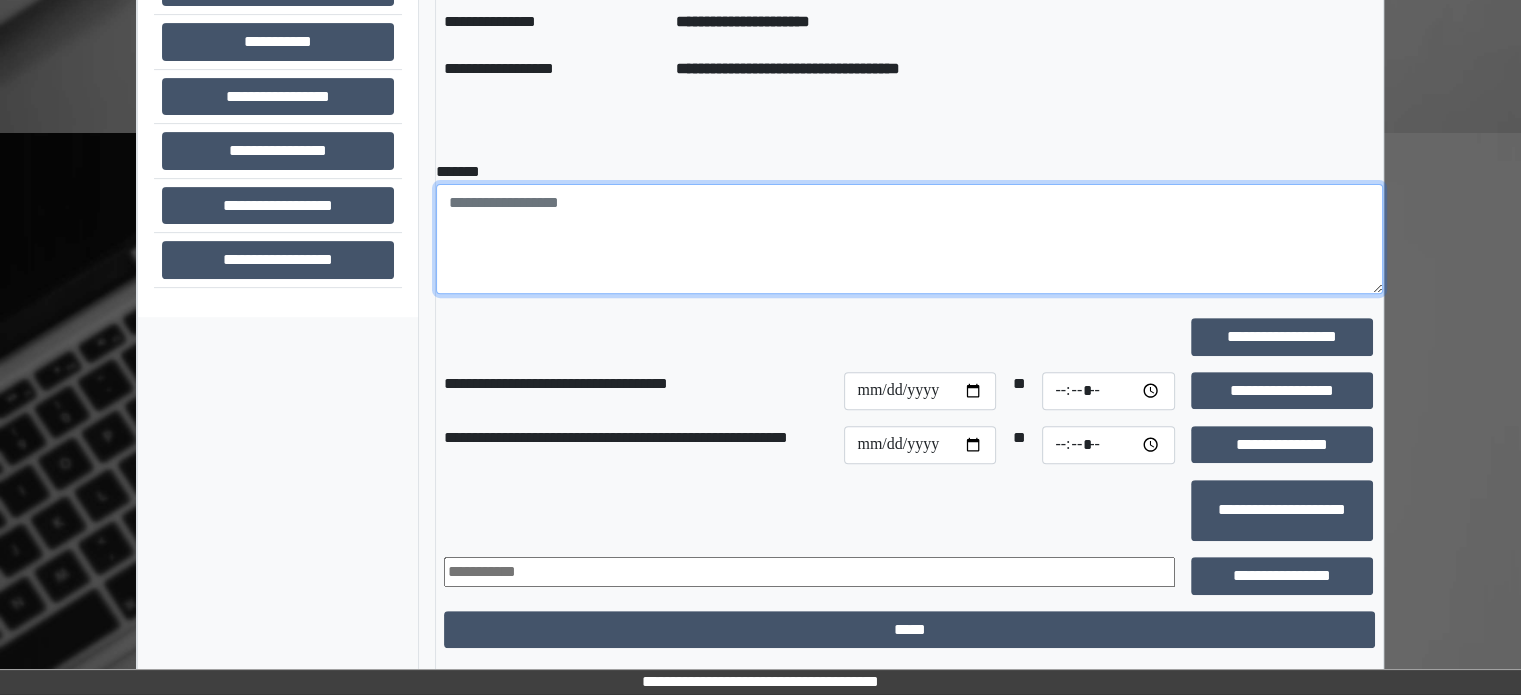 click at bounding box center [909, 239] 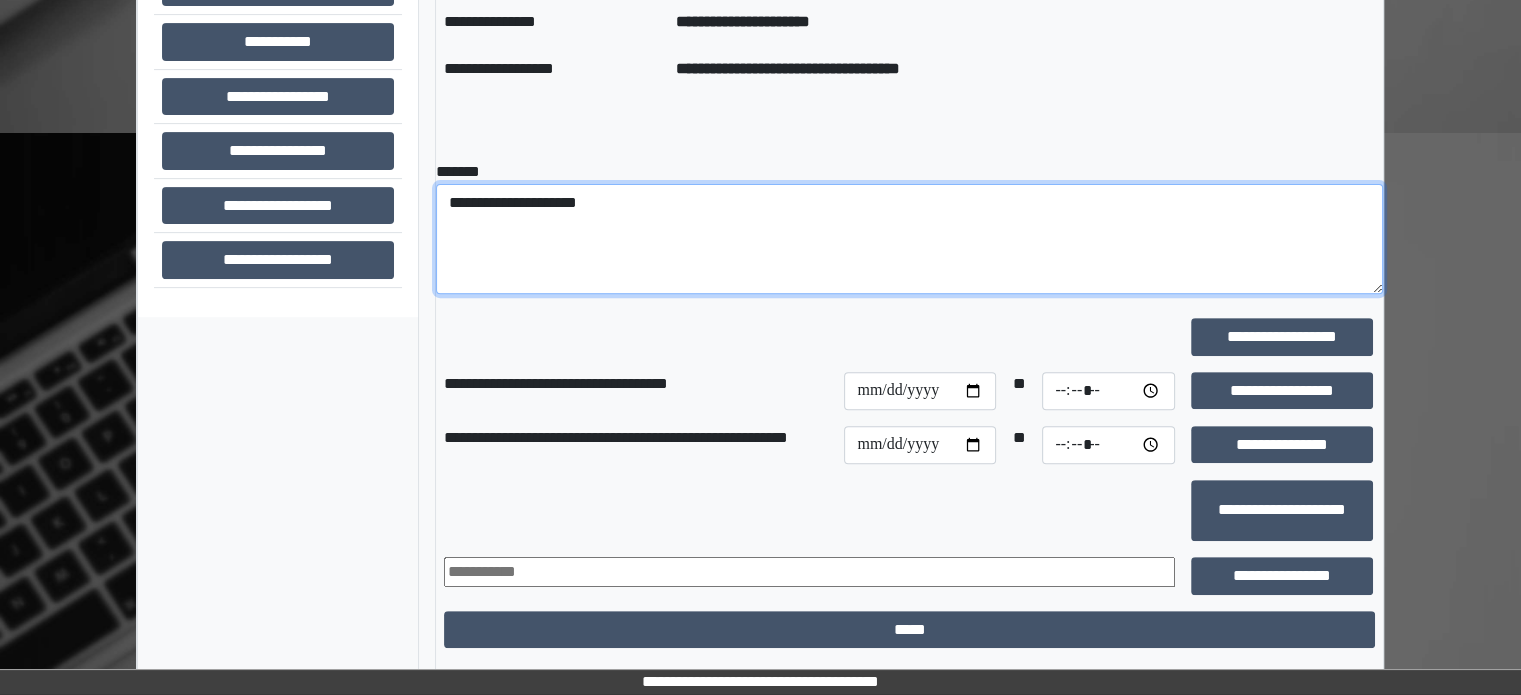 click on "**********" at bounding box center (909, 239) 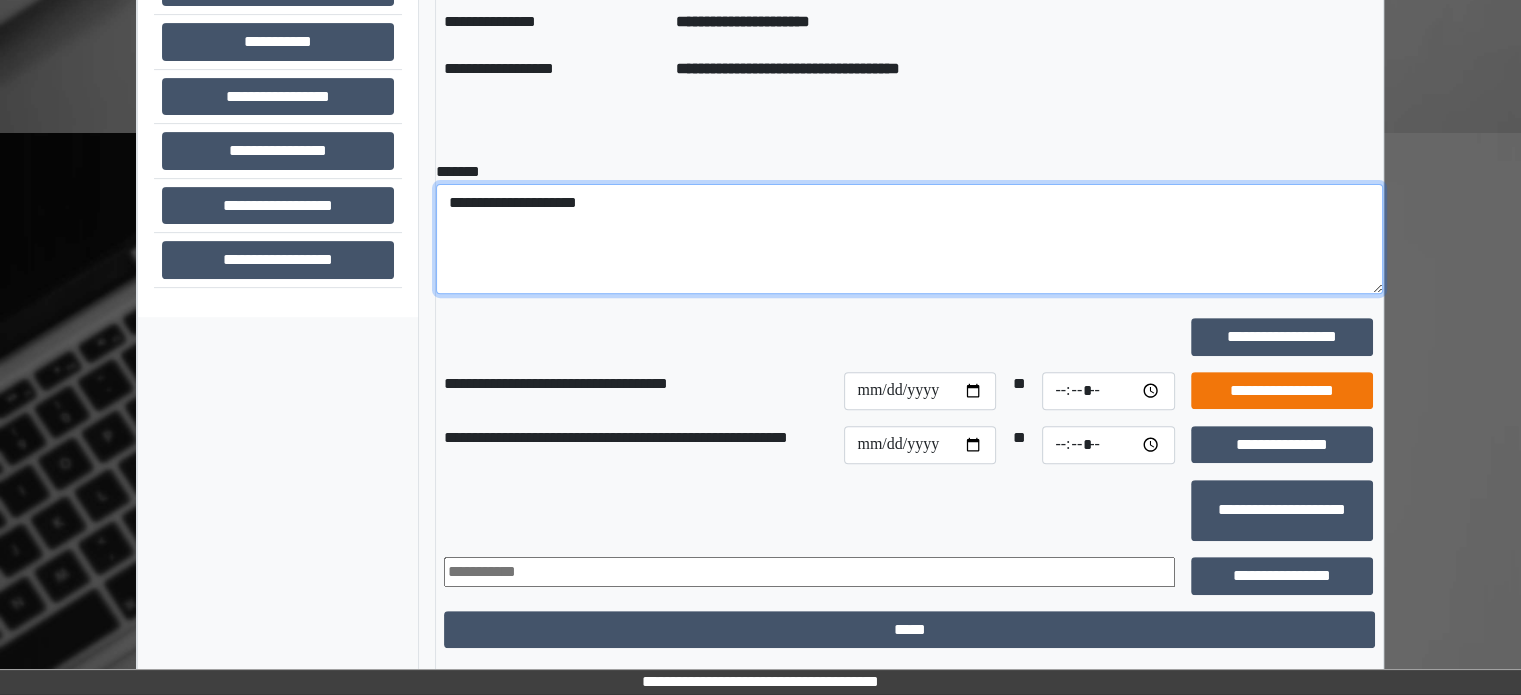 type on "**********" 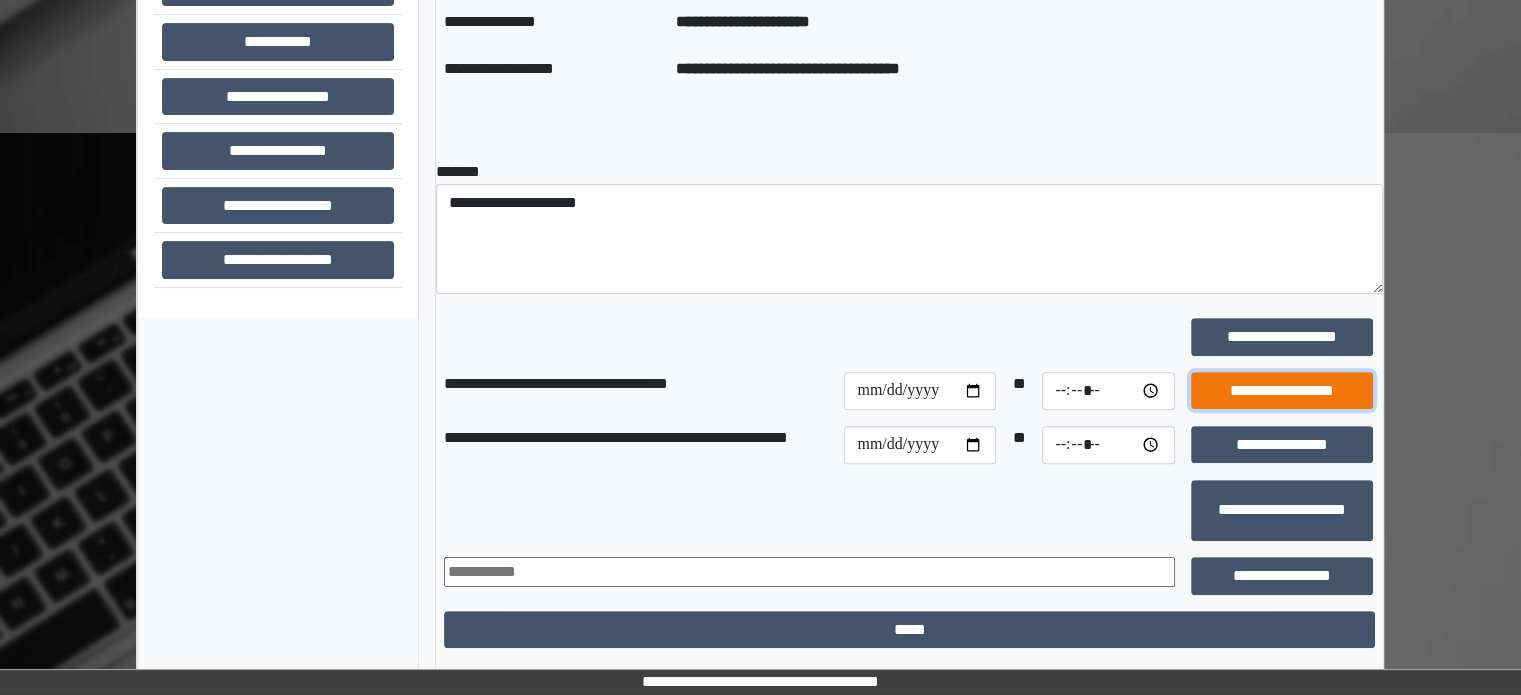 click on "**********" at bounding box center [1282, 391] 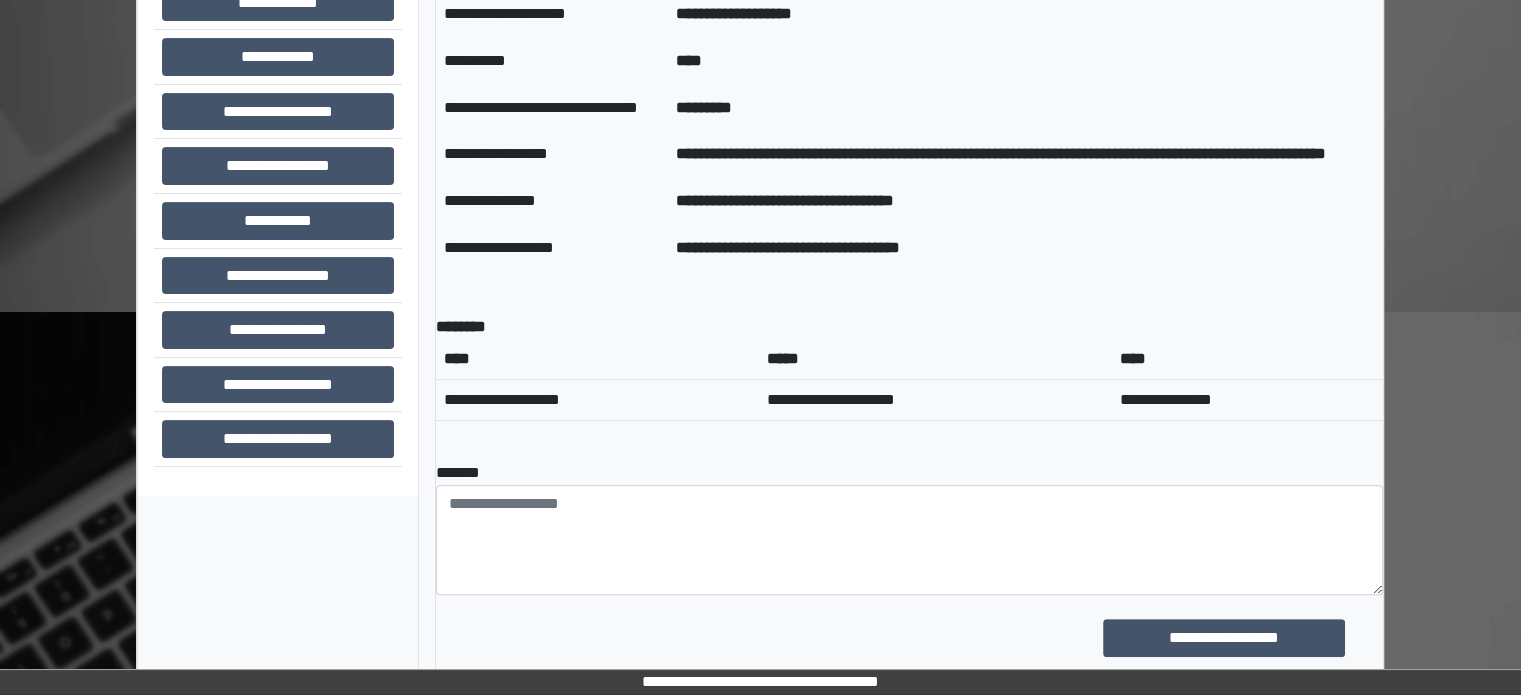 scroll, scrollTop: 400, scrollLeft: 0, axis: vertical 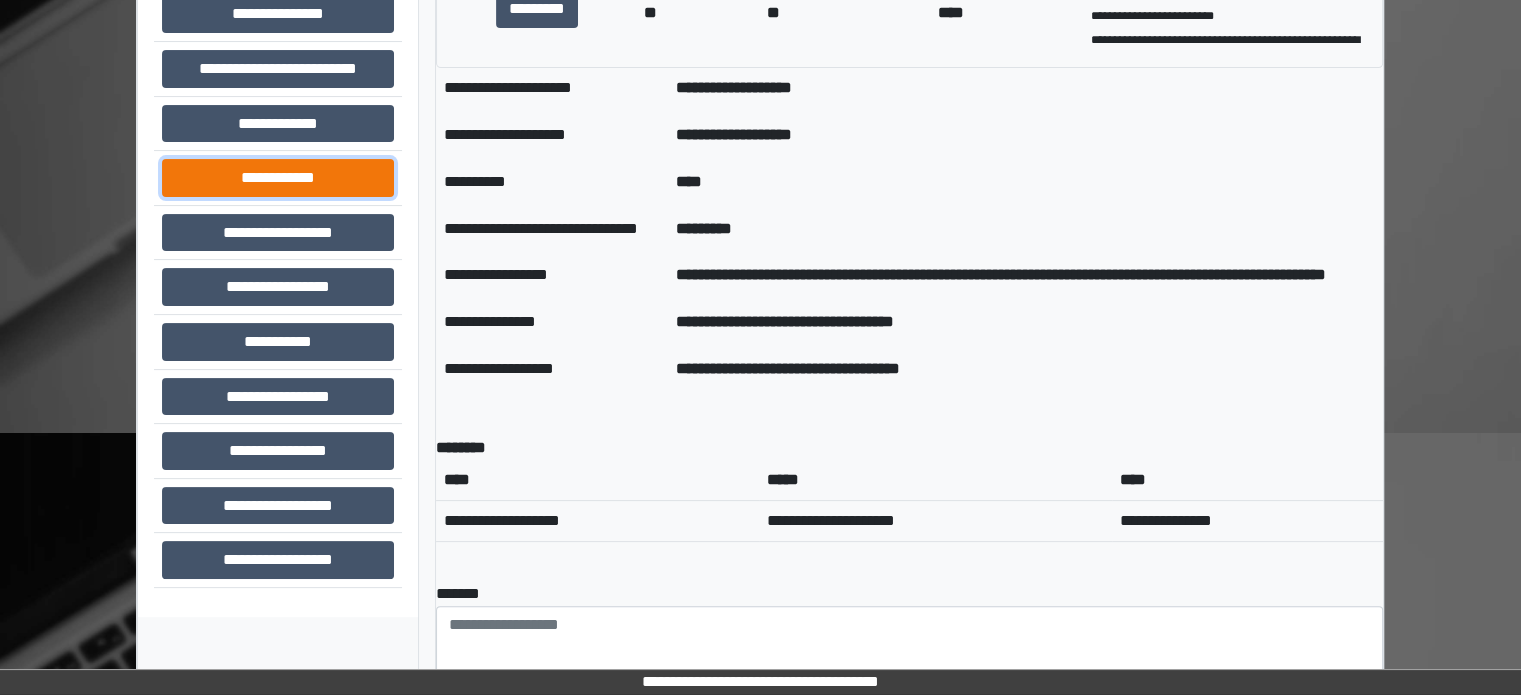 click on "**********" at bounding box center [278, 178] 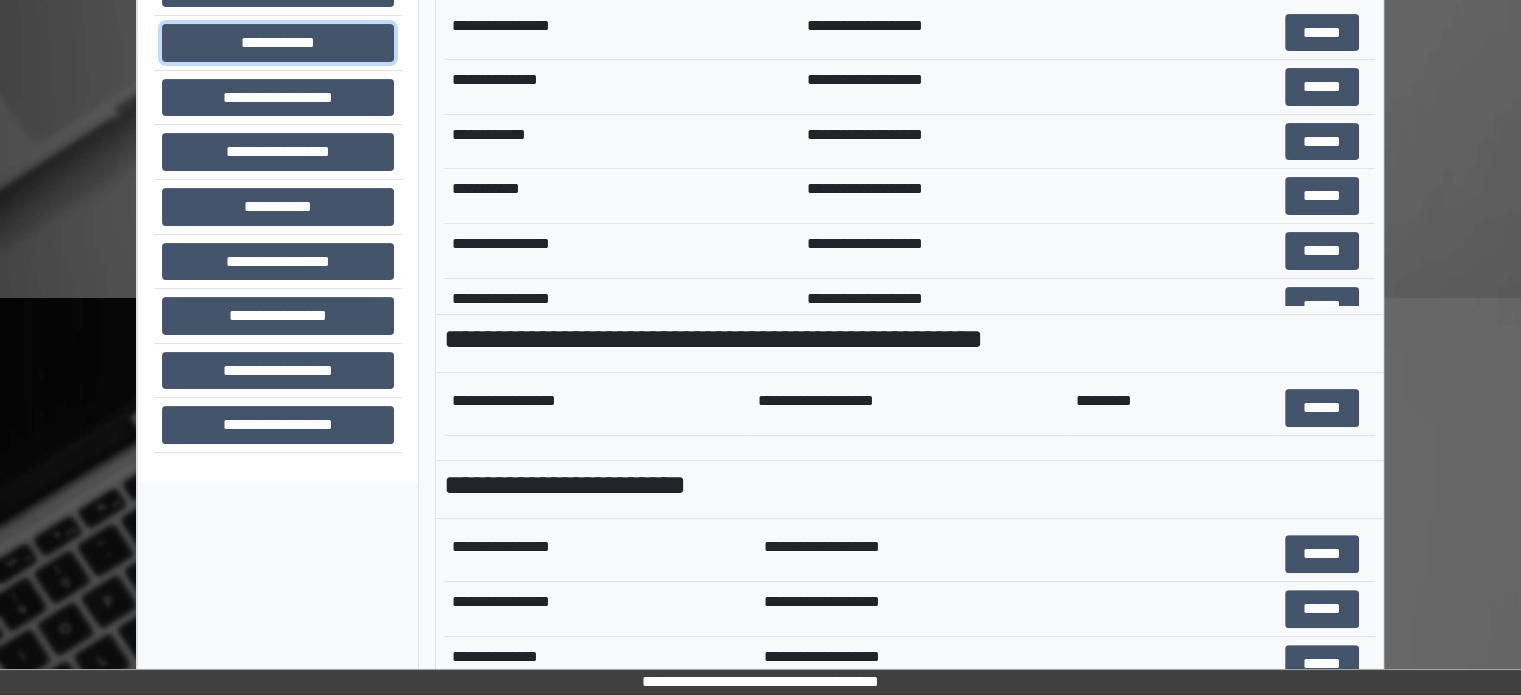scroll, scrollTop: 696, scrollLeft: 0, axis: vertical 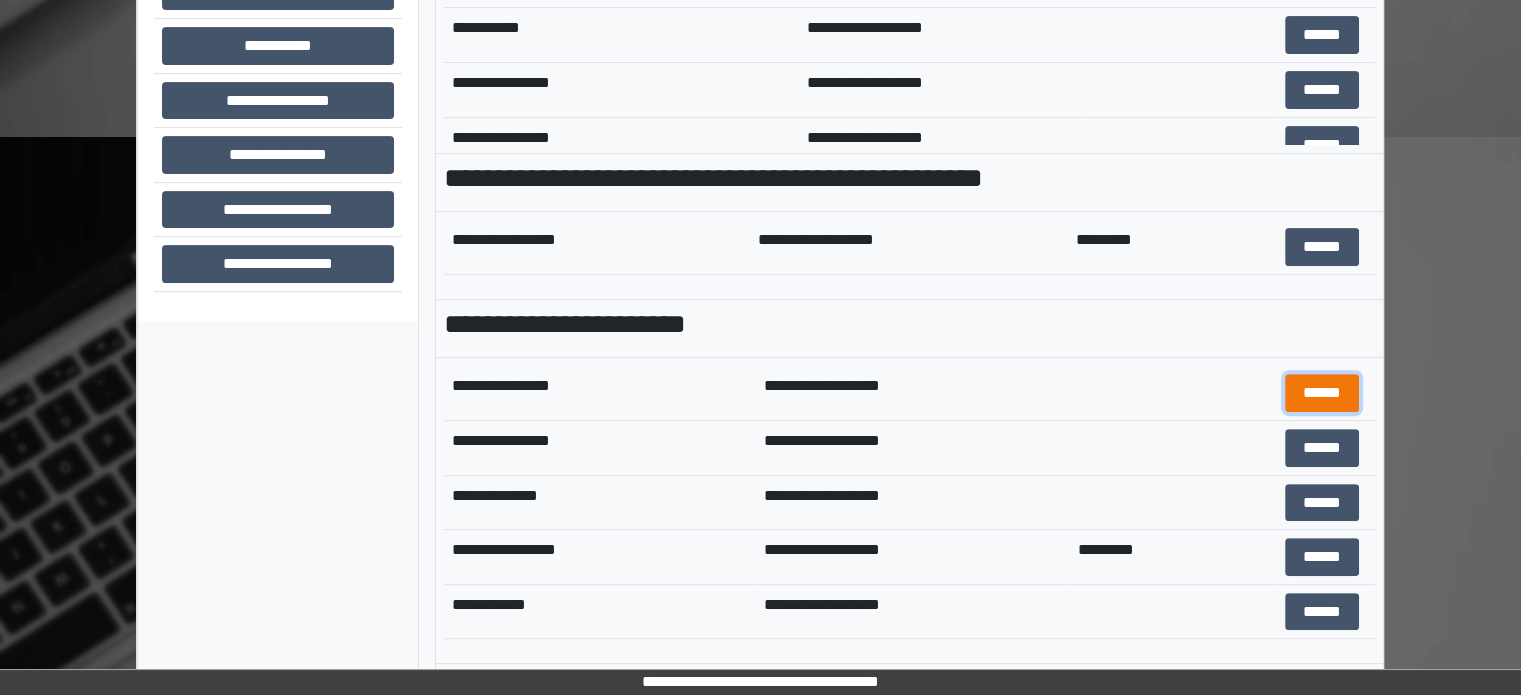 click on "******" at bounding box center (1322, 393) 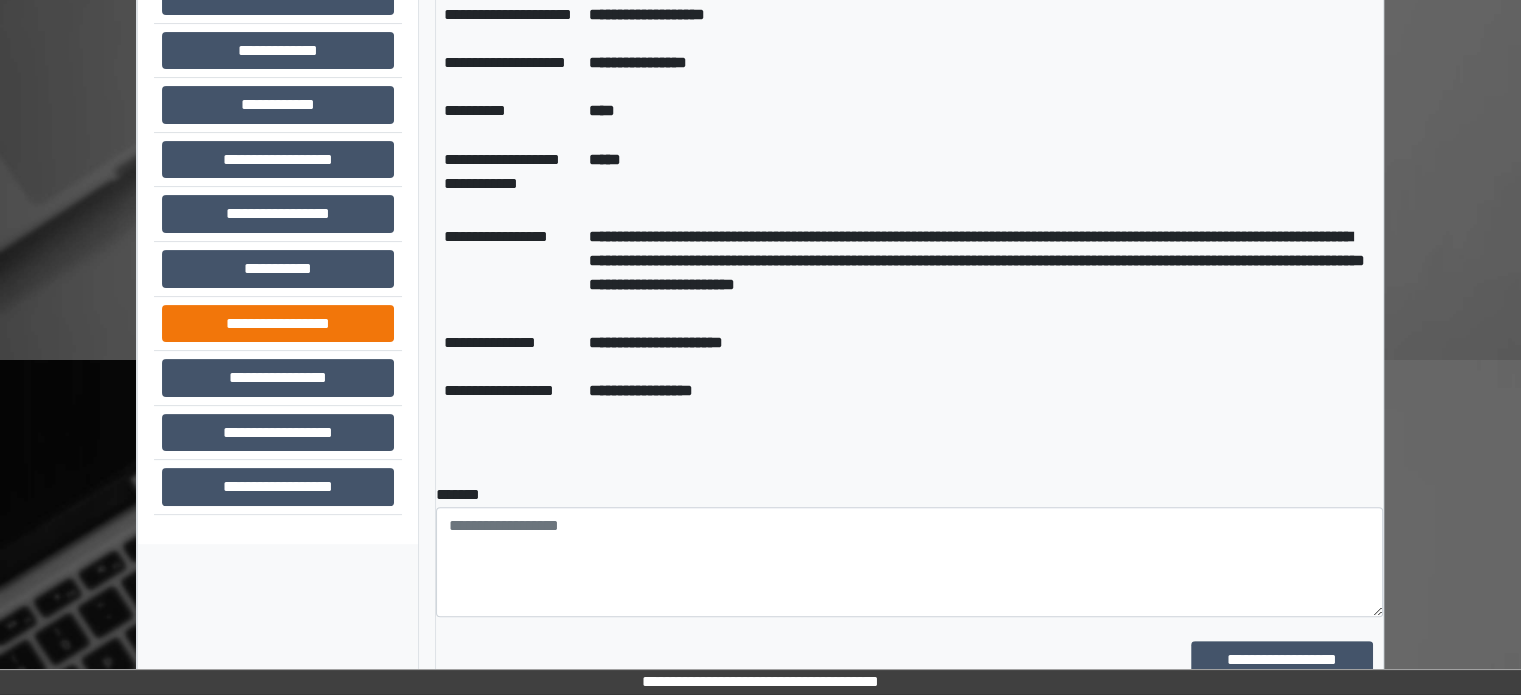 scroll, scrollTop: 500, scrollLeft: 0, axis: vertical 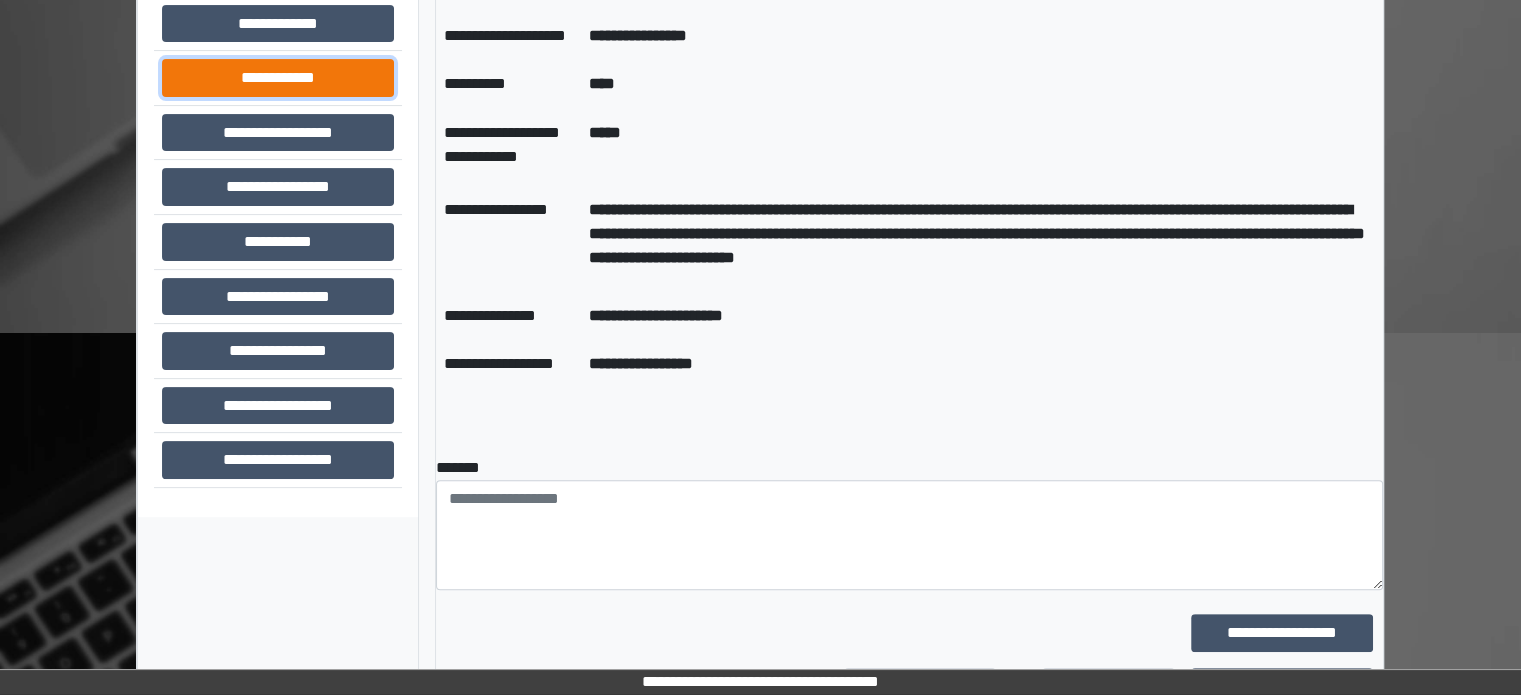 click on "**********" at bounding box center [278, 78] 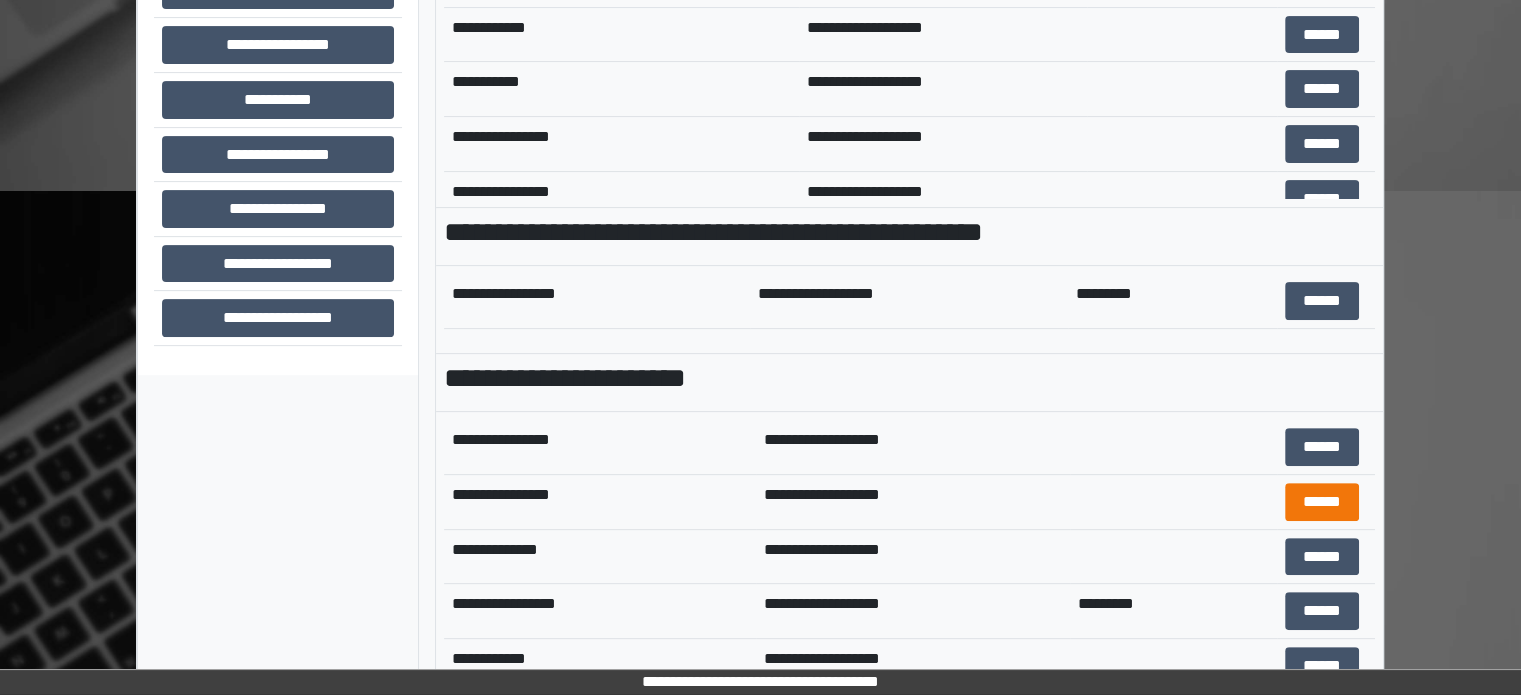 scroll, scrollTop: 696, scrollLeft: 0, axis: vertical 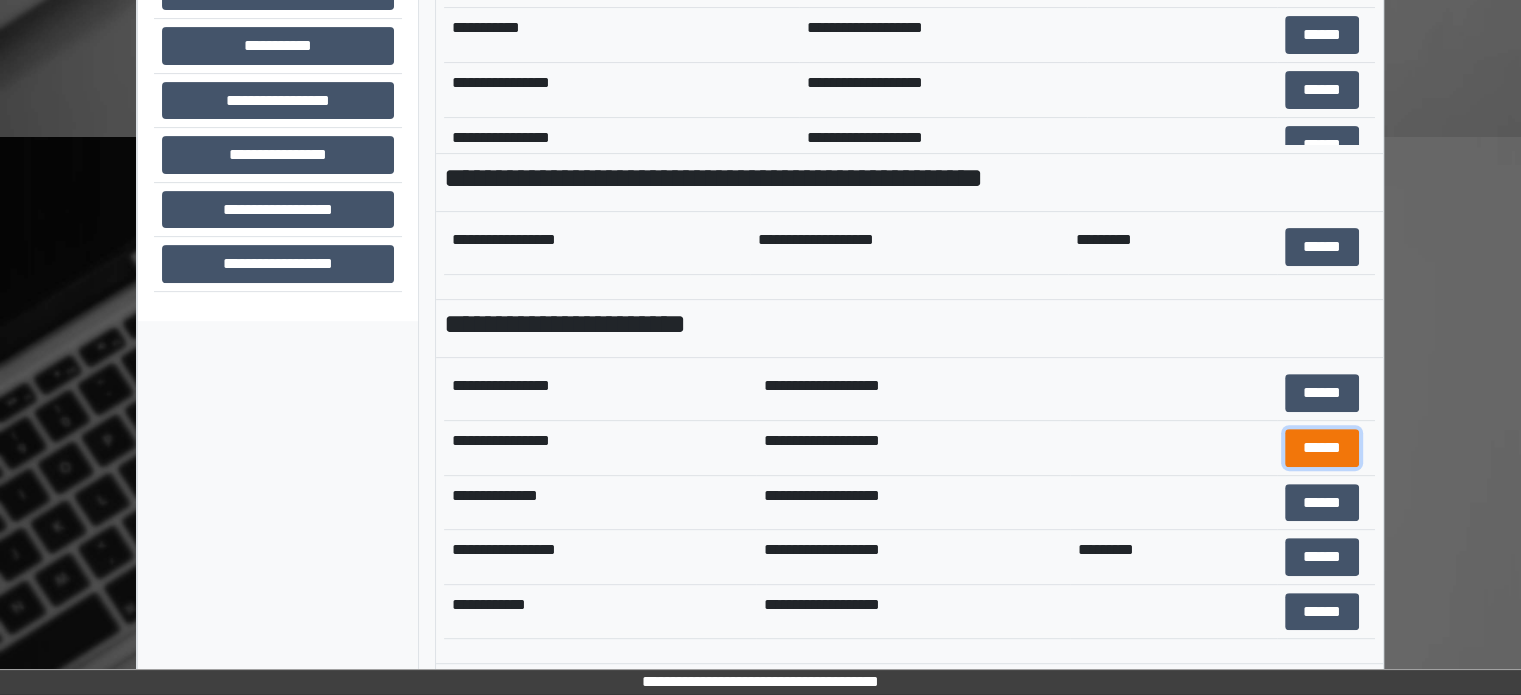 click on "******" at bounding box center (1322, 448) 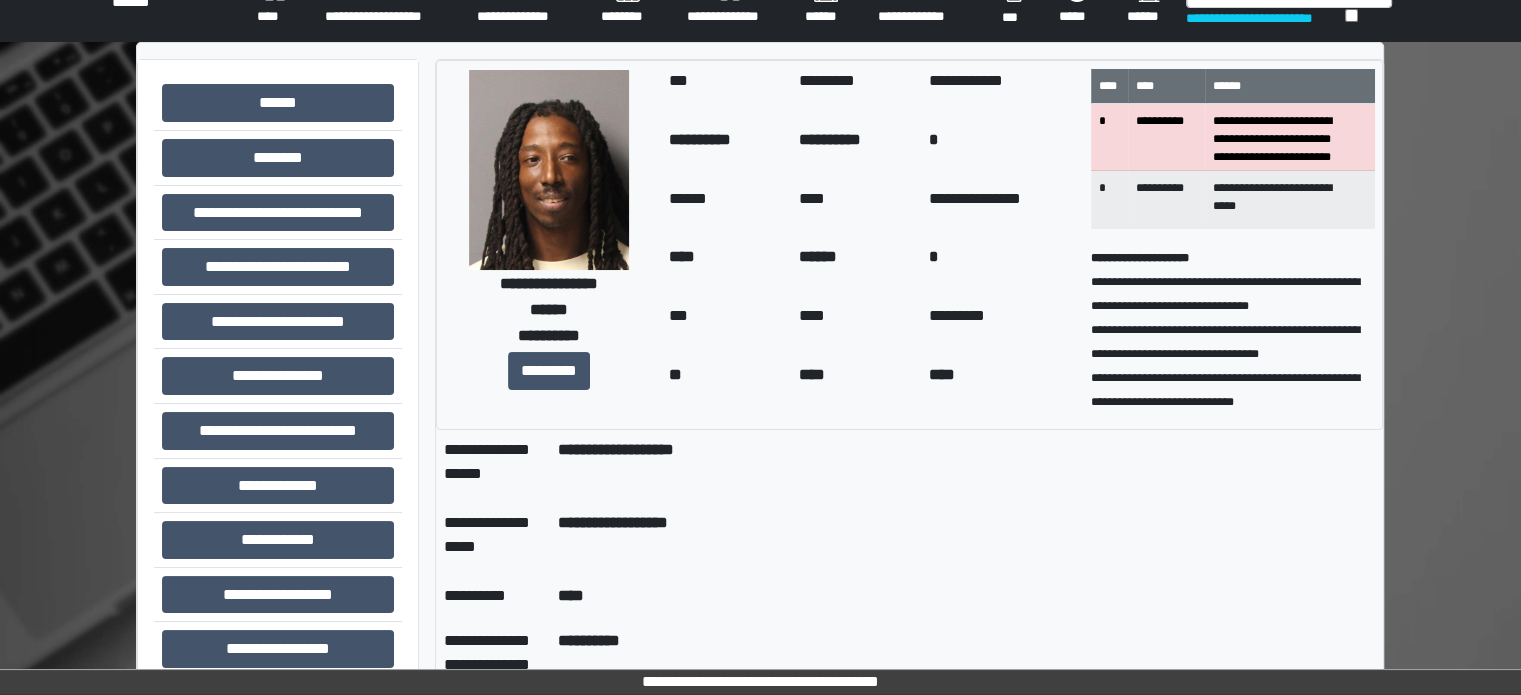 scroll, scrollTop: 0, scrollLeft: 0, axis: both 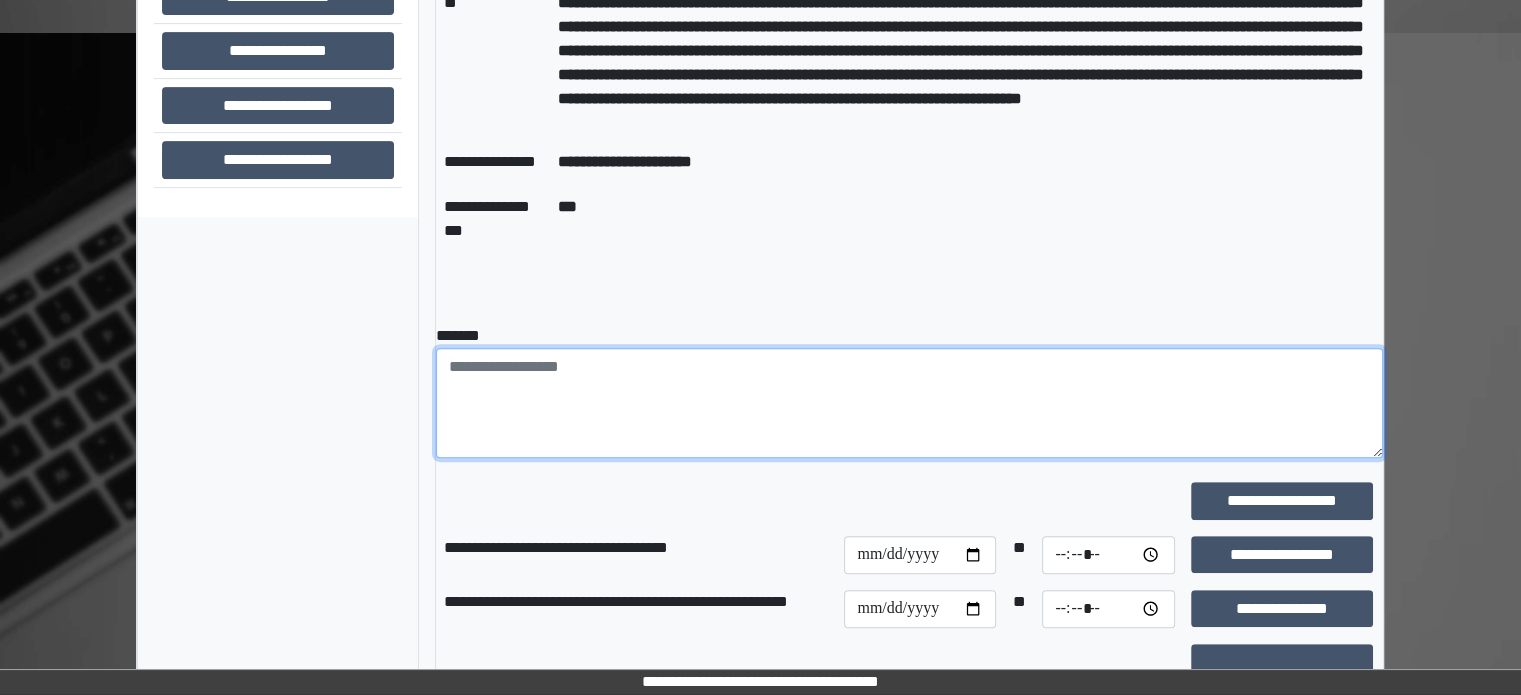 paste on "**********" 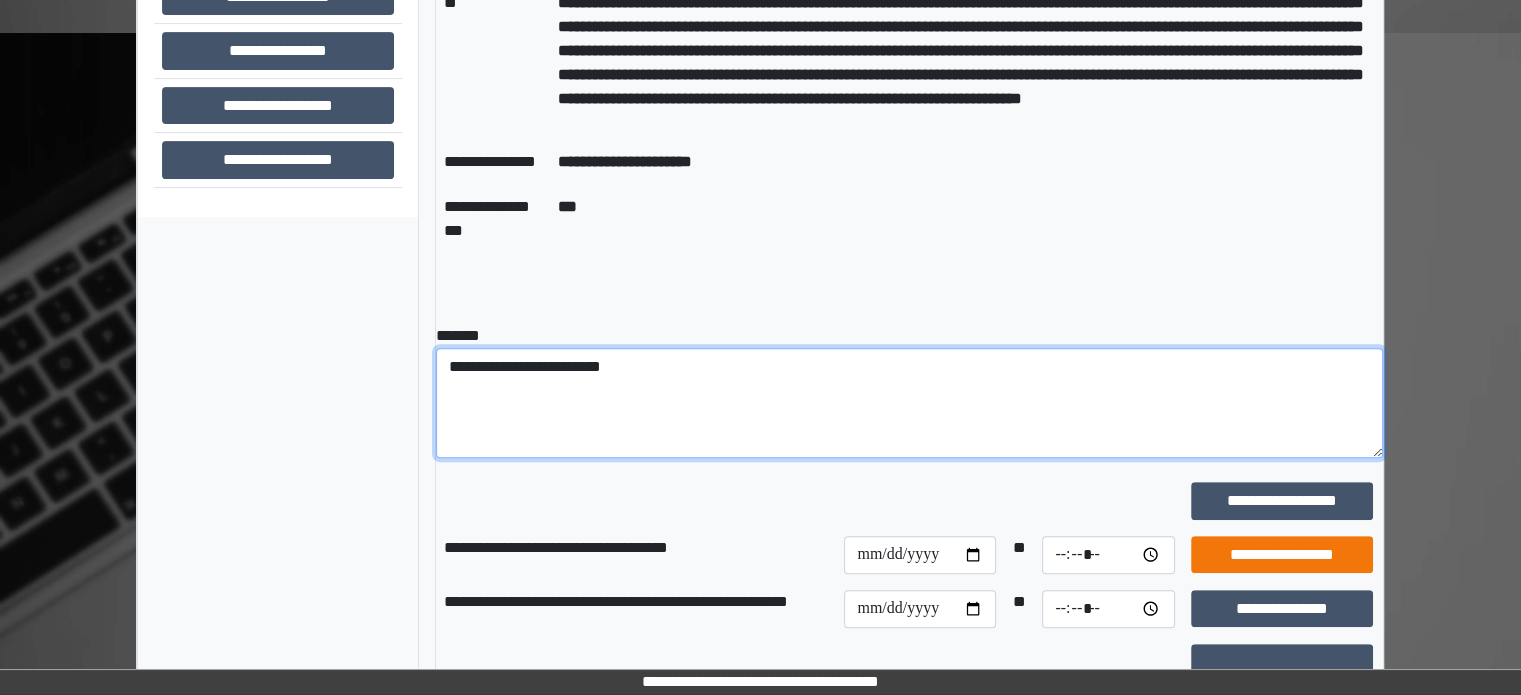 type on "**********" 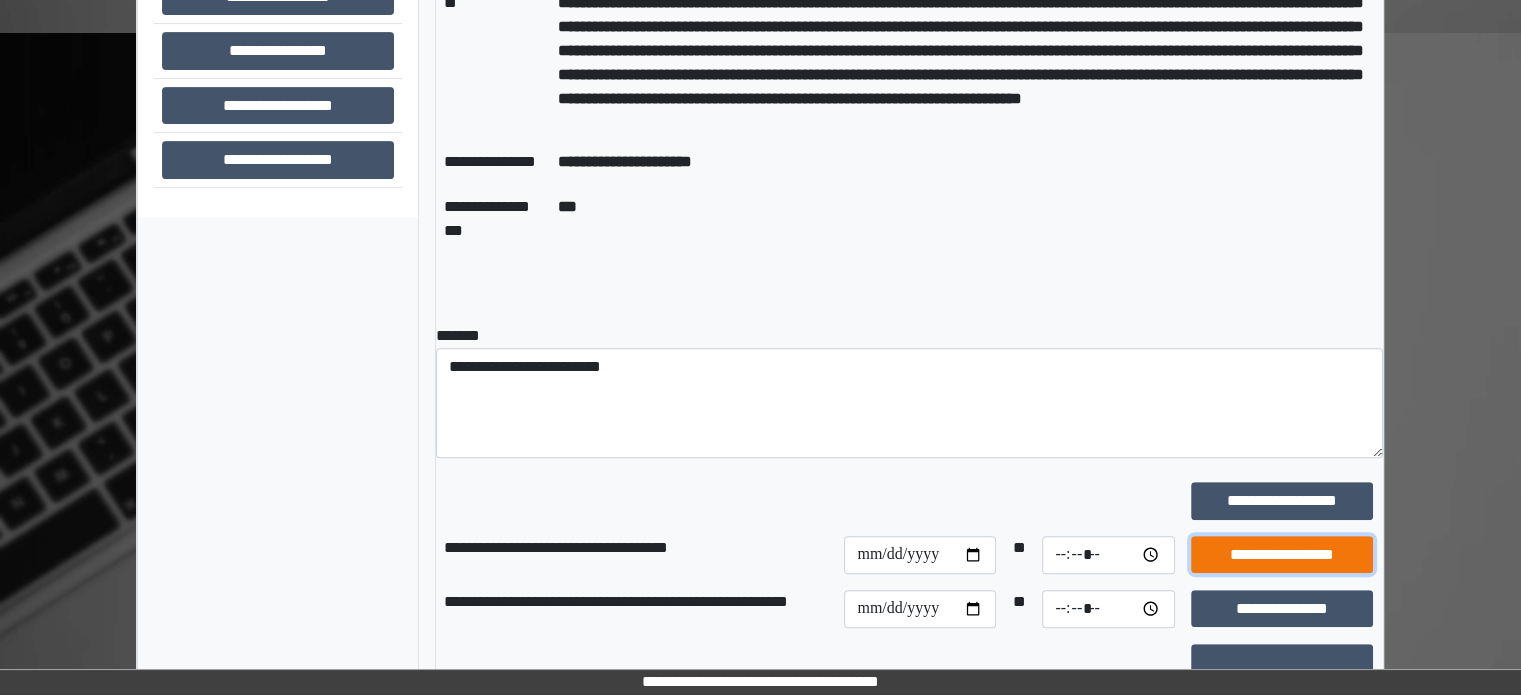 click on "**********" at bounding box center (1282, 555) 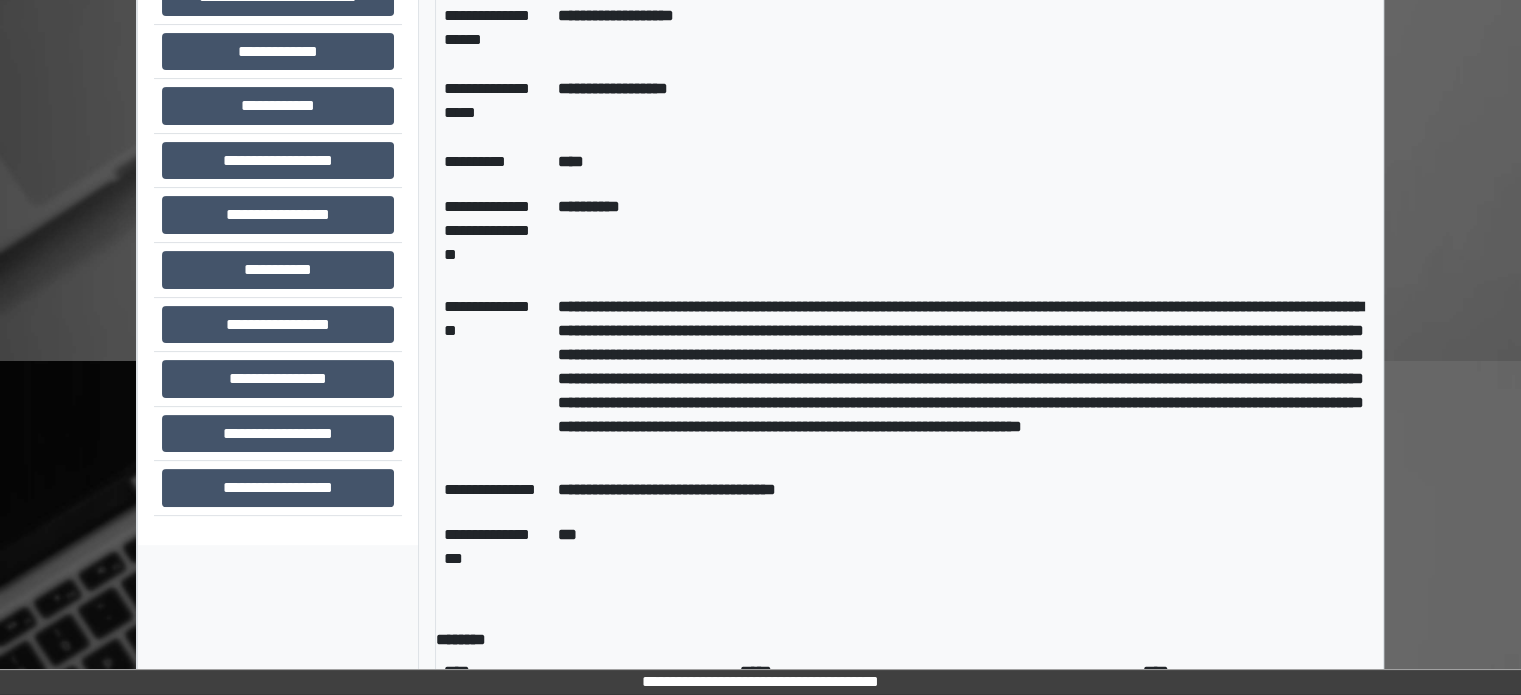 scroll, scrollTop: 400, scrollLeft: 0, axis: vertical 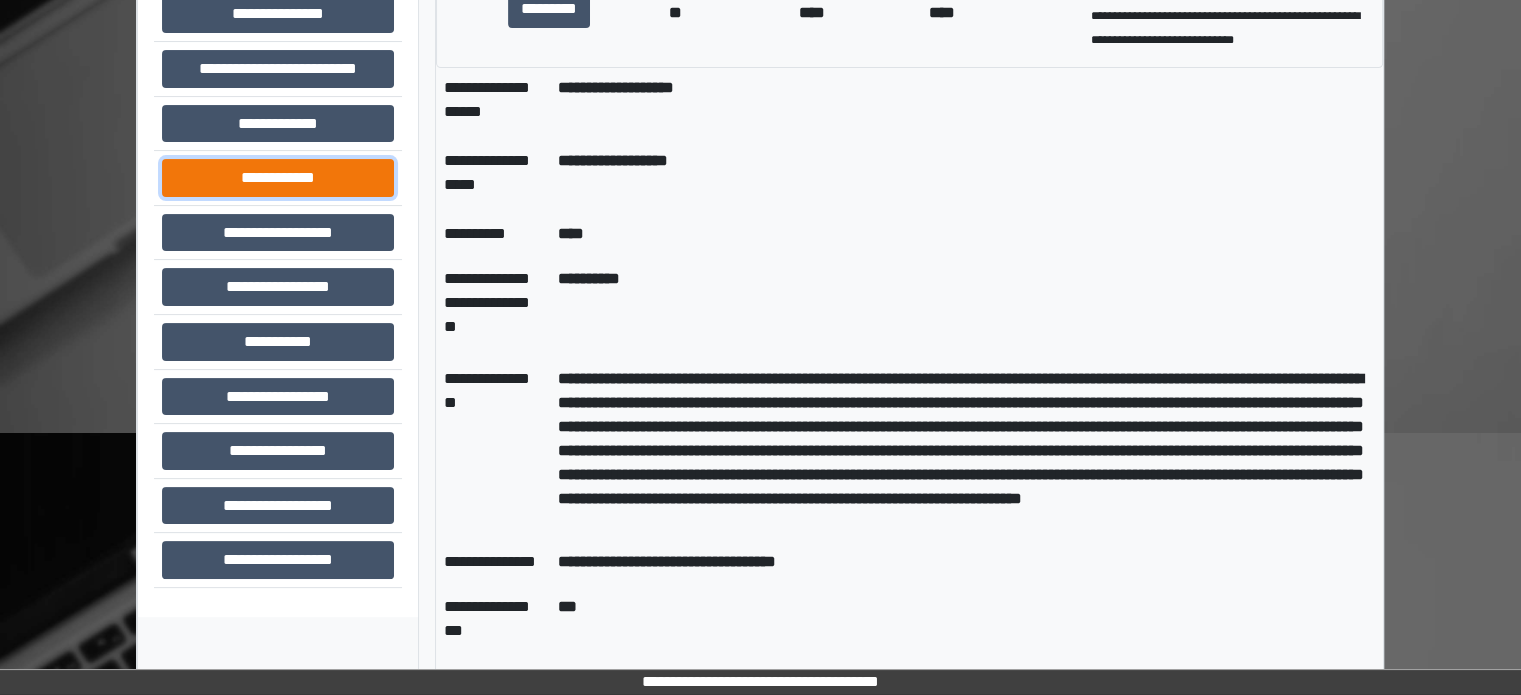 click on "**********" at bounding box center (278, 178) 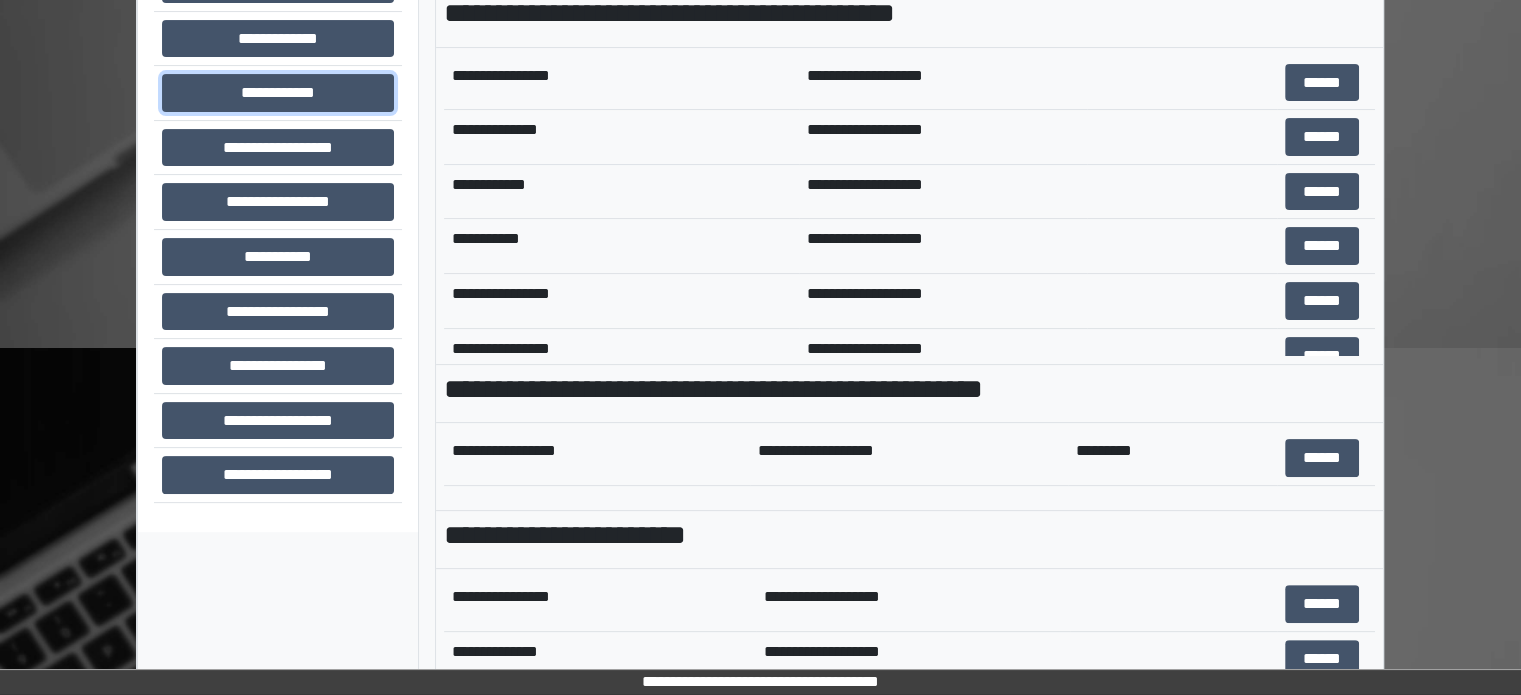 scroll, scrollTop: 641, scrollLeft: 0, axis: vertical 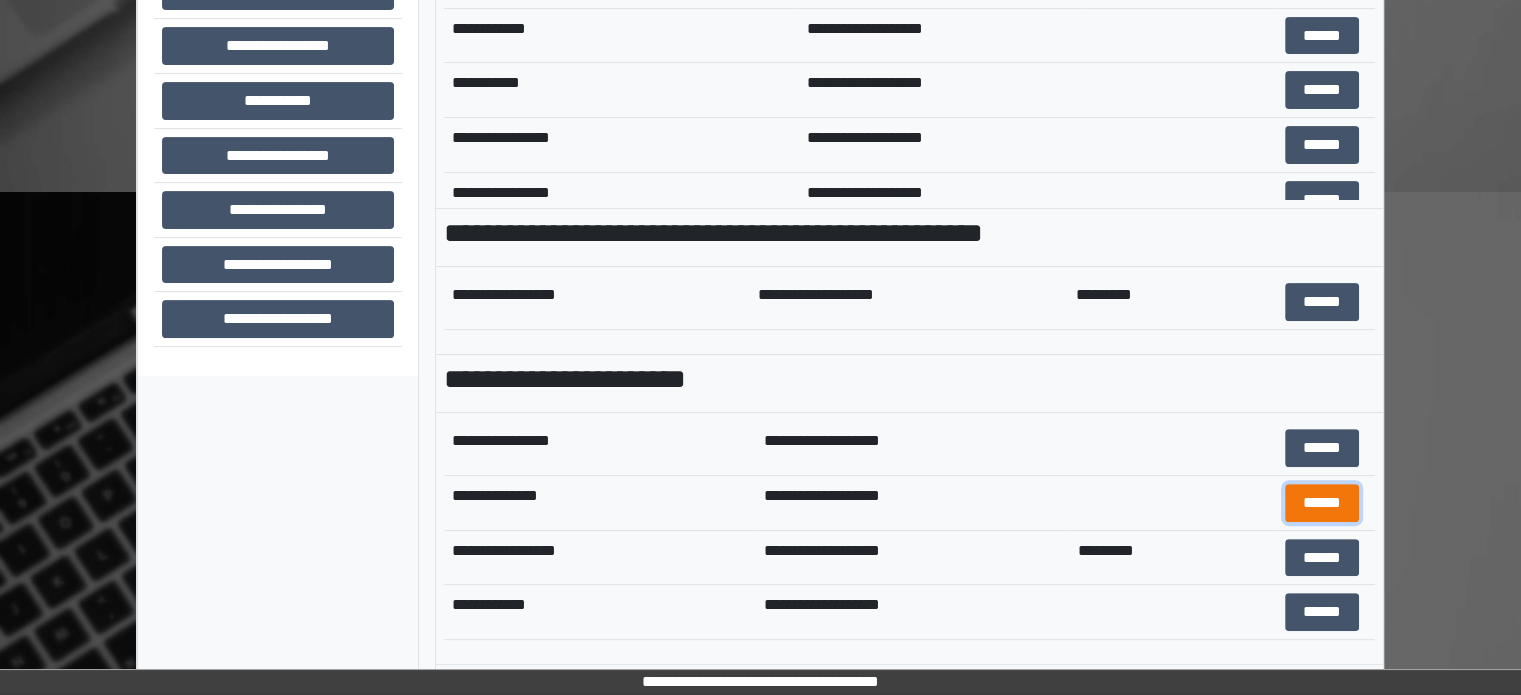 click on "******" at bounding box center (1322, 503) 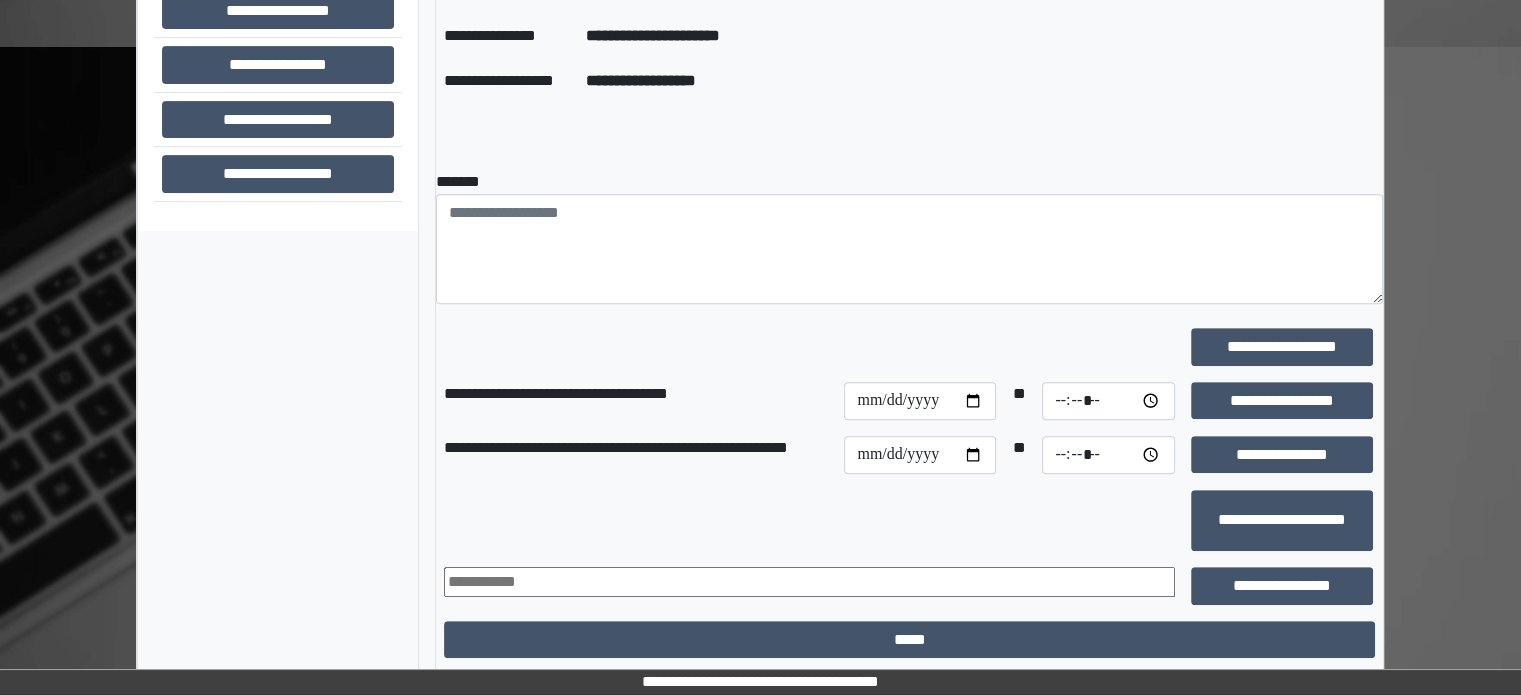 scroll, scrollTop: 800, scrollLeft: 0, axis: vertical 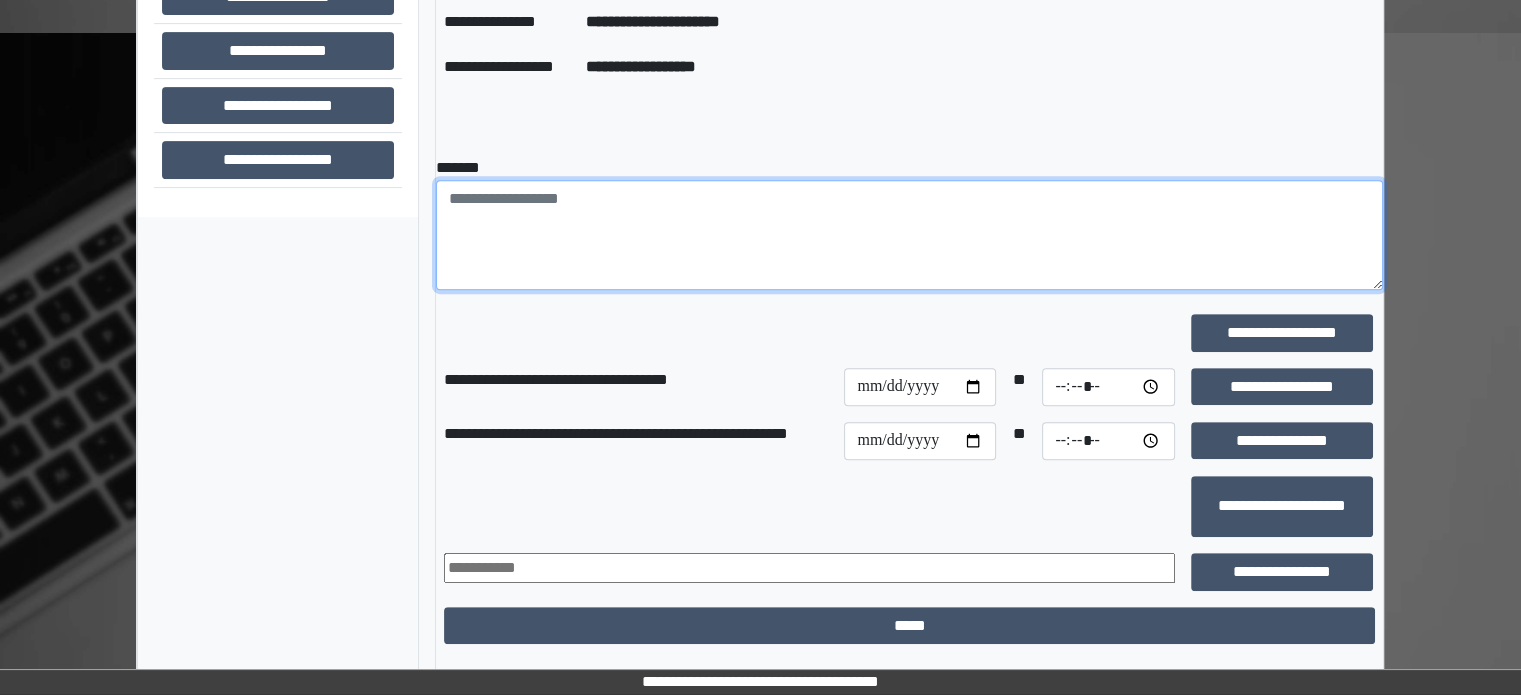 paste on "**********" 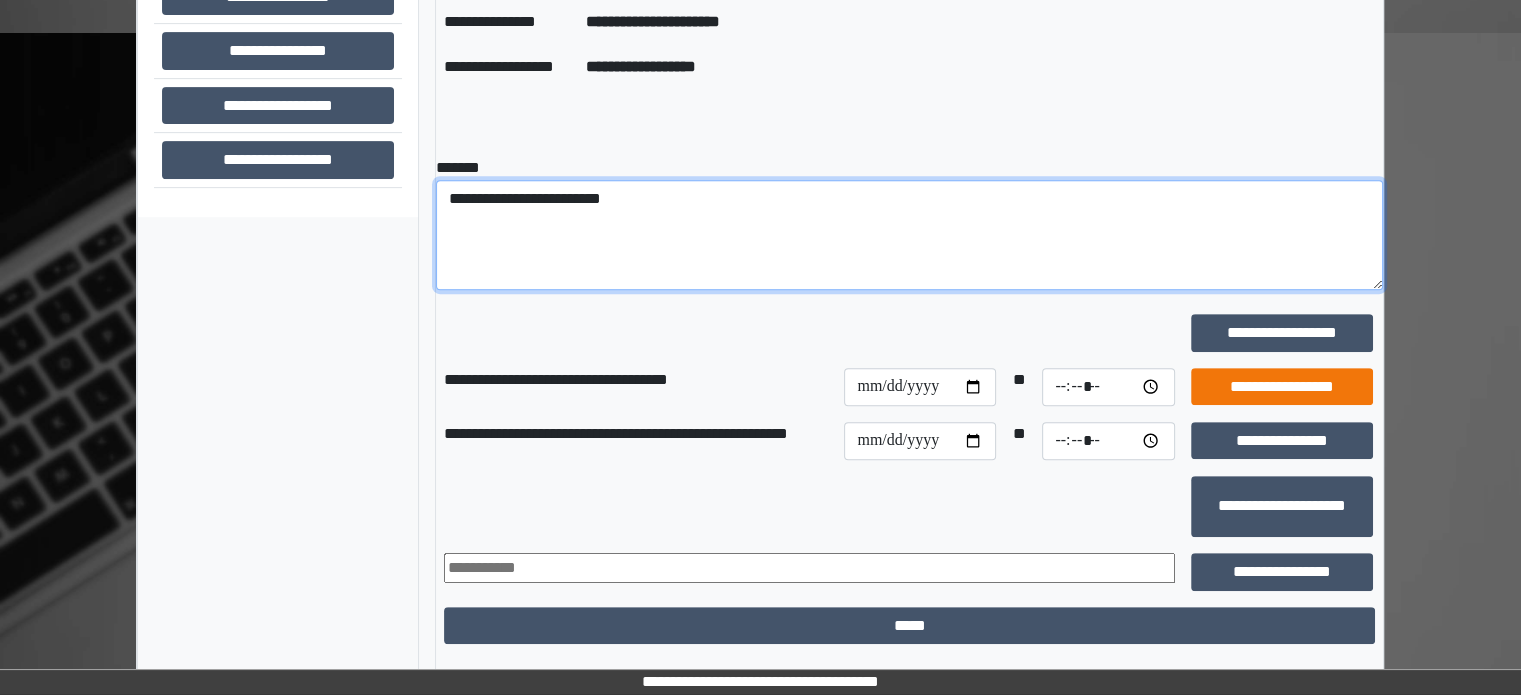 type on "**********" 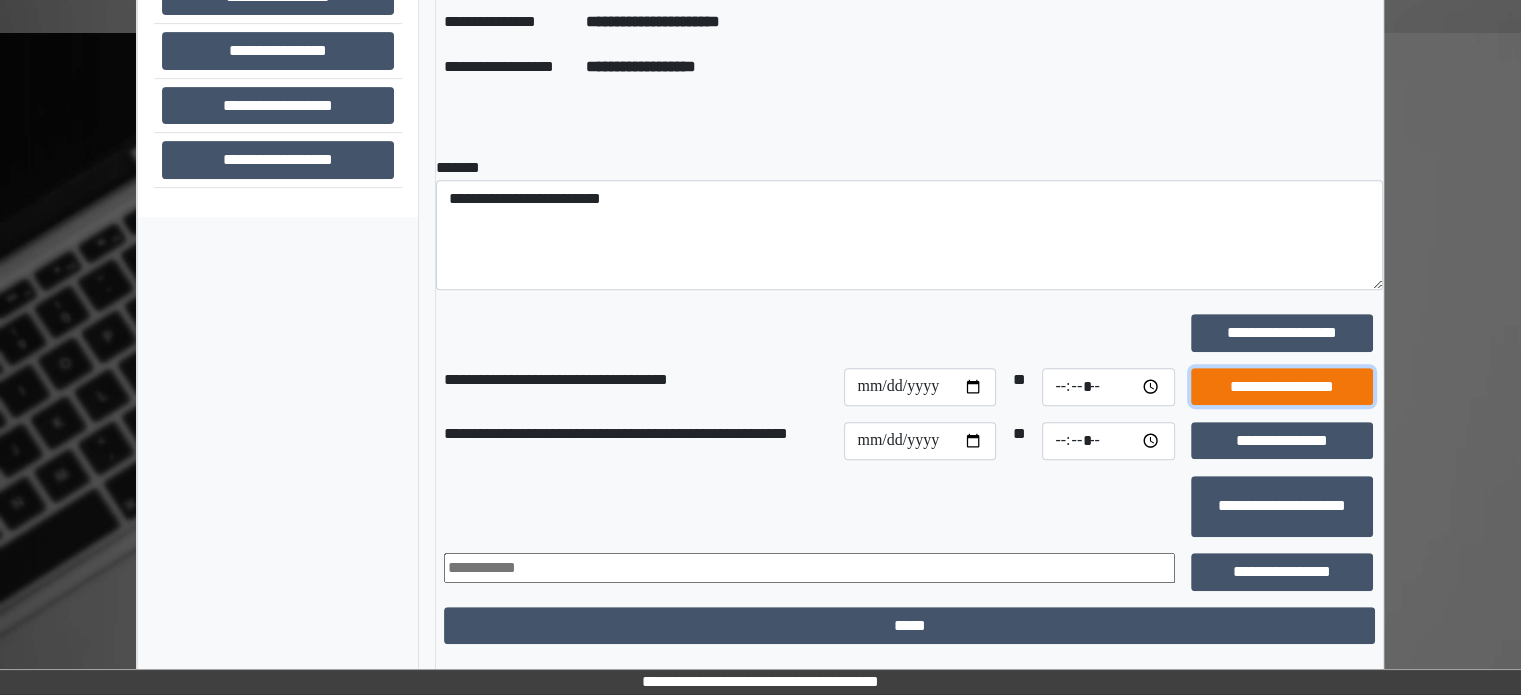 click on "**********" at bounding box center [1282, 387] 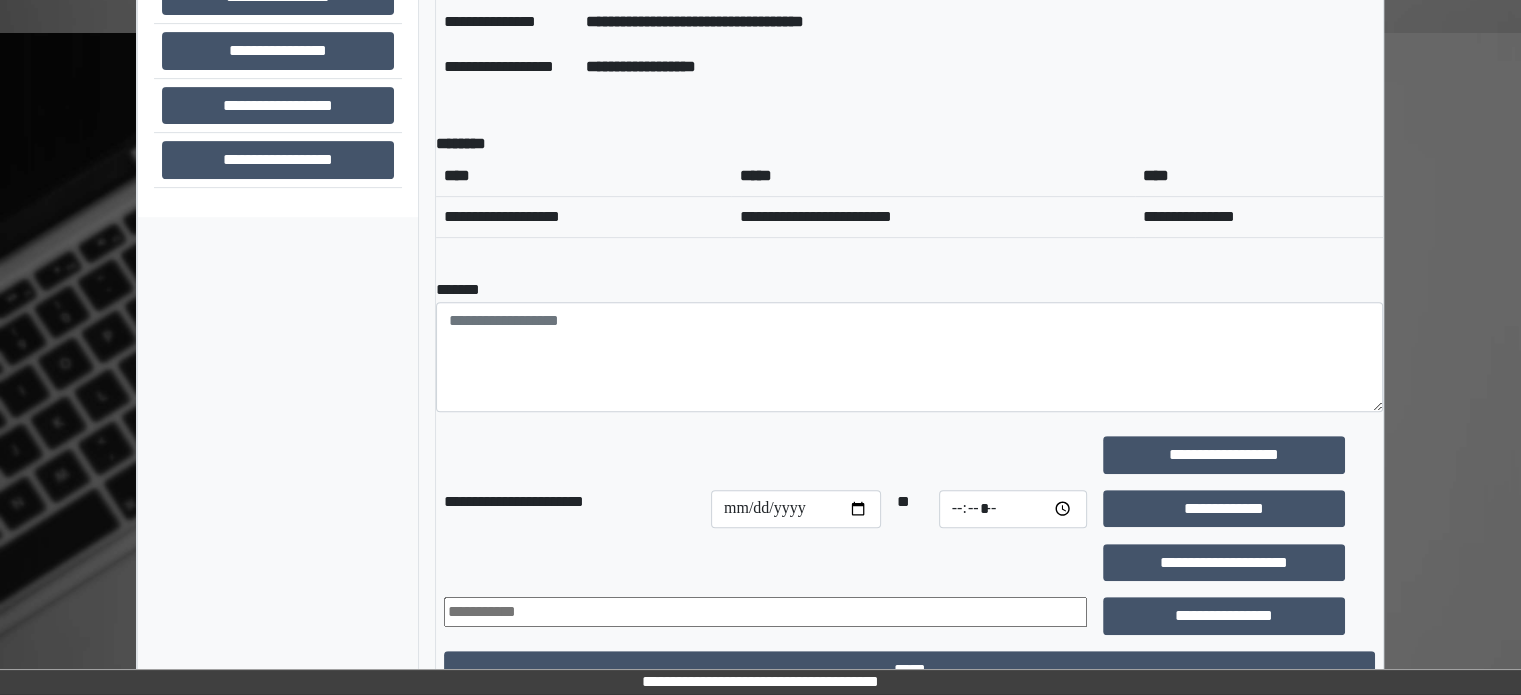 scroll, scrollTop: 400, scrollLeft: 0, axis: vertical 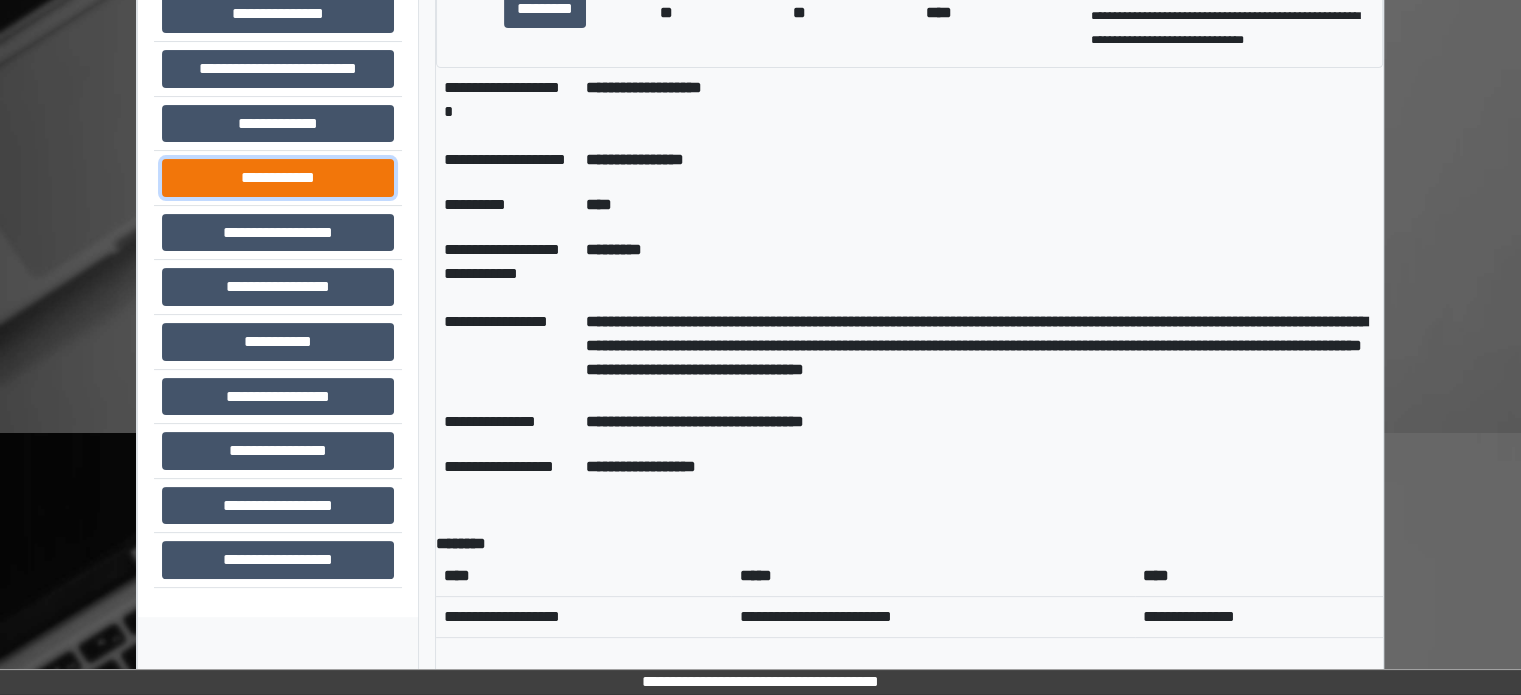click on "**********" at bounding box center [278, 178] 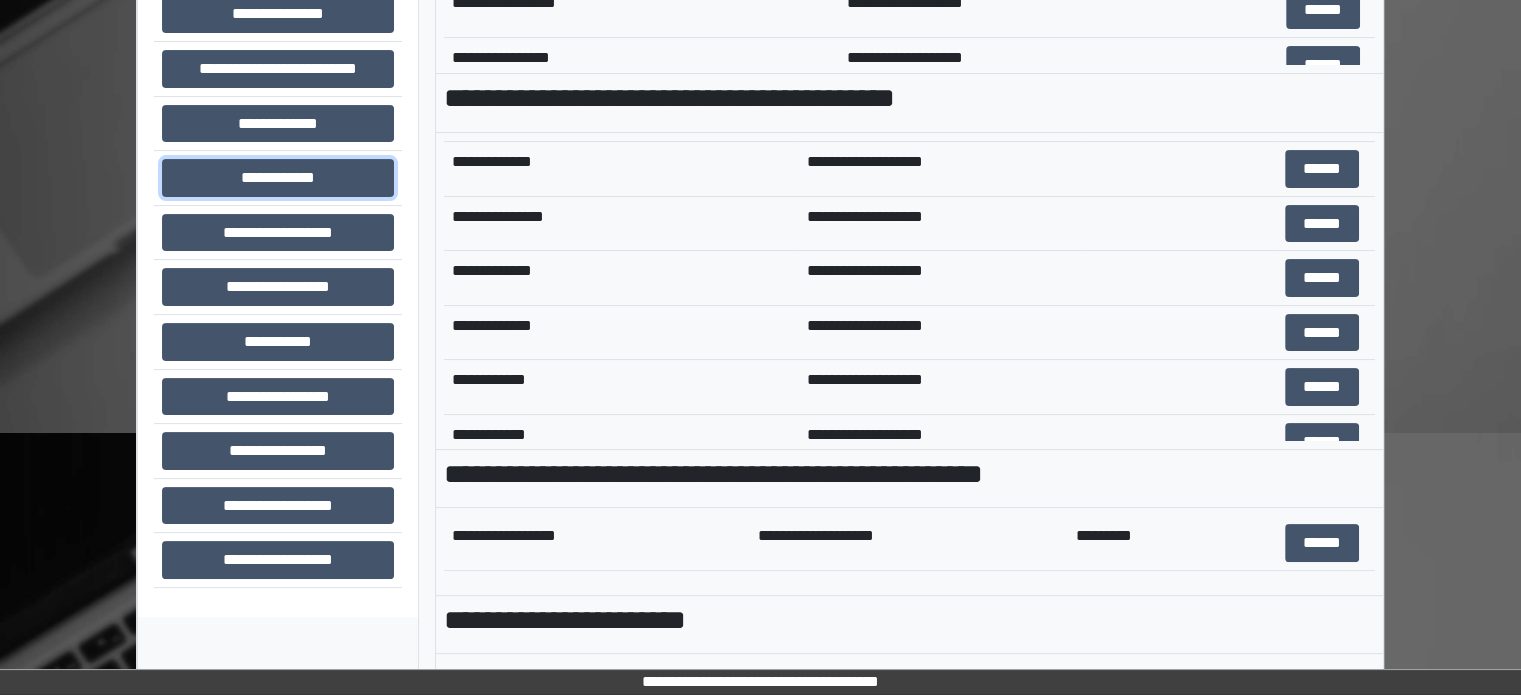 scroll, scrollTop: 600, scrollLeft: 0, axis: vertical 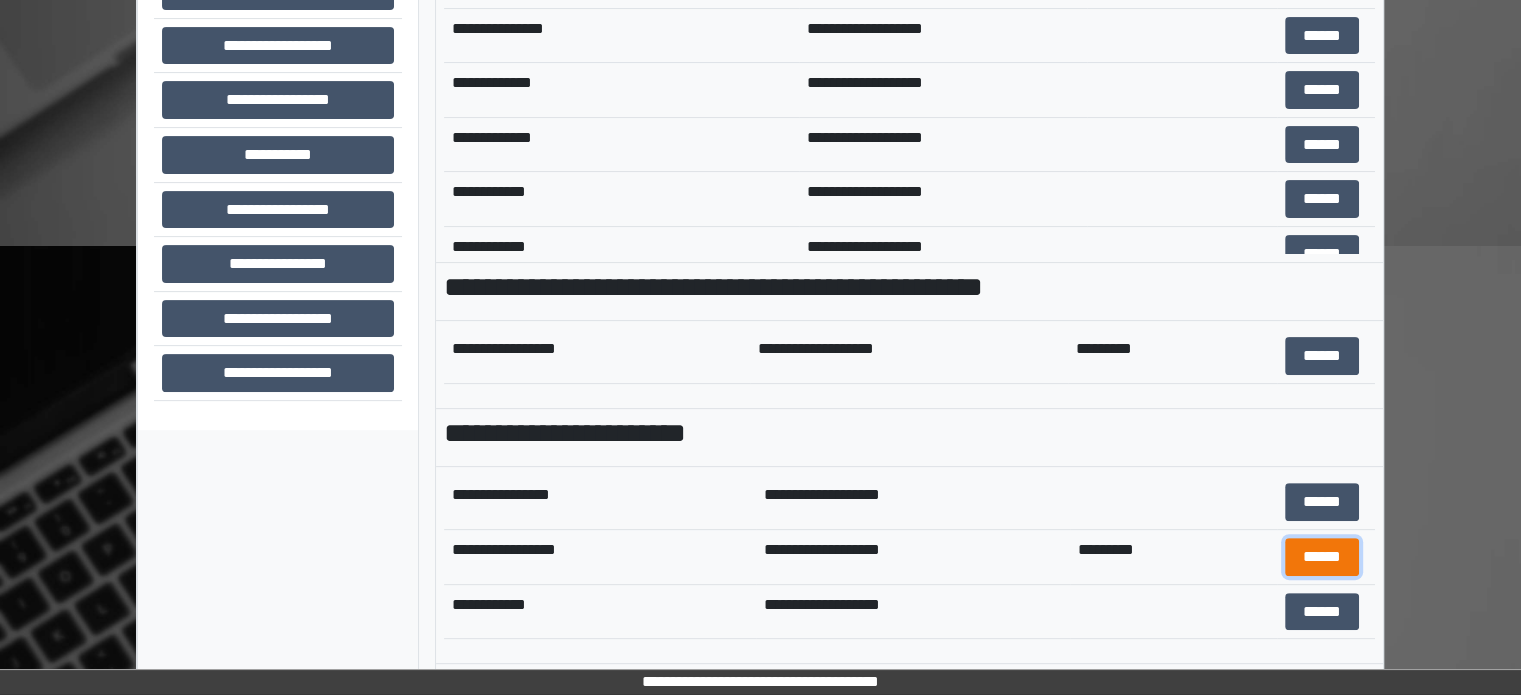 click on "******" at bounding box center [1322, 557] 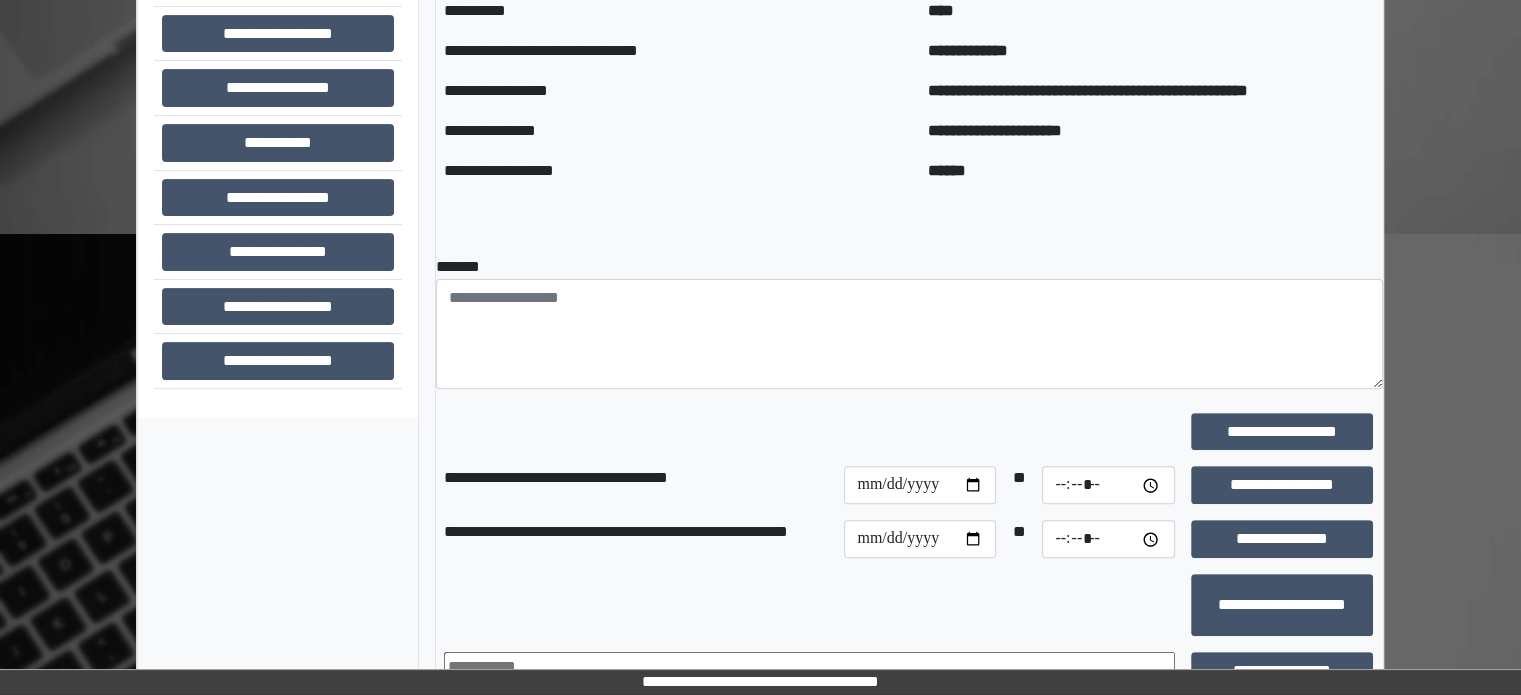 scroll, scrollTop: 600, scrollLeft: 0, axis: vertical 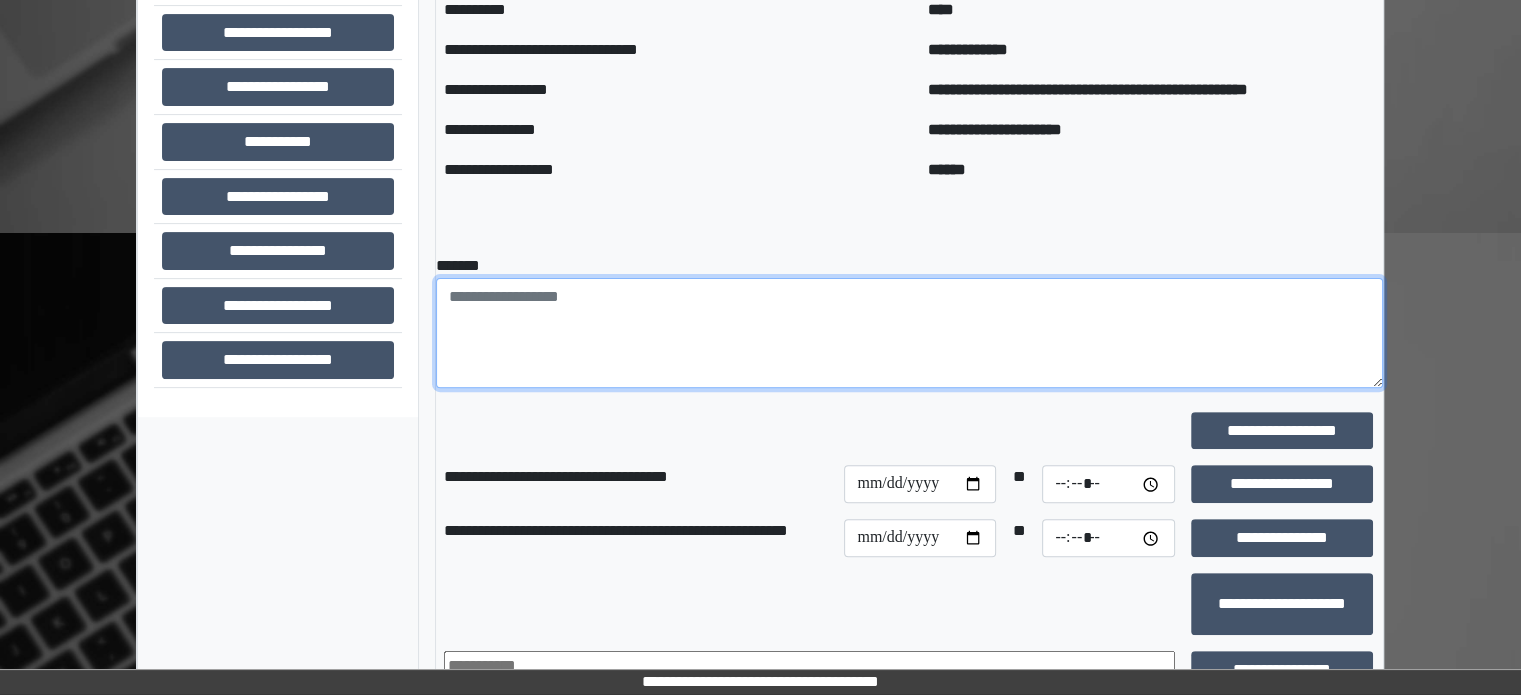 click at bounding box center [909, 333] 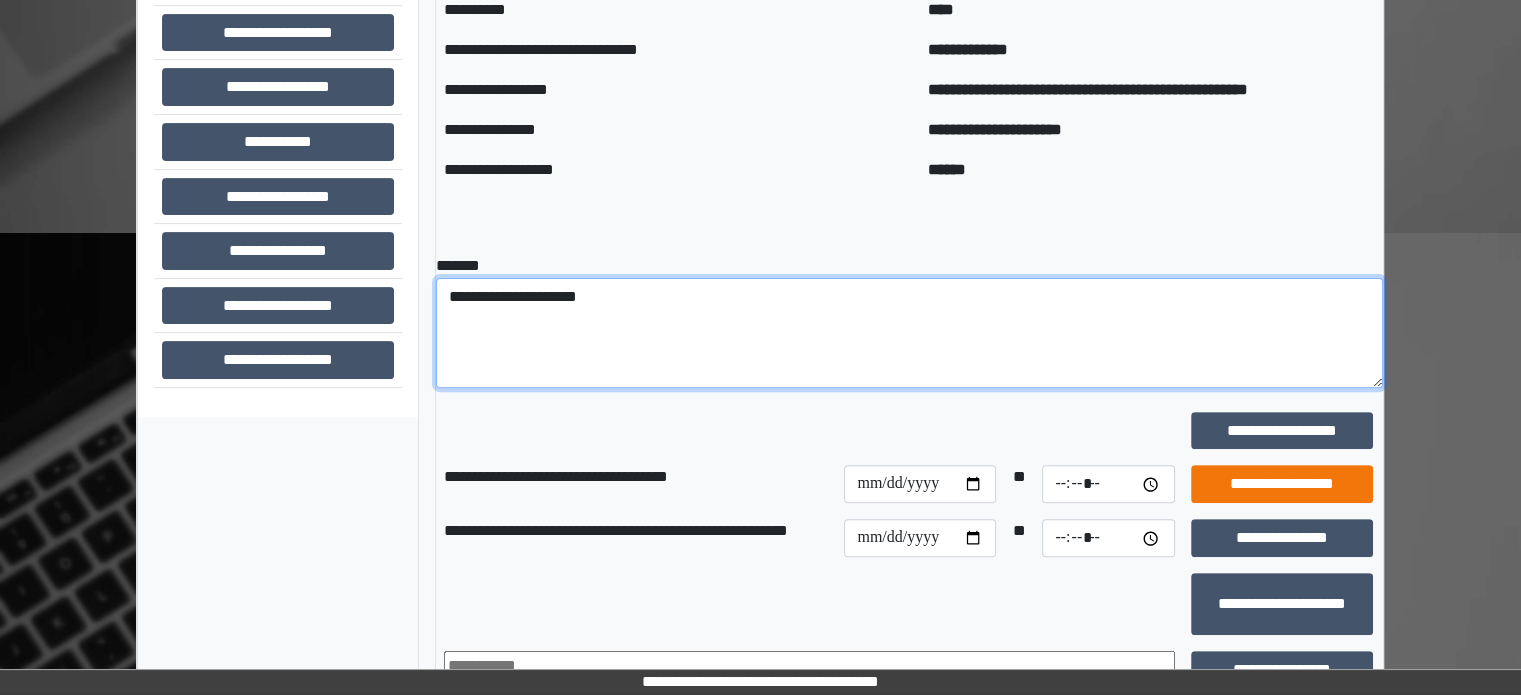 type on "**********" 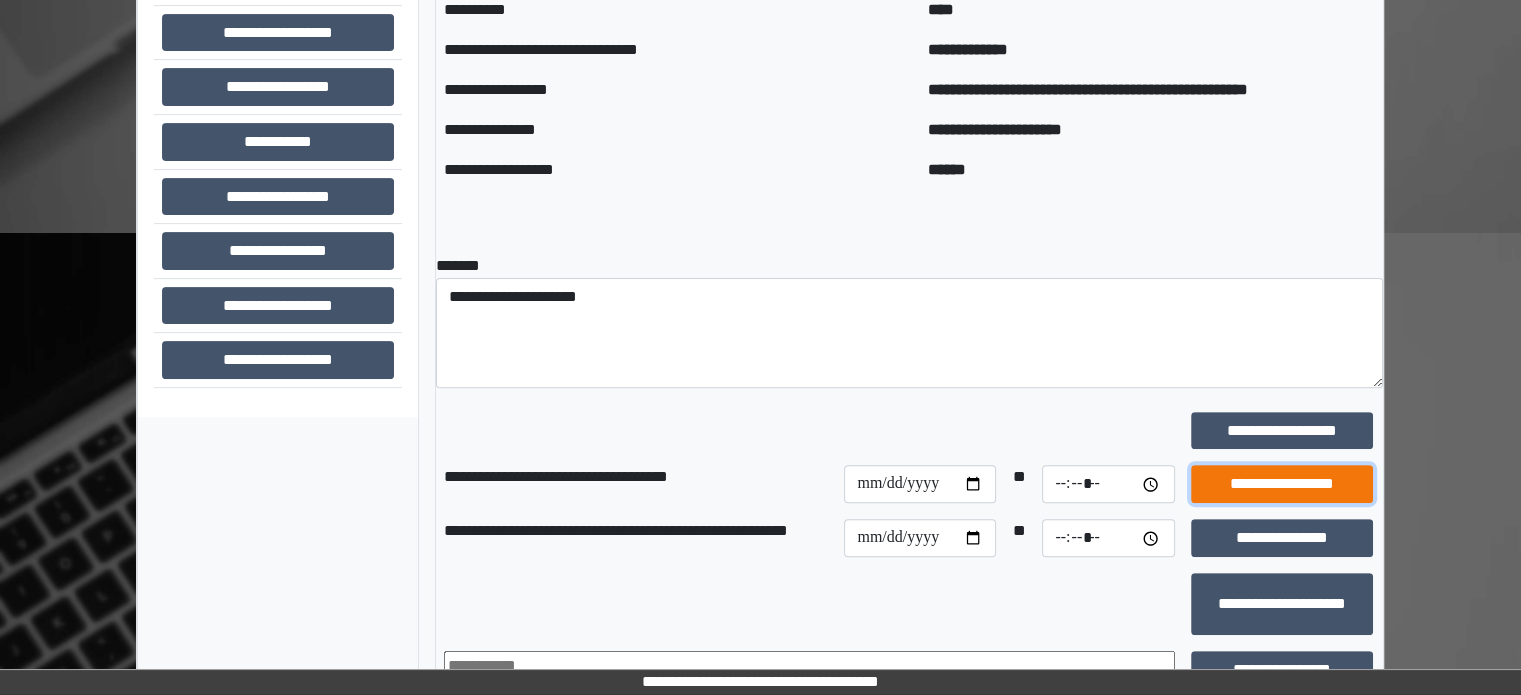 click on "**********" at bounding box center [1282, 484] 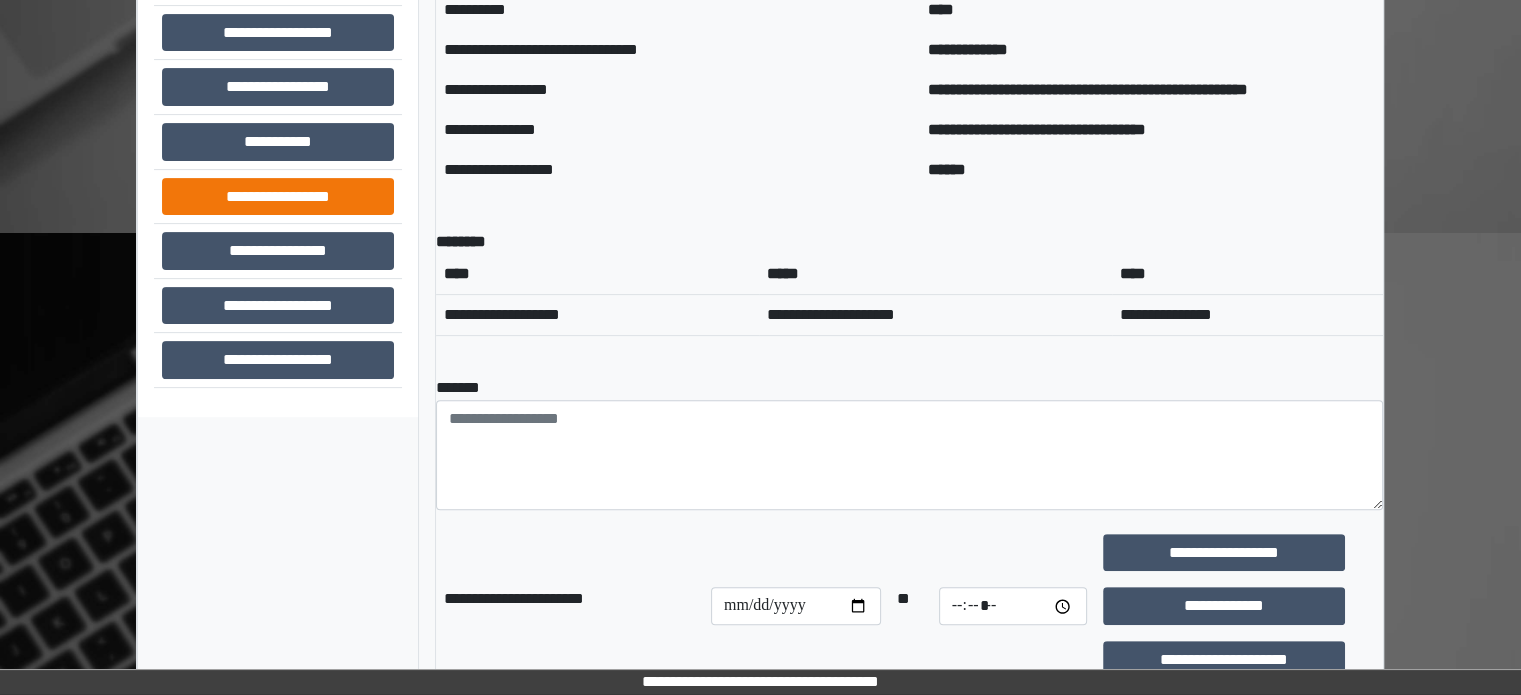 scroll, scrollTop: 300, scrollLeft: 0, axis: vertical 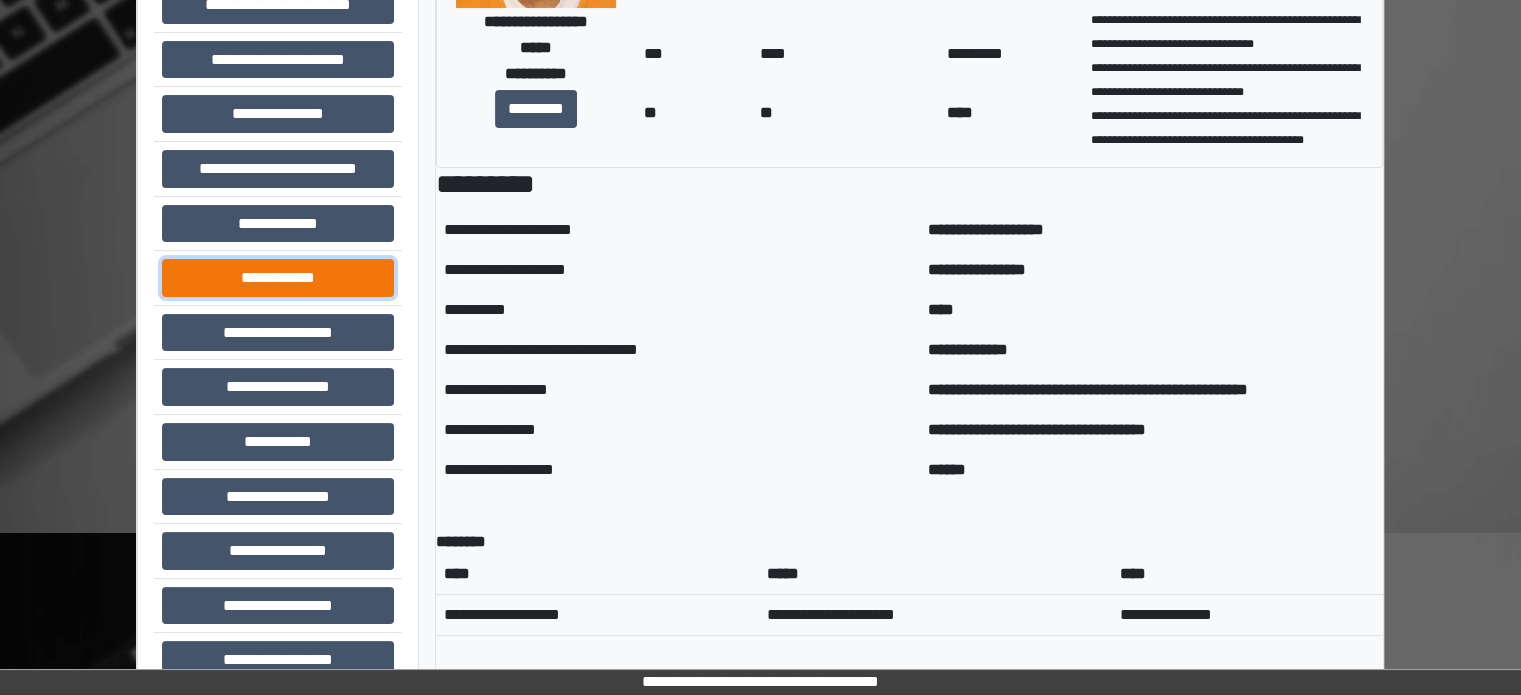 click on "**********" at bounding box center [278, 278] 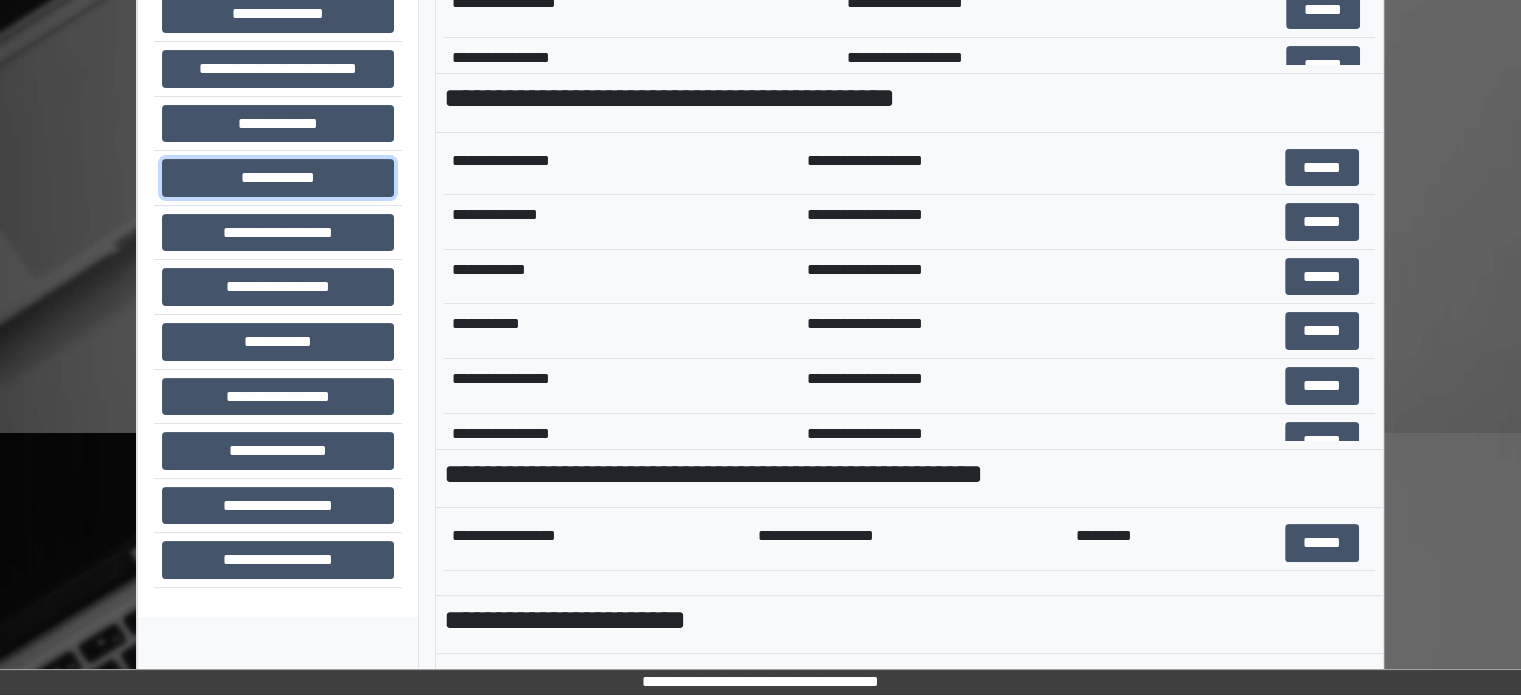 scroll, scrollTop: 532, scrollLeft: 0, axis: vertical 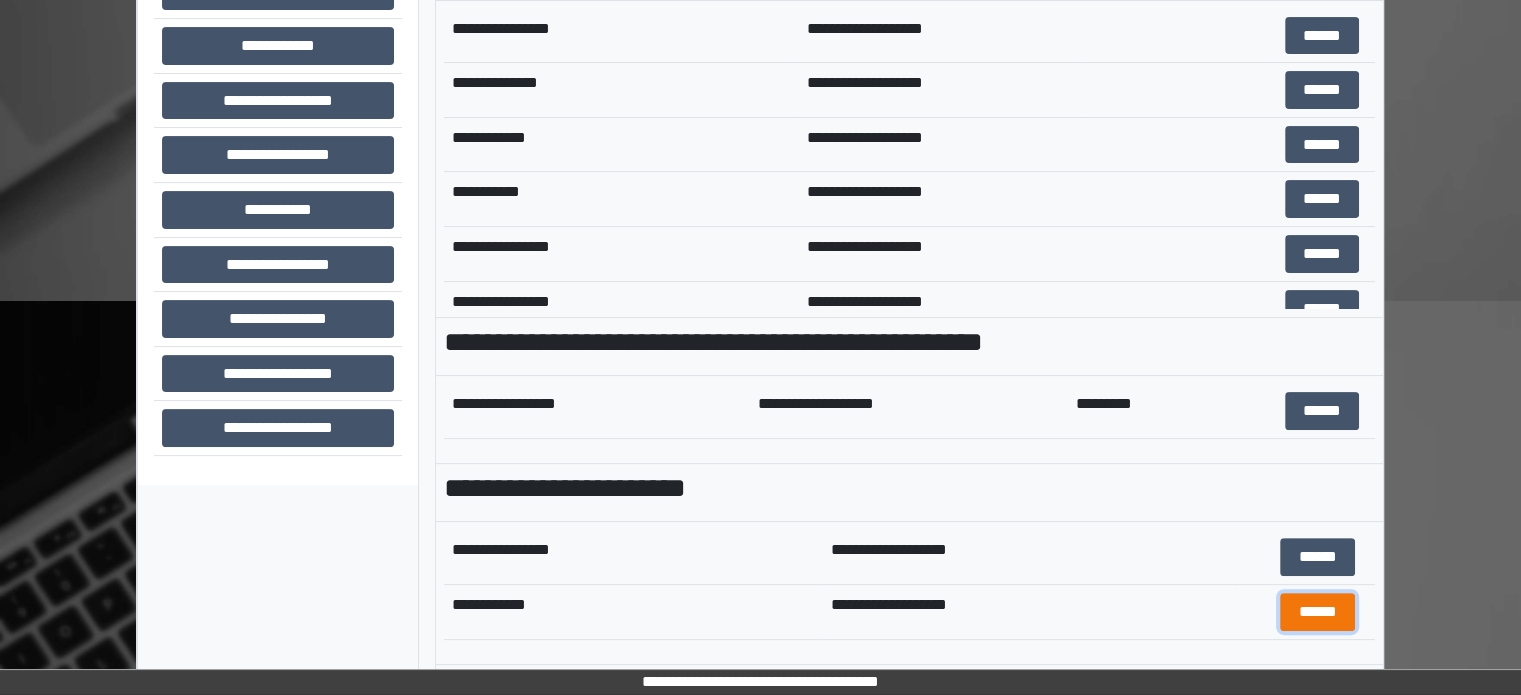 click on "******" at bounding box center [1317, 612] 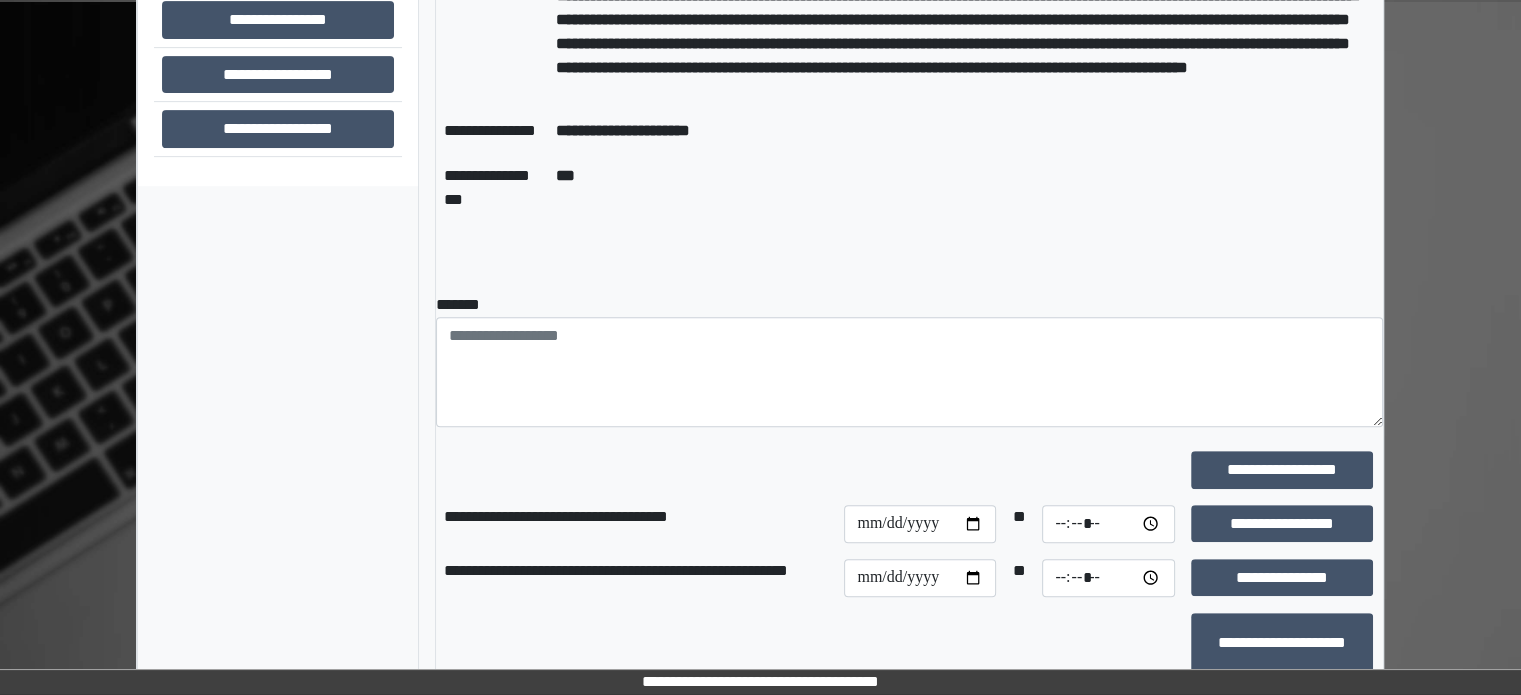 scroll, scrollTop: 832, scrollLeft: 0, axis: vertical 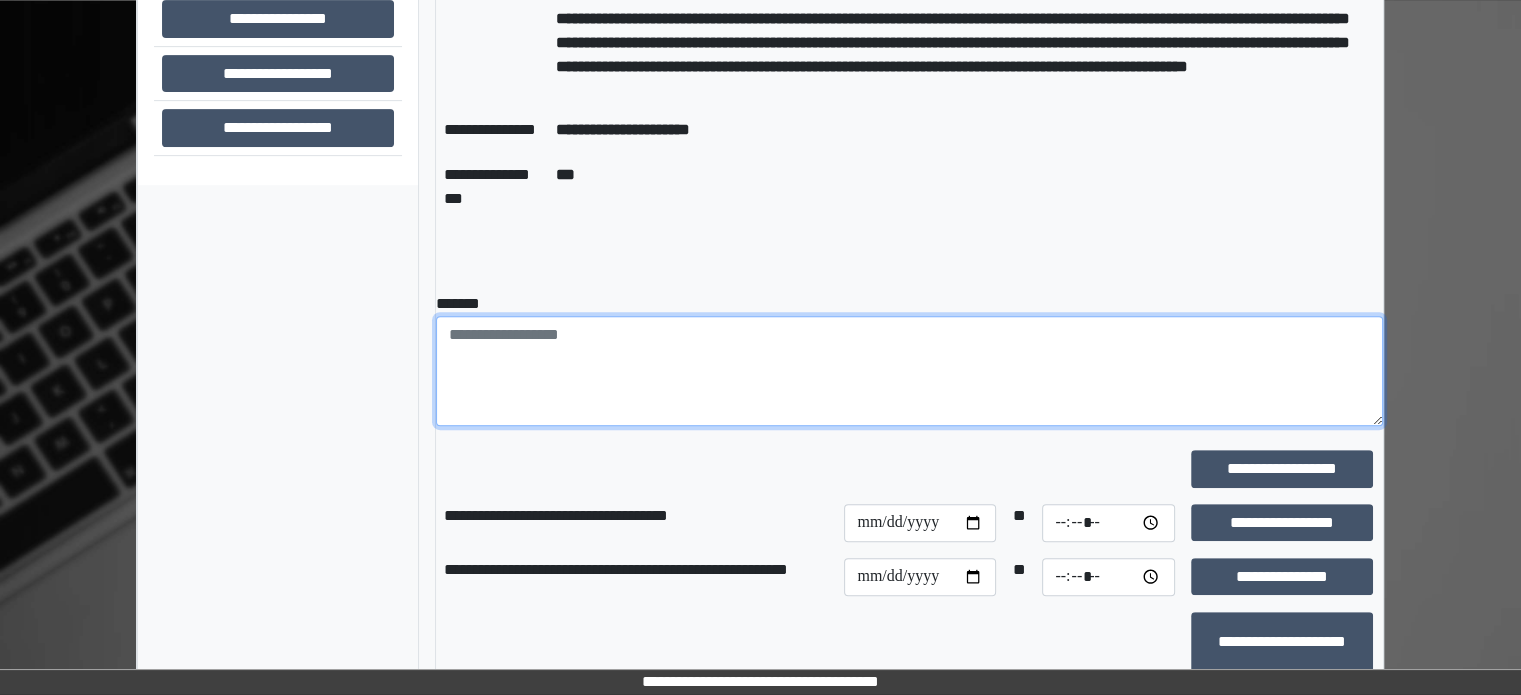 click at bounding box center [909, 371] 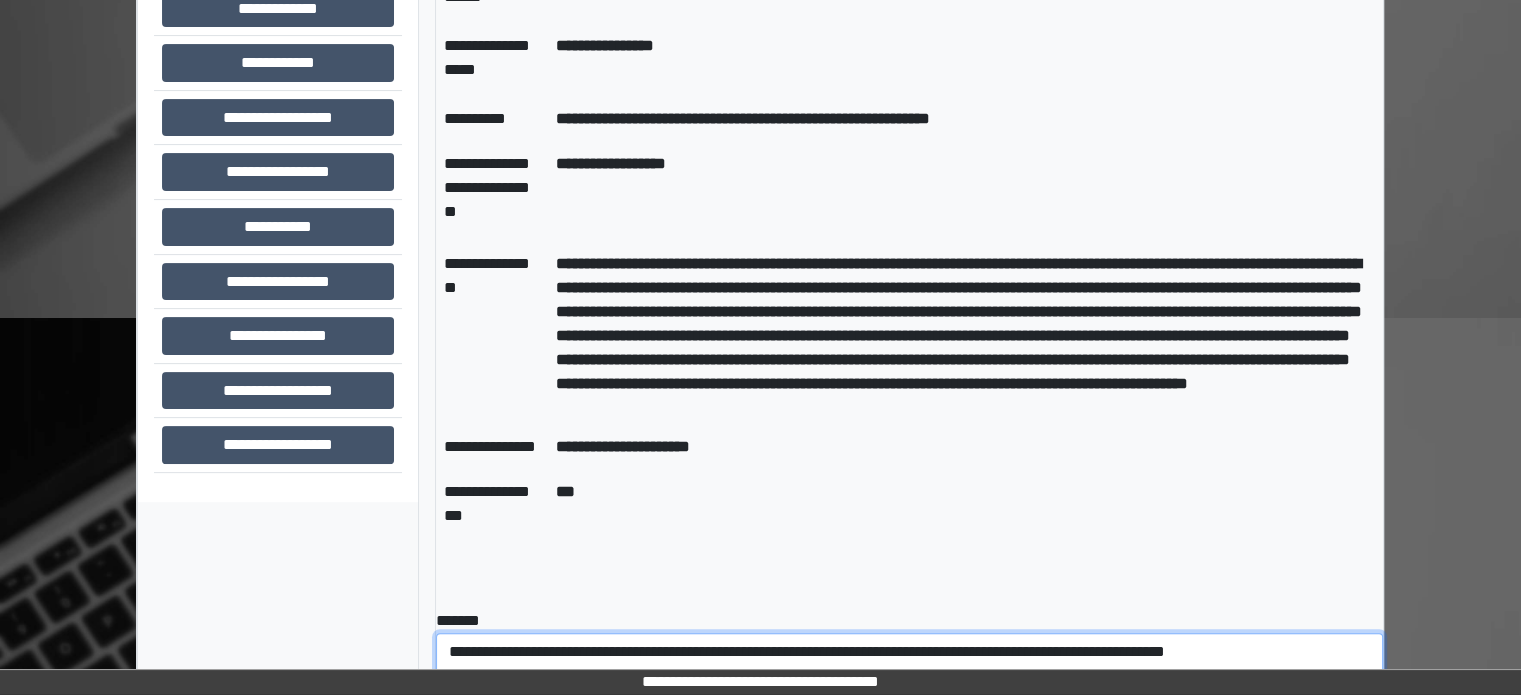 scroll, scrollTop: 832, scrollLeft: 0, axis: vertical 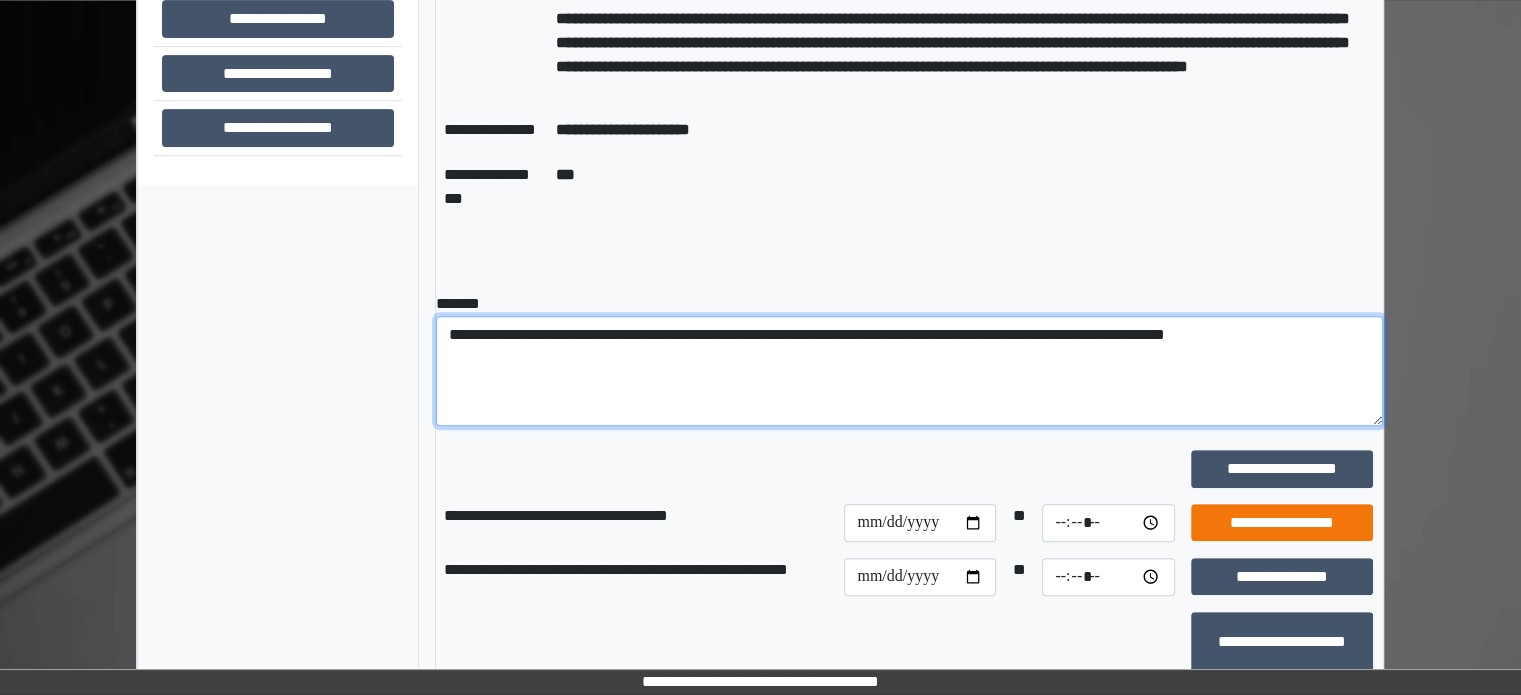 type on "**********" 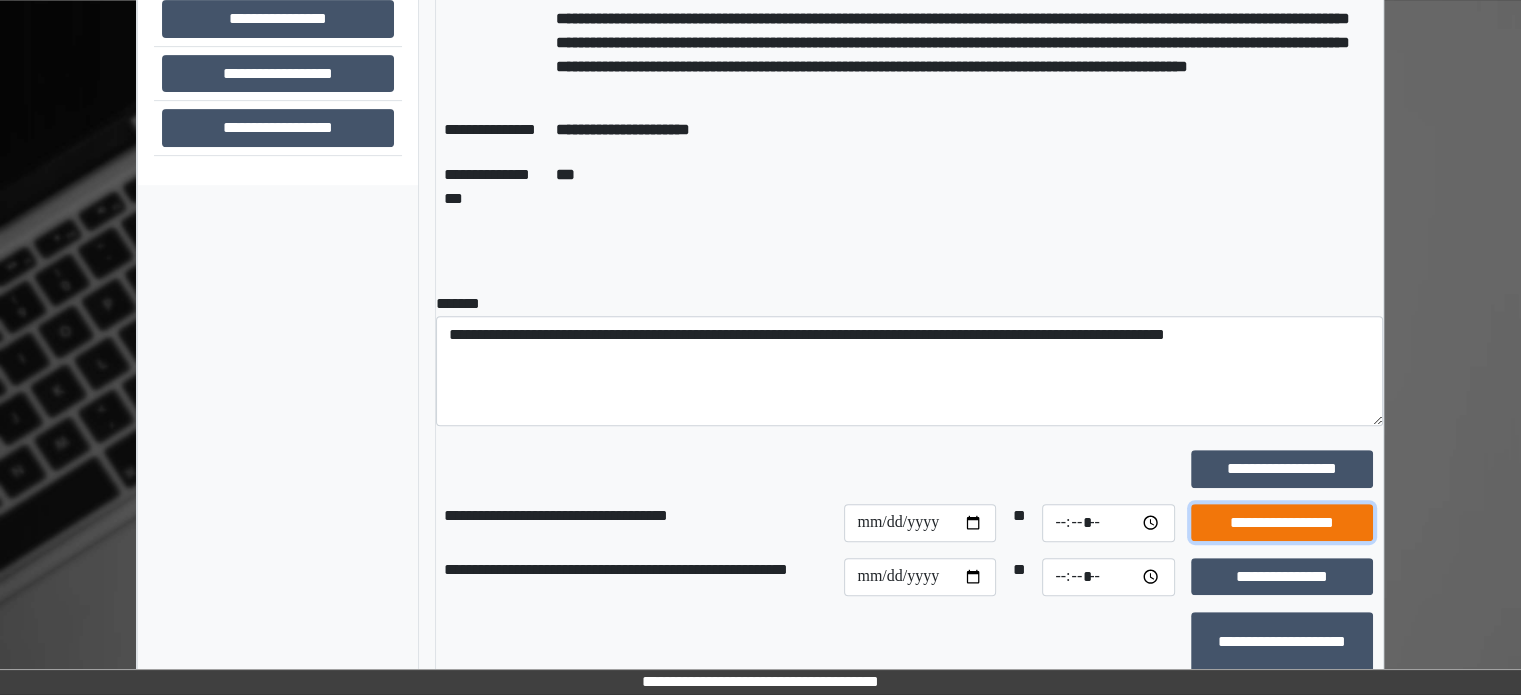 click on "**********" at bounding box center (1282, 523) 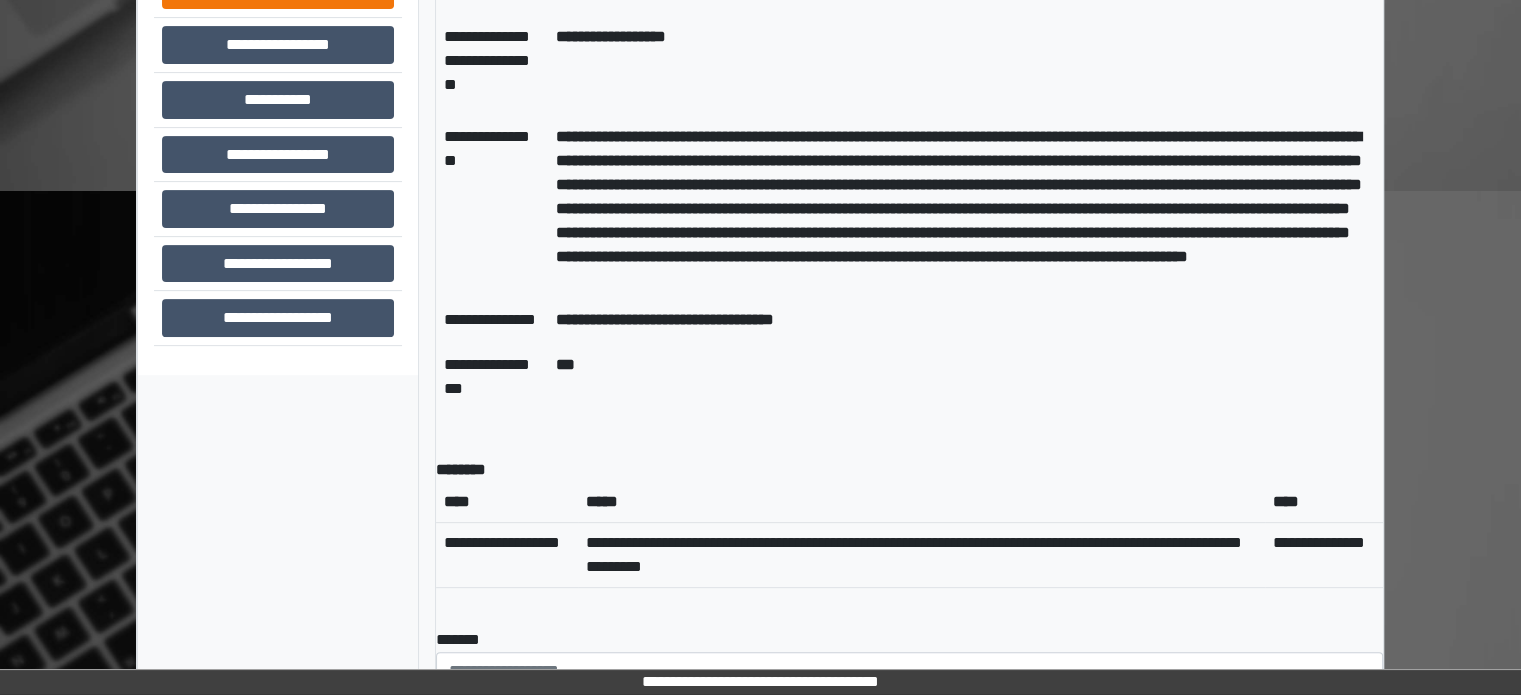 scroll, scrollTop: 432, scrollLeft: 0, axis: vertical 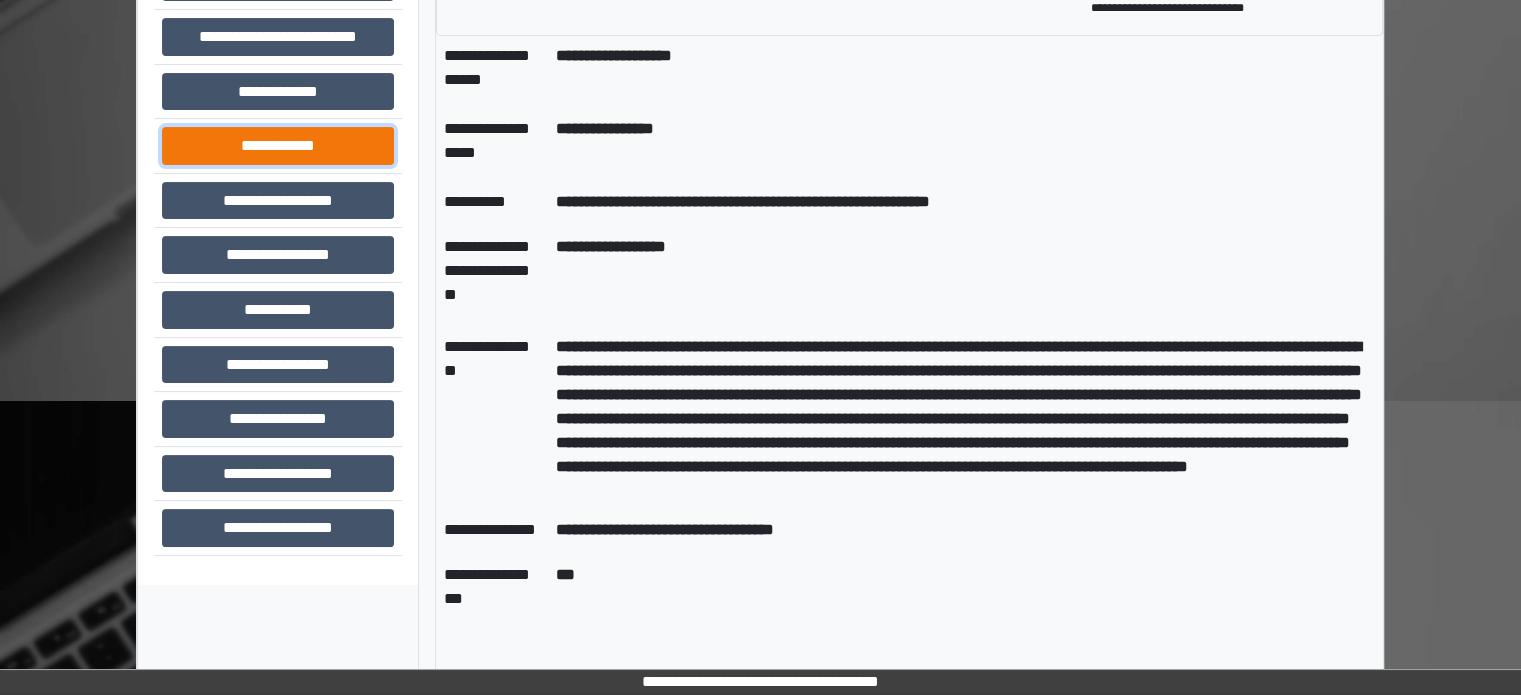 click on "**********" at bounding box center [278, 146] 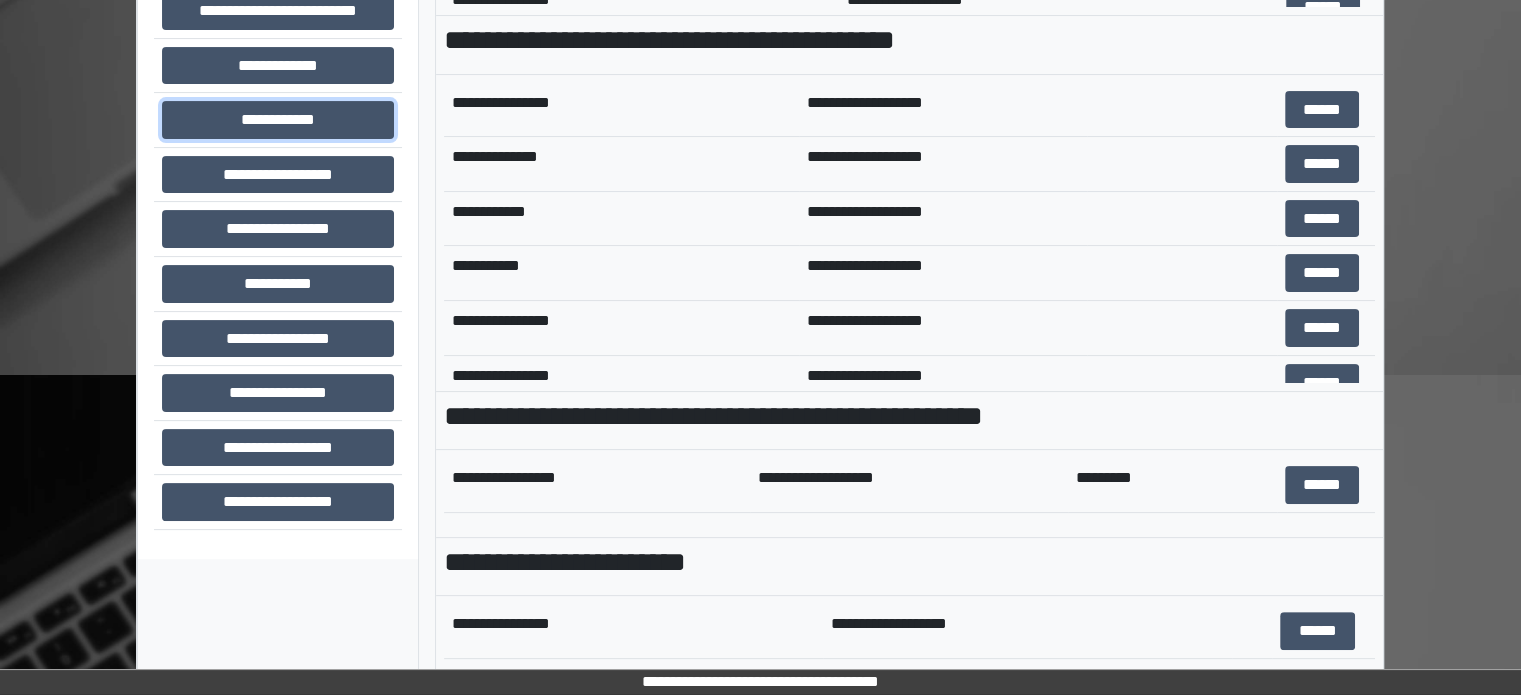 scroll, scrollTop: 478, scrollLeft: 0, axis: vertical 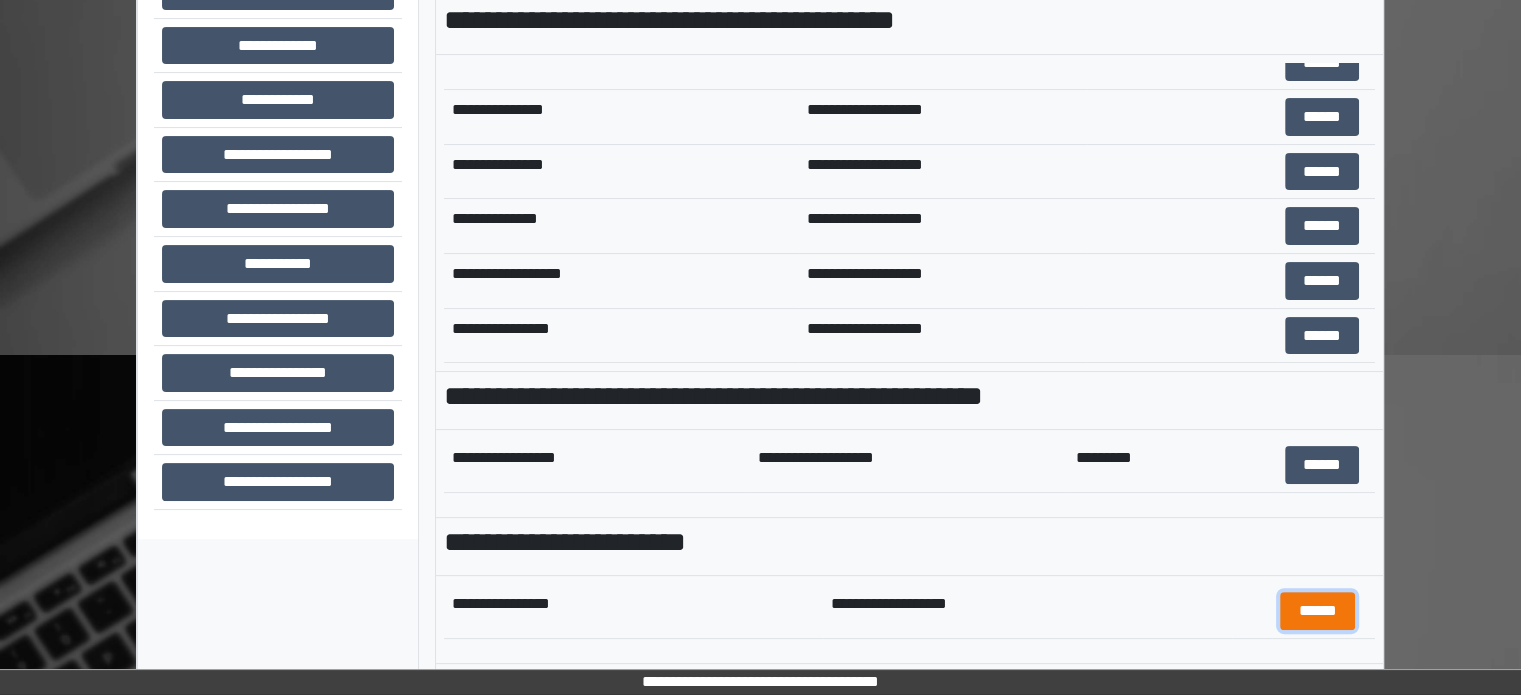 click on "******" at bounding box center (1317, 611) 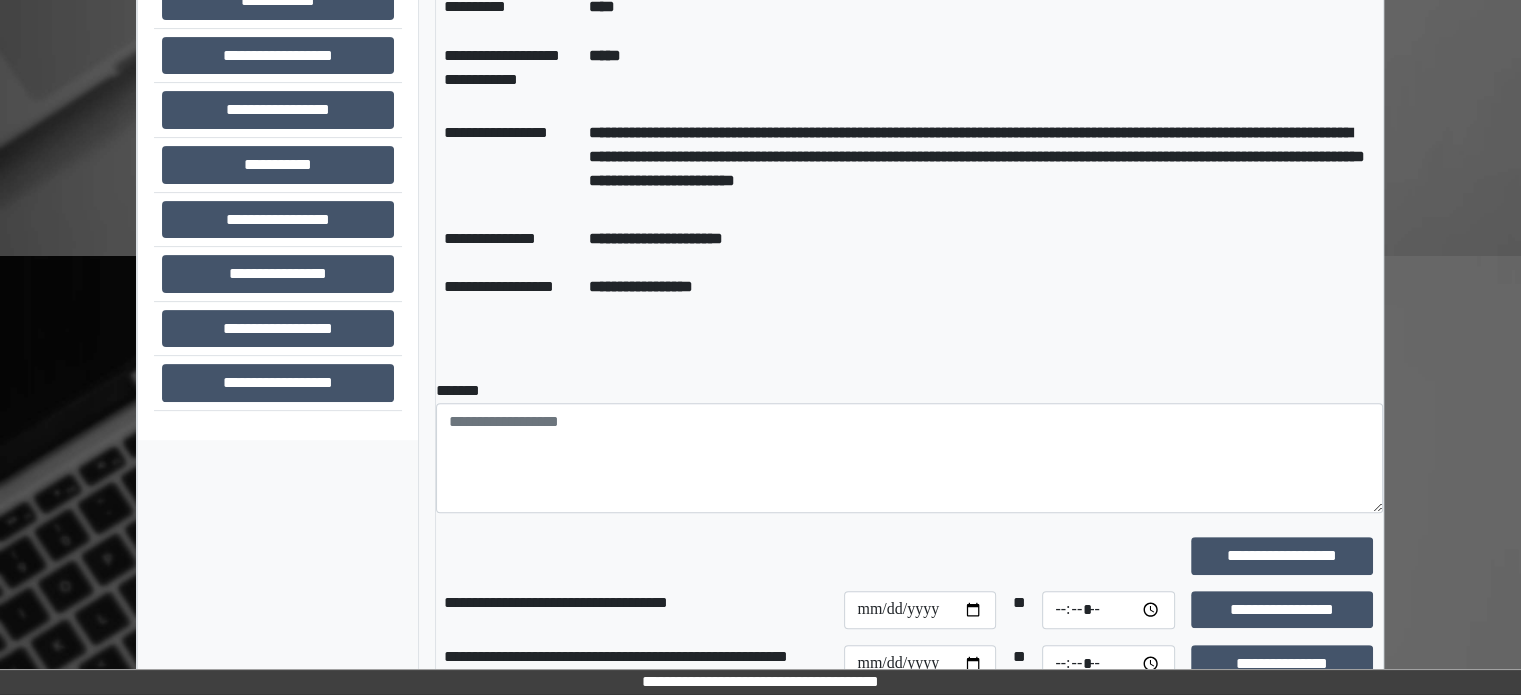 scroll, scrollTop: 578, scrollLeft: 0, axis: vertical 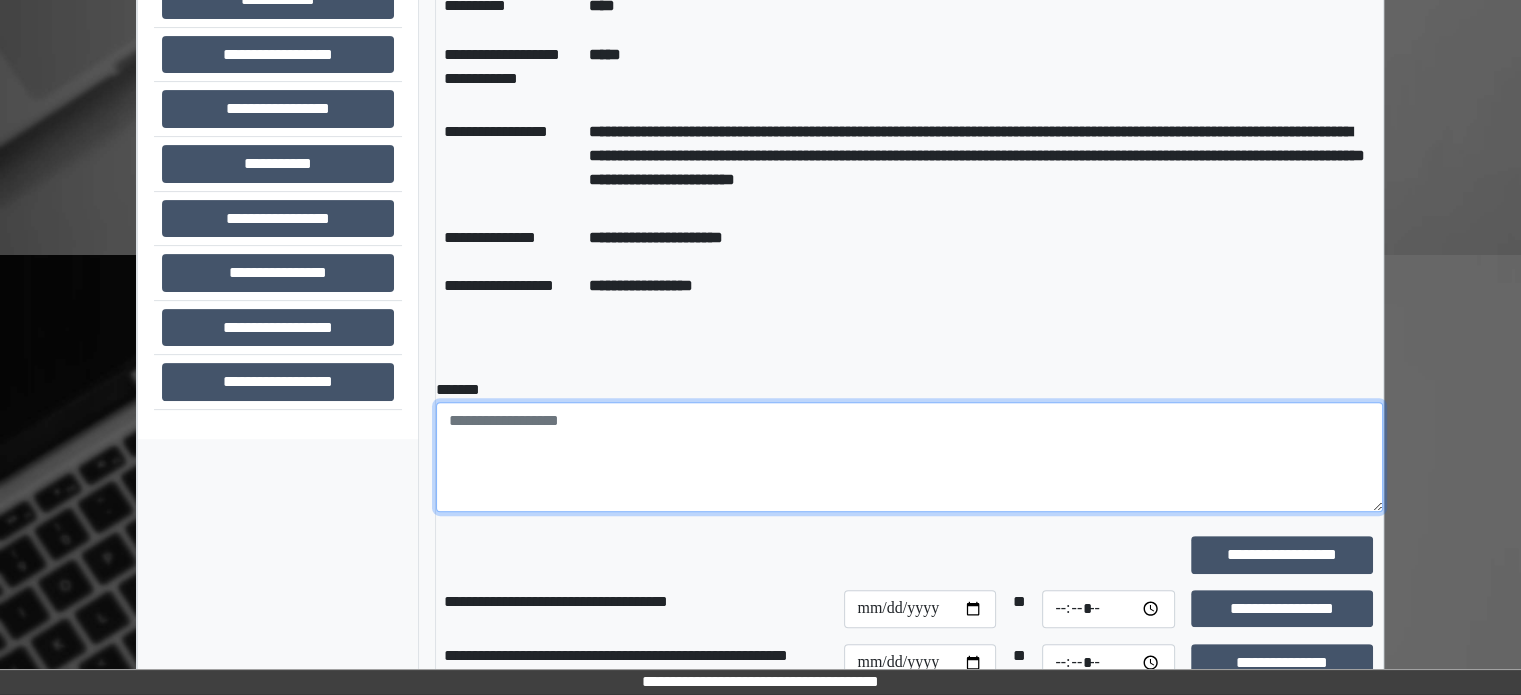 click at bounding box center [909, 457] 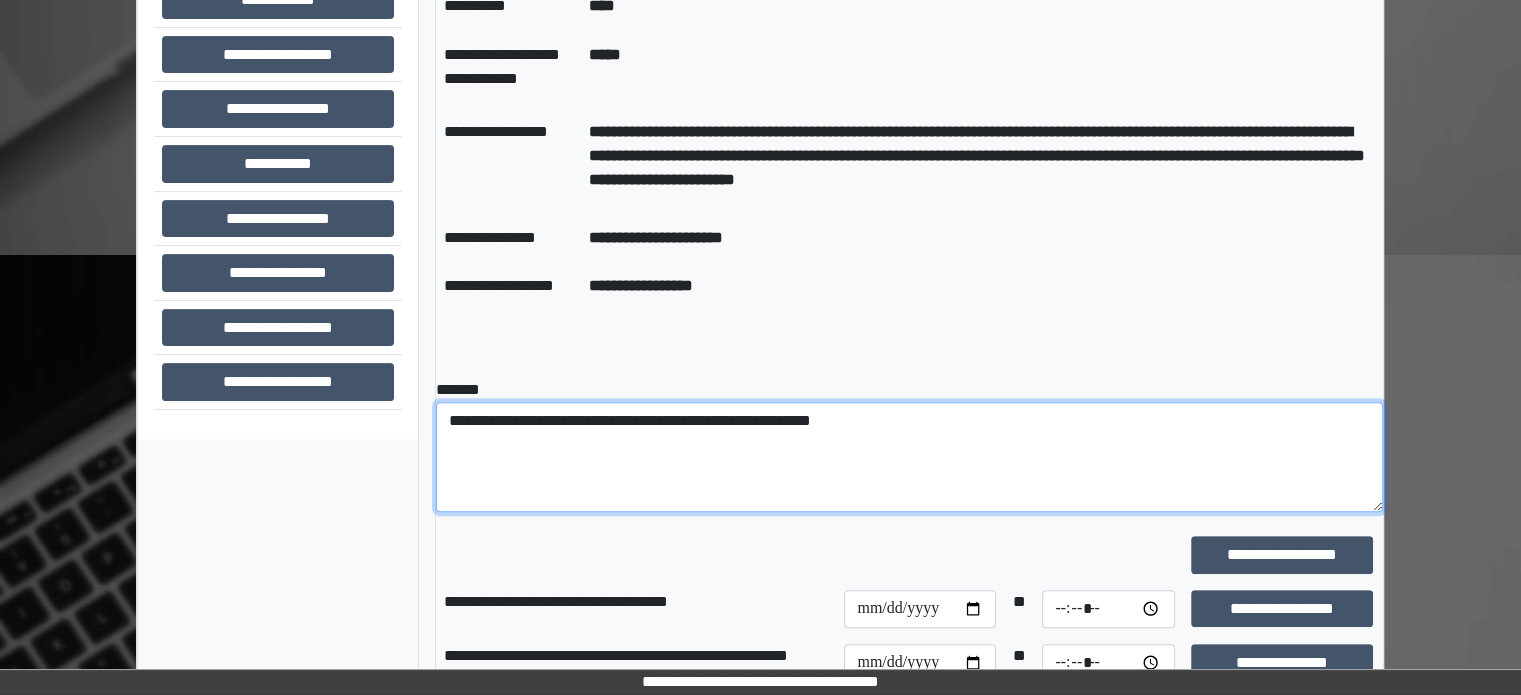 click on "**********" at bounding box center (909, 457) 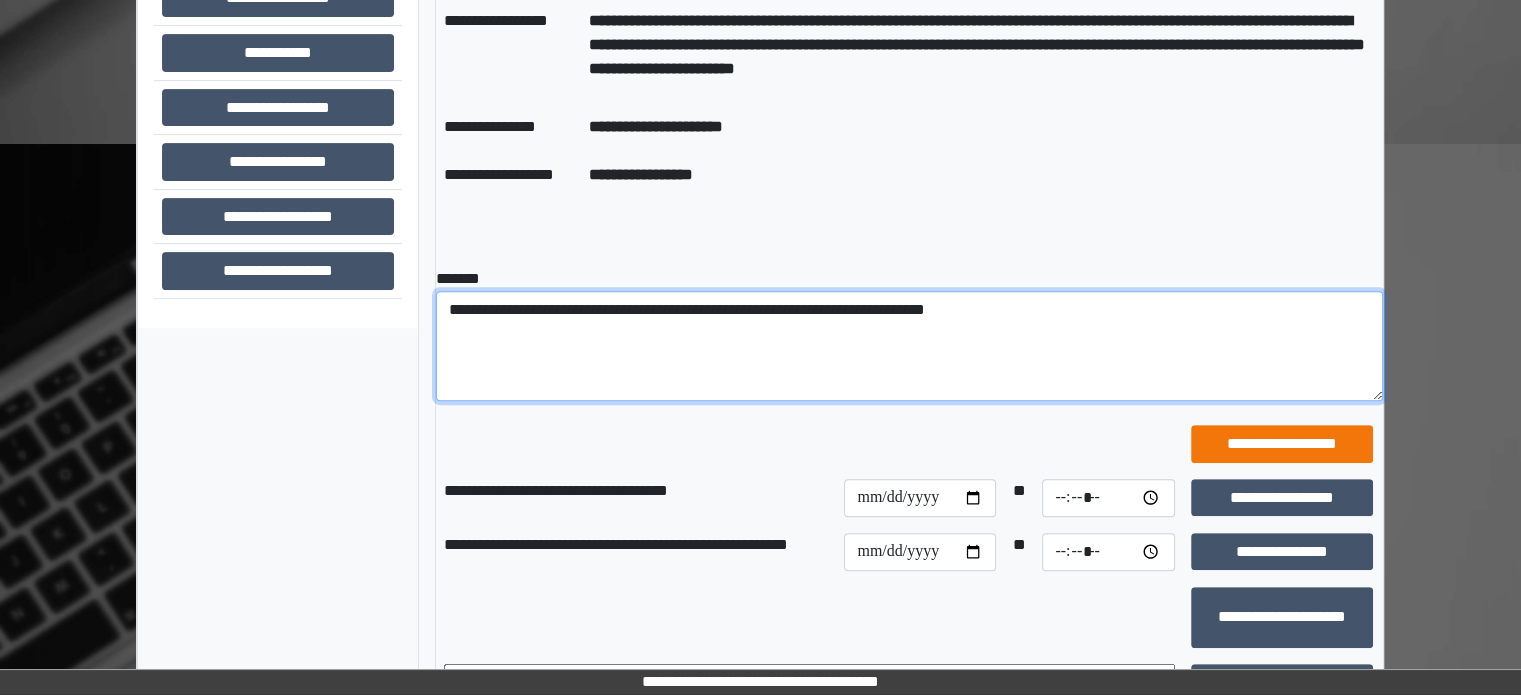 scroll, scrollTop: 872, scrollLeft: 0, axis: vertical 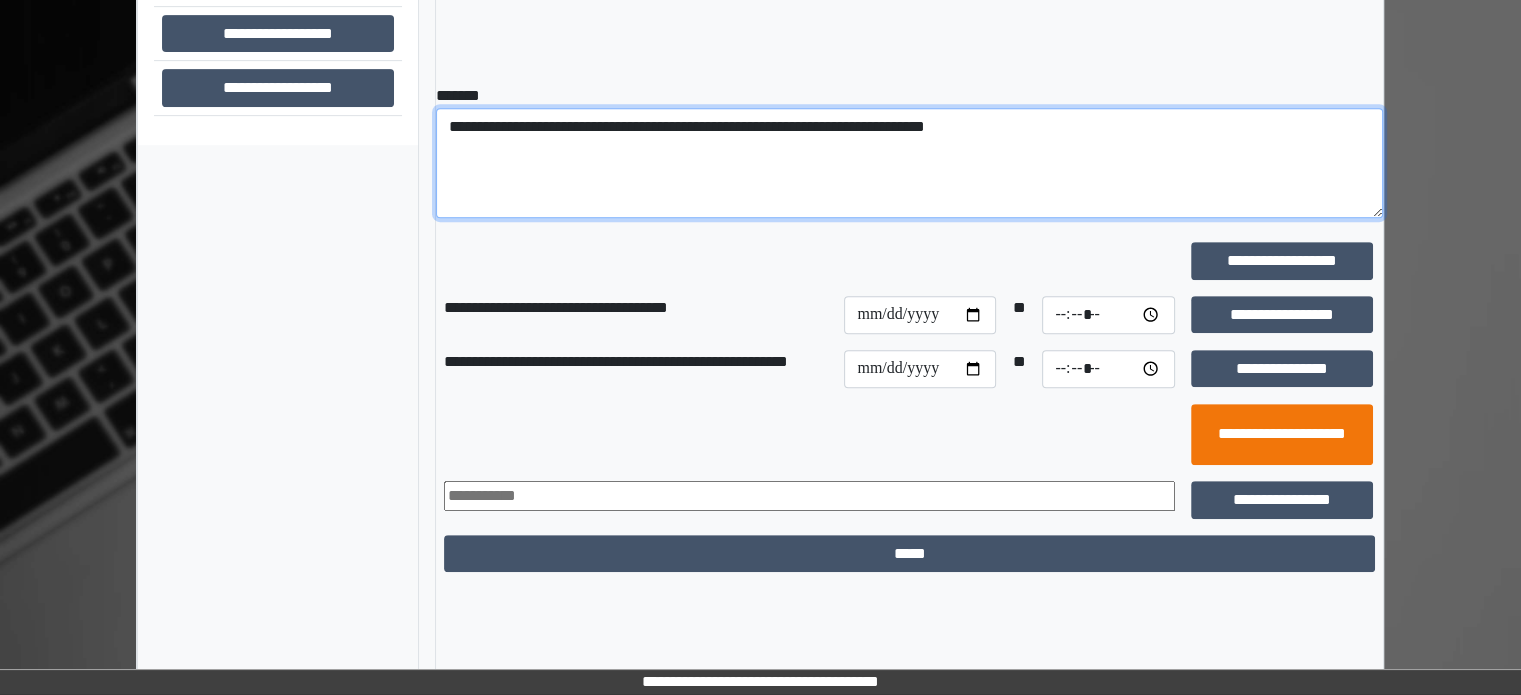type on "**********" 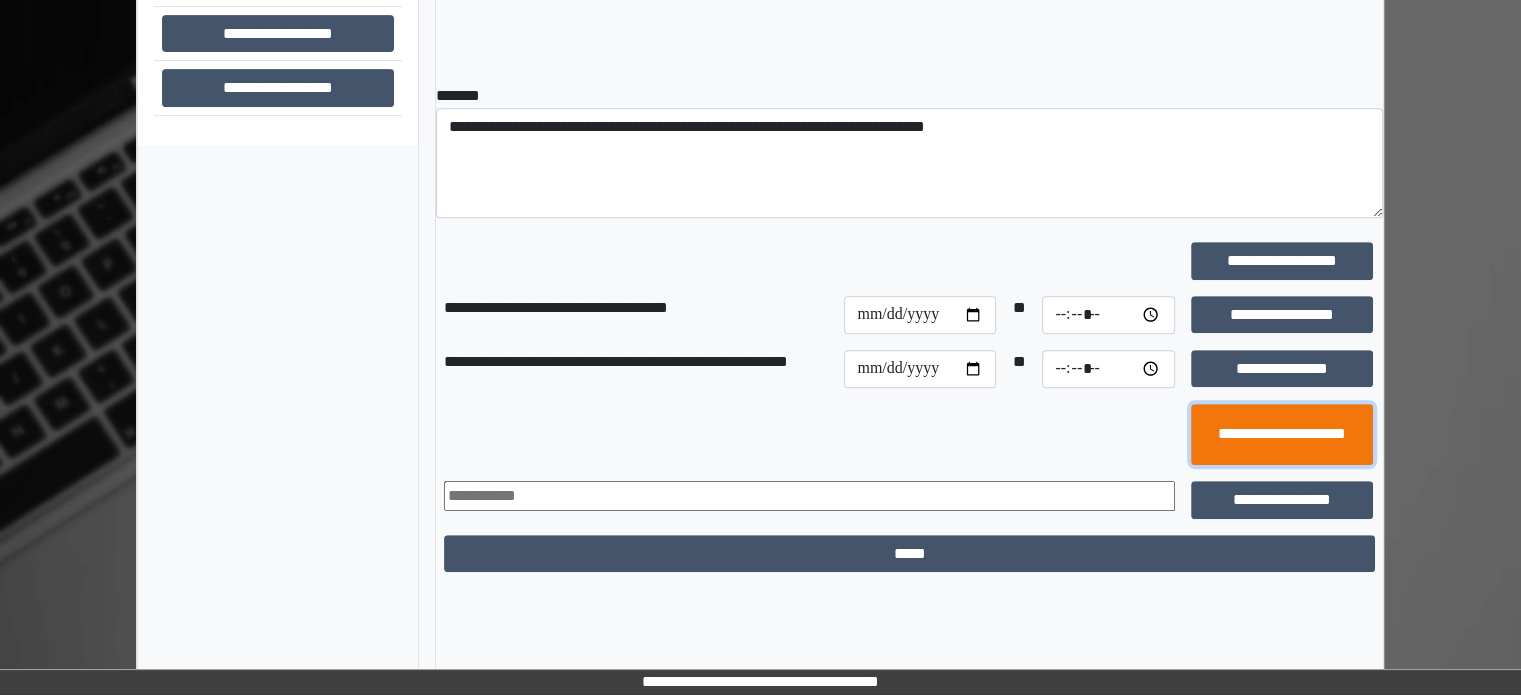 click on "**********" at bounding box center [1282, 435] 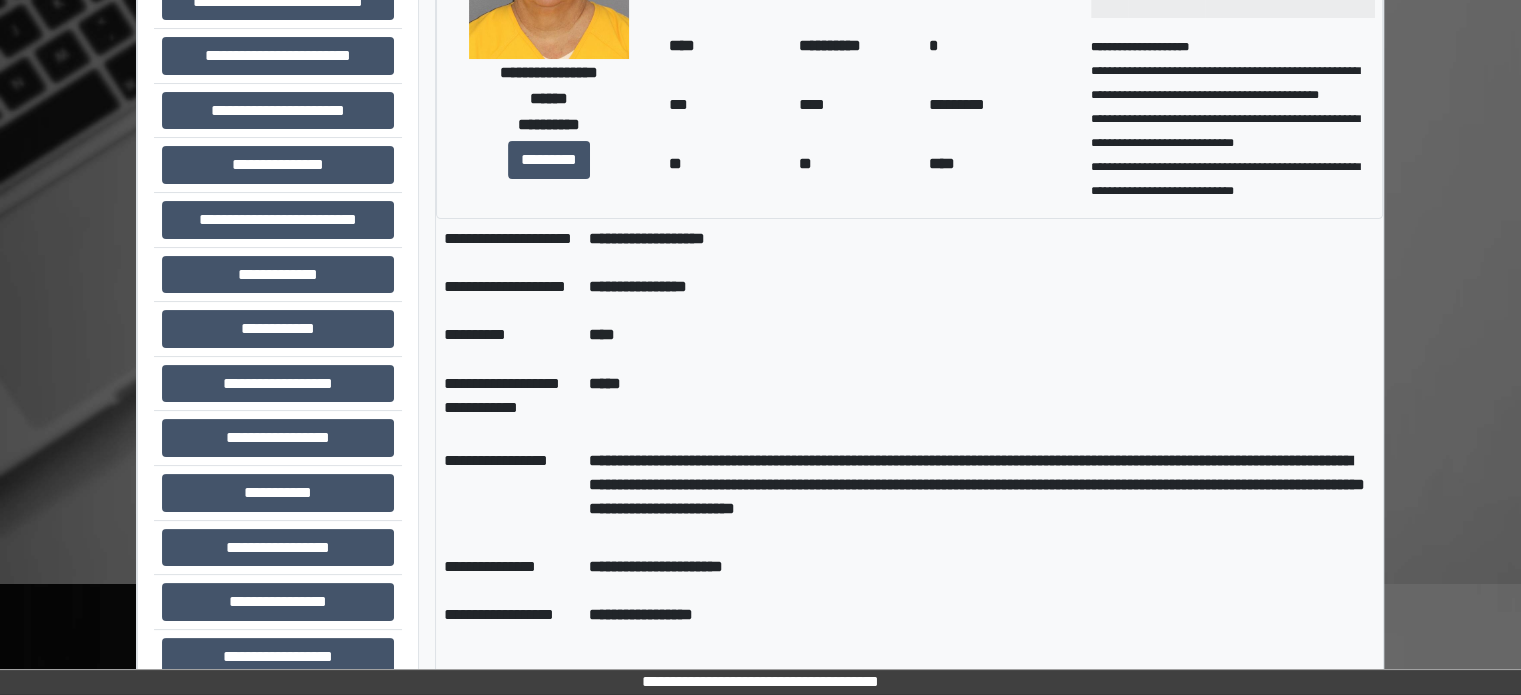 scroll, scrollTop: 400, scrollLeft: 0, axis: vertical 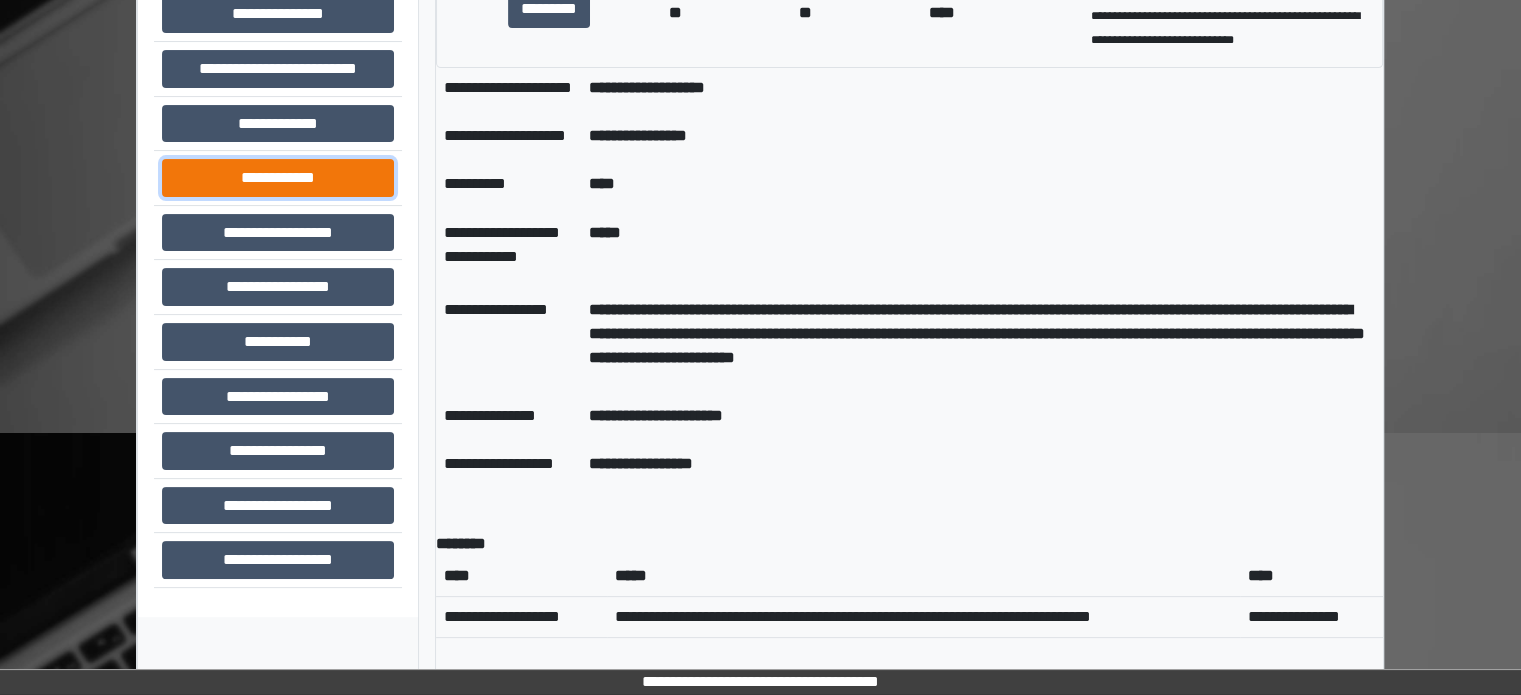 click on "**********" at bounding box center (278, 178) 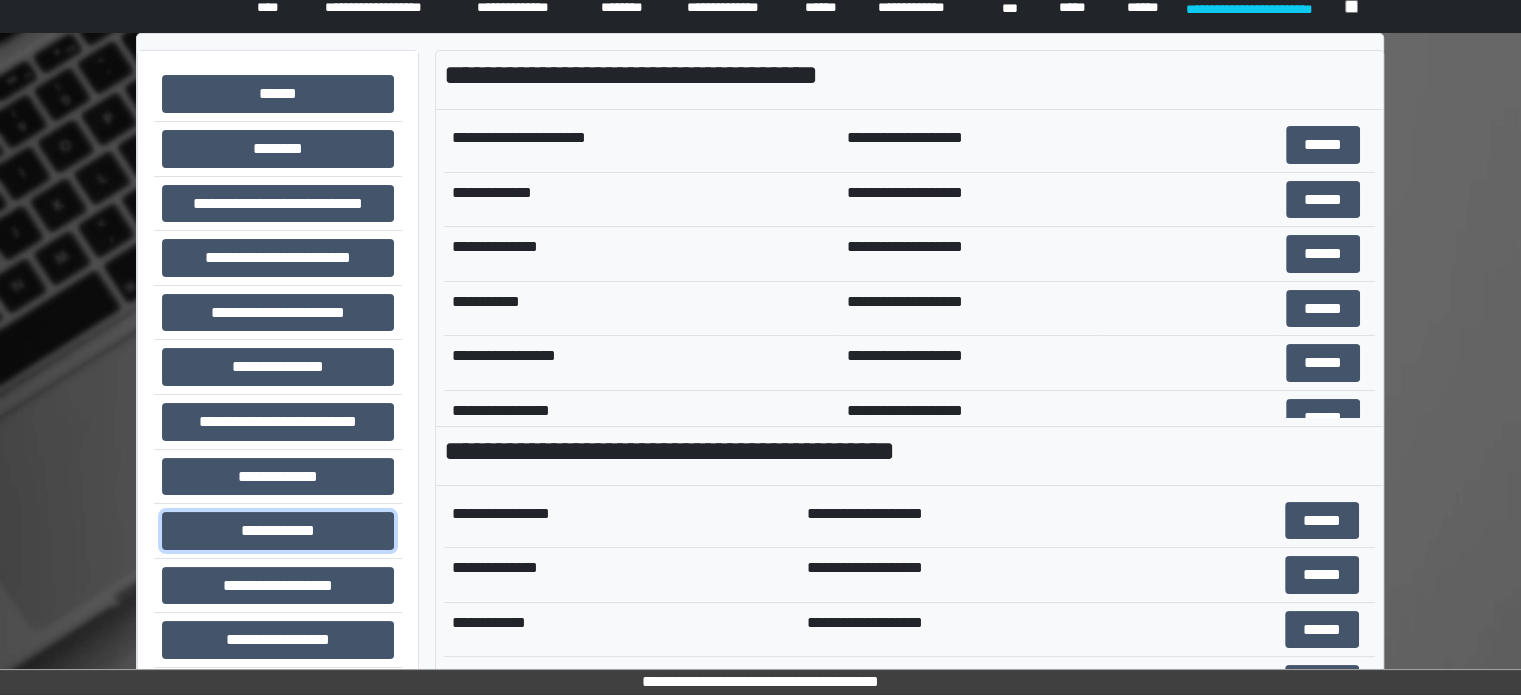 scroll, scrollTop: 0, scrollLeft: 0, axis: both 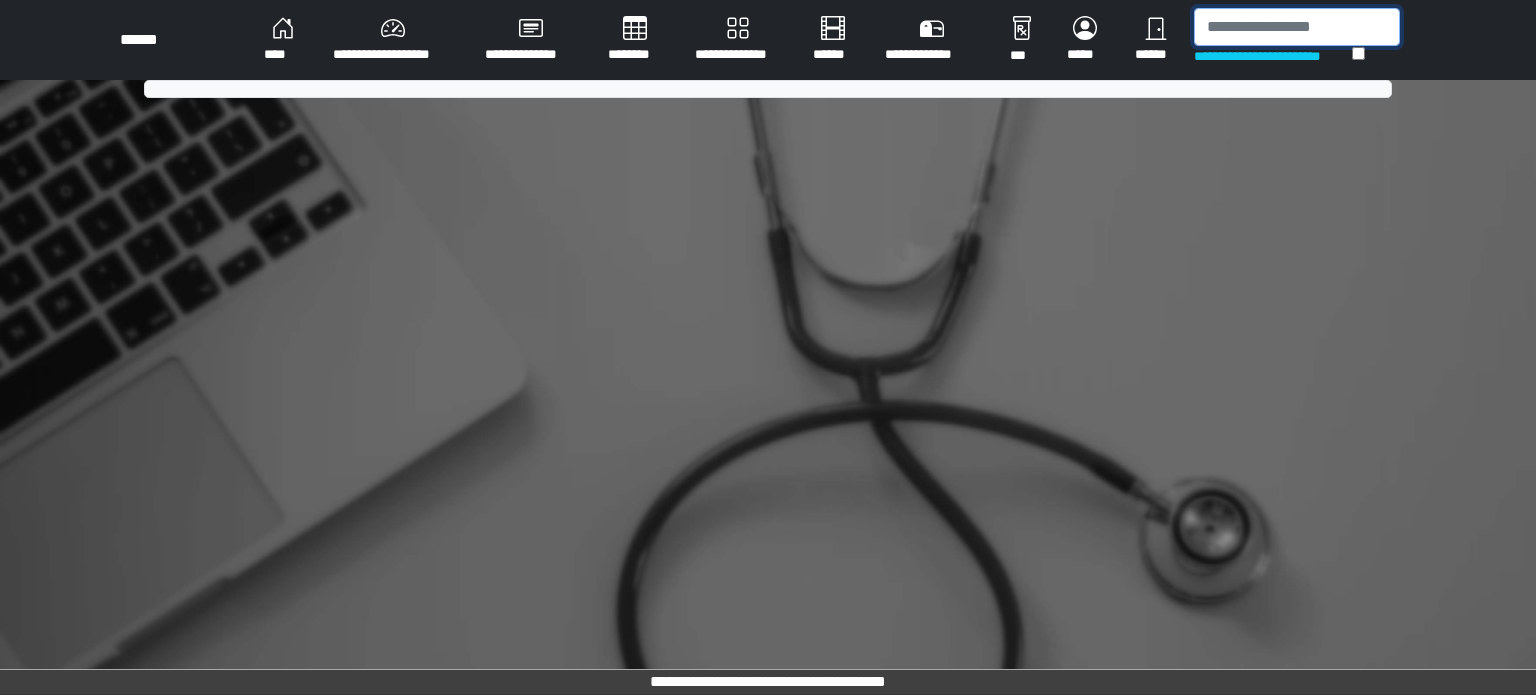 click at bounding box center (1297, 27) 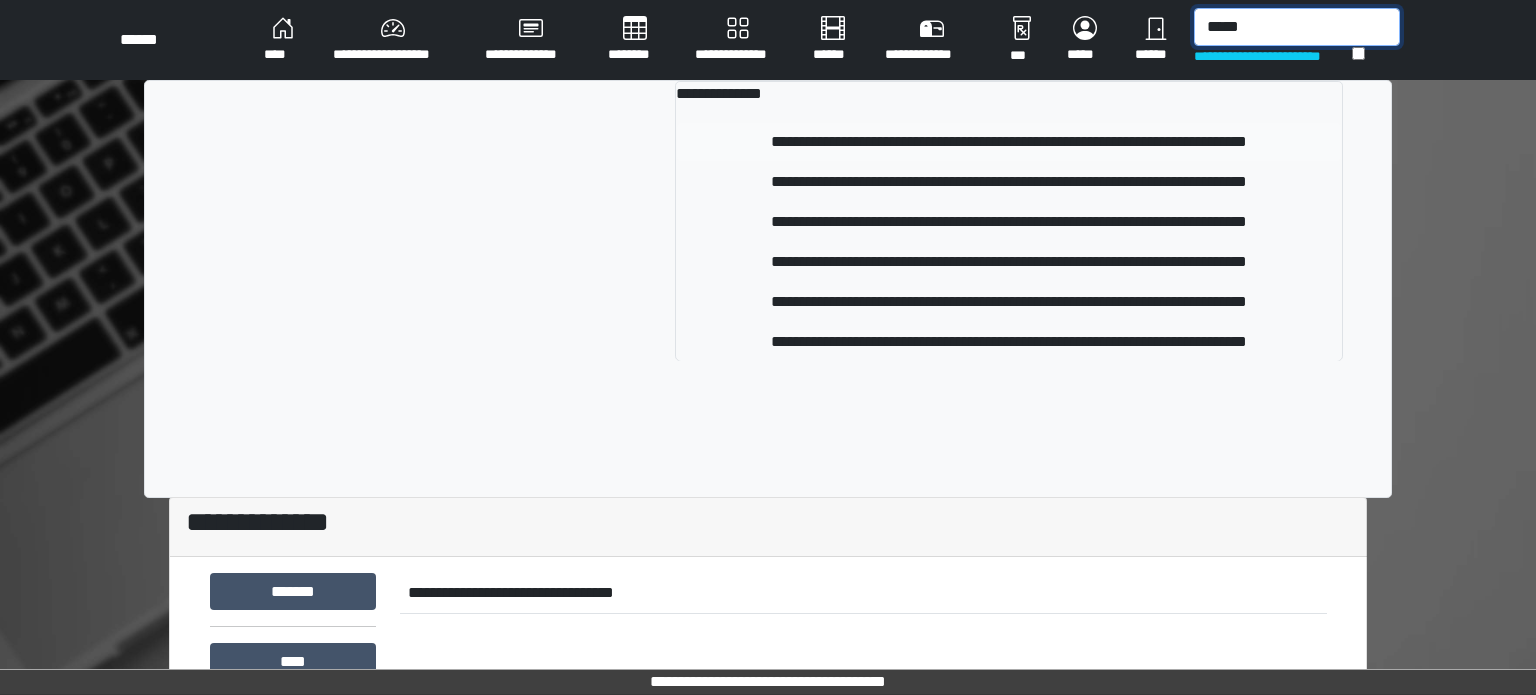 type on "*****" 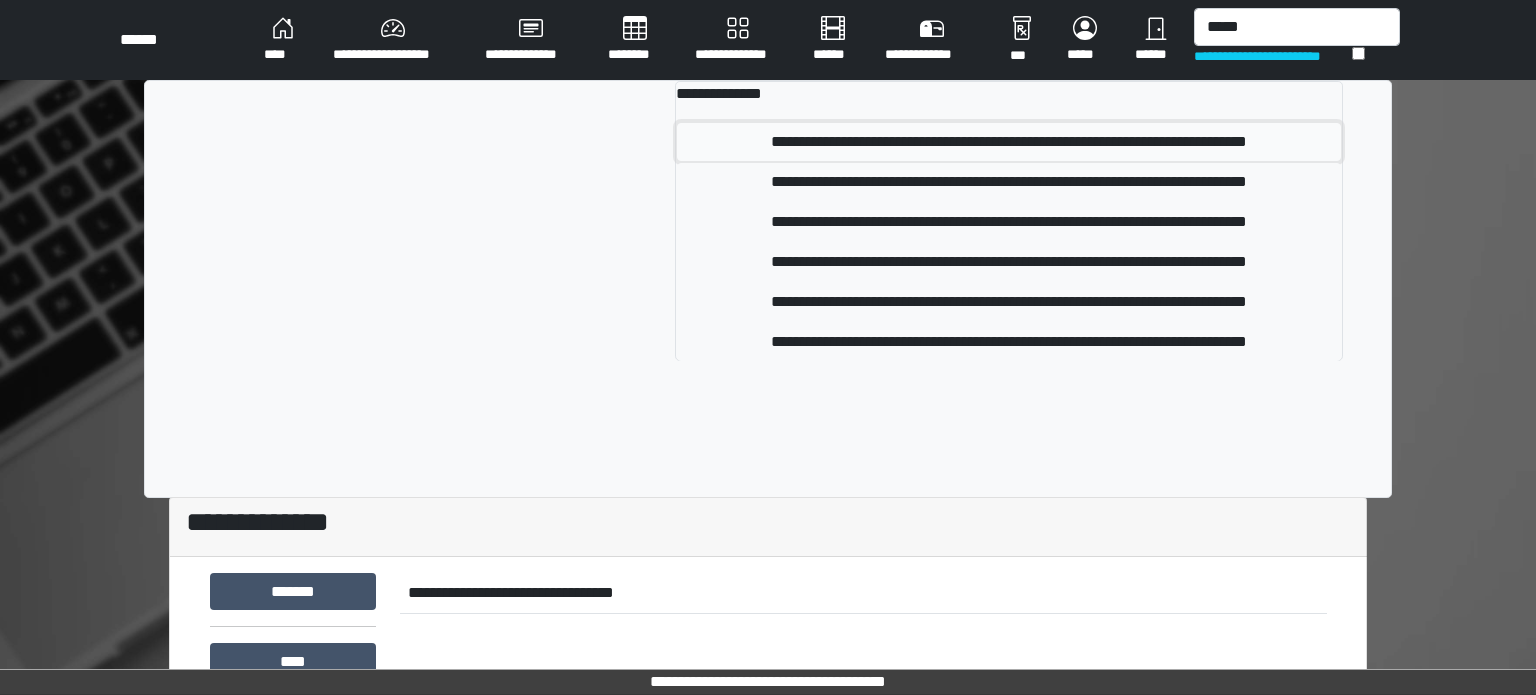 click on "**********" at bounding box center [1009, 142] 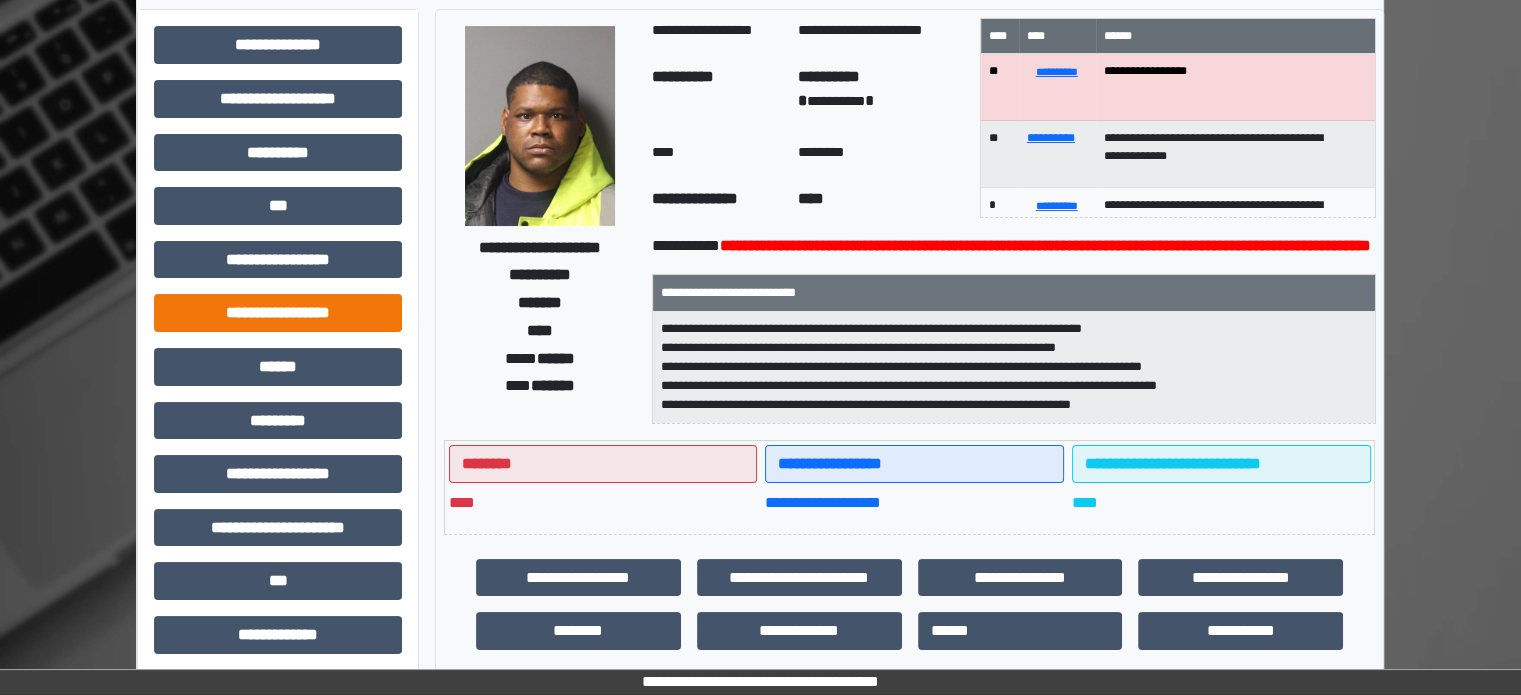 scroll, scrollTop: 200, scrollLeft: 0, axis: vertical 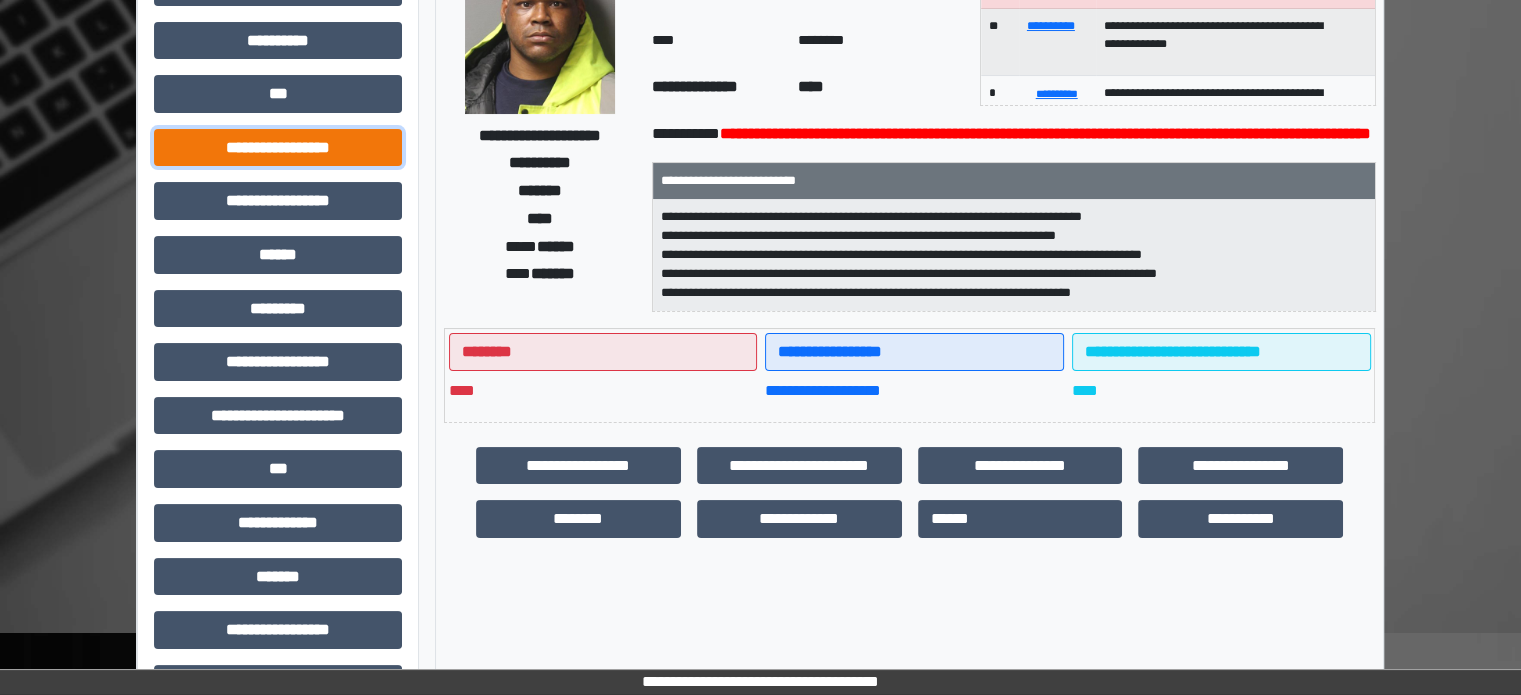 click on "**********" at bounding box center (278, 148) 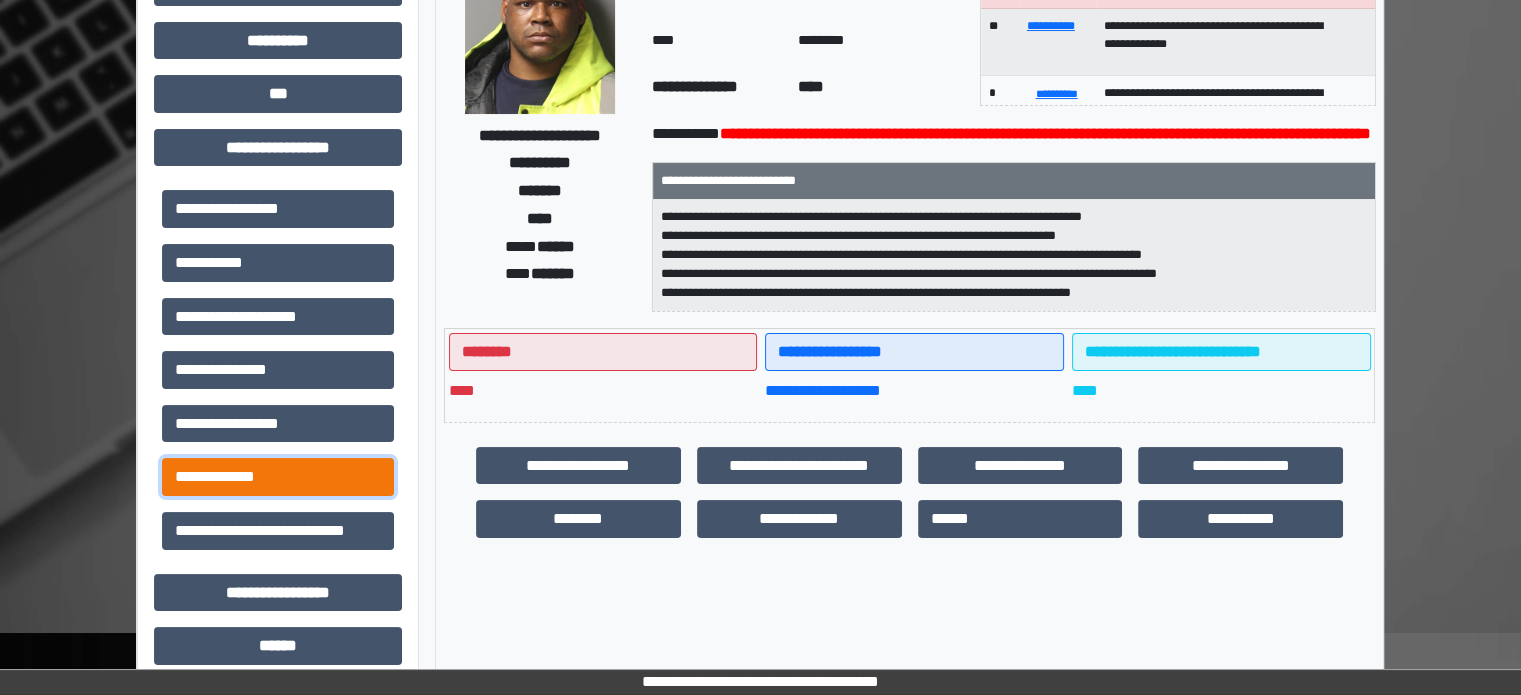 click on "**********" at bounding box center [278, 477] 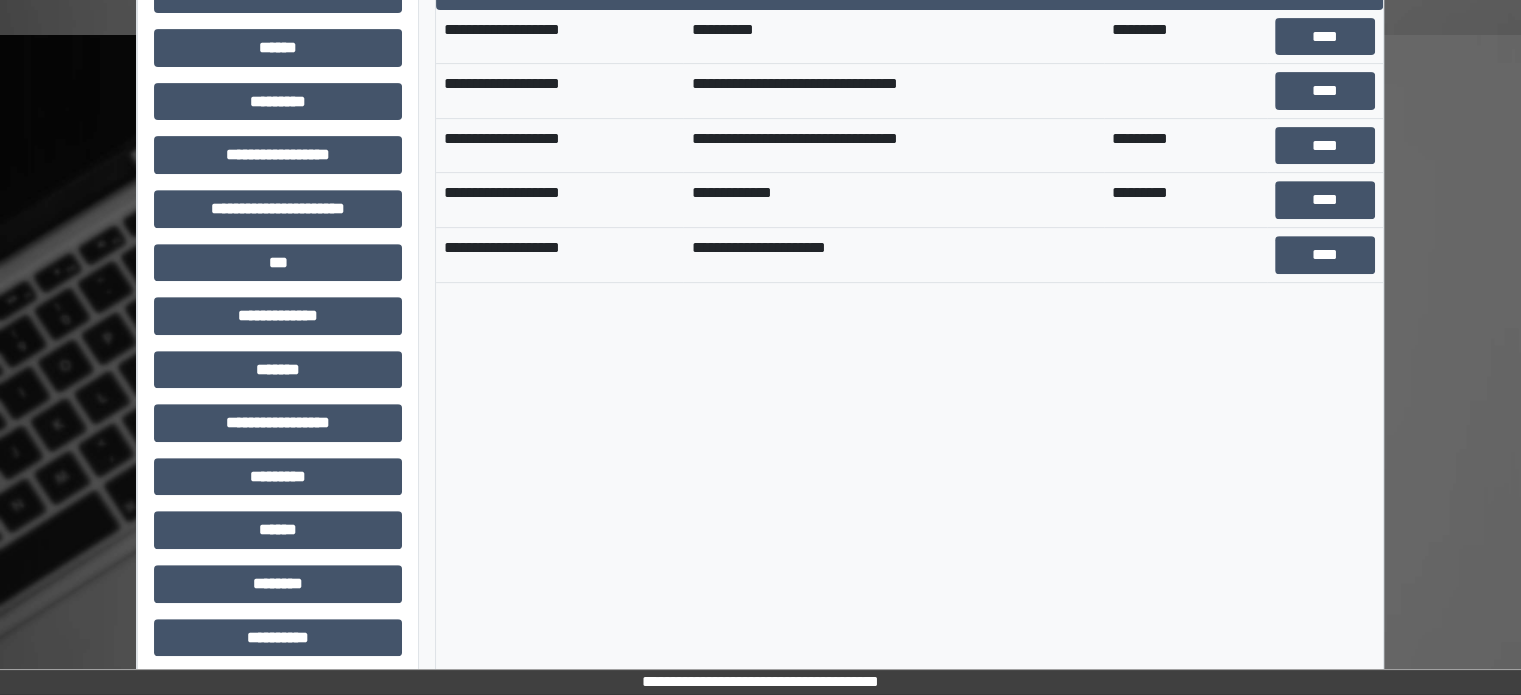 scroll, scrollTop: 800, scrollLeft: 0, axis: vertical 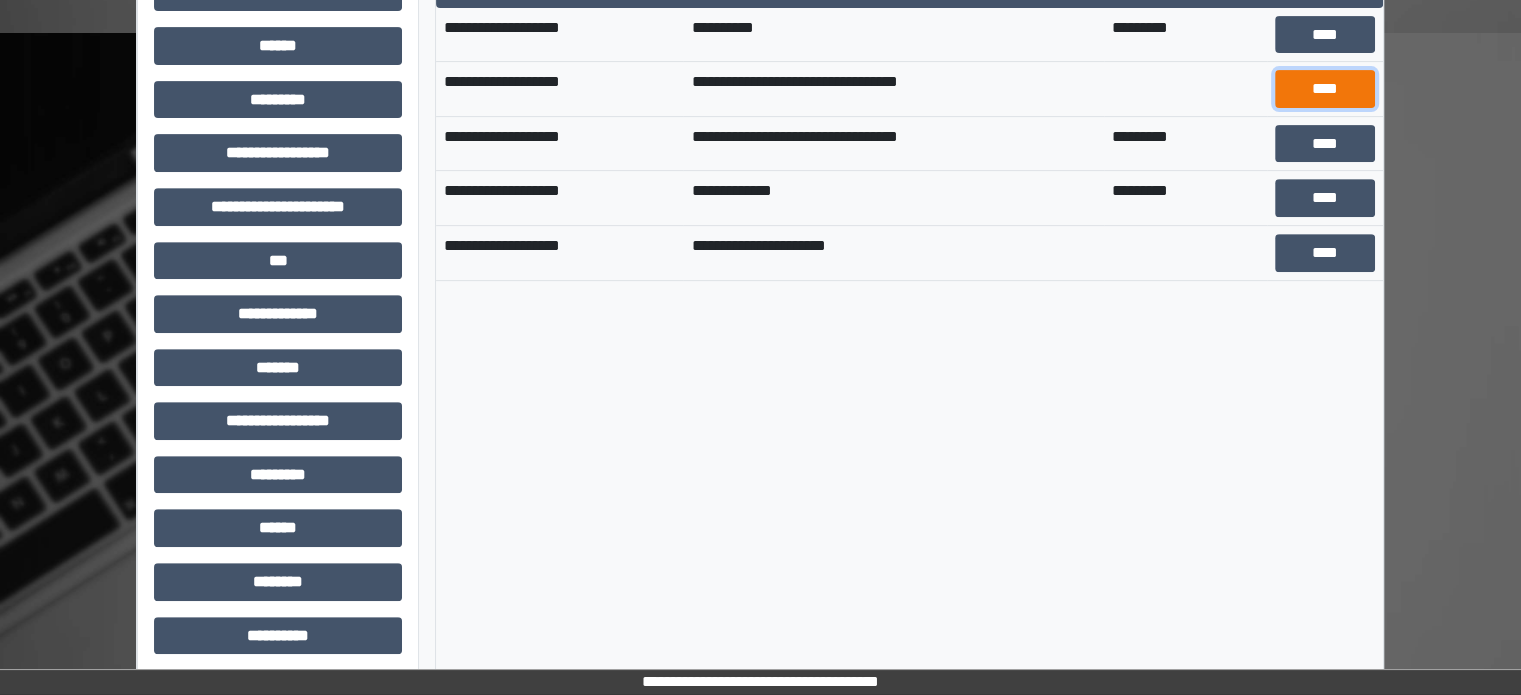 click on "****" at bounding box center (1325, 89) 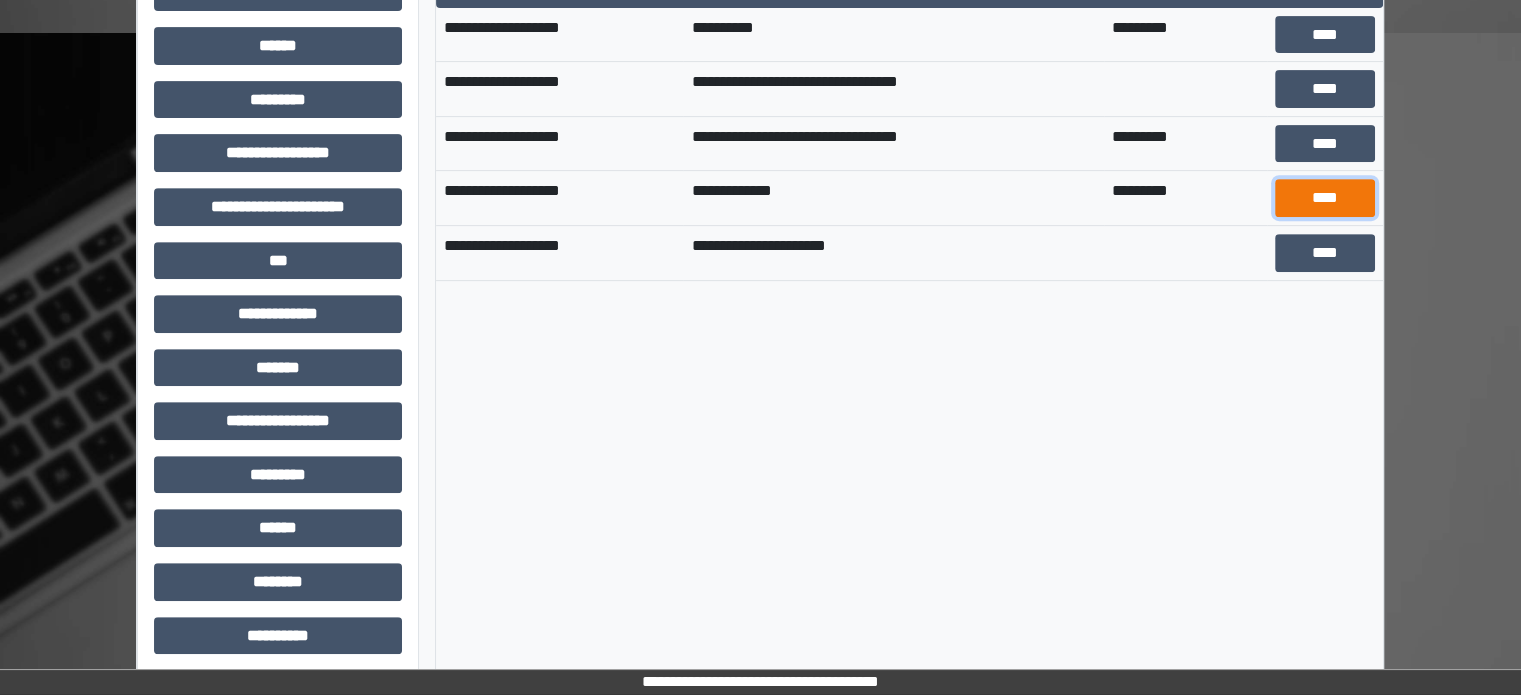 click on "****" at bounding box center [1325, 198] 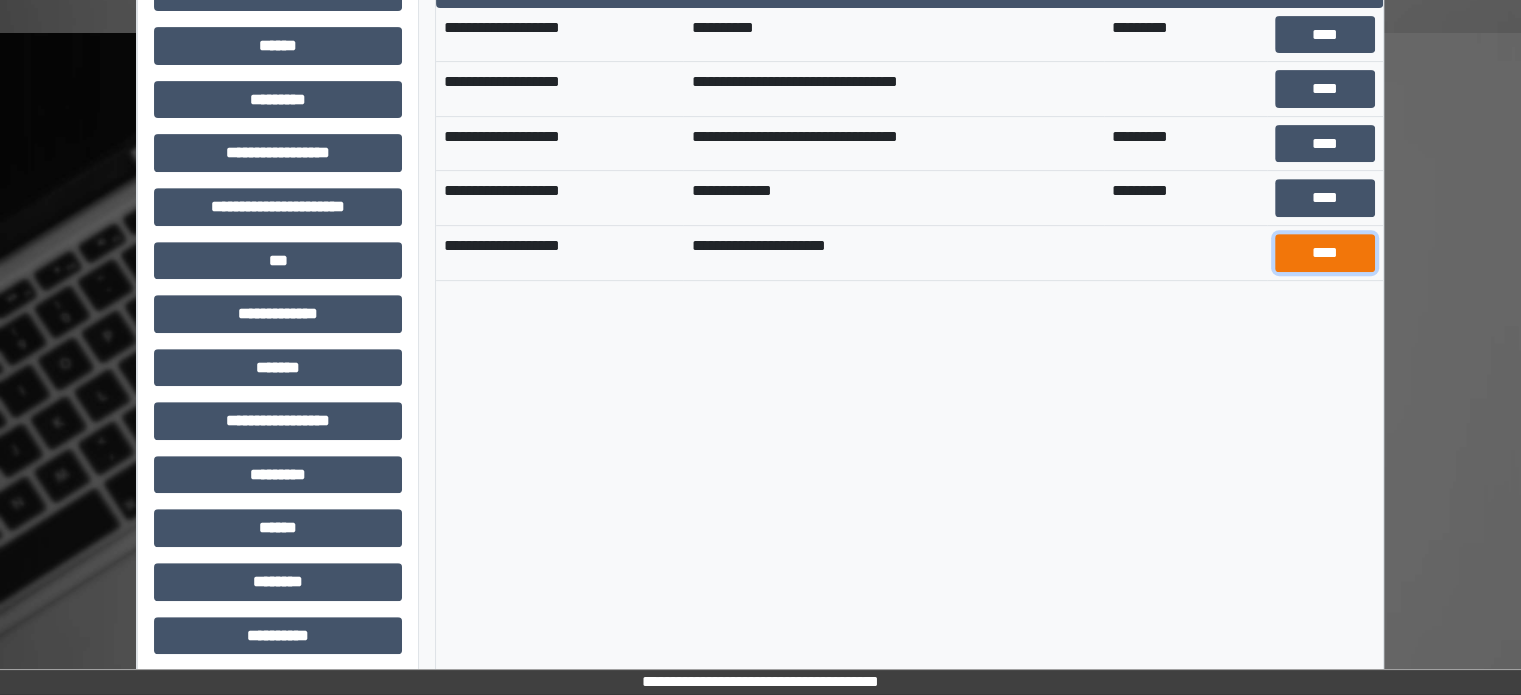 click on "****" at bounding box center (1325, 253) 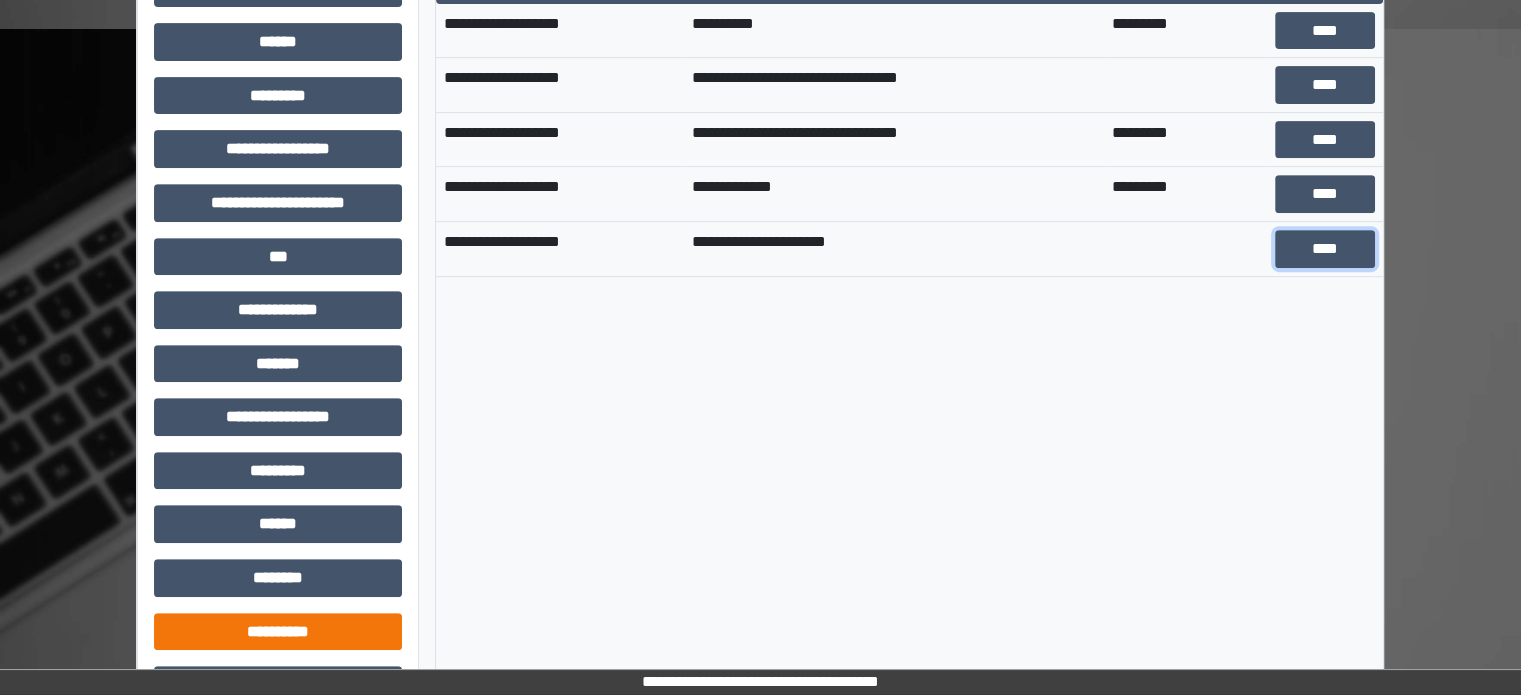 scroll, scrollTop: 862, scrollLeft: 0, axis: vertical 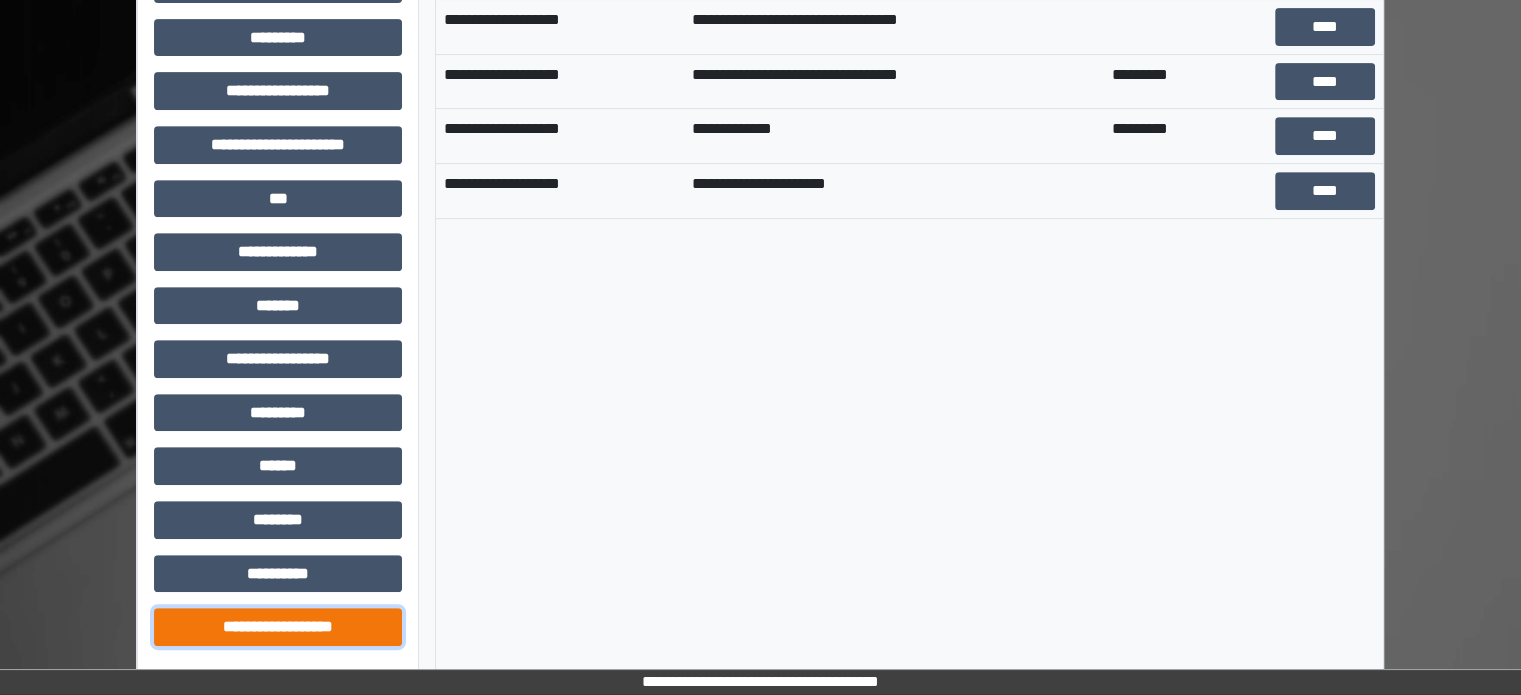 click on "**********" at bounding box center (278, 627) 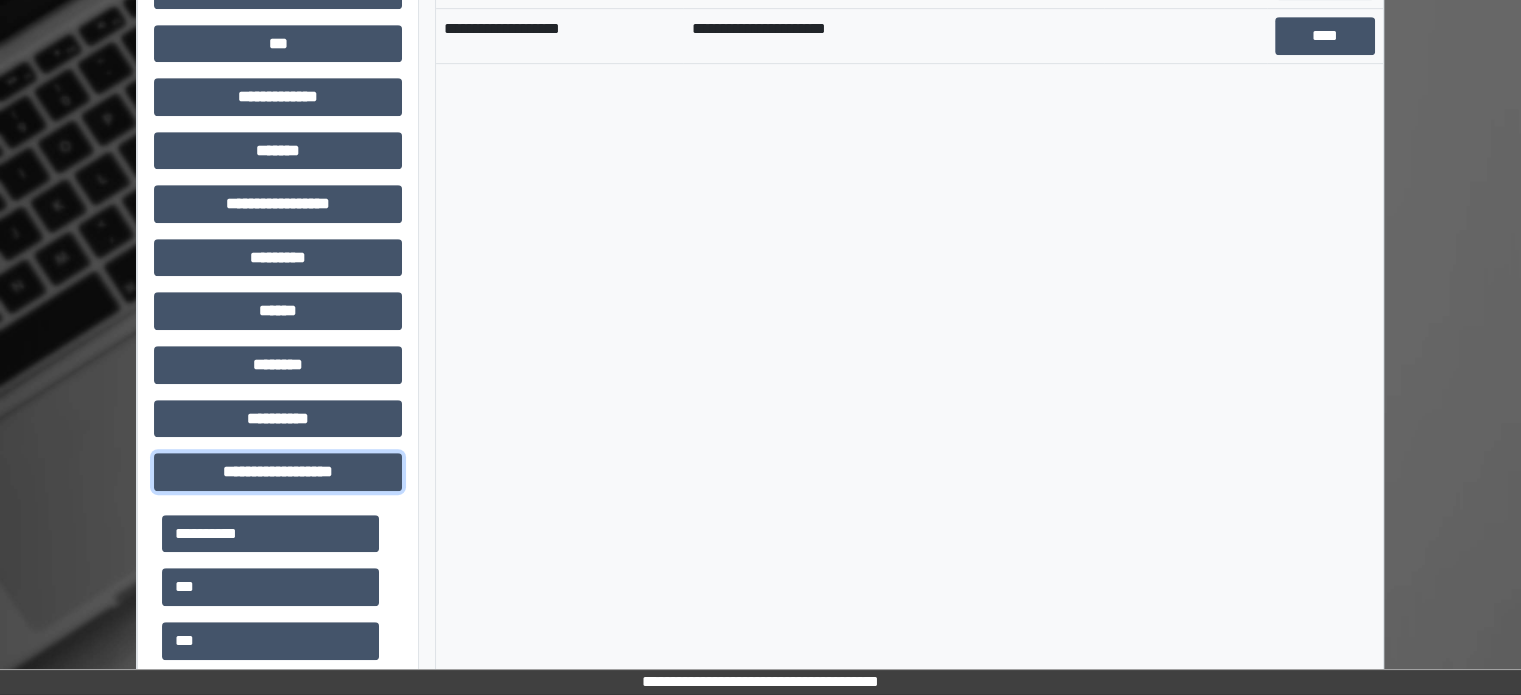 scroll, scrollTop: 1162, scrollLeft: 0, axis: vertical 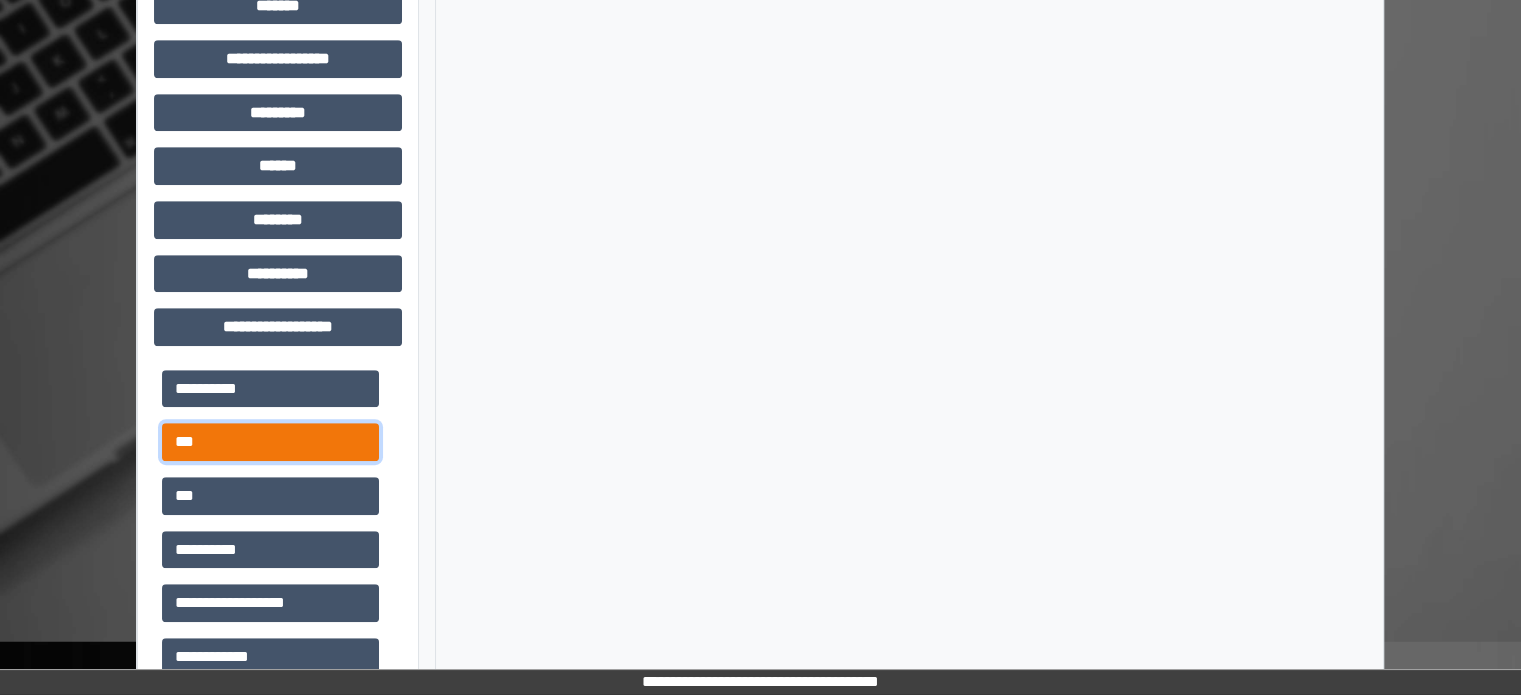 click on "***" at bounding box center (270, 442) 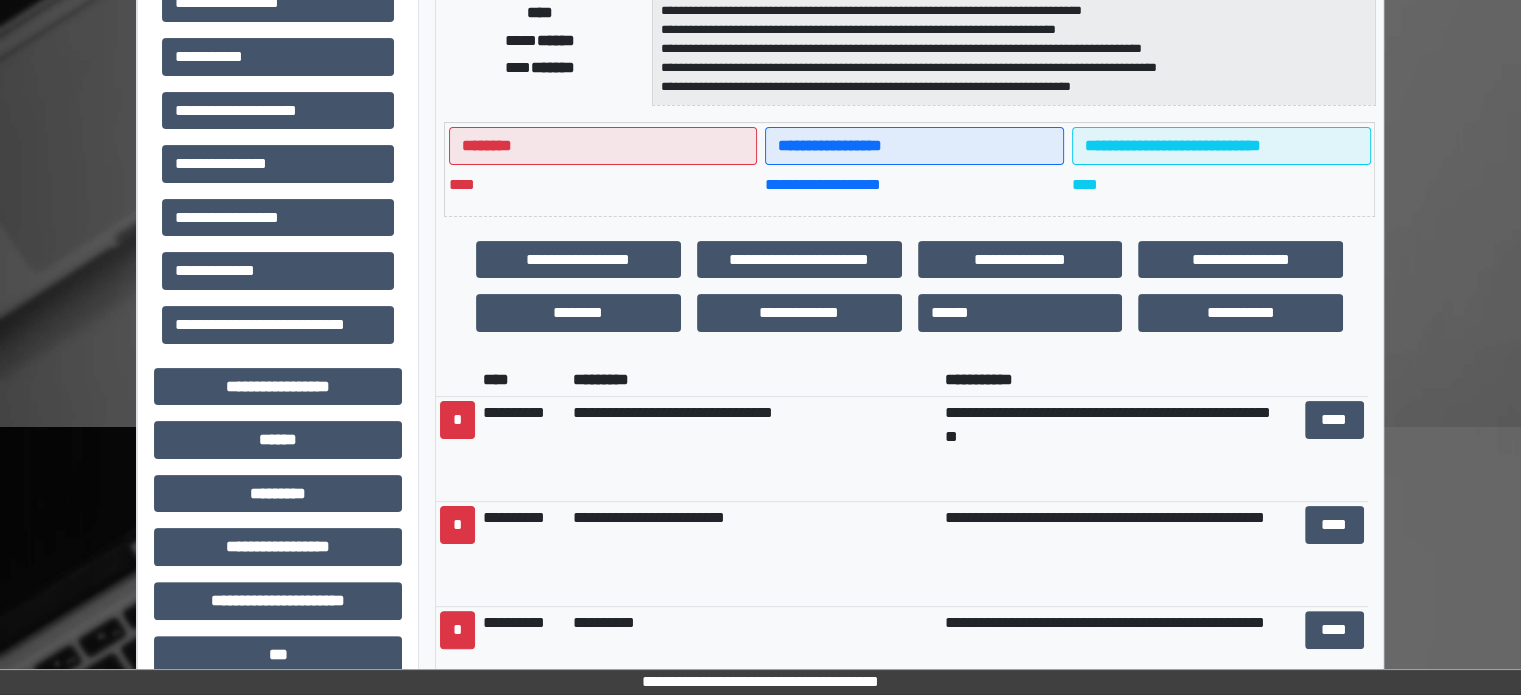 scroll, scrollTop: 362, scrollLeft: 0, axis: vertical 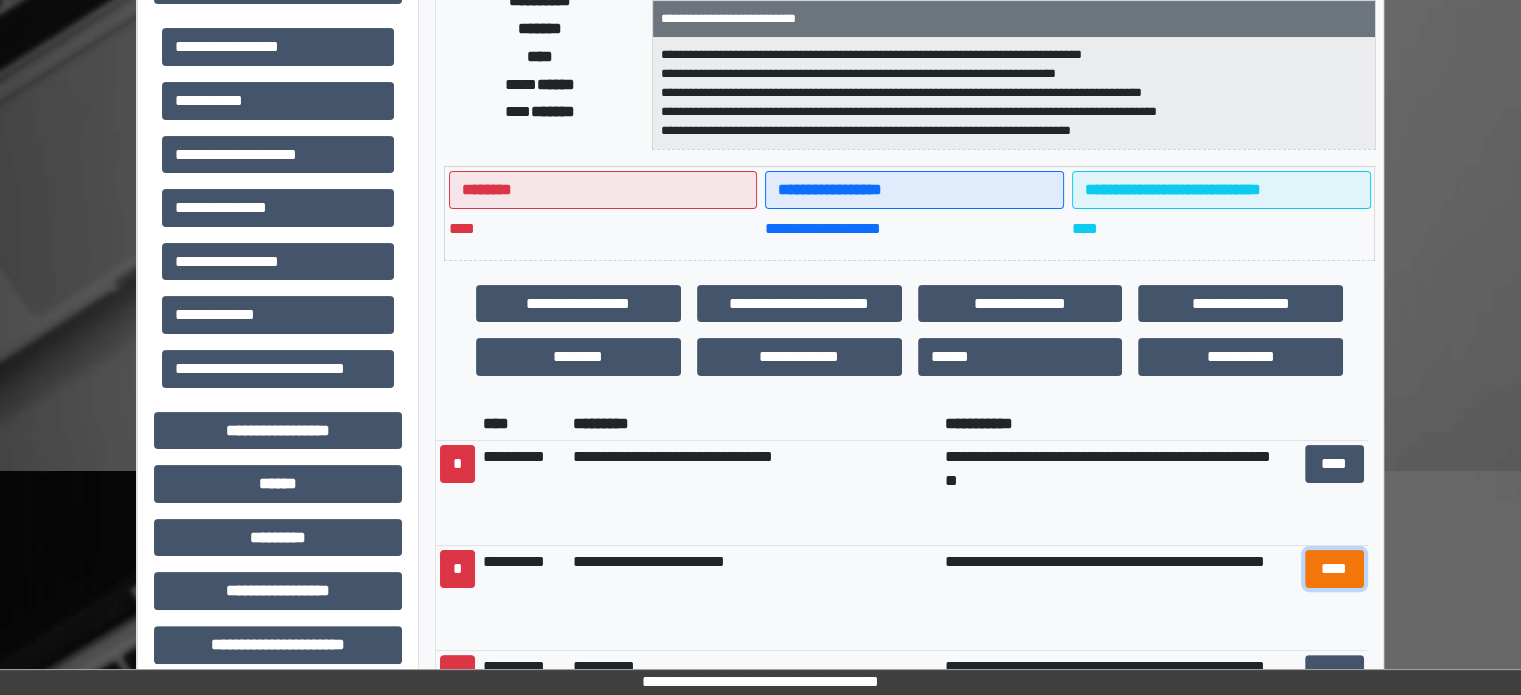 click on "****" at bounding box center [1334, 569] 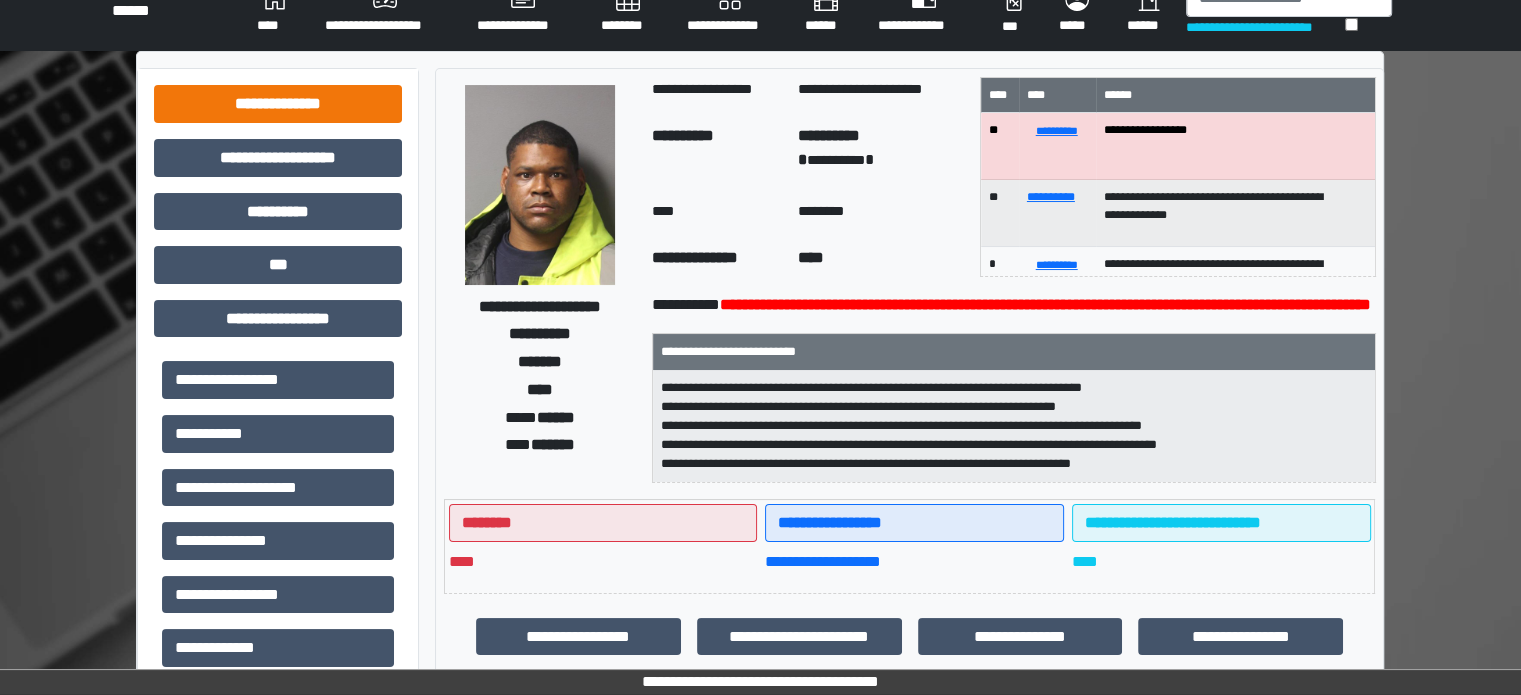 scroll, scrollTop: 0, scrollLeft: 0, axis: both 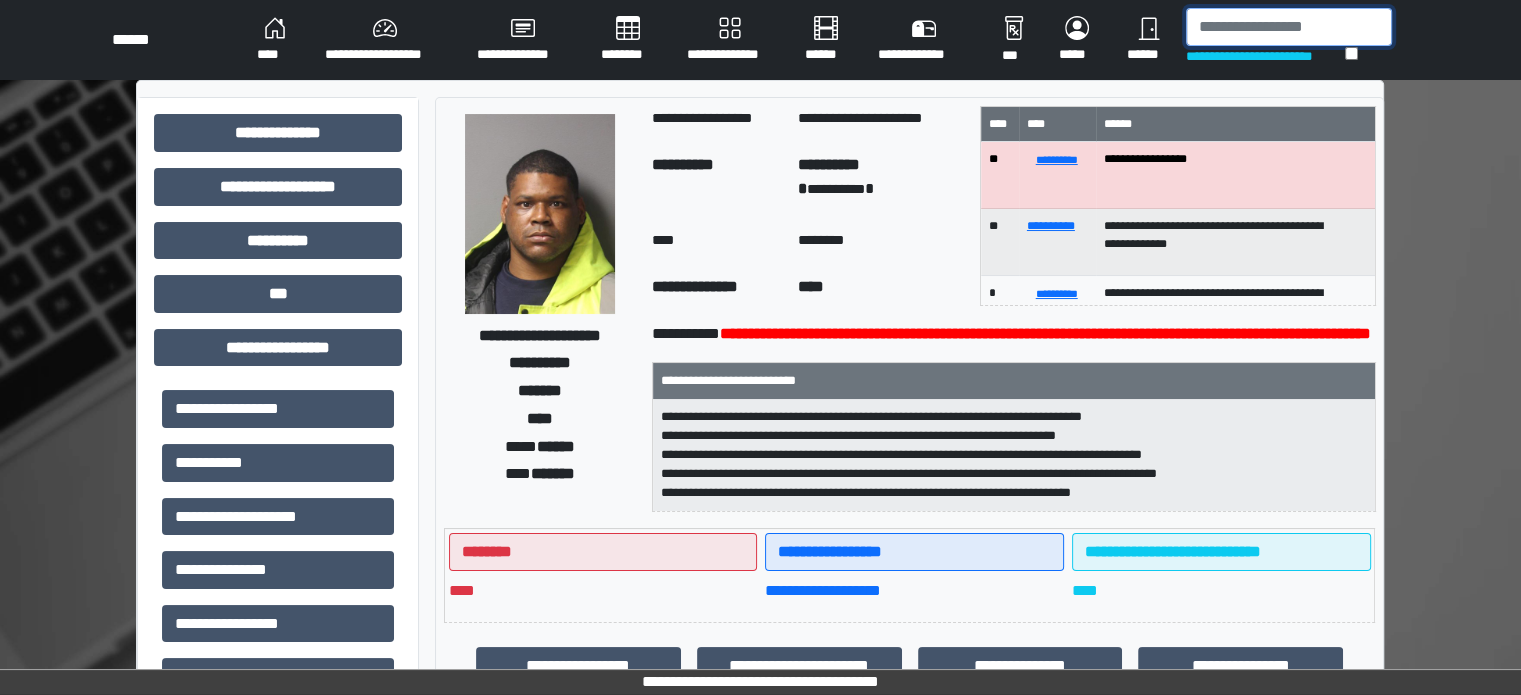 click at bounding box center [1289, 27] 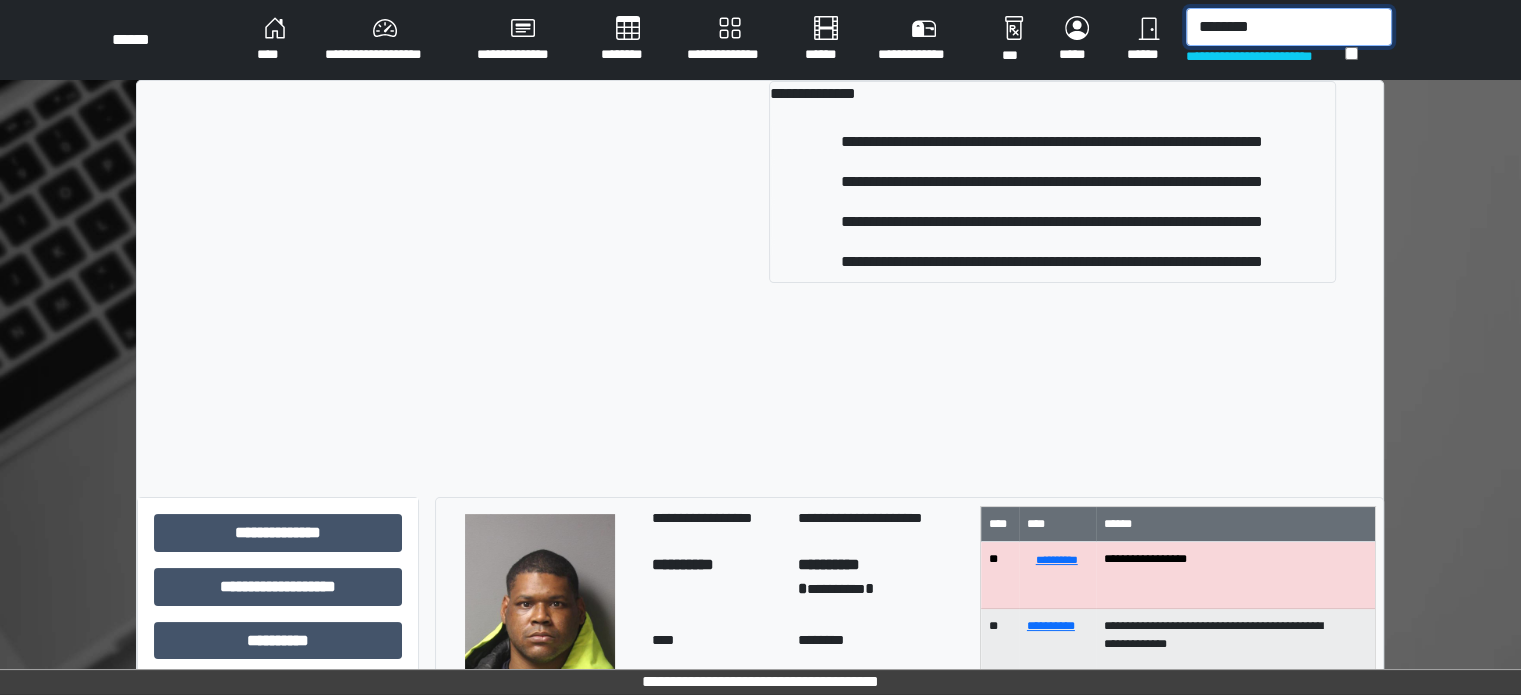 type on "********" 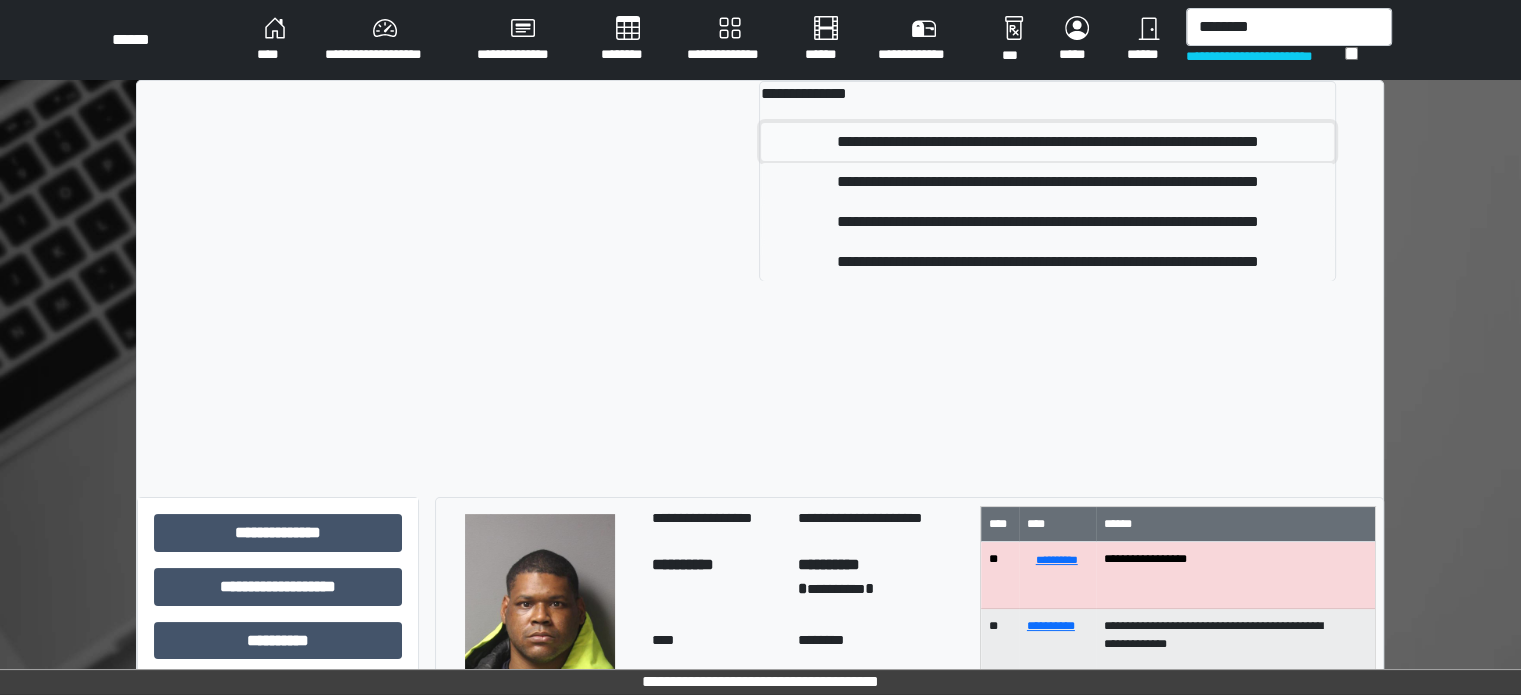 click on "**********" at bounding box center (1047, 142) 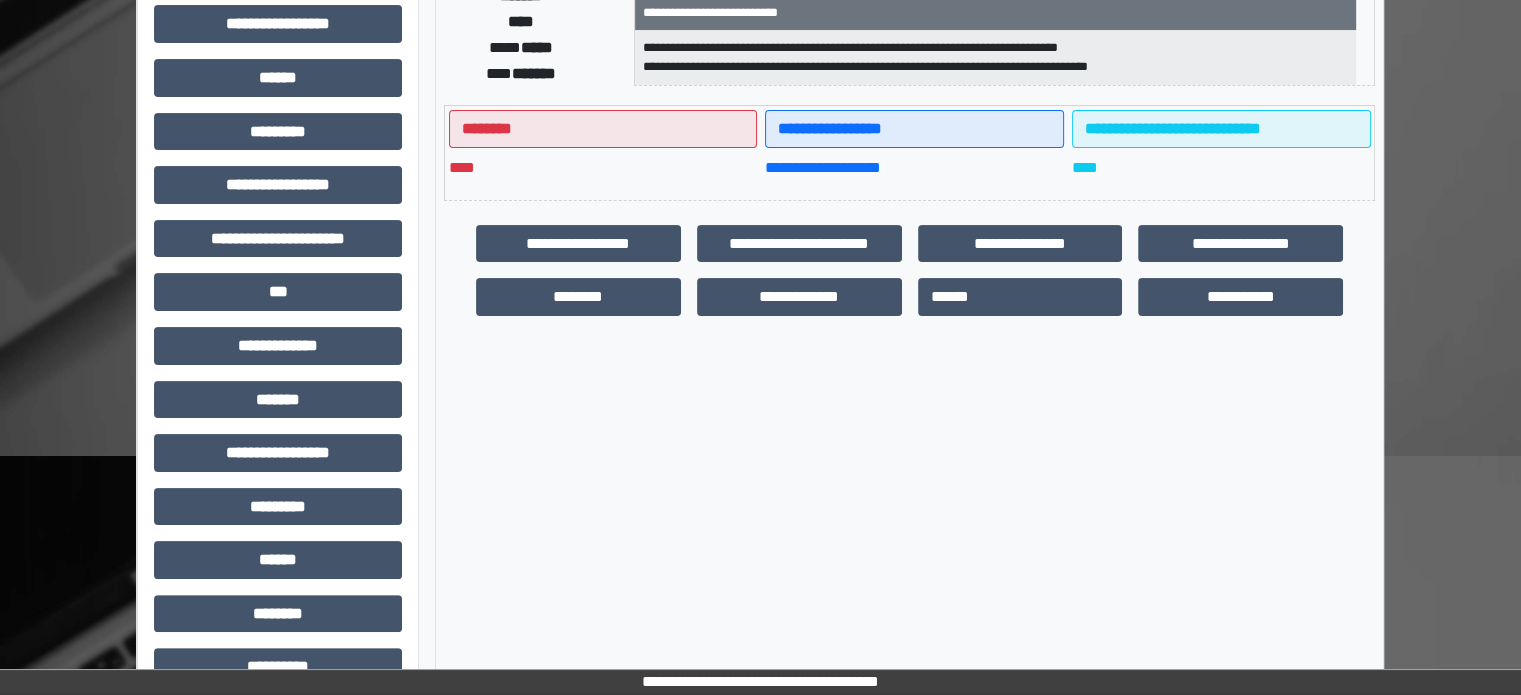 scroll, scrollTop: 471, scrollLeft: 0, axis: vertical 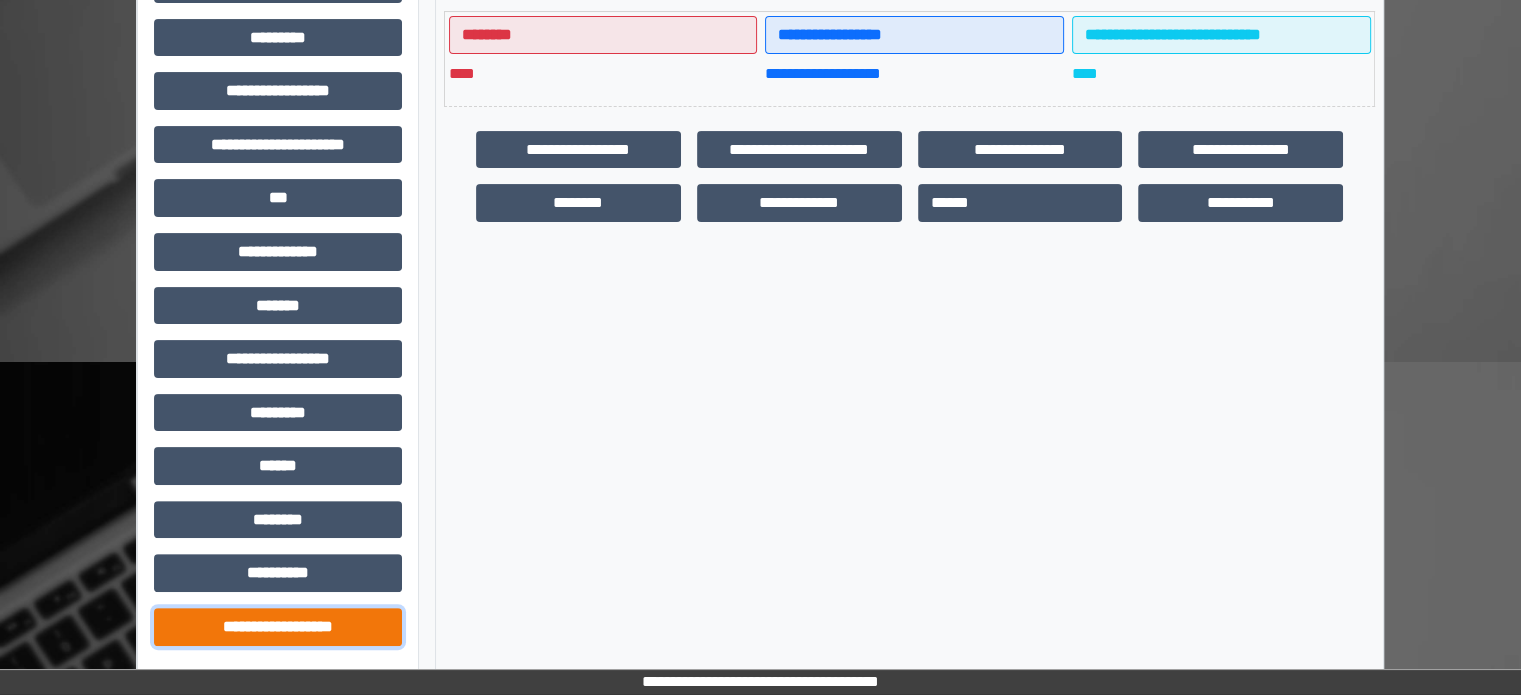 click on "**********" at bounding box center (278, 627) 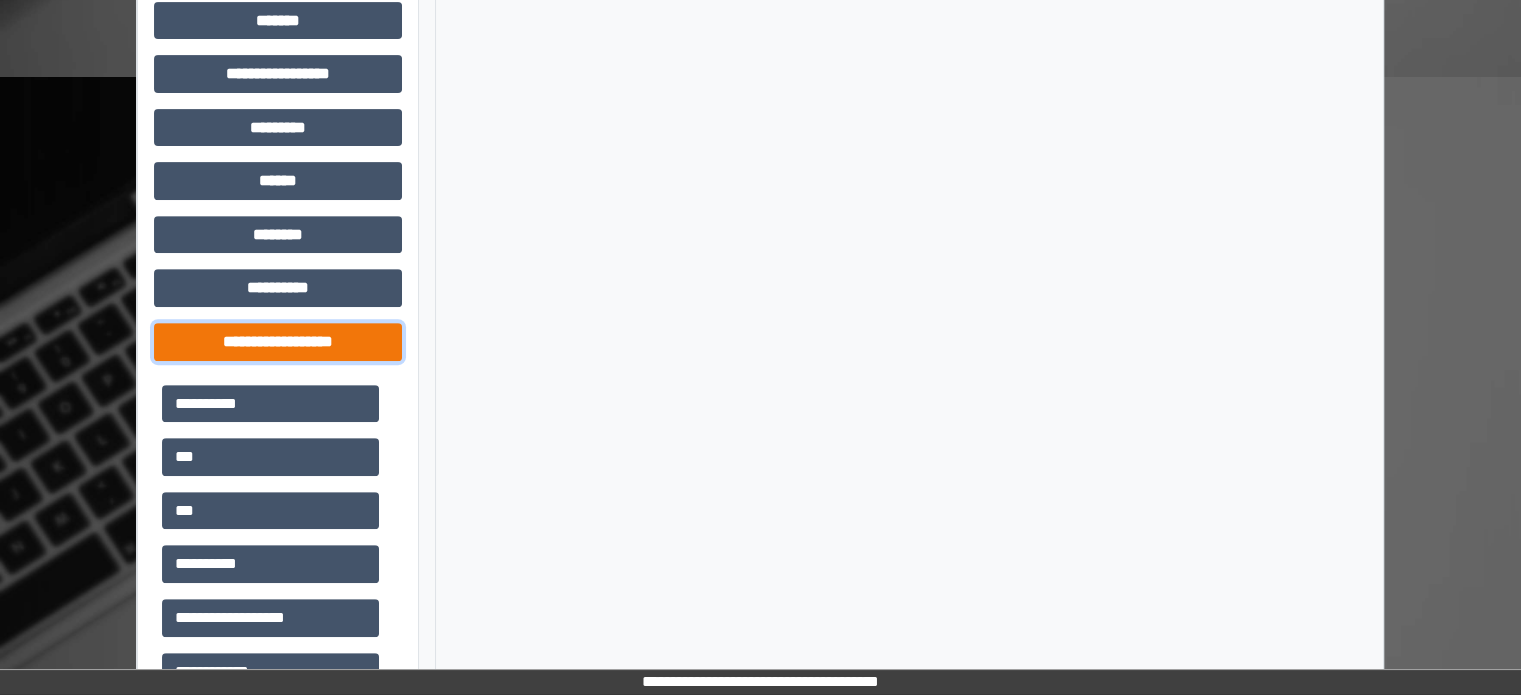 scroll, scrollTop: 771, scrollLeft: 0, axis: vertical 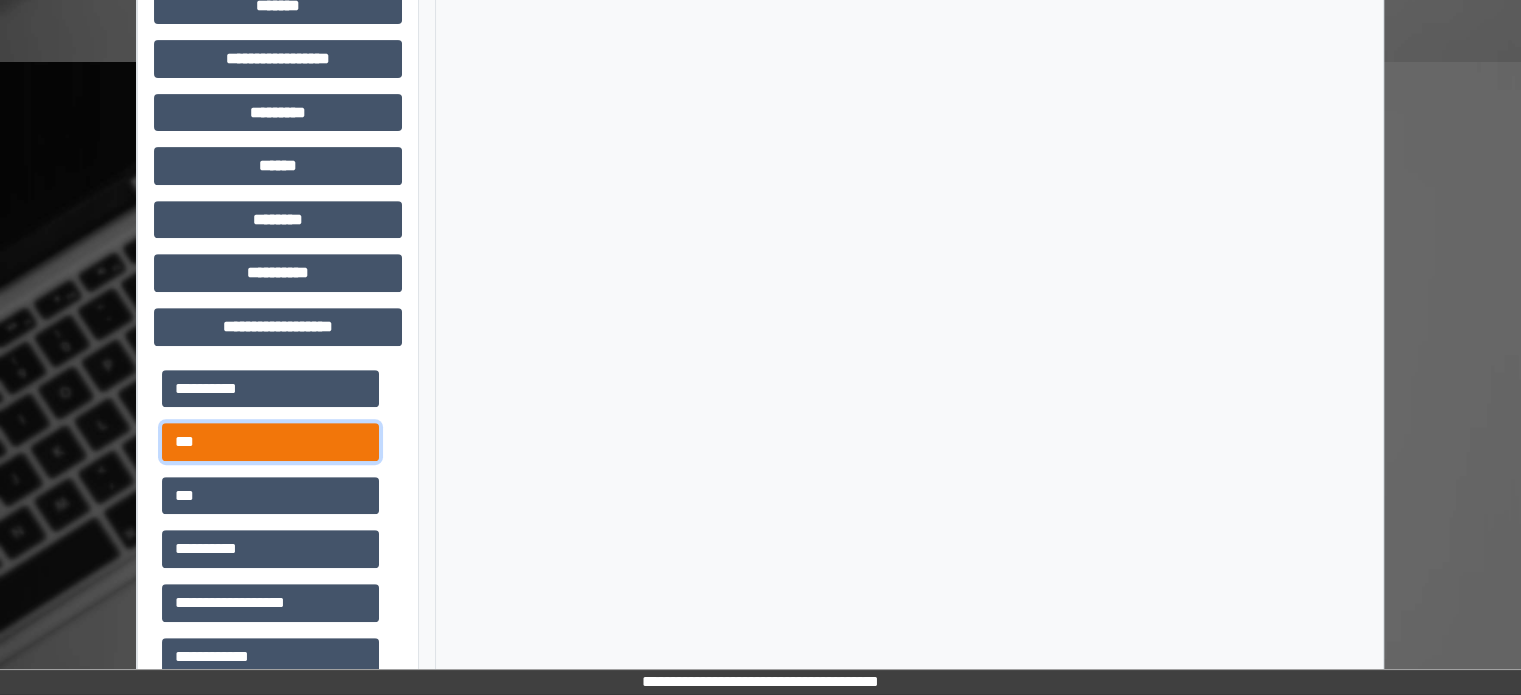 click on "***" at bounding box center [270, 442] 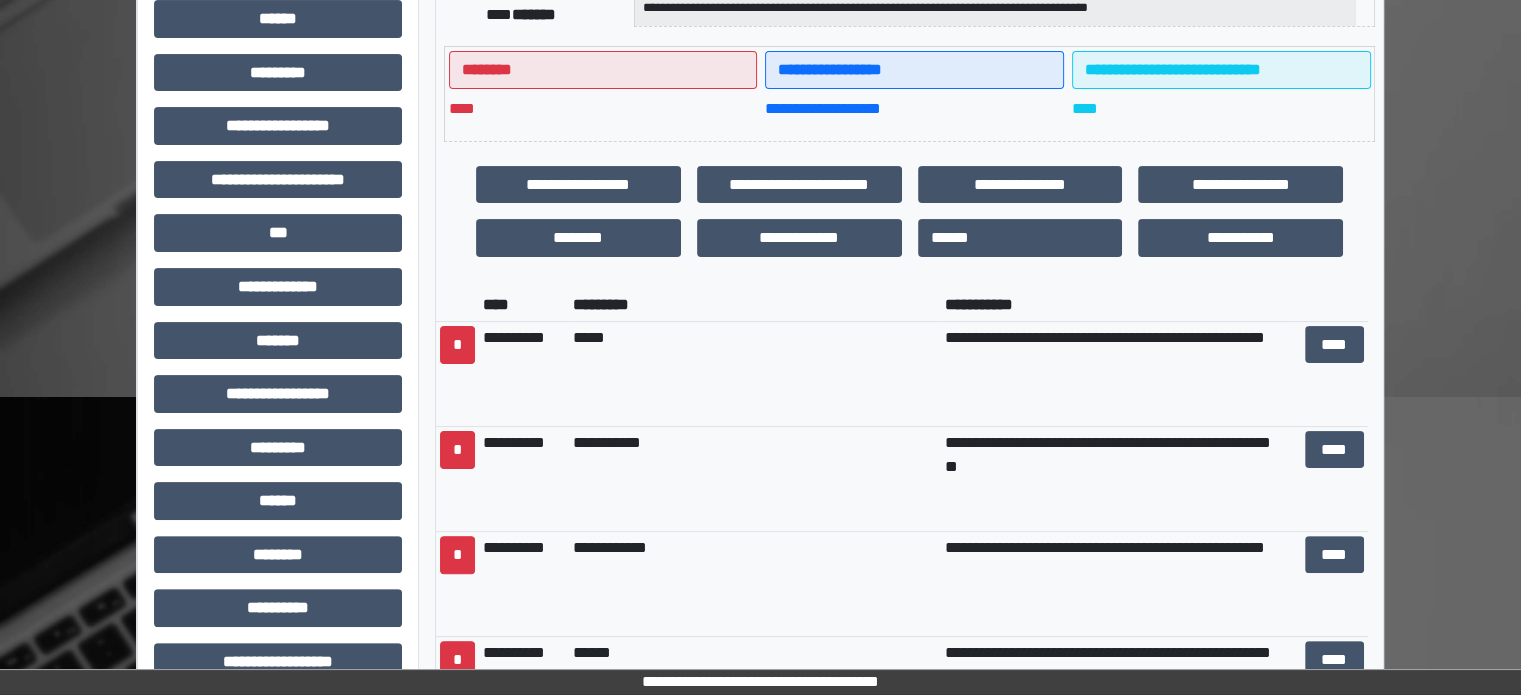scroll, scrollTop: 471, scrollLeft: 0, axis: vertical 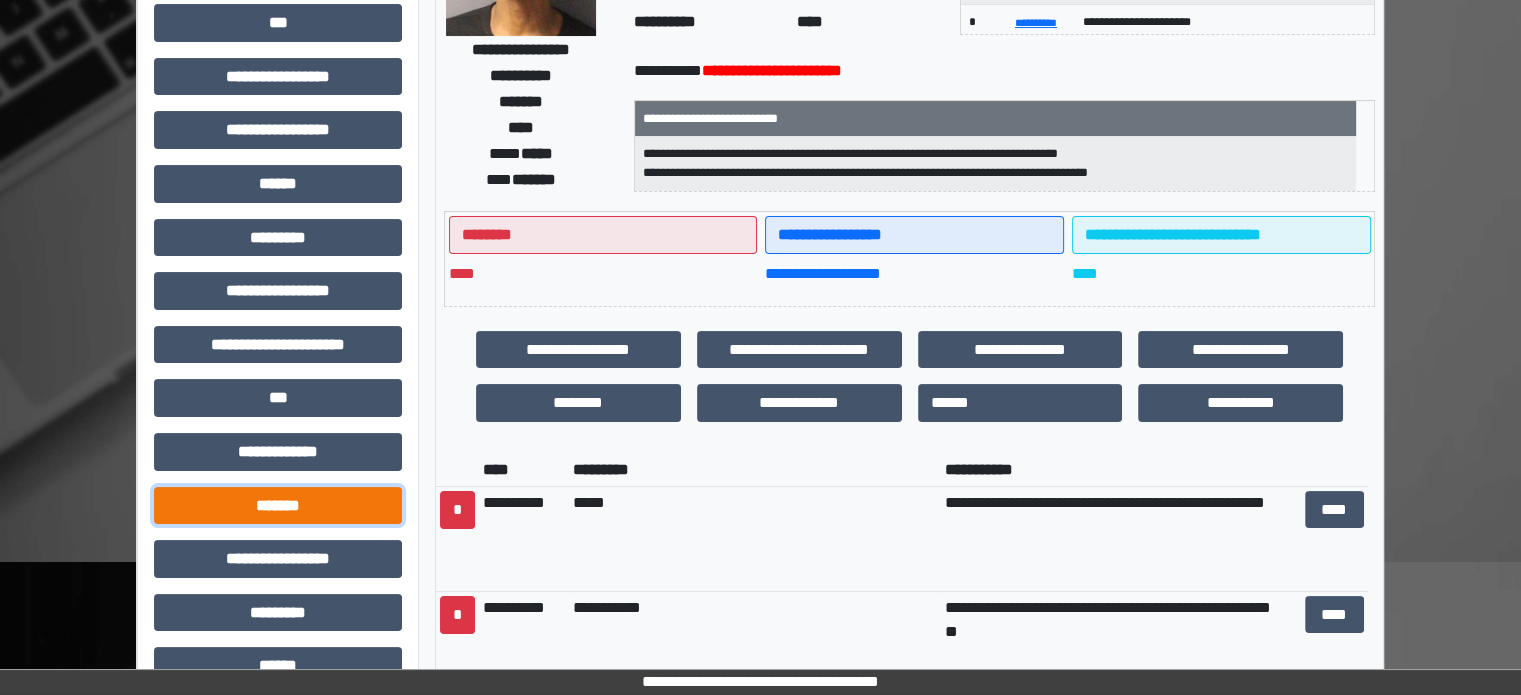 click on "*******" at bounding box center [278, 506] 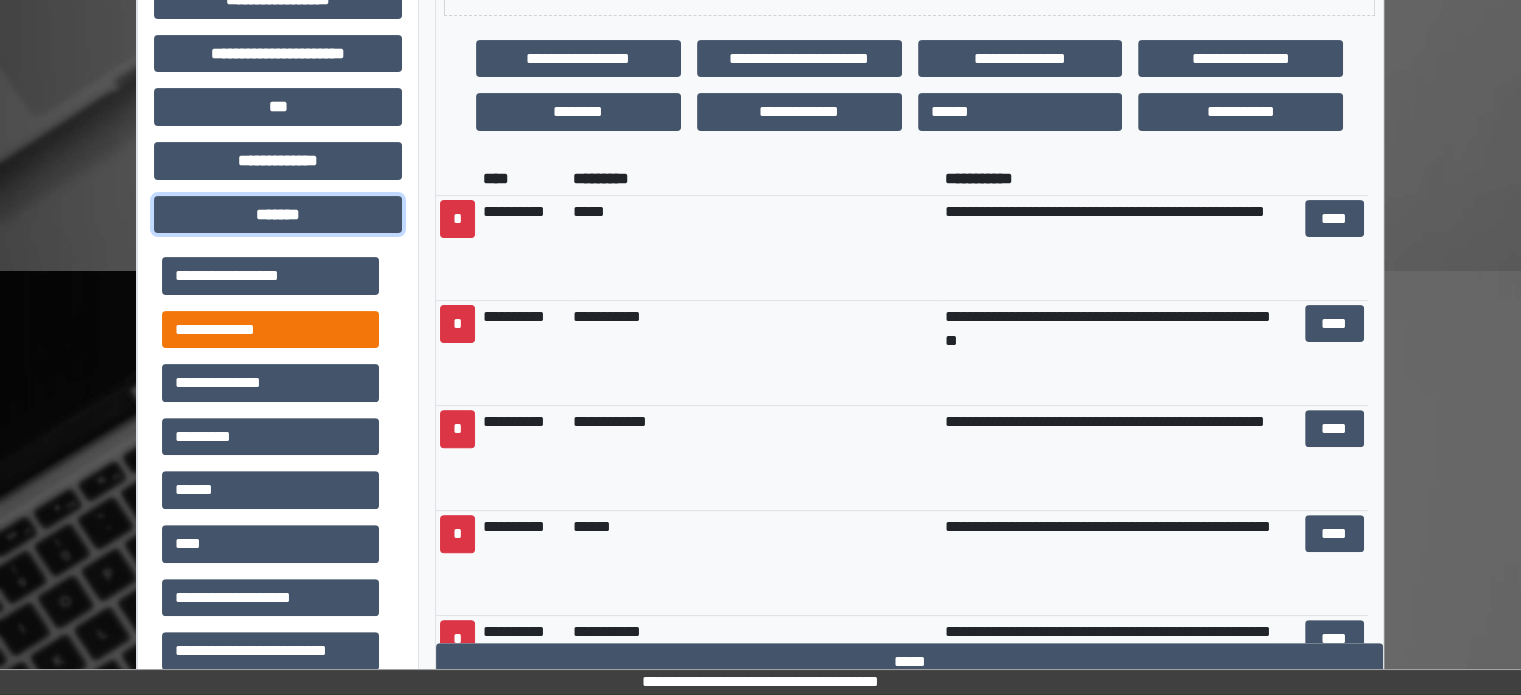 scroll, scrollTop: 671, scrollLeft: 0, axis: vertical 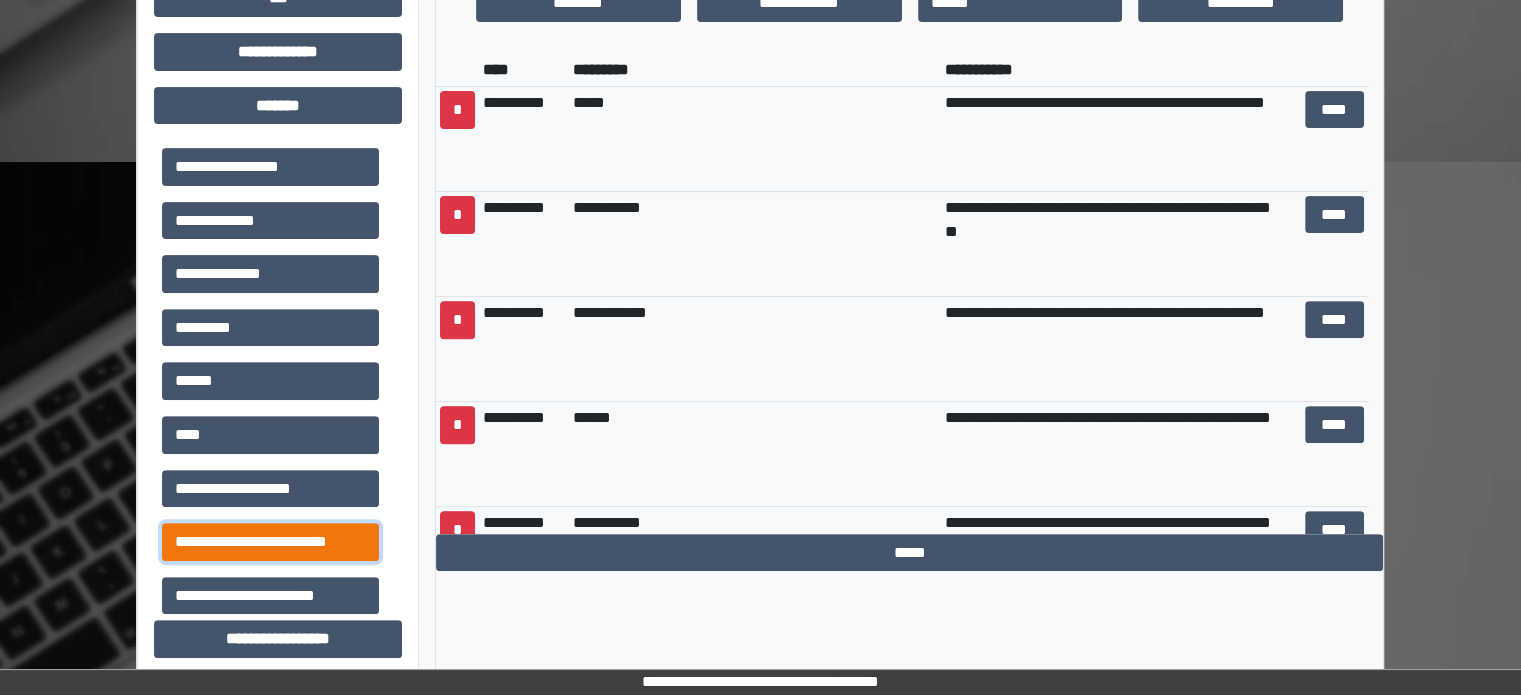 click on "**********" at bounding box center [270, 542] 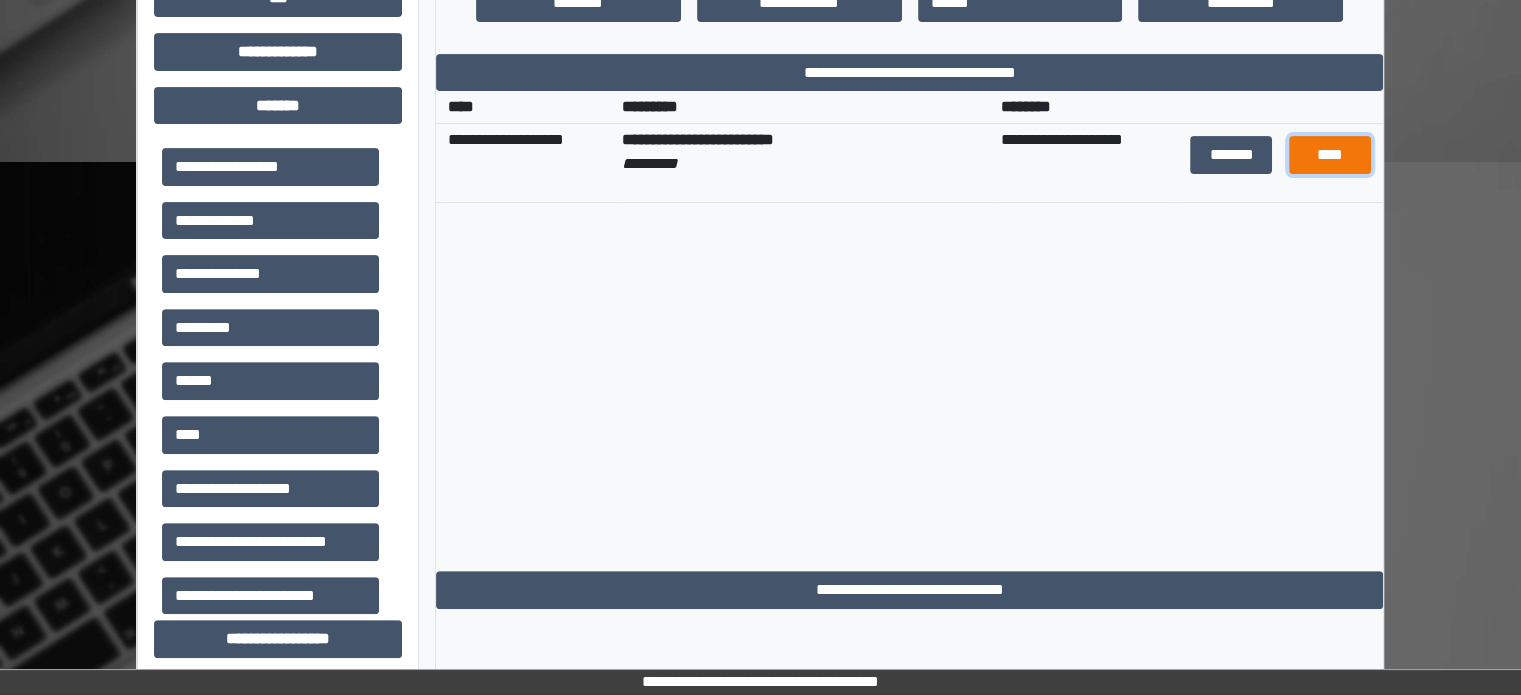 click on "****" at bounding box center (1330, 155) 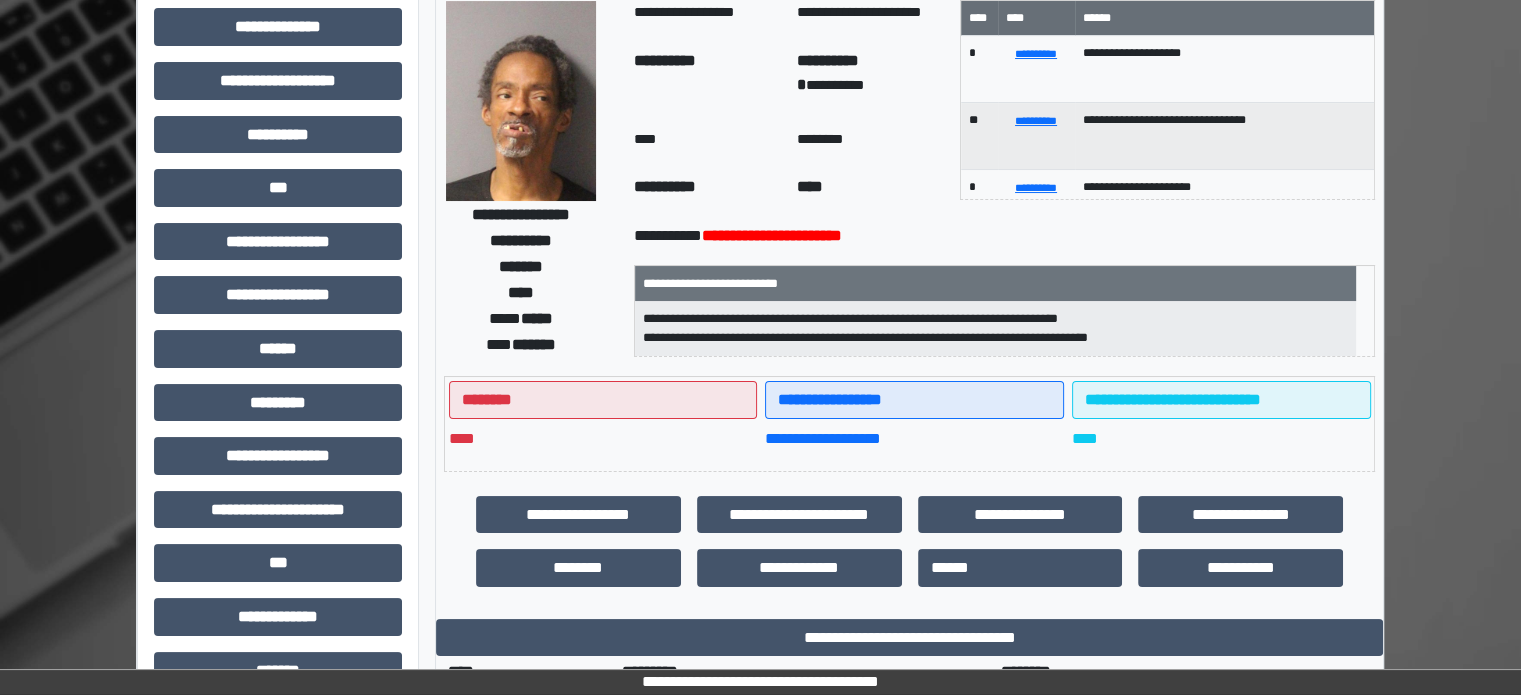 scroll, scrollTop: 100, scrollLeft: 0, axis: vertical 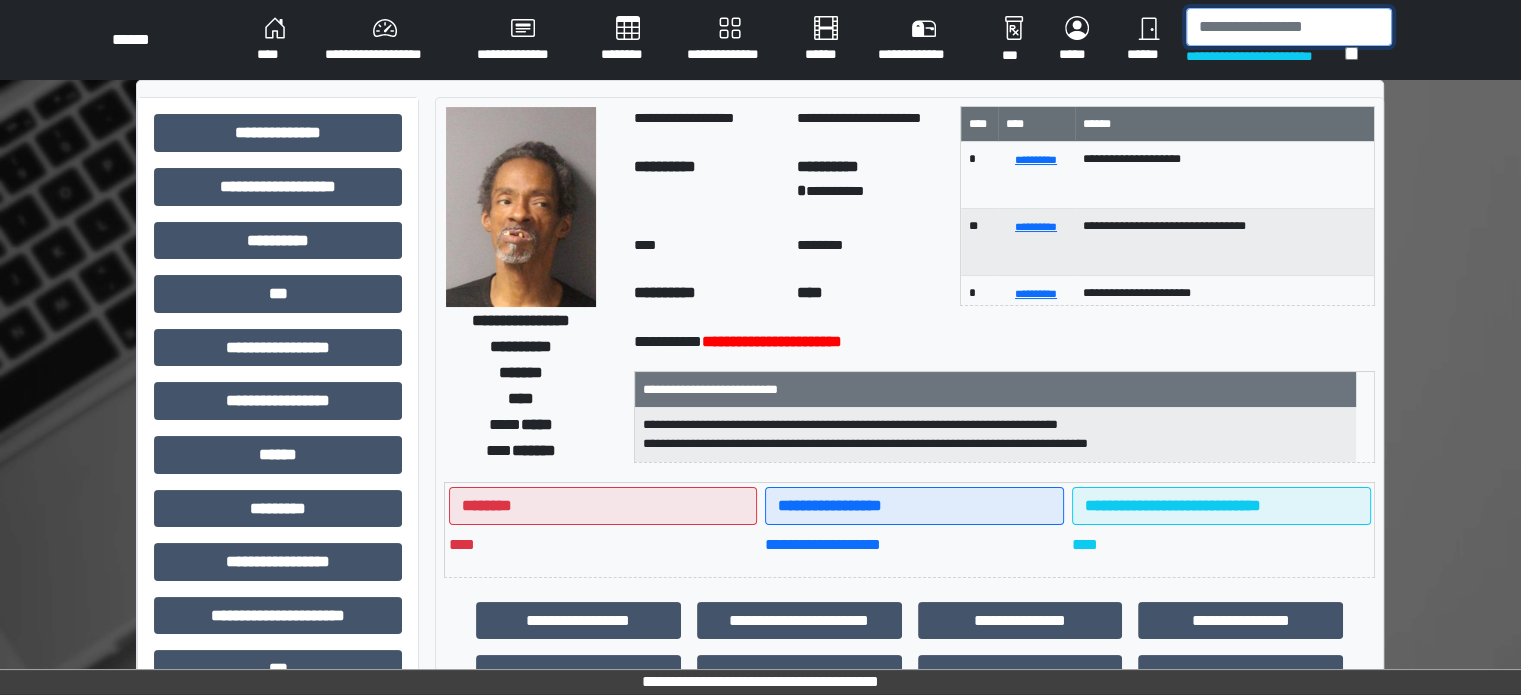 click at bounding box center (1289, 27) 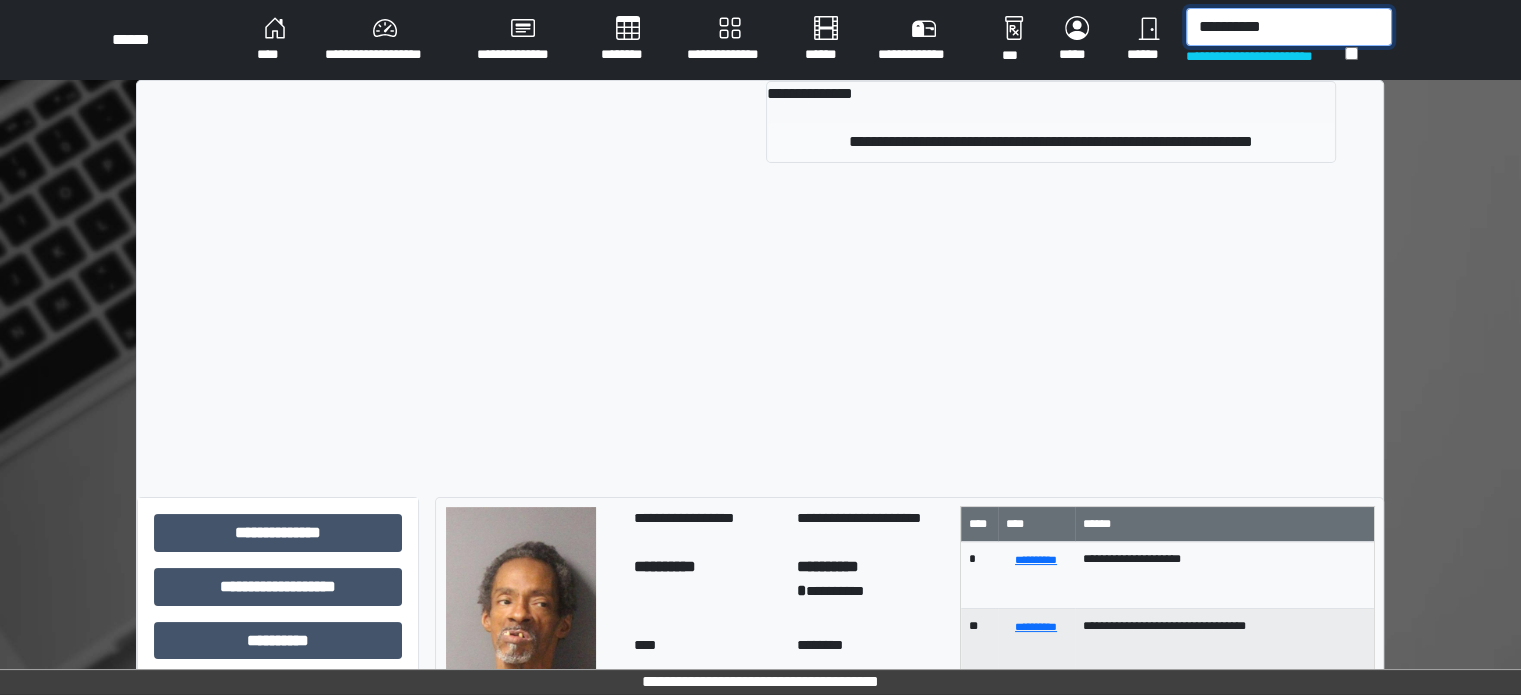 type on "**********" 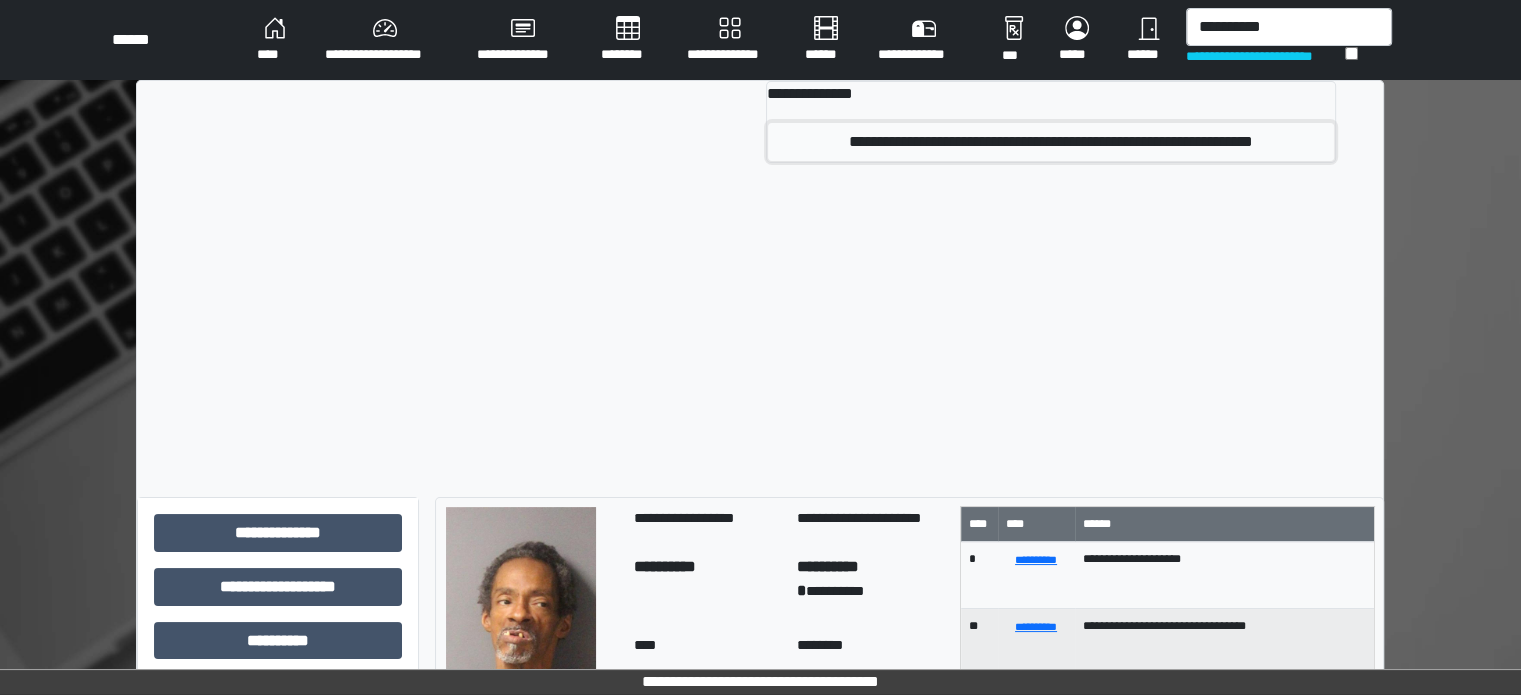 click on "**********" at bounding box center [1051, 142] 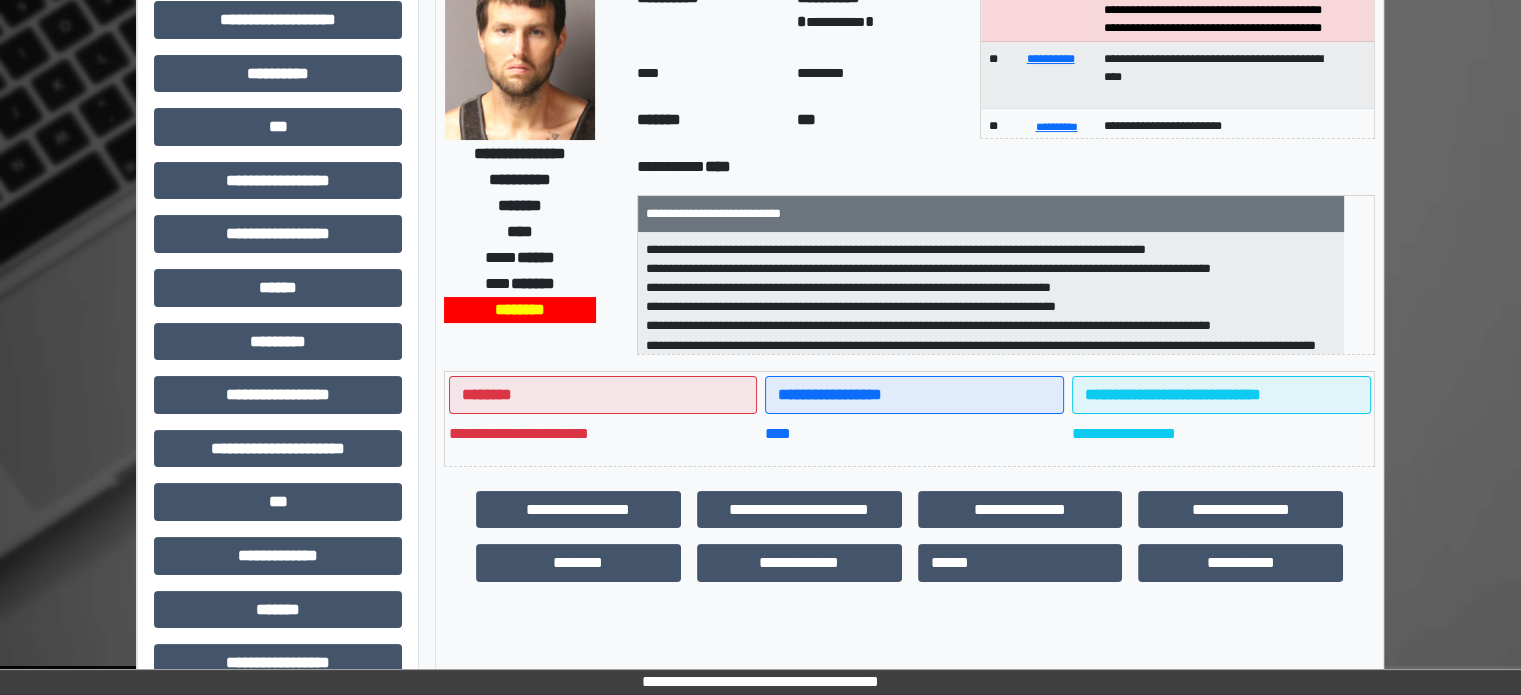 scroll, scrollTop: 200, scrollLeft: 0, axis: vertical 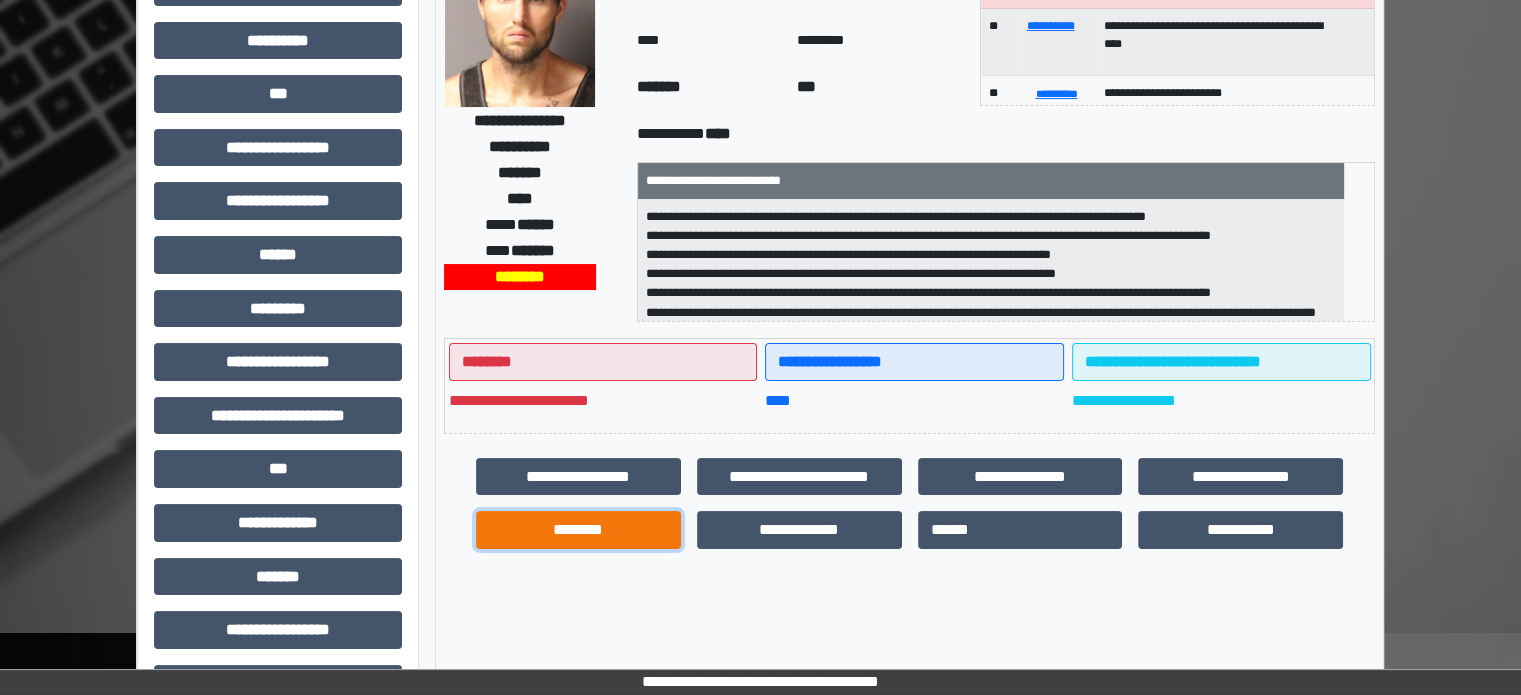 click on "********" at bounding box center [578, 530] 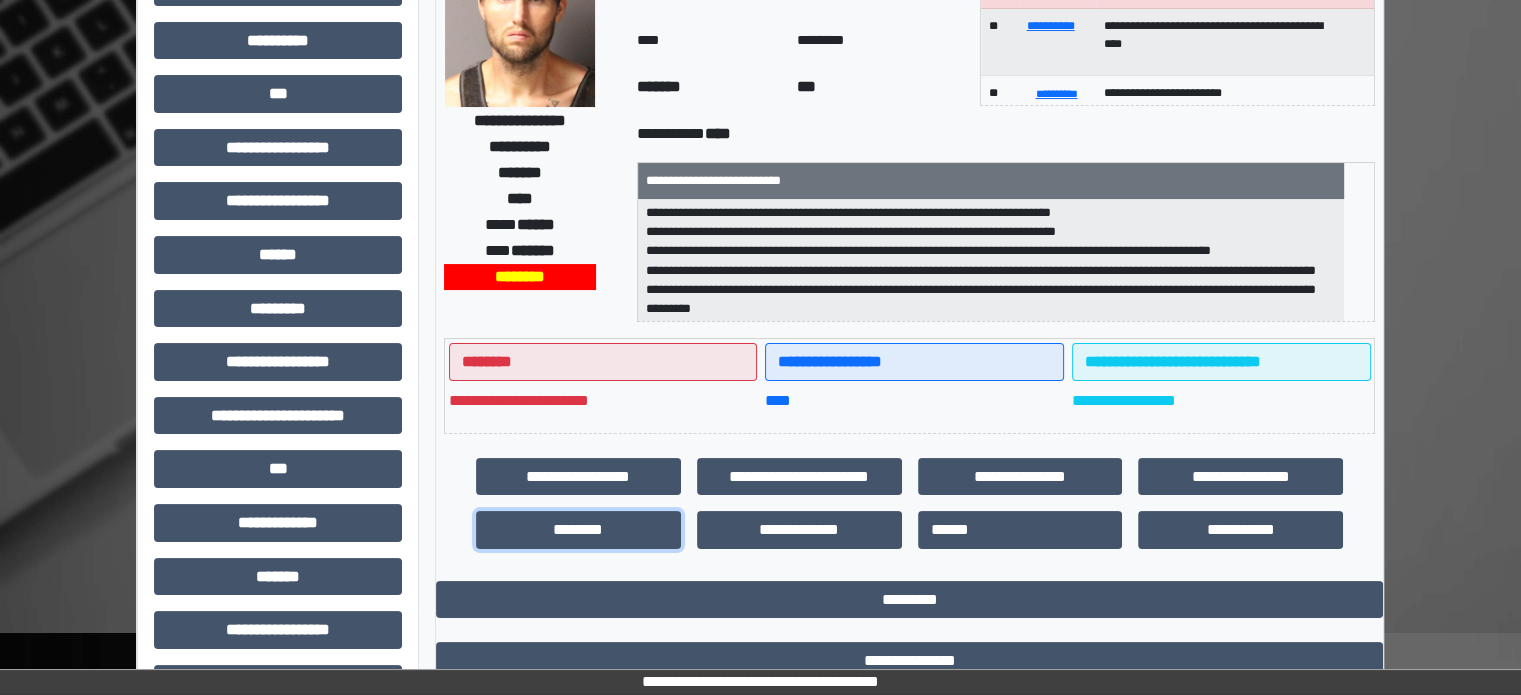 scroll, scrollTop: 64, scrollLeft: 0, axis: vertical 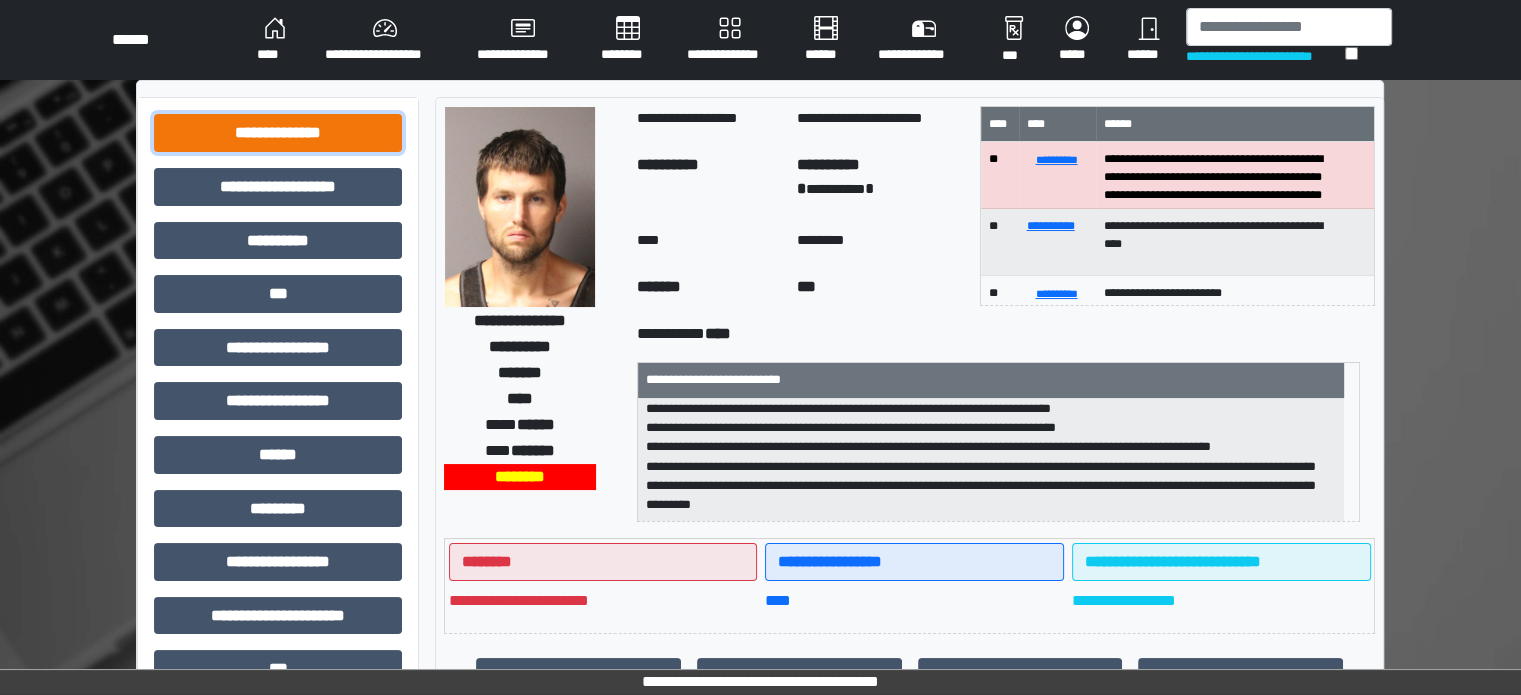 click on "**********" at bounding box center [278, 133] 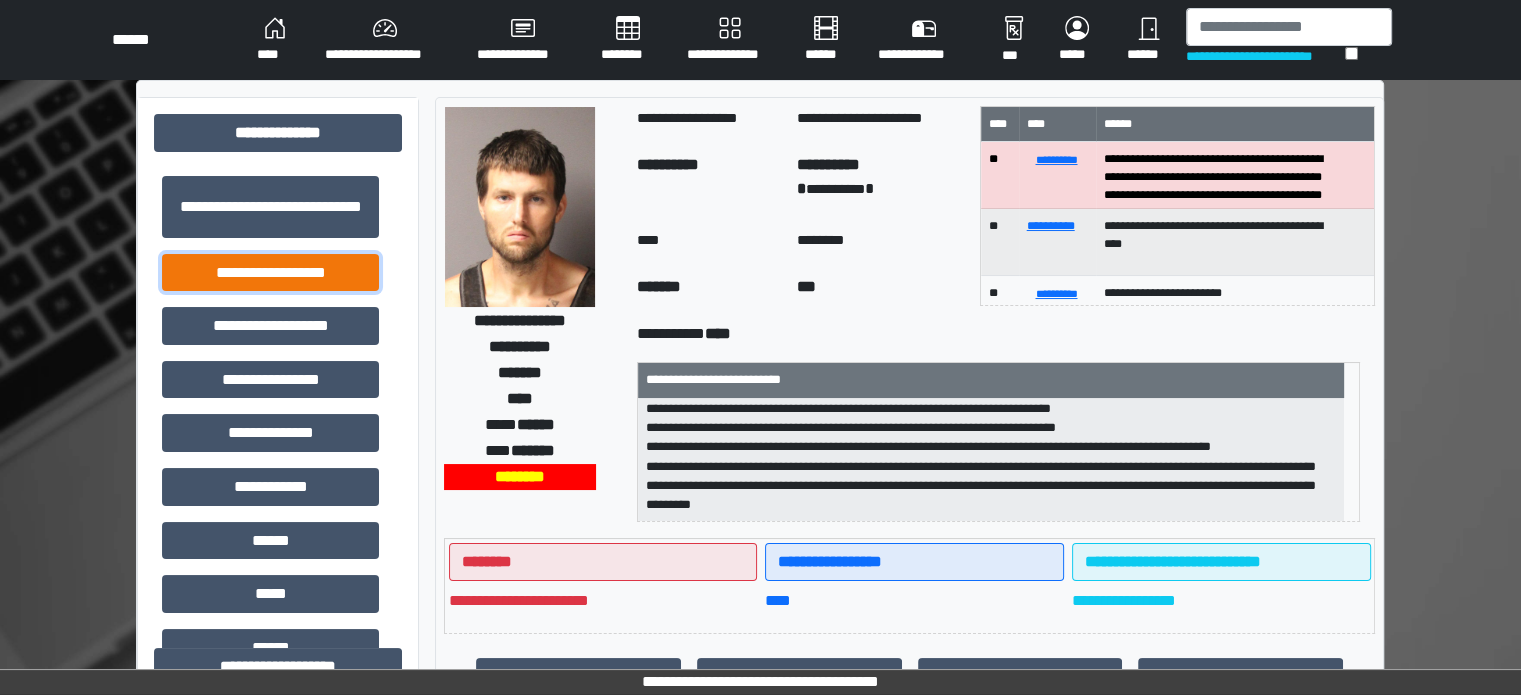 click on "**********" at bounding box center [270, 273] 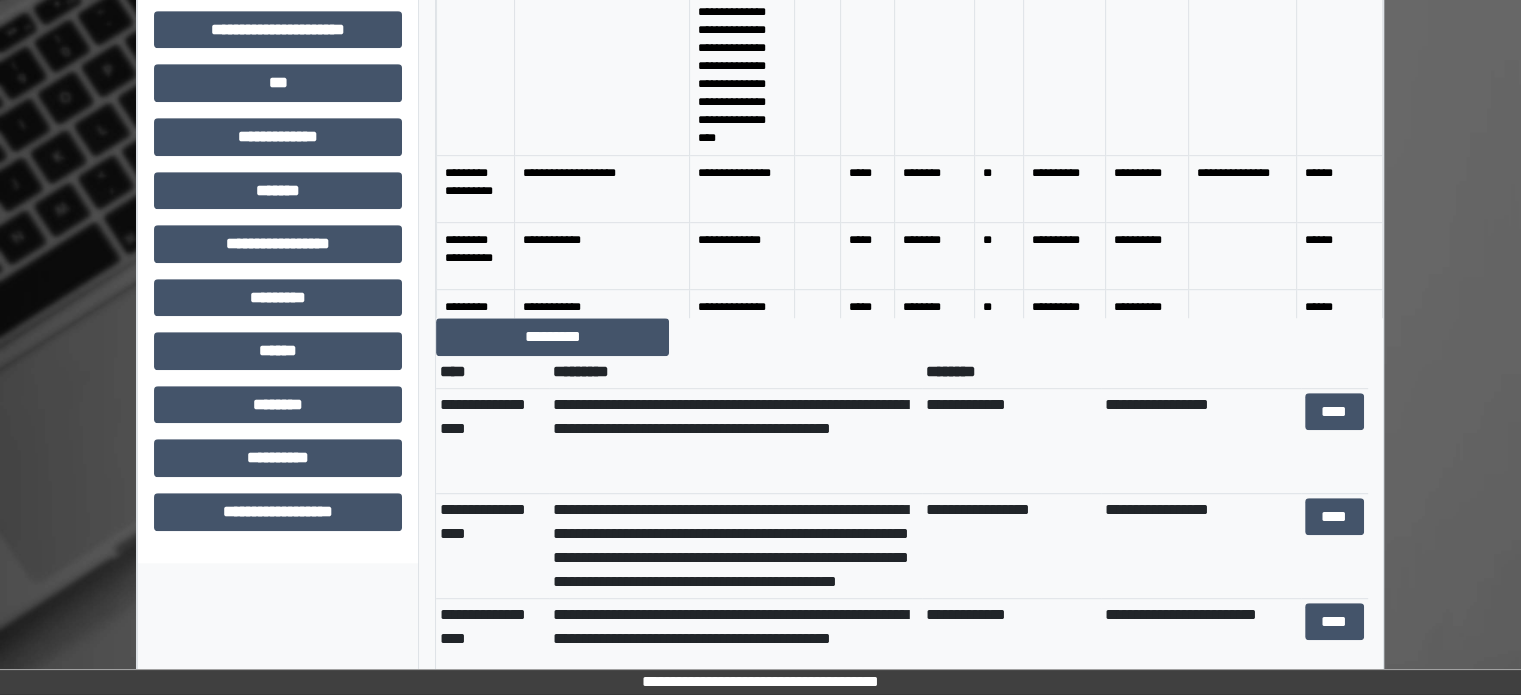 scroll, scrollTop: 1100, scrollLeft: 0, axis: vertical 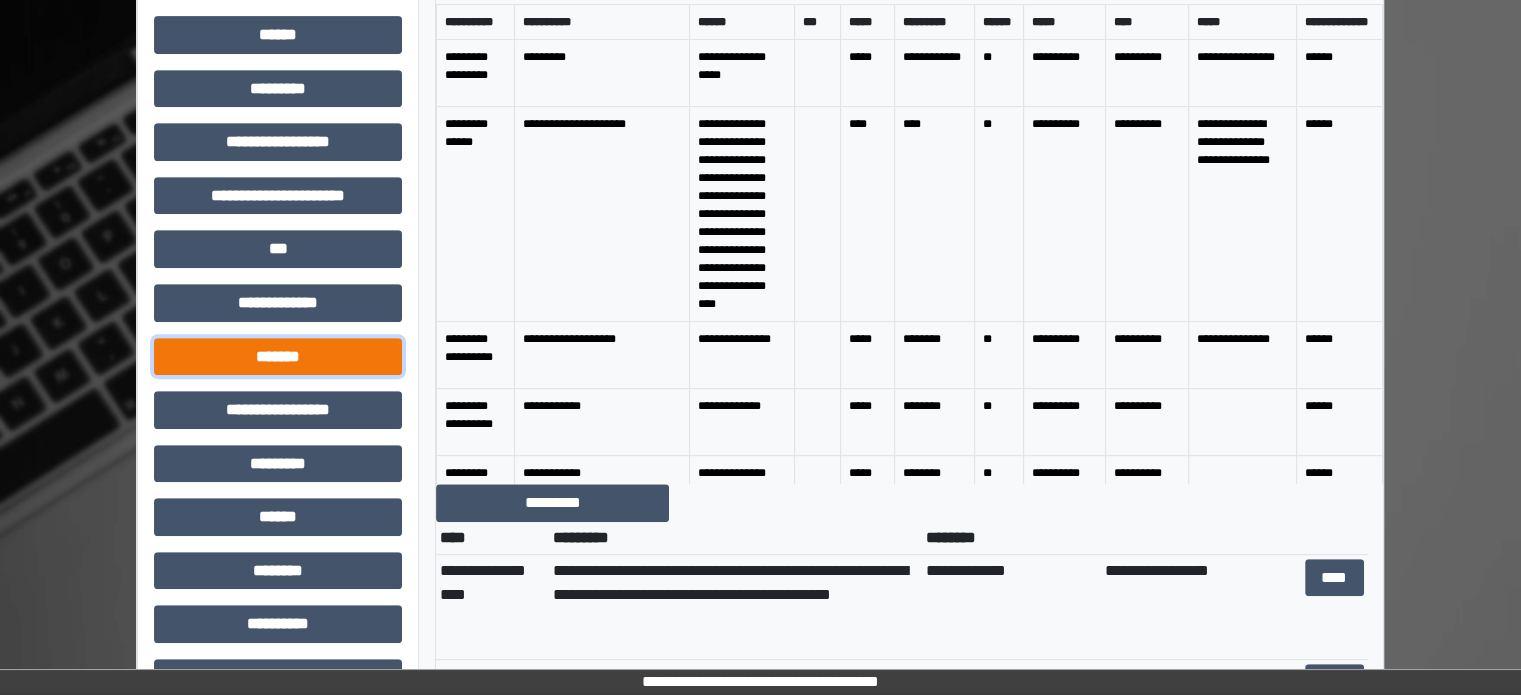 click on "*******" at bounding box center (278, 357) 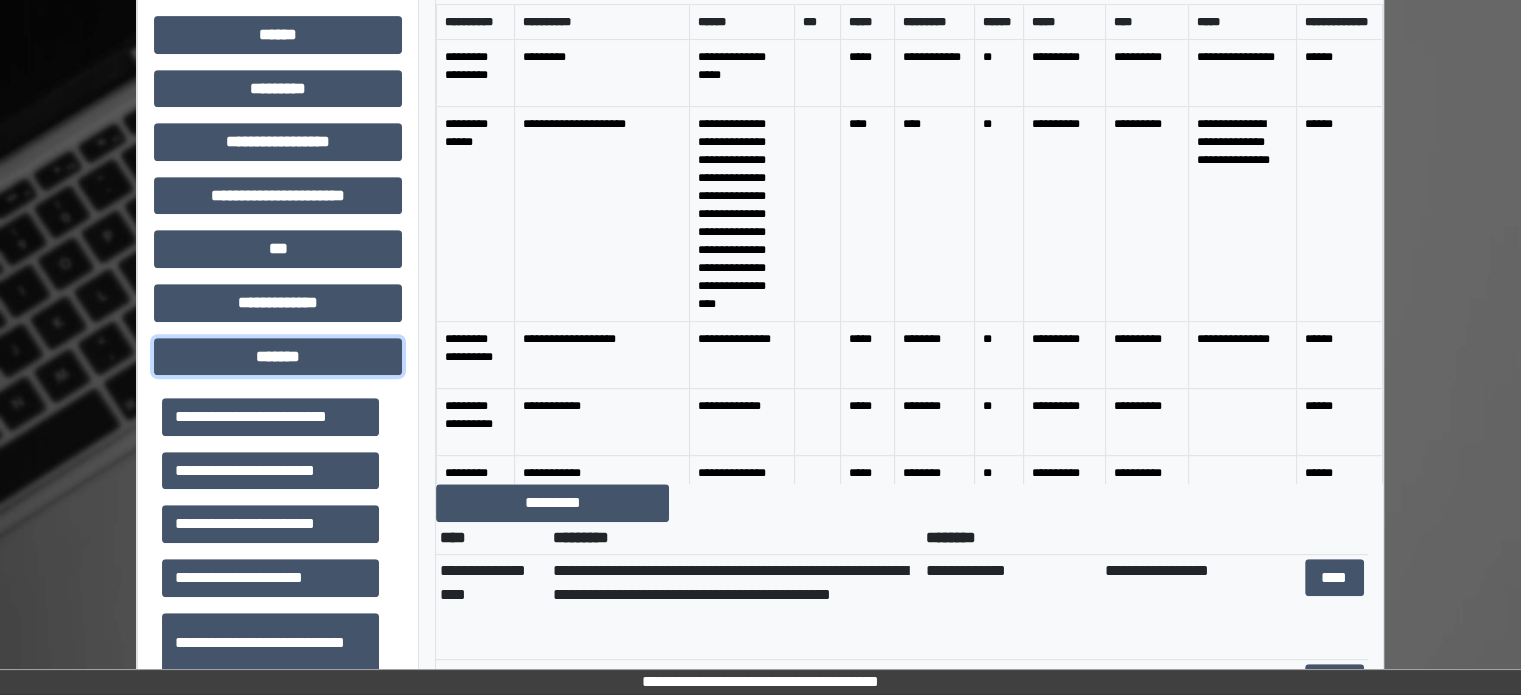 scroll, scrollTop: 400, scrollLeft: 0, axis: vertical 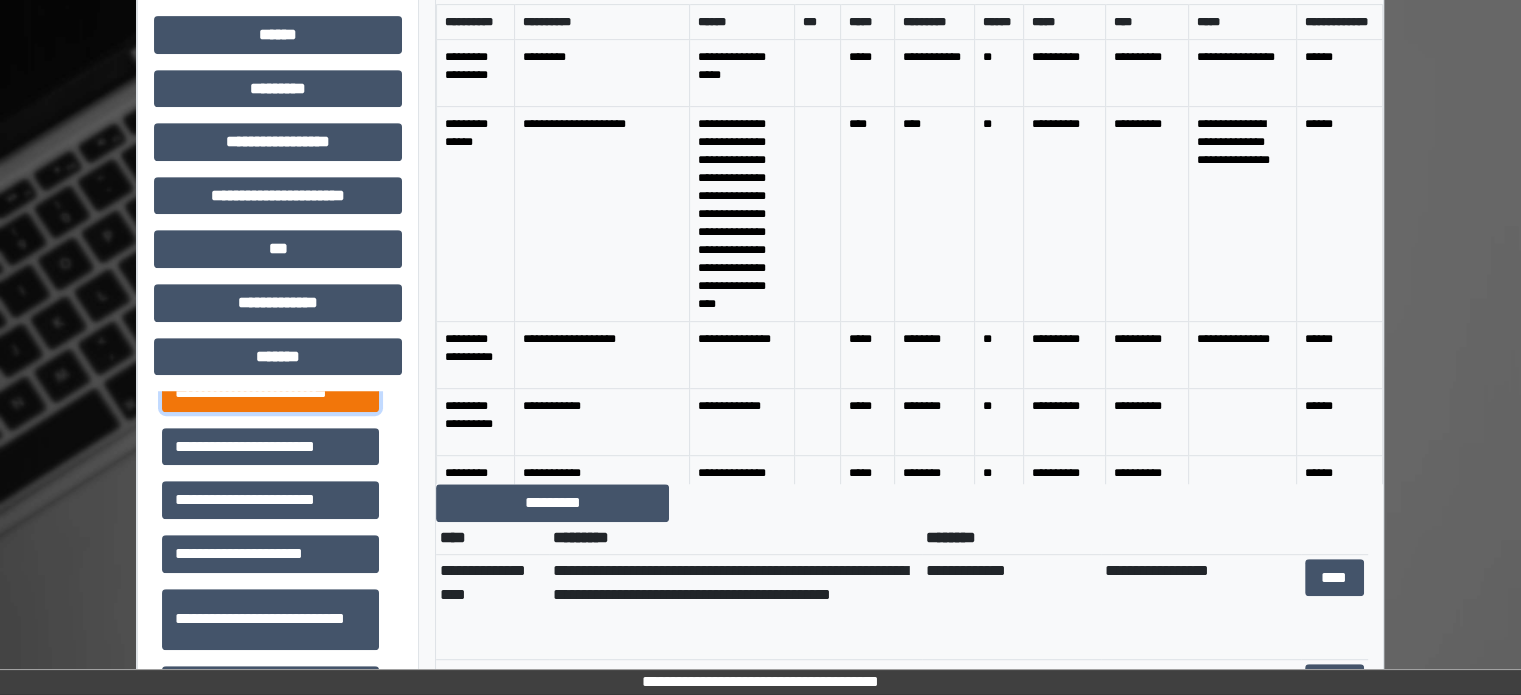 click on "**********" at bounding box center [270, 393] 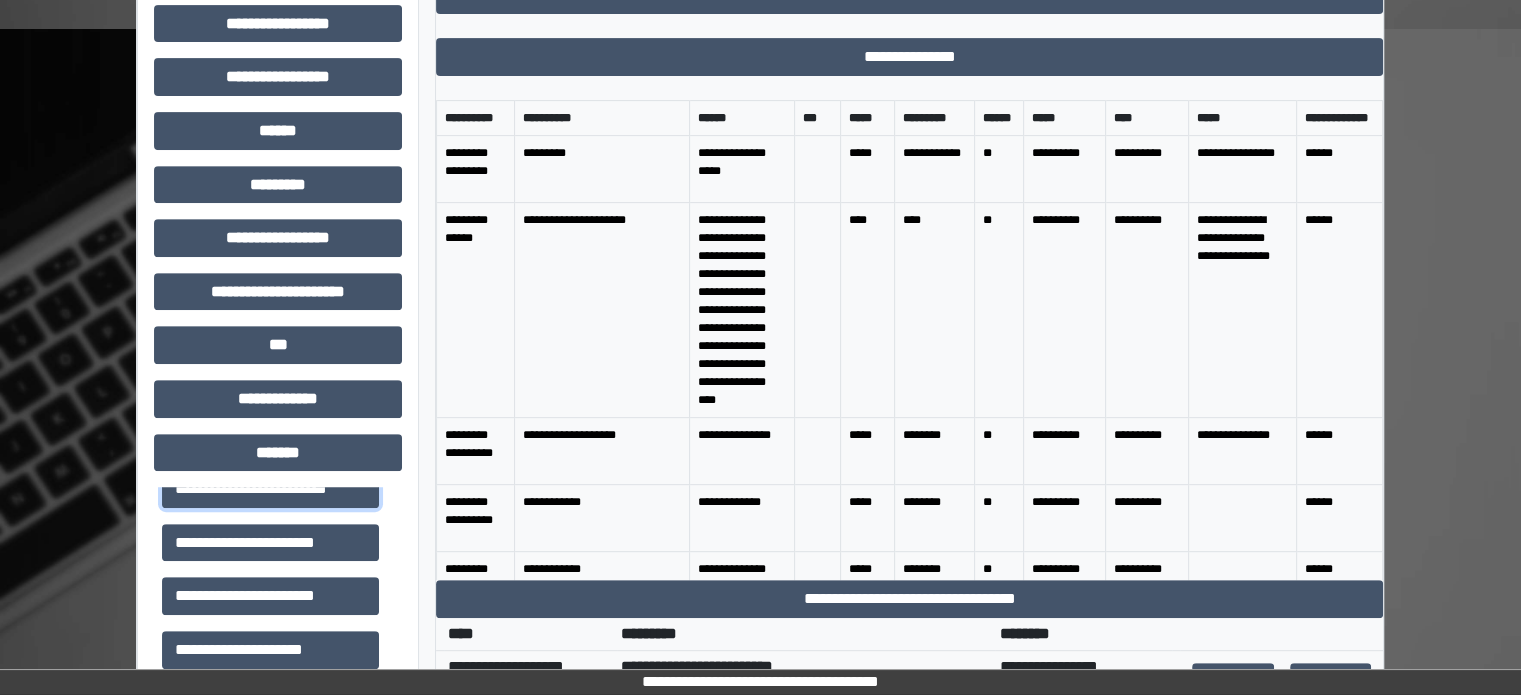 scroll, scrollTop: 800, scrollLeft: 0, axis: vertical 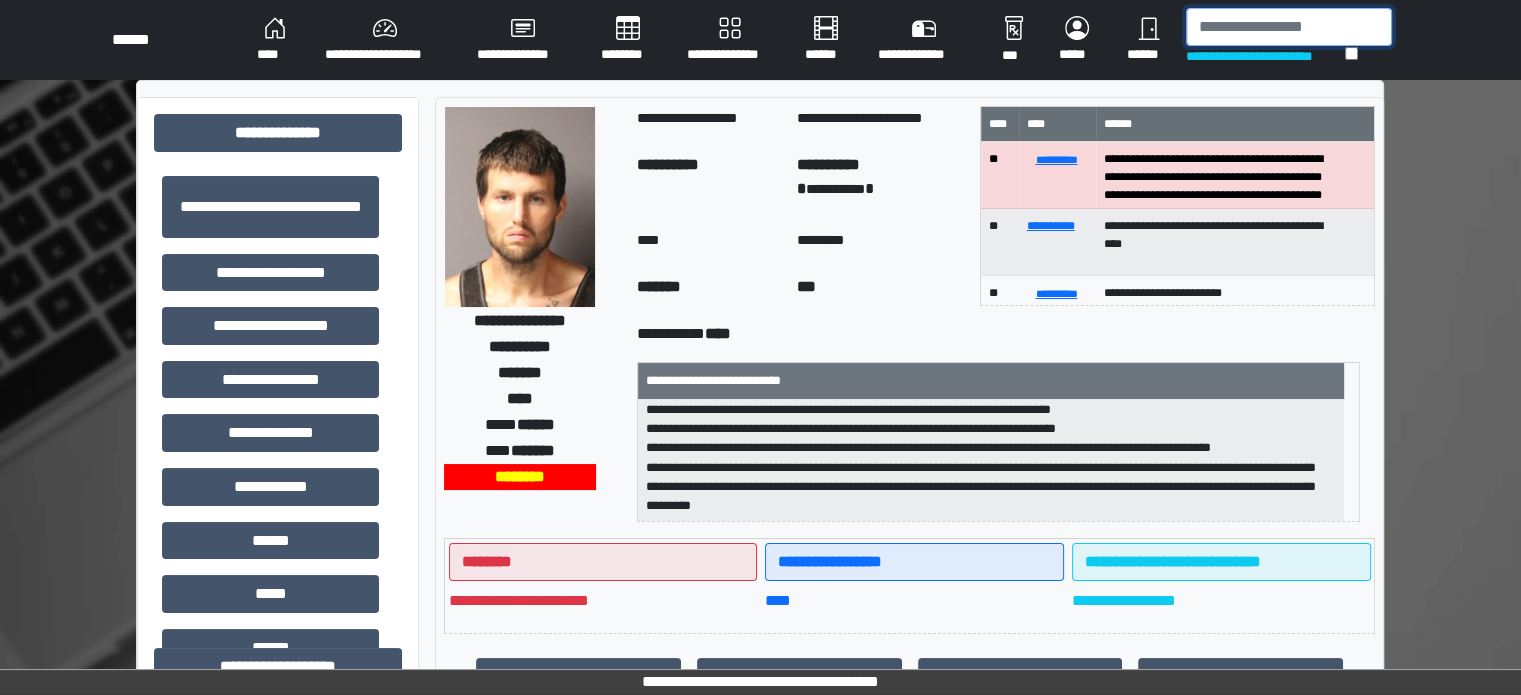 click at bounding box center (1289, 27) 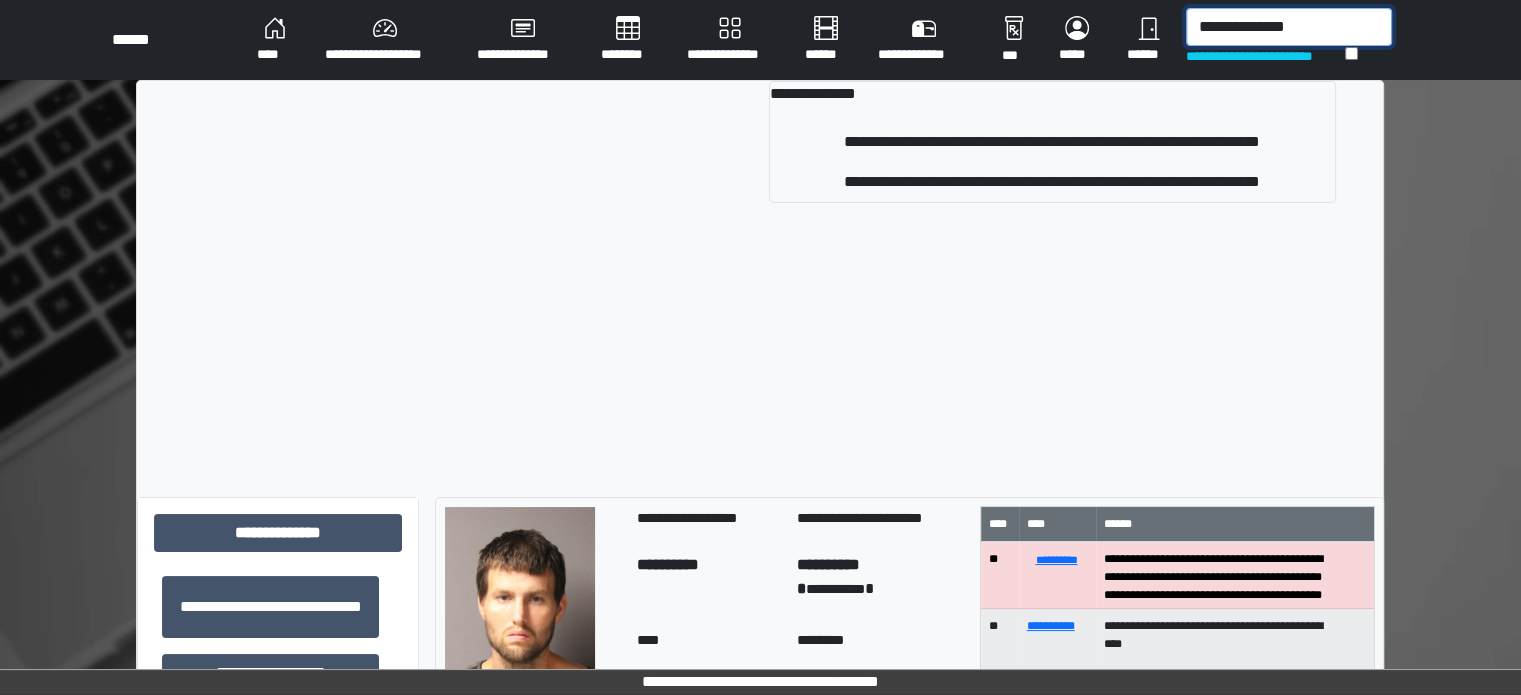 type on "**********" 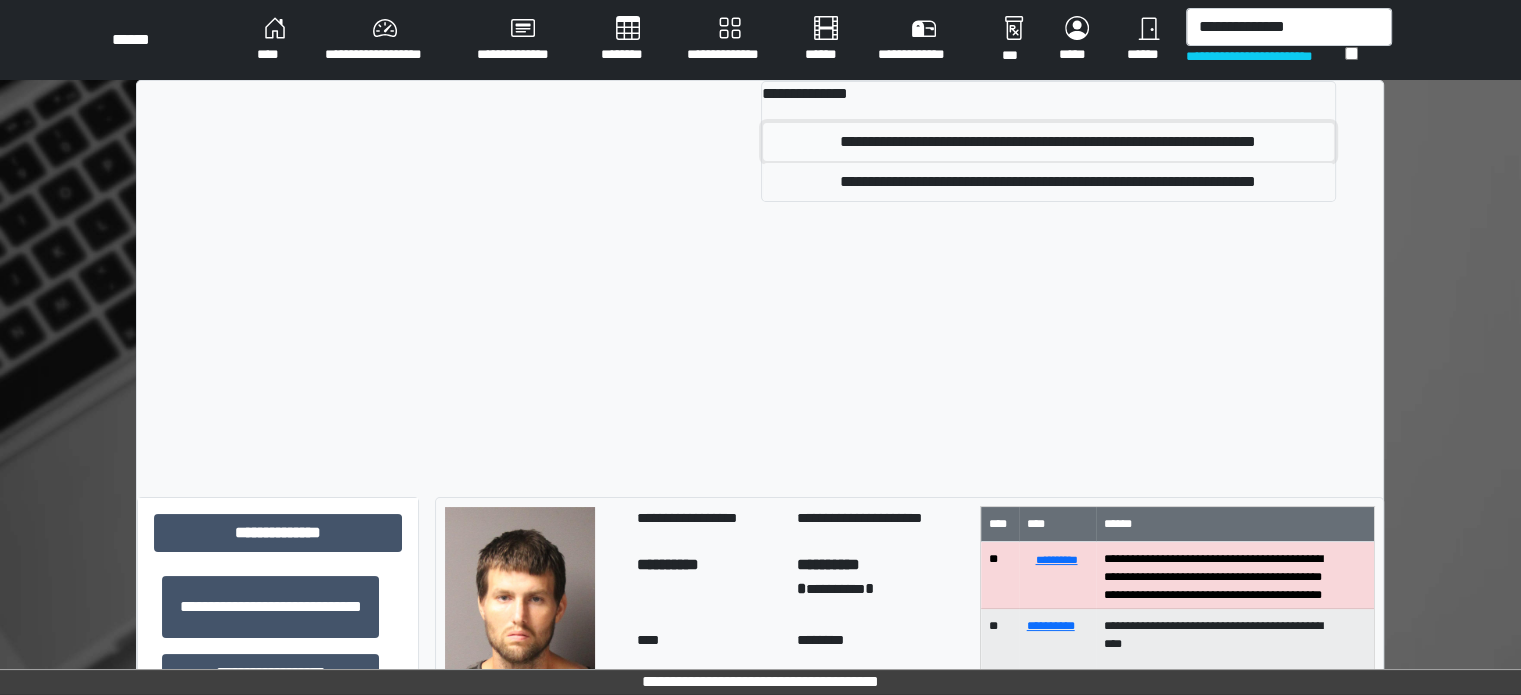 click on "**********" at bounding box center (1048, 142) 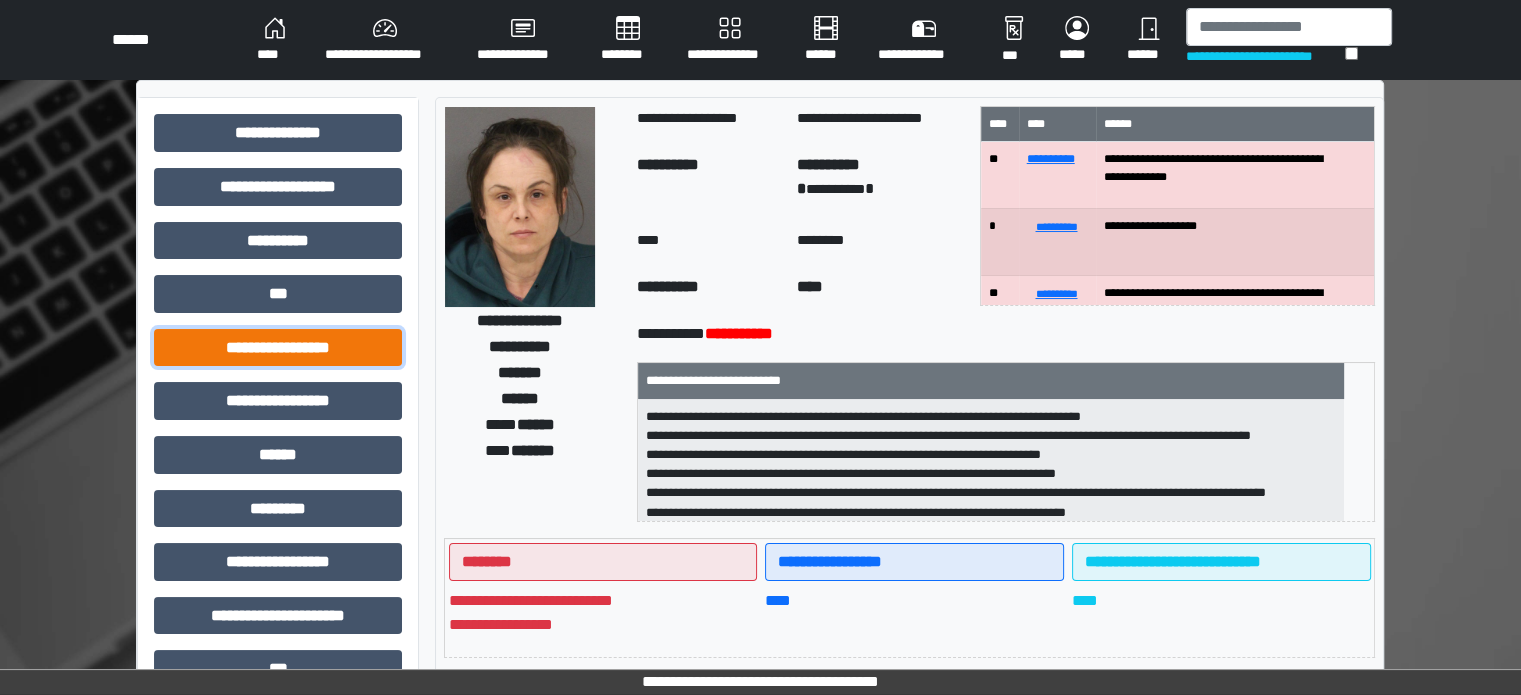 click on "**********" at bounding box center (278, 348) 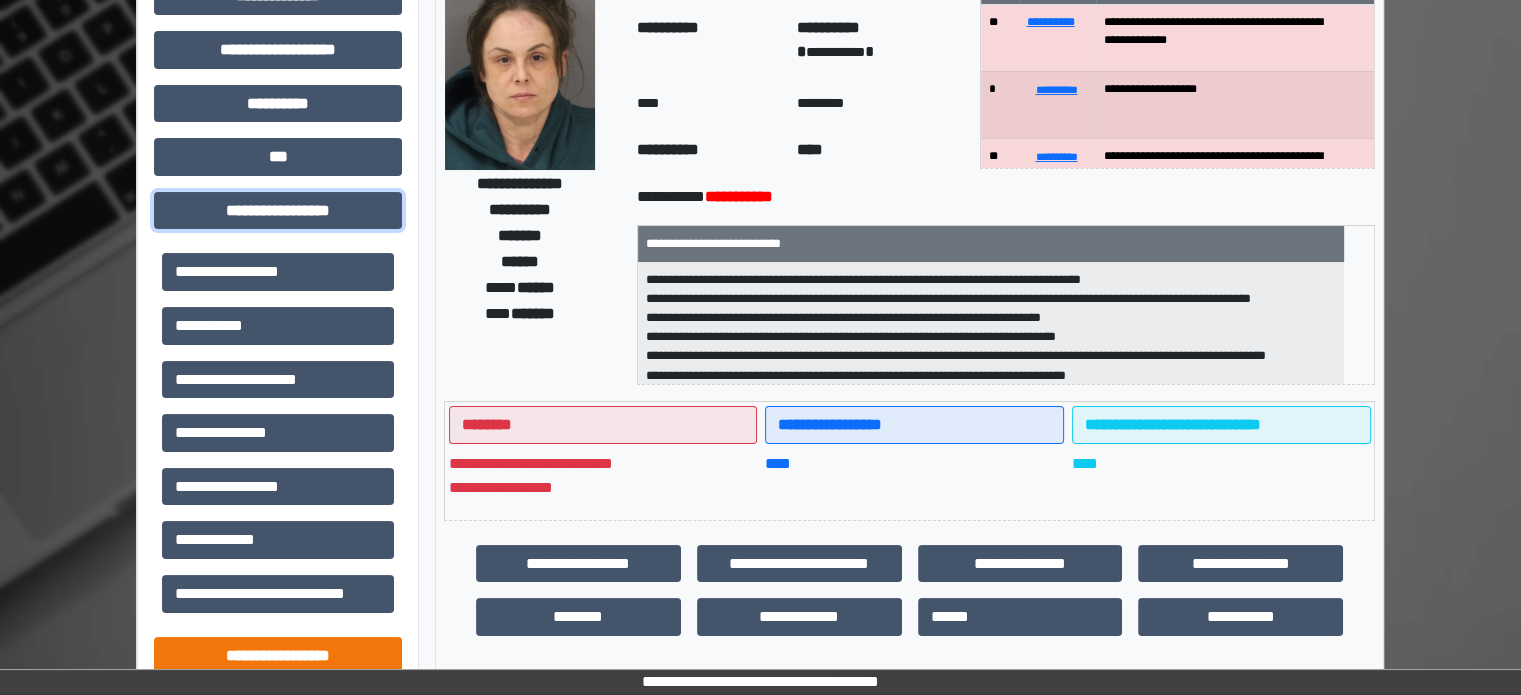 scroll, scrollTop: 200, scrollLeft: 0, axis: vertical 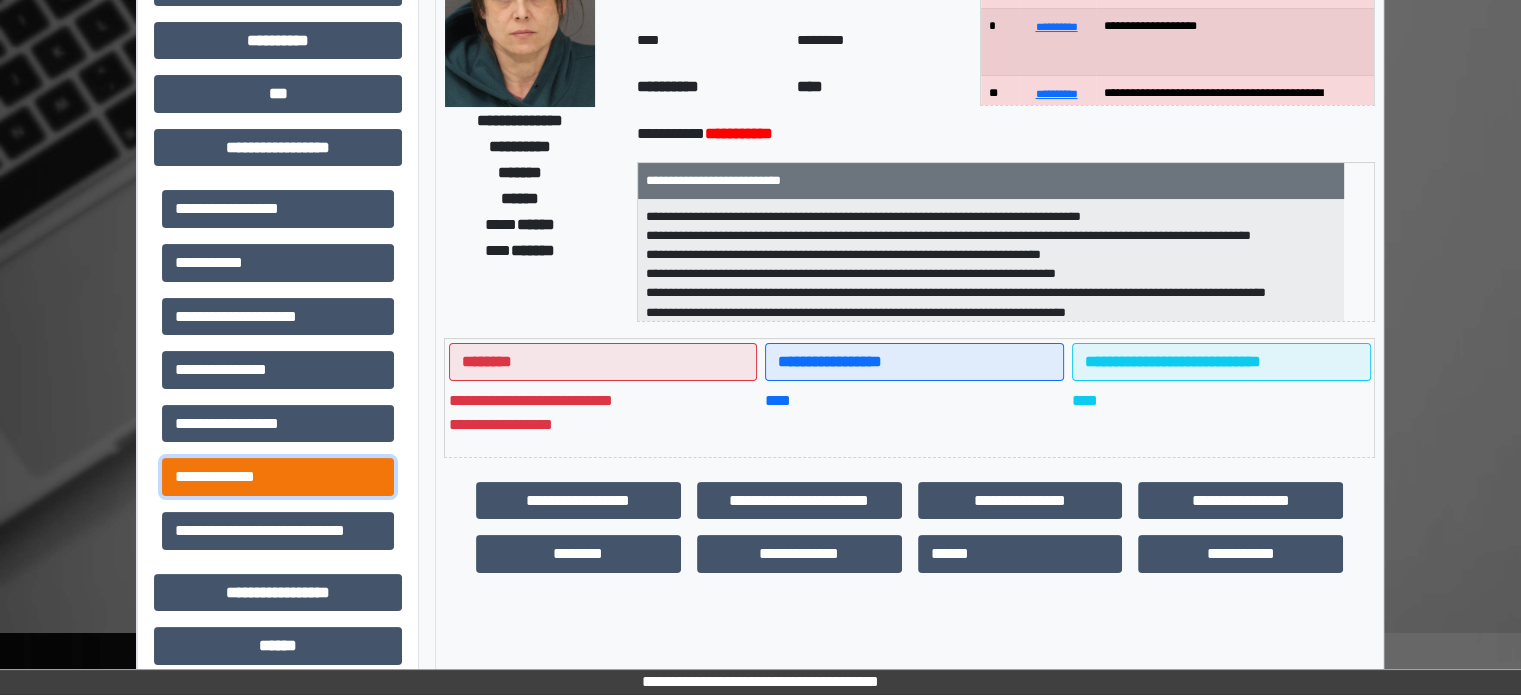 click on "**********" at bounding box center (278, 477) 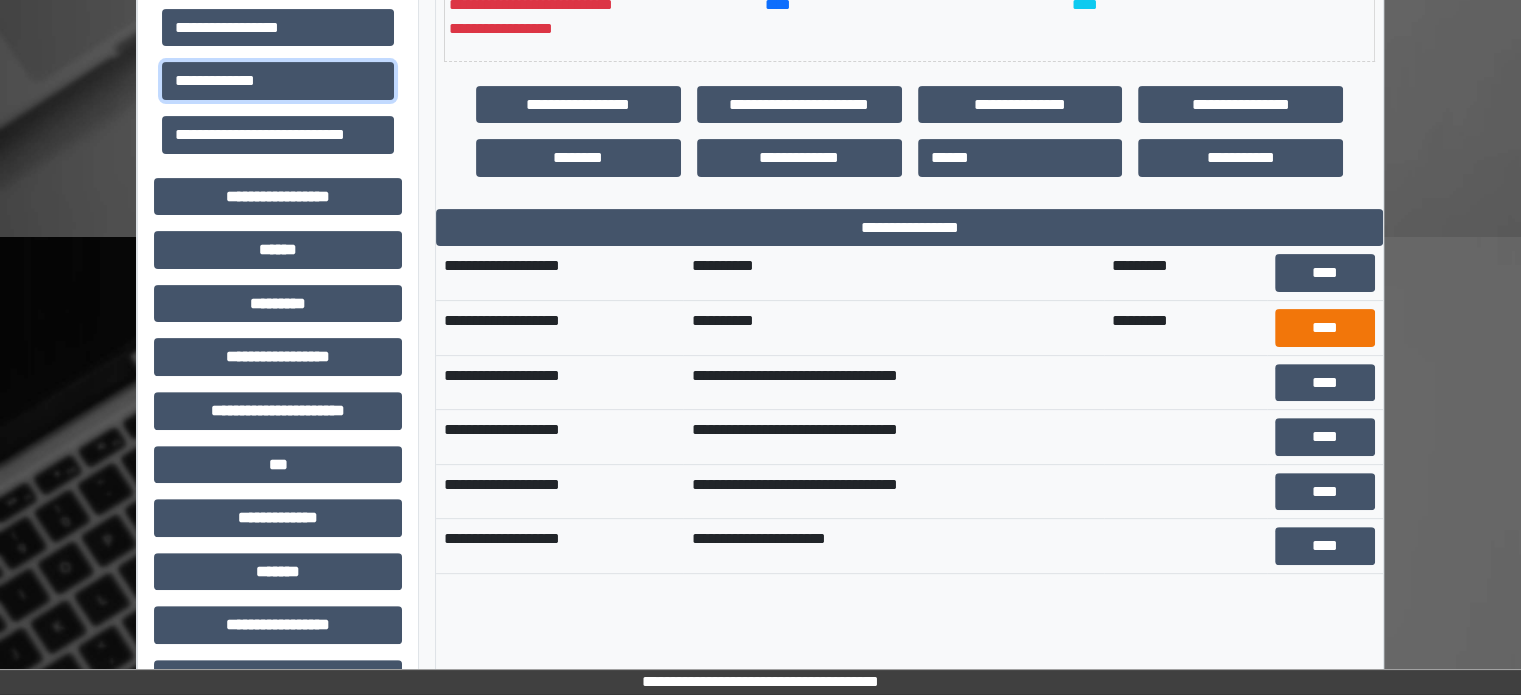 scroll, scrollTop: 600, scrollLeft: 0, axis: vertical 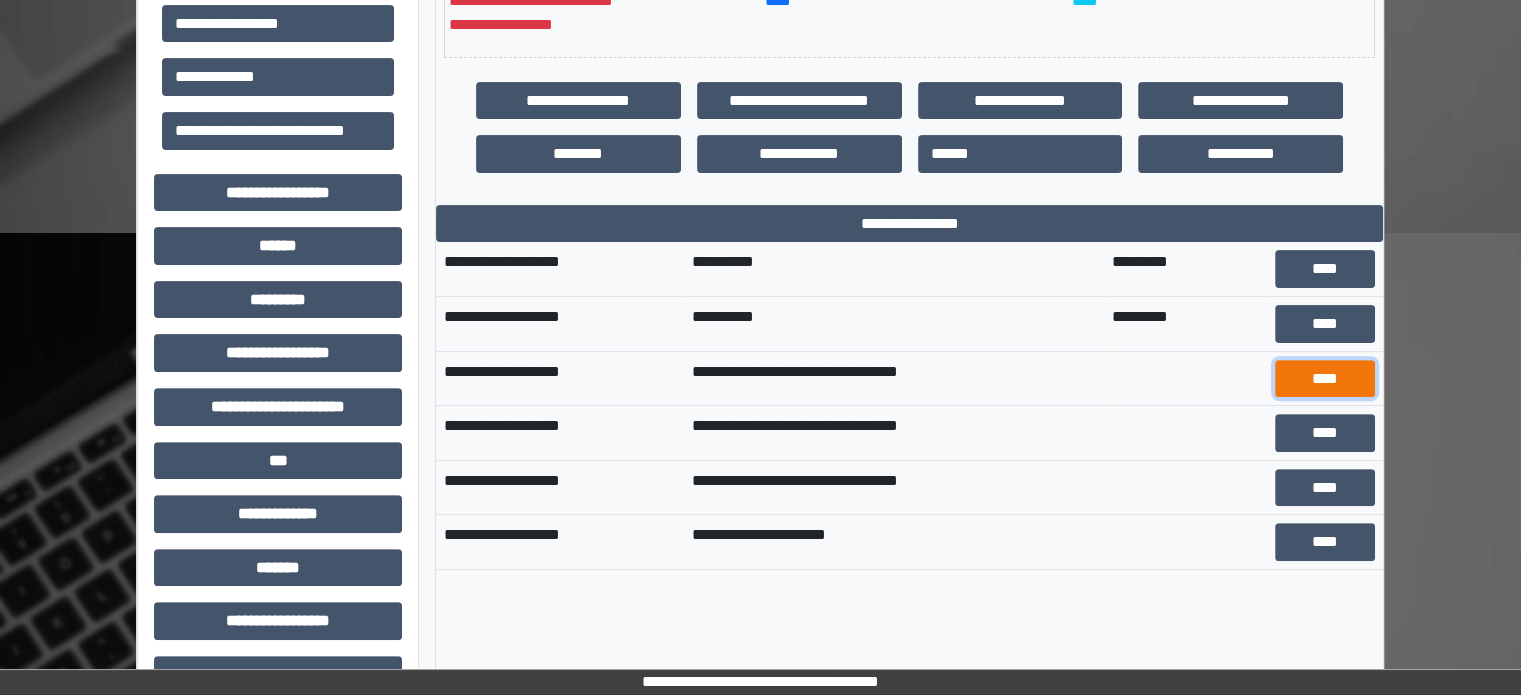 click on "****" at bounding box center [1325, 379] 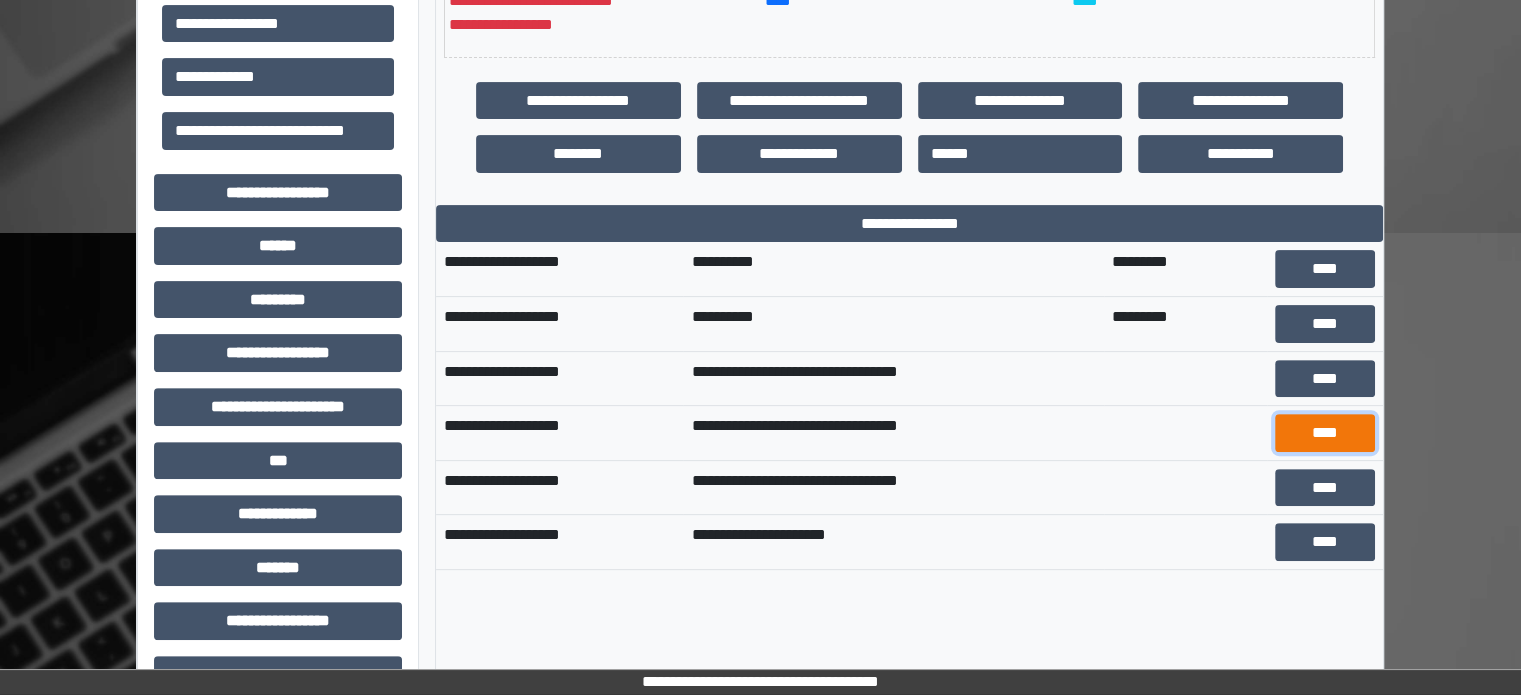 click on "****" at bounding box center [1325, 433] 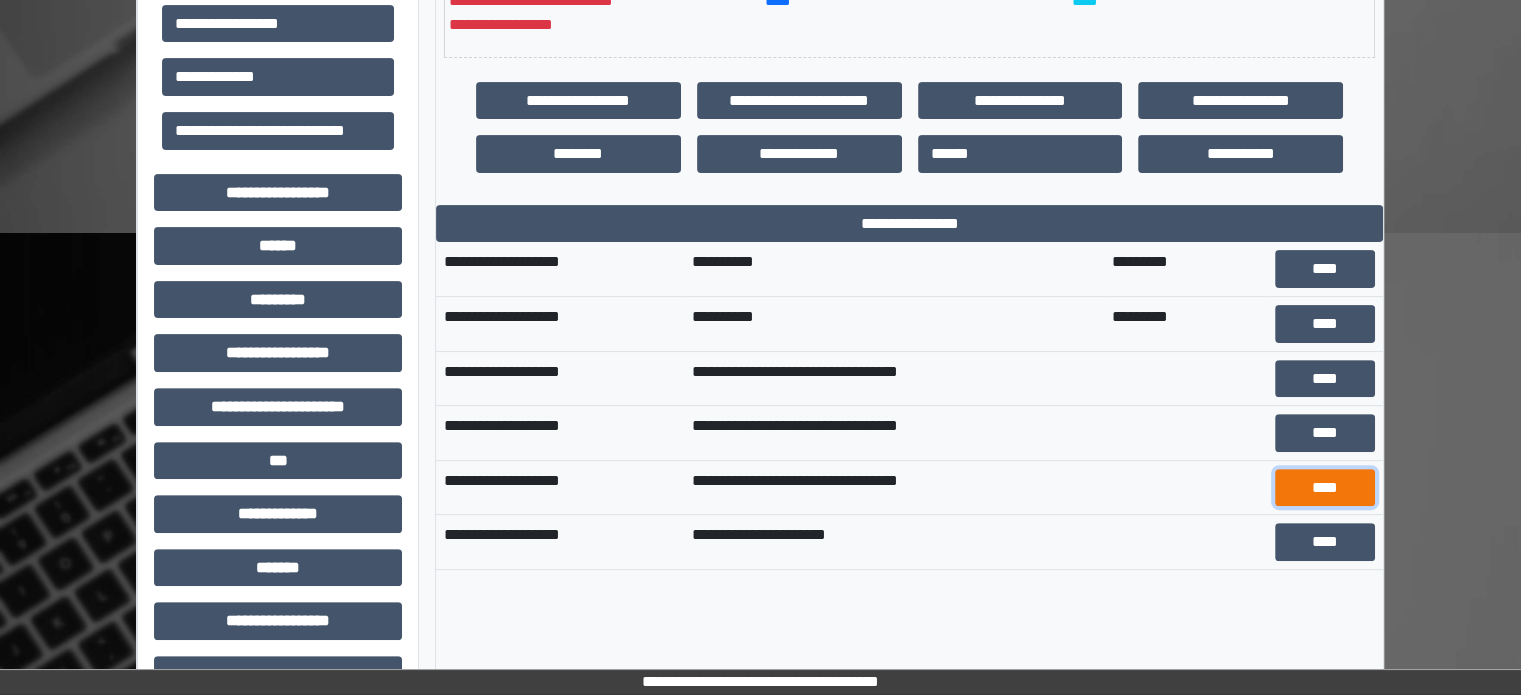 click on "****" at bounding box center [1325, 488] 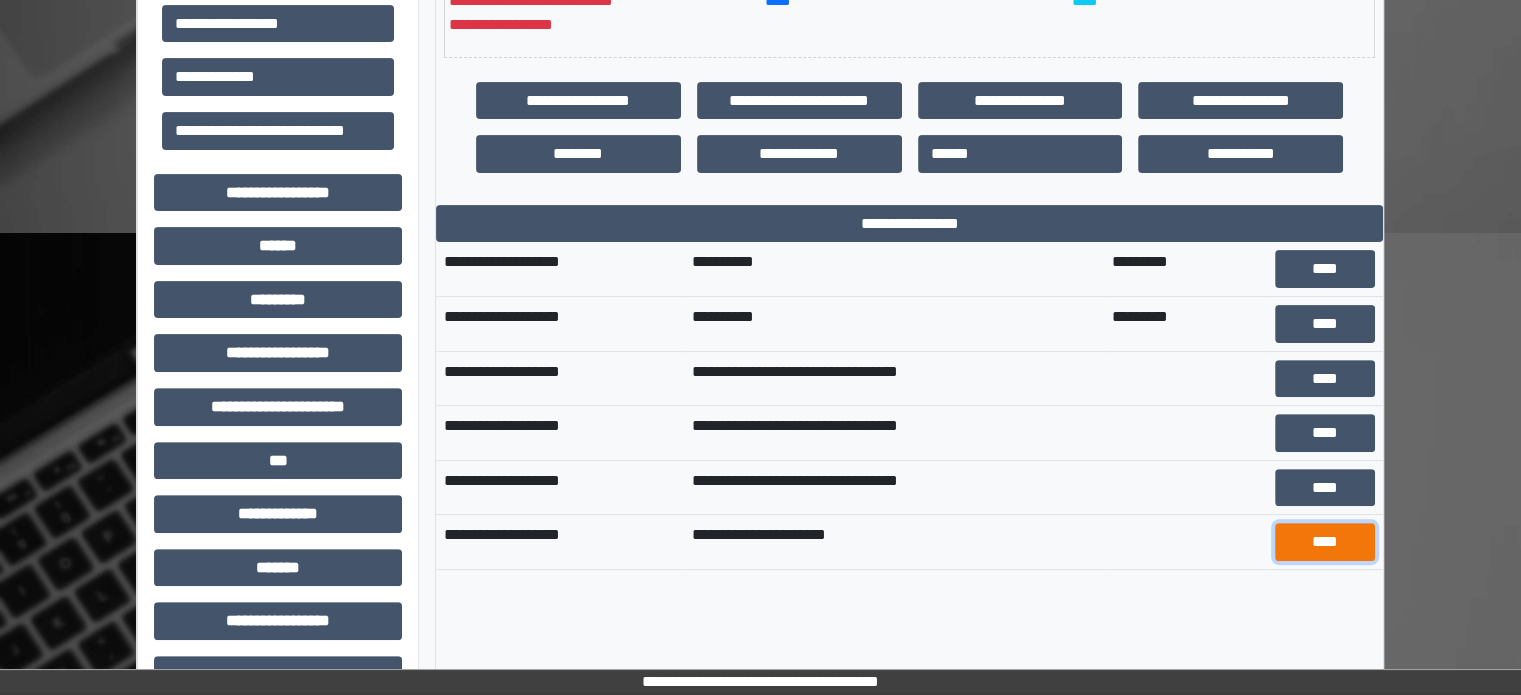 click on "****" at bounding box center (1325, 542) 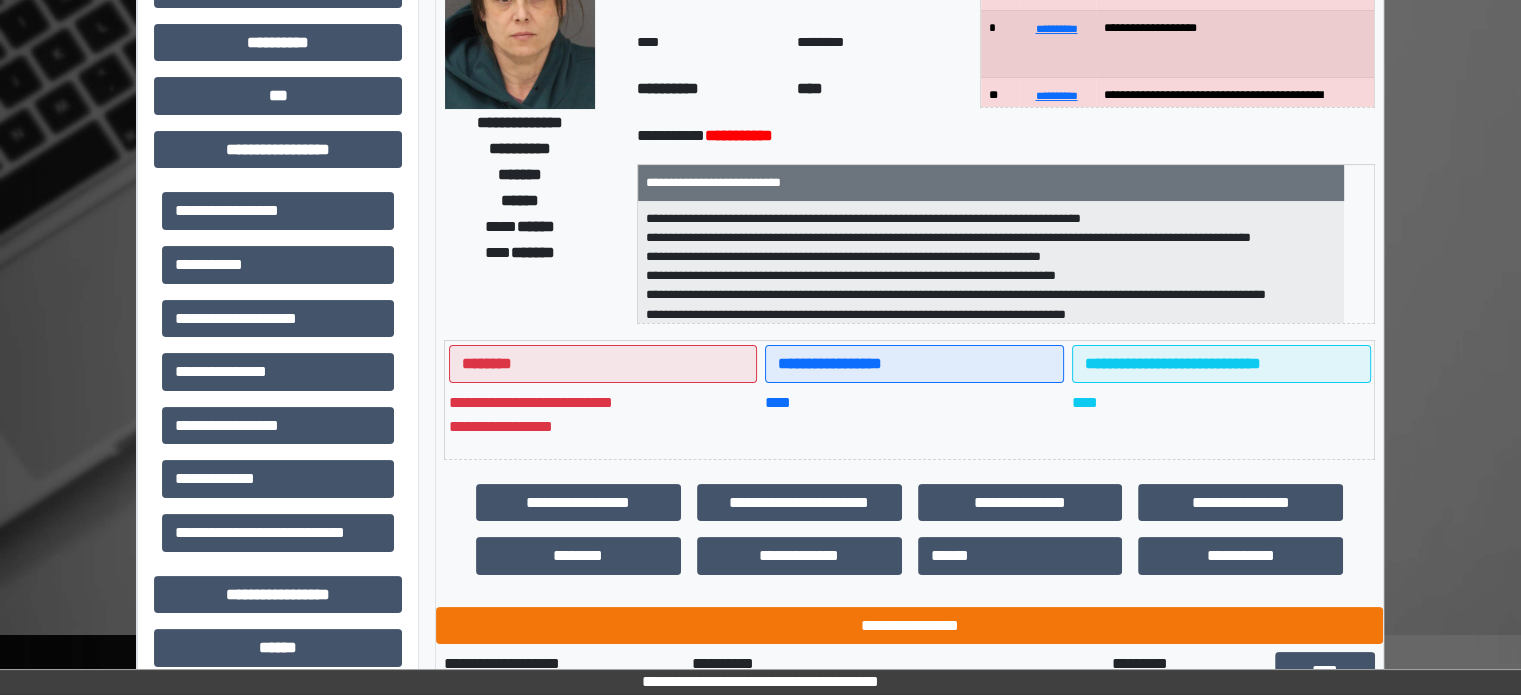 scroll, scrollTop: 100, scrollLeft: 0, axis: vertical 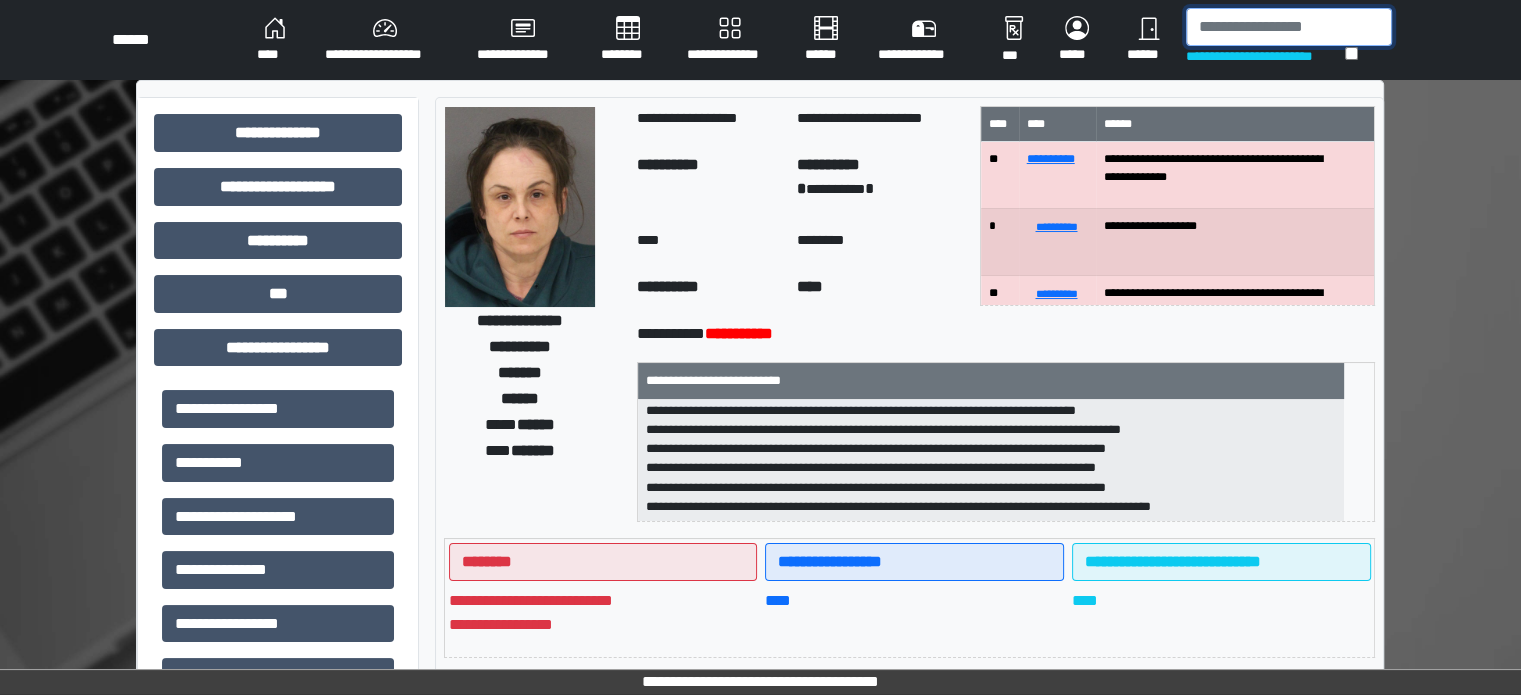 drag, startPoint x: 1235, startPoint y: 27, endPoint x: 1236, endPoint y: 10, distance: 17.029387 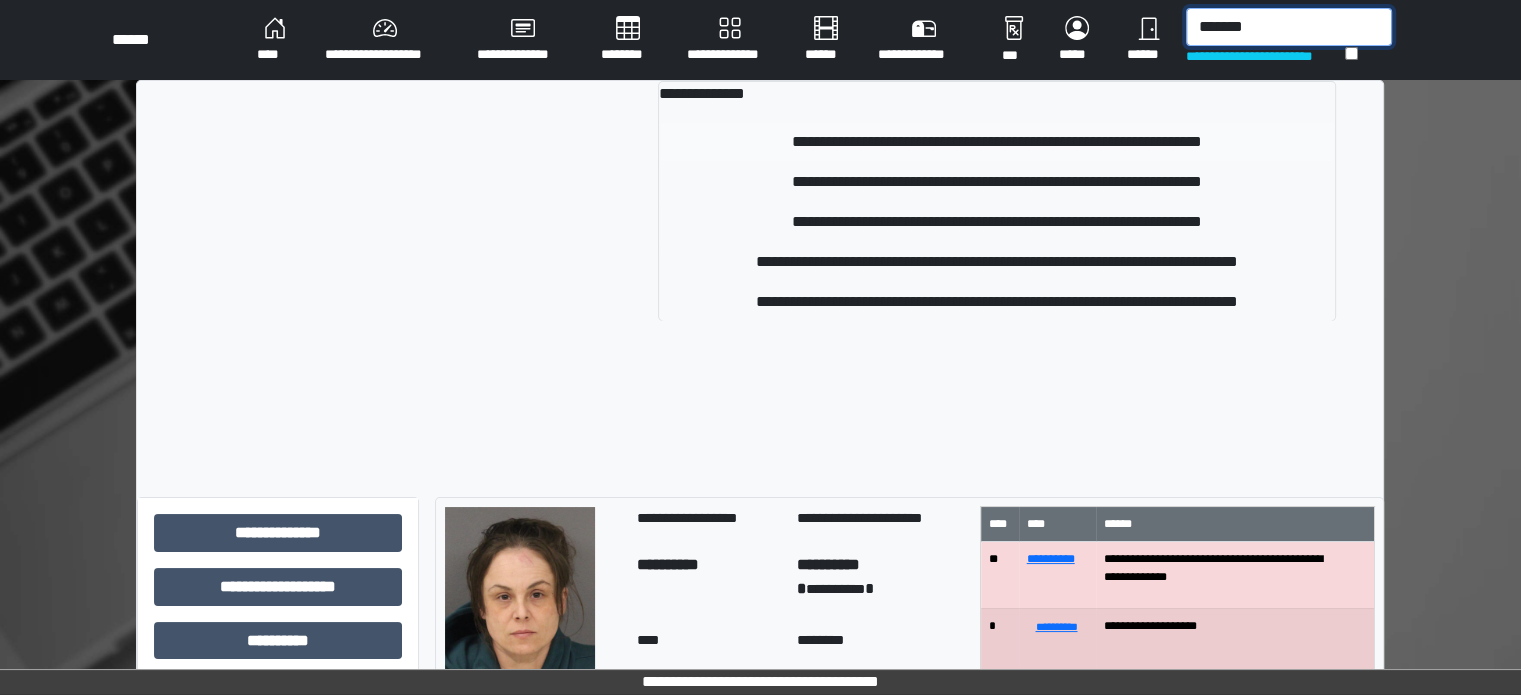 type on "*******" 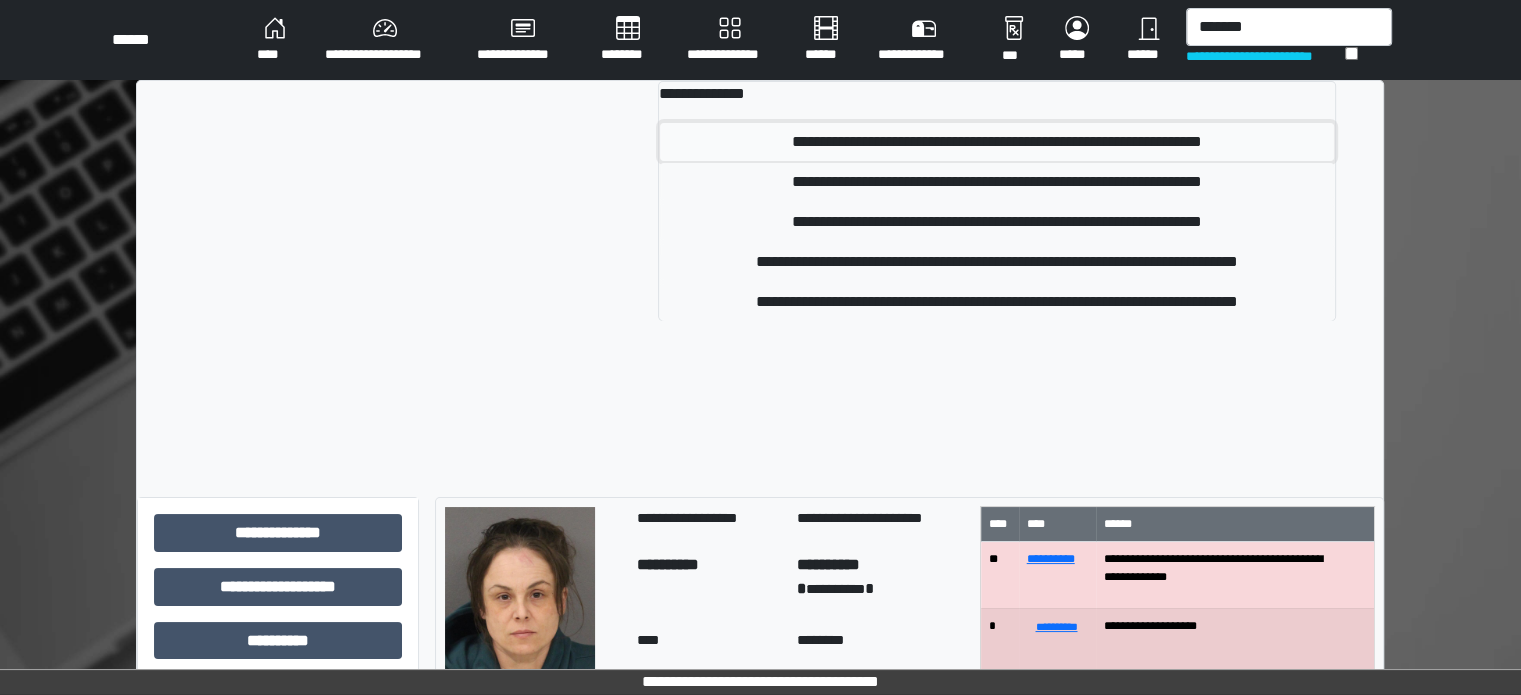 click on "**********" at bounding box center [997, 142] 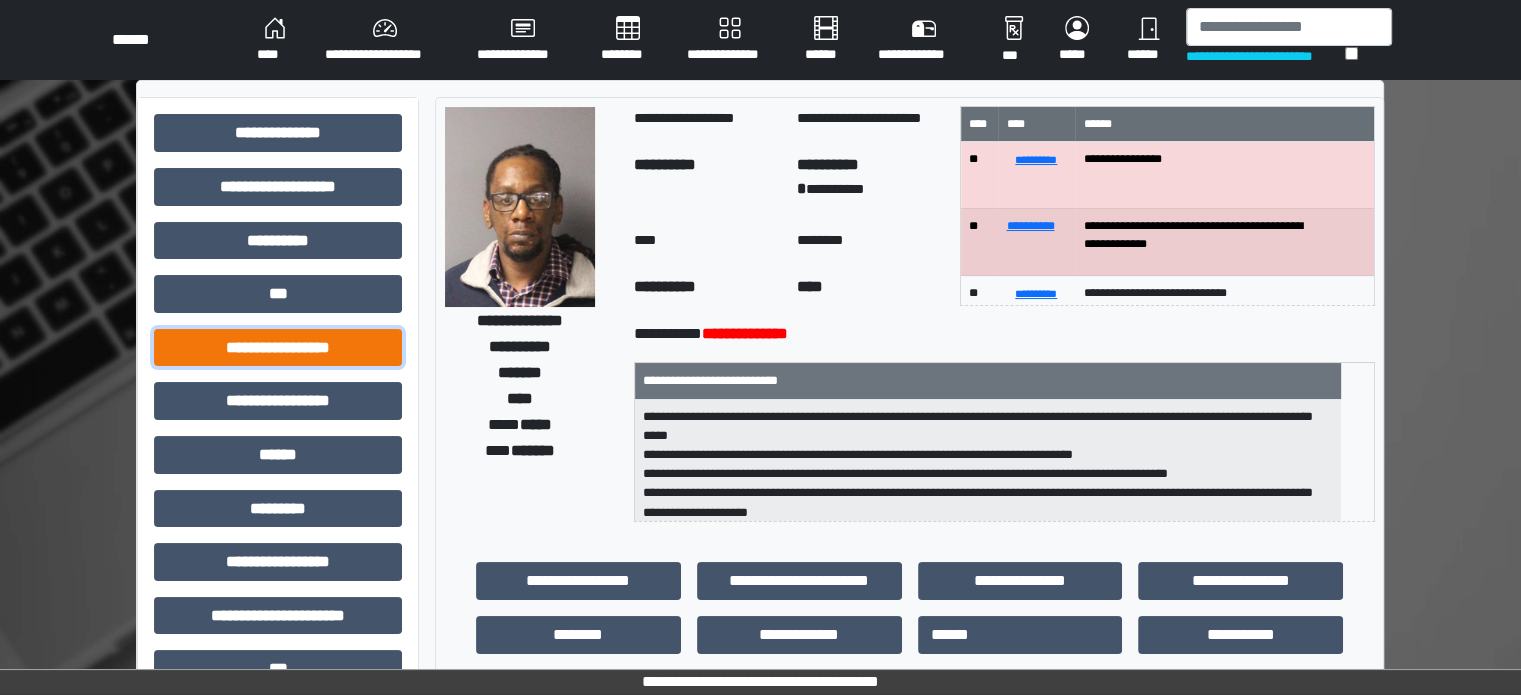 click on "**********" at bounding box center (278, 348) 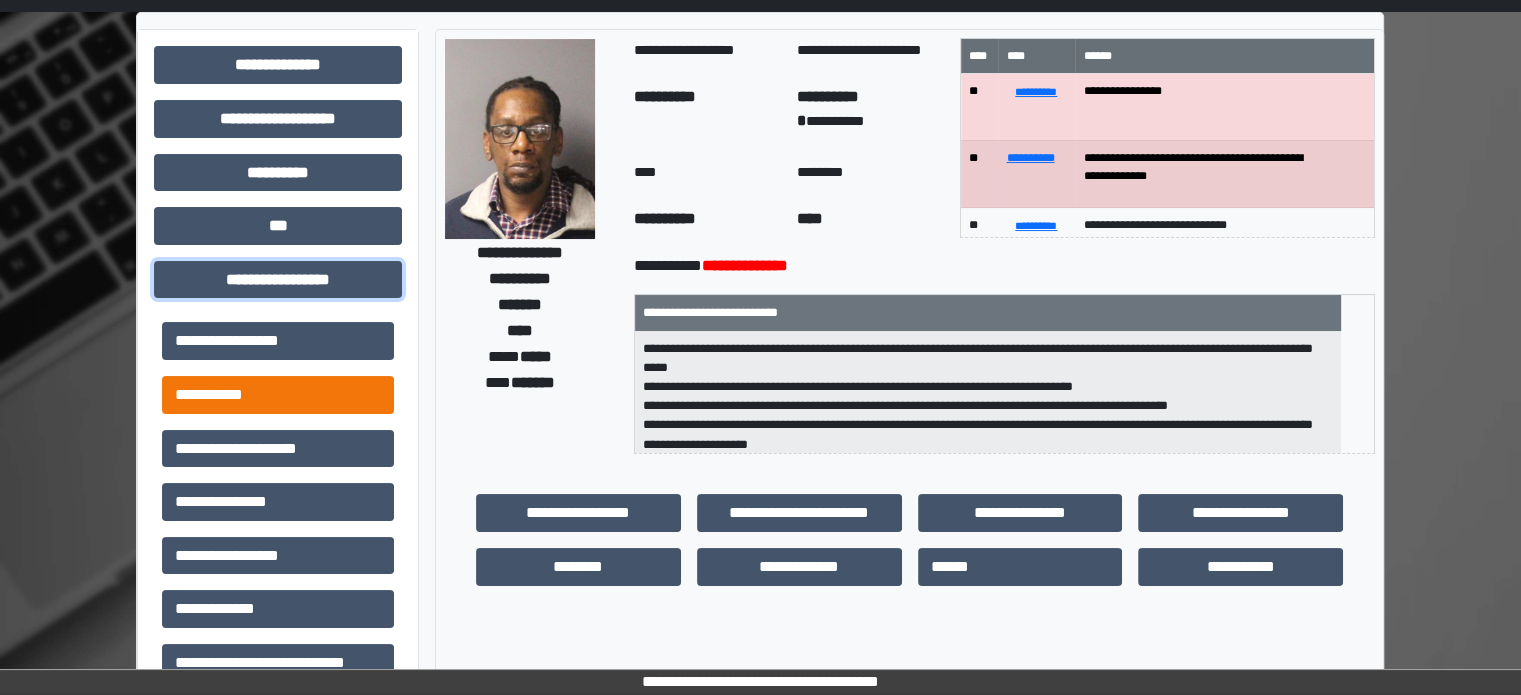 scroll, scrollTop: 300, scrollLeft: 0, axis: vertical 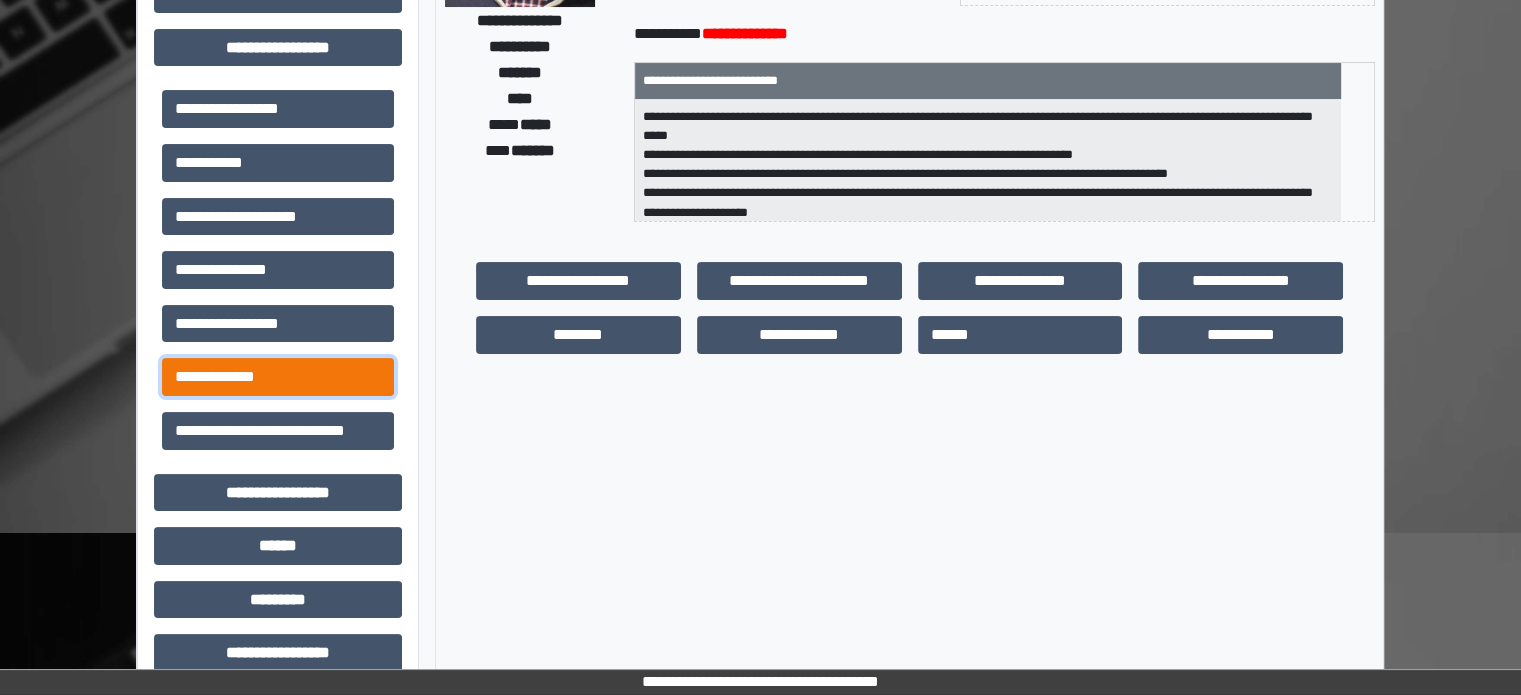 click on "**********" at bounding box center [278, 377] 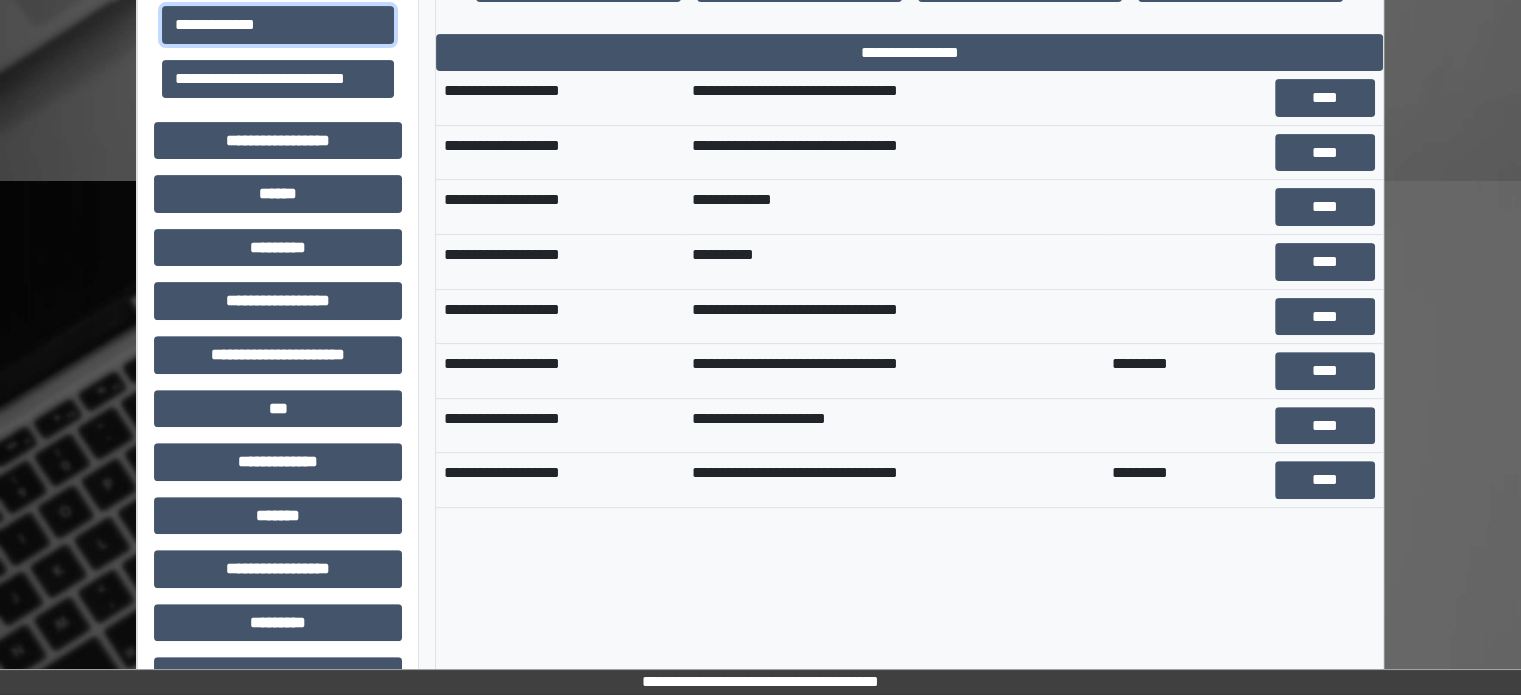 scroll, scrollTop: 700, scrollLeft: 0, axis: vertical 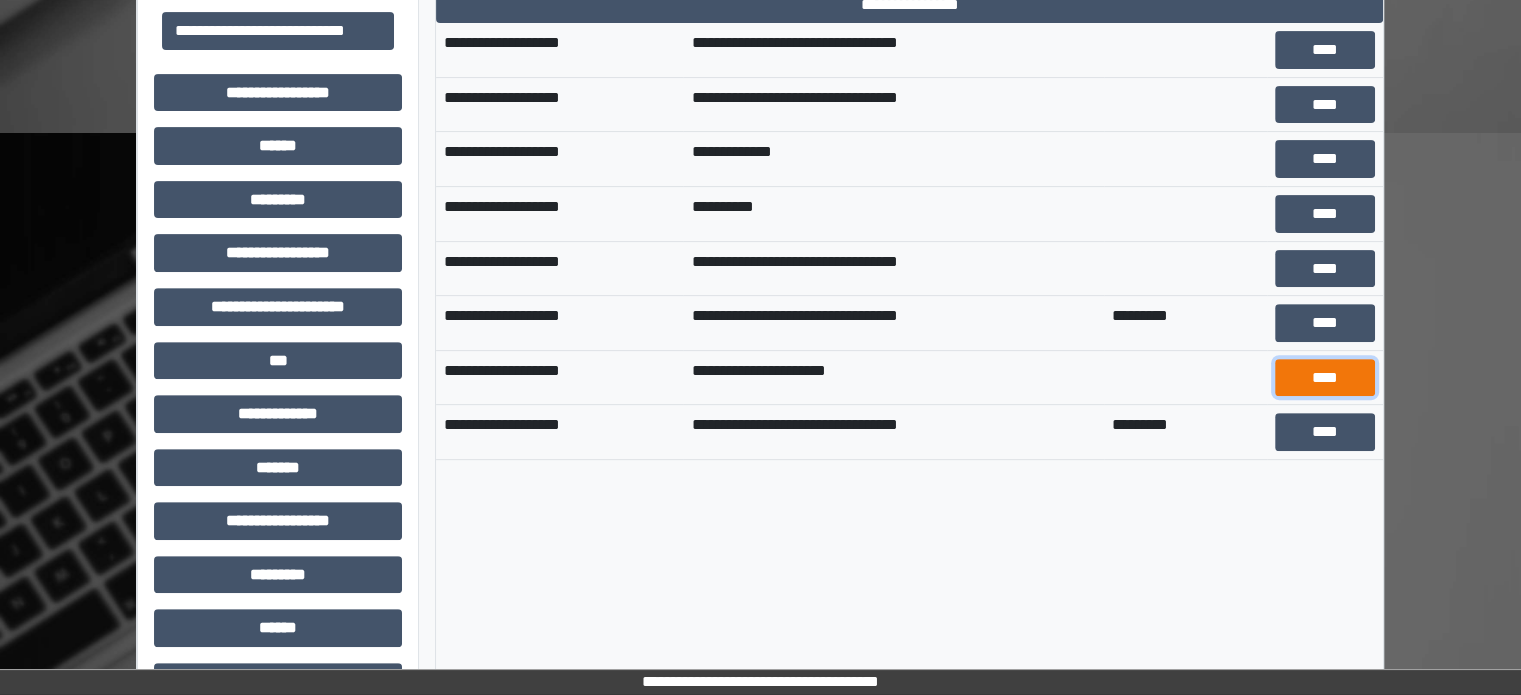 click on "****" at bounding box center (1325, 378) 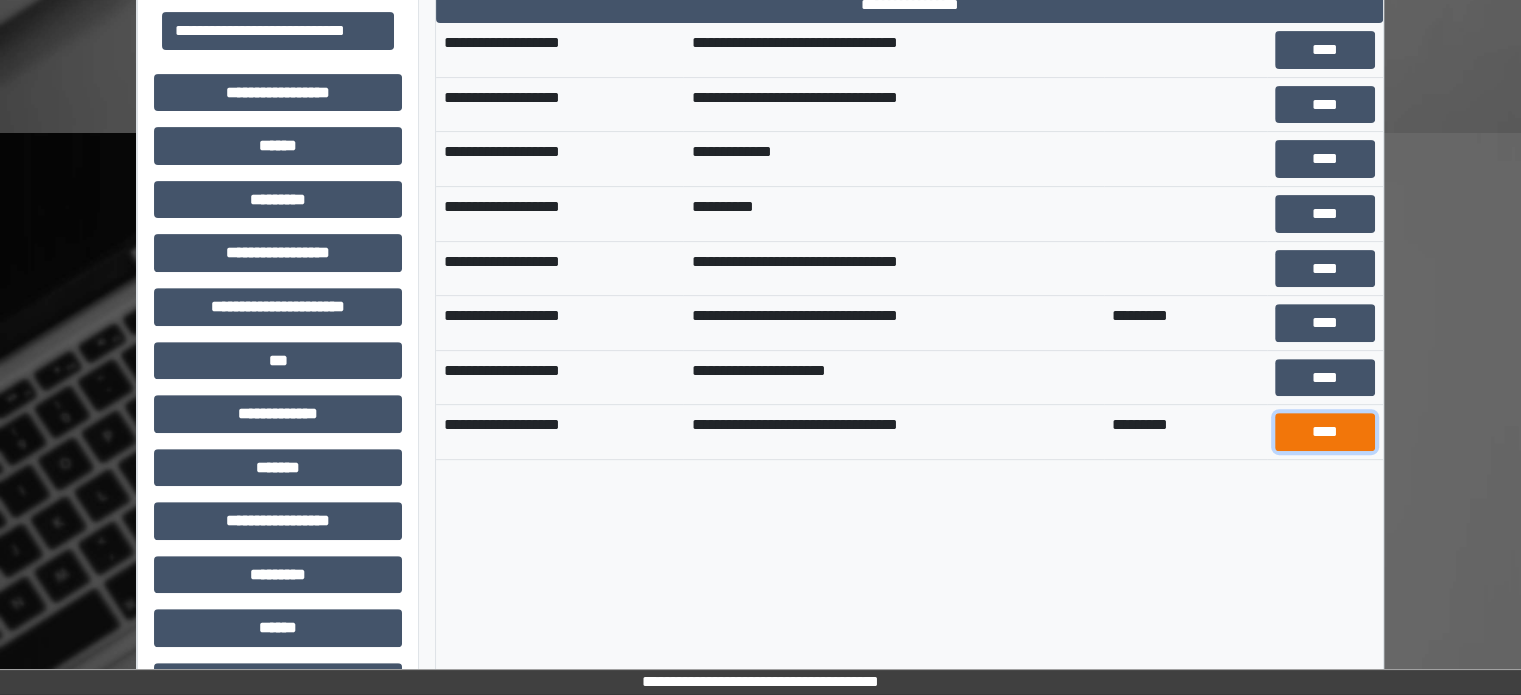 click on "****" at bounding box center [1325, 432] 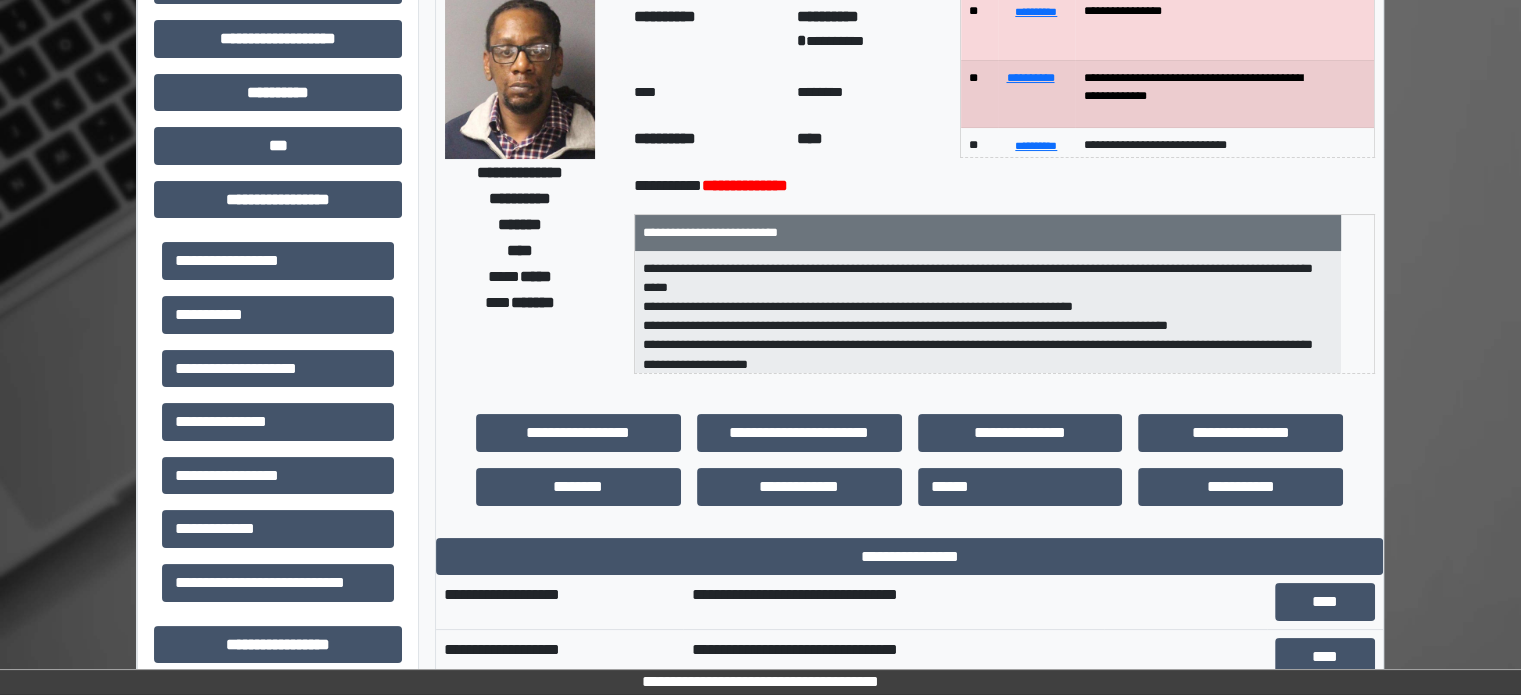 scroll, scrollTop: 0, scrollLeft: 0, axis: both 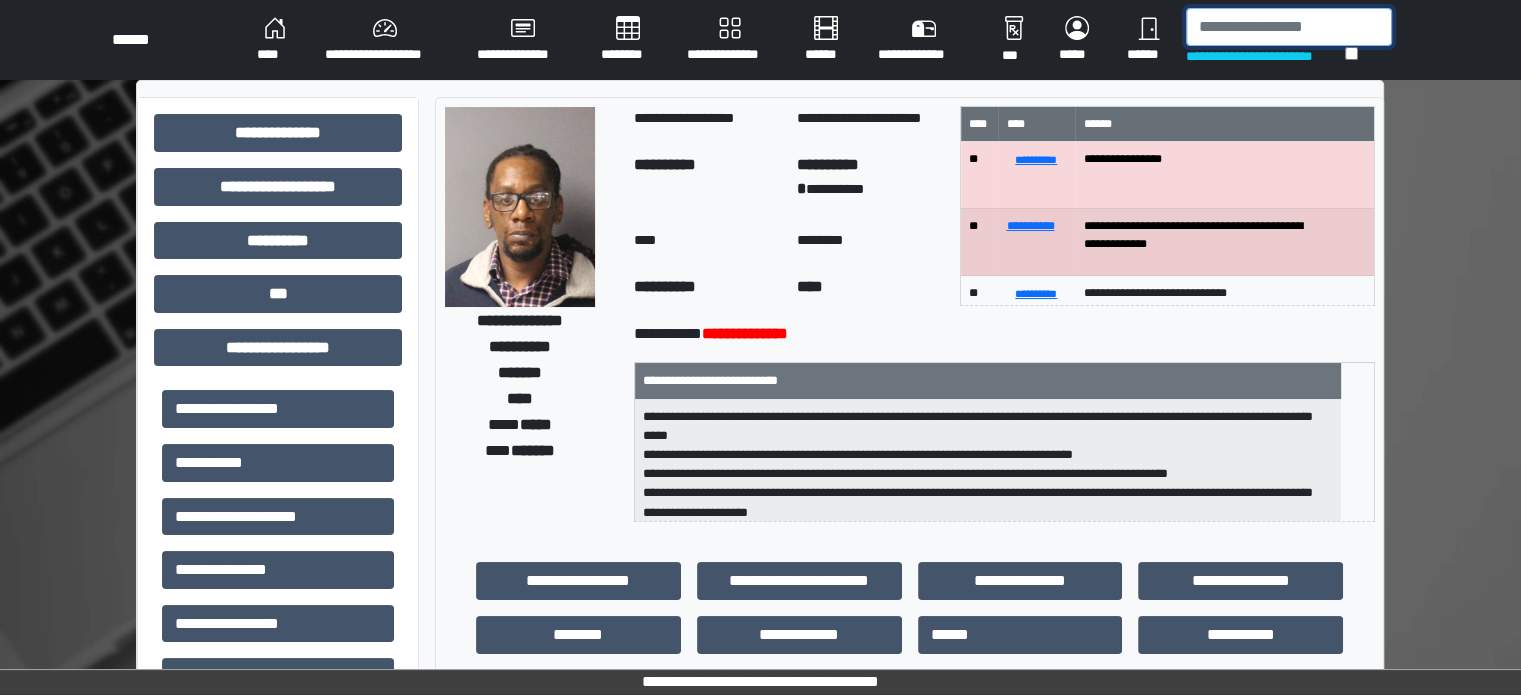 click at bounding box center [1289, 27] 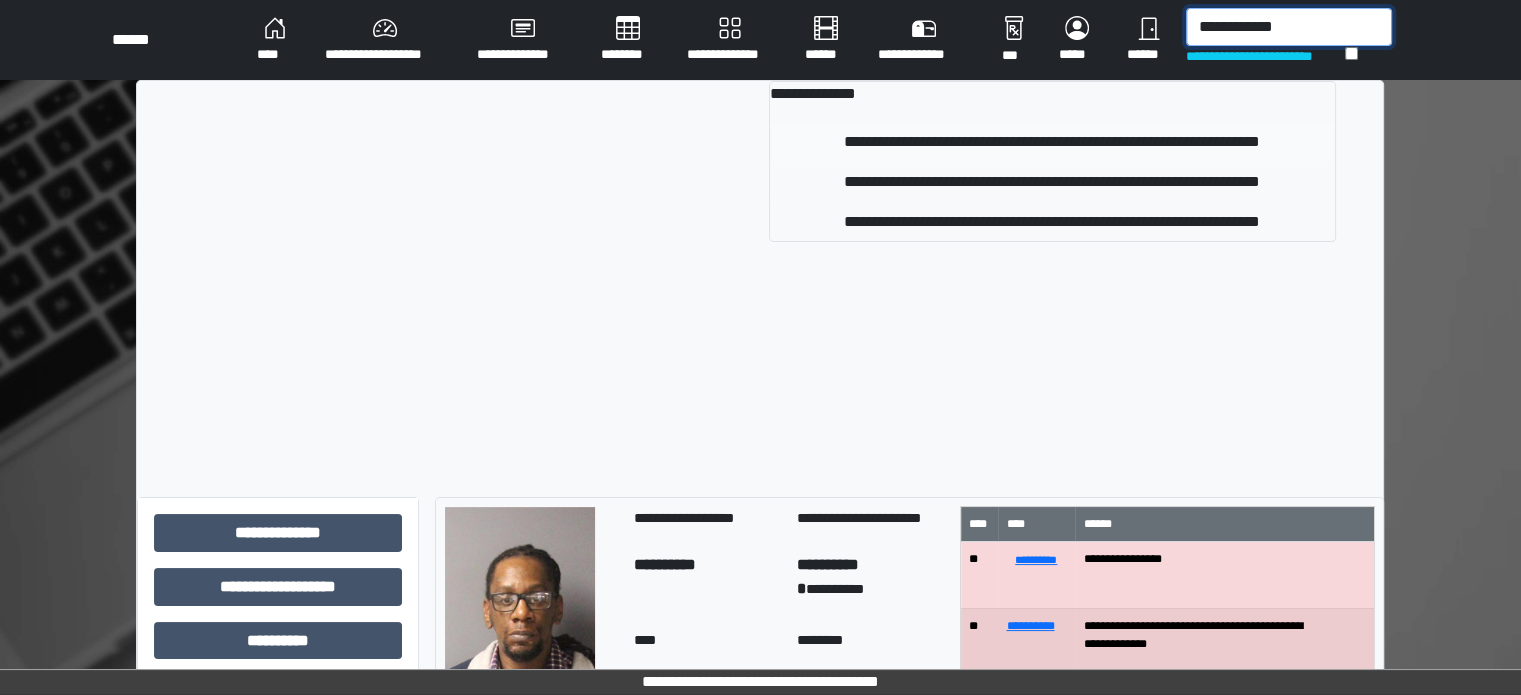 type on "**********" 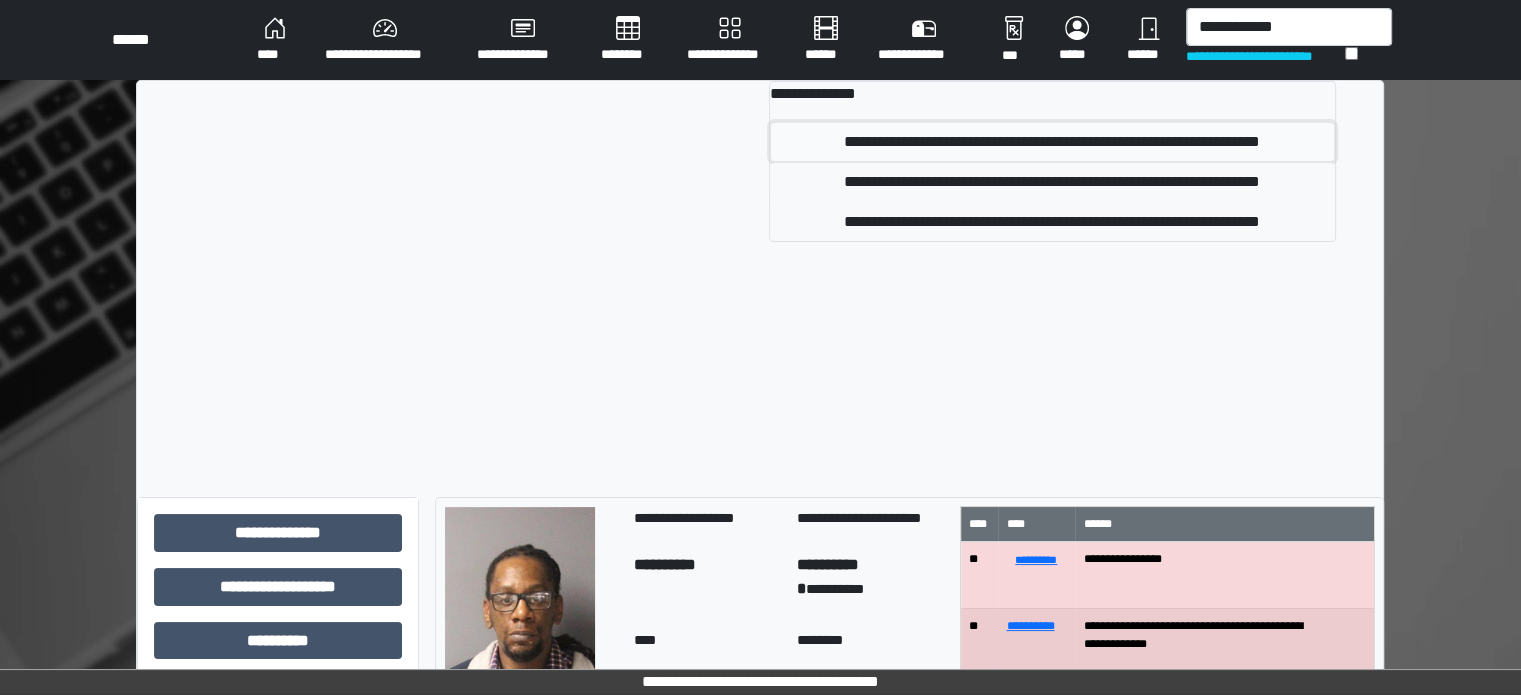 click on "**********" at bounding box center [1052, 142] 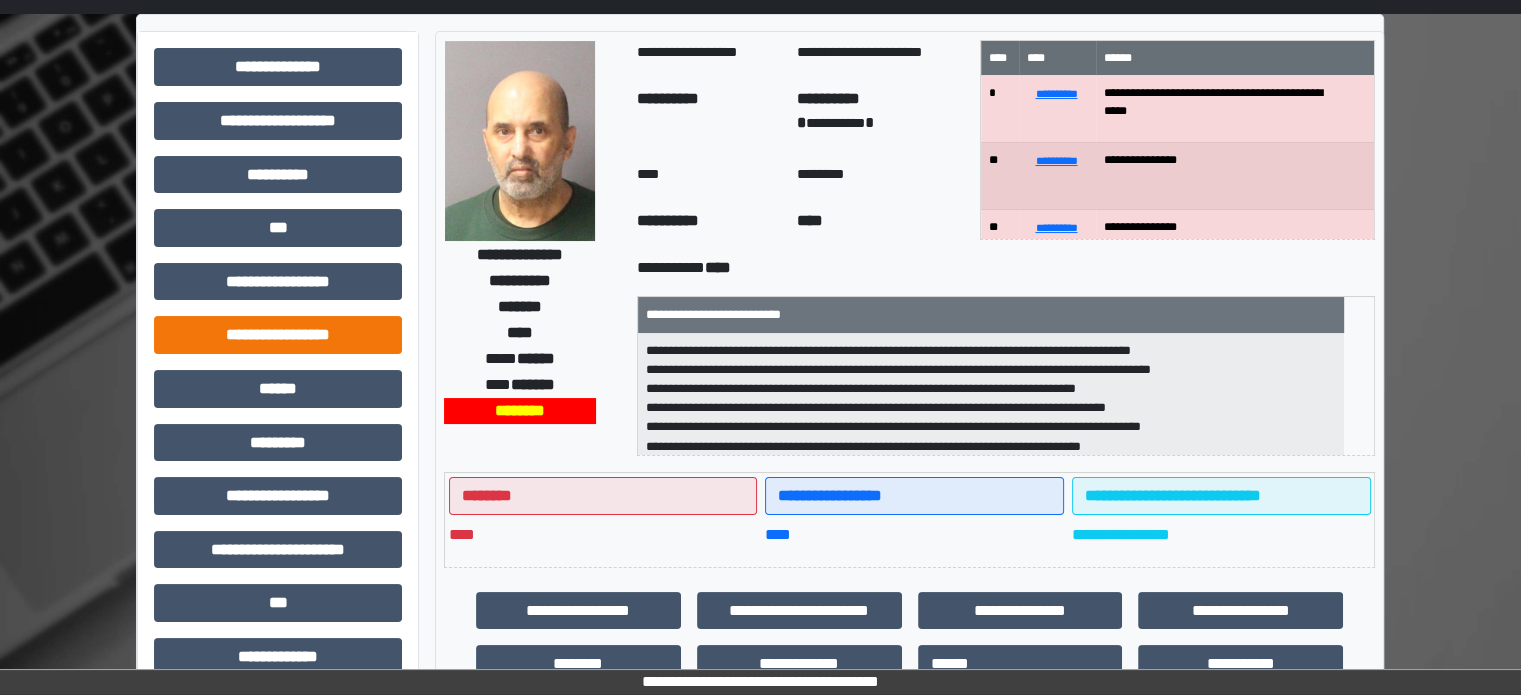 scroll, scrollTop: 100, scrollLeft: 0, axis: vertical 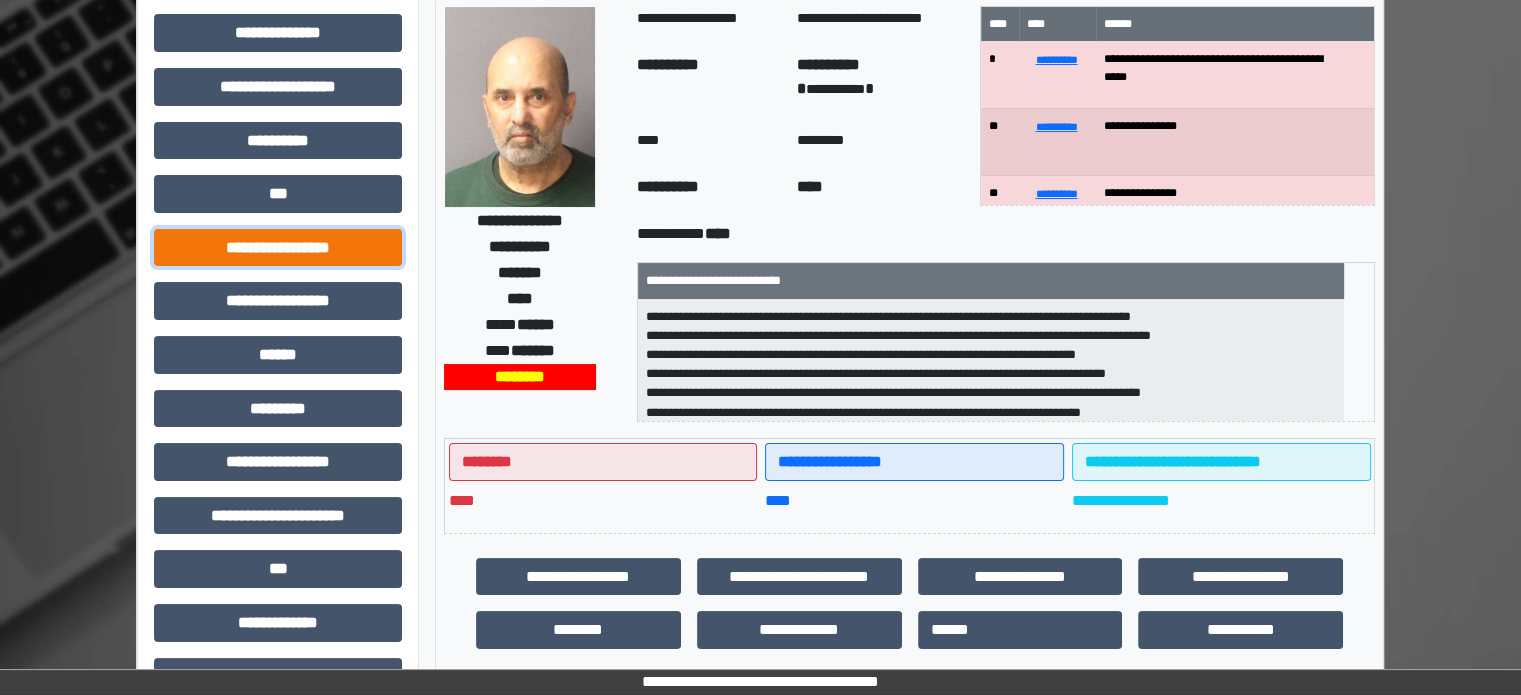 click on "**********" at bounding box center (278, 248) 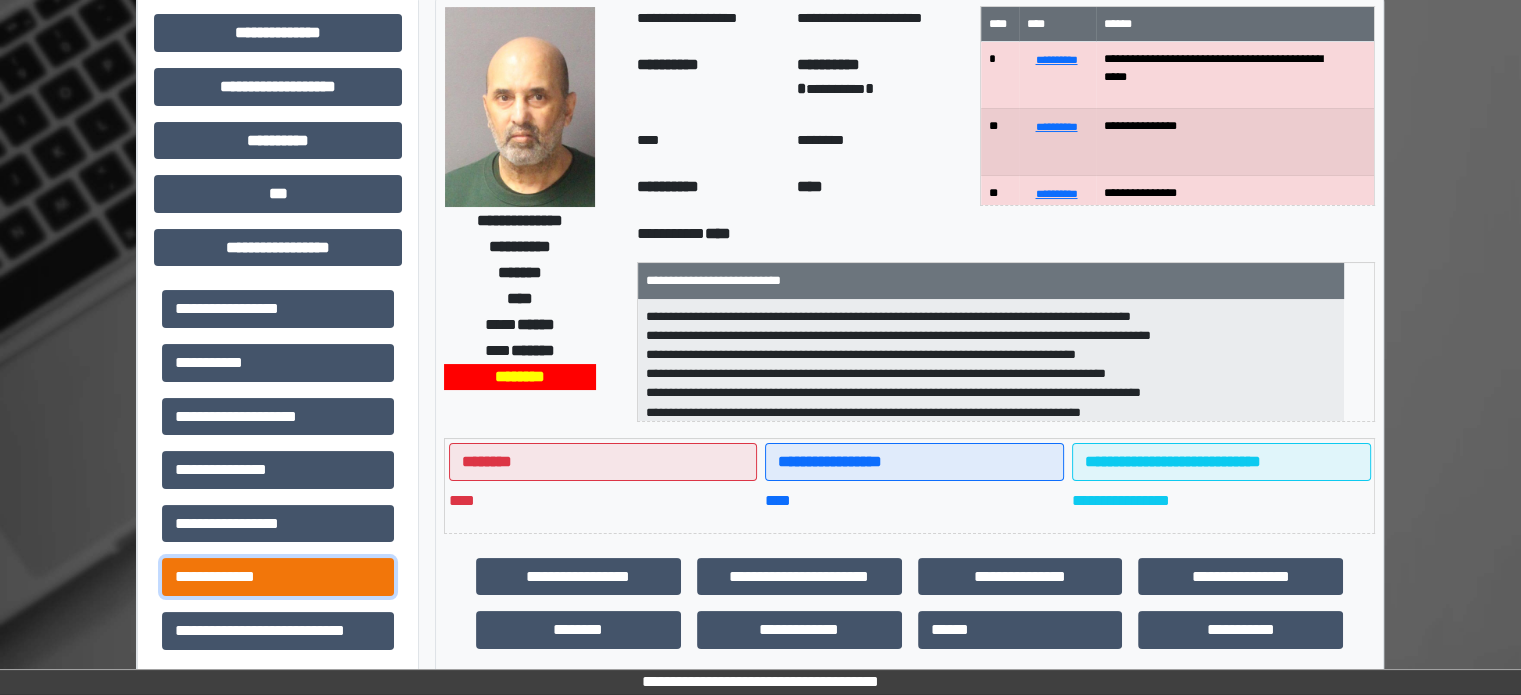 click on "**********" at bounding box center (278, 577) 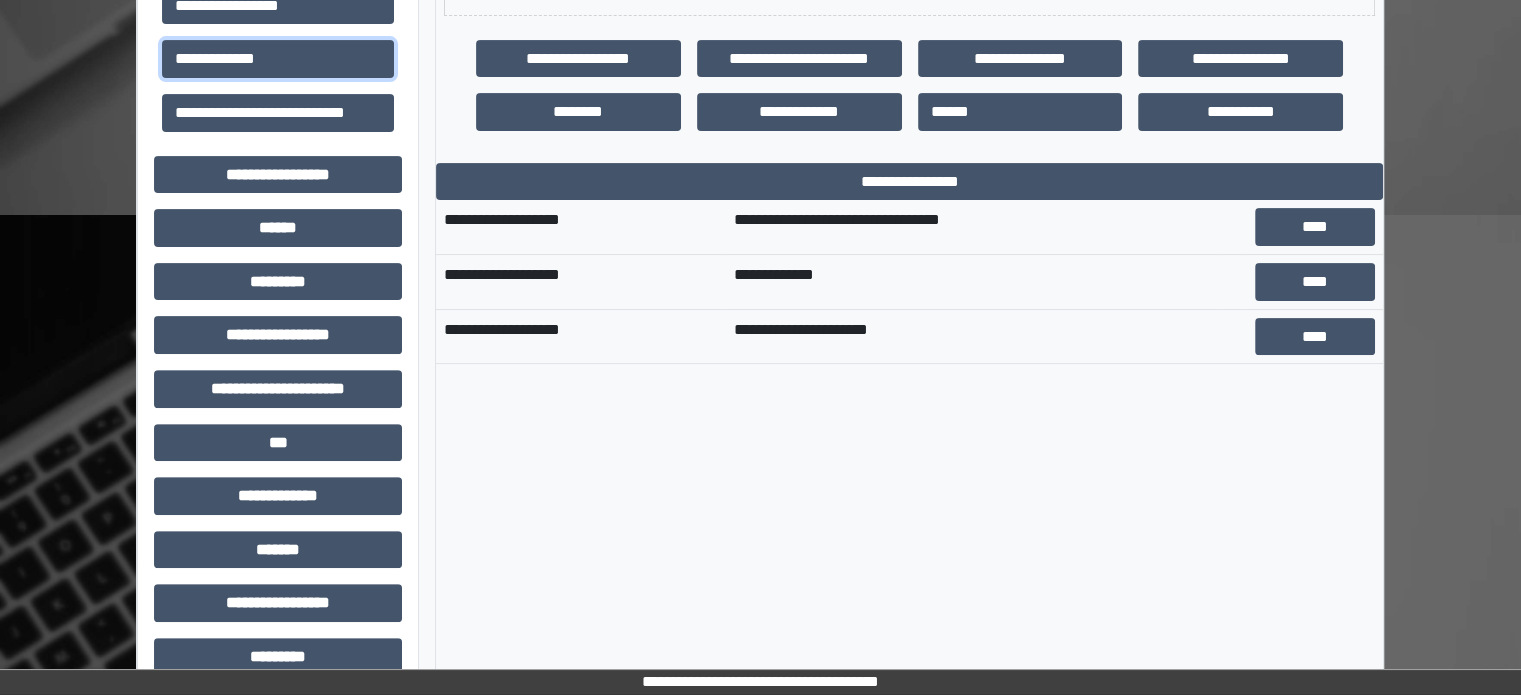 scroll, scrollTop: 600, scrollLeft: 0, axis: vertical 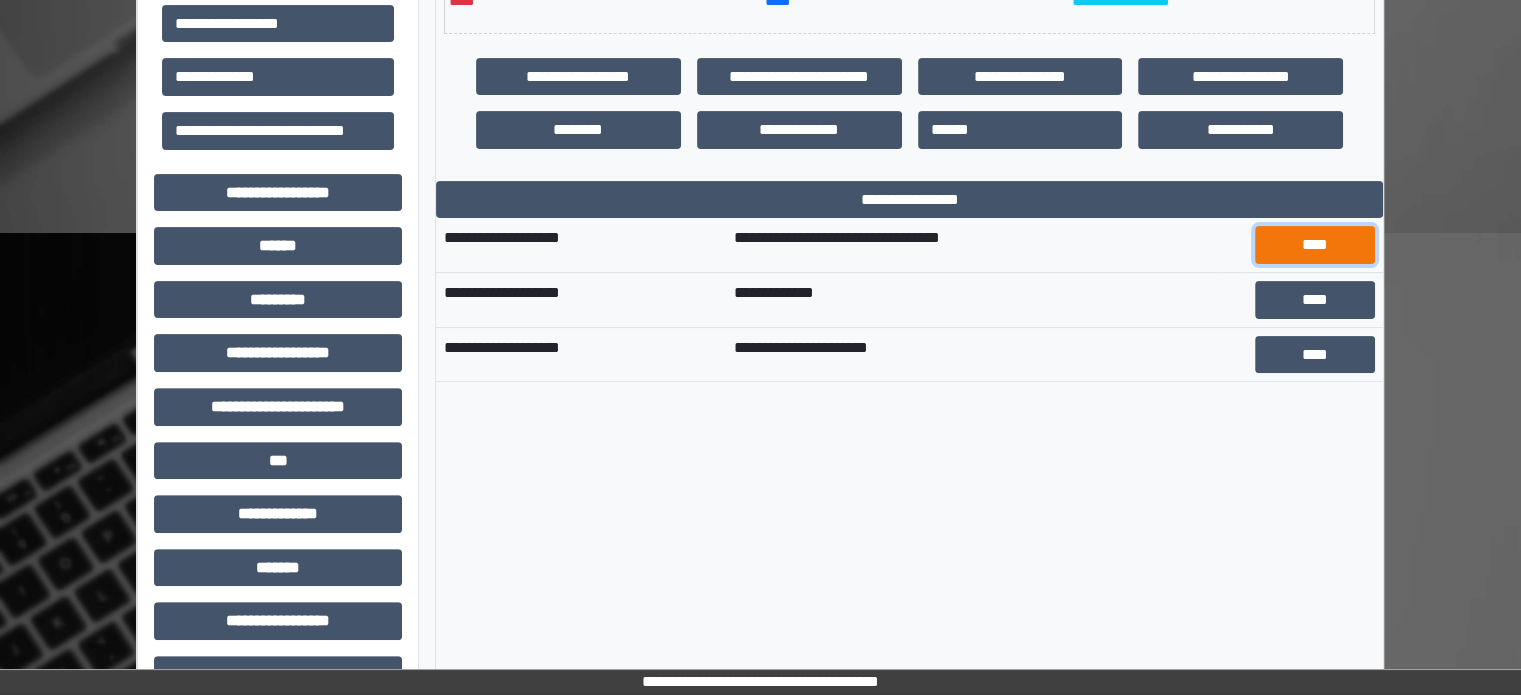 click on "****" at bounding box center [1315, 245] 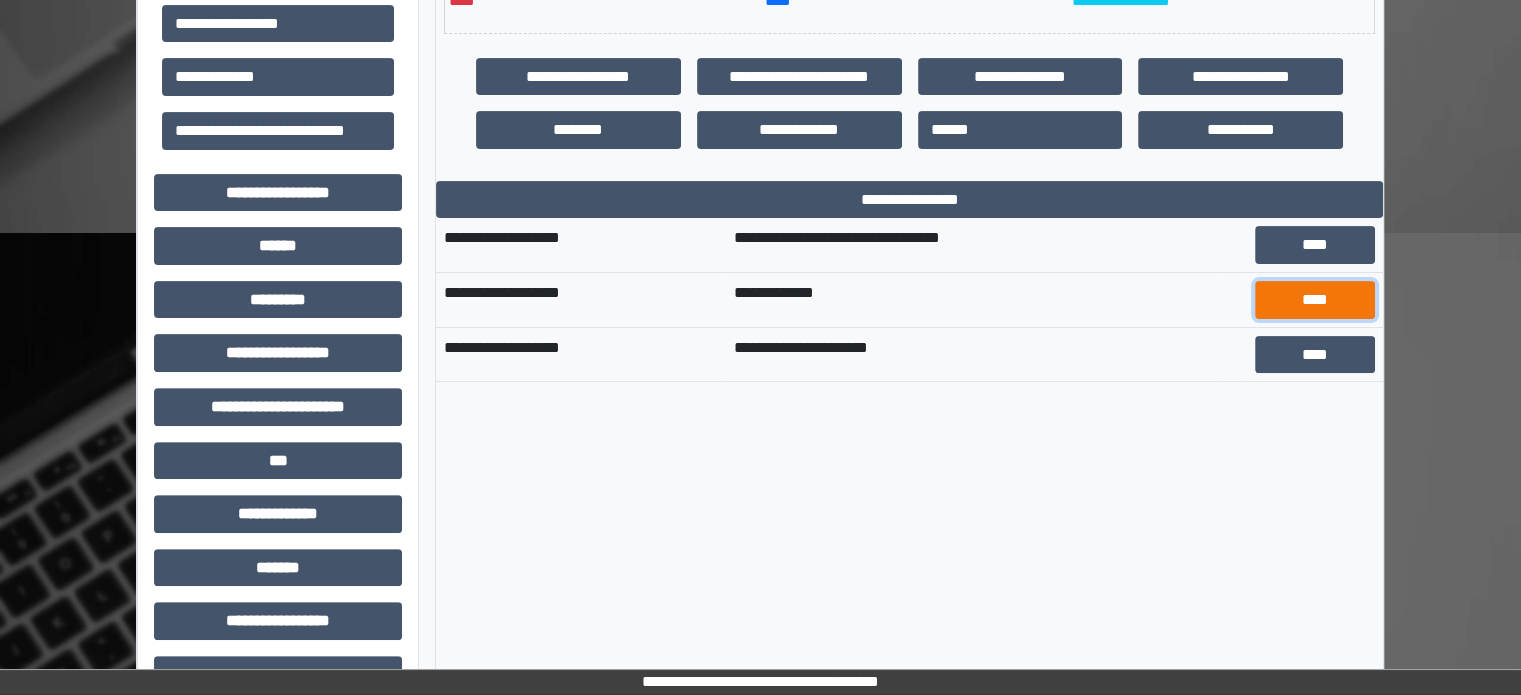 click on "****" at bounding box center [1315, 300] 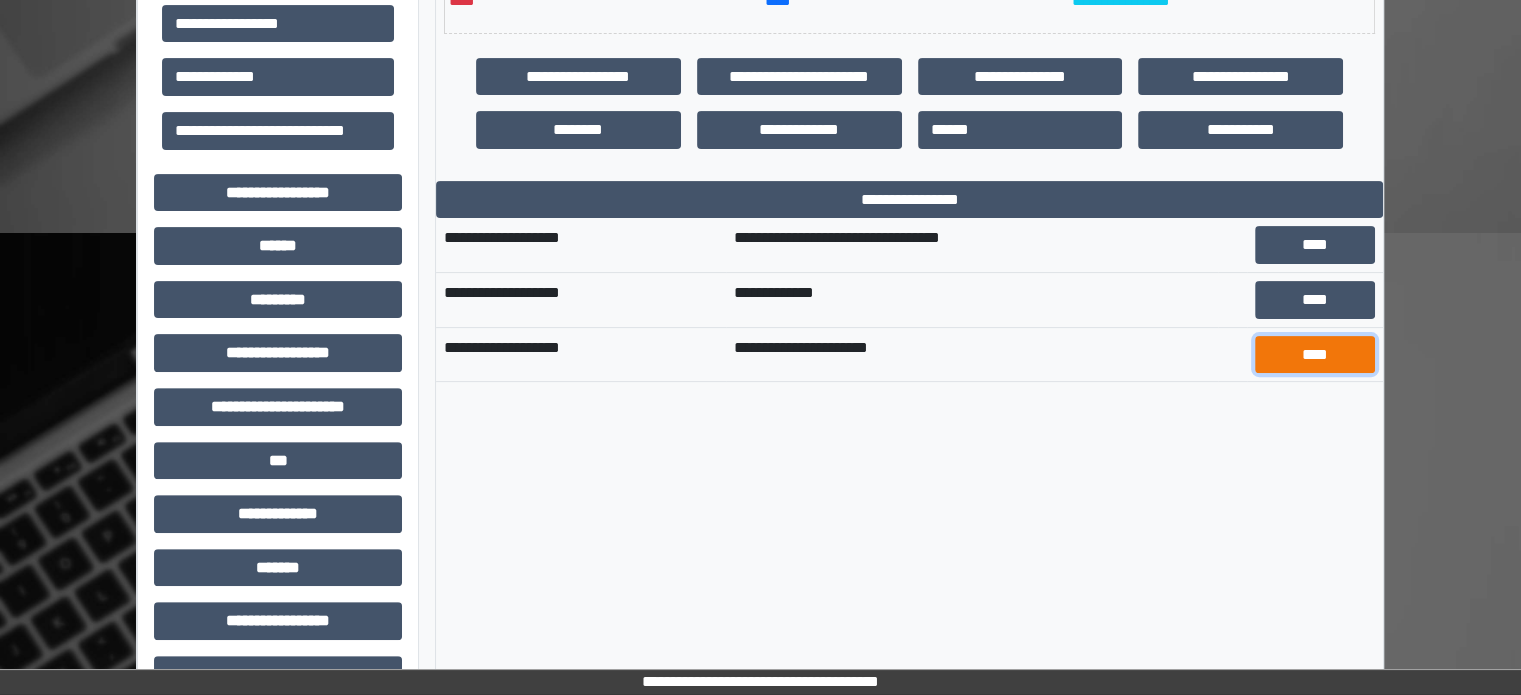 click on "****" at bounding box center (1315, 355) 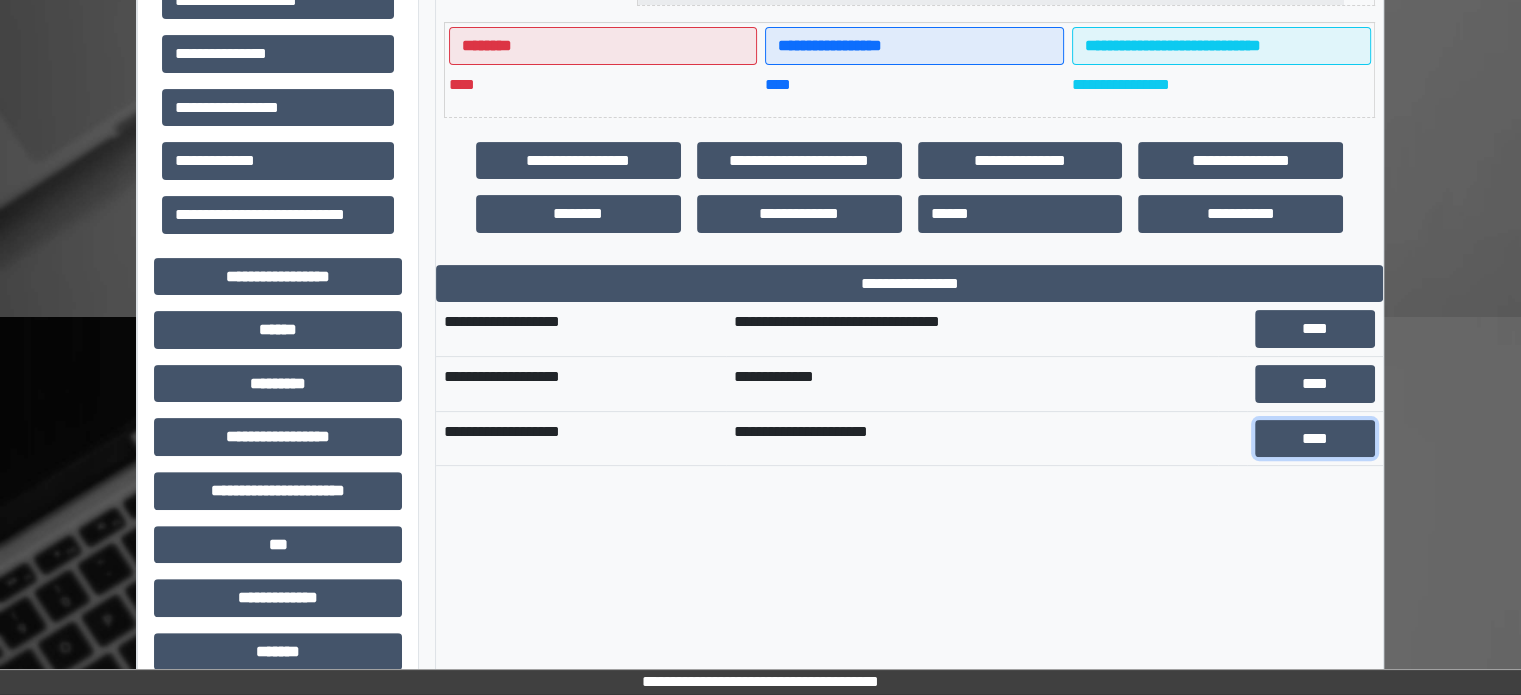 scroll, scrollTop: 0, scrollLeft: 0, axis: both 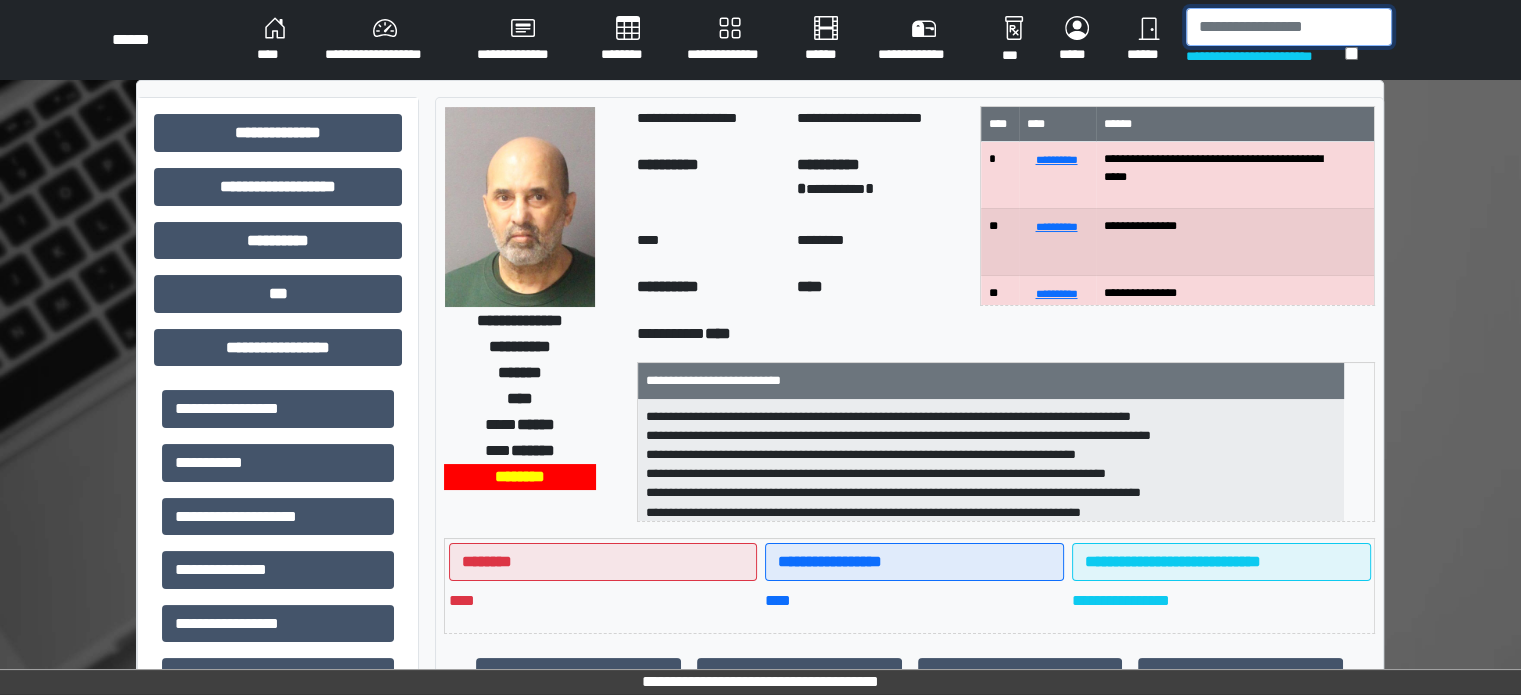 click at bounding box center [1289, 27] 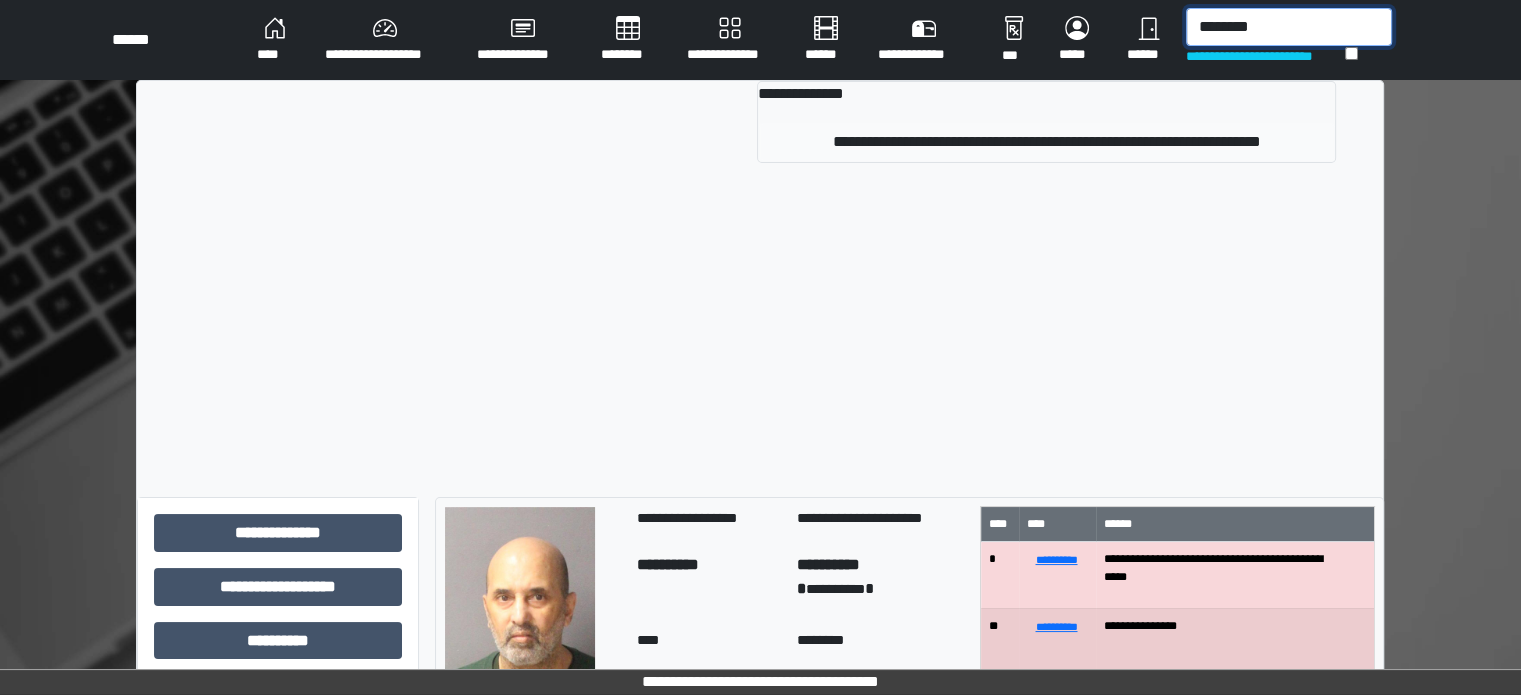 type on "********" 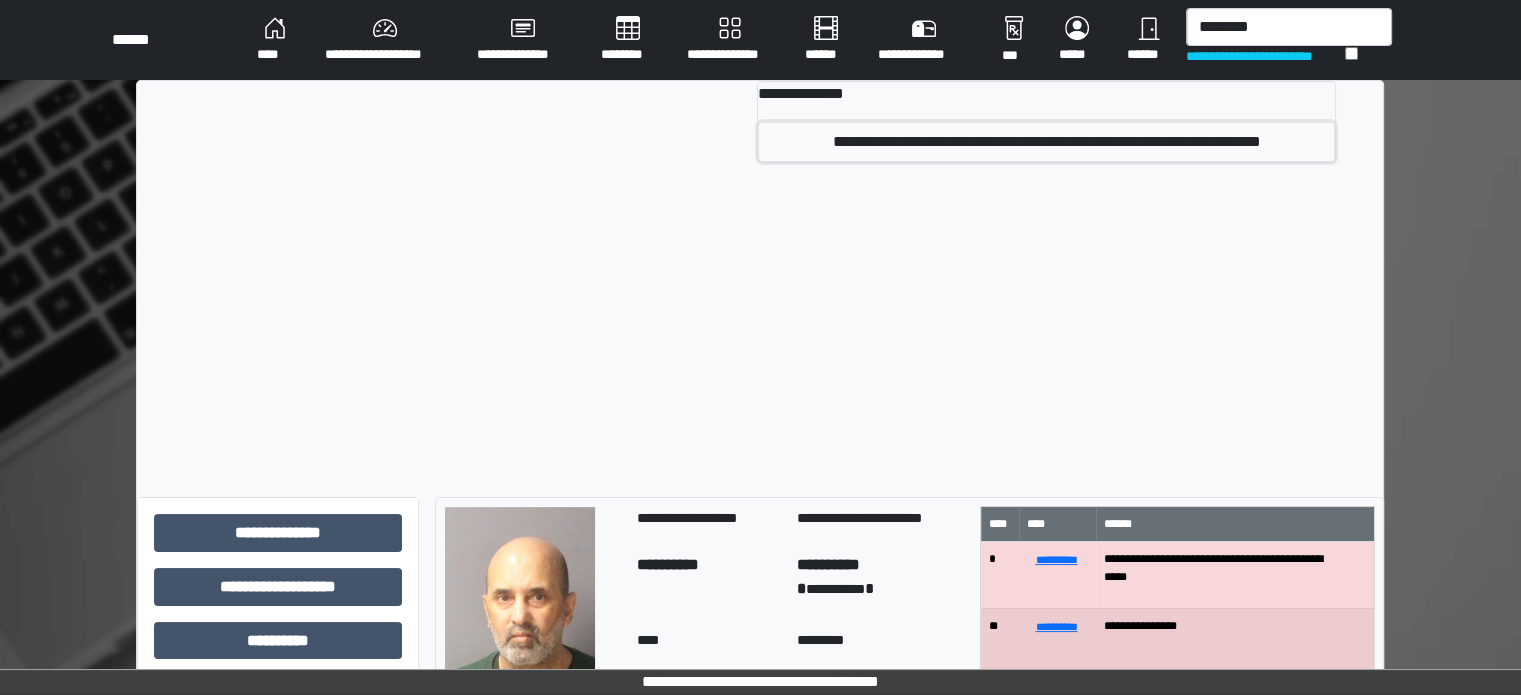 click on "**********" at bounding box center [1046, 142] 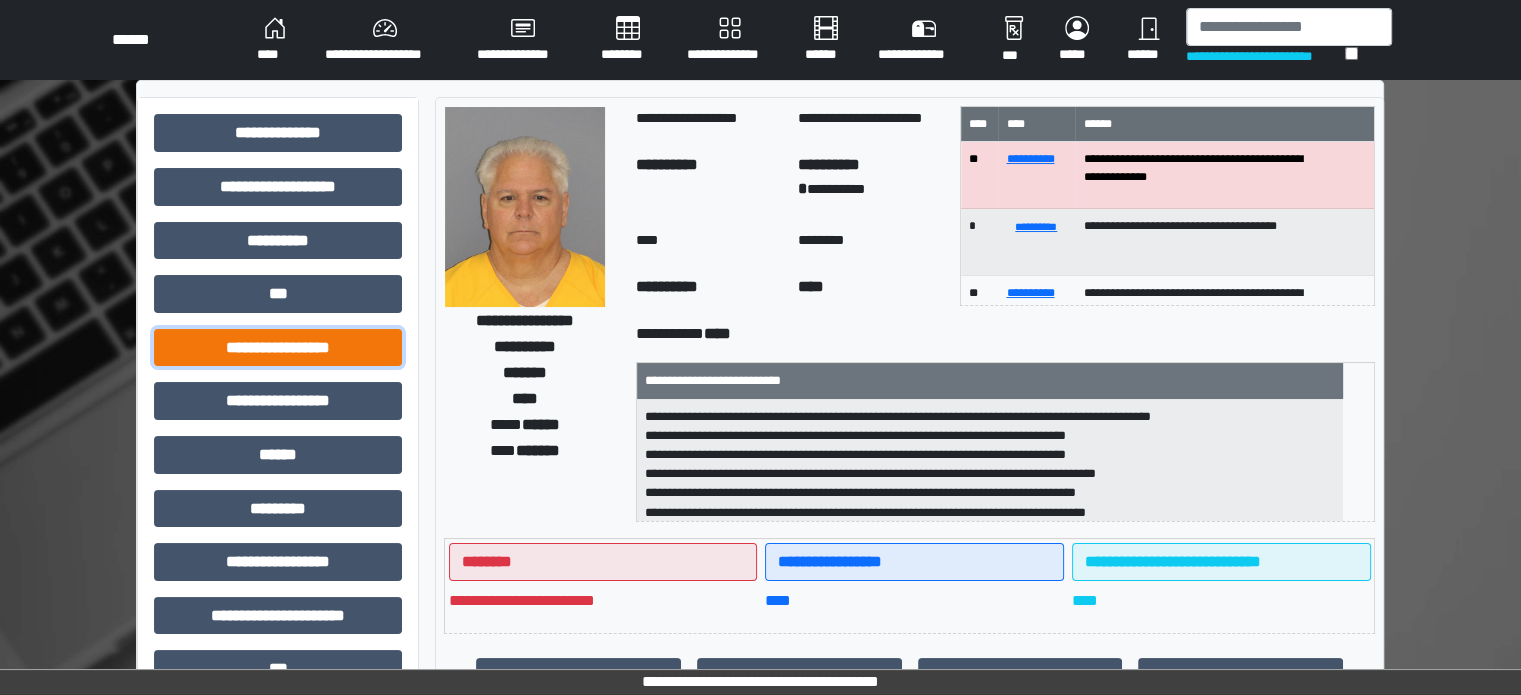 click on "**********" at bounding box center (278, 348) 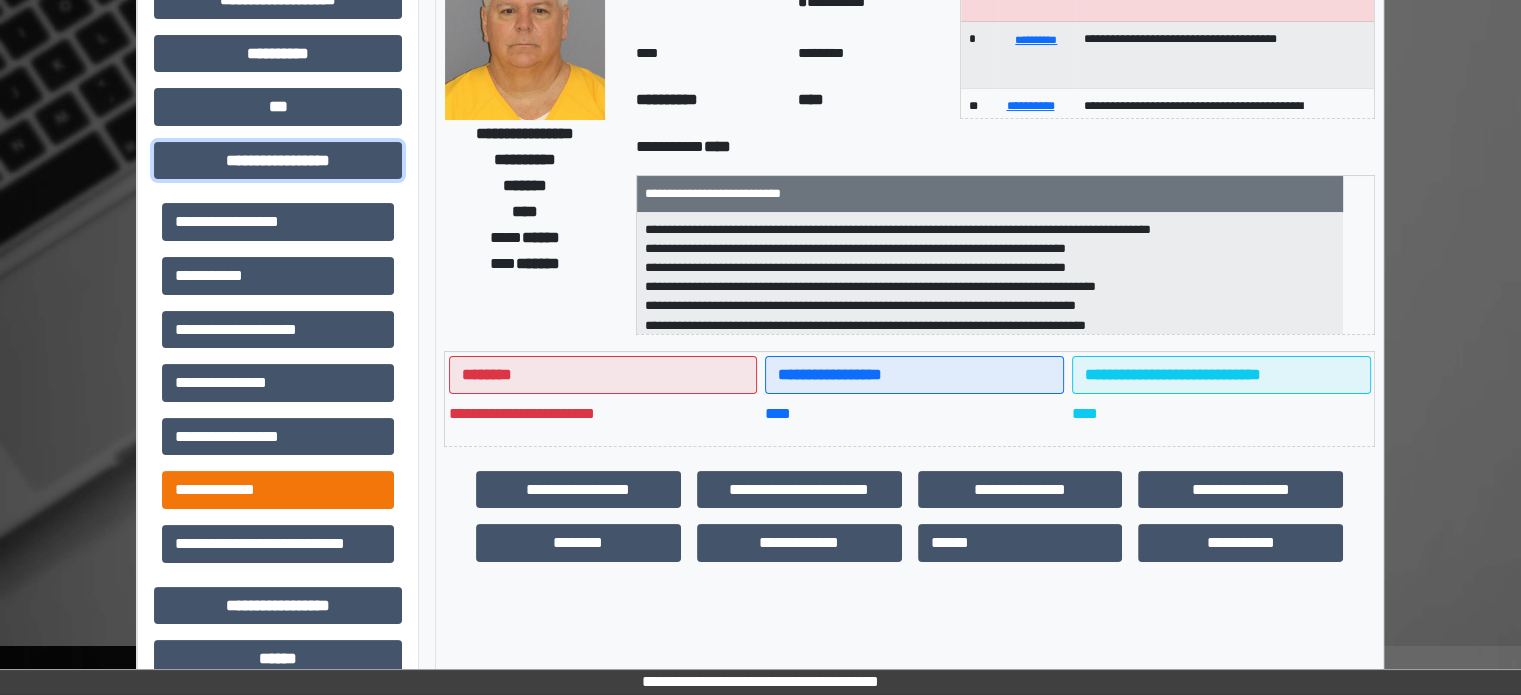 scroll, scrollTop: 200, scrollLeft: 0, axis: vertical 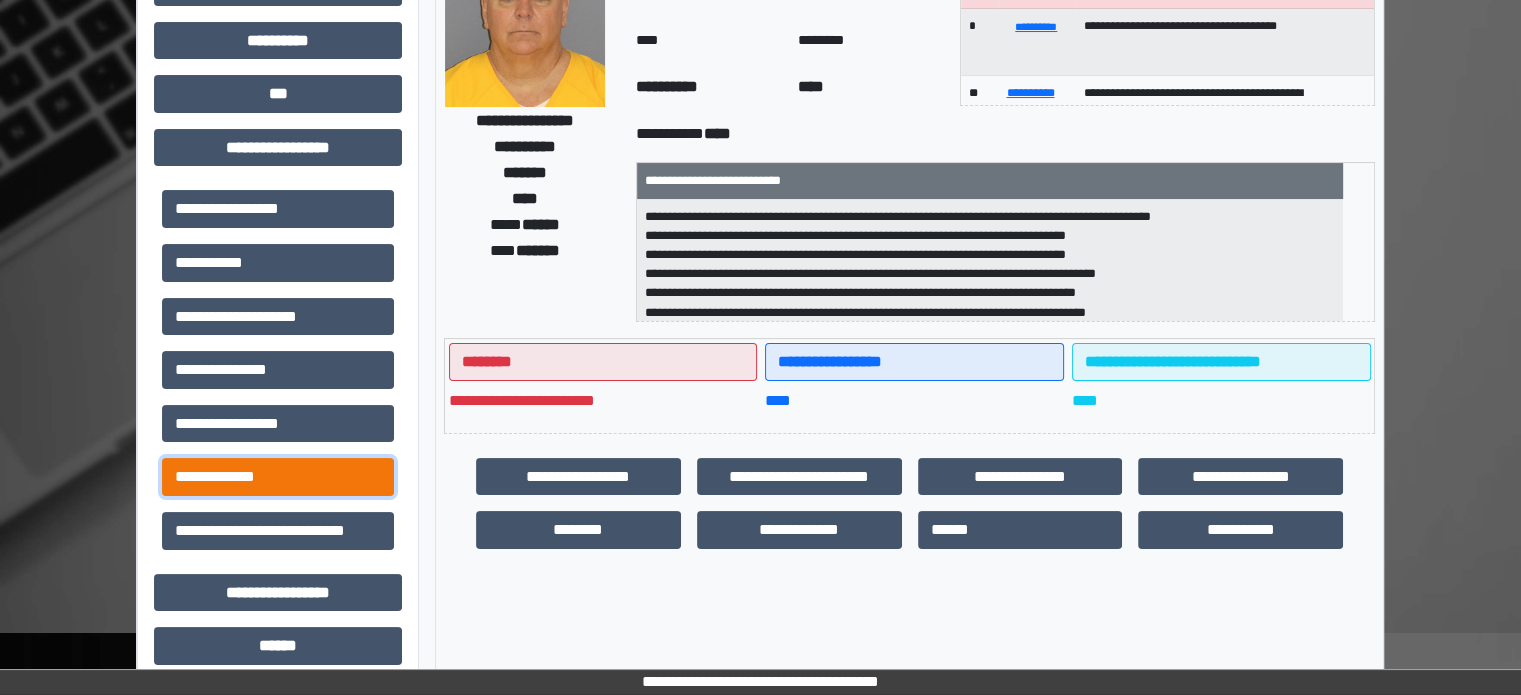 click on "**********" at bounding box center [278, 477] 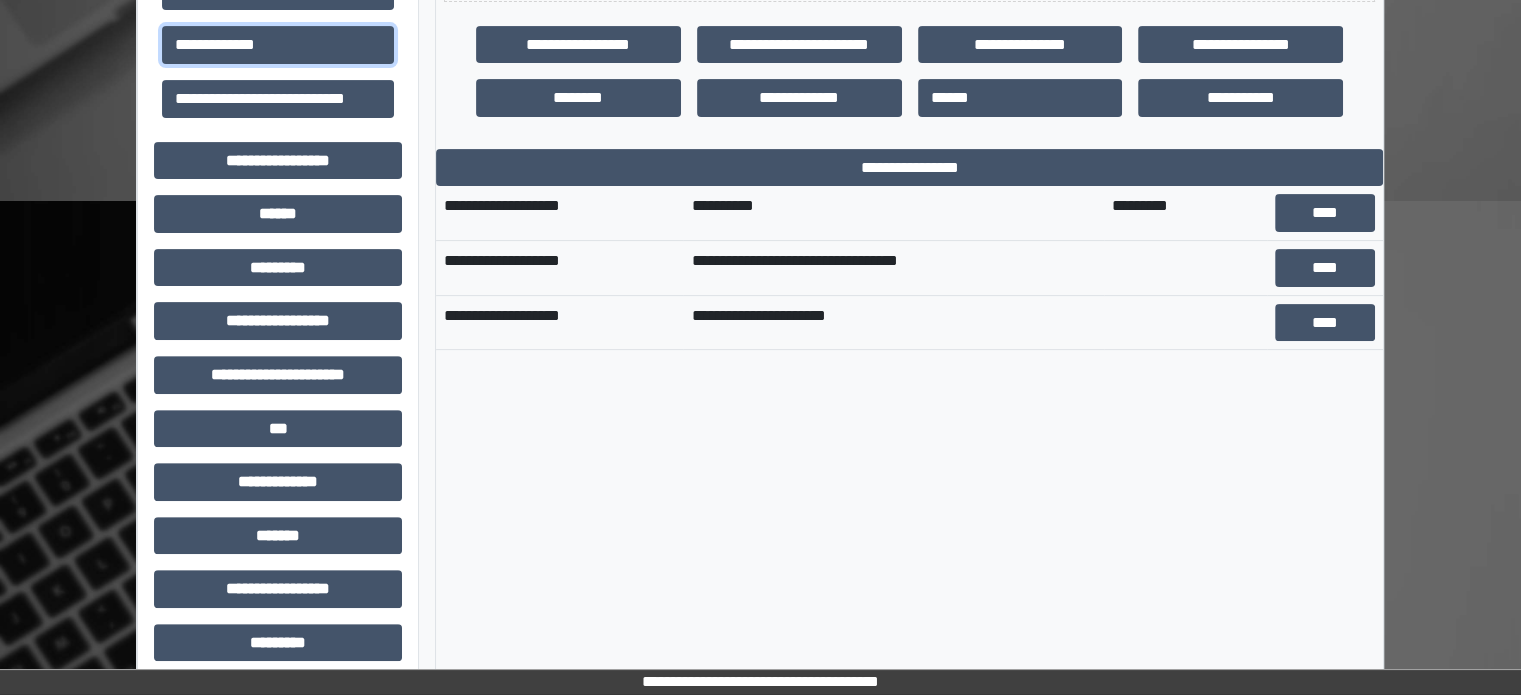 scroll, scrollTop: 600, scrollLeft: 0, axis: vertical 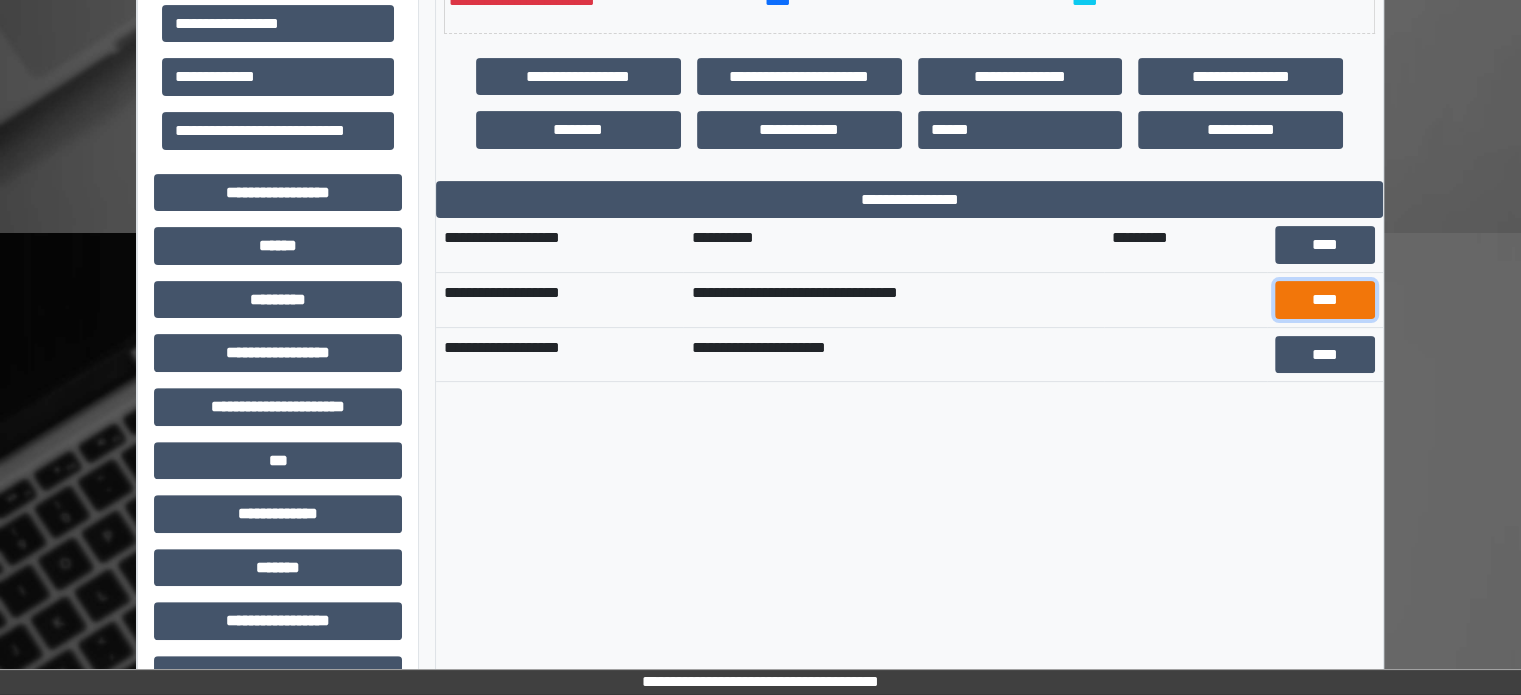 click on "****" at bounding box center (1325, 300) 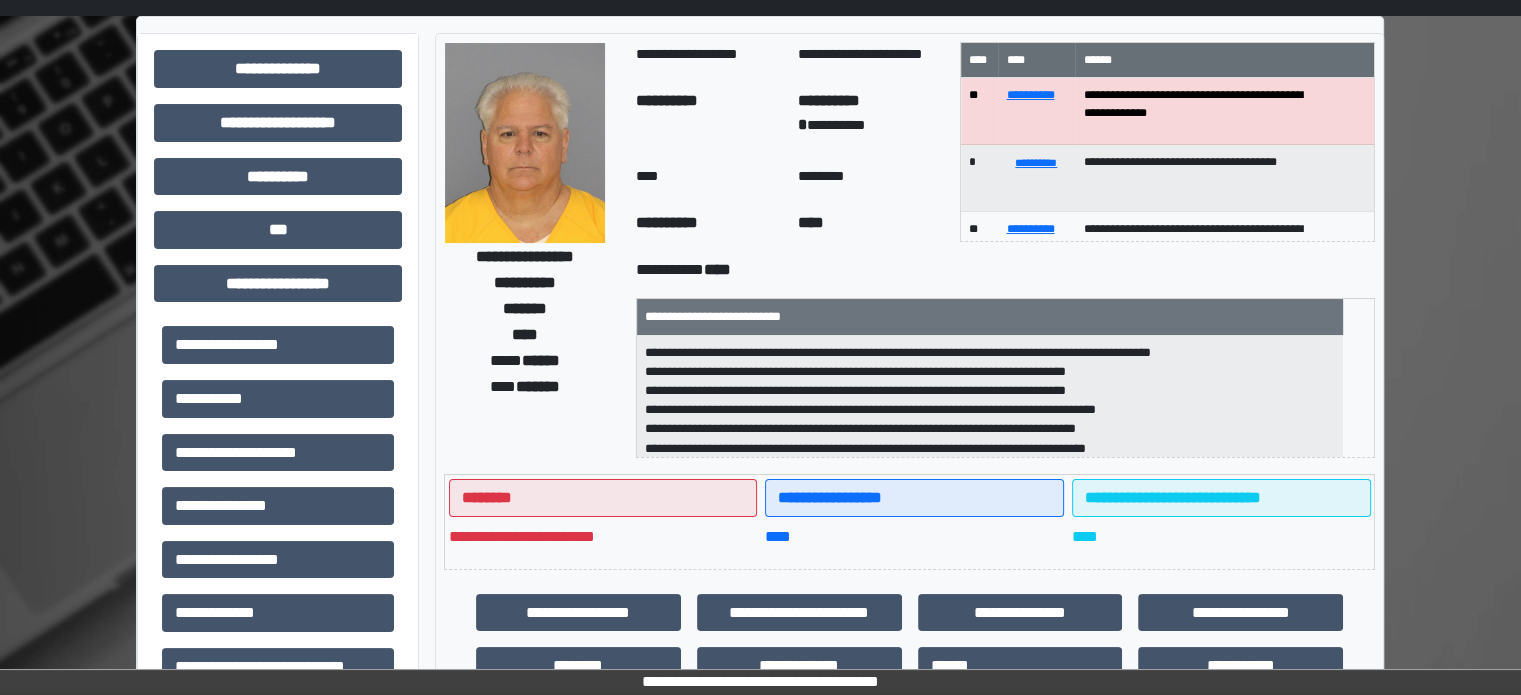 scroll, scrollTop: 0, scrollLeft: 0, axis: both 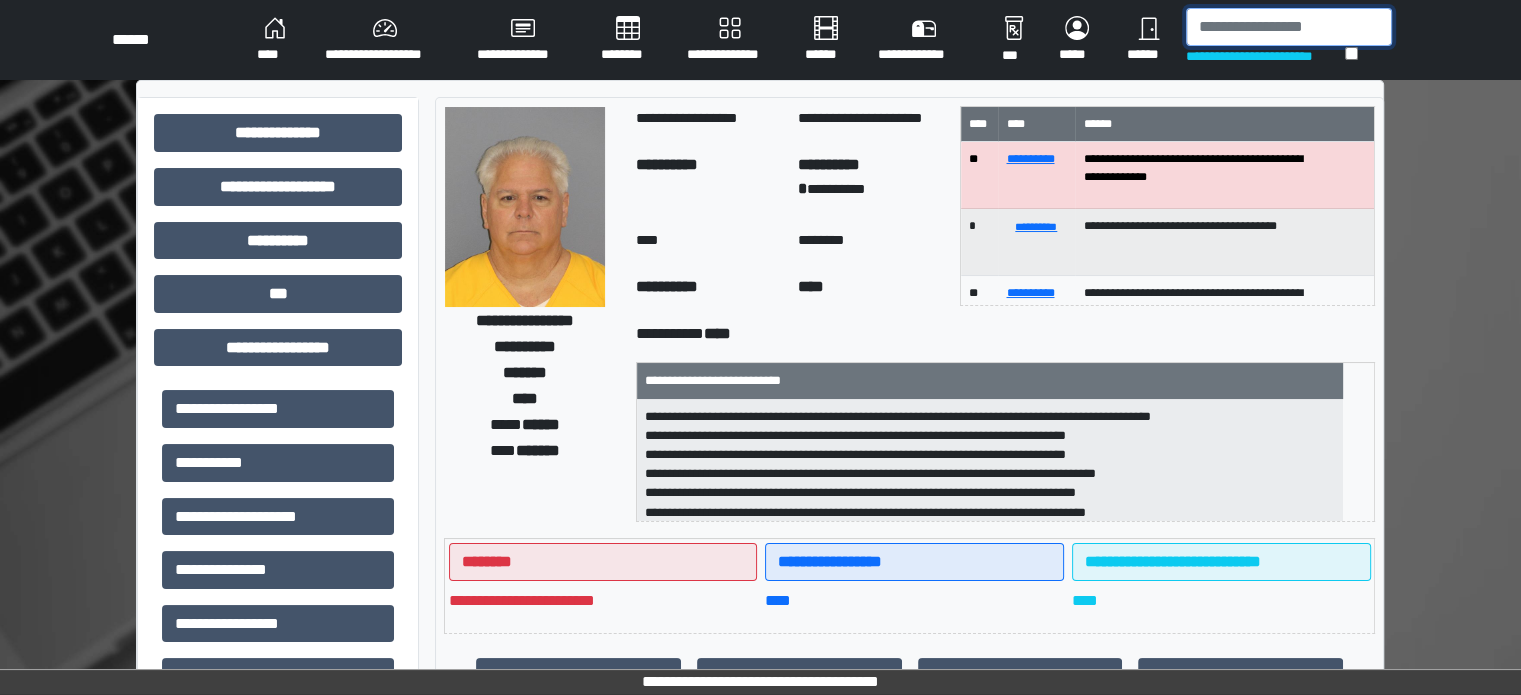 drag, startPoint x: 1217, startPoint y: 32, endPoint x: 1238, endPoint y: 24, distance: 22.472204 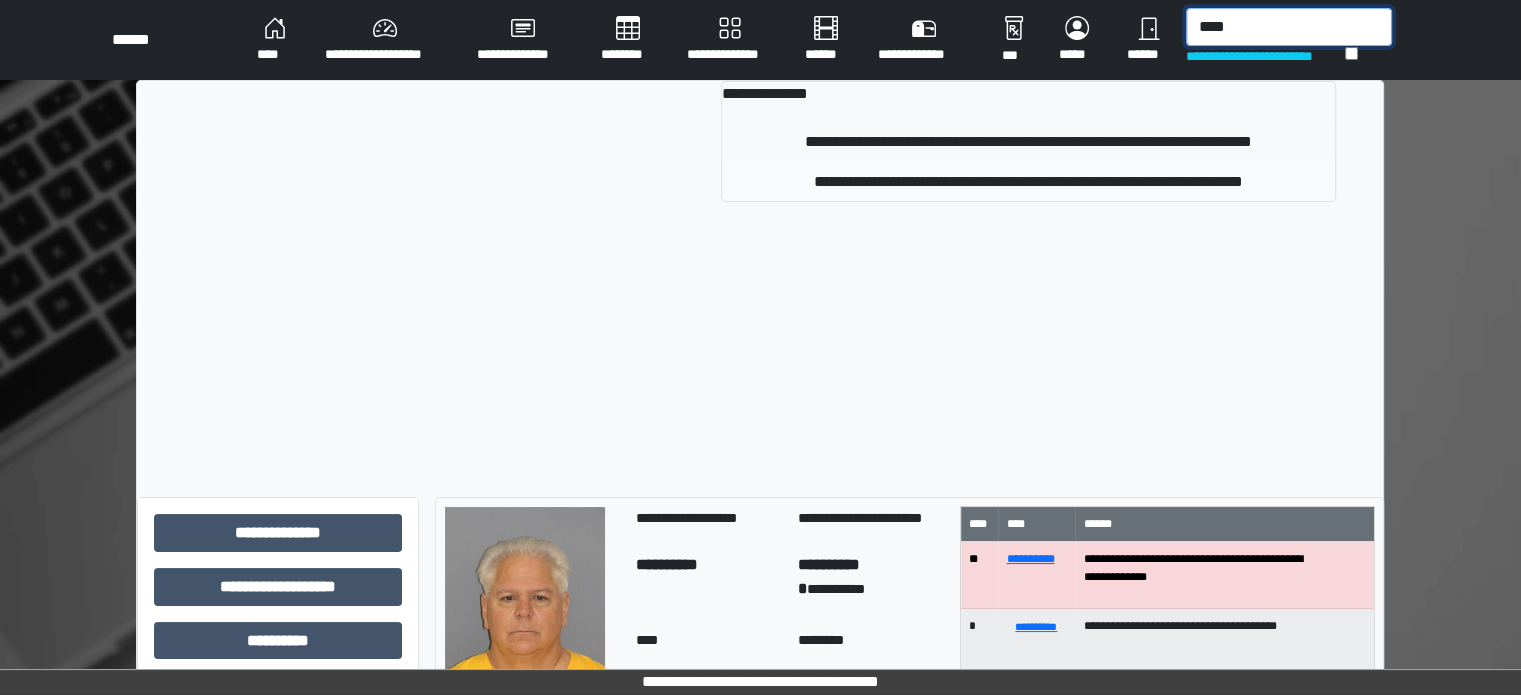 type on "****" 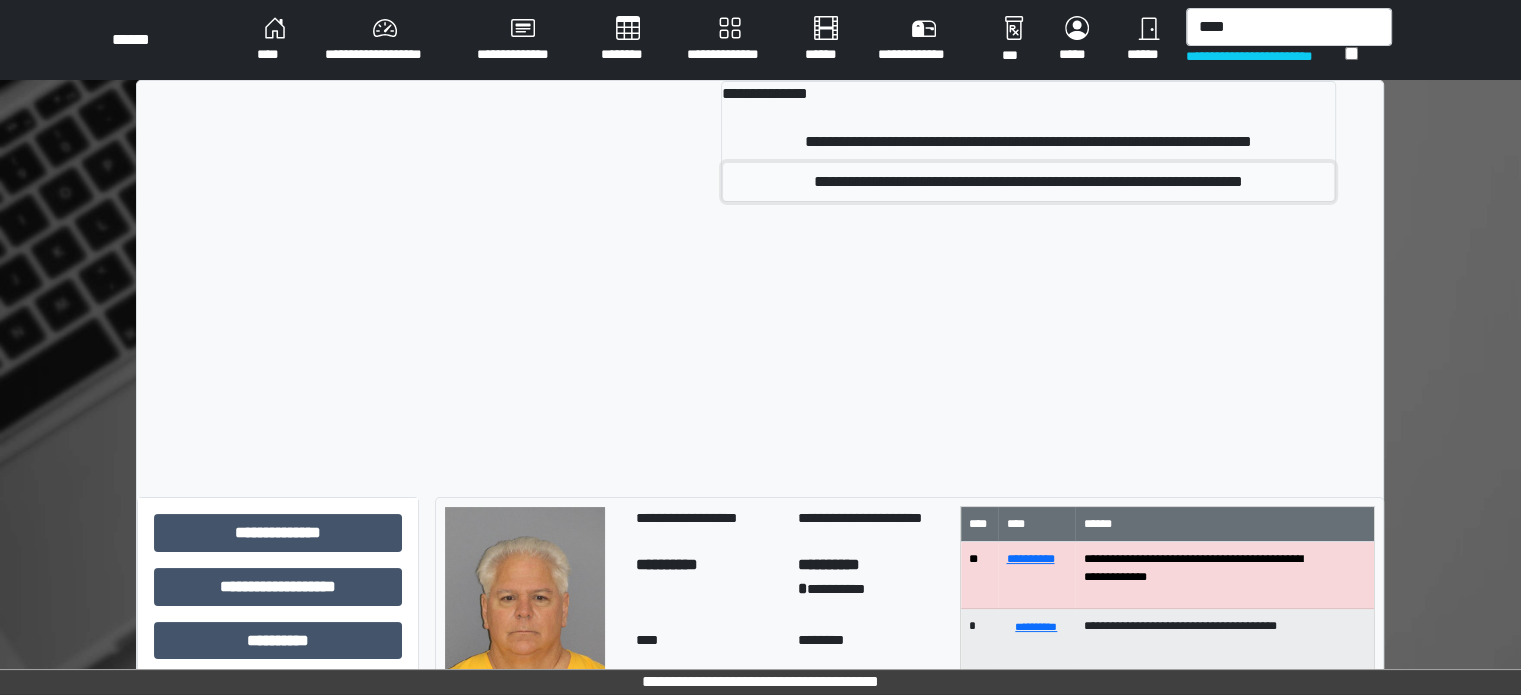click on "**********" at bounding box center (1028, 182) 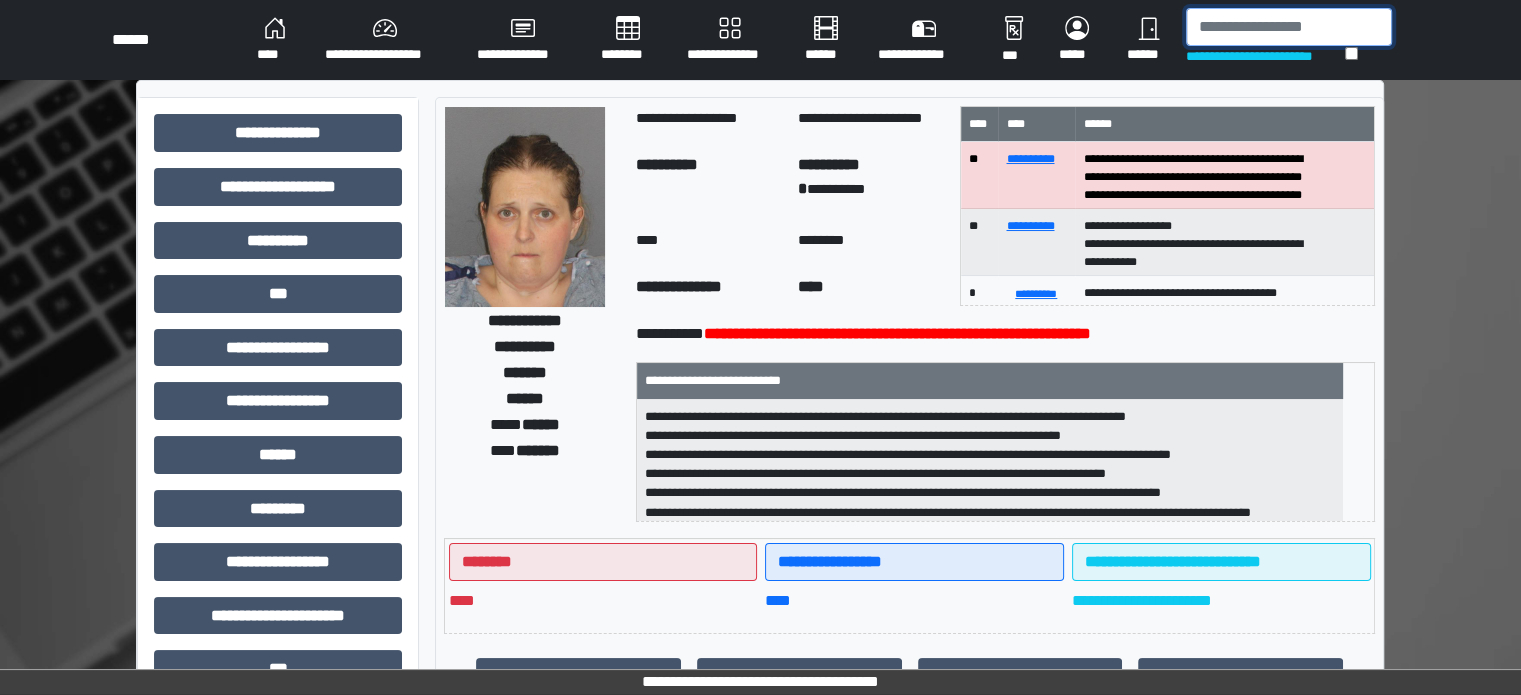click at bounding box center [1289, 27] 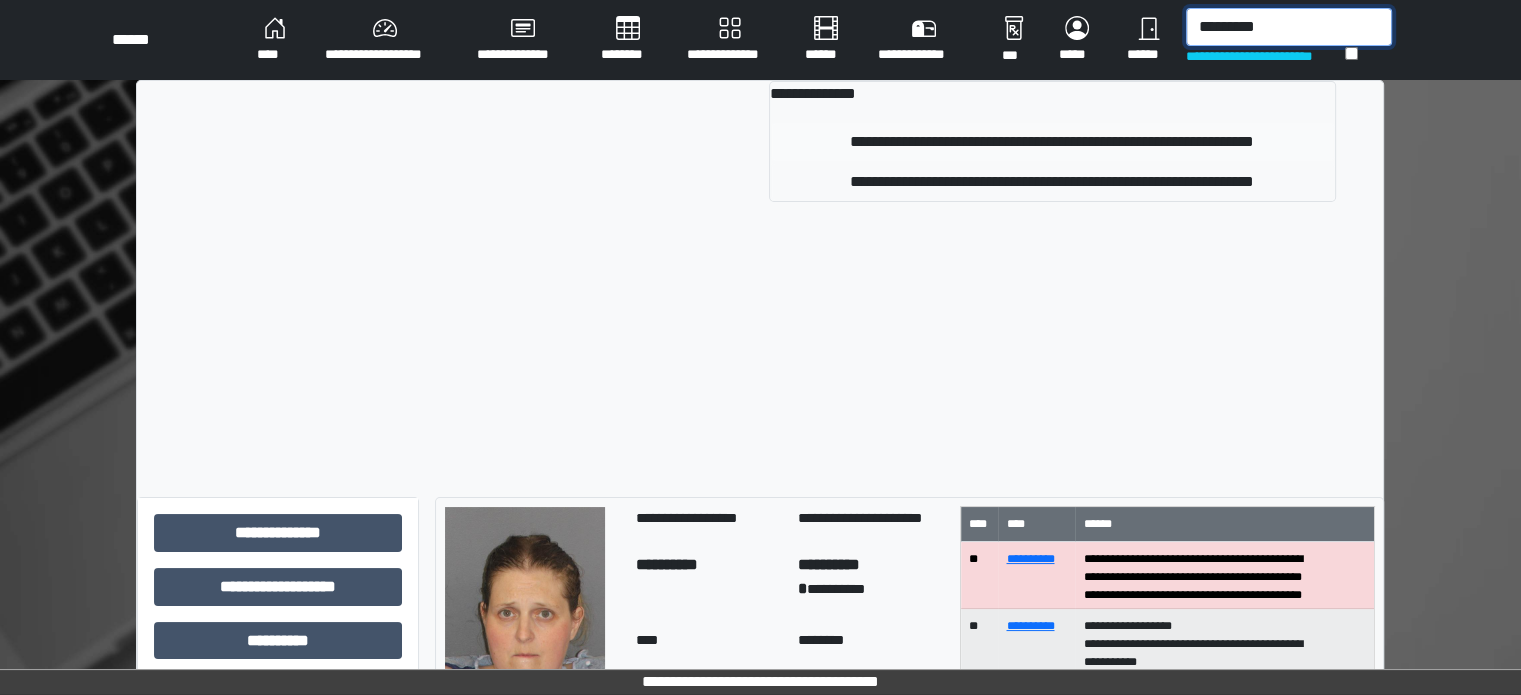 type on "*********" 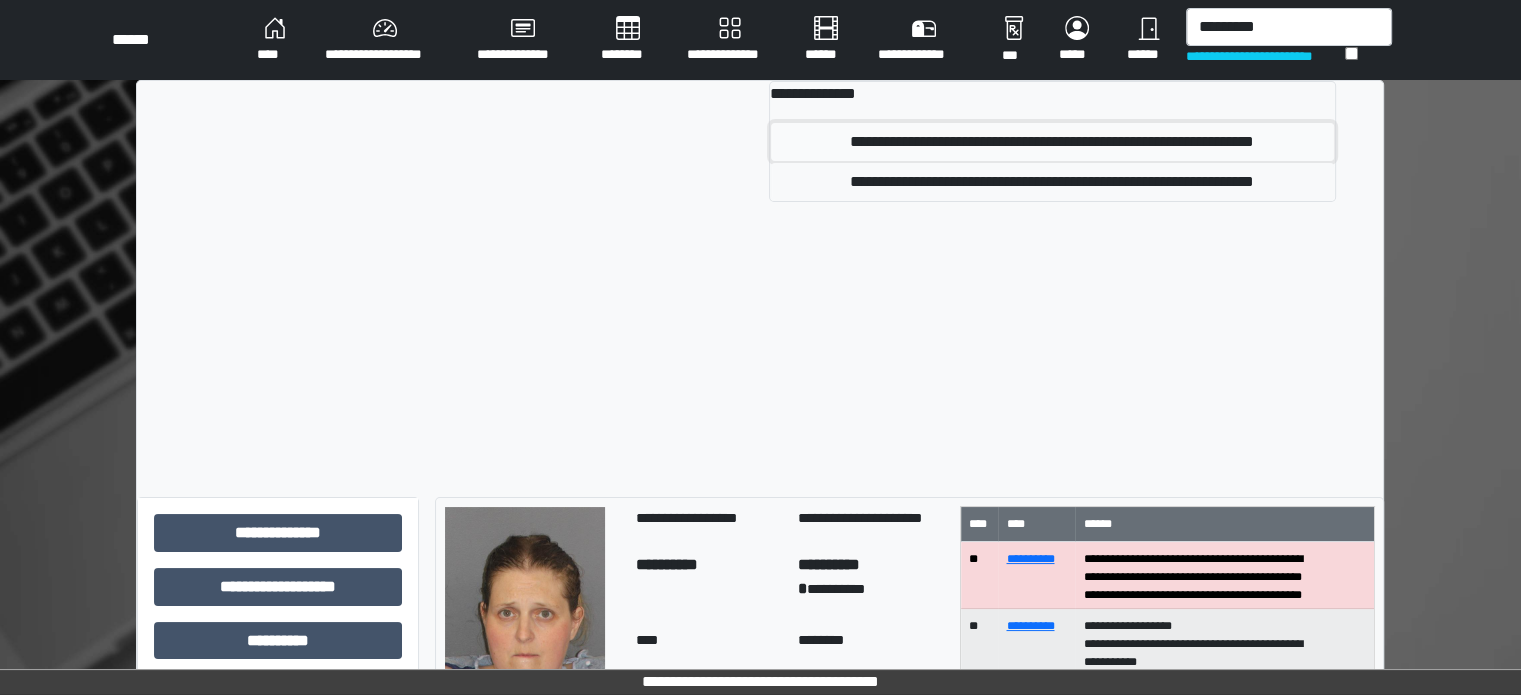 drag, startPoint x: 969, startPoint y: 141, endPoint x: 940, endPoint y: 149, distance: 30.083218 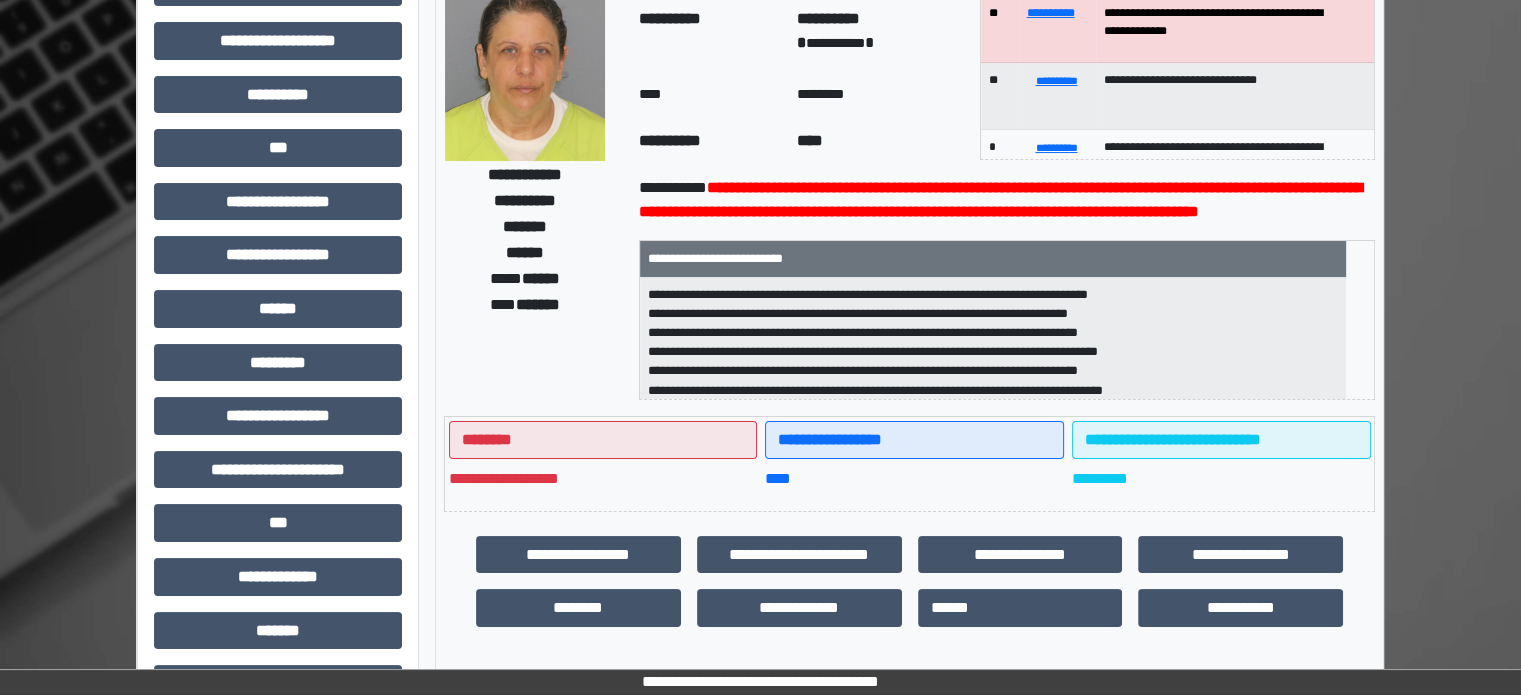 scroll, scrollTop: 200, scrollLeft: 0, axis: vertical 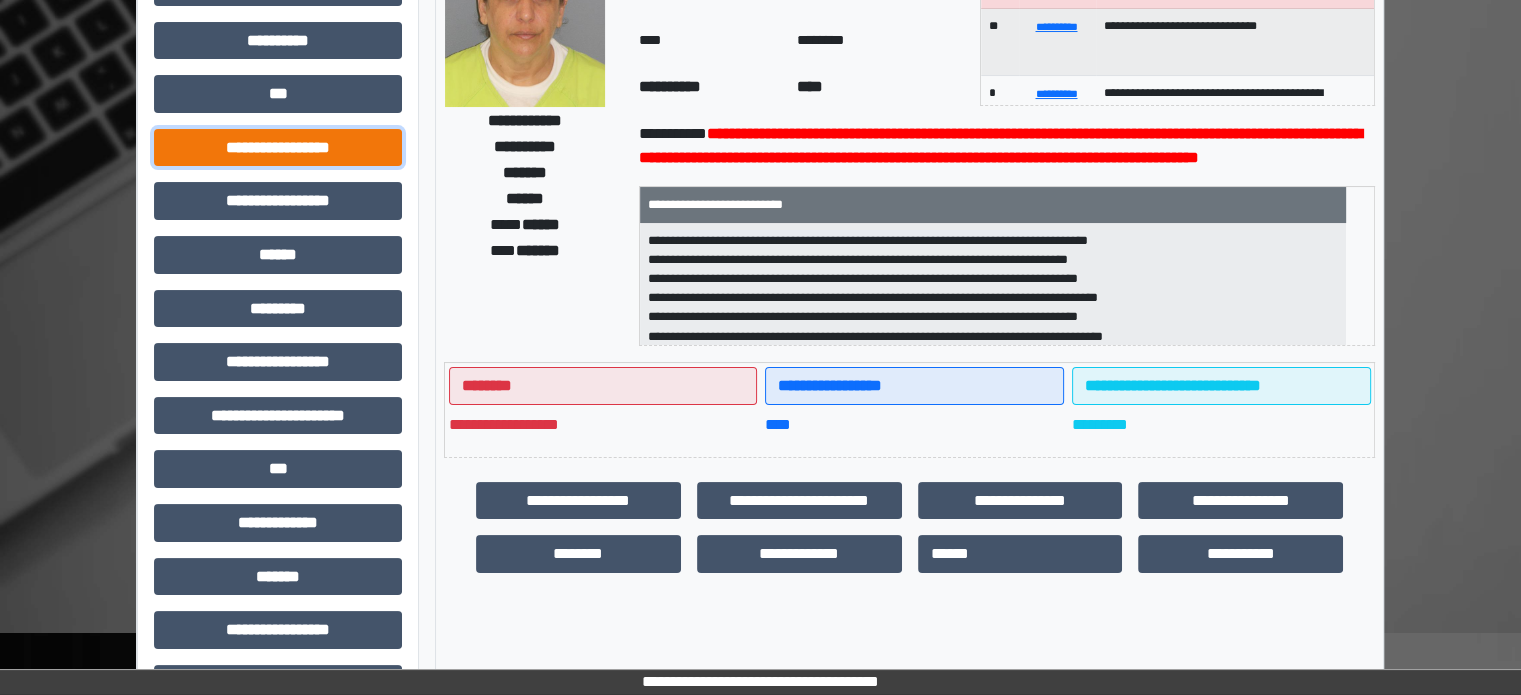 click on "**********" at bounding box center [278, 148] 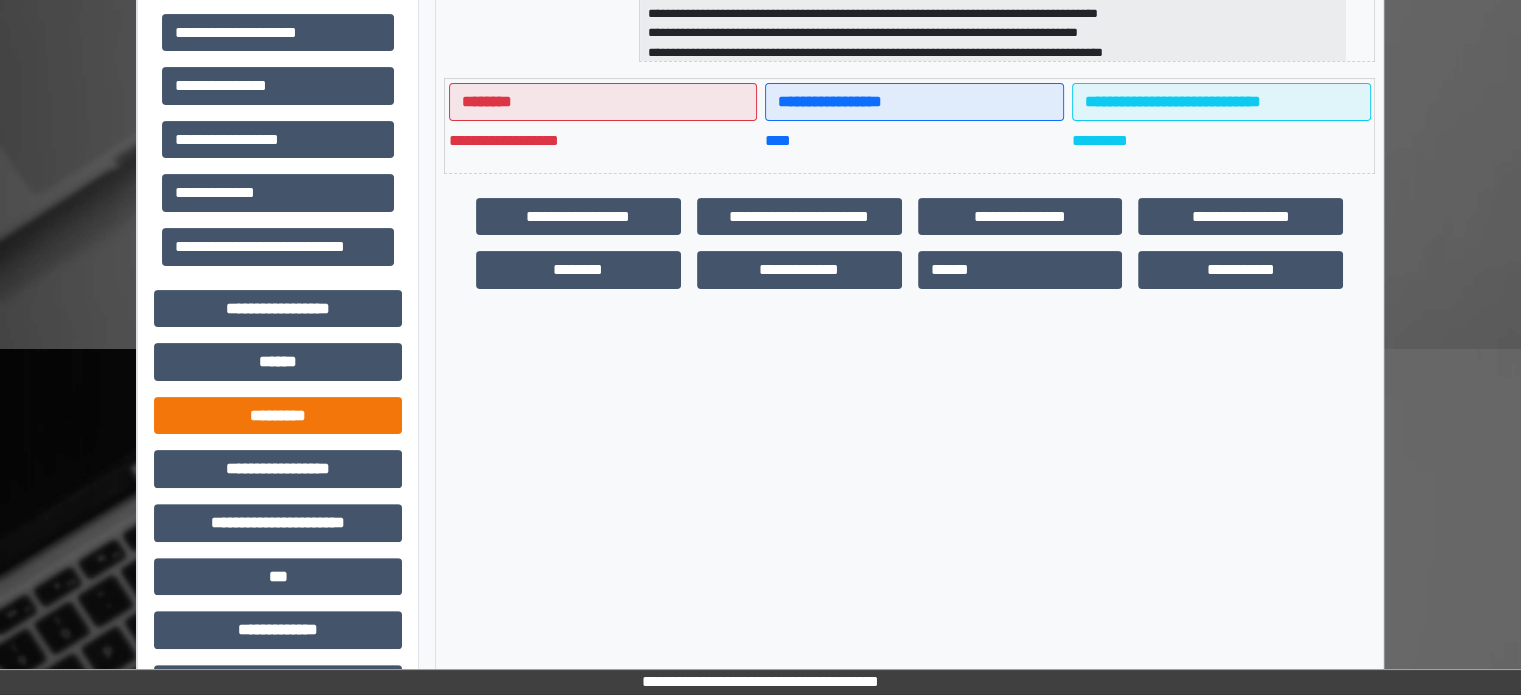 scroll, scrollTop: 500, scrollLeft: 0, axis: vertical 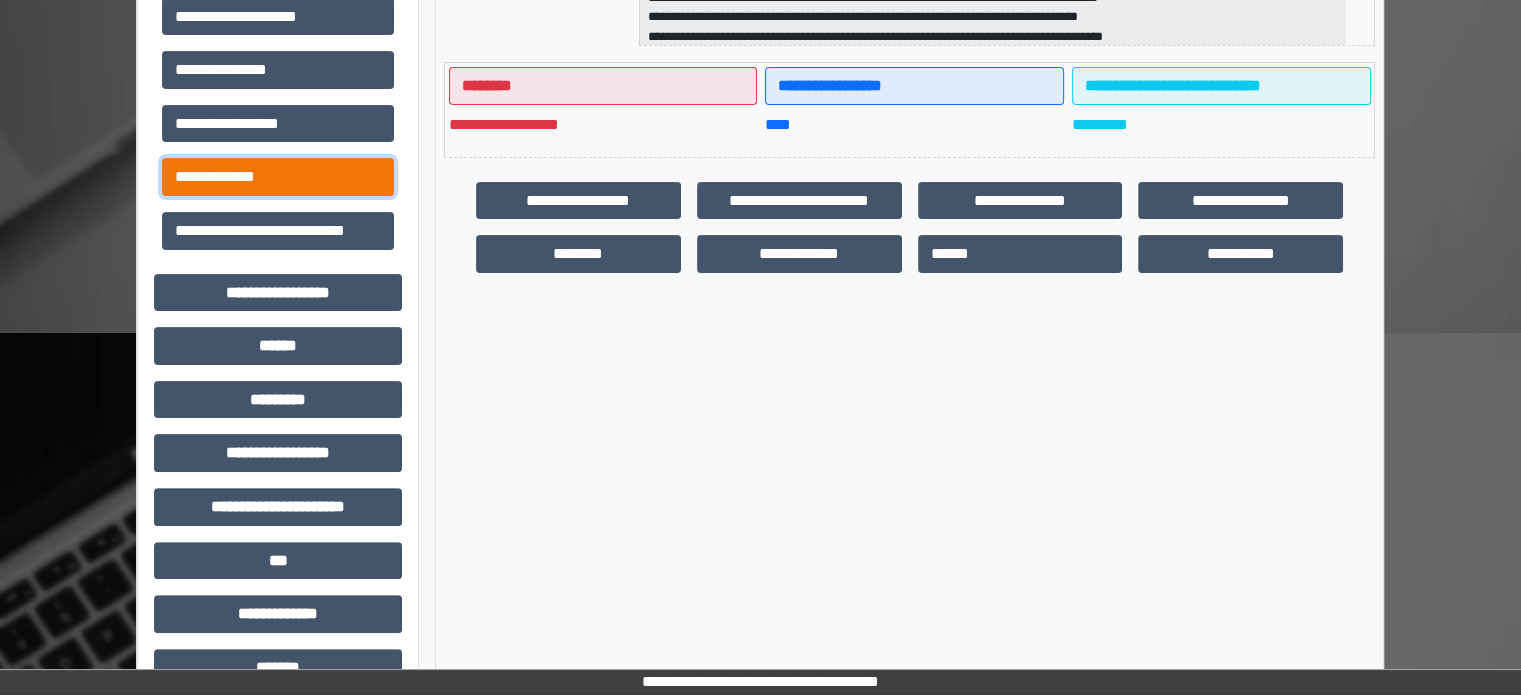 click on "**********" at bounding box center [278, 177] 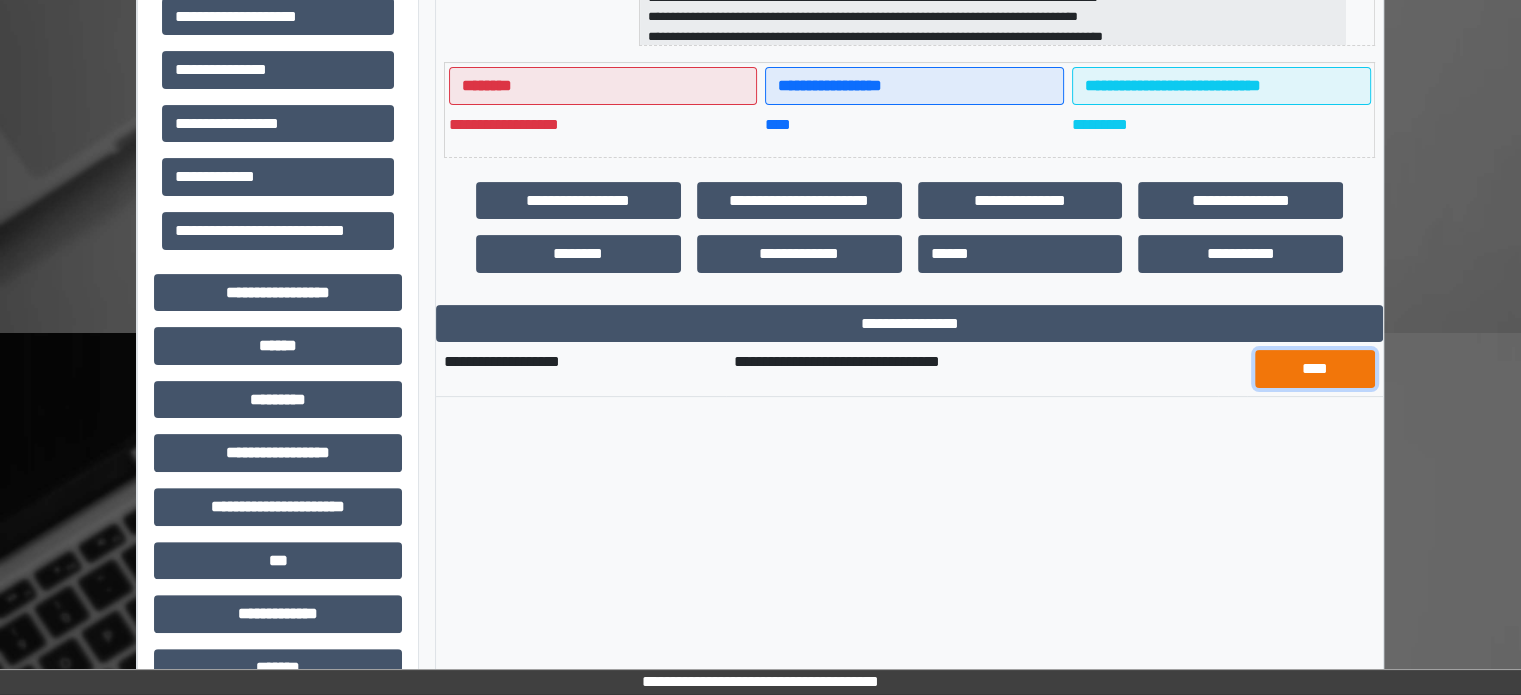click on "****" at bounding box center [1315, 369] 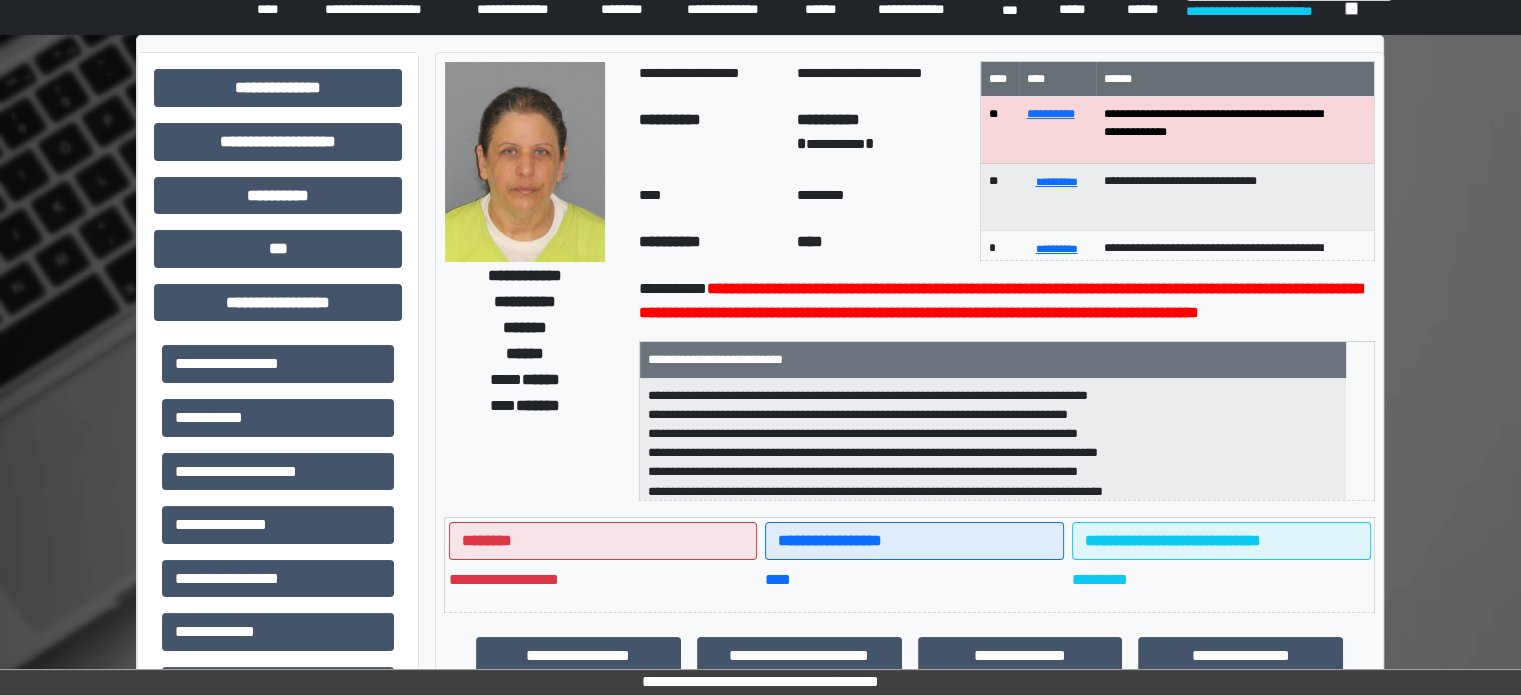 scroll, scrollTop: 0, scrollLeft: 0, axis: both 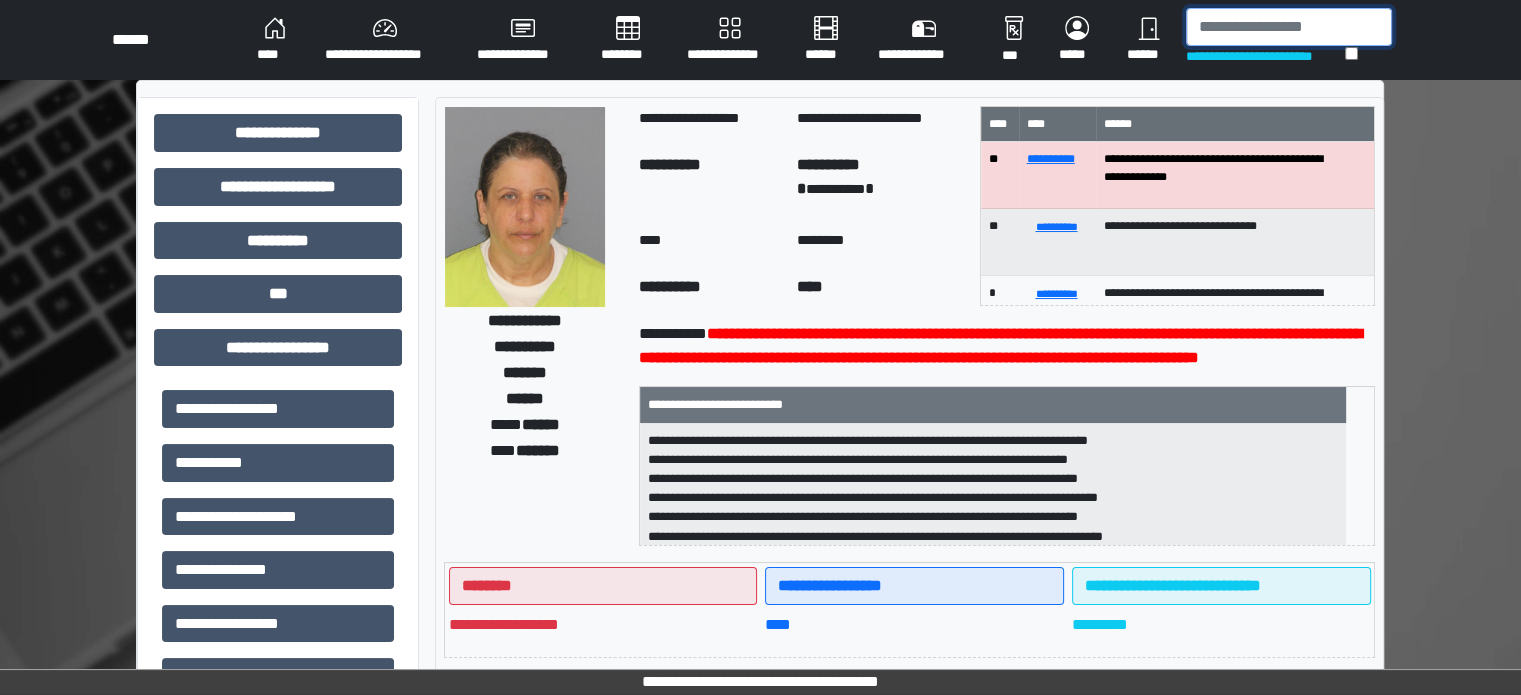 click at bounding box center [1289, 27] 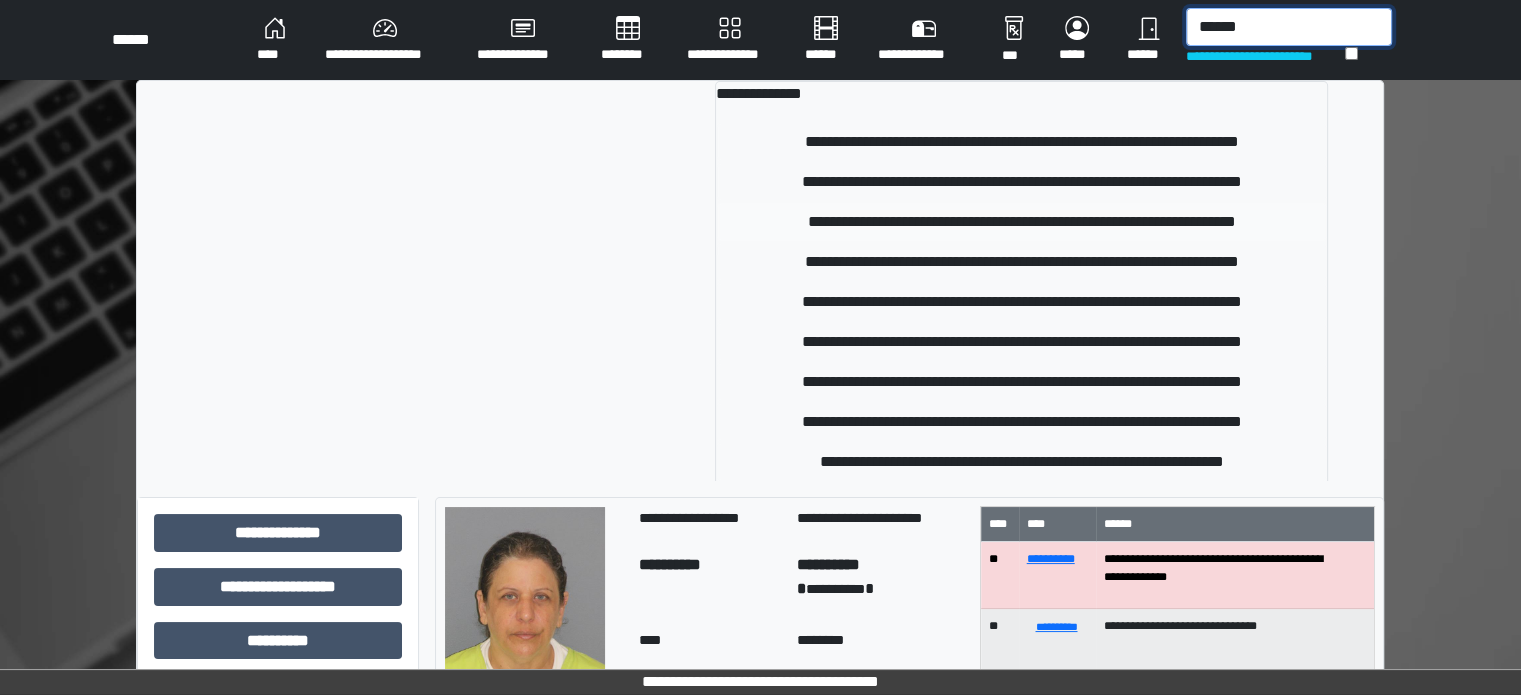 type on "******" 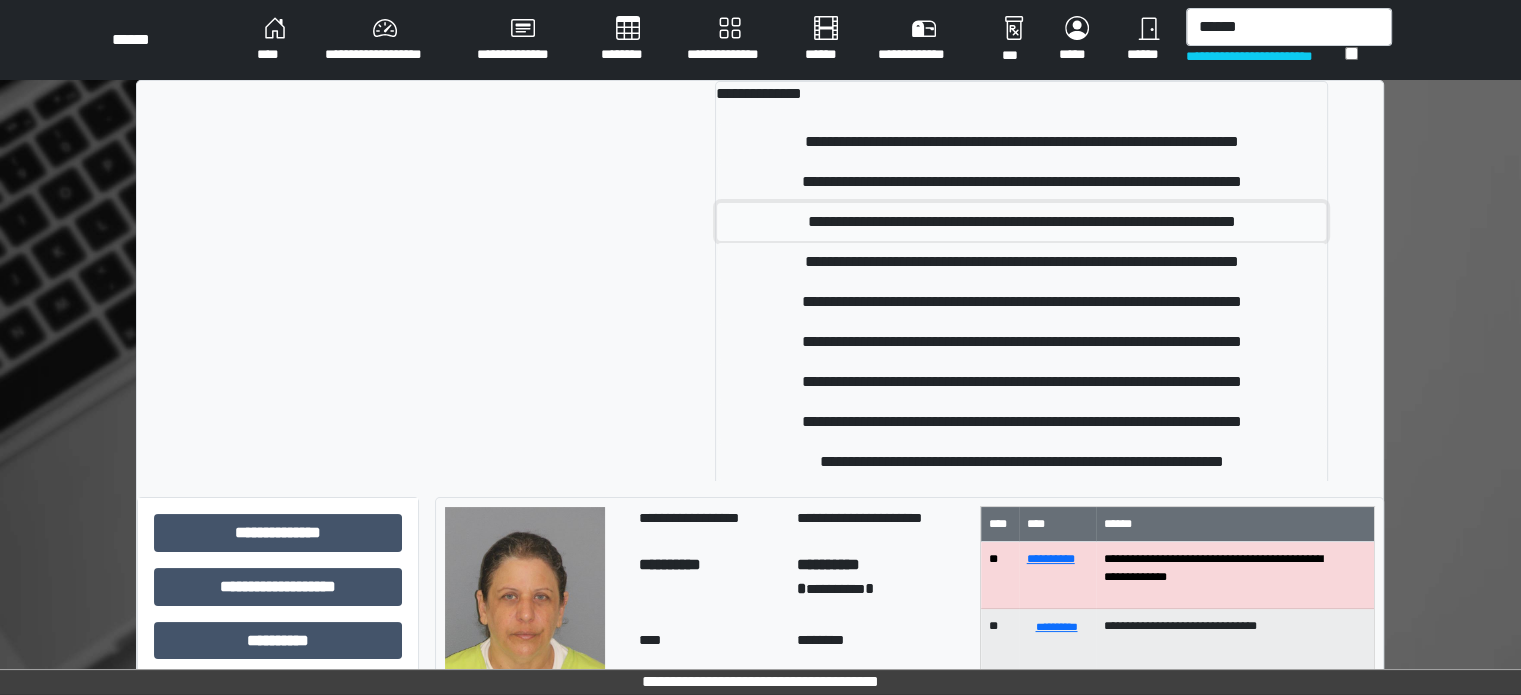 click on "**********" at bounding box center (1021, 222) 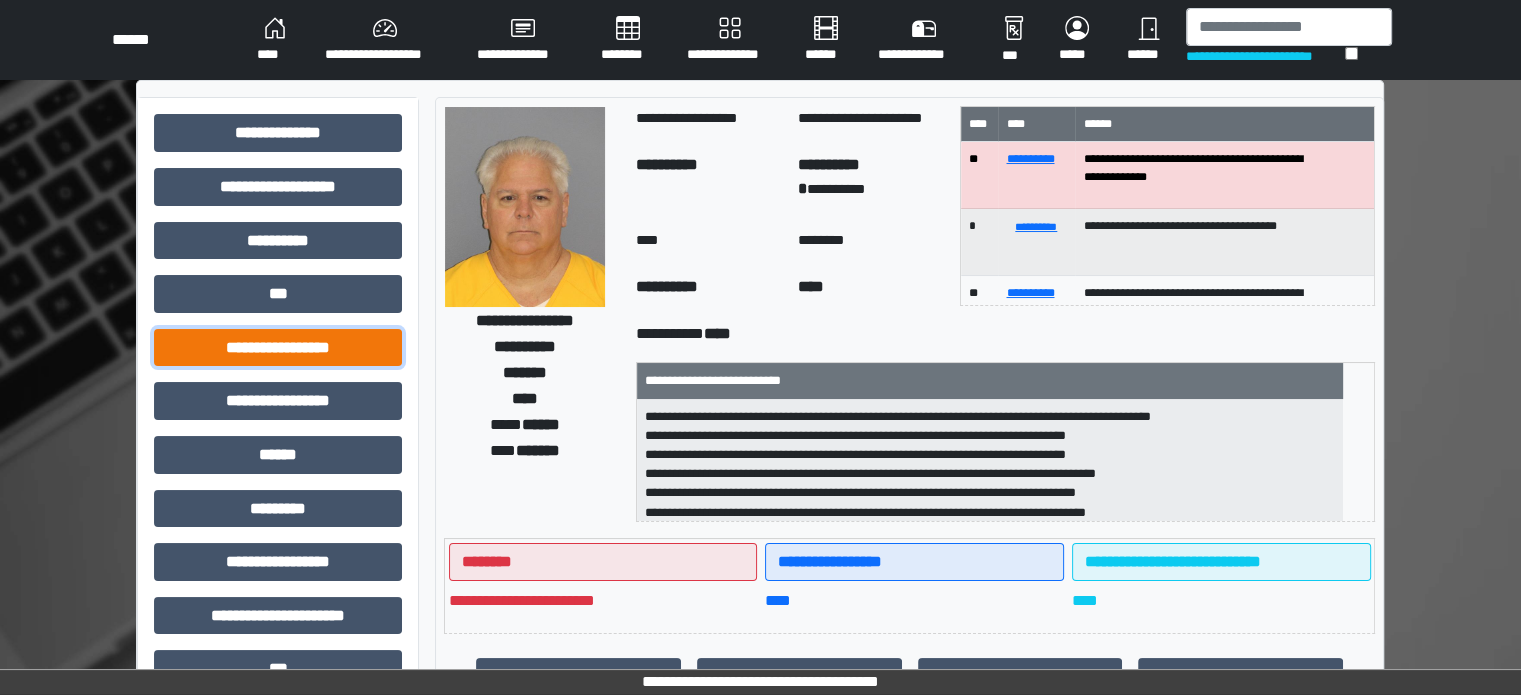 click on "**********" at bounding box center (278, 348) 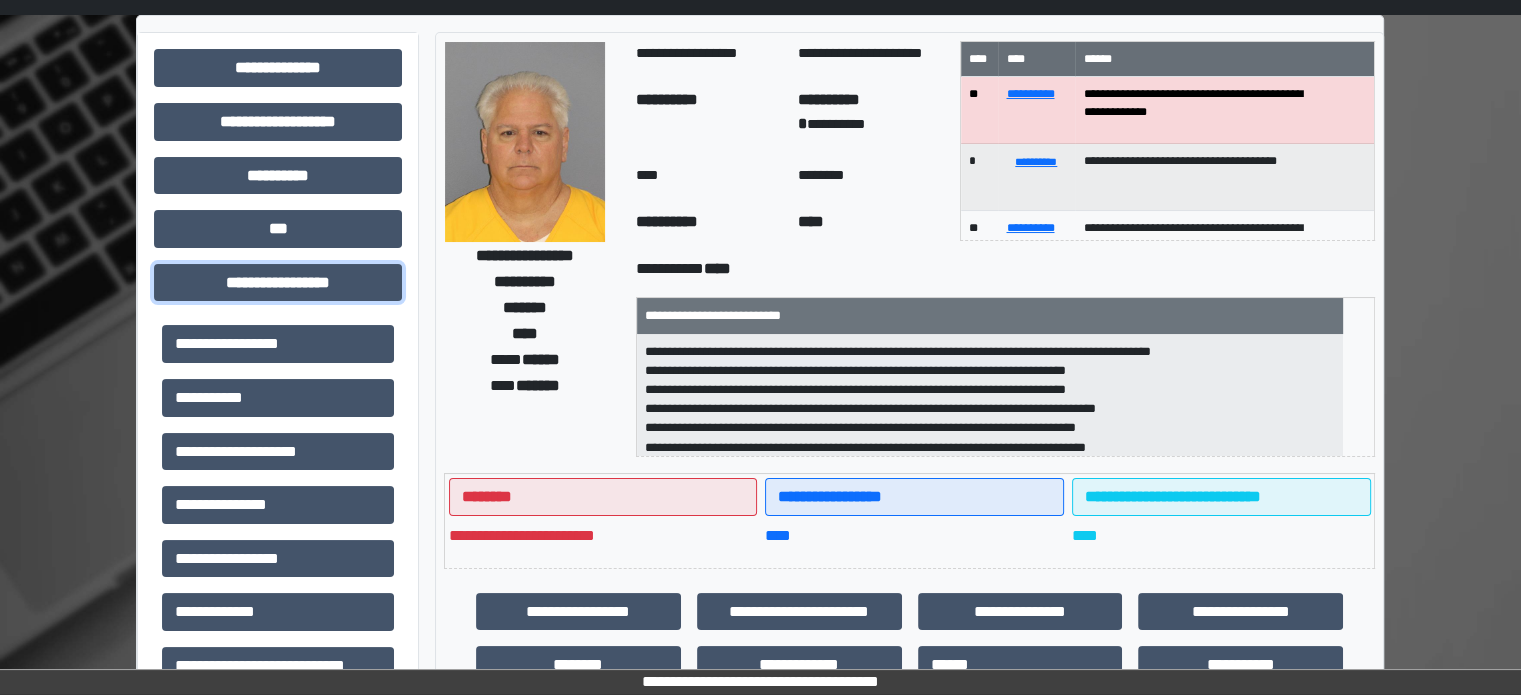 scroll, scrollTop: 200, scrollLeft: 0, axis: vertical 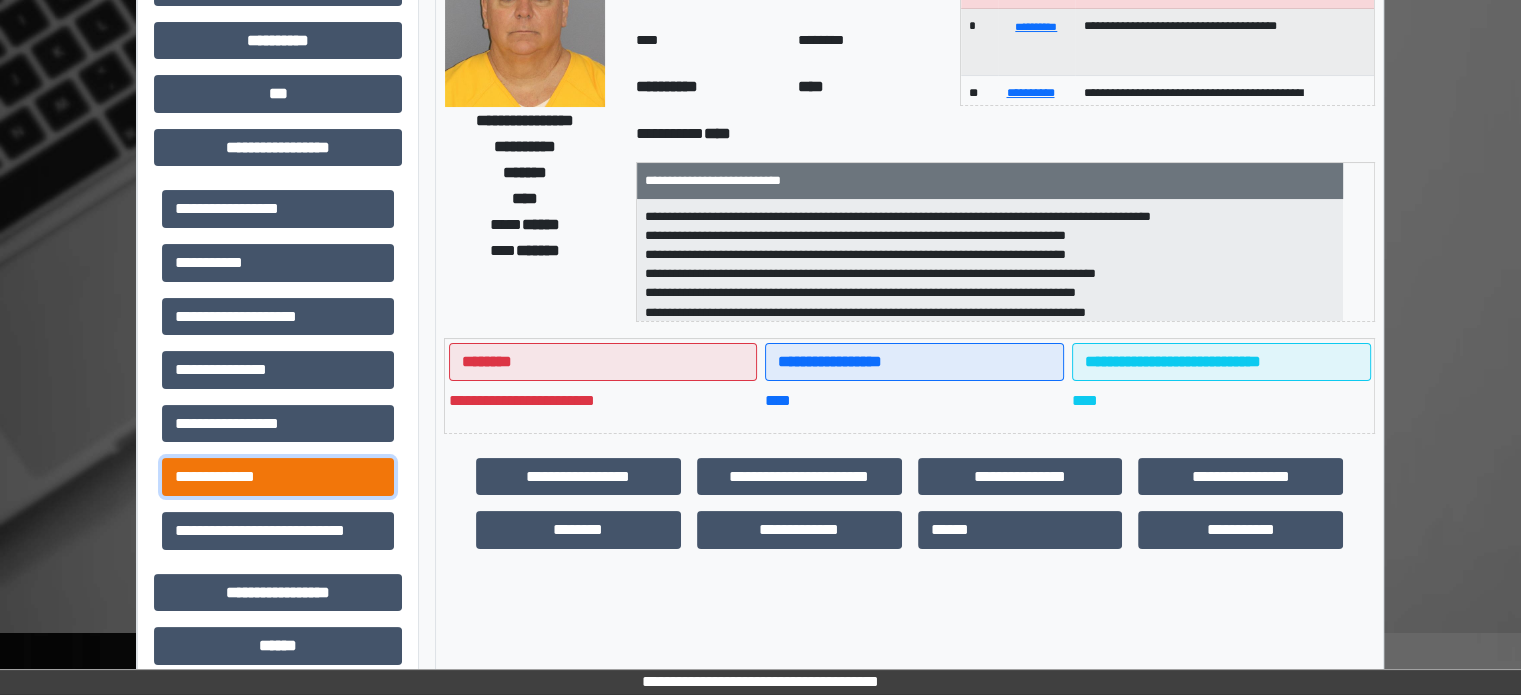 click on "**********" at bounding box center [278, 477] 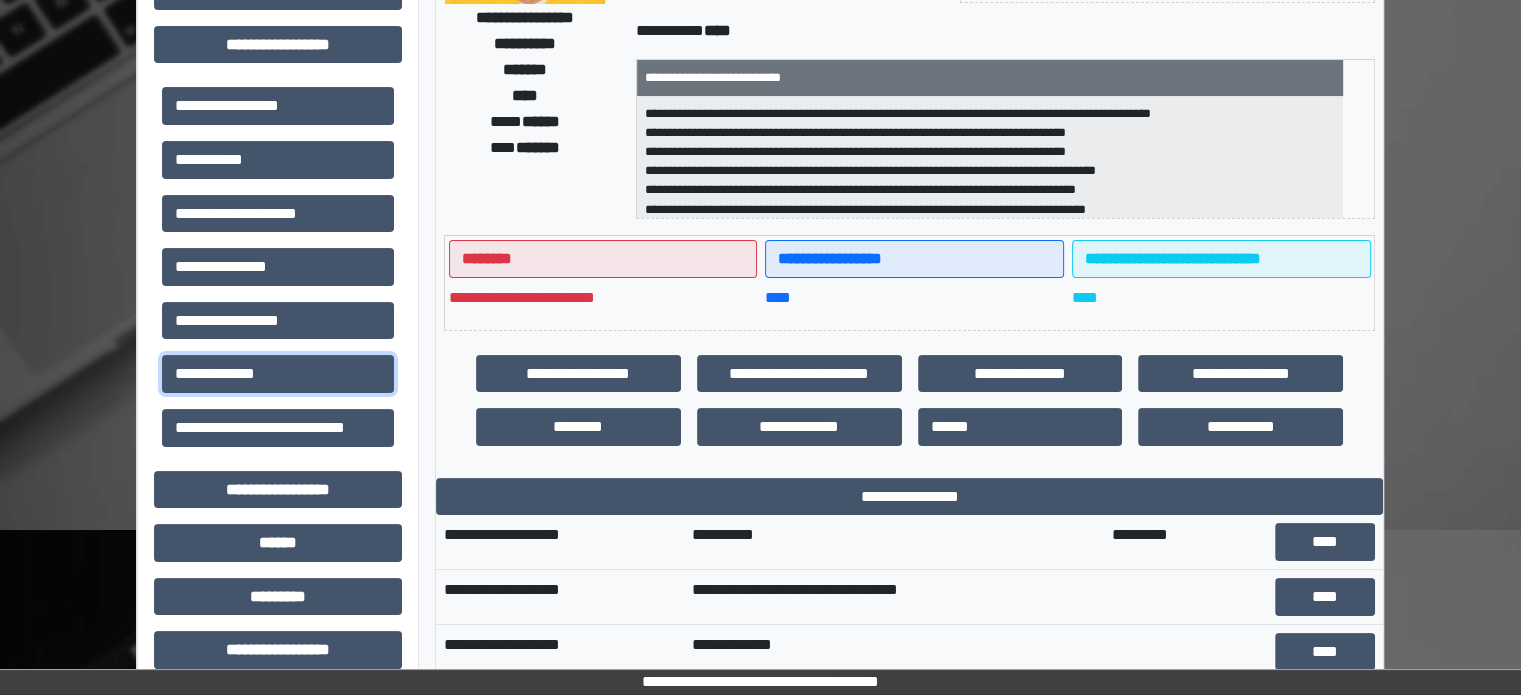 scroll, scrollTop: 500, scrollLeft: 0, axis: vertical 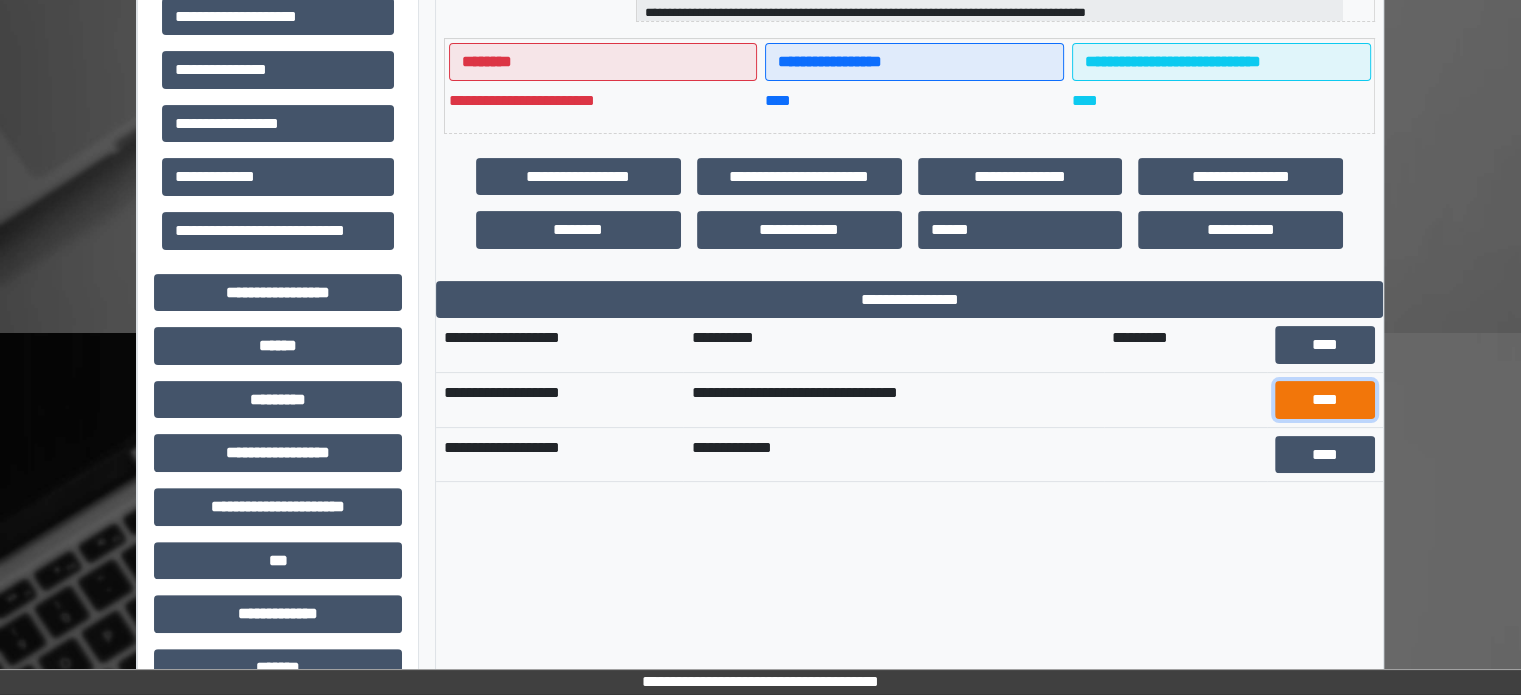 click on "****" at bounding box center (1325, 400) 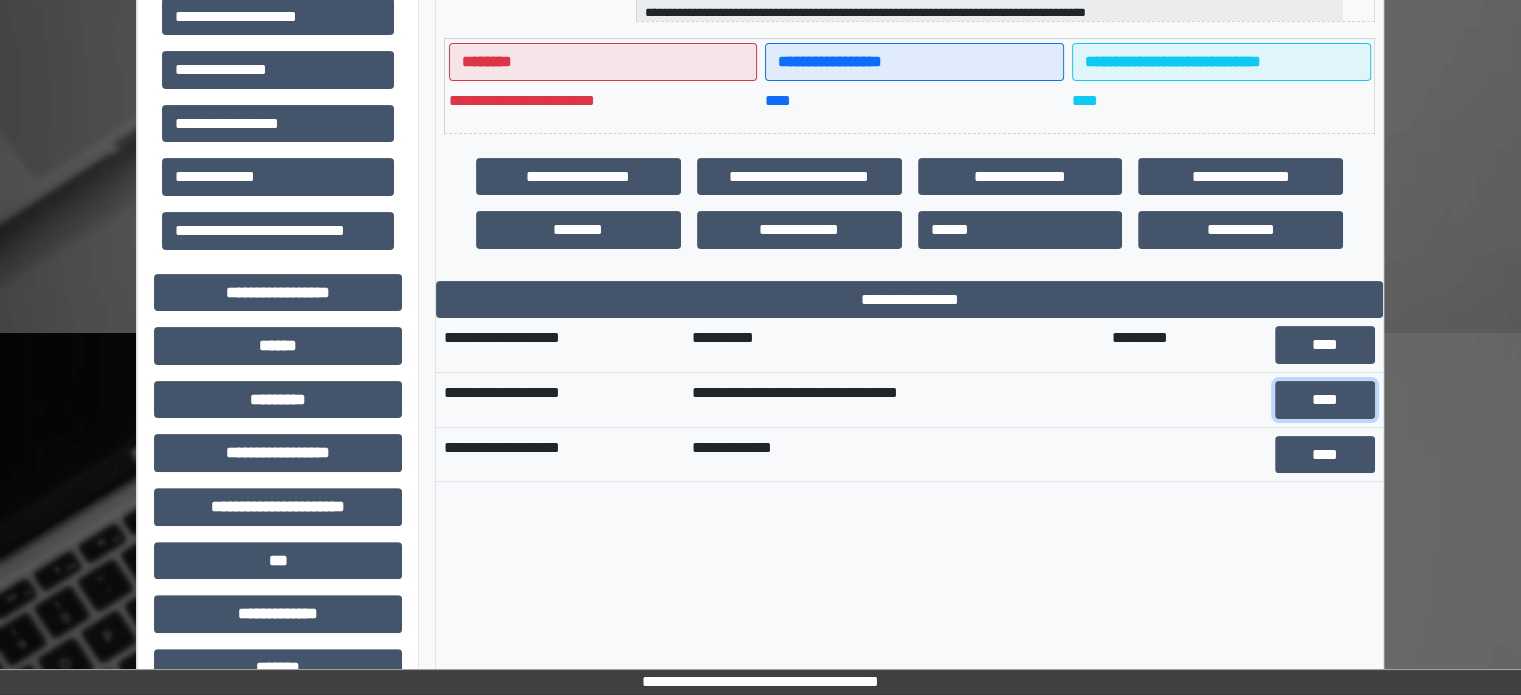 scroll, scrollTop: 0, scrollLeft: 0, axis: both 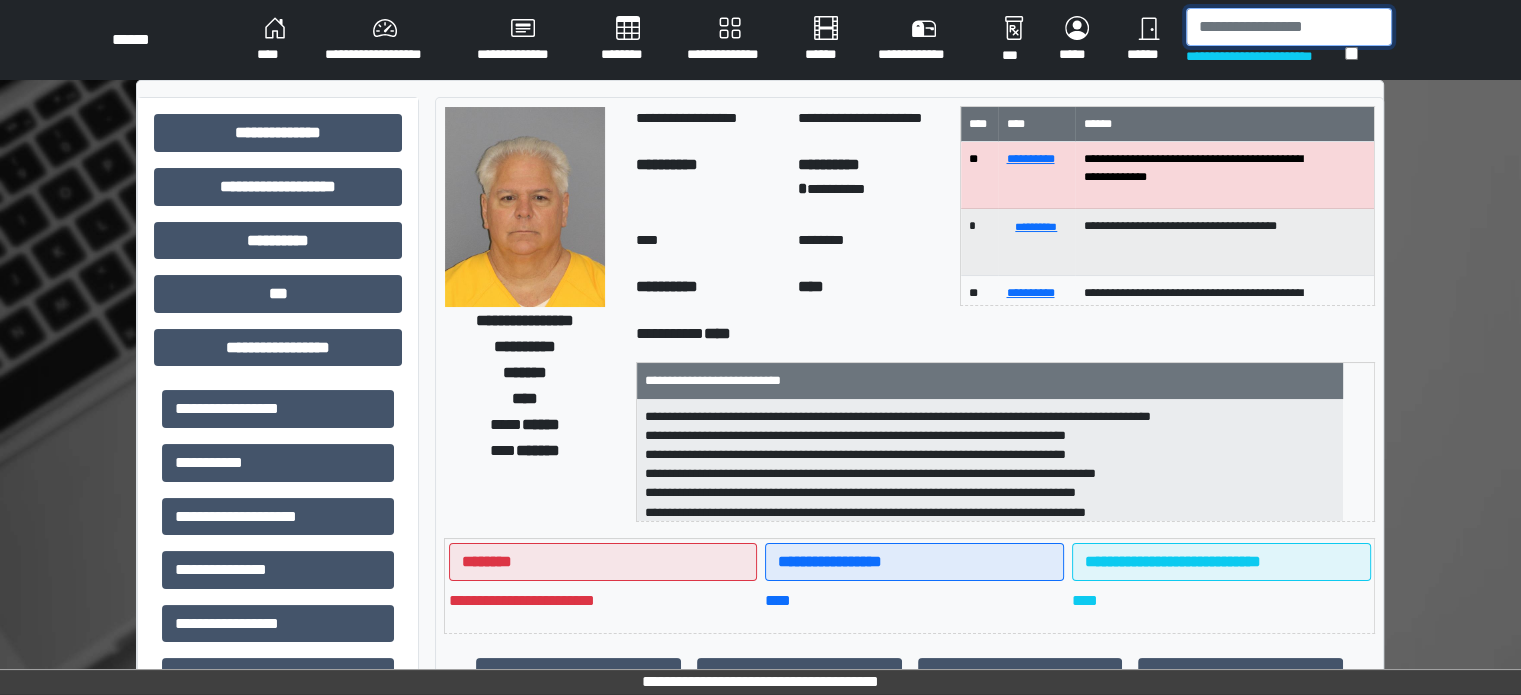 click at bounding box center [1289, 27] 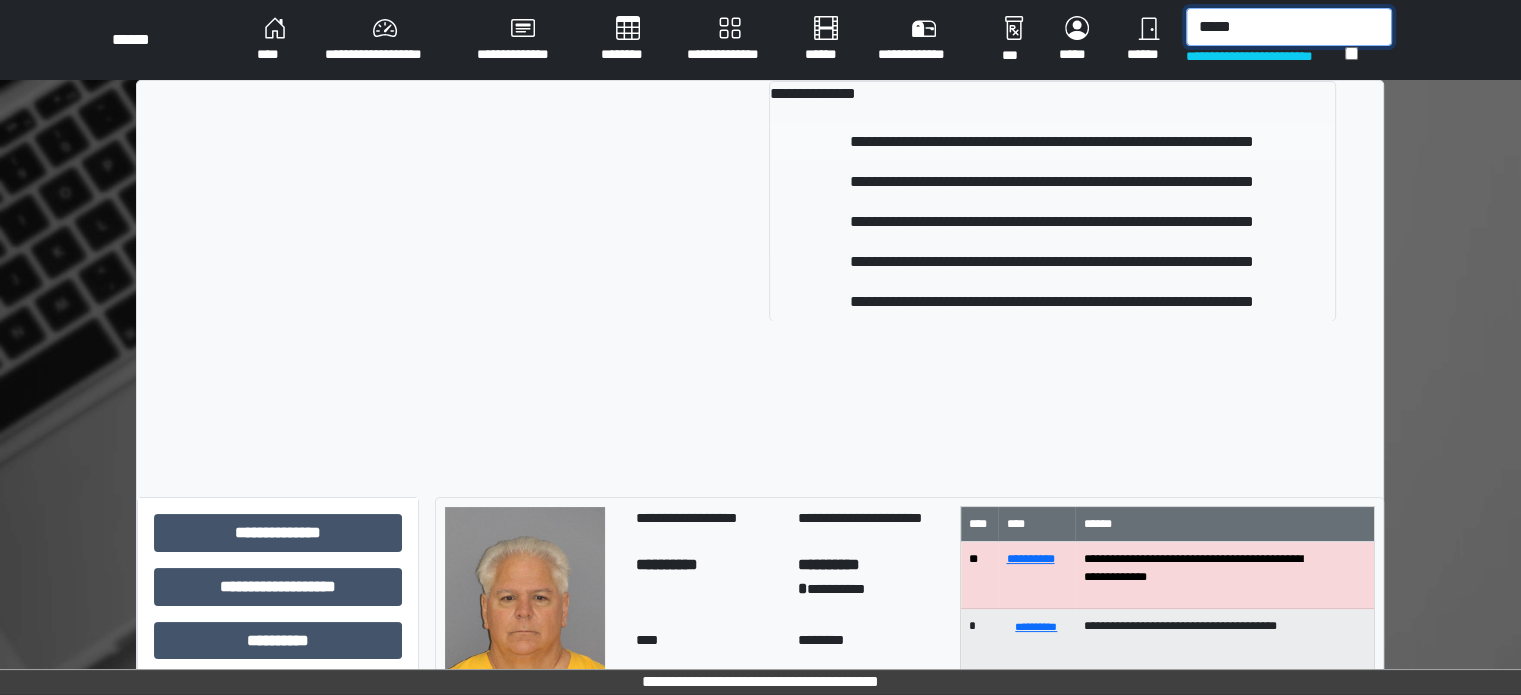 type on "*****" 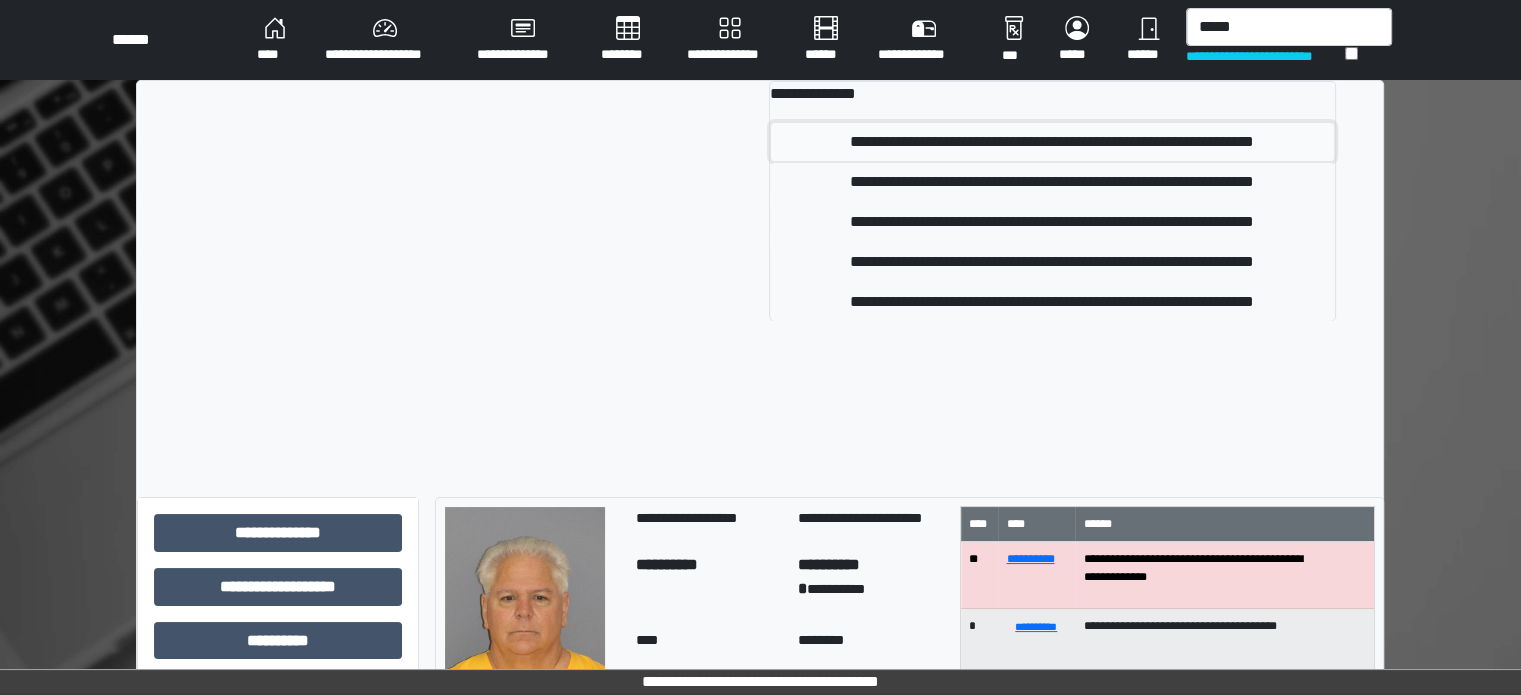 click on "**********" at bounding box center [1052, 142] 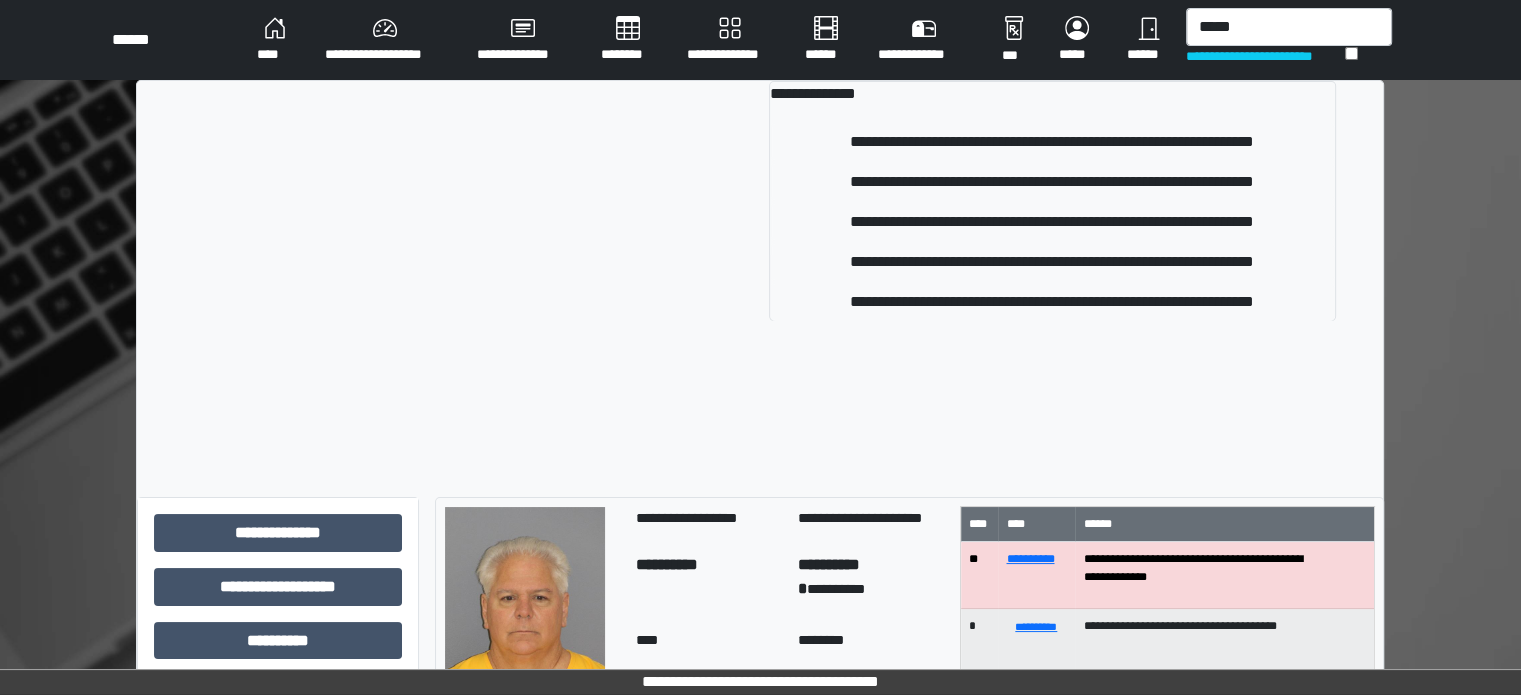 type 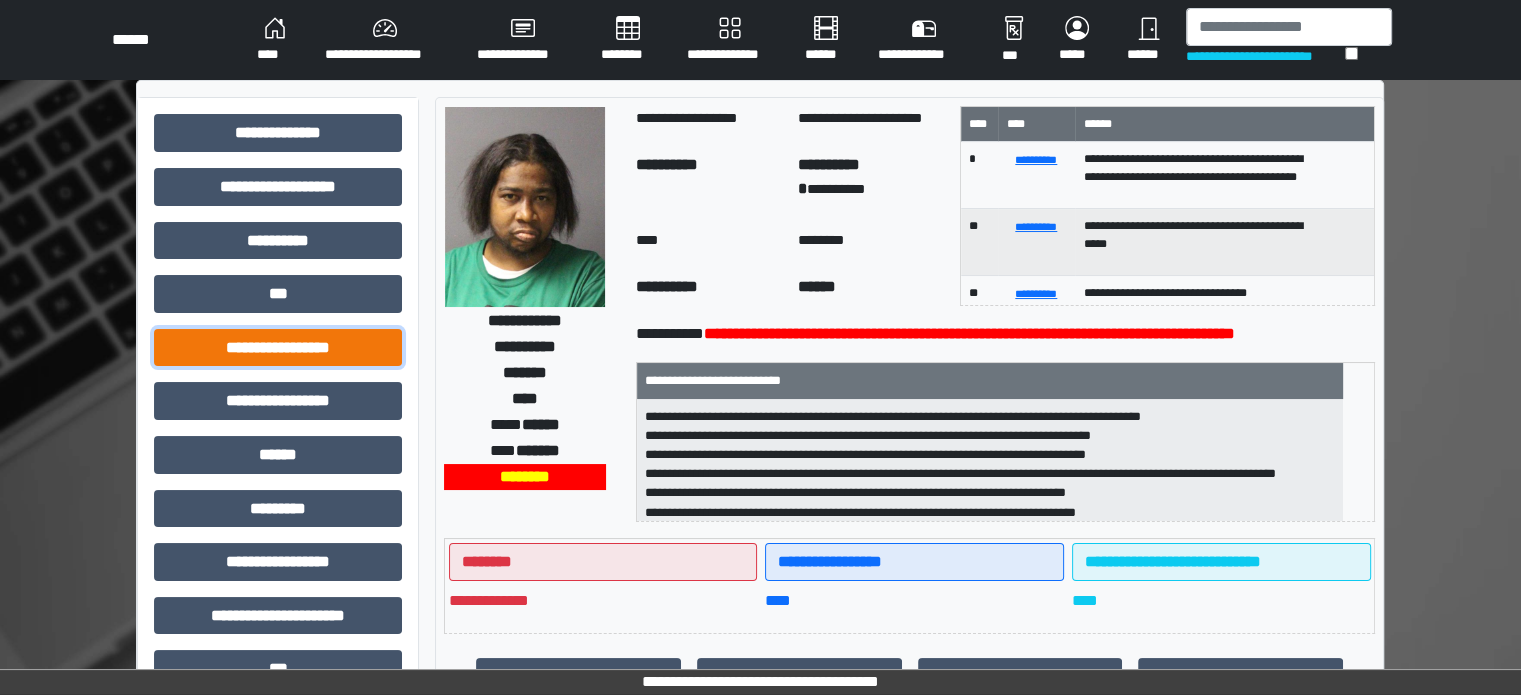click on "**********" at bounding box center (278, 348) 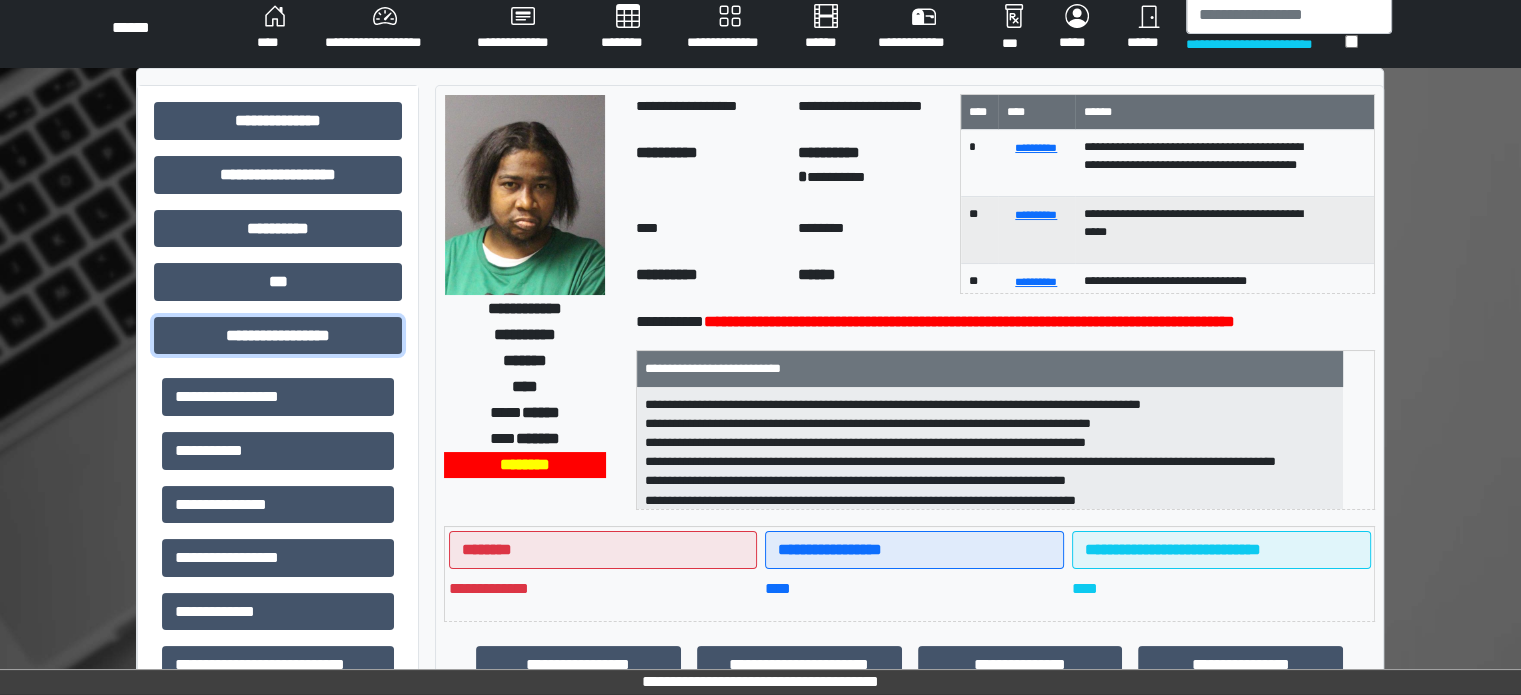 scroll, scrollTop: 0, scrollLeft: 0, axis: both 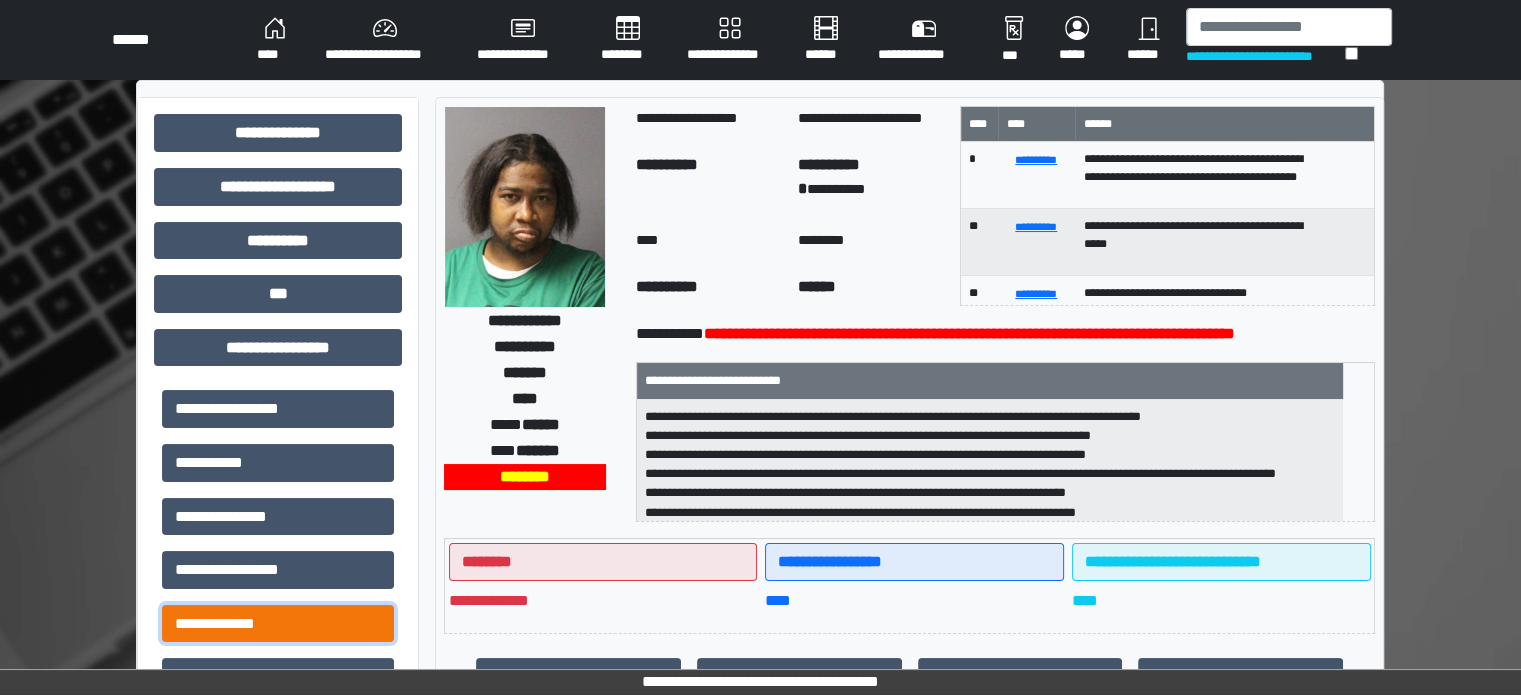 click on "**********" at bounding box center (278, 624) 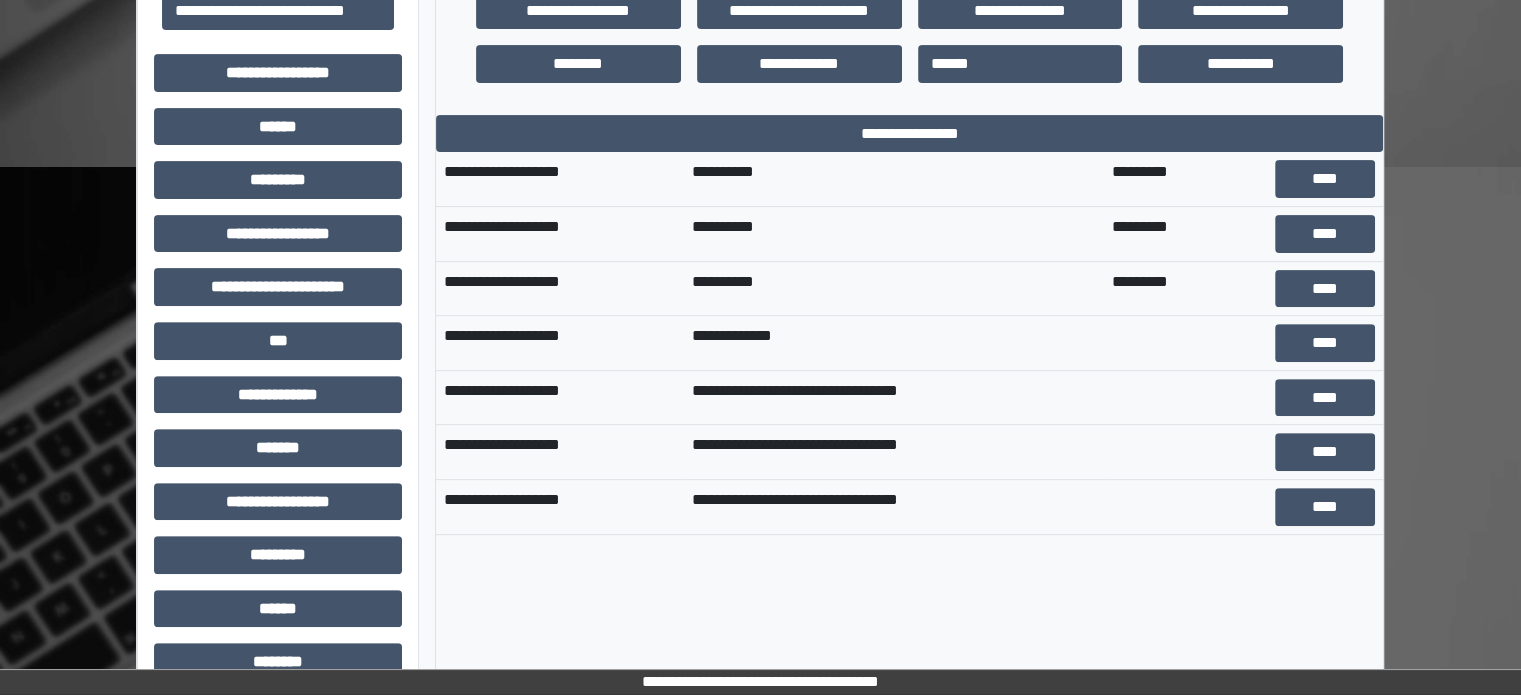 scroll, scrollTop: 800, scrollLeft: 0, axis: vertical 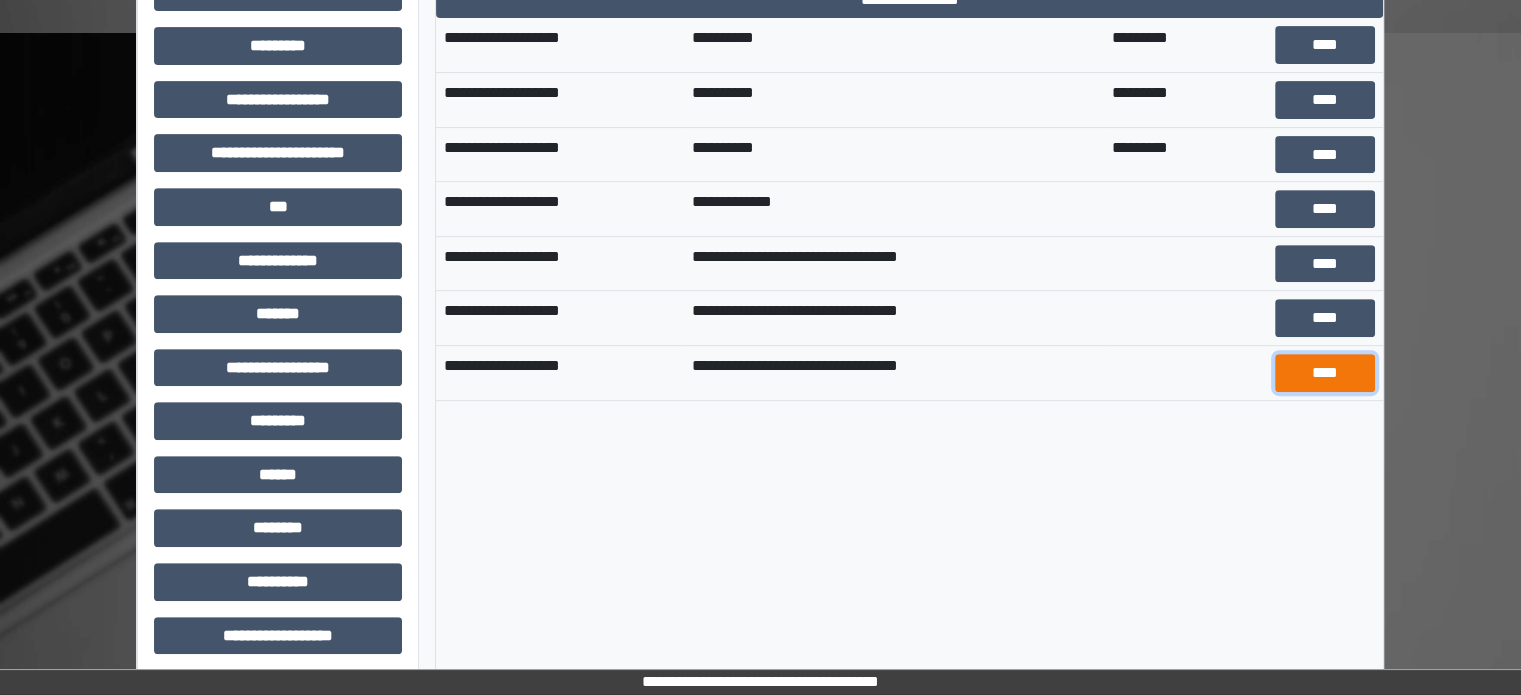 click on "****" at bounding box center (1325, 373) 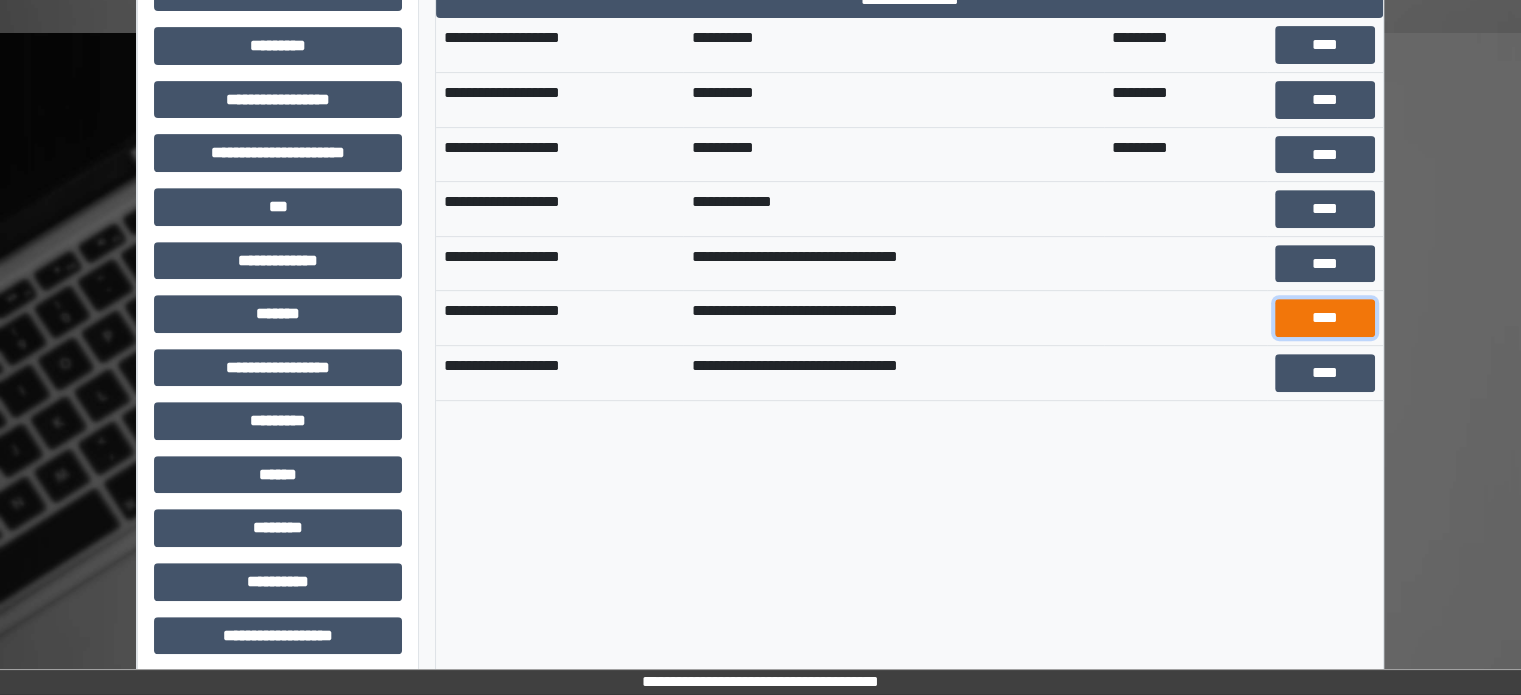 click on "****" at bounding box center (1325, 318) 